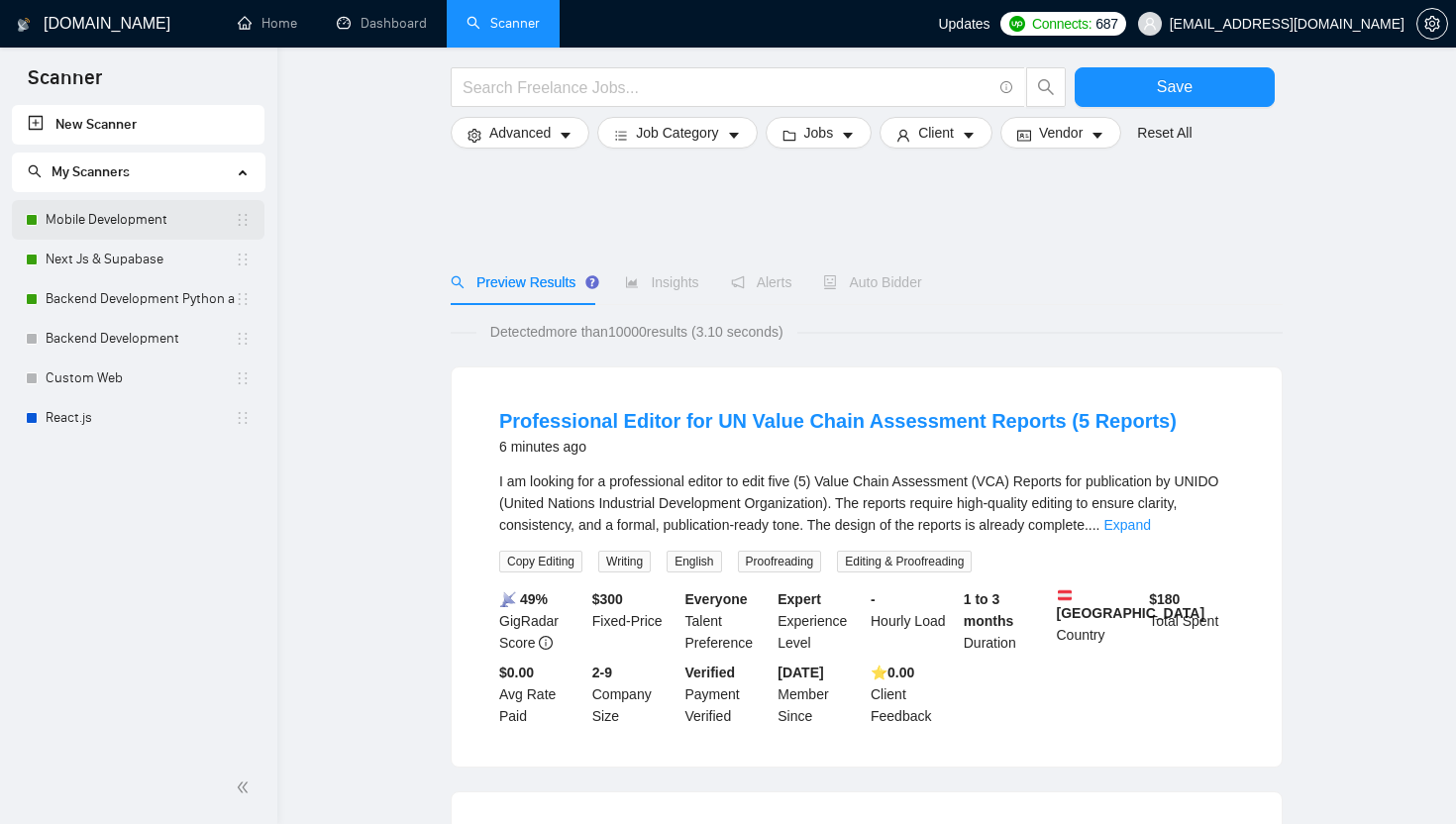 scroll, scrollTop: 168, scrollLeft: 0, axis: vertical 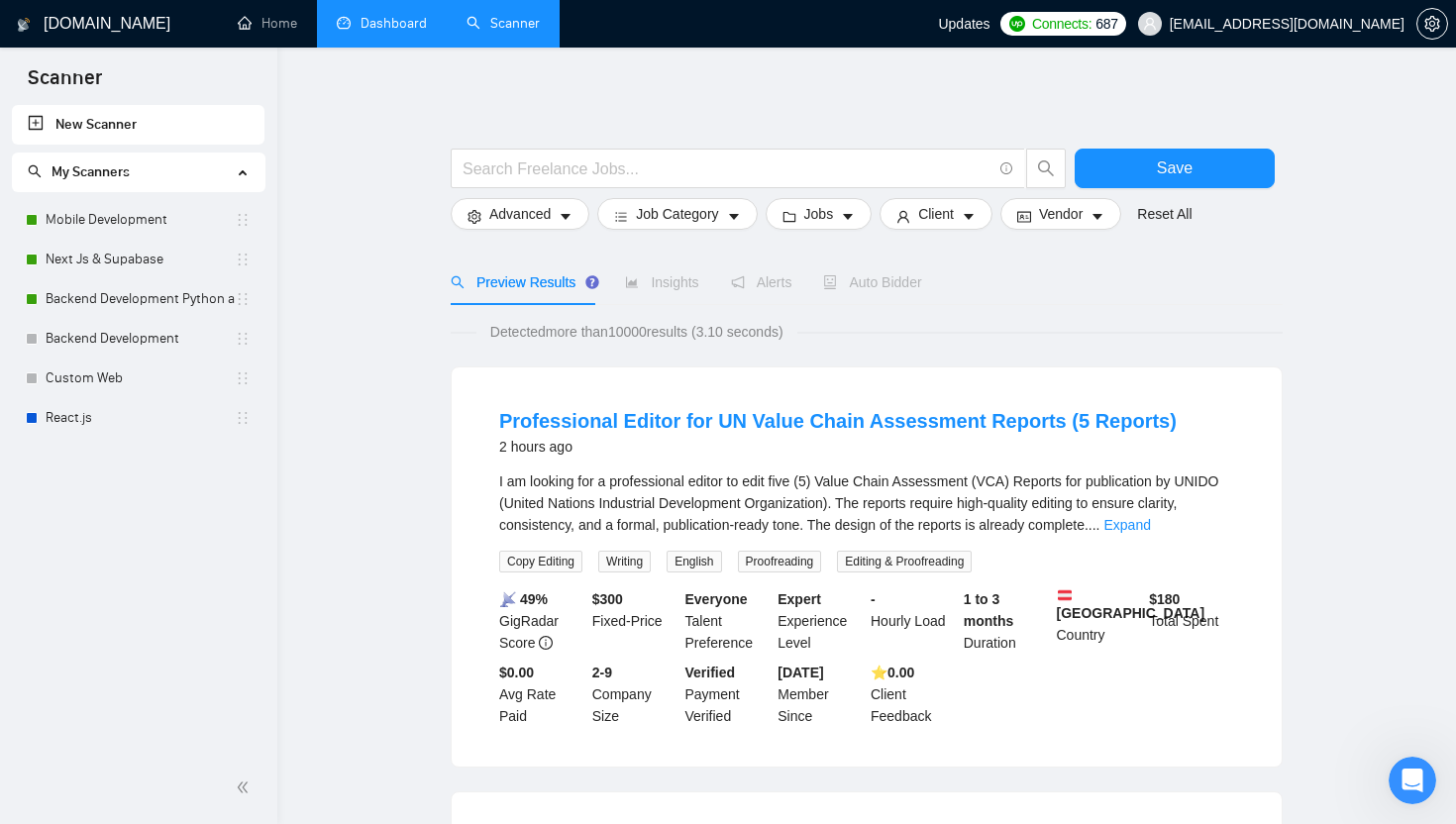 click on "Dashboard" at bounding box center [381, 23] 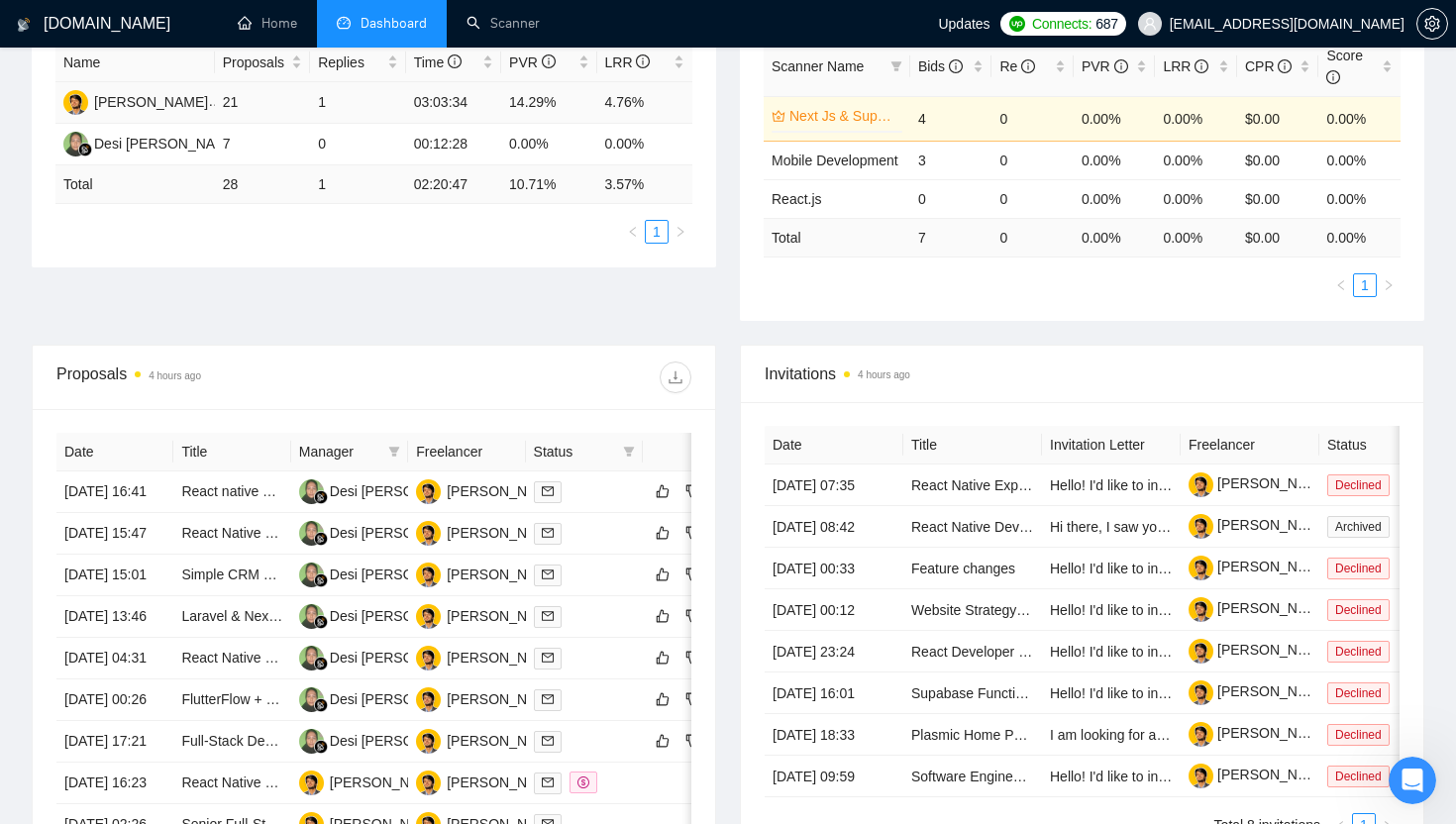 scroll, scrollTop: 394, scrollLeft: 0, axis: vertical 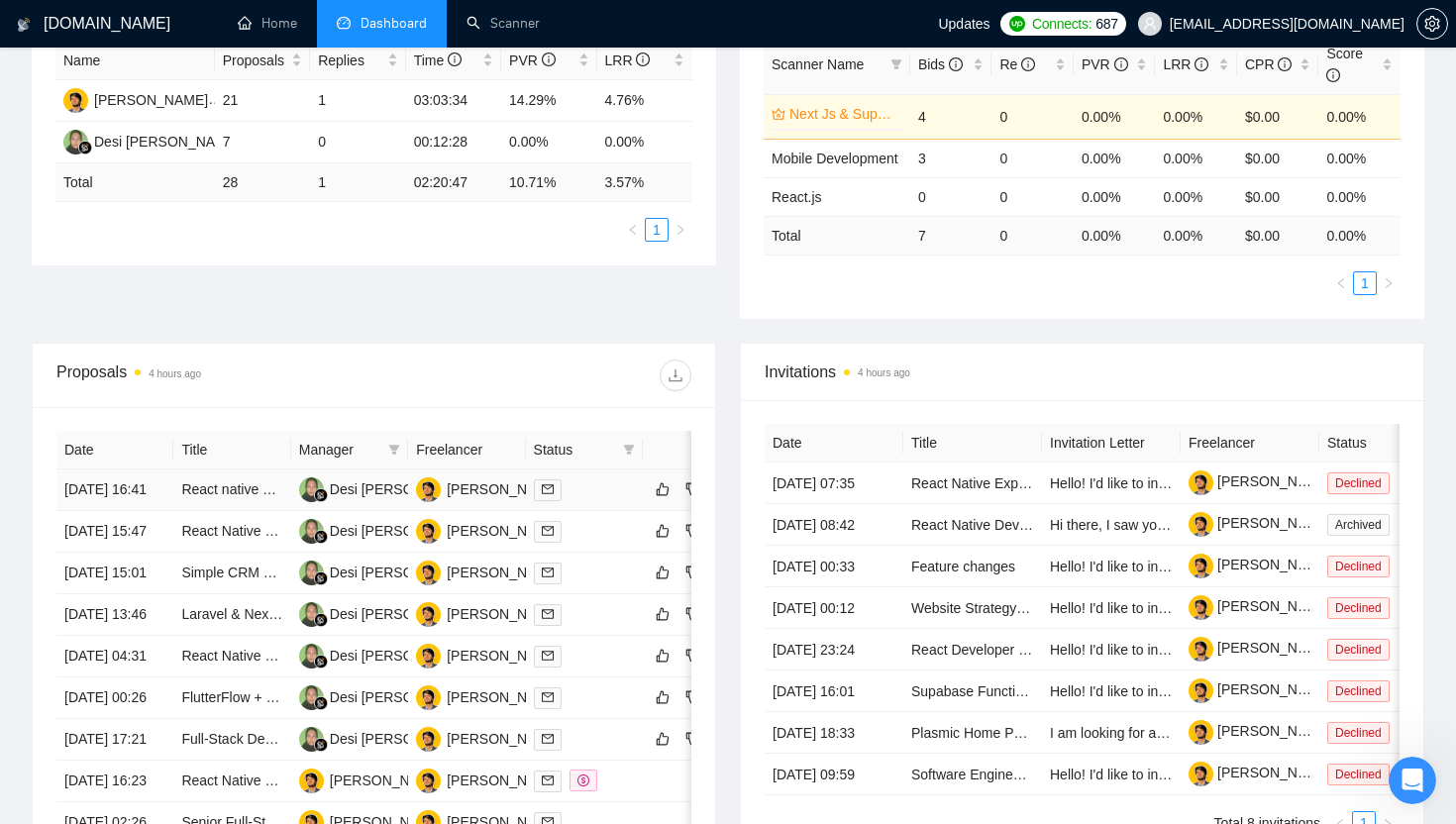 click on "[DATE] 16:41" at bounding box center (115, 490) 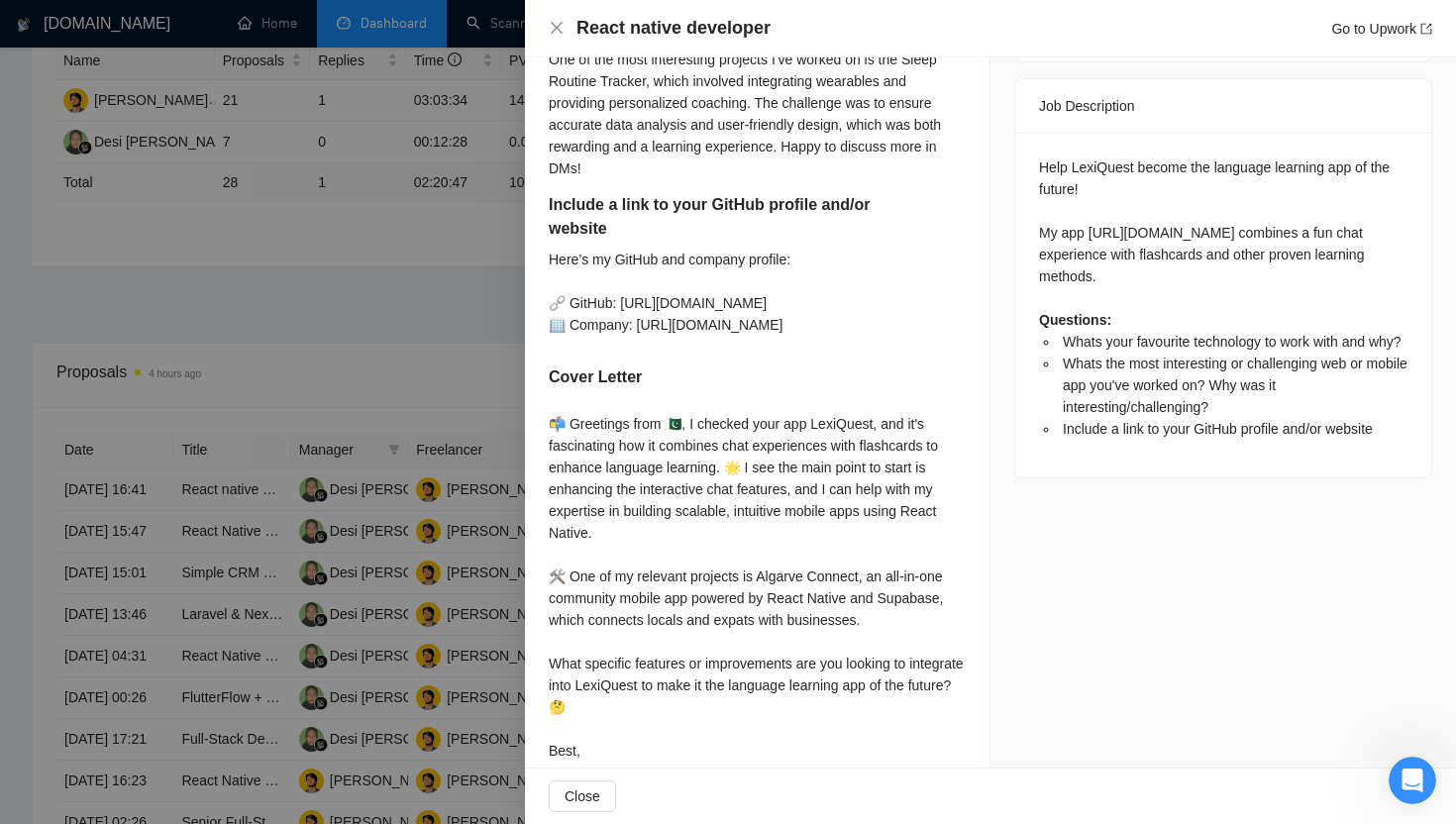 scroll, scrollTop: 812, scrollLeft: 0, axis: vertical 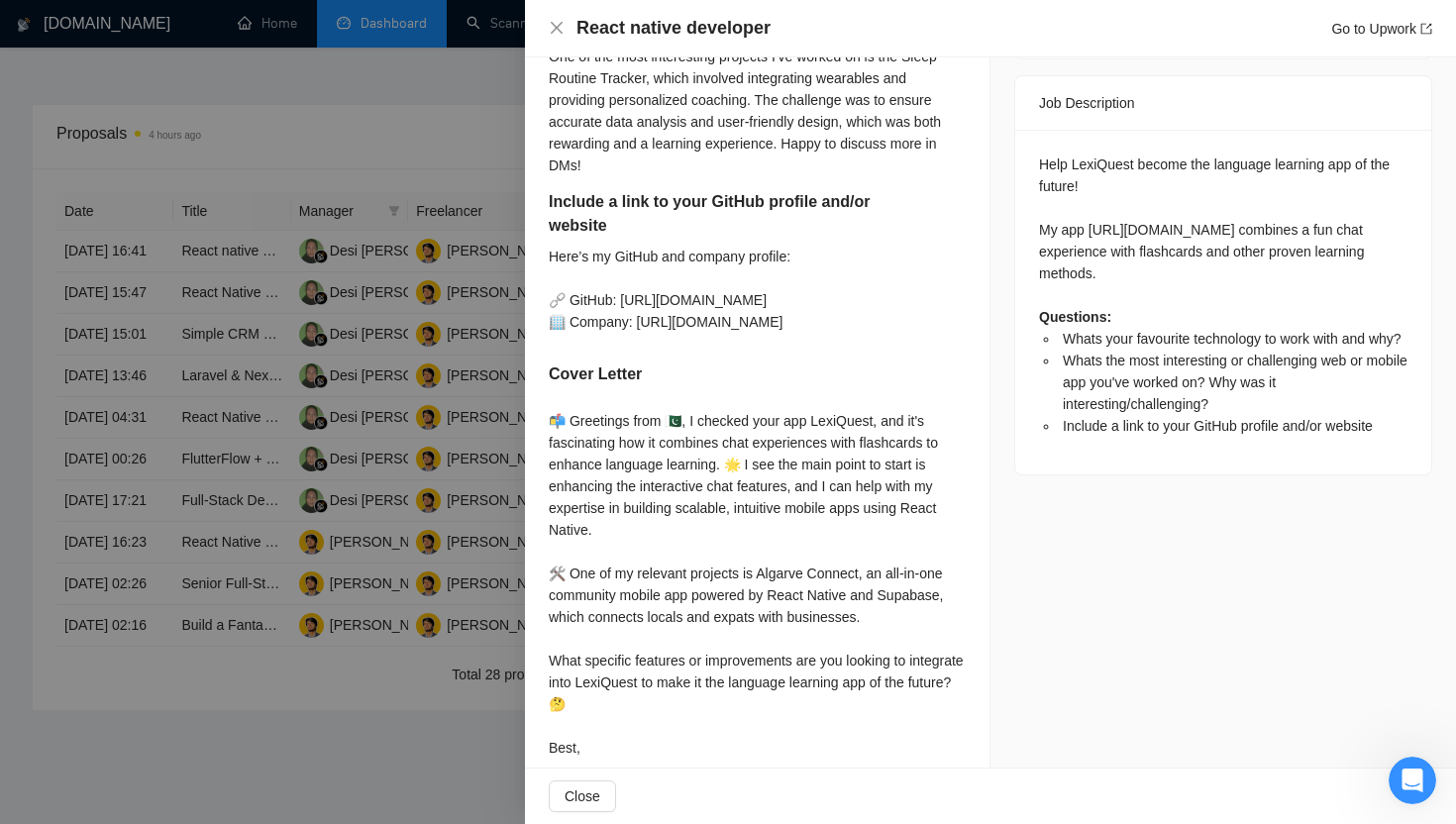 click at bounding box center [728, 412] 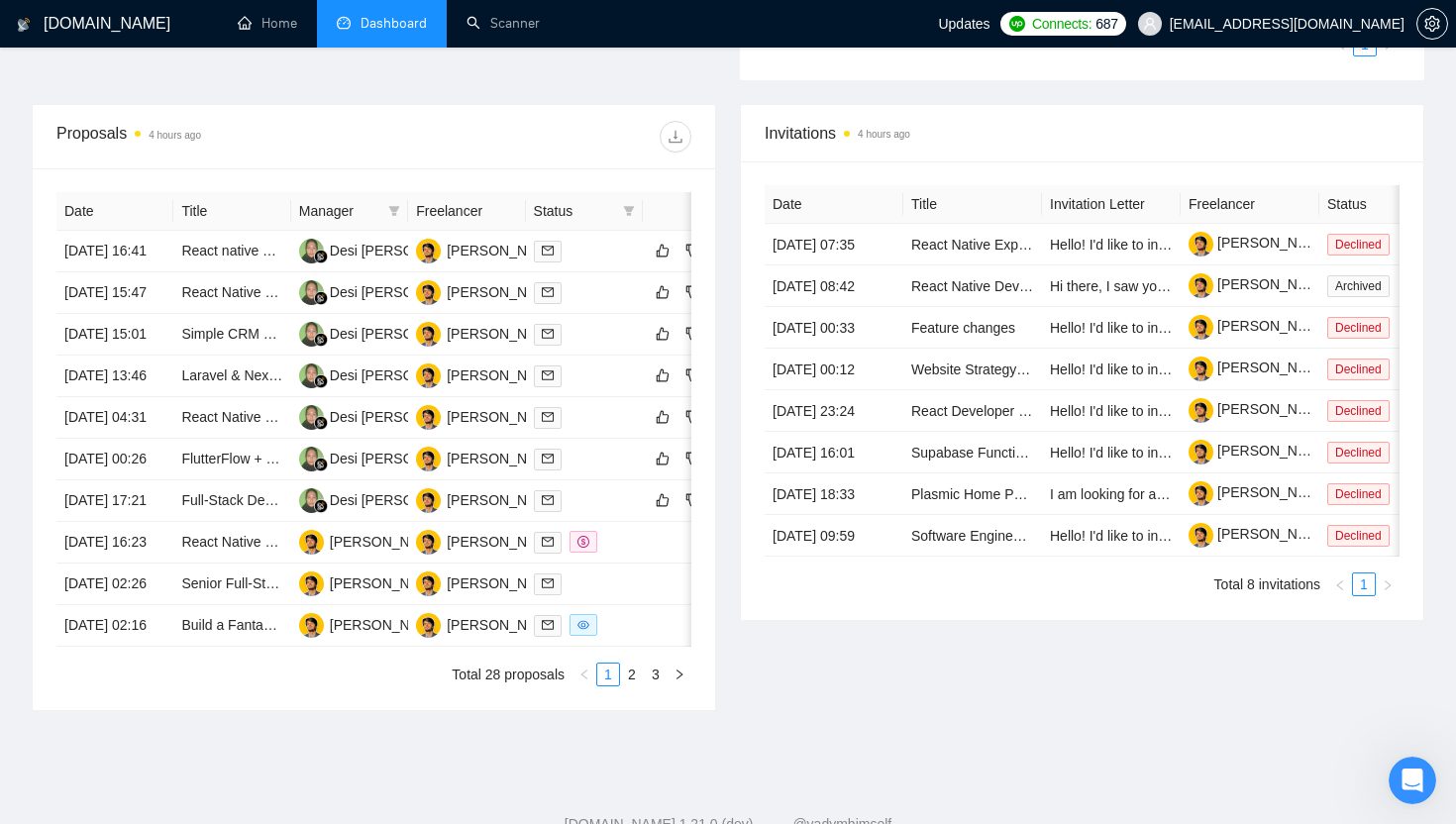 scroll, scrollTop: 584, scrollLeft: 0, axis: vertical 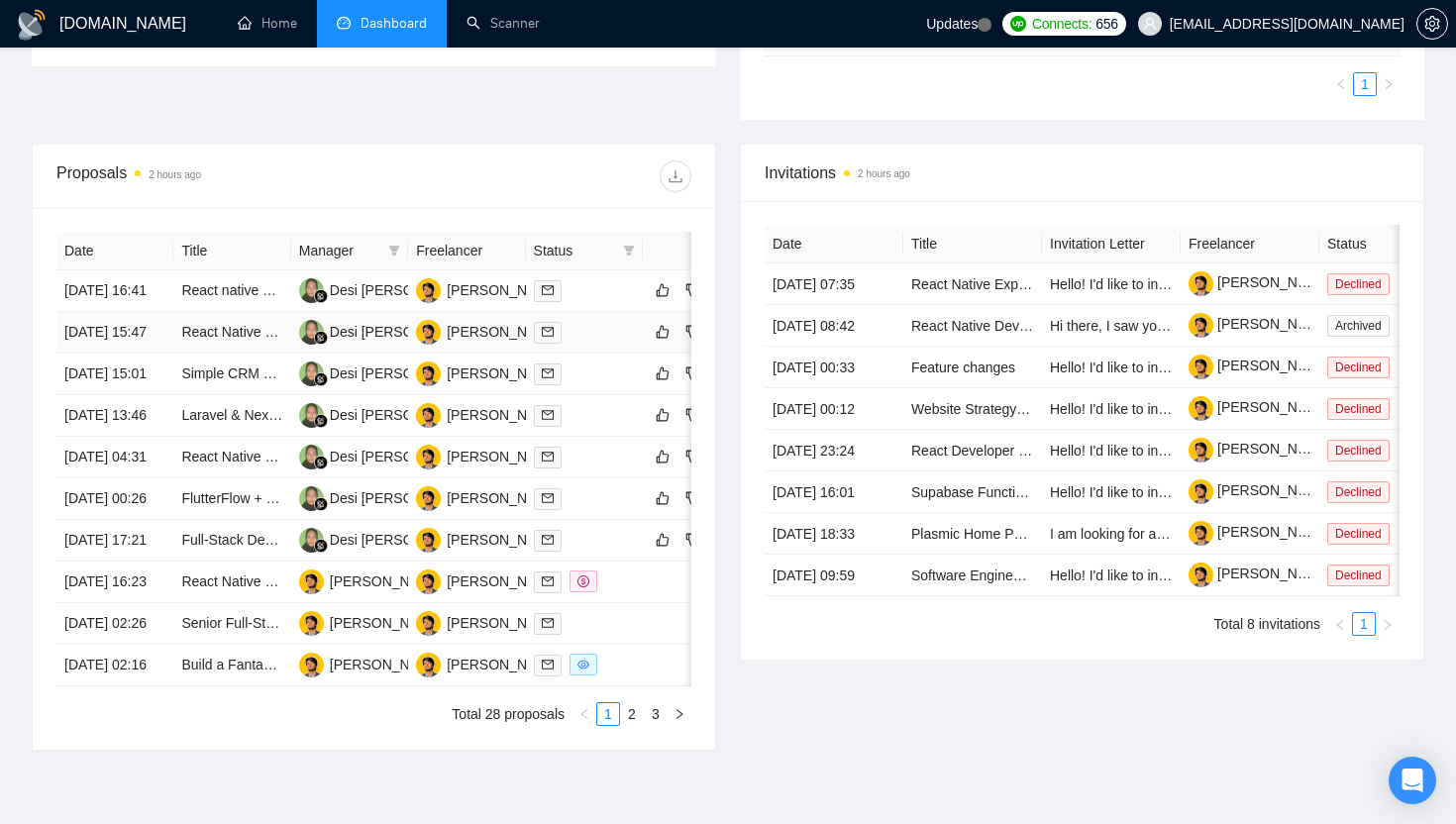 click on "[DATE] 15:47" at bounding box center [115, 333] 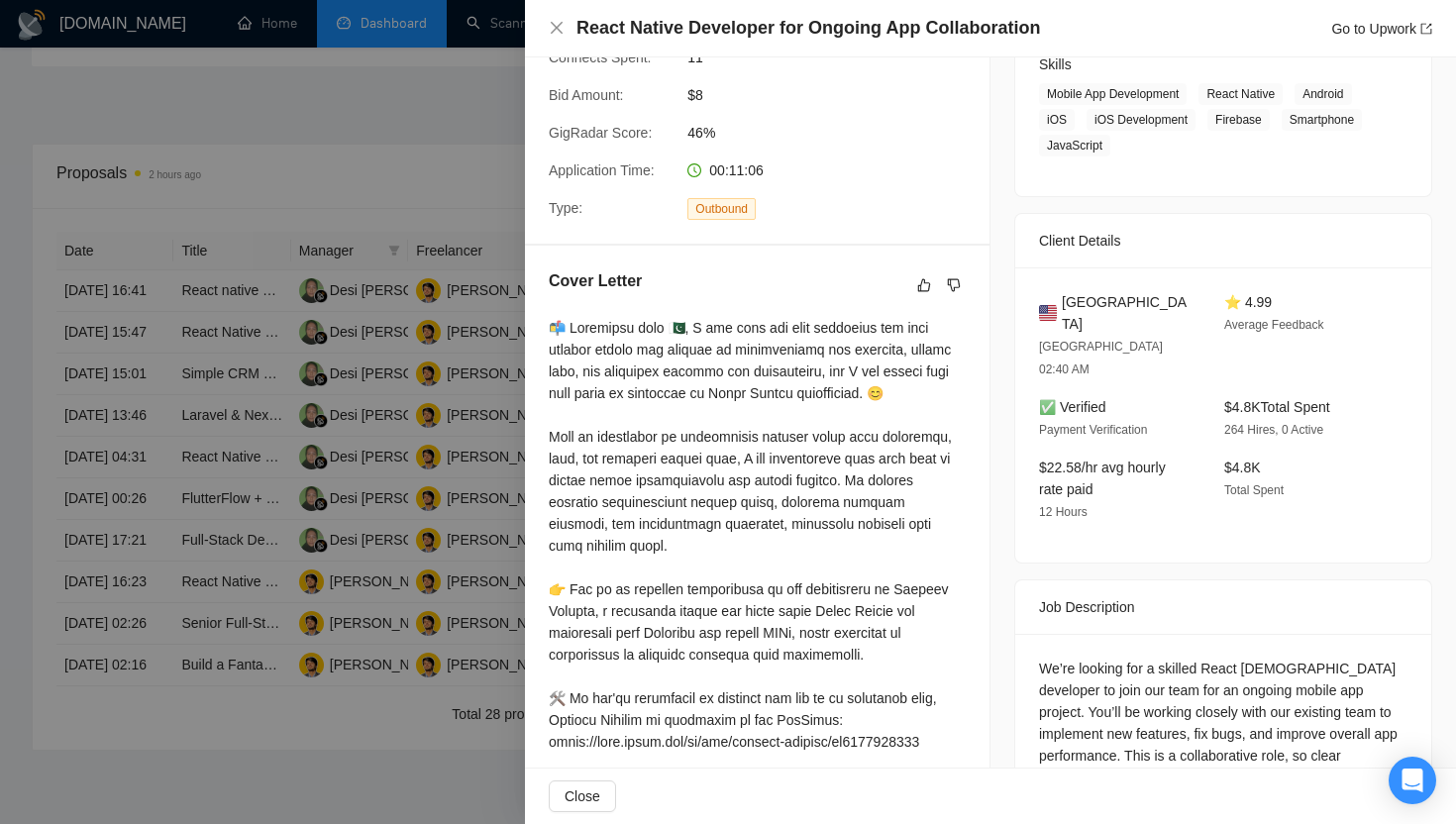 scroll, scrollTop: 434, scrollLeft: 0, axis: vertical 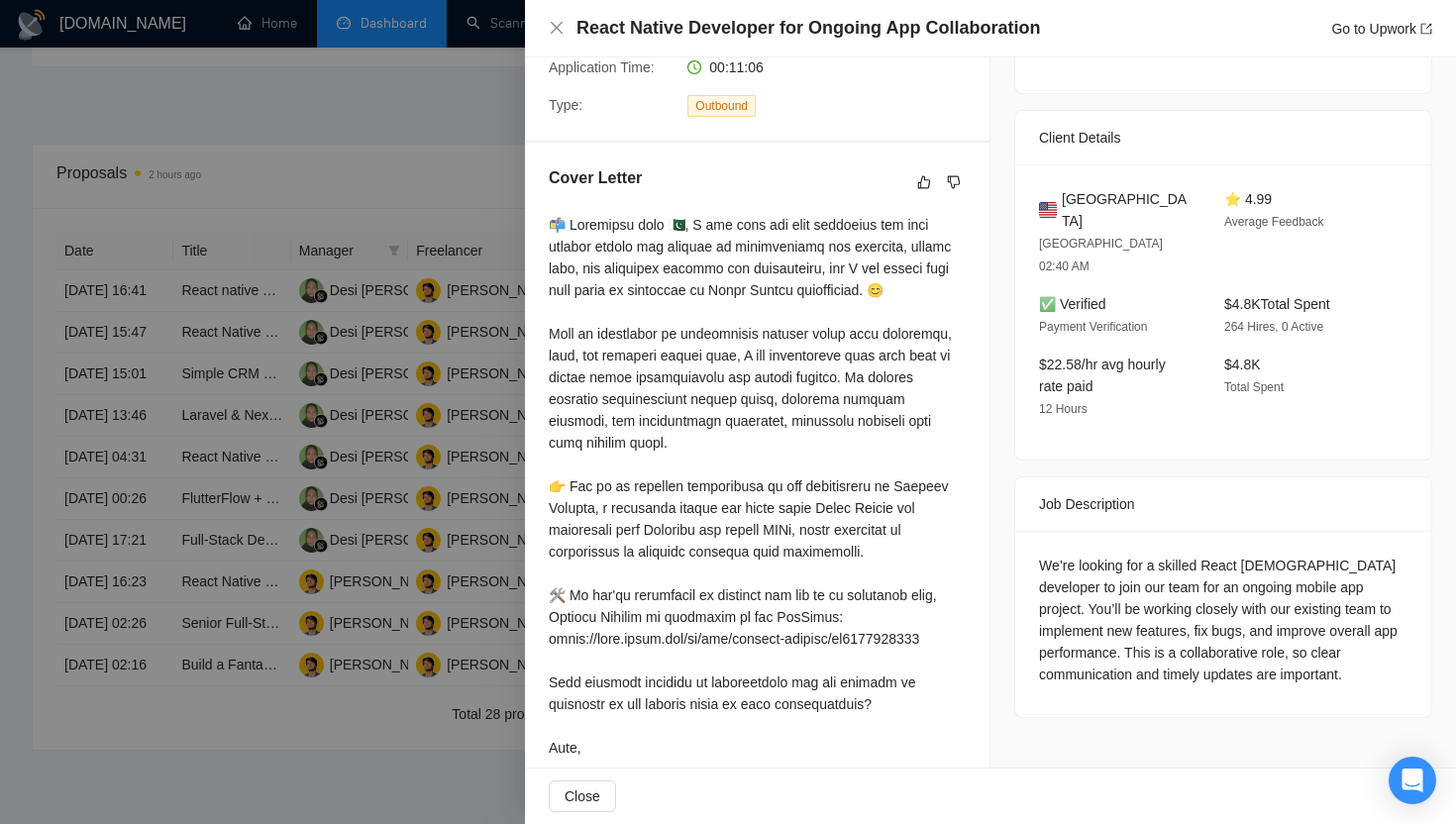 click at bounding box center [728, 412] 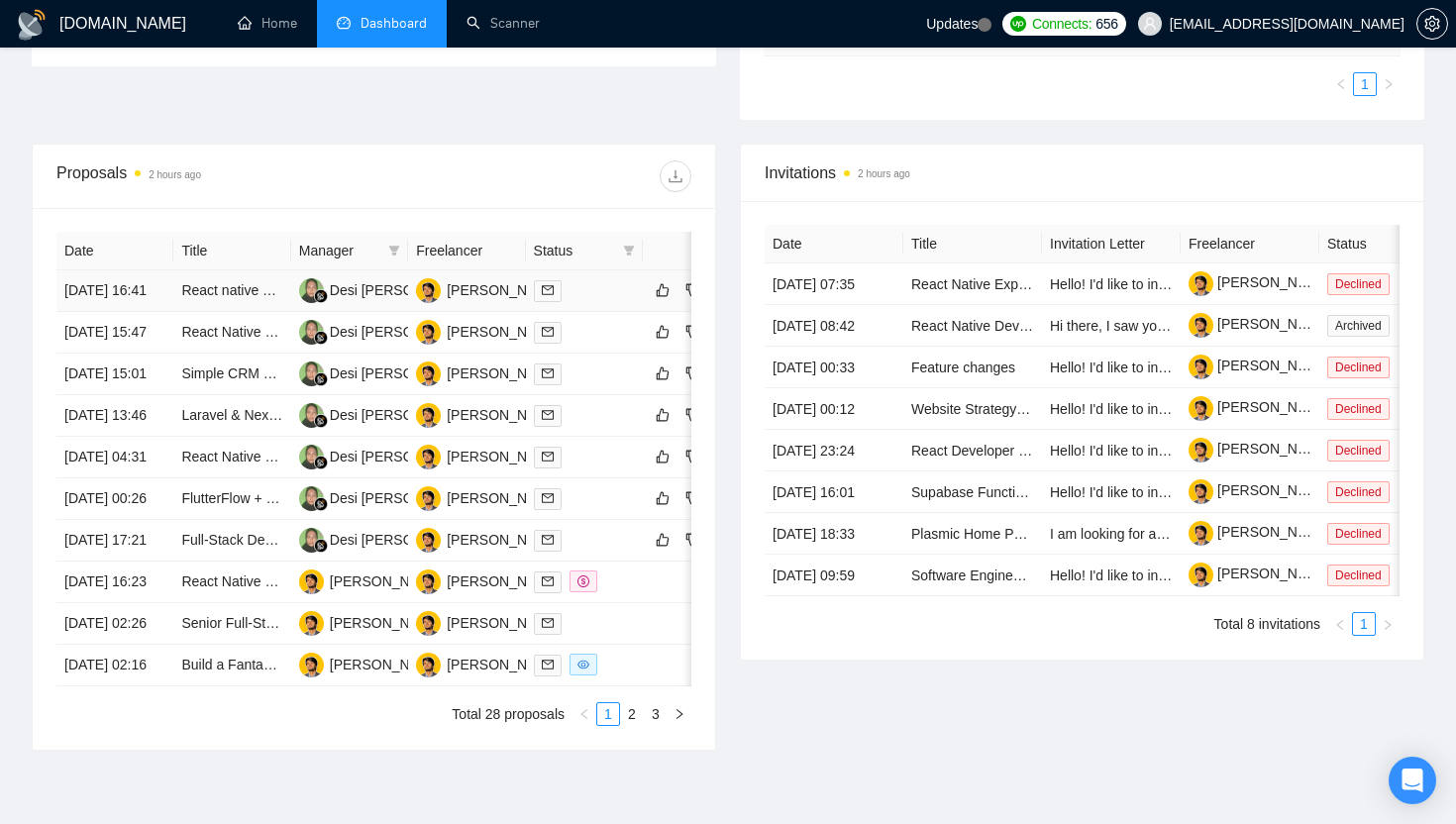 click on "[DATE] 16:41" at bounding box center [115, 291] 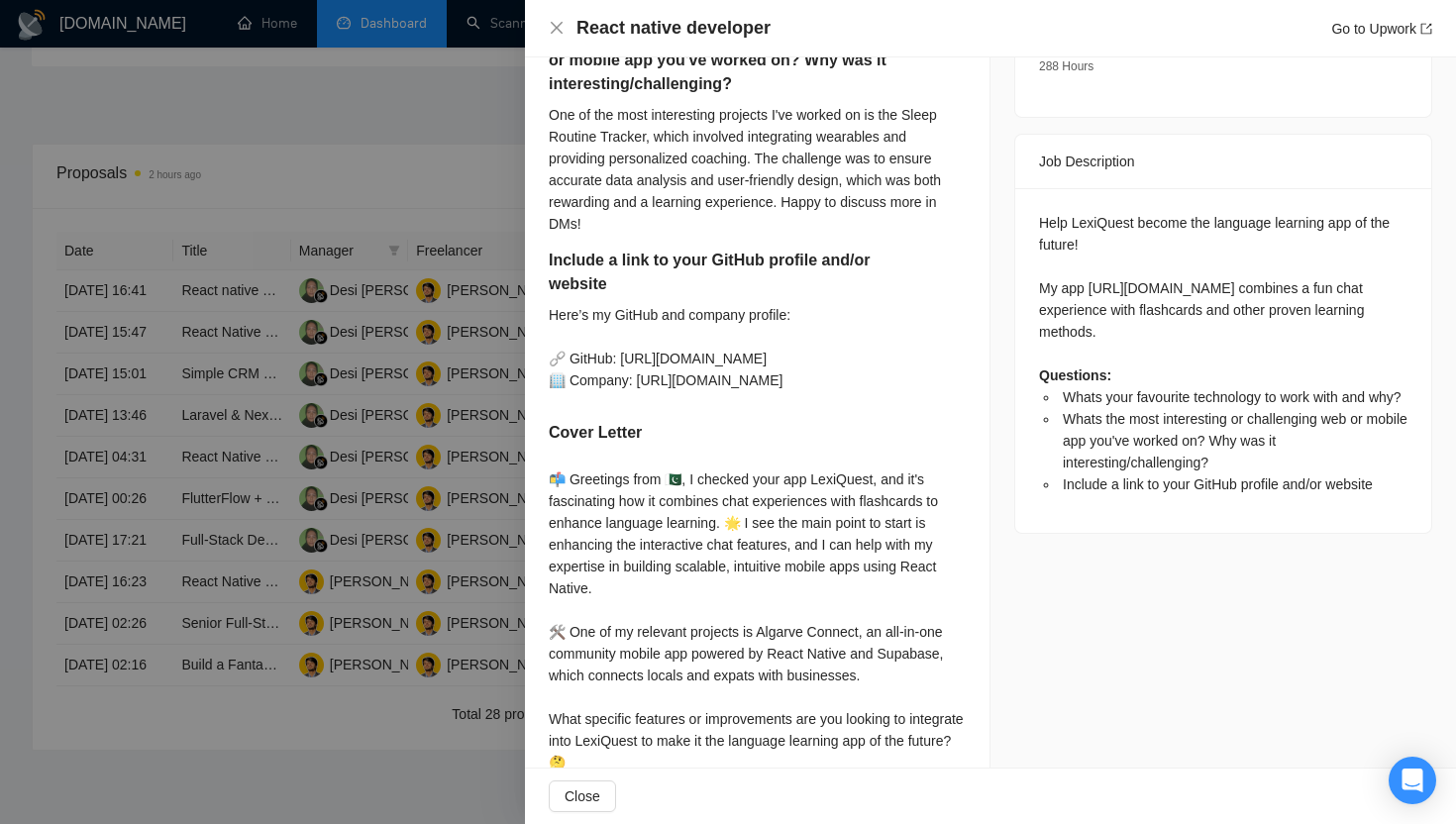 scroll, scrollTop: 812, scrollLeft: 0, axis: vertical 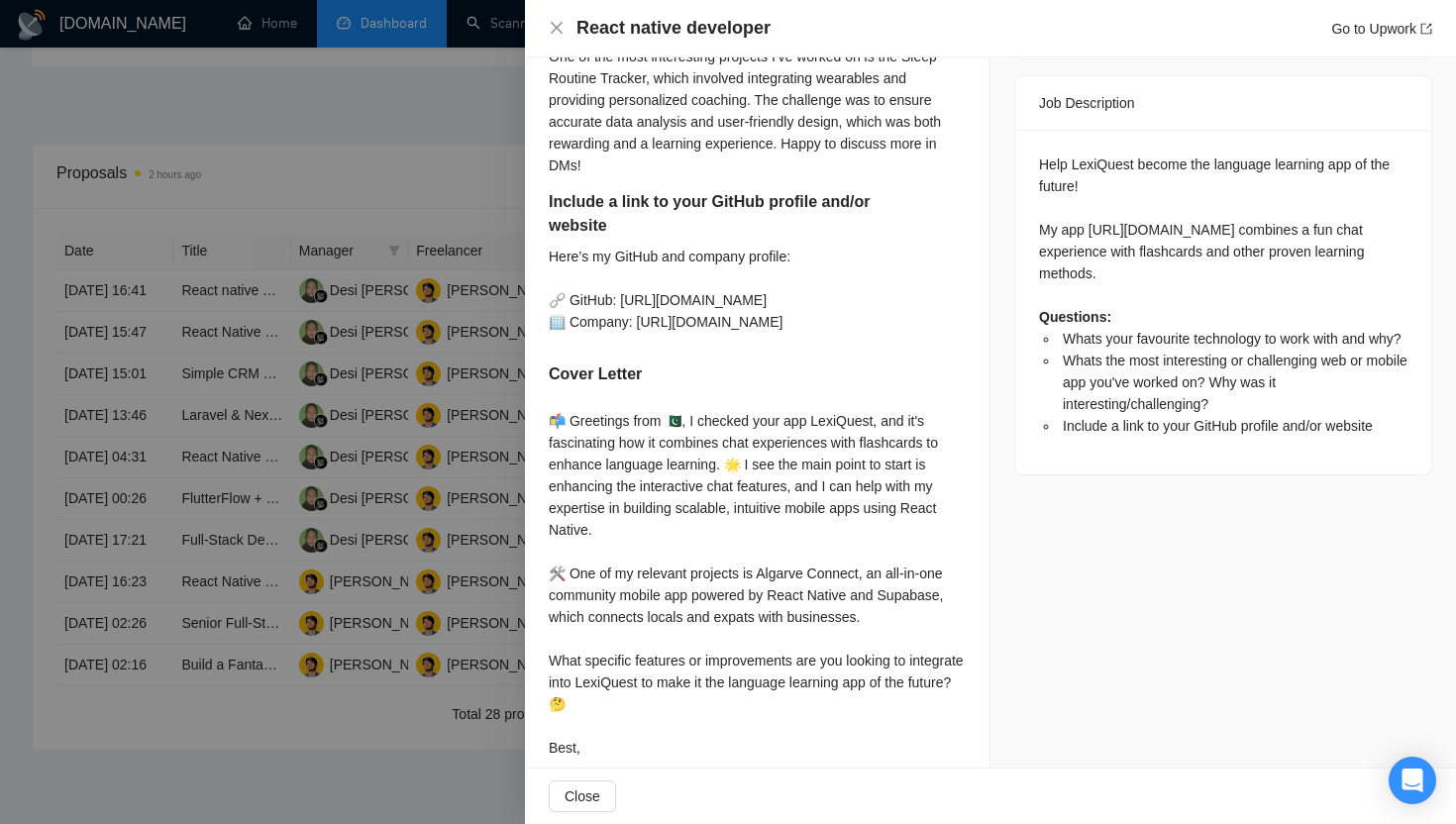 click at bounding box center (728, 412) 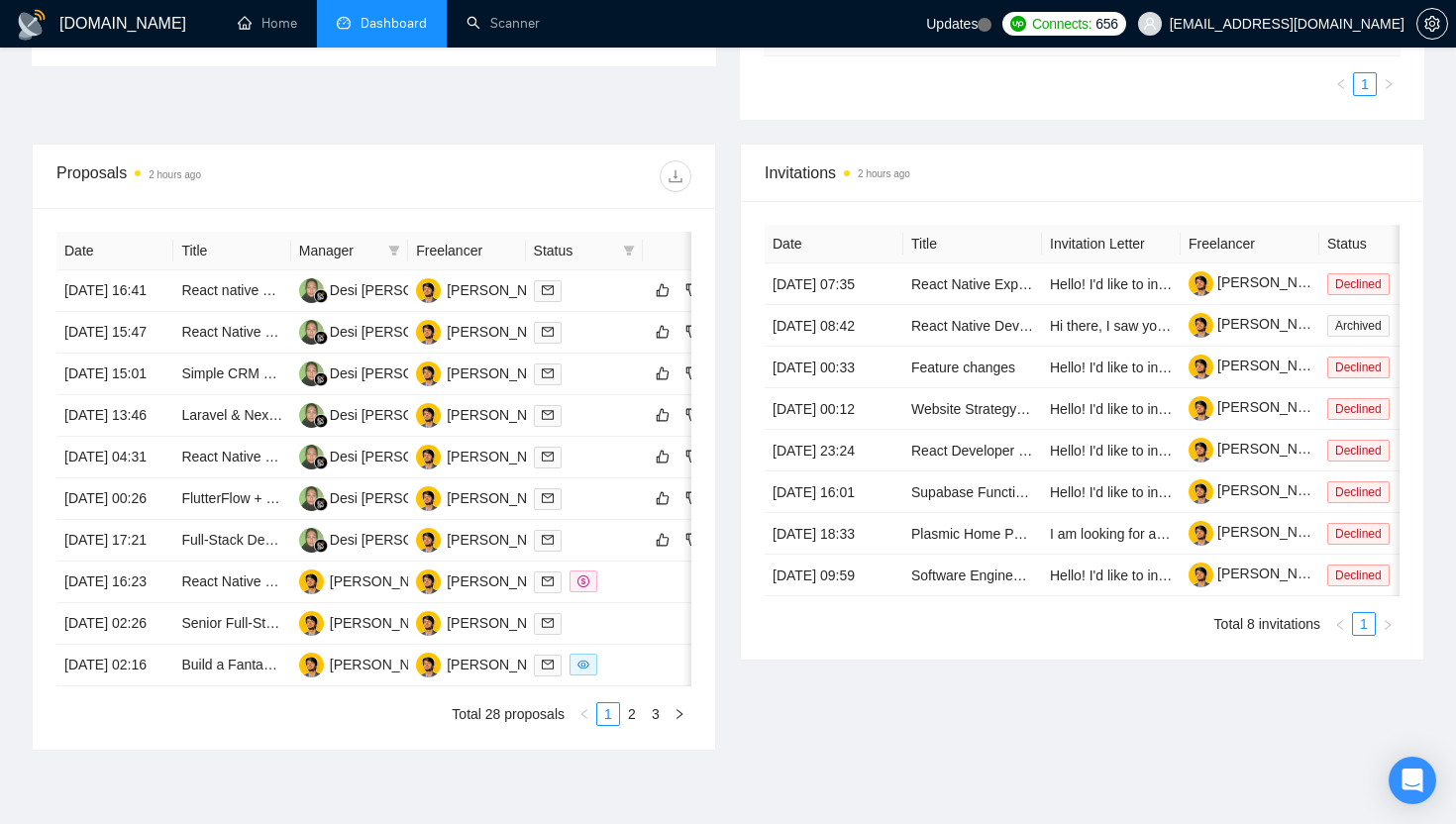 scroll, scrollTop: 0, scrollLeft: 0, axis: both 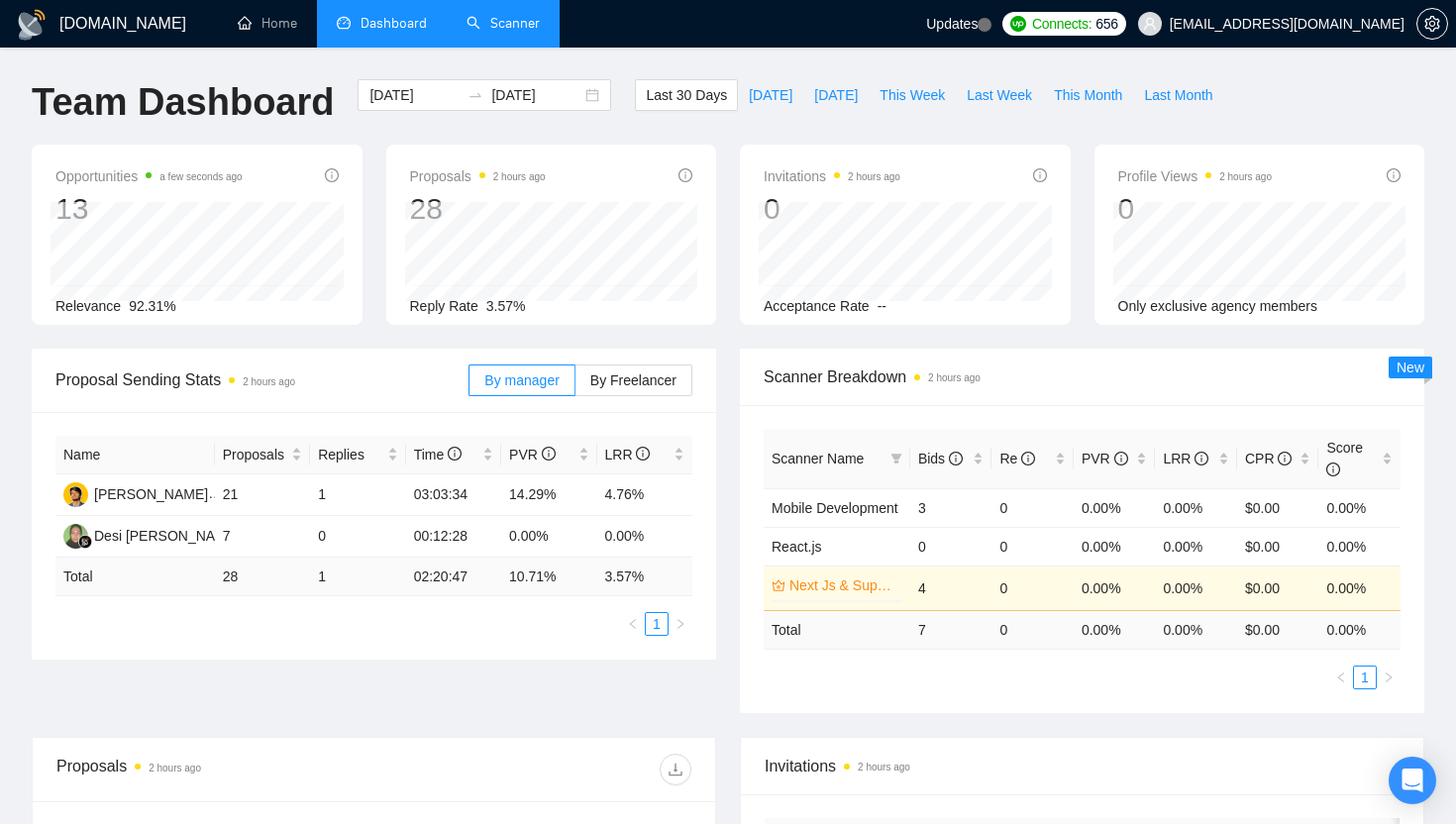 click on "Scanner" at bounding box center [503, 23] 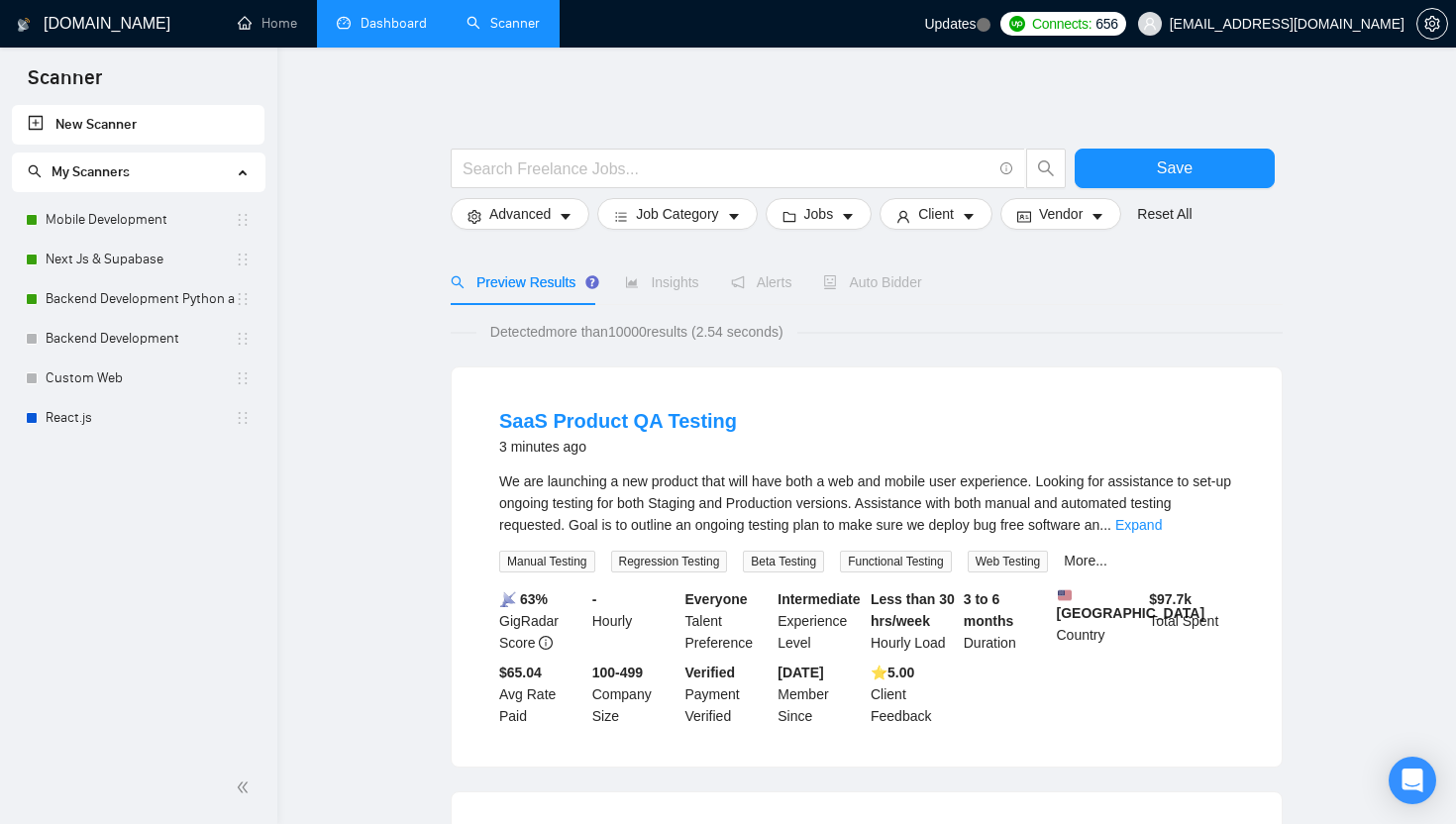 click on "Dashboard" at bounding box center (381, 23) 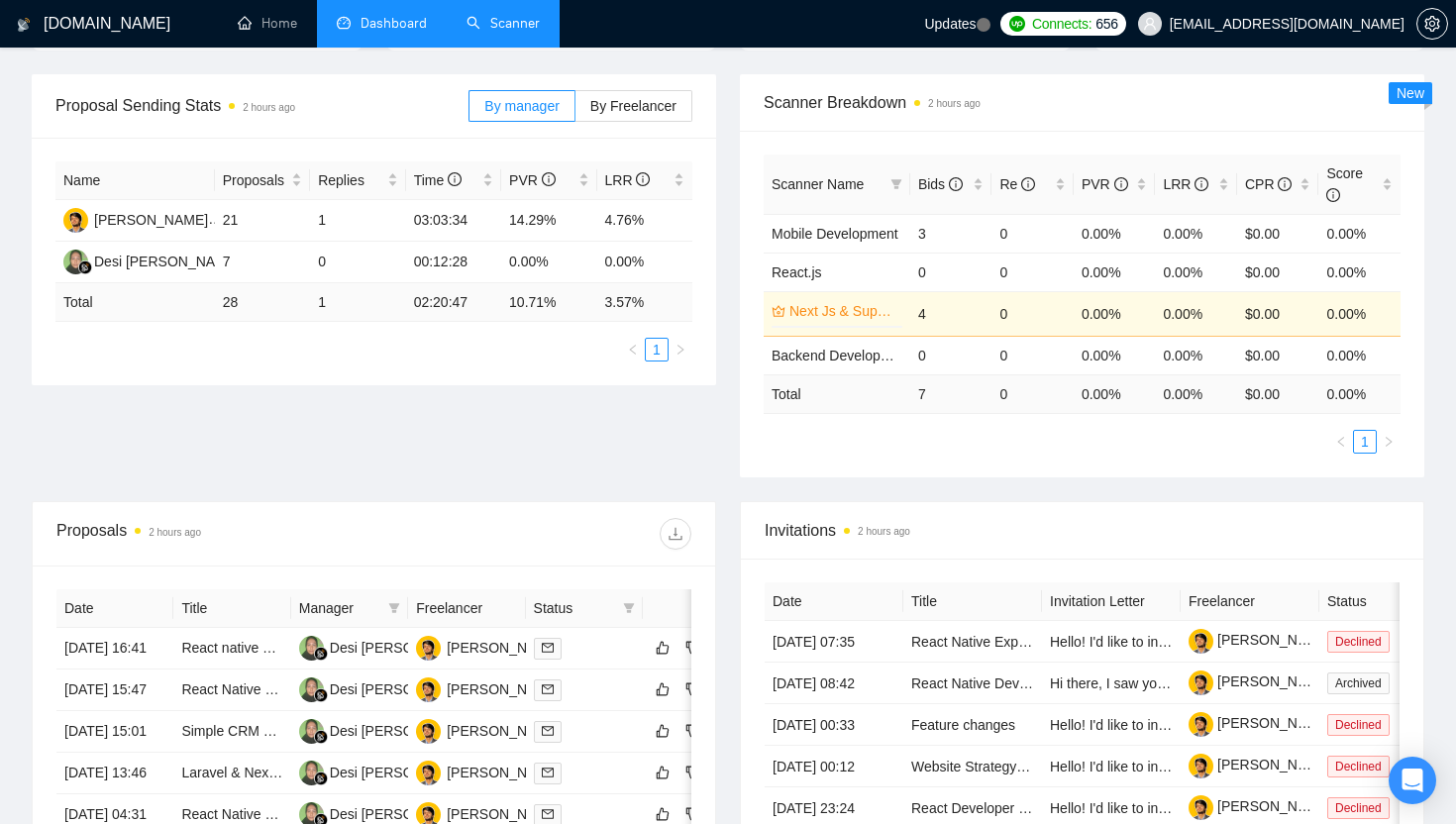 scroll, scrollTop: 325, scrollLeft: 0, axis: vertical 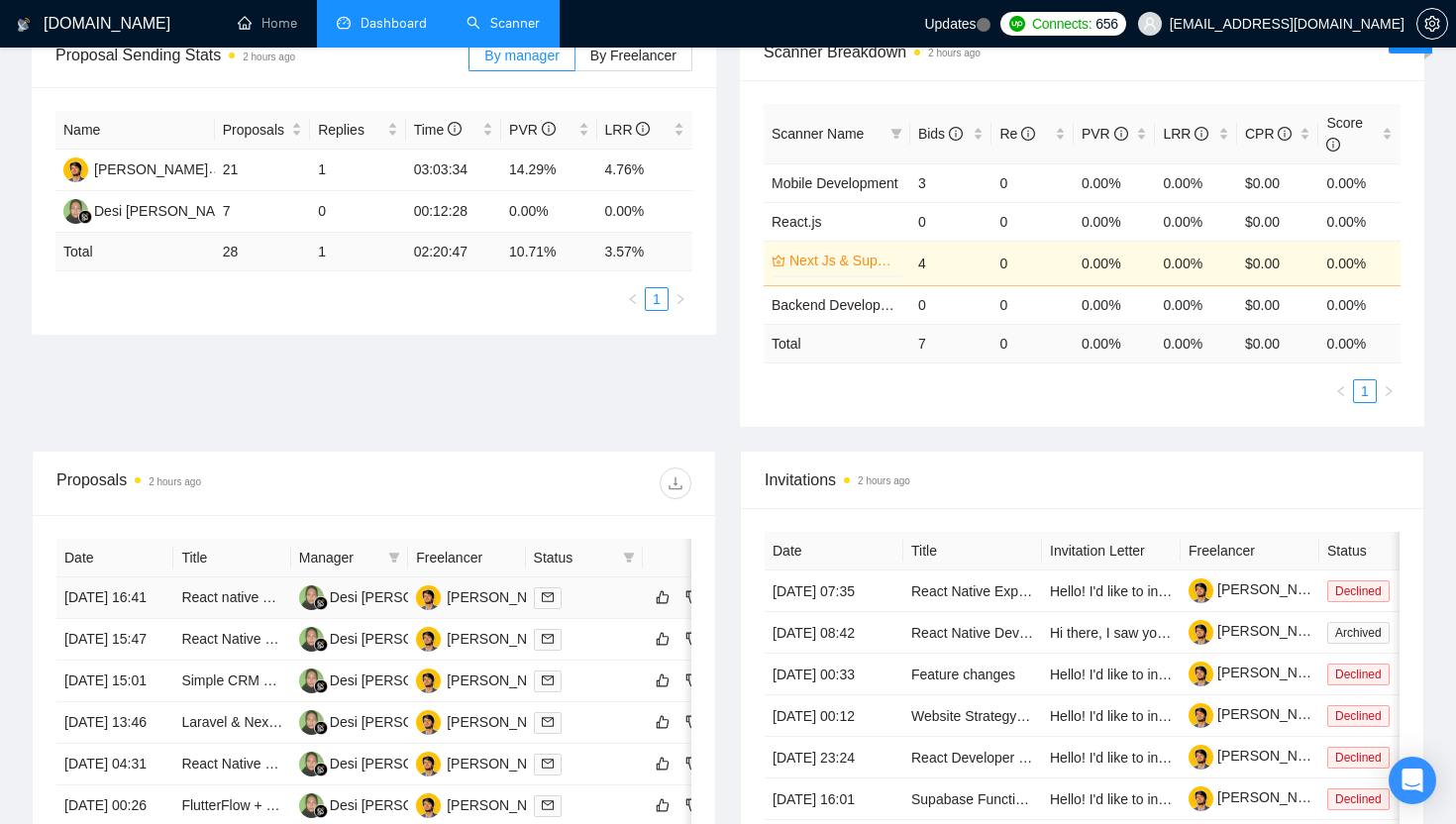 click at bounding box center [584, 597] 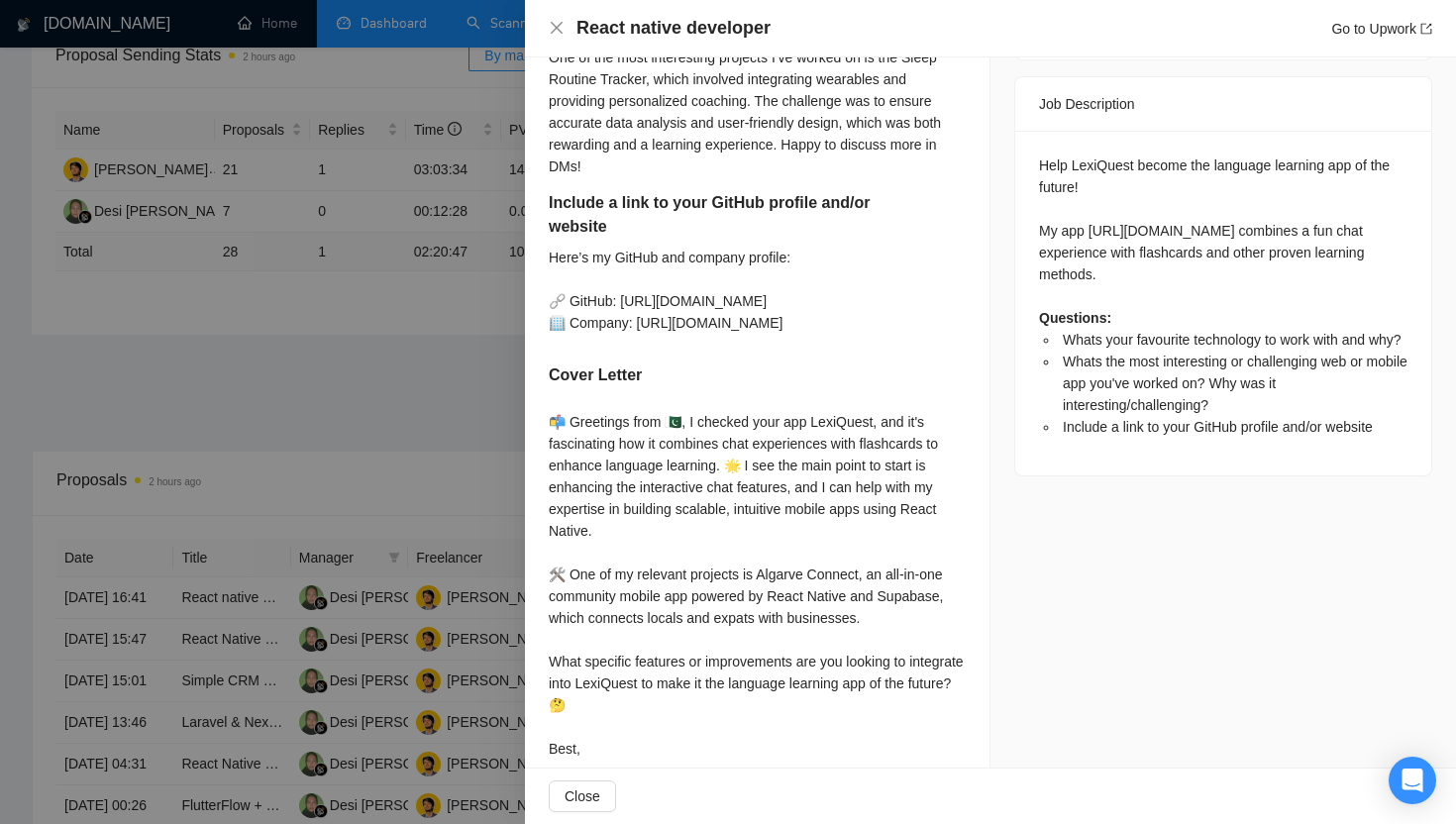 scroll, scrollTop: 812, scrollLeft: 0, axis: vertical 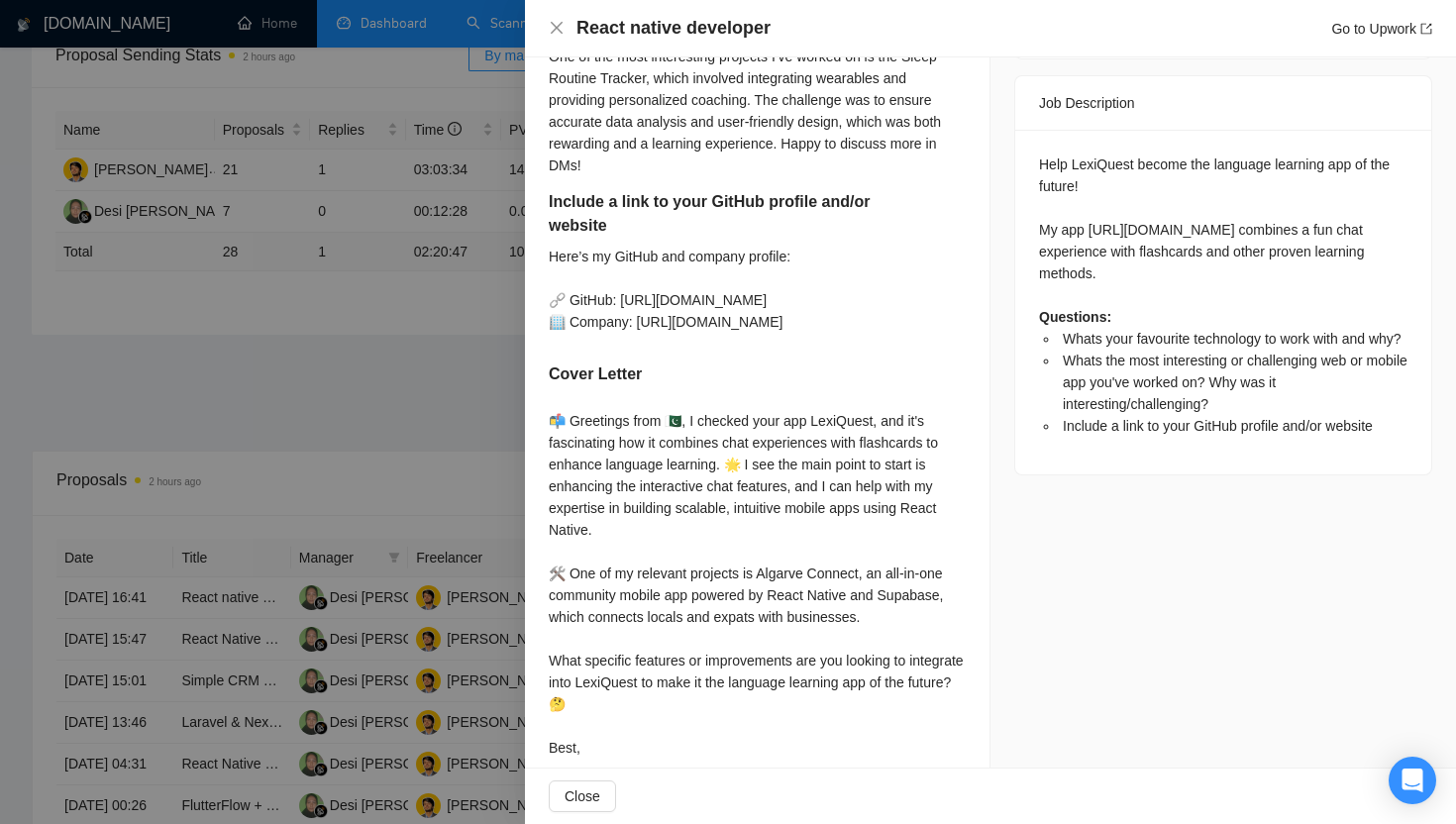 click at bounding box center (728, 412) 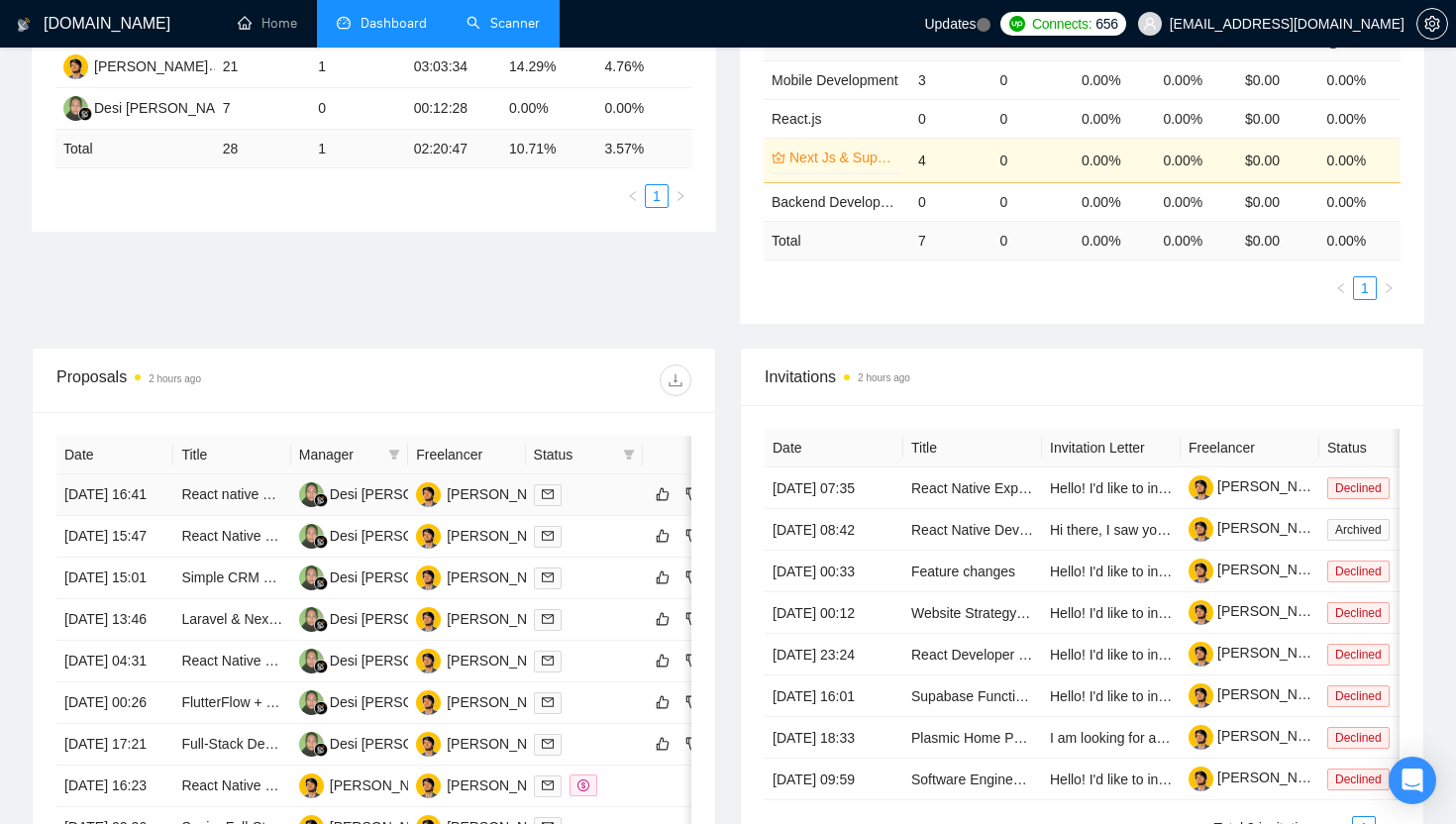 scroll, scrollTop: 444, scrollLeft: 0, axis: vertical 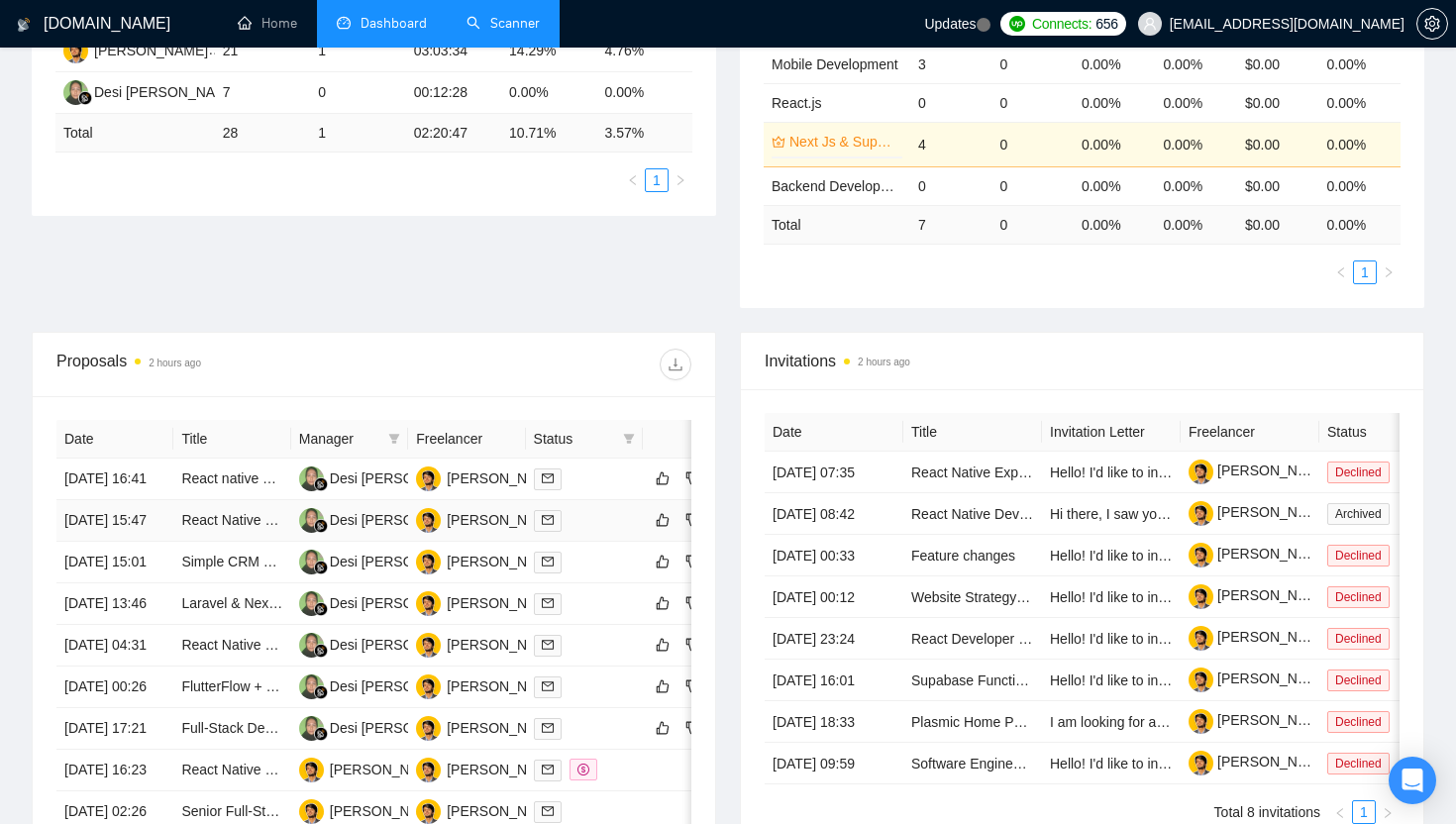 click on "React Native Developer for Ongoing App Collaboration" at bounding box center (232, 521) 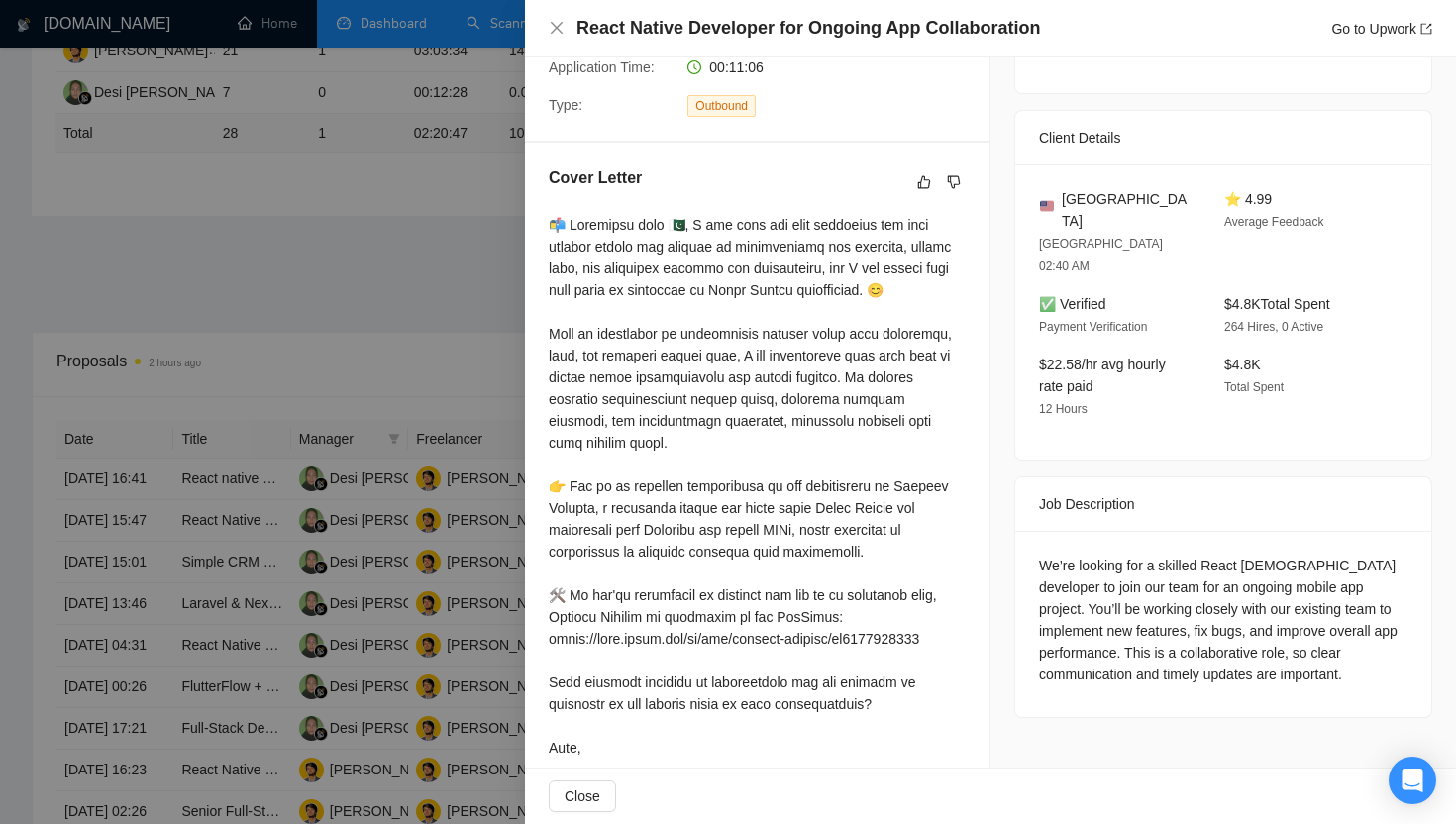 click at bounding box center [728, 412] 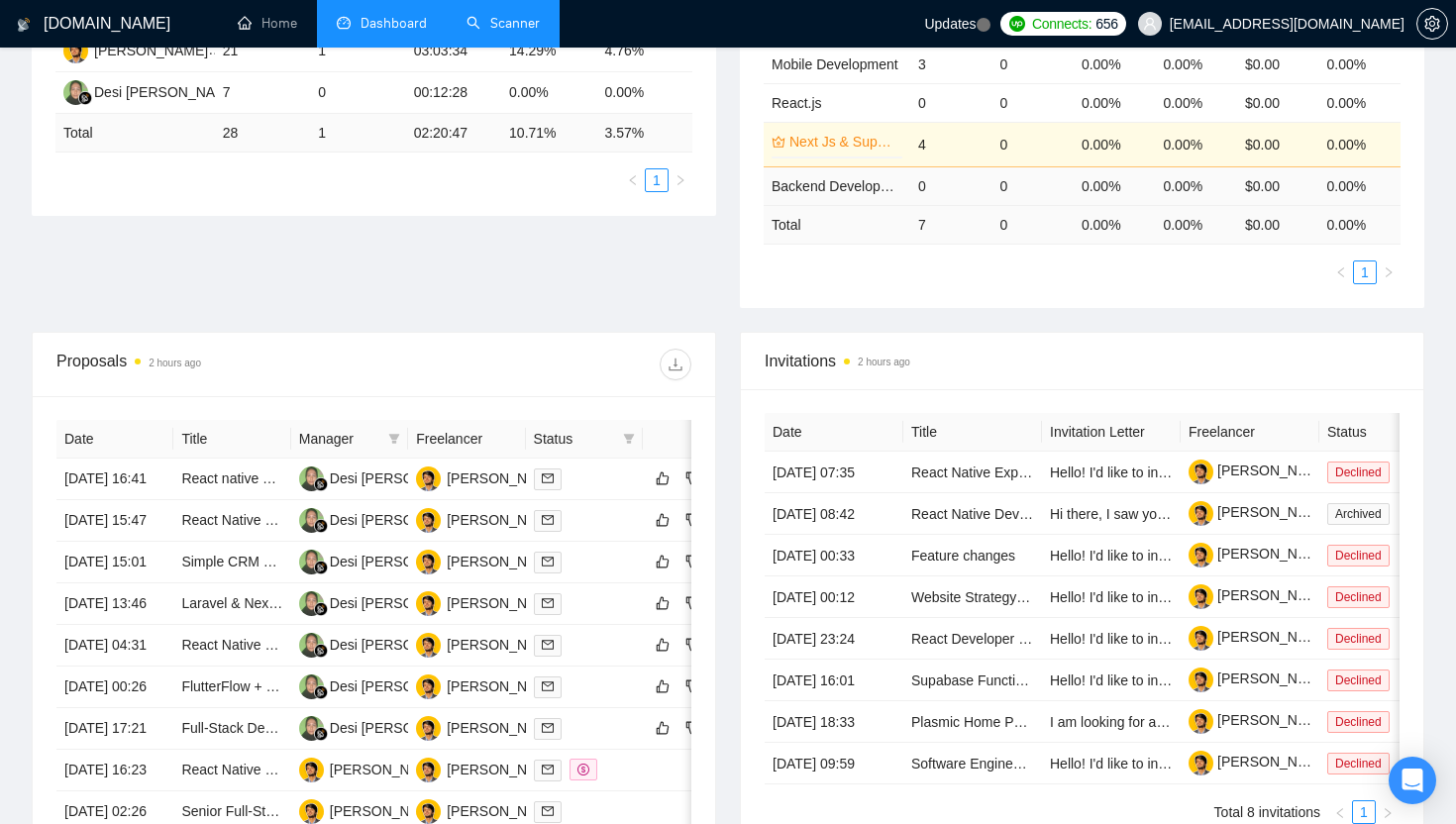 scroll, scrollTop: 0, scrollLeft: 0, axis: both 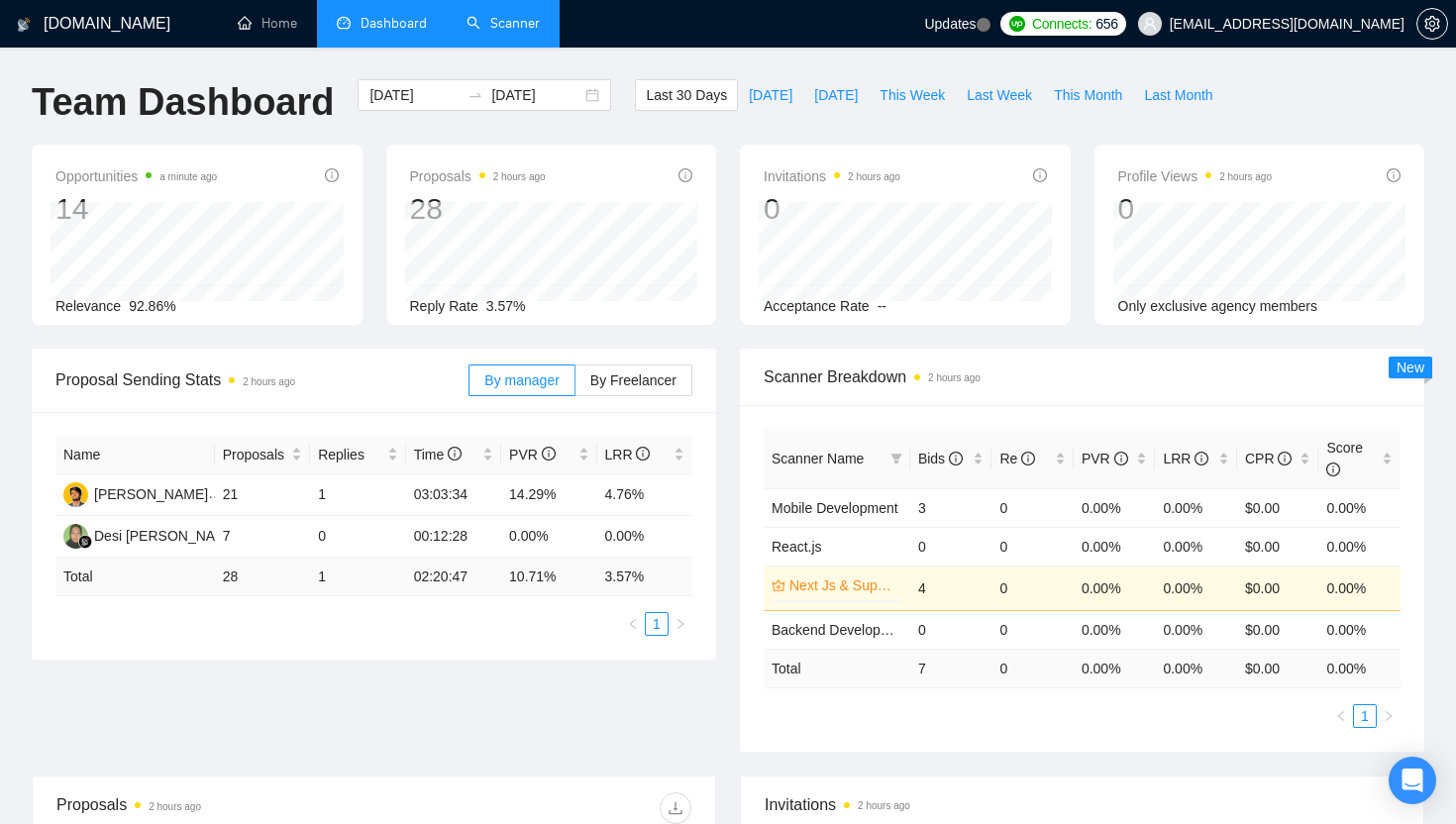 click on "Scanner" at bounding box center (503, 23) 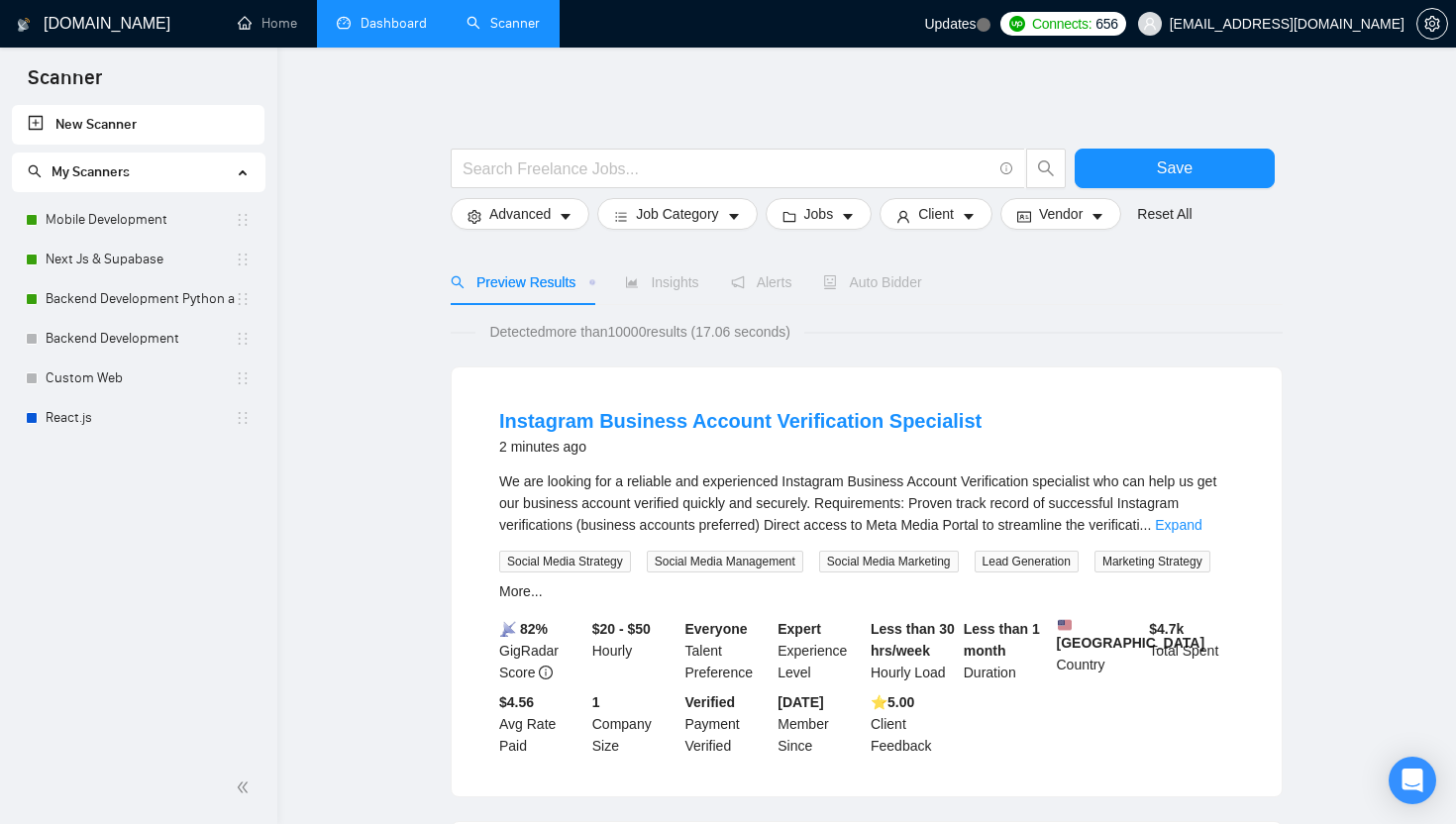 click on "Dashboard" at bounding box center [381, 23] 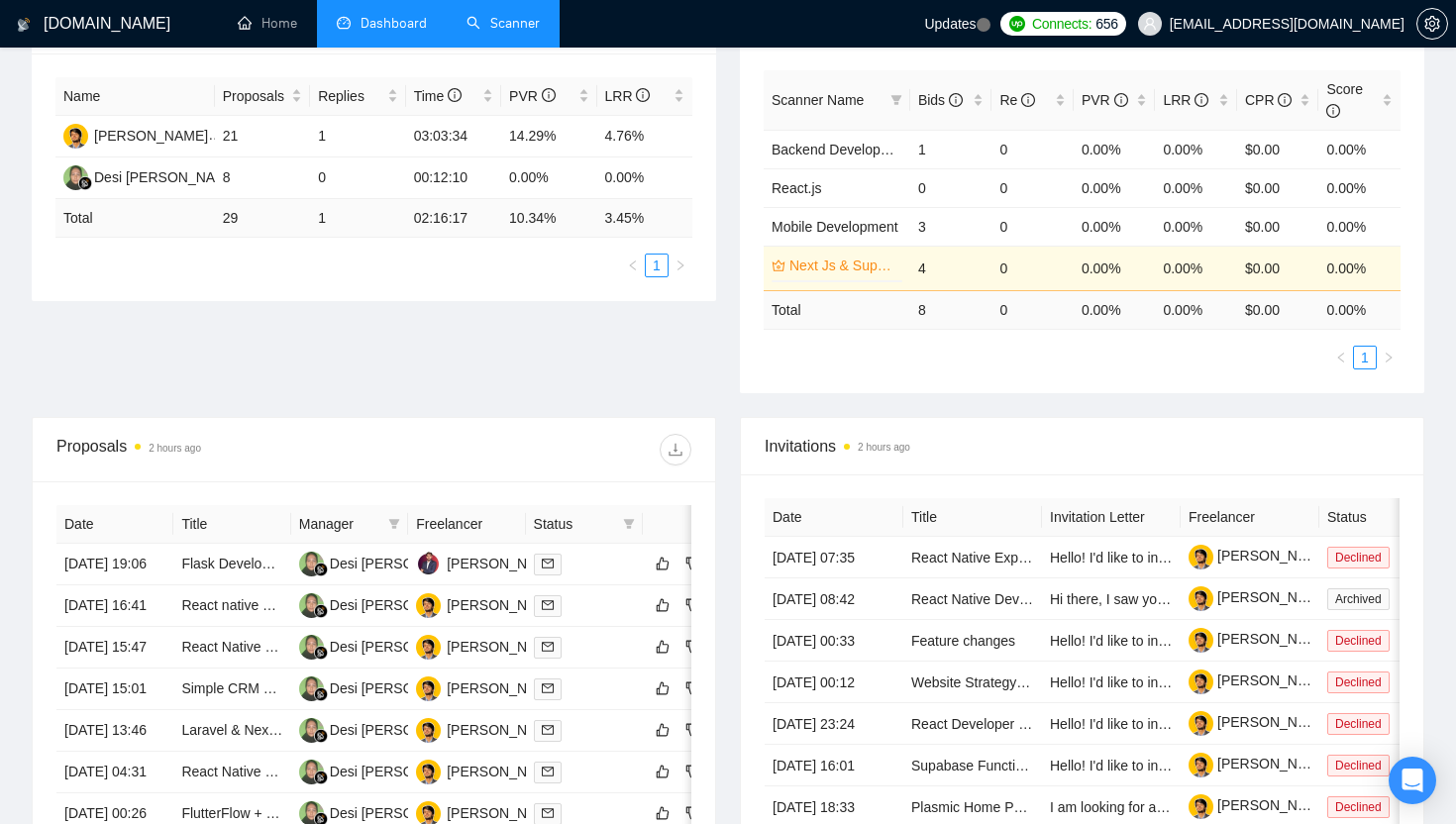 scroll, scrollTop: 451, scrollLeft: 0, axis: vertical 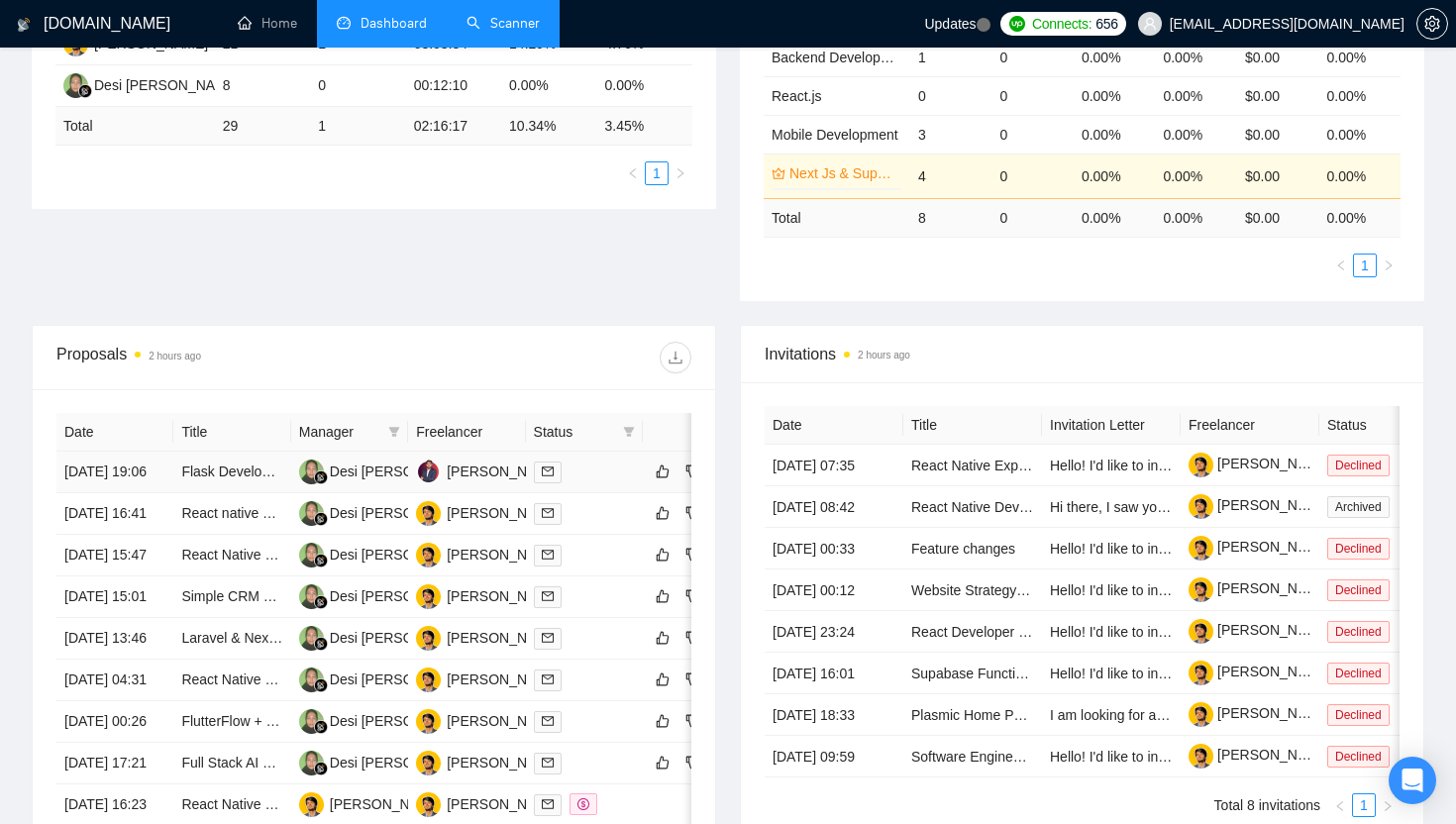 click at bounding box center [584, 471] 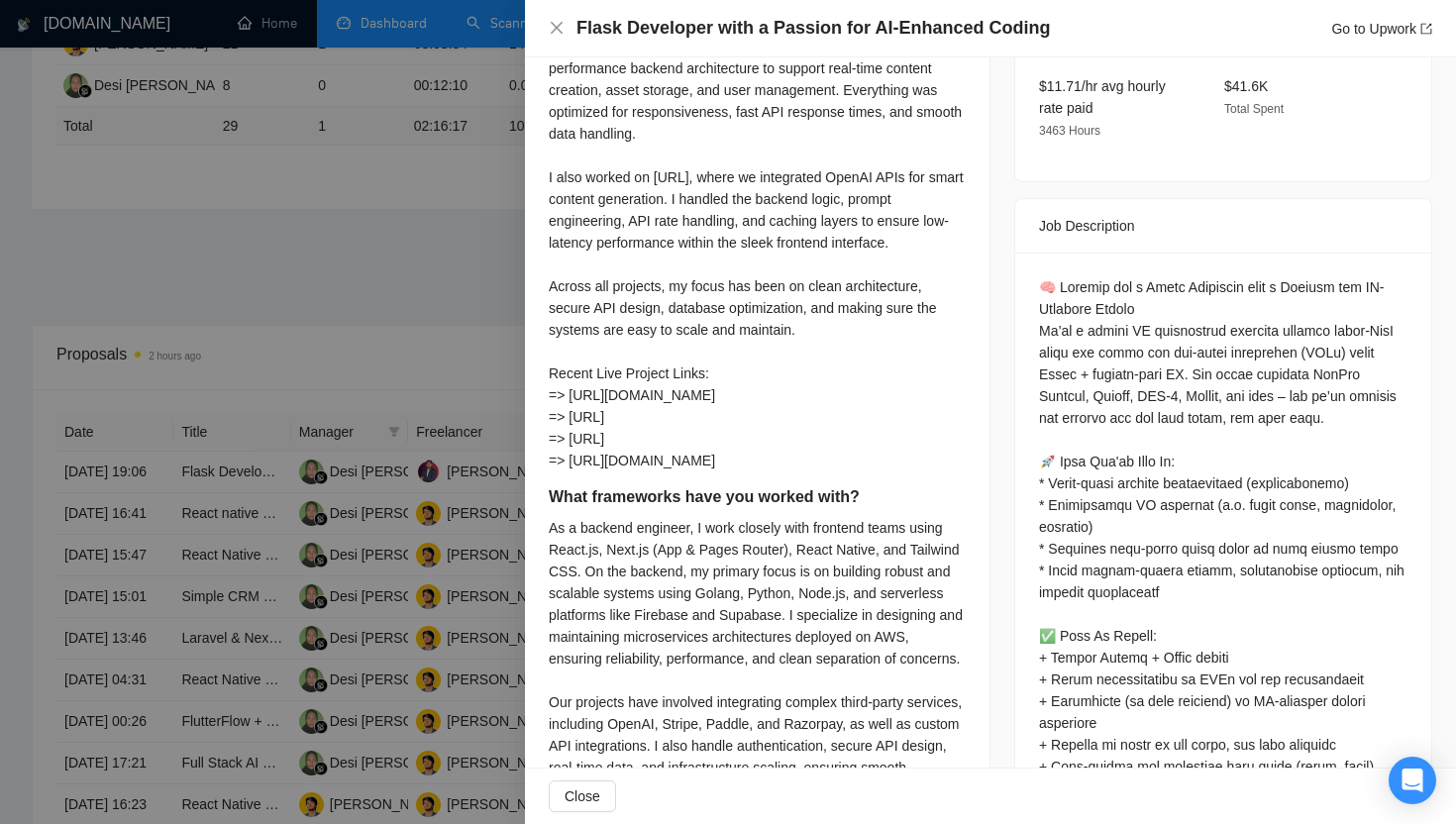 scroll, scrollTop: 0, scrollLeft: 0, axis: both 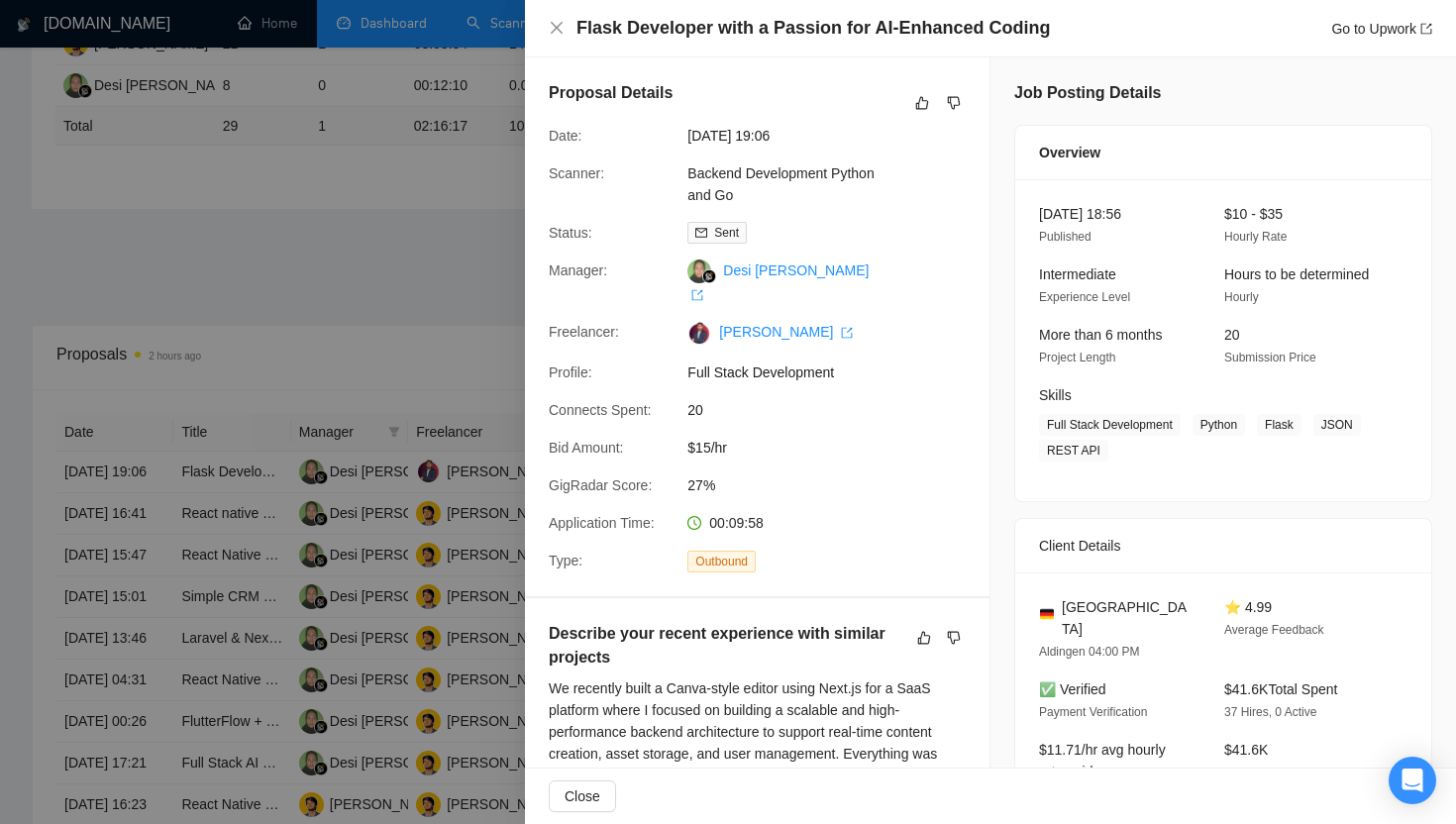 click at bounding box center [728, 412] 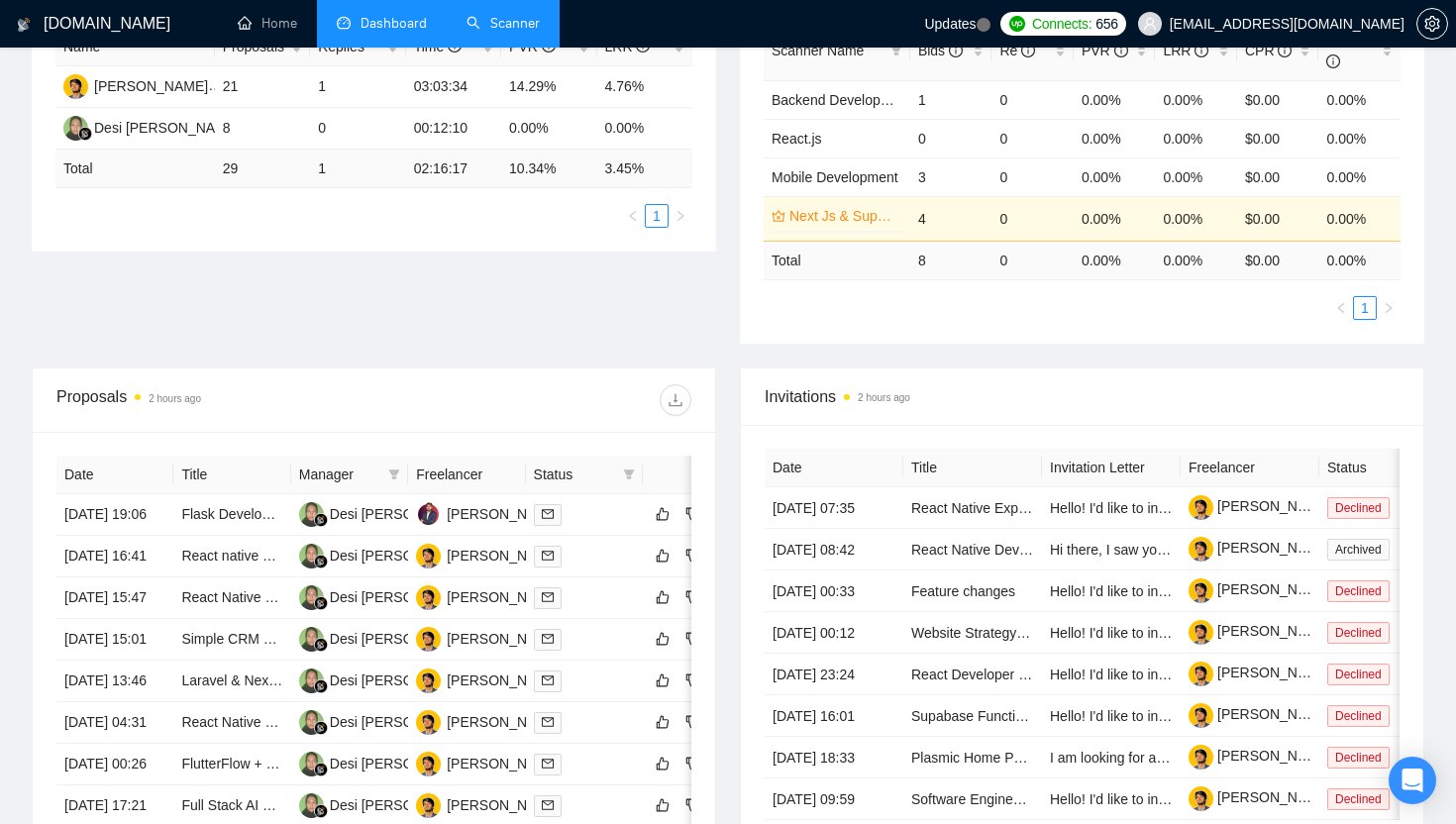 scroll, scrollTop: 410, scrollLeft: 0, axis: vertical 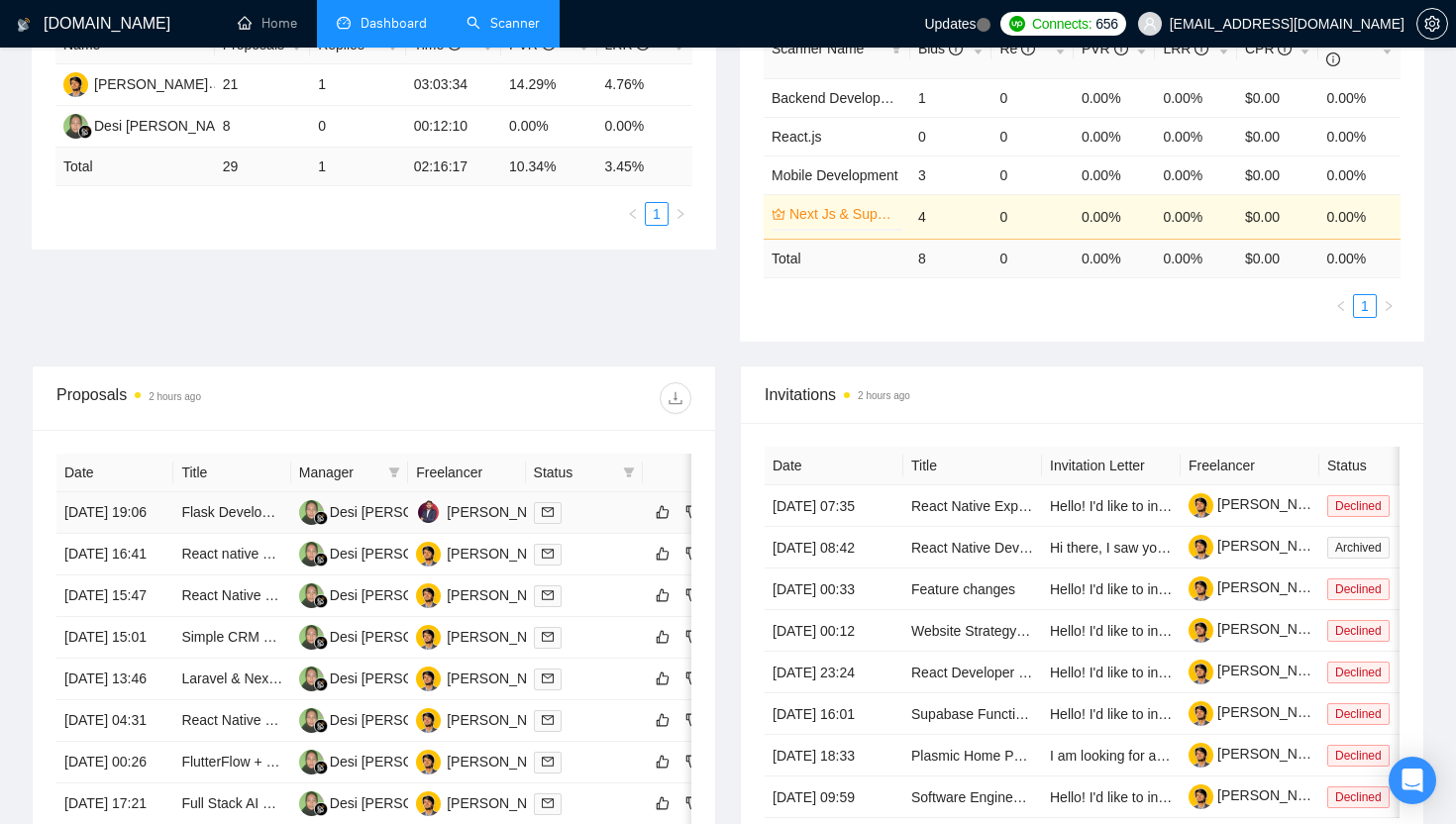 click on "[DATE] 19:06" at bounding box center [115, 513] 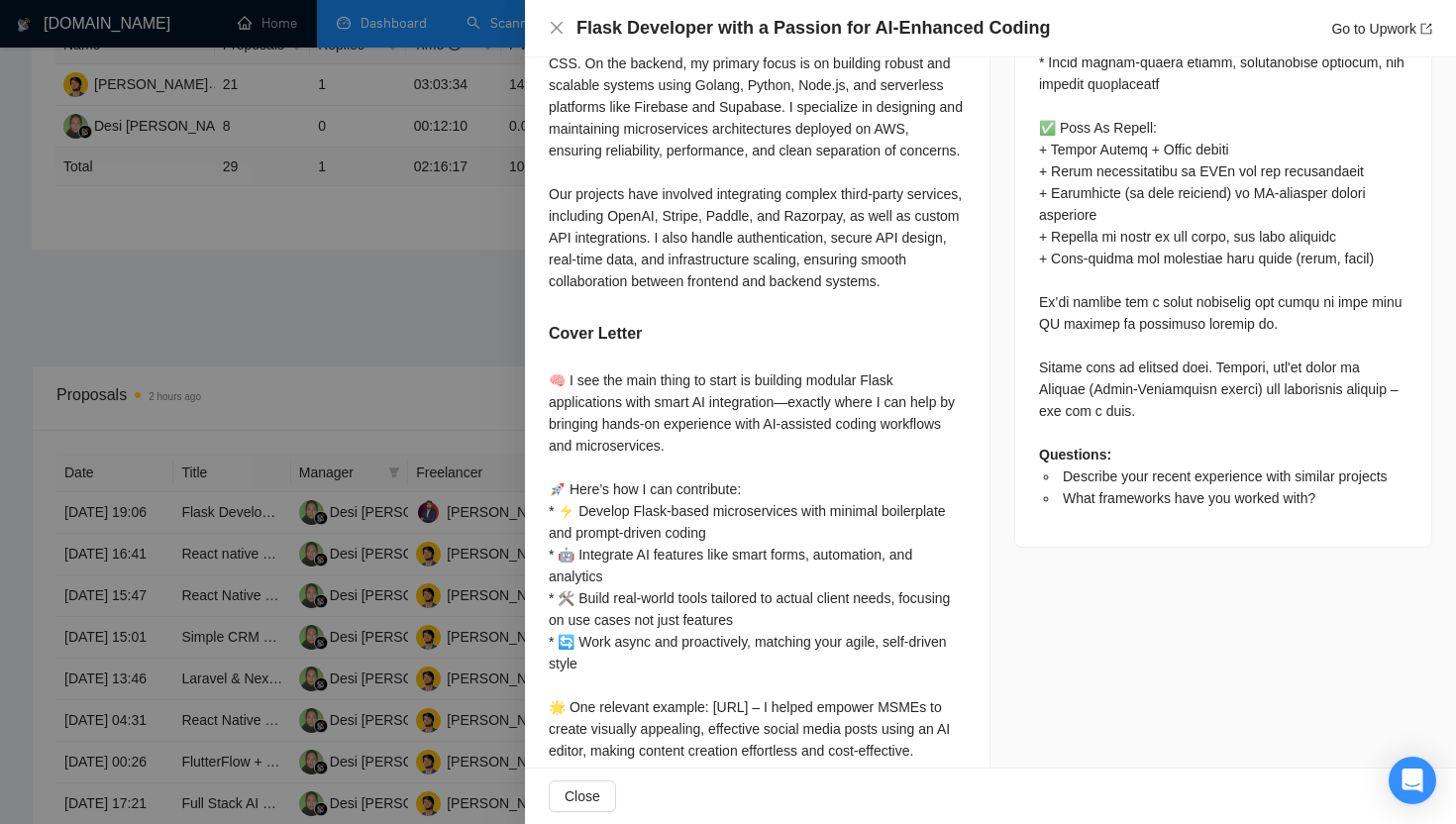 scroll, scrollTop: 1349, scrollLeft: 0, axis: vertical 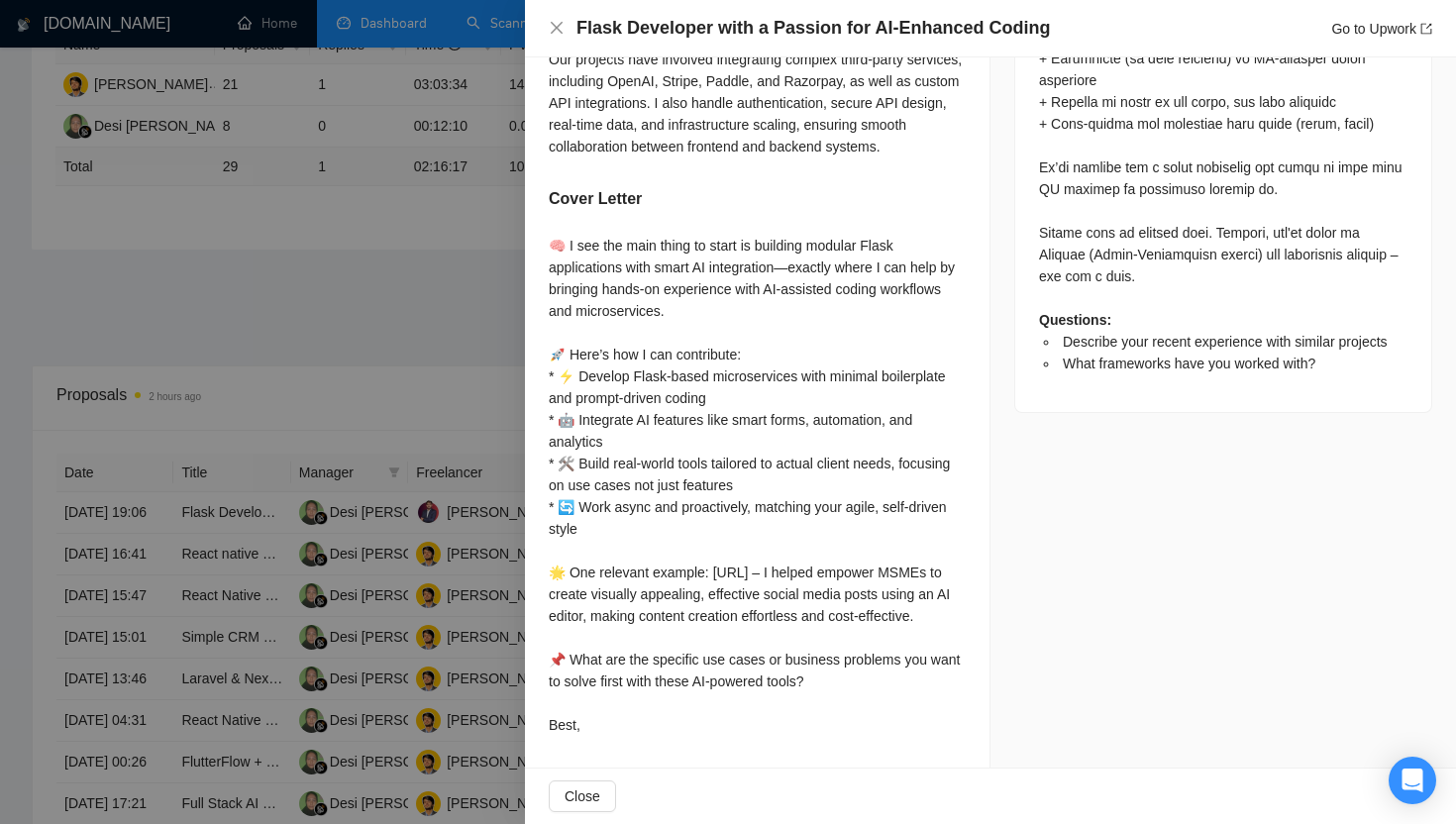 click at bounding box center (728, 412) 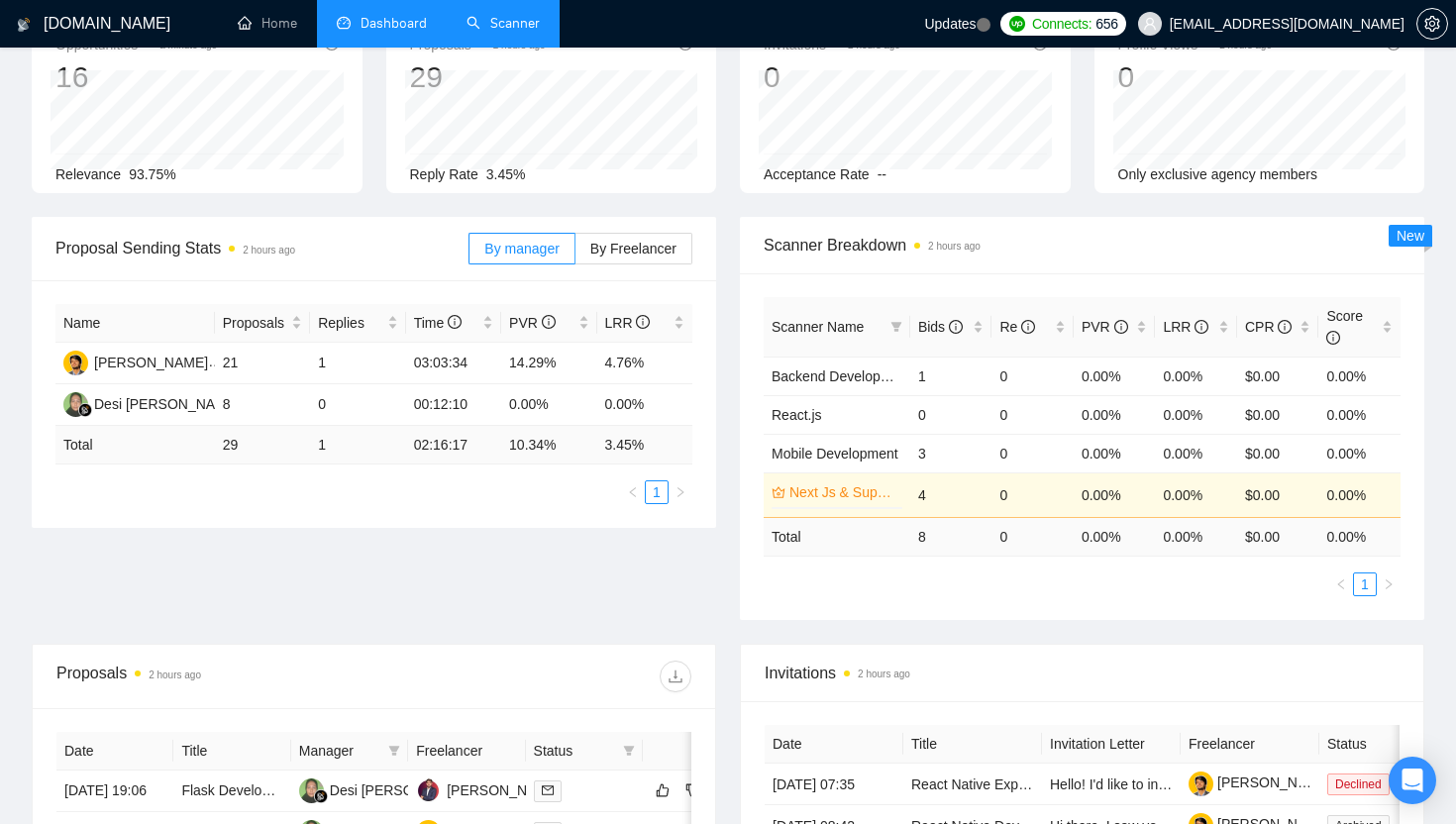 scroll, scrollTop: 0, scrollLeft: 0, axis: both 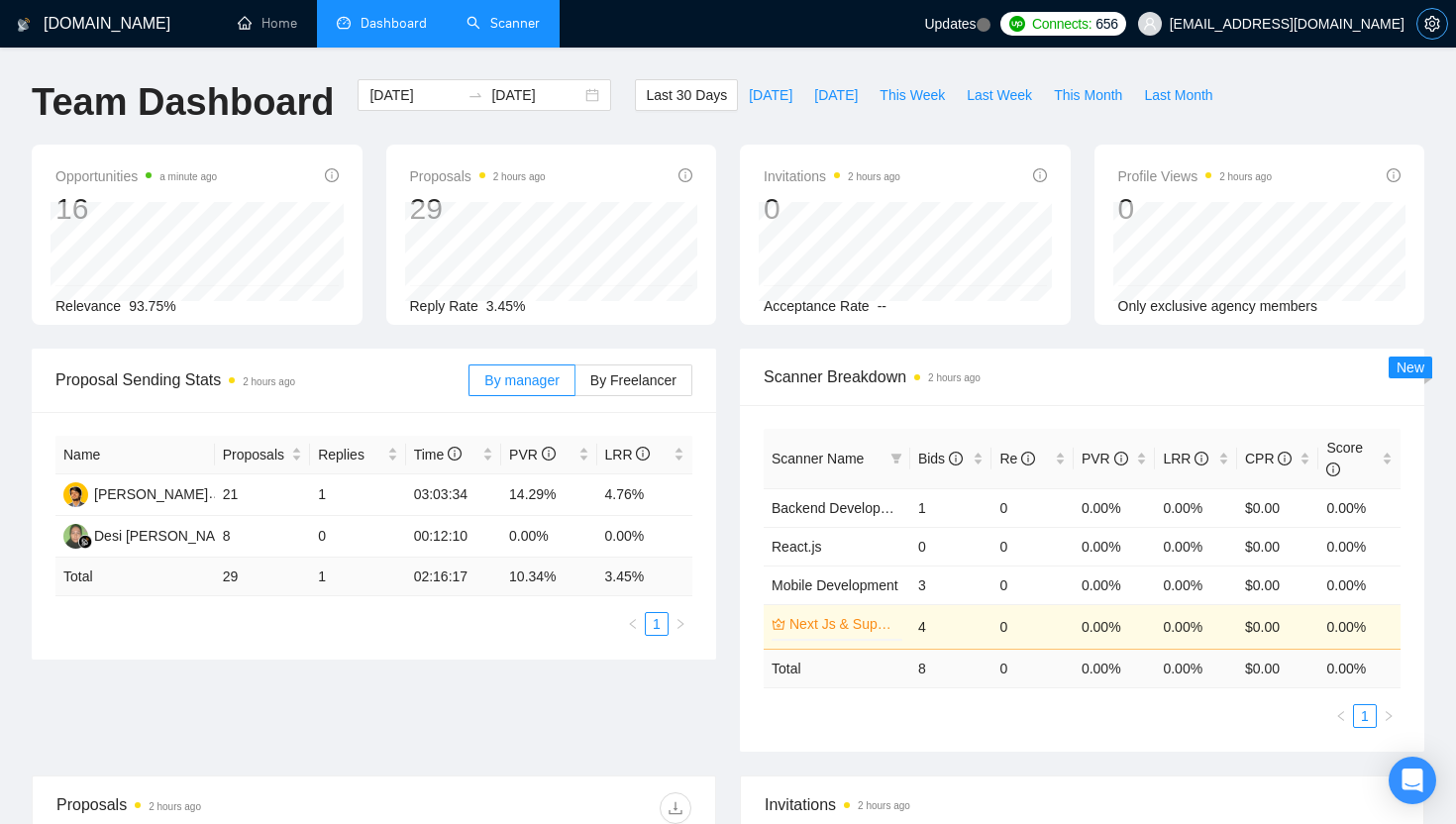 click 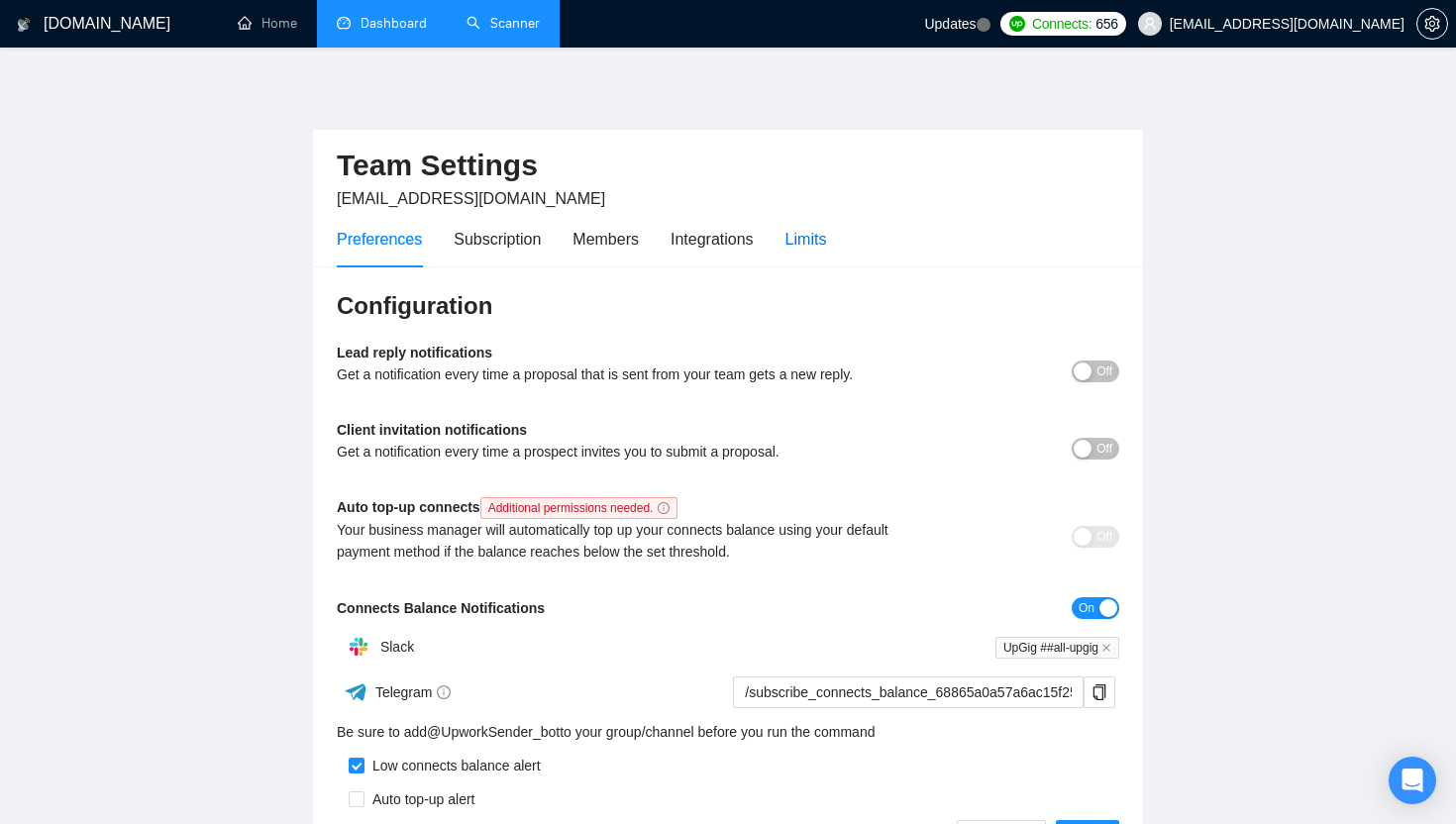 click on "Limits" at bounding box center [806, 239] 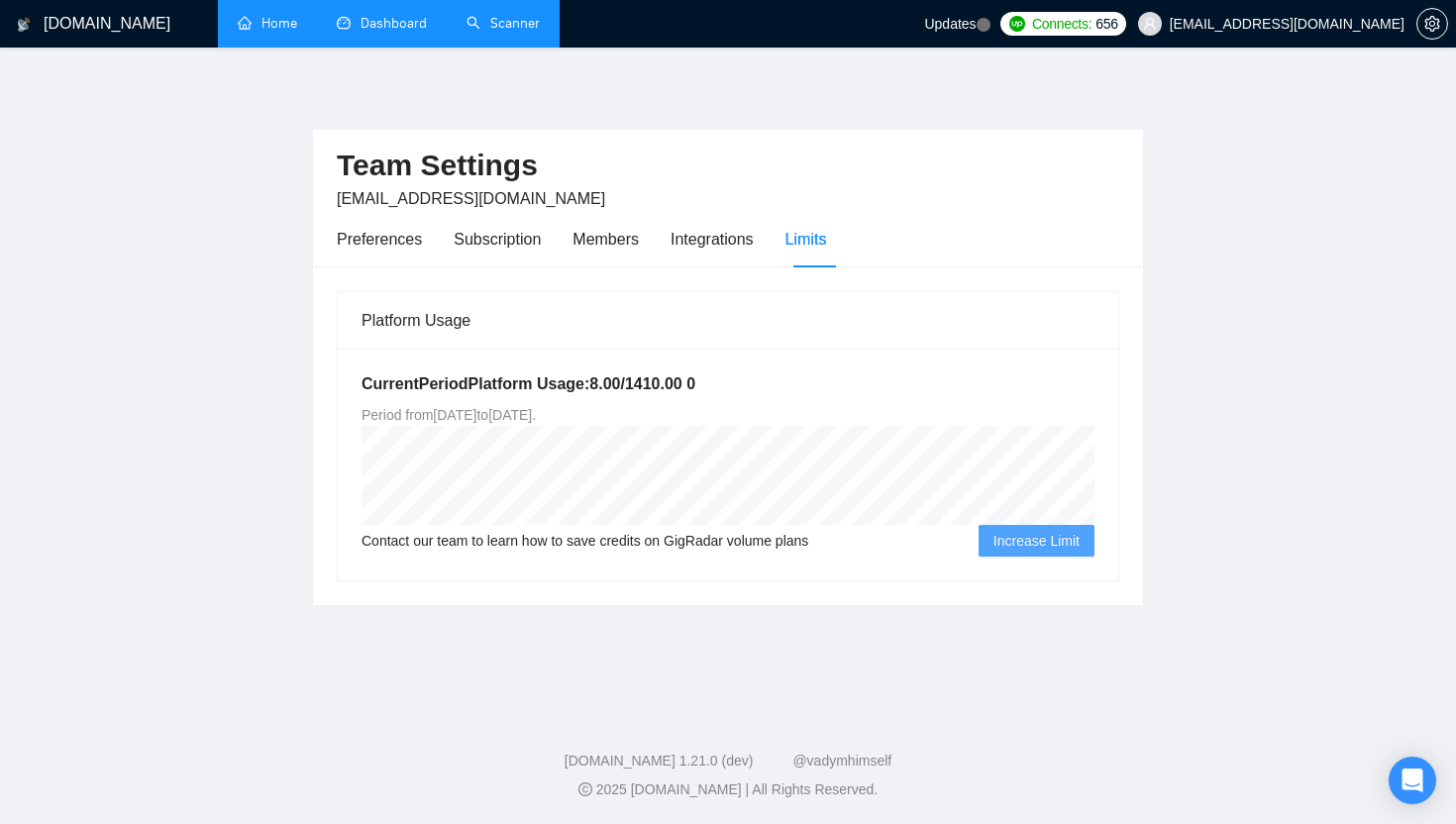 click on "Home" at bounding box center (267, 23) 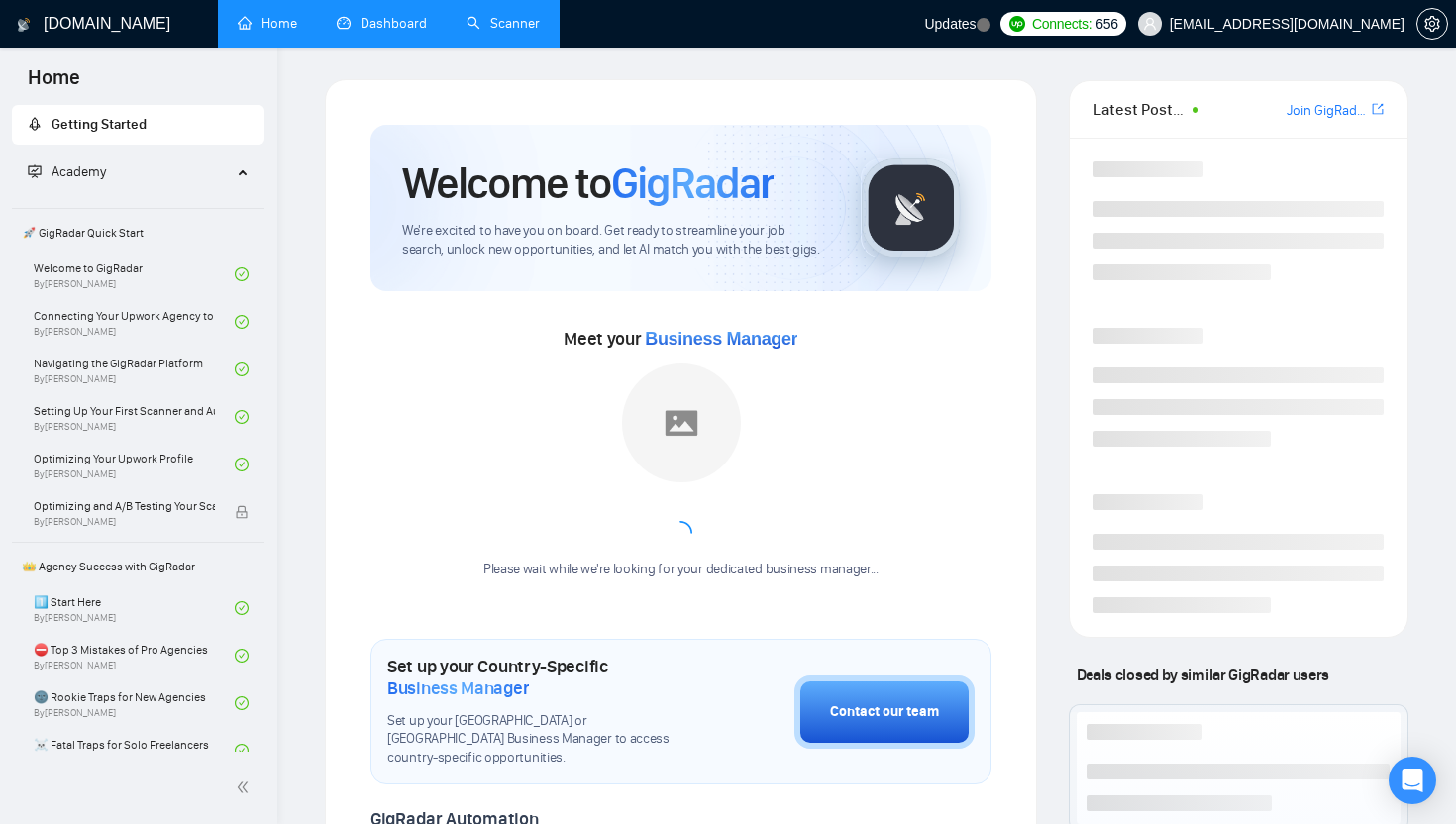 click on "Dashboard" at bounding box center (381, 23) 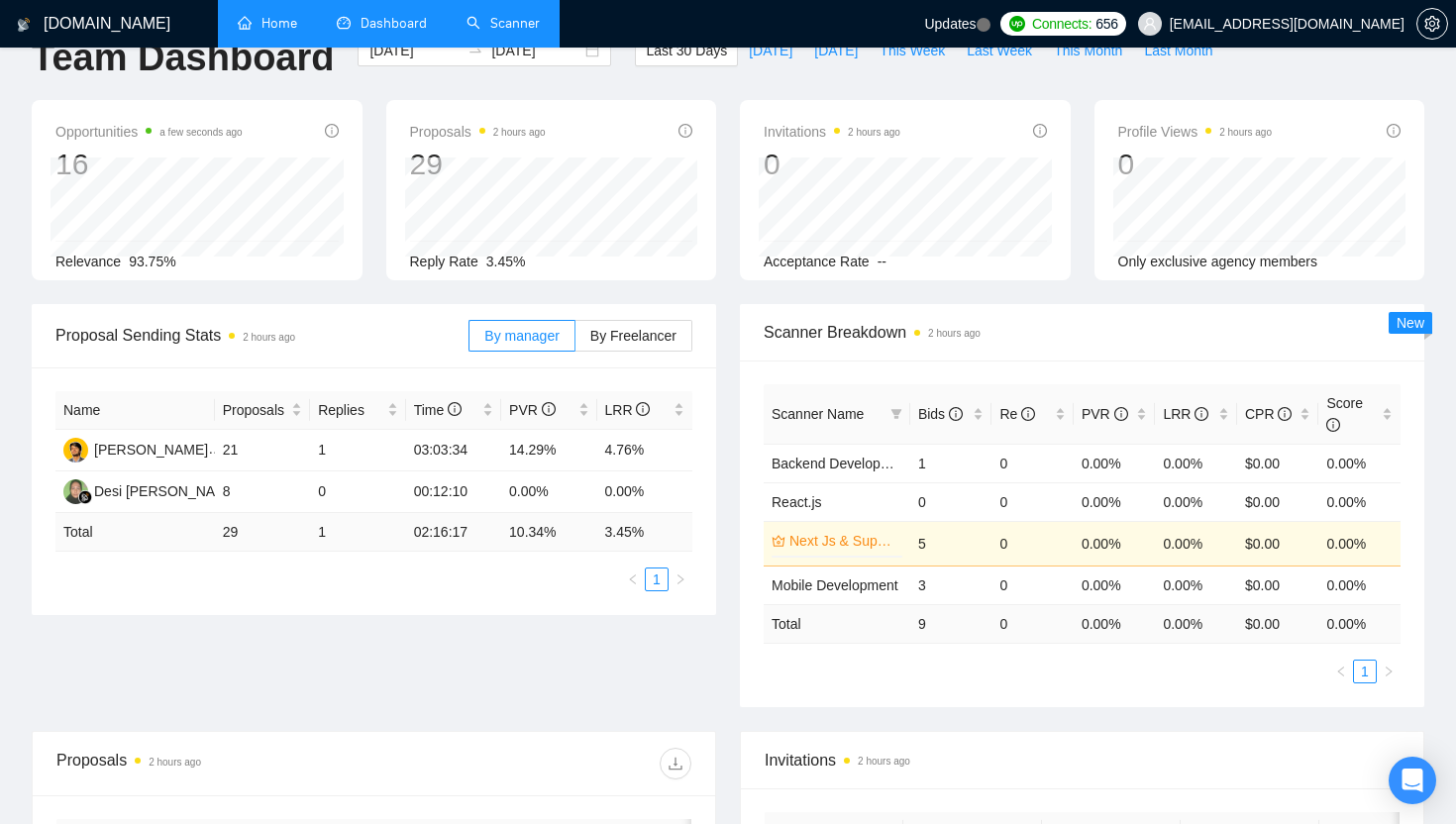 scroll, scrollTop: 0, scrollLeft: 0, axis: both 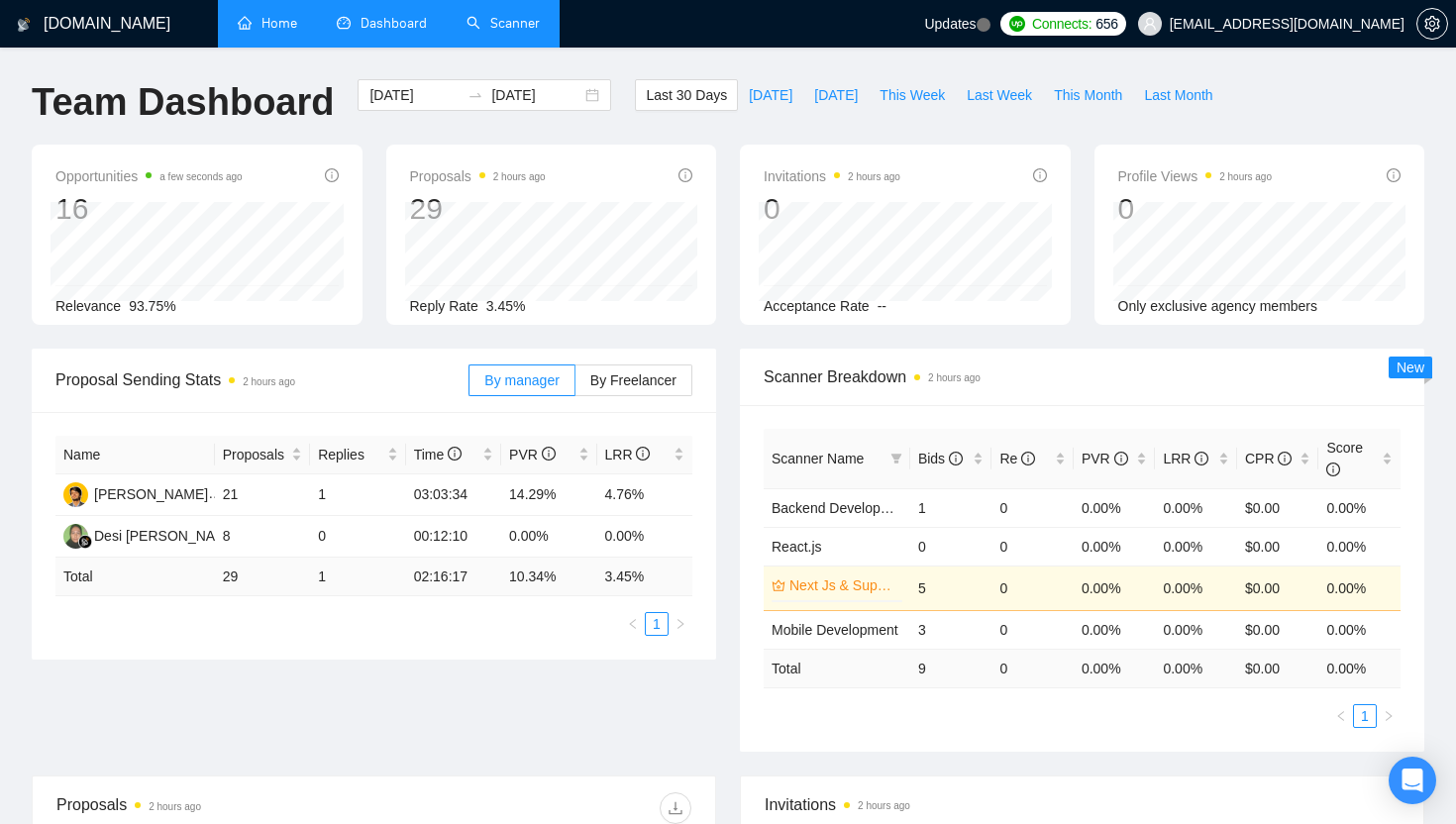 click on "Scanner" at bounding box center [503, 23] 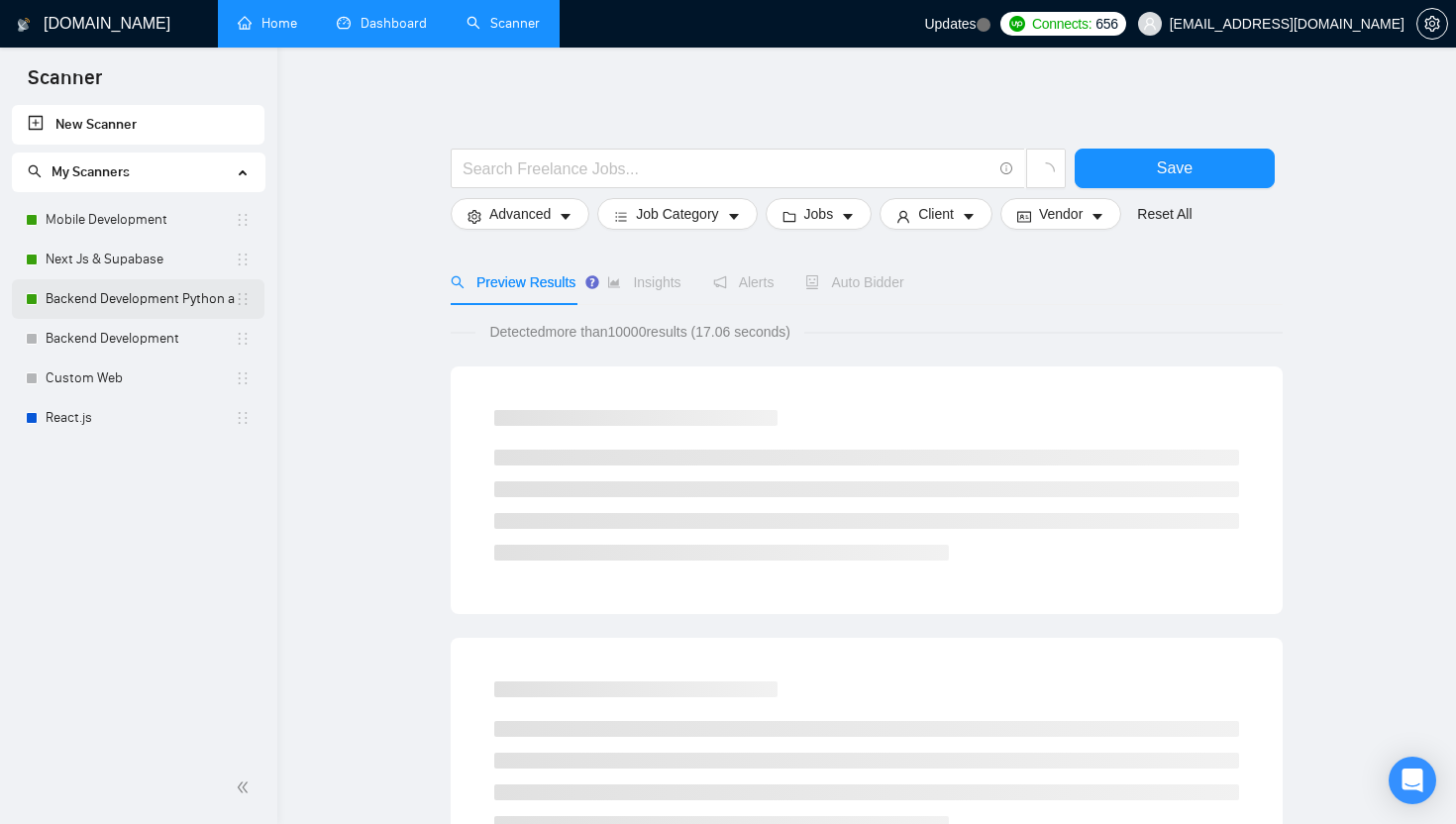 click on "Backend Development Python and Go" at bounding box center (140, 299) 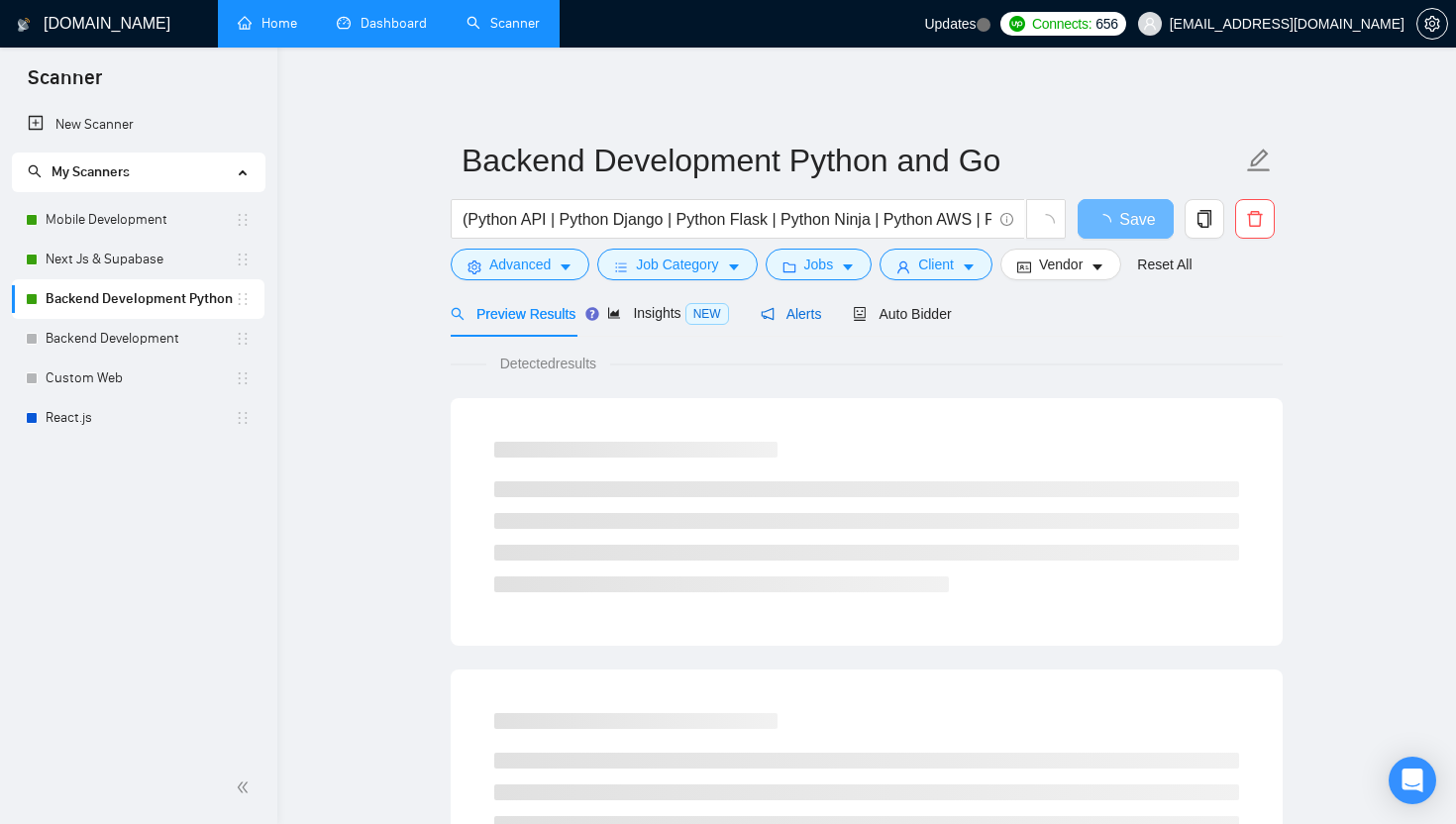 click on "Alerts" at bounding box center (791, 314) 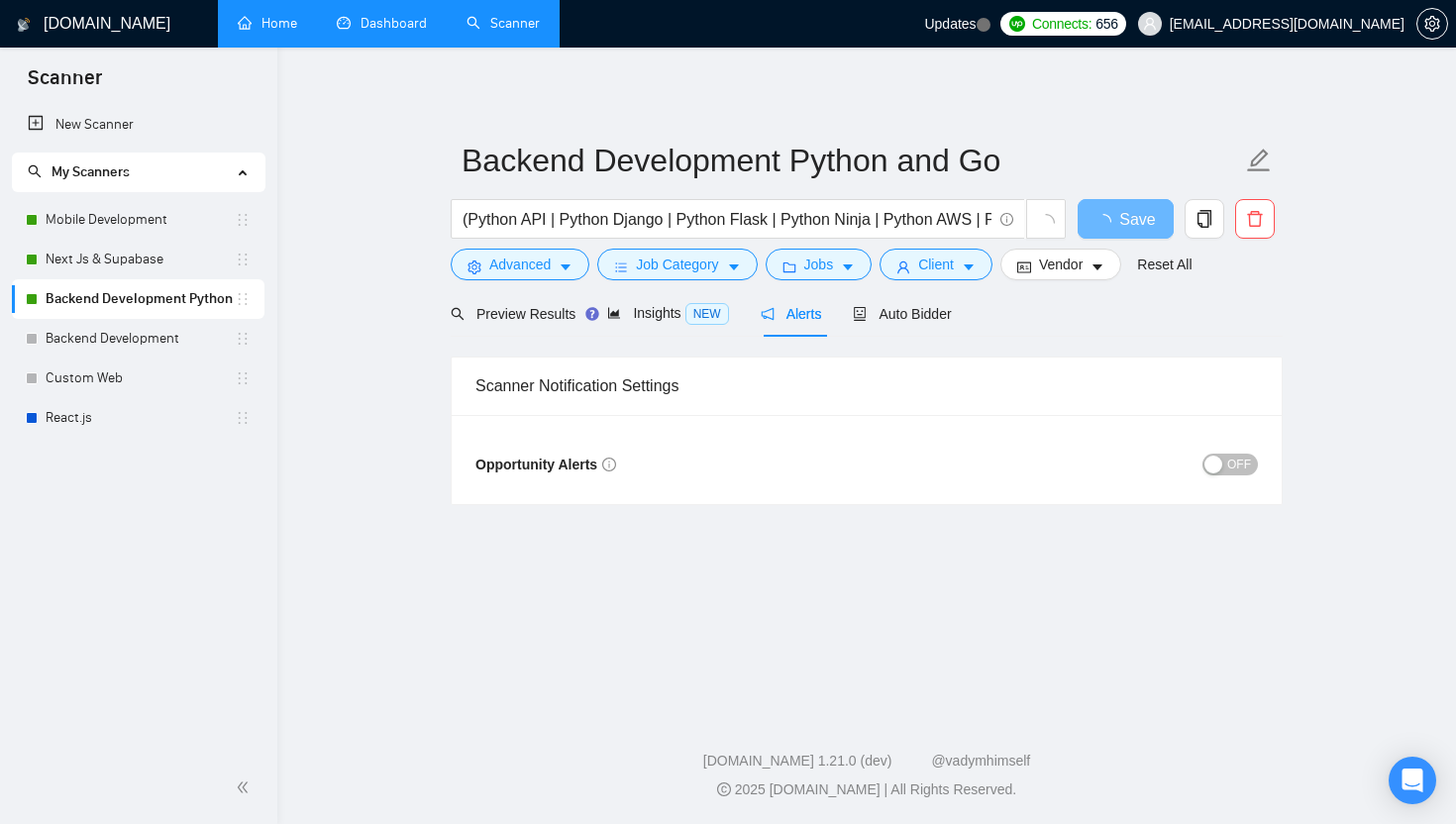 click on "Scanner Notification Settings Opportunity Alerts OFF" at bounding box center [867, 420] 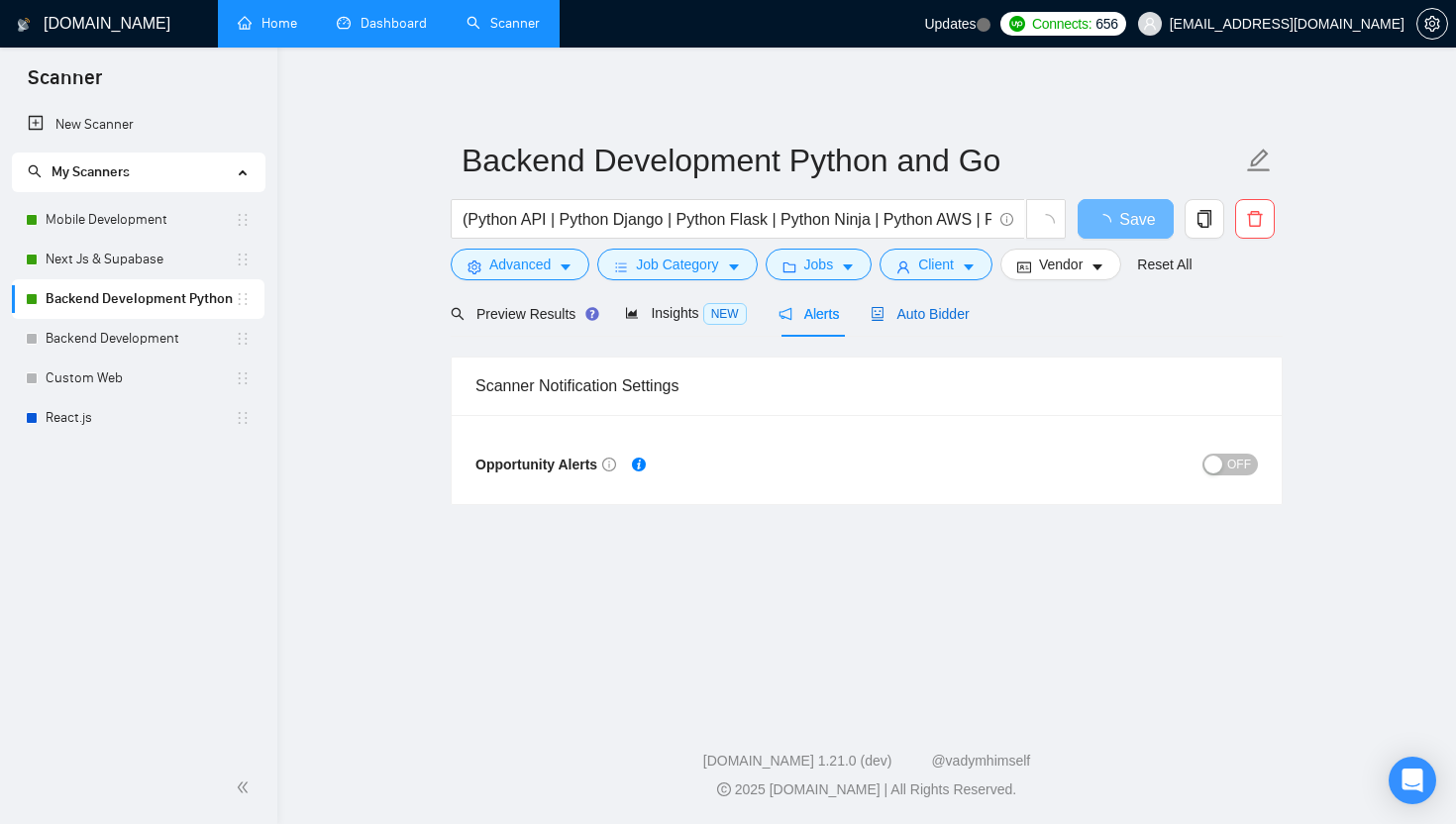 click on "Auto Bidder" at bounding box center (919, 314) 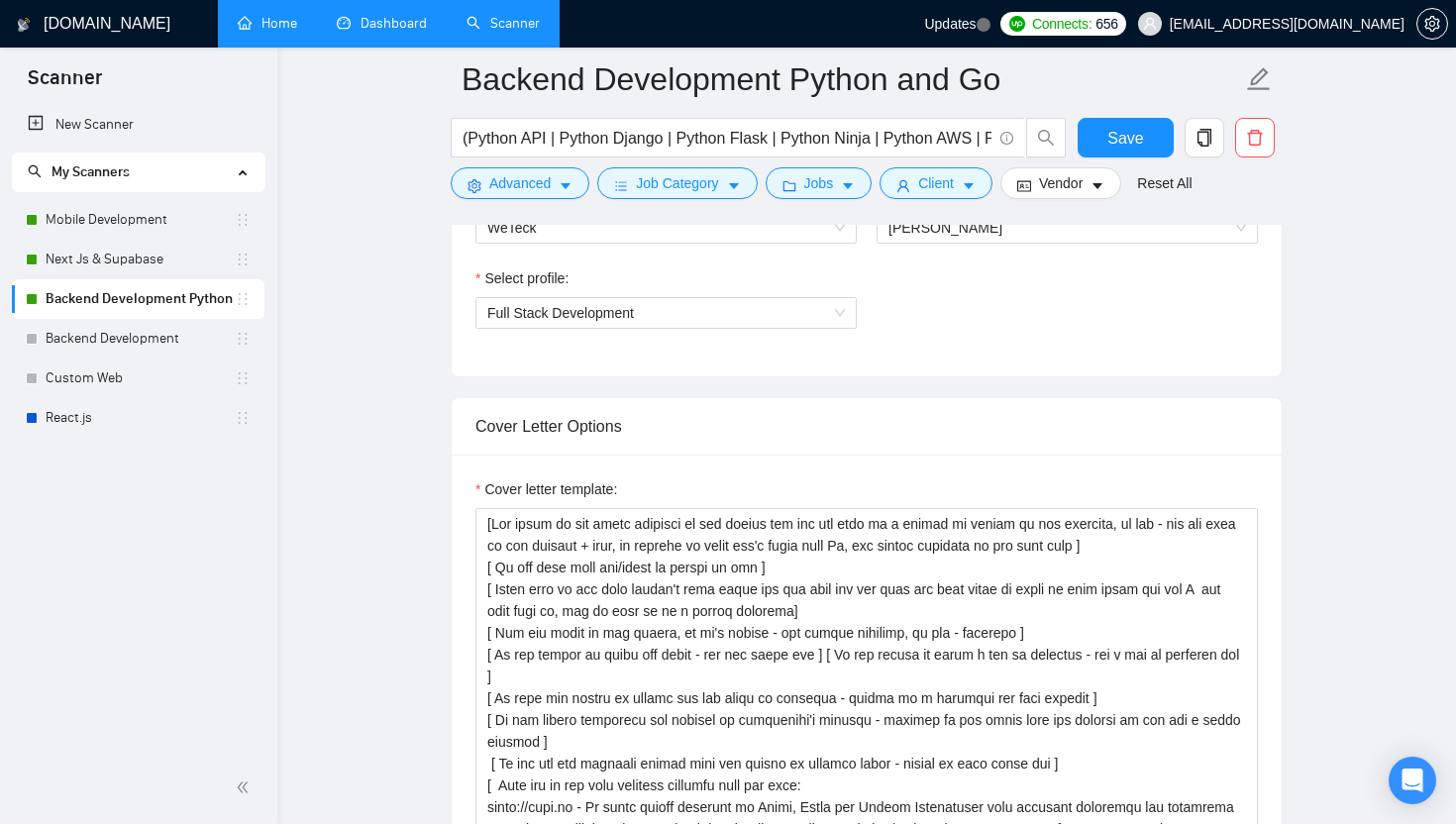 scroll, scrollTop: 1451, scrollLeft: 0, axis: vertical 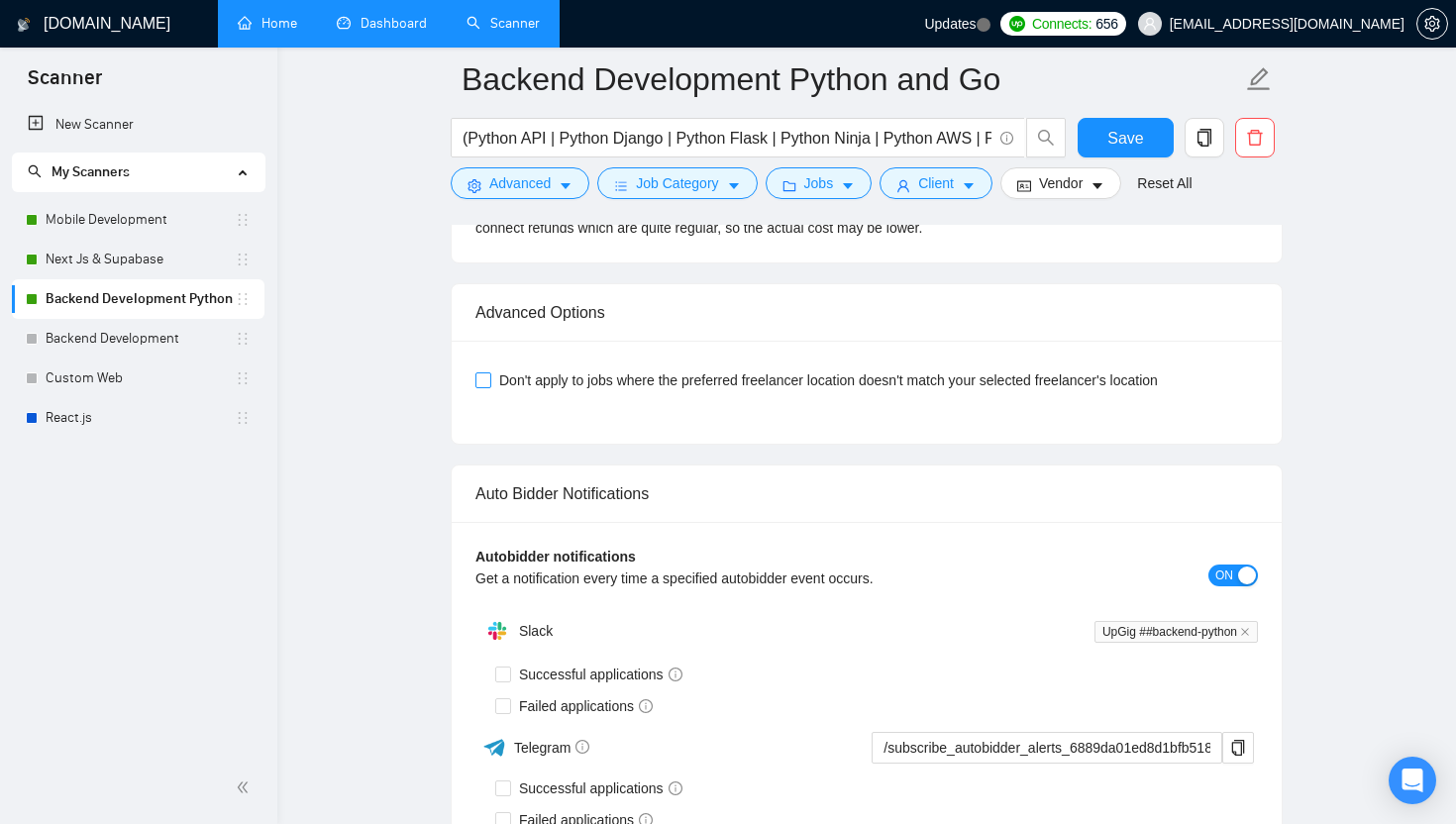 click on "Don't apply to jobs where the preferred freelancer location doesn't match your selected freelancer's location" at bounding box center (482, 379) 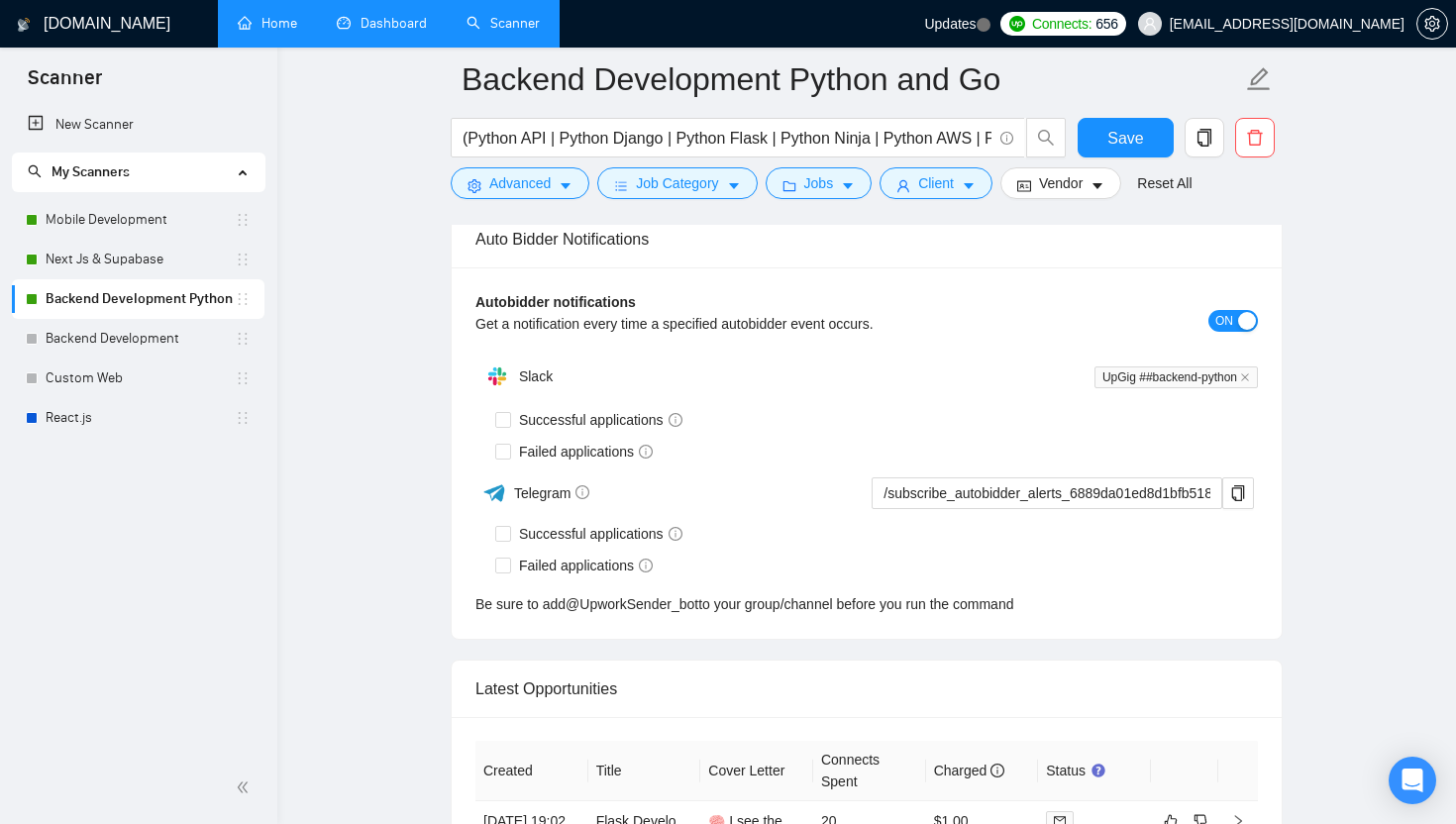 scroll, scrollTop: 4082, scrollLeft: 0, axis: vertical 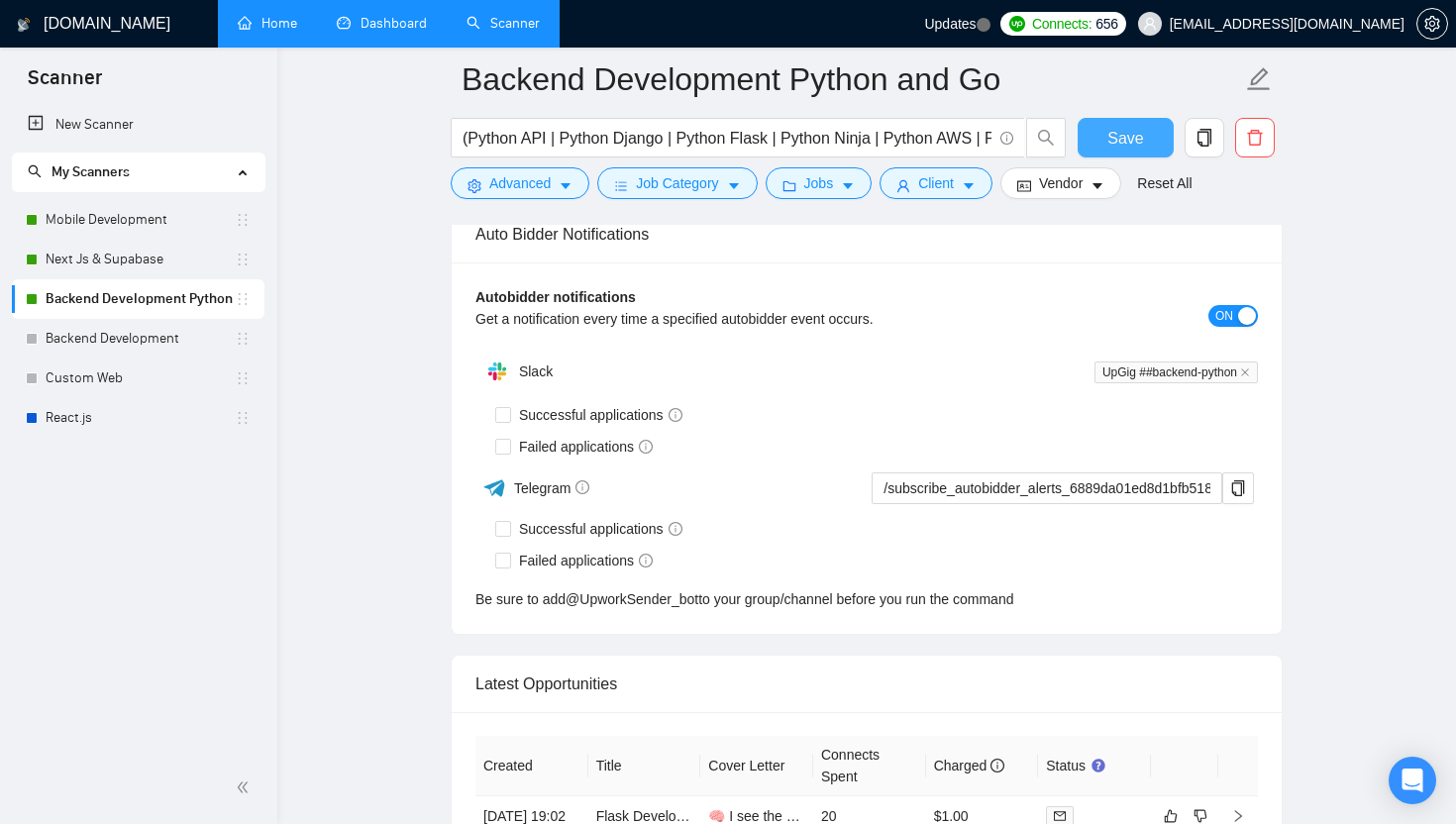 click on "Save" at bounding box center [1125, 138] 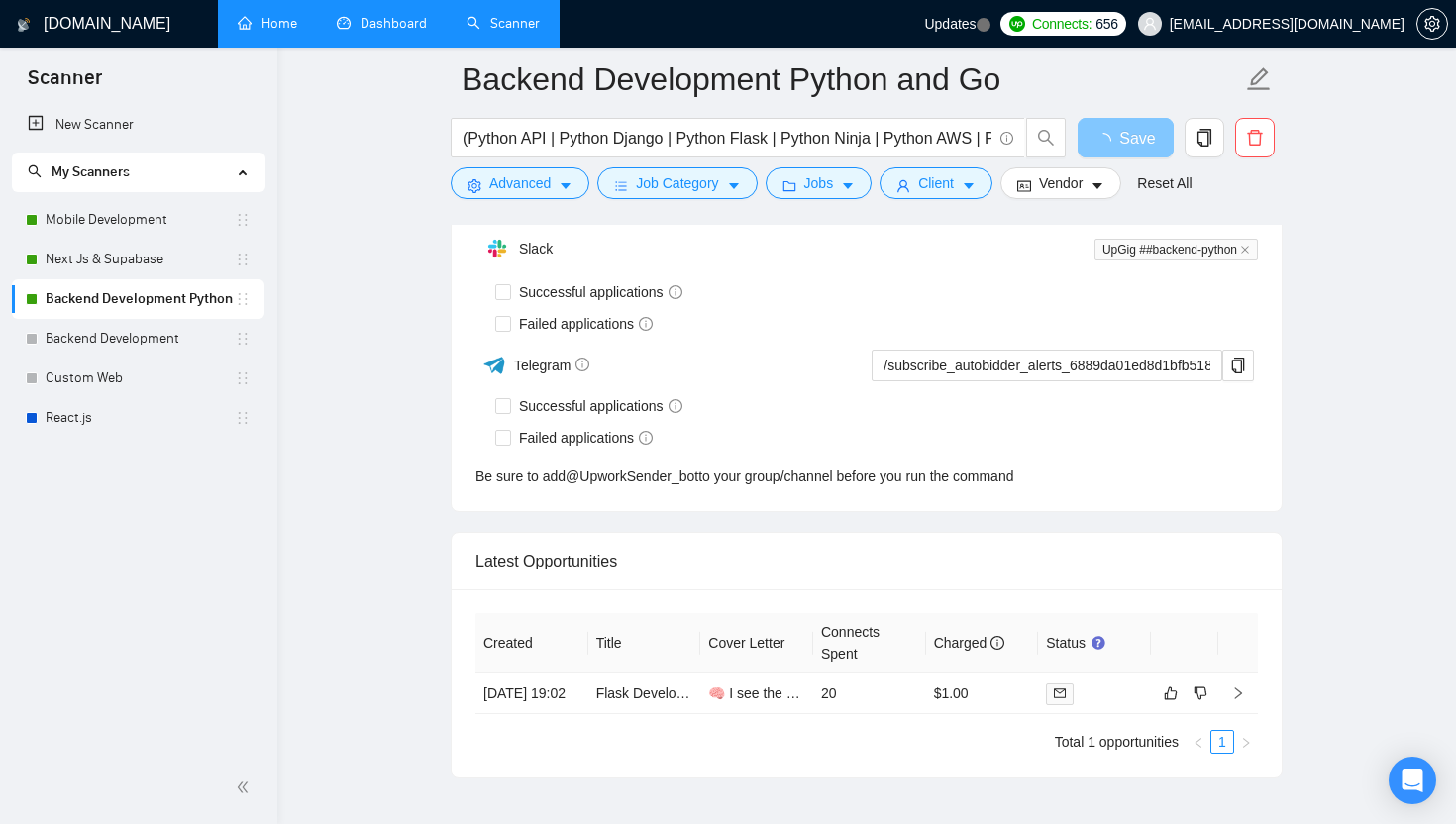 scroll, scrollTop: 4208, scrollLeft: 0, axis: vertical 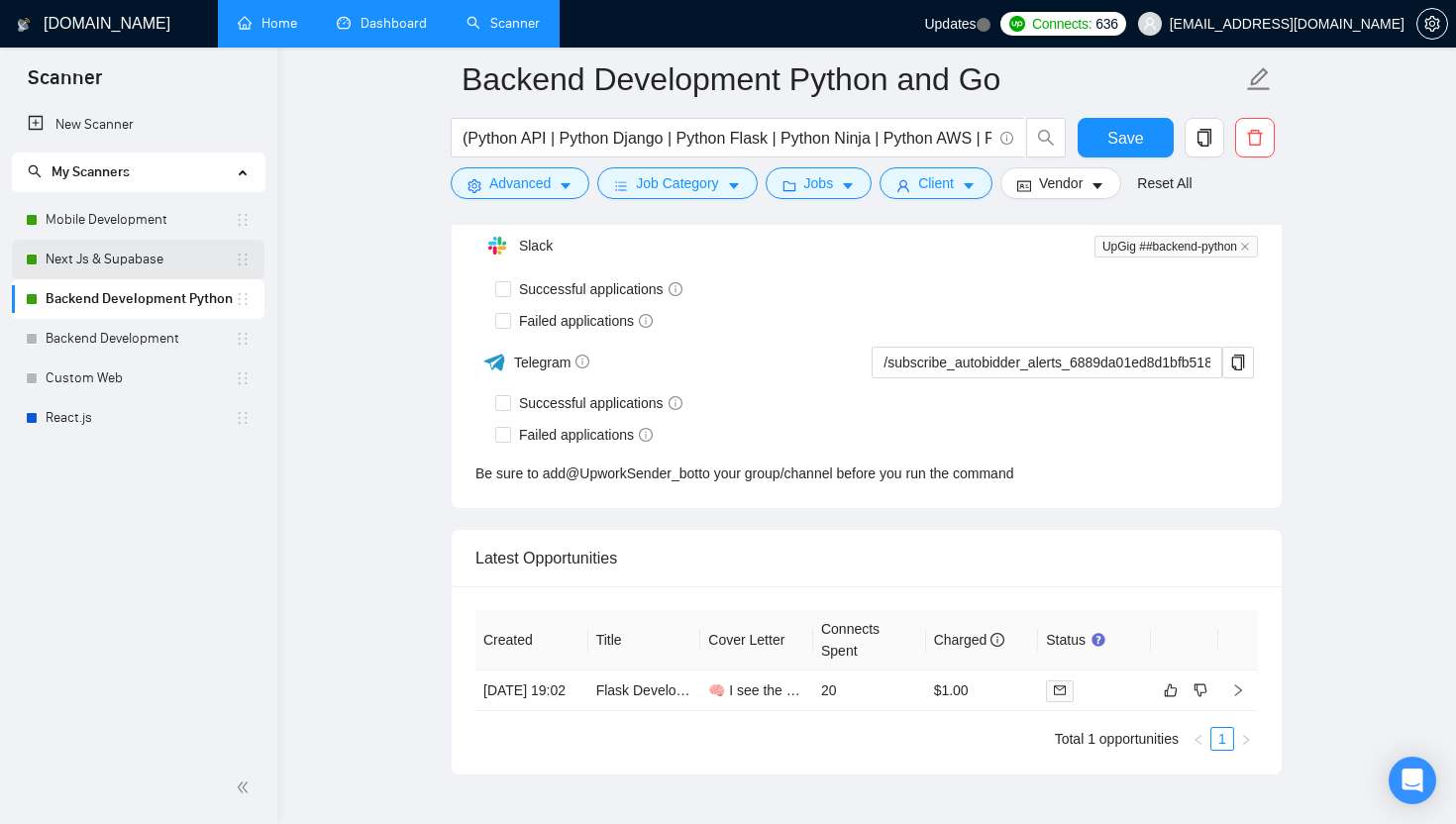 click on "Next Js & Supabase" at bounding box center [140, 259] 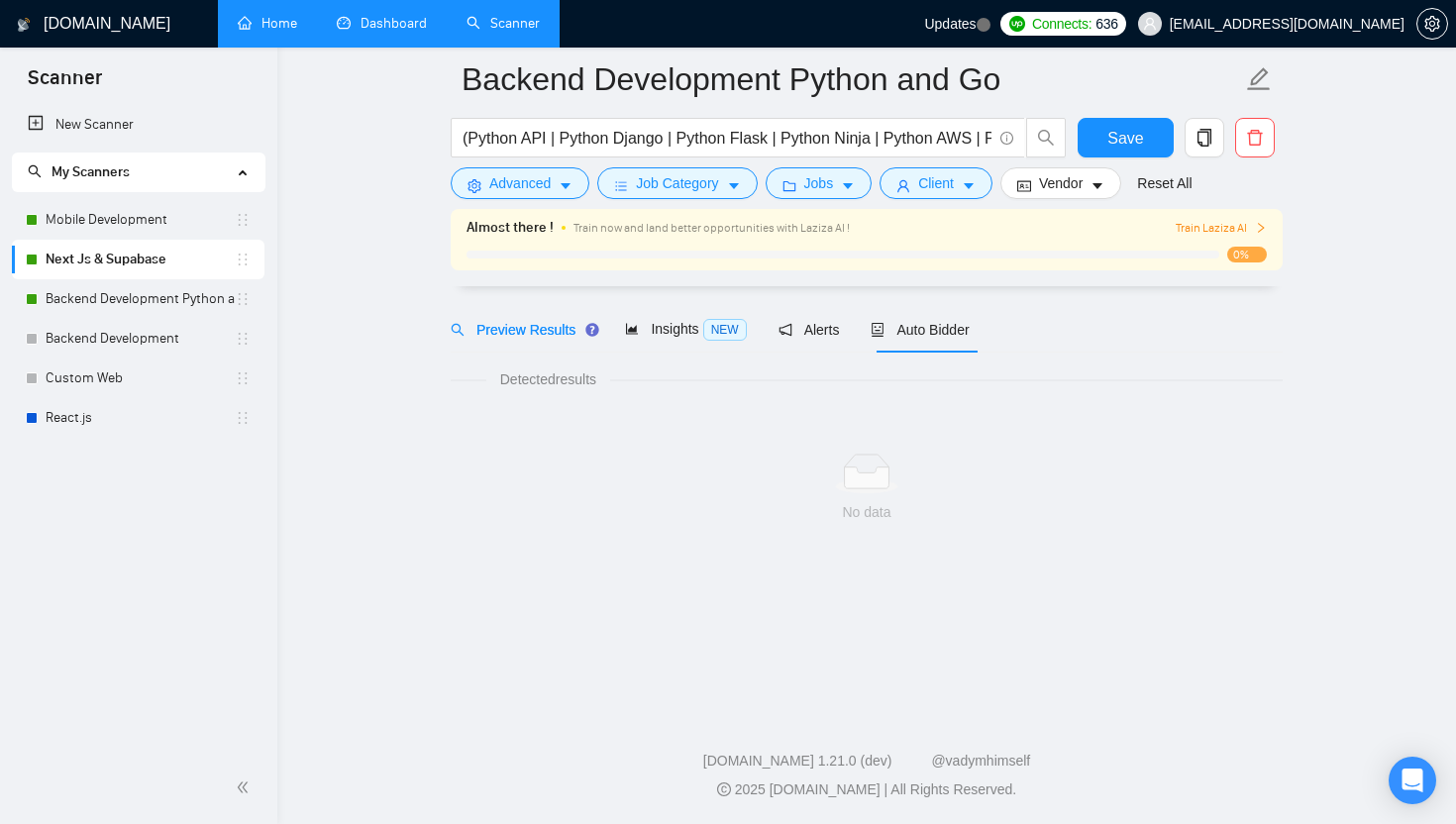 scroll, scrollTop: 0, scrollLeft: 0, axis: both 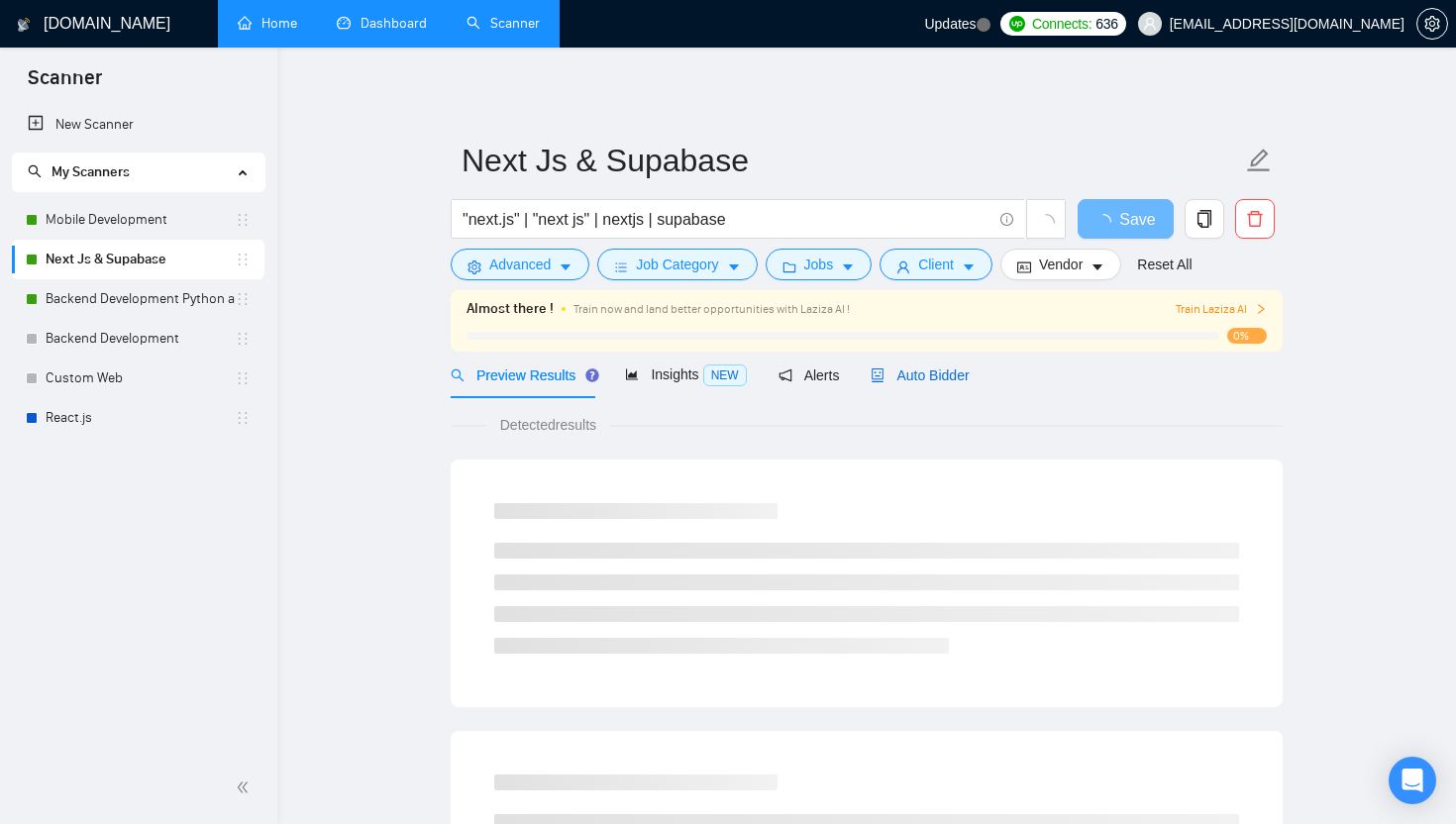 click on "Auto Bidder" at bounding box center (919, 375) 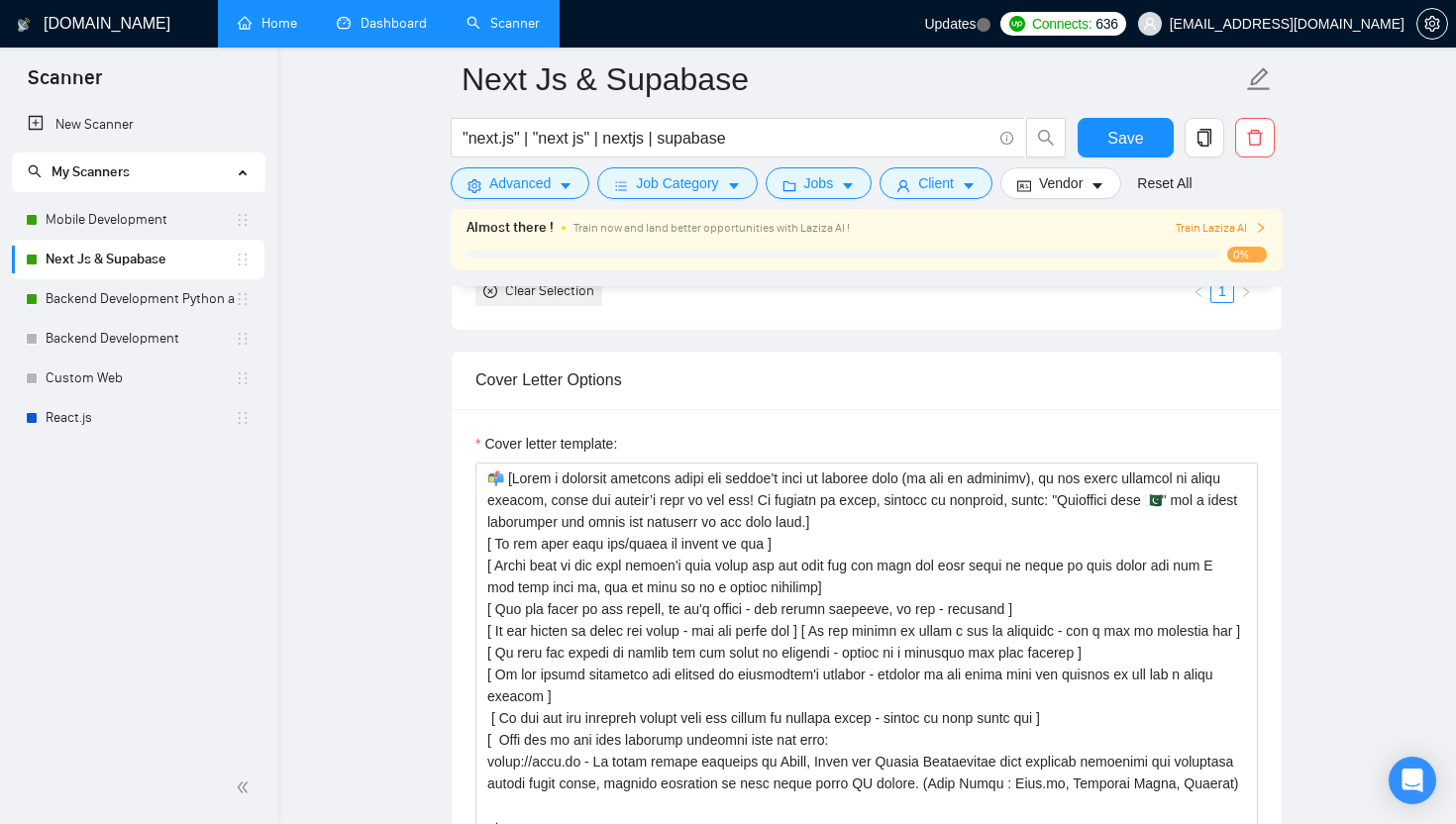 scroll, scrollTop: 1859, scrollLeft: 0, axis: vertical 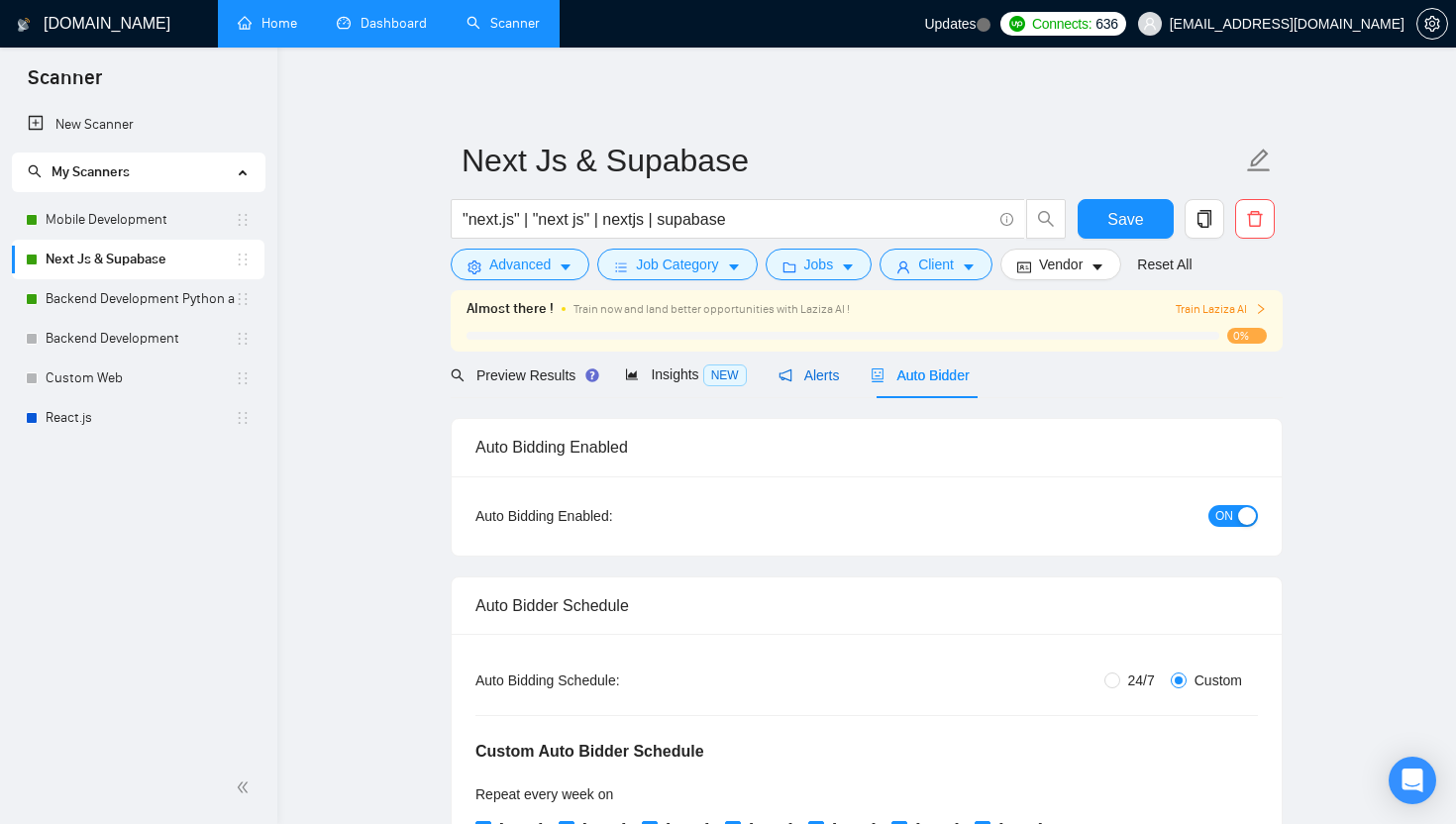 click on "Alerts" at bounding box center (809, 375) 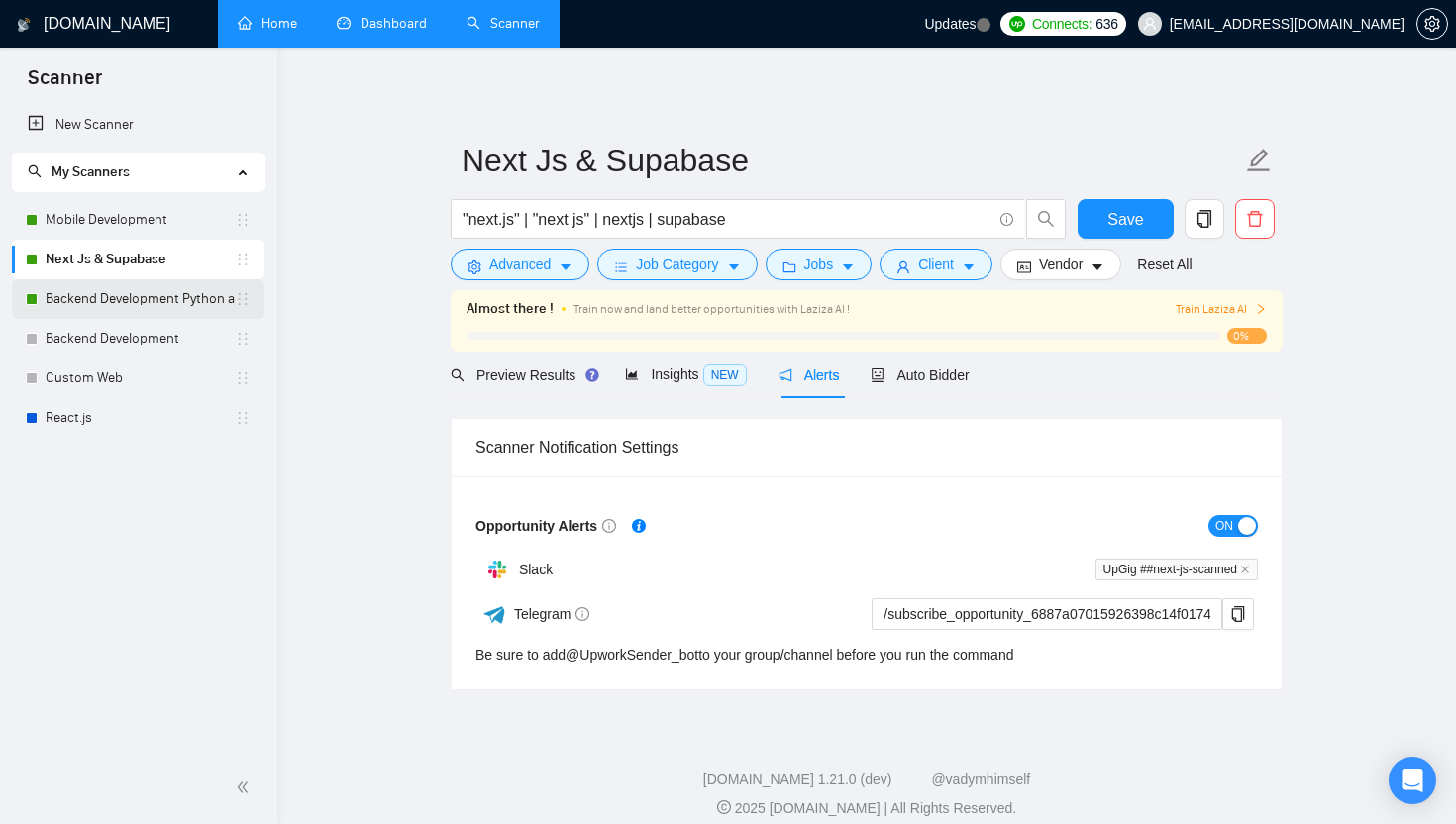 click on "Backend Development Python and Go" at bounding box center (140, 299) 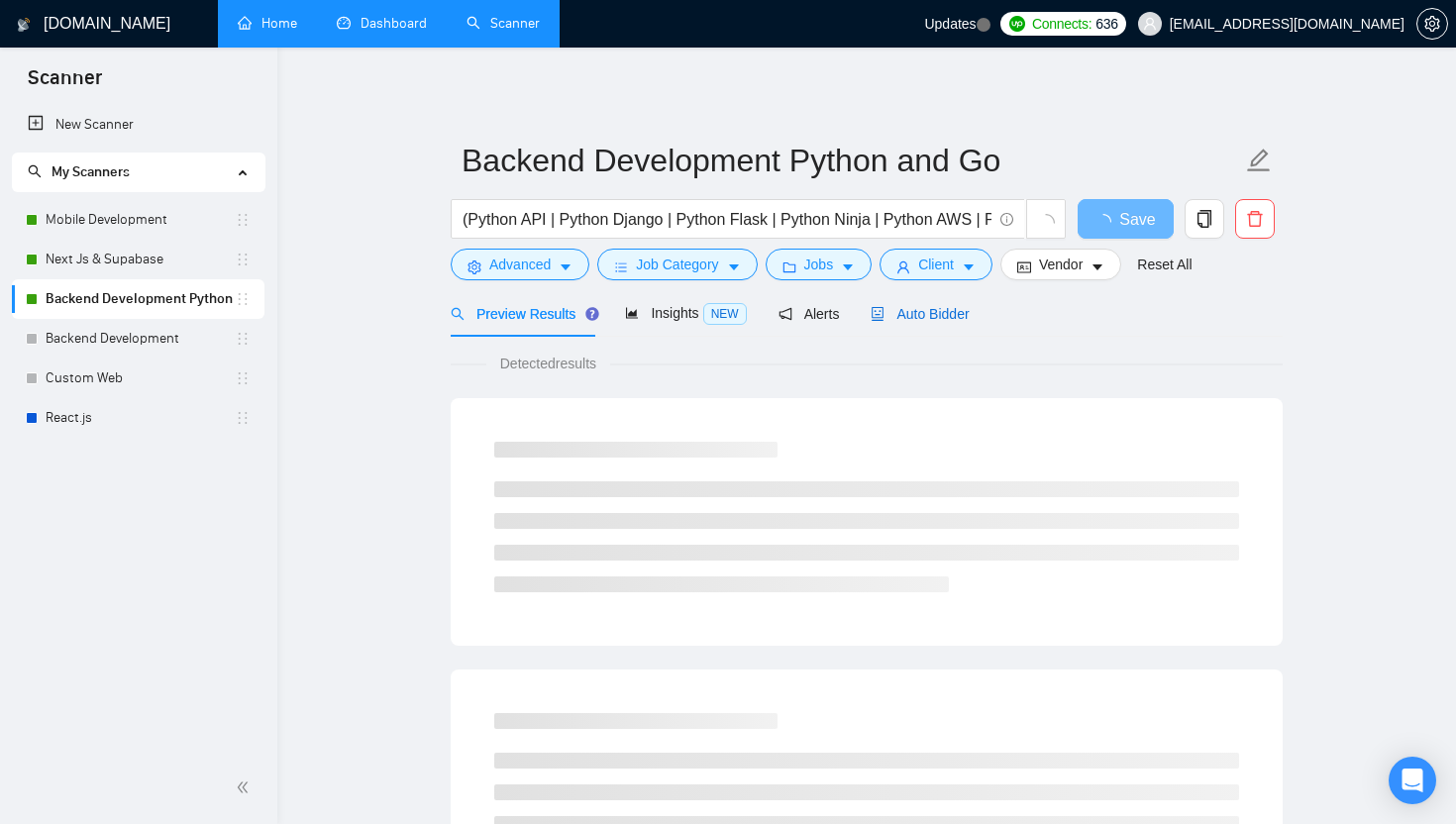 click on "Auto Bidder" at bounding box center (919, 314) 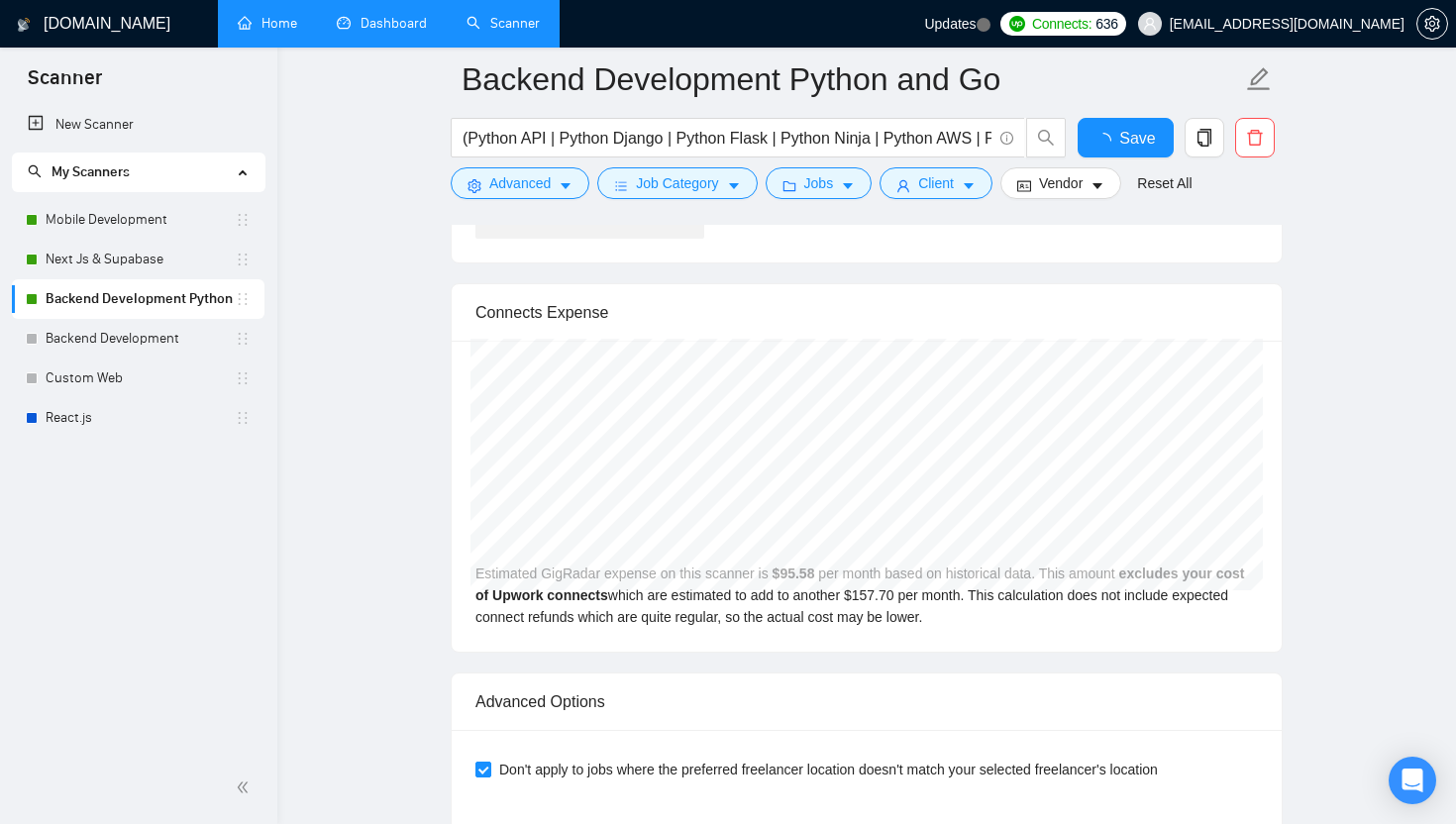 type 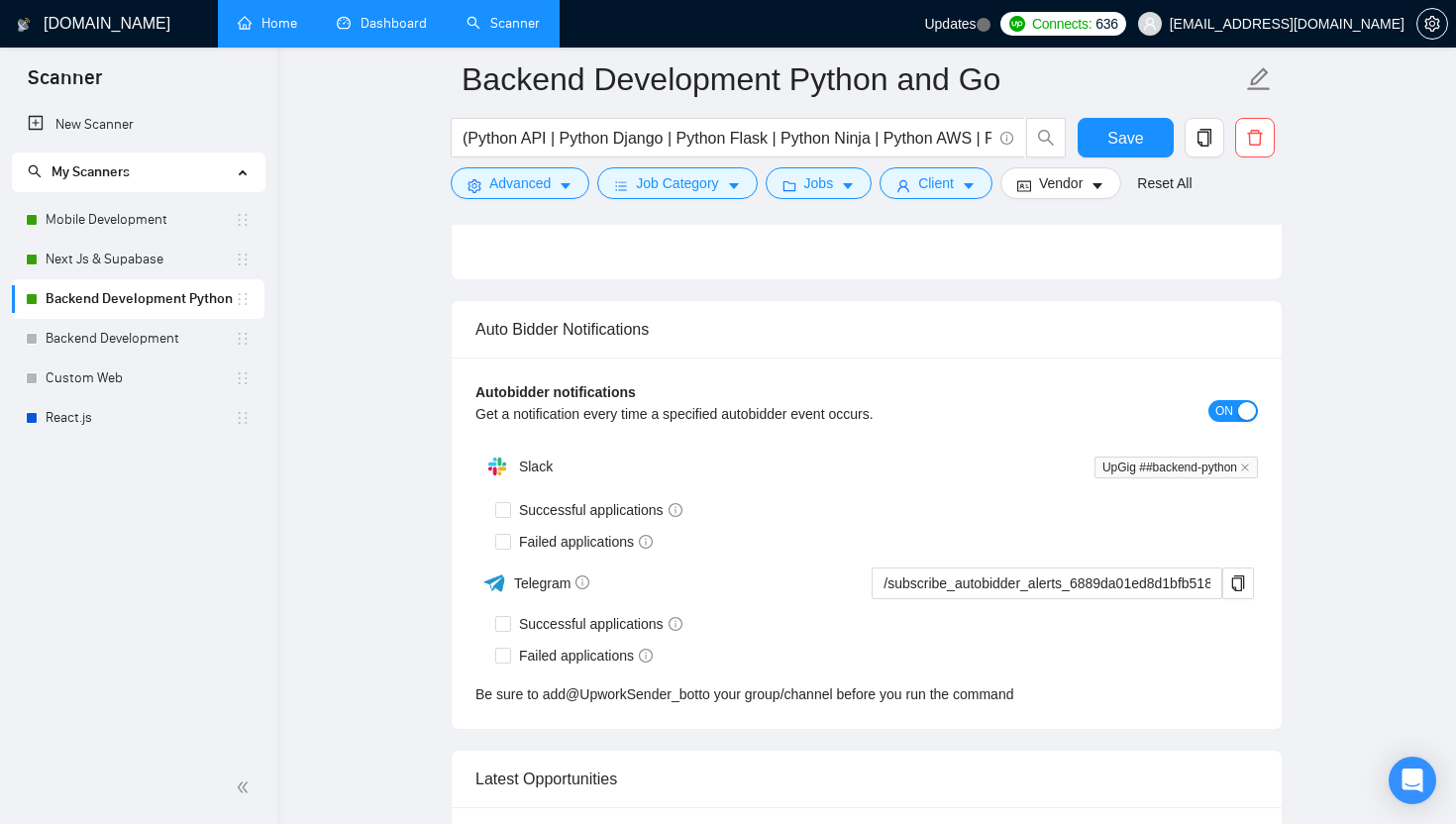 scroll, scrollTop: 4014, scrollLeft: 0, axis: vertical 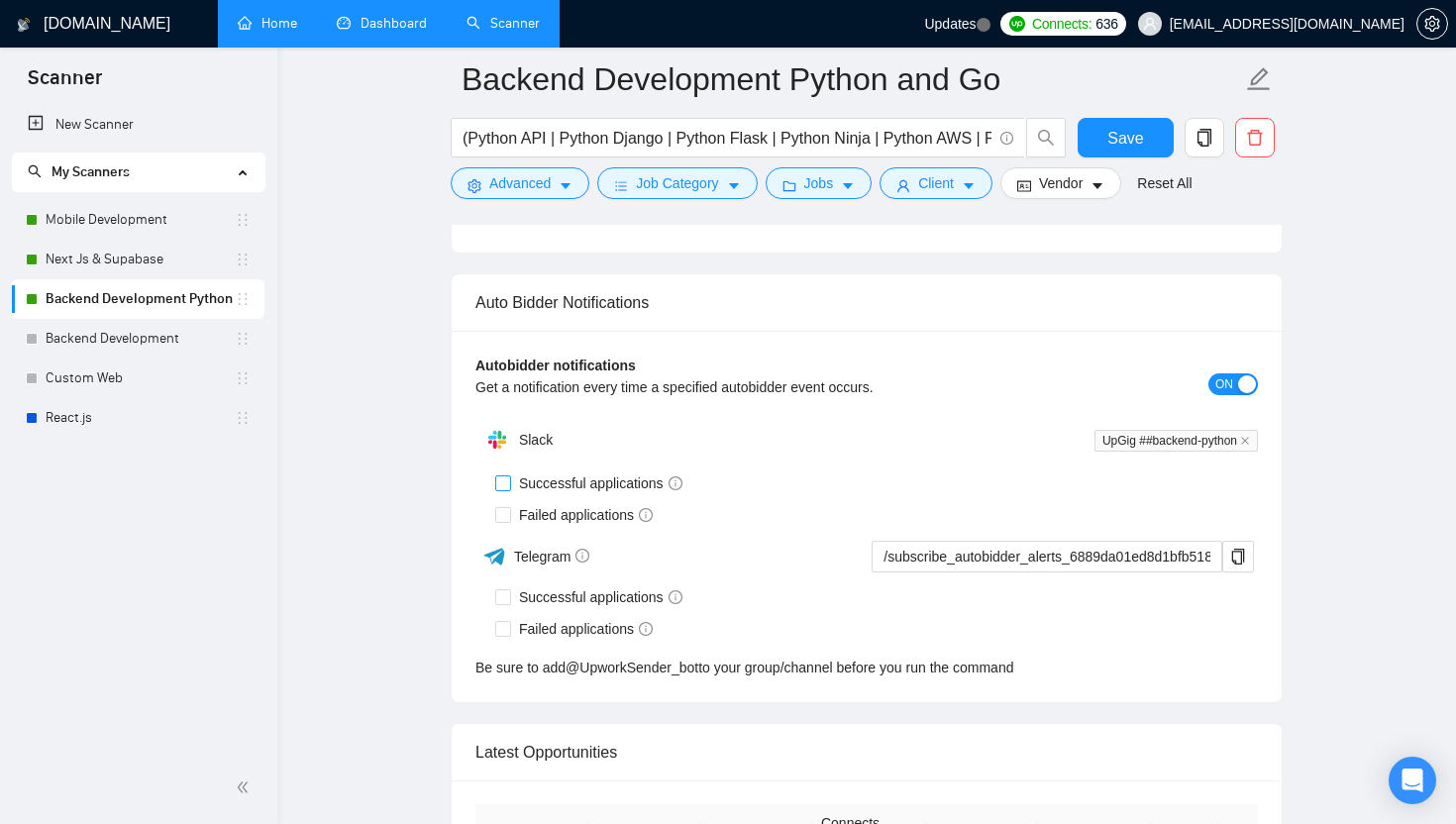 click on "Successful applications" at bounding box center [502, 482] 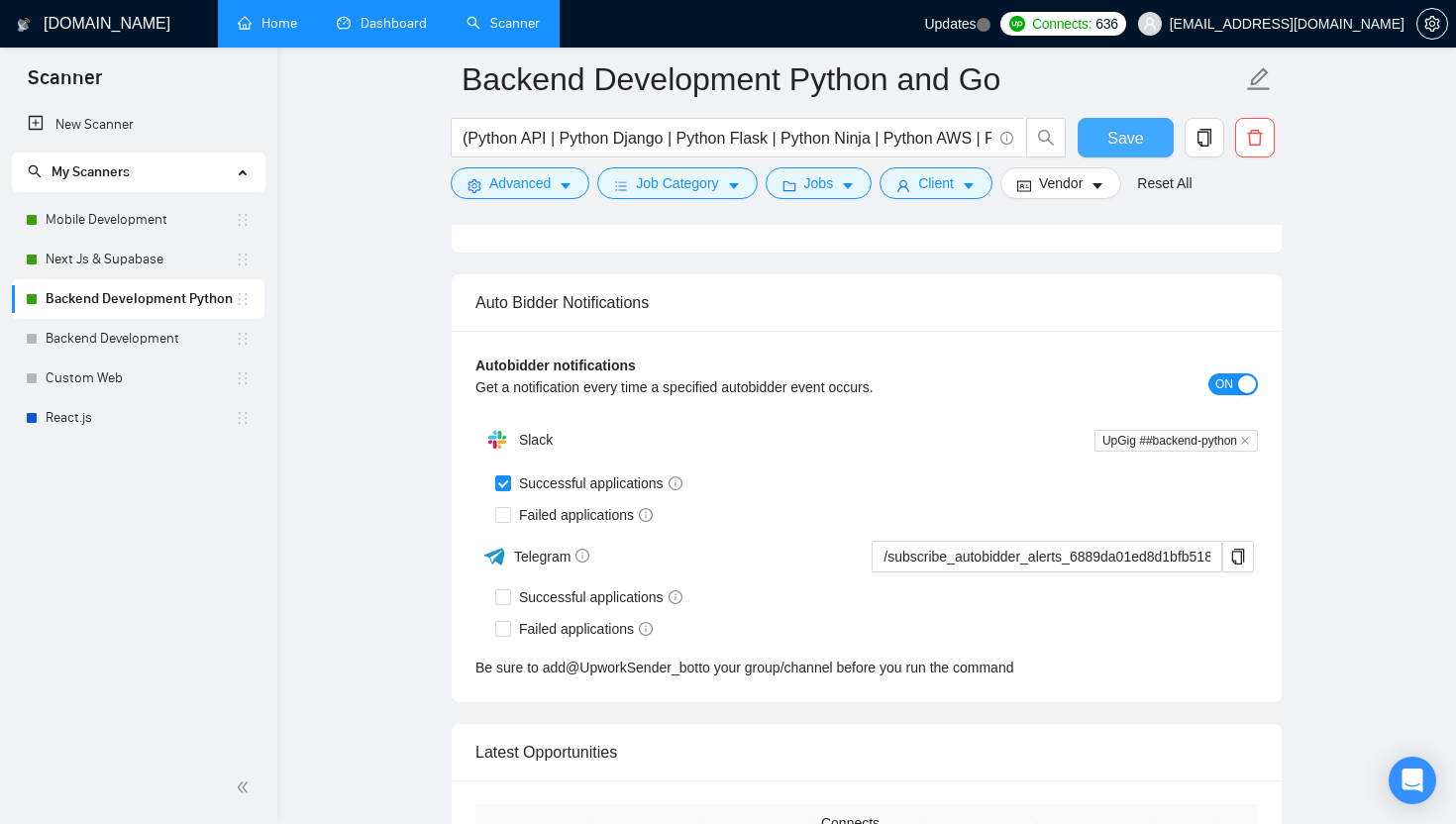 click on "Save" at bounding box center (1125, 138) 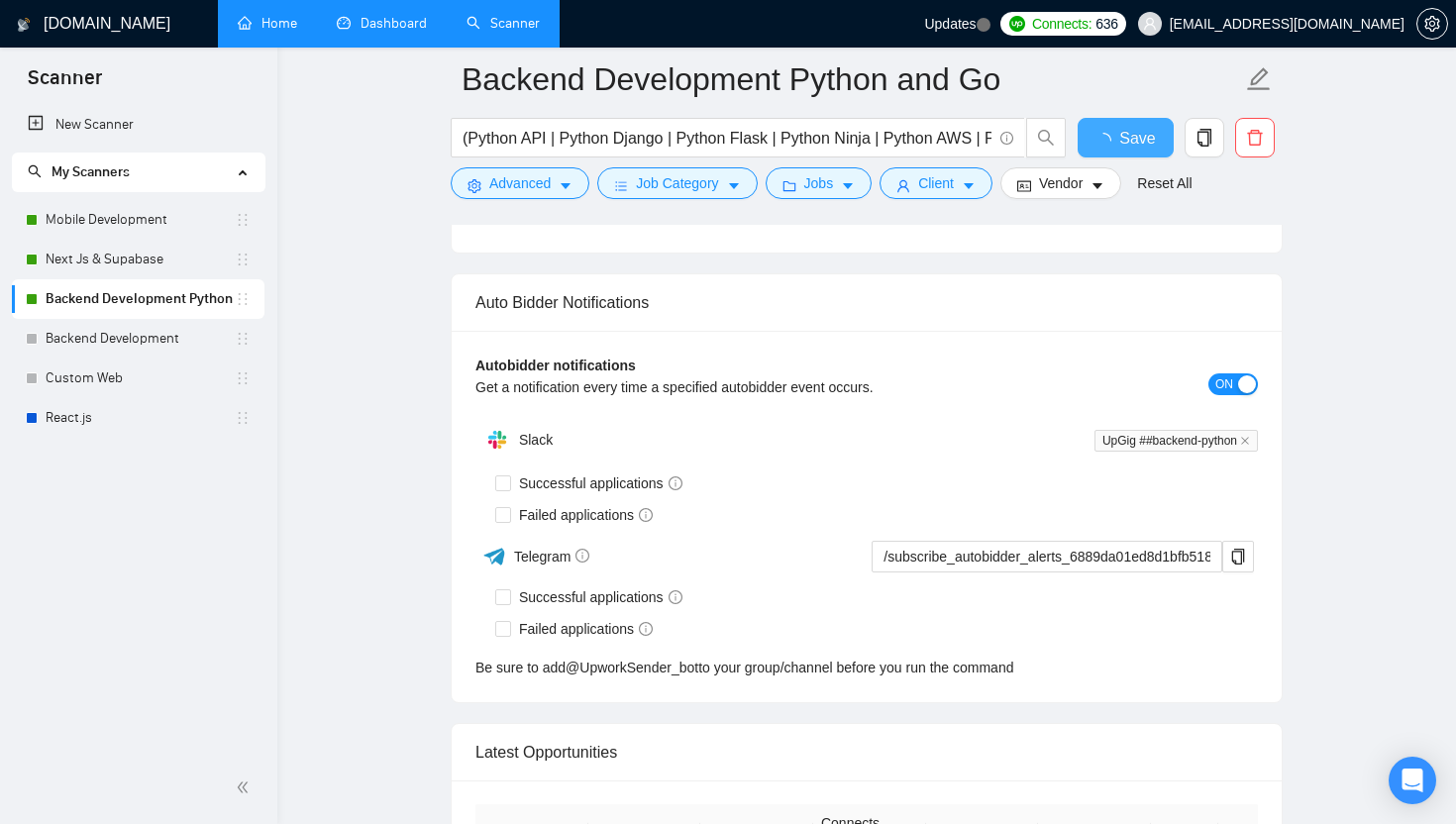 type 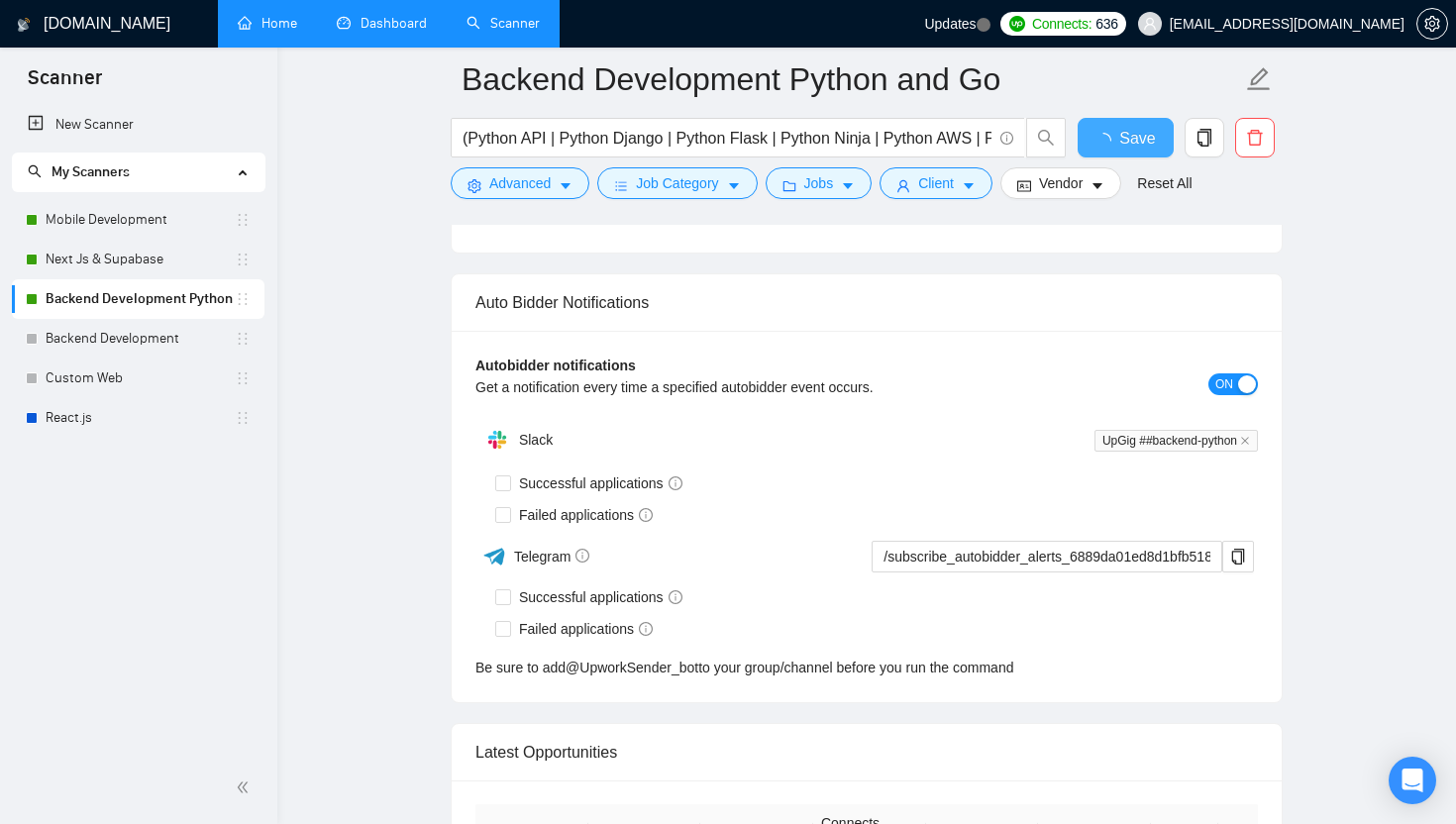 checkbox on "true" 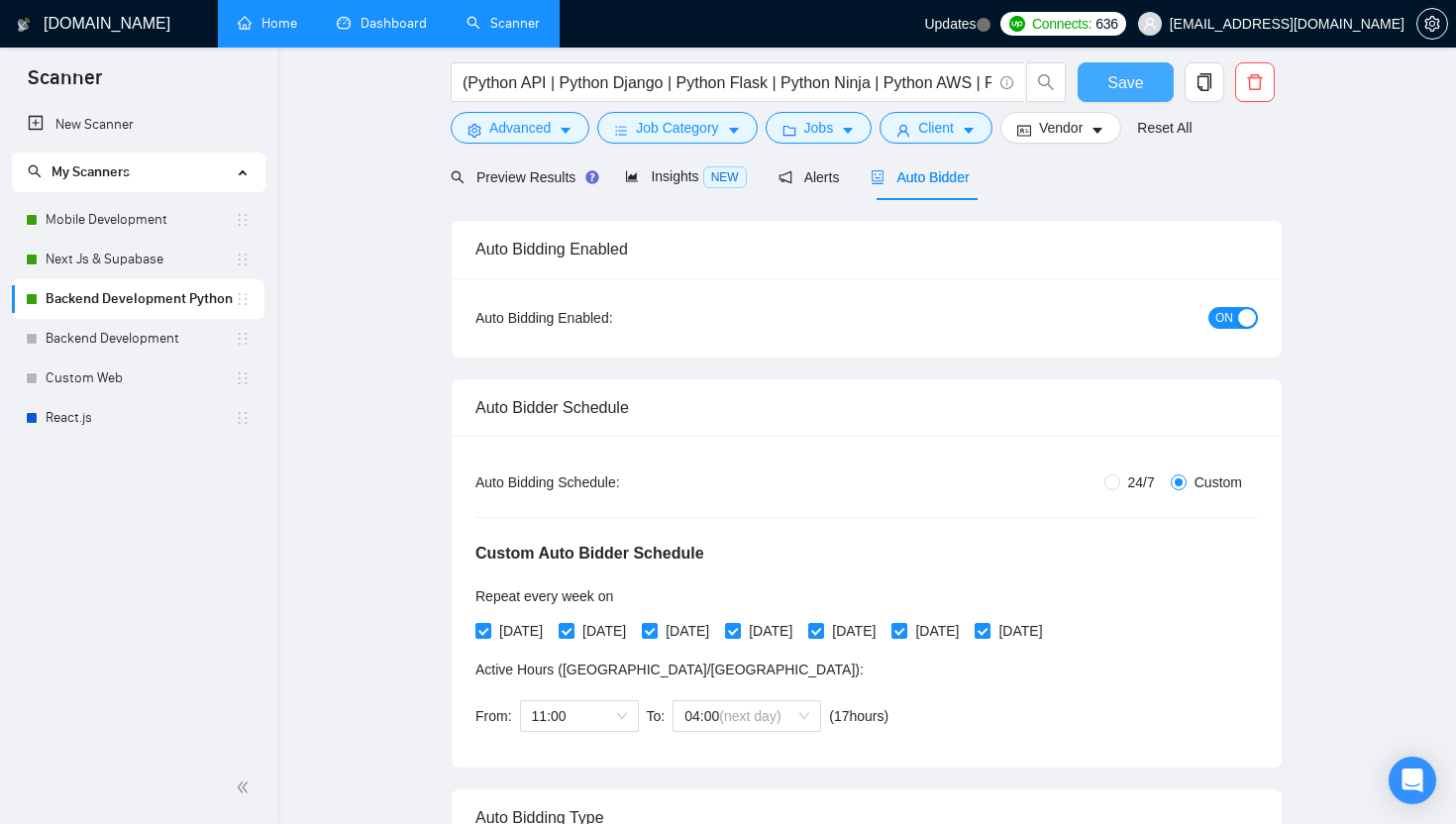 scroll, scrollTop: 27, scrollLeft: 0, axis: vertical 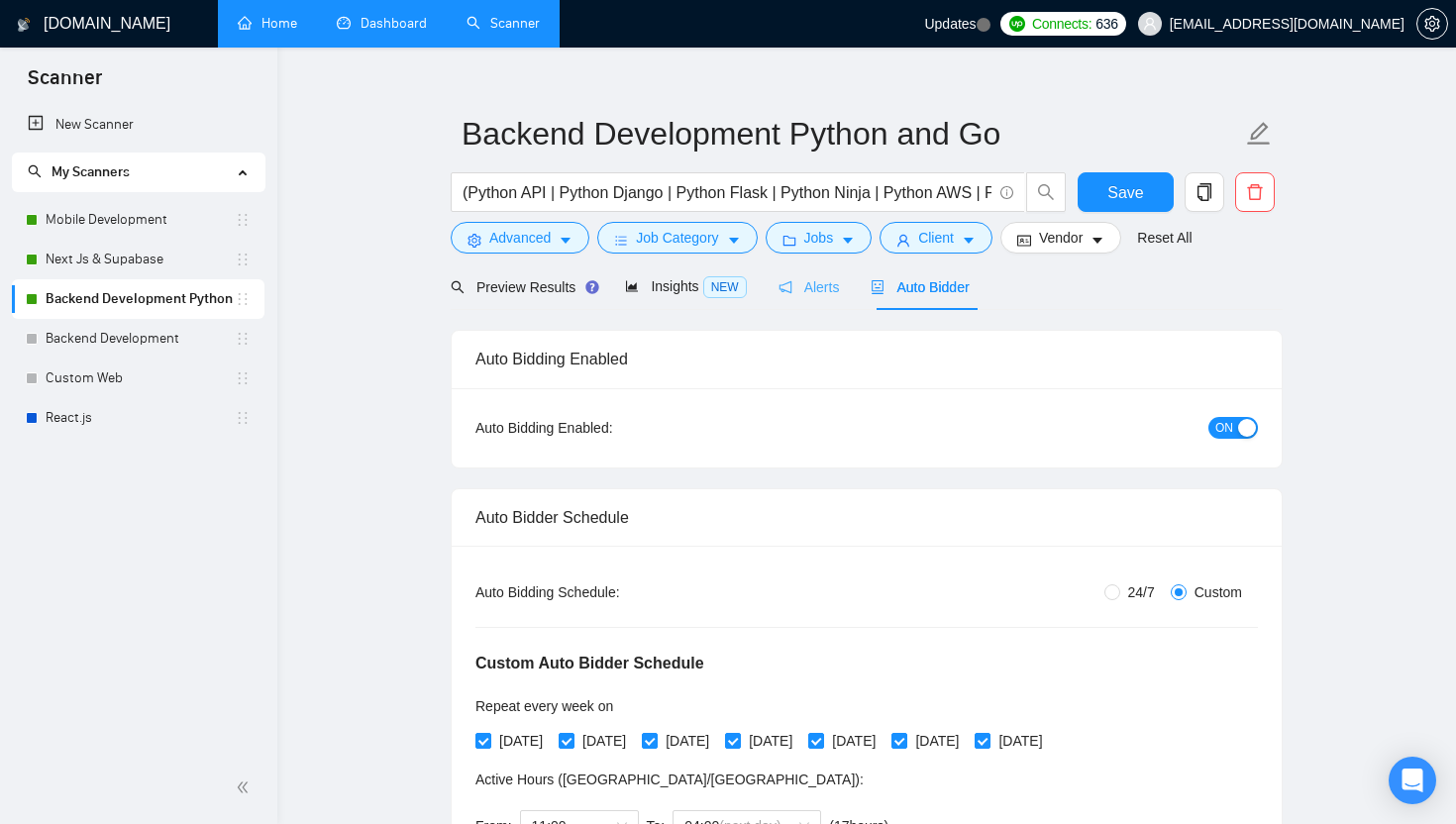 click on "Alerts" at bounding box center [809, 286] 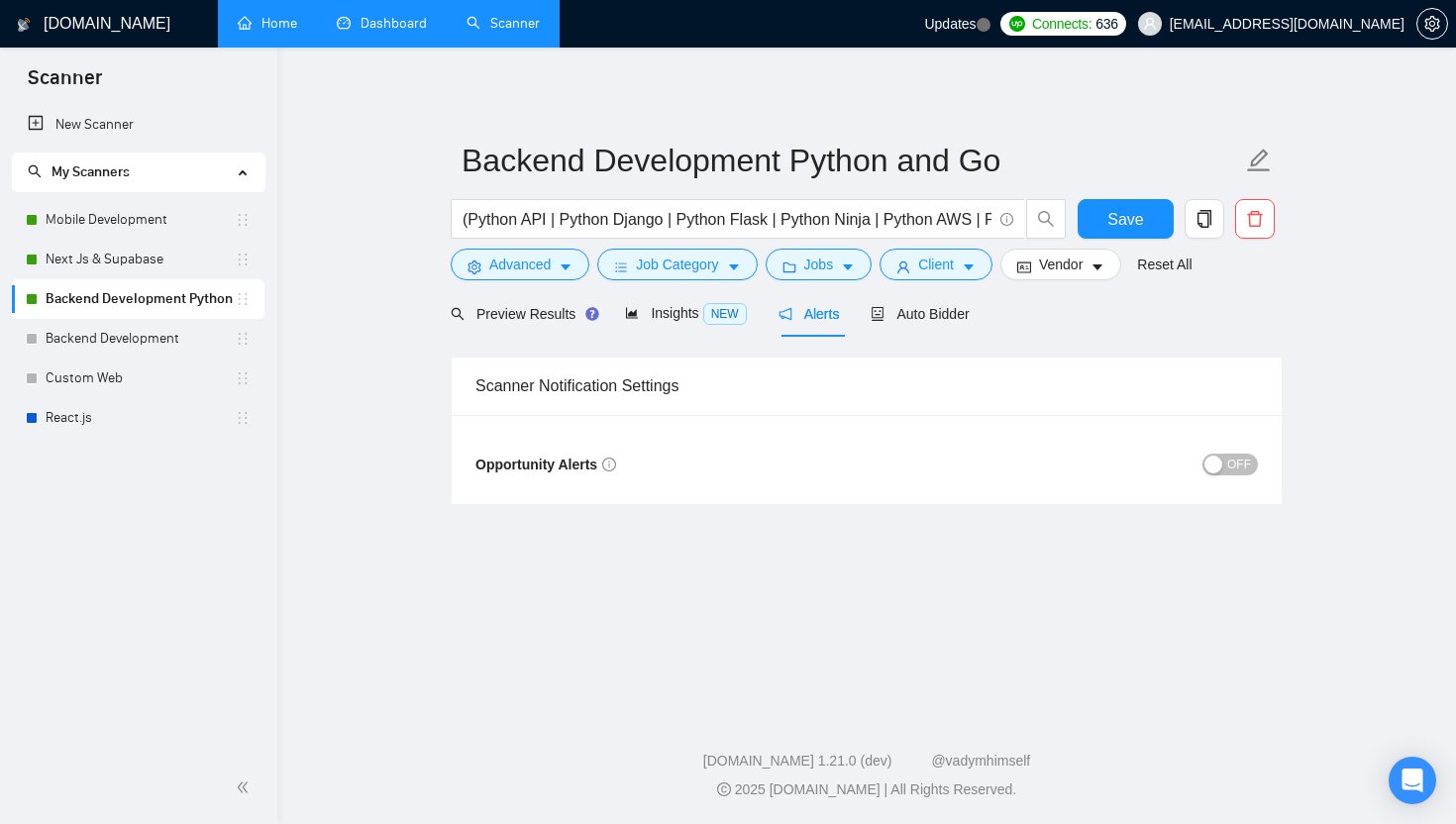 scroll, scrollTop: 0, scrollLeft: 0, axis: both 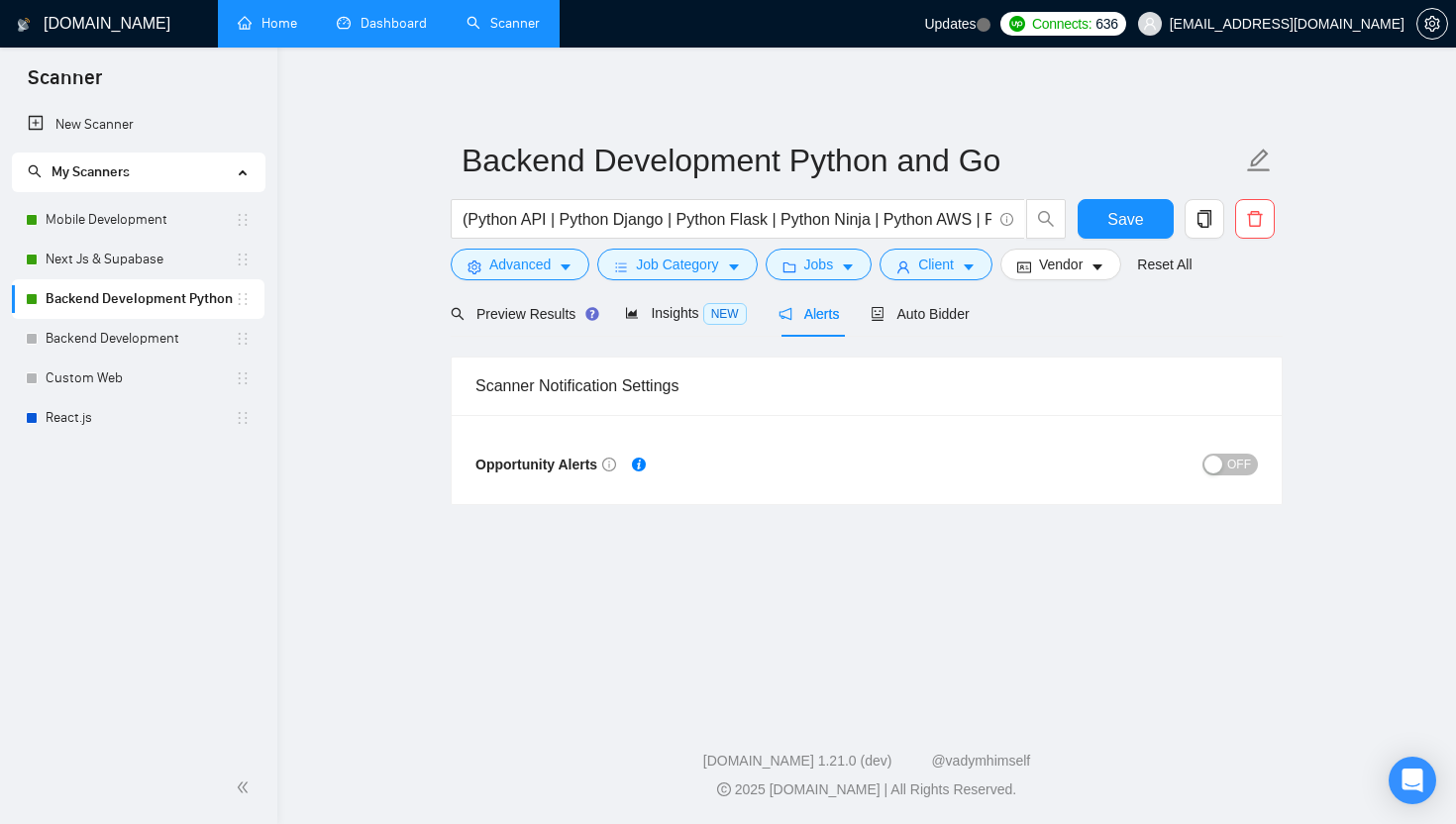 click at bounding box center (1213, 464) 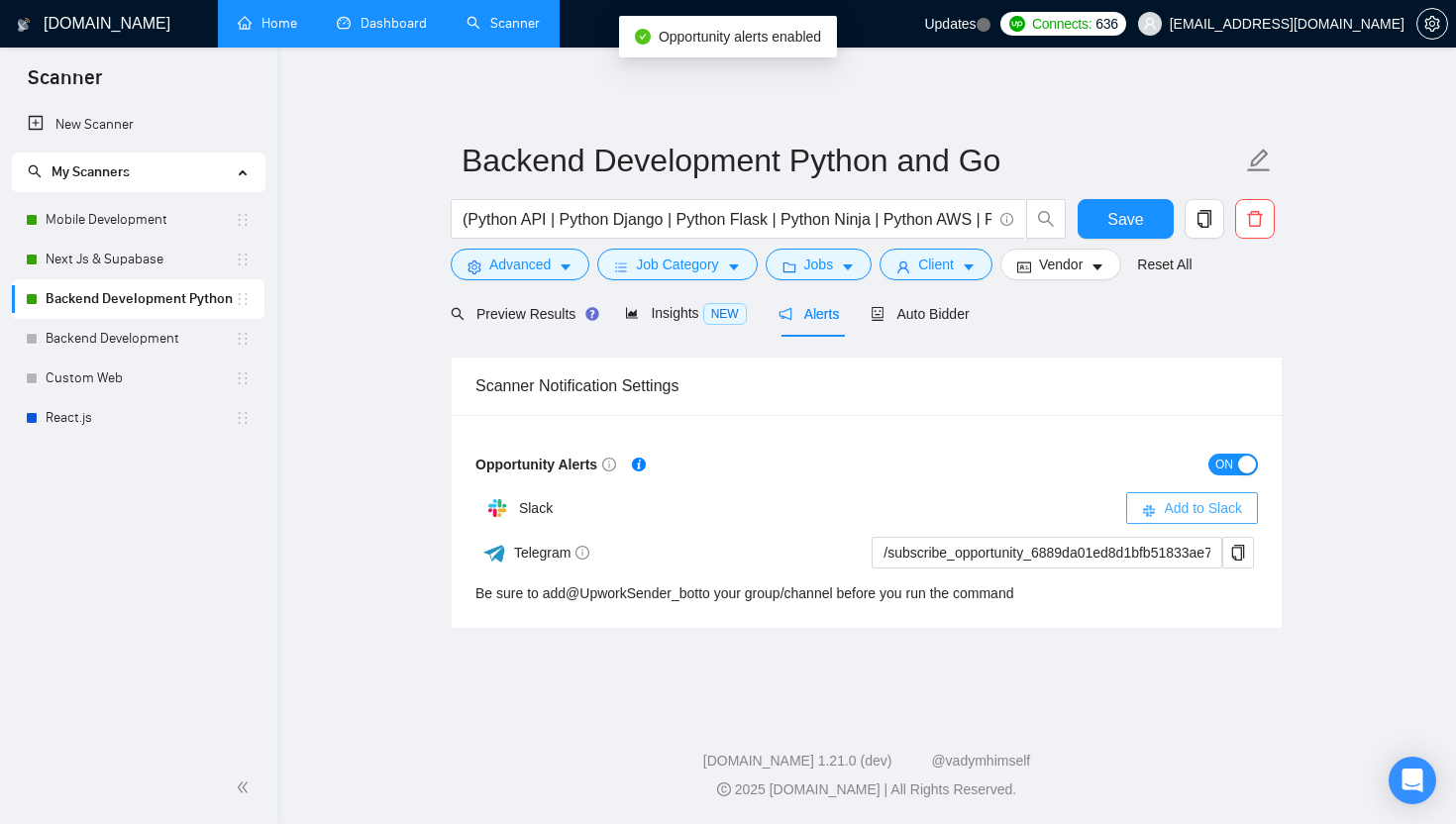 click on "Add to Slack" at bounding box center [1202, 508] 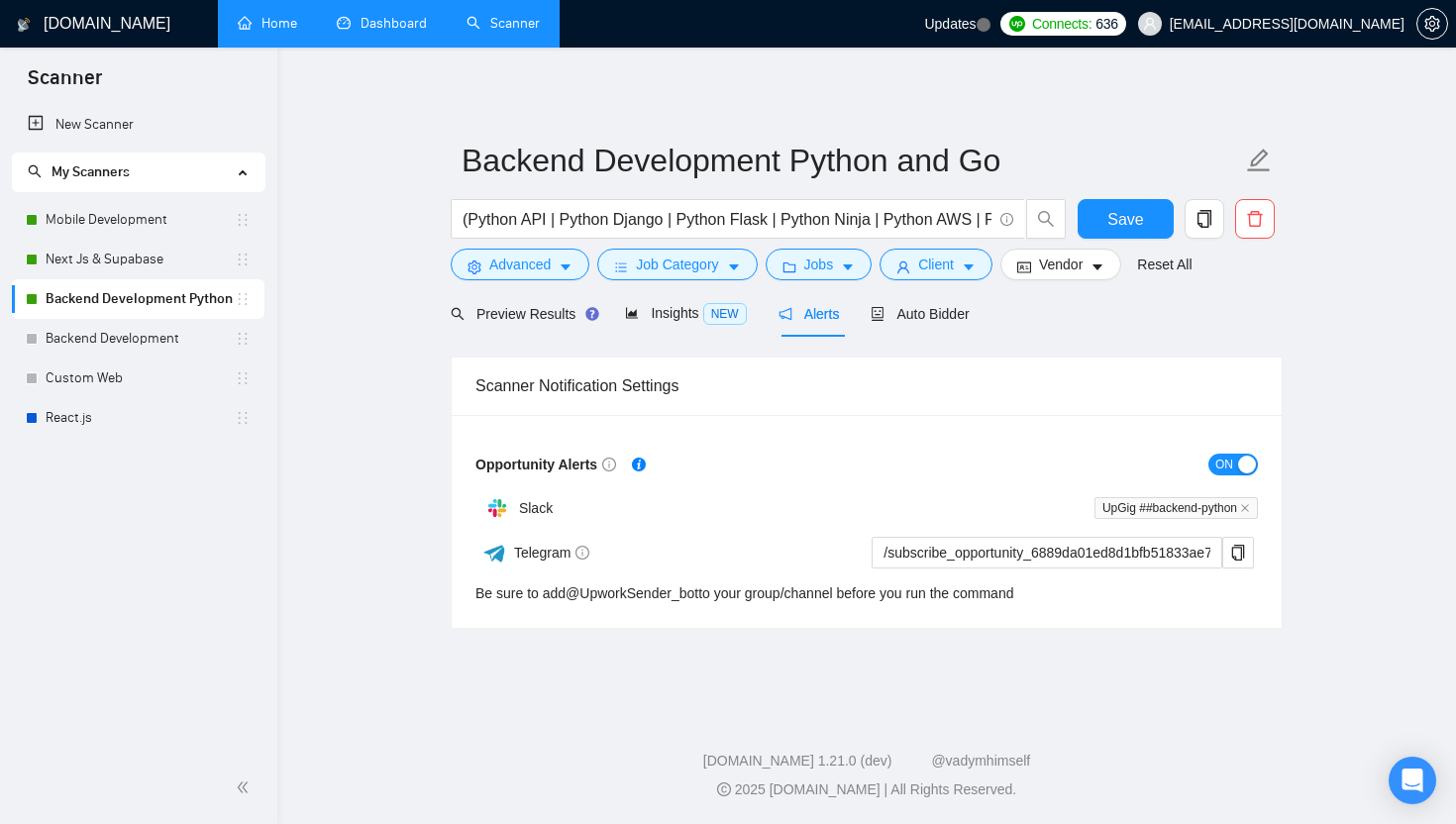 click on "Dashboard" at bounding box center [381, 23] 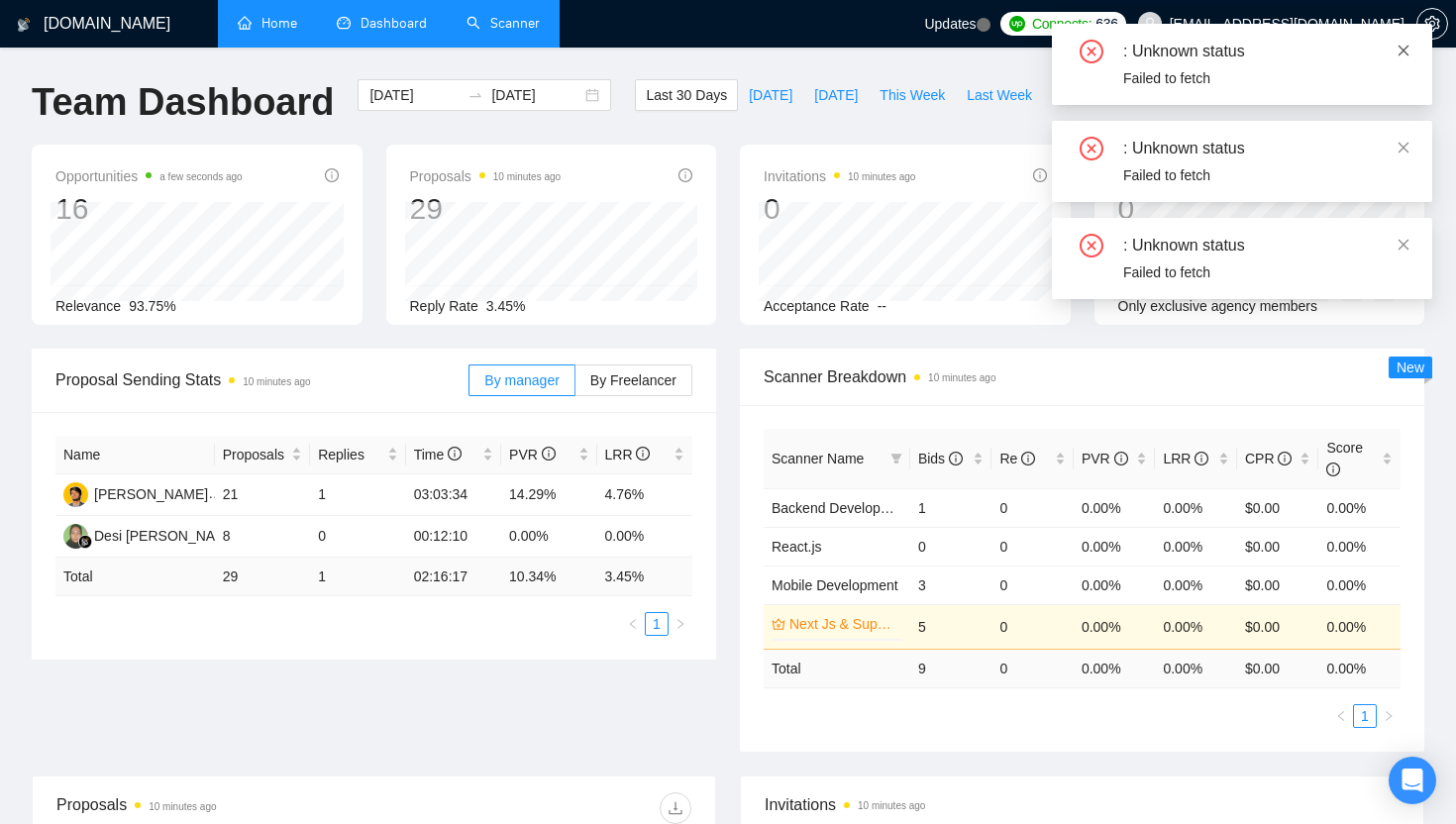 click at bounding box center (1404, 51) 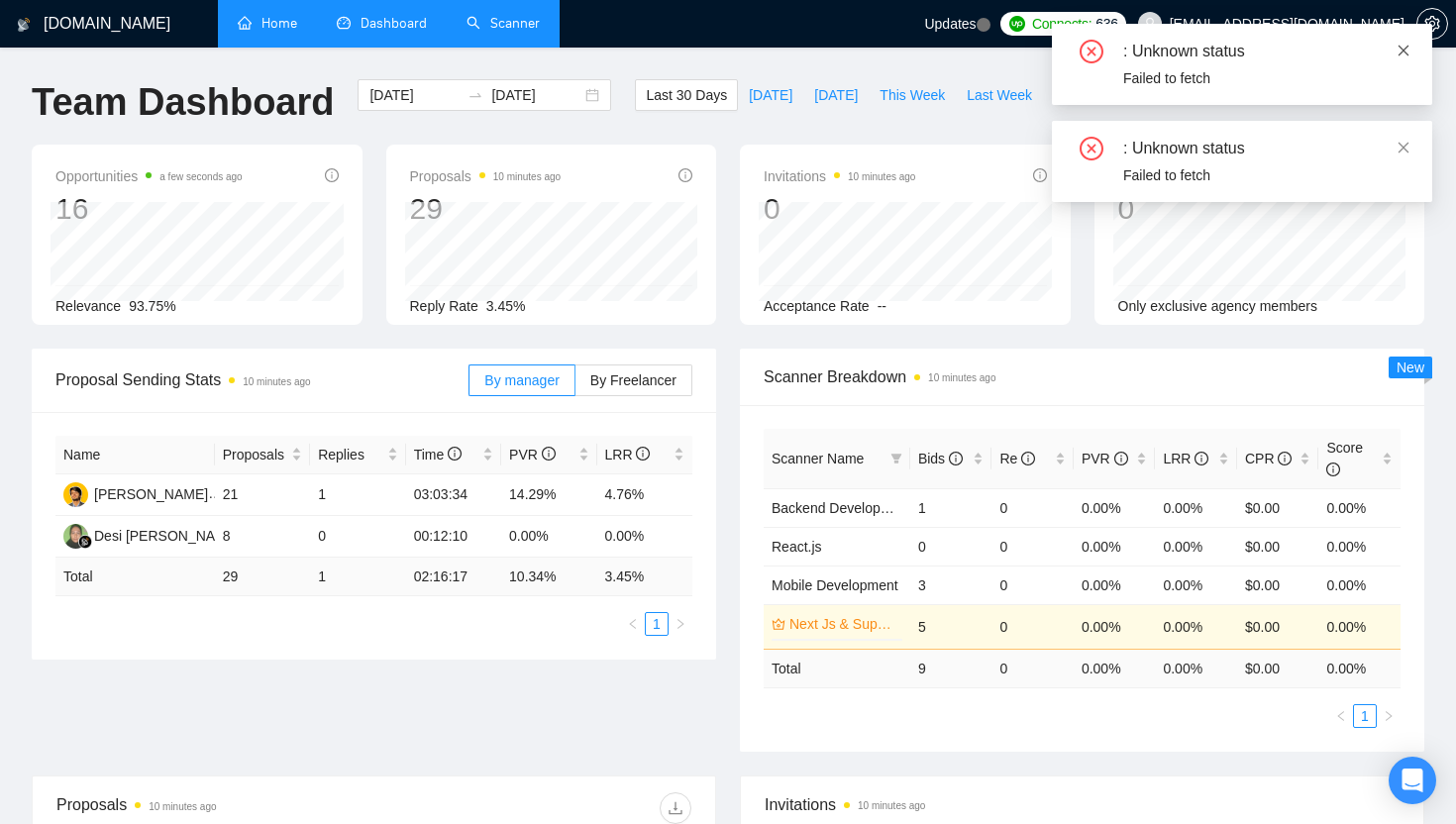 click 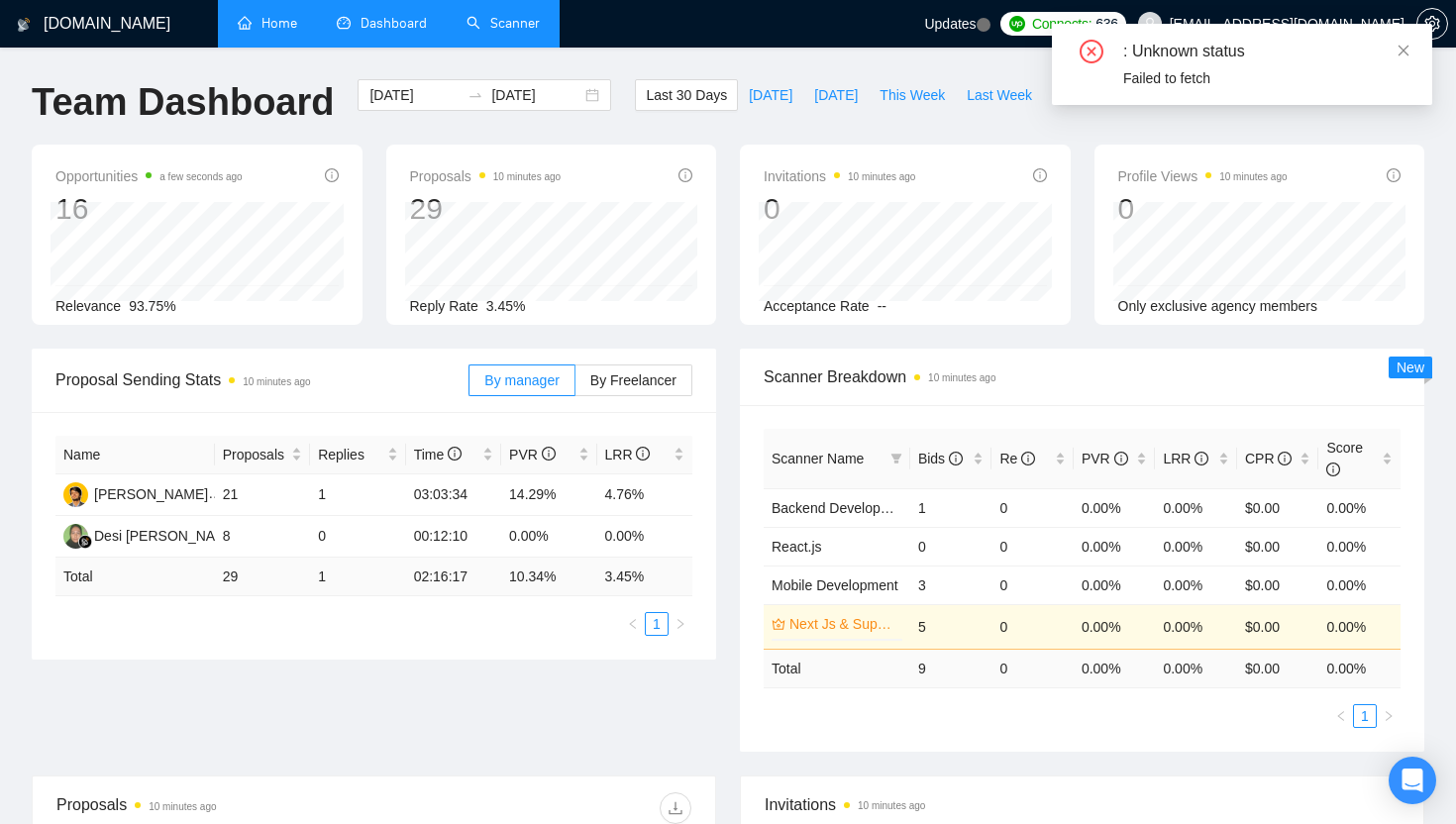 click 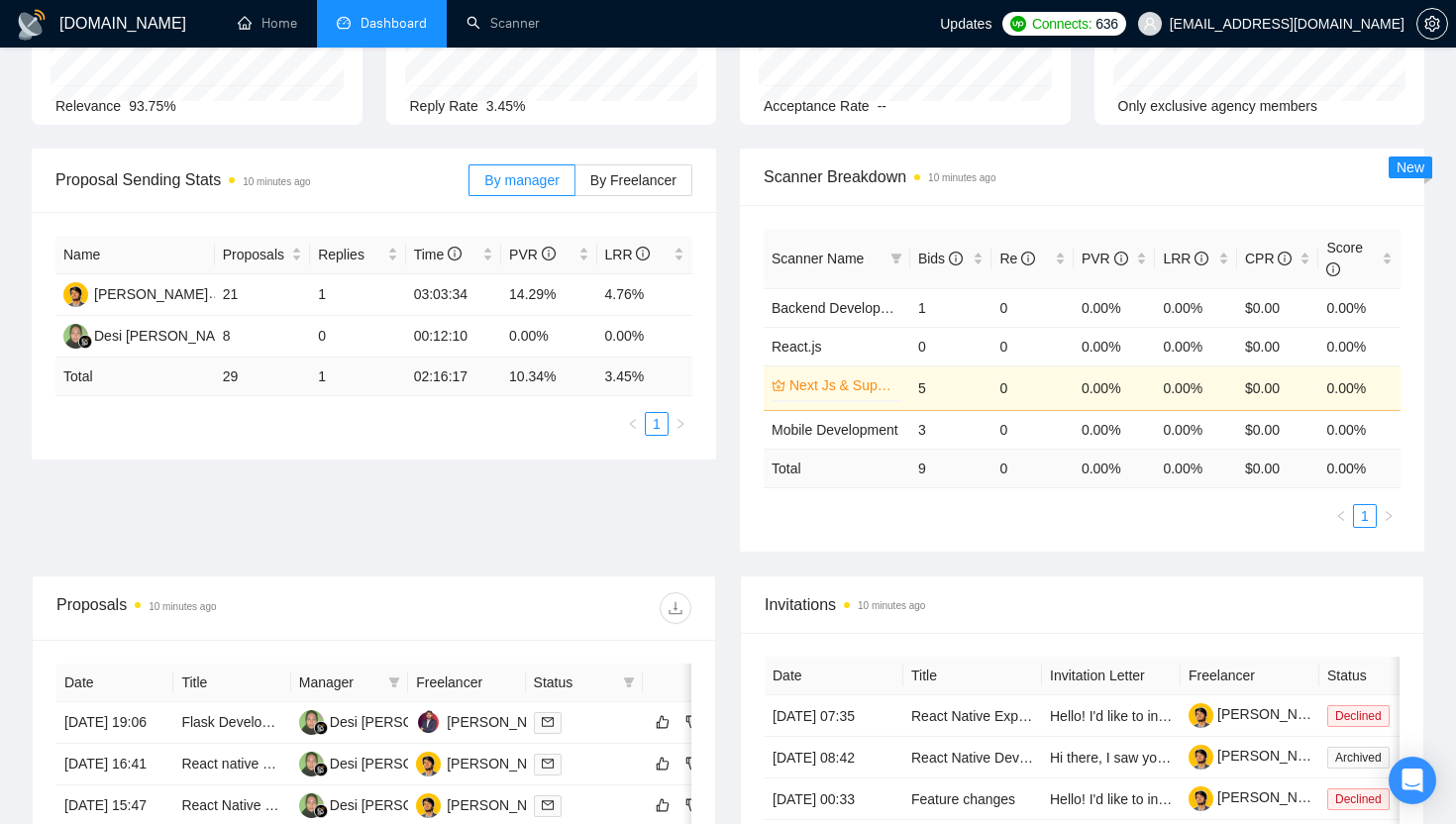 scroll, scrollTop: 0, scrollLeft: 0, axis: both 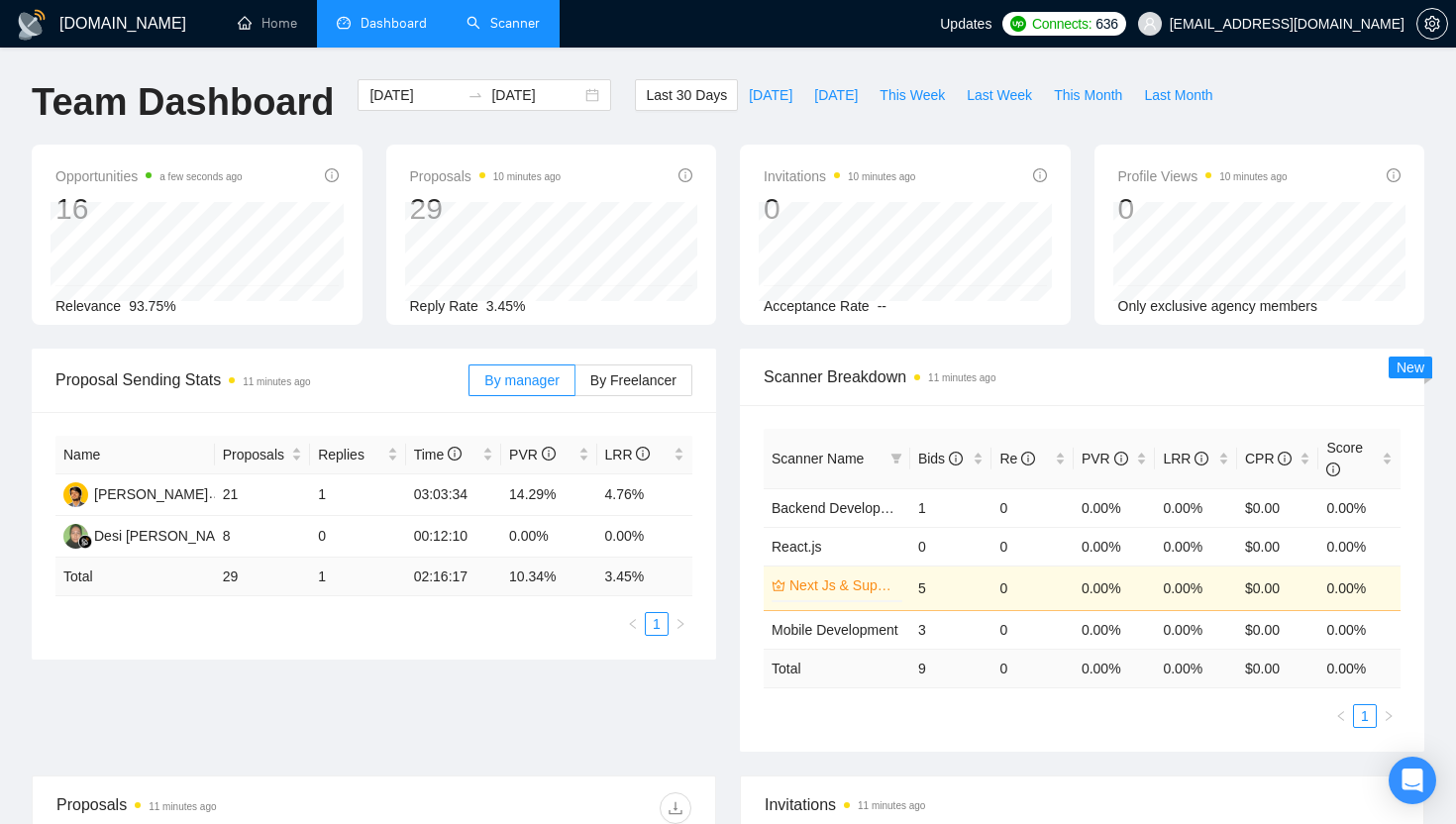 click on "Scanner" at bounding box center (503, 23) 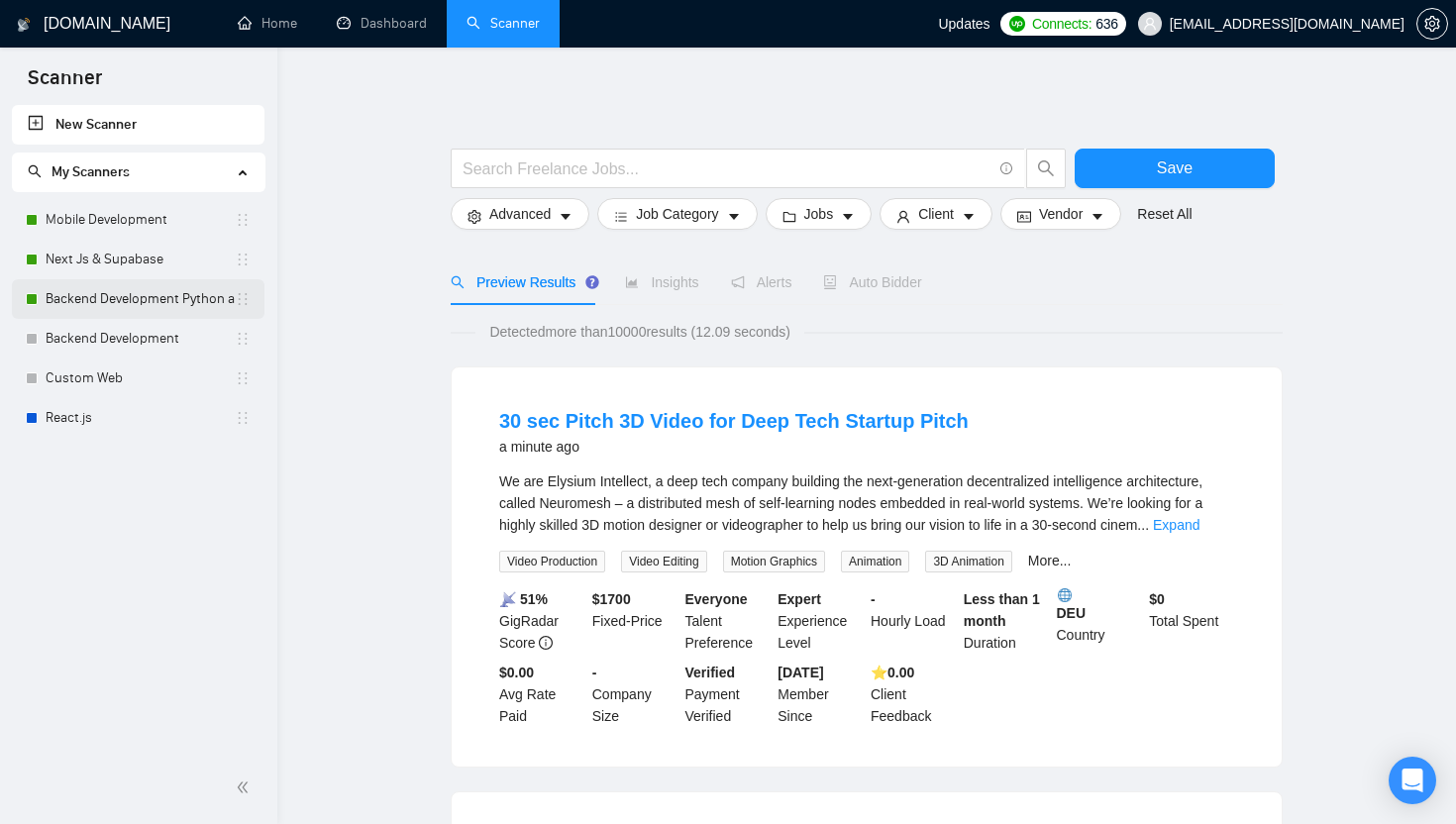 click on "Backend Development Python and Go" at bounding box center [140, 299] 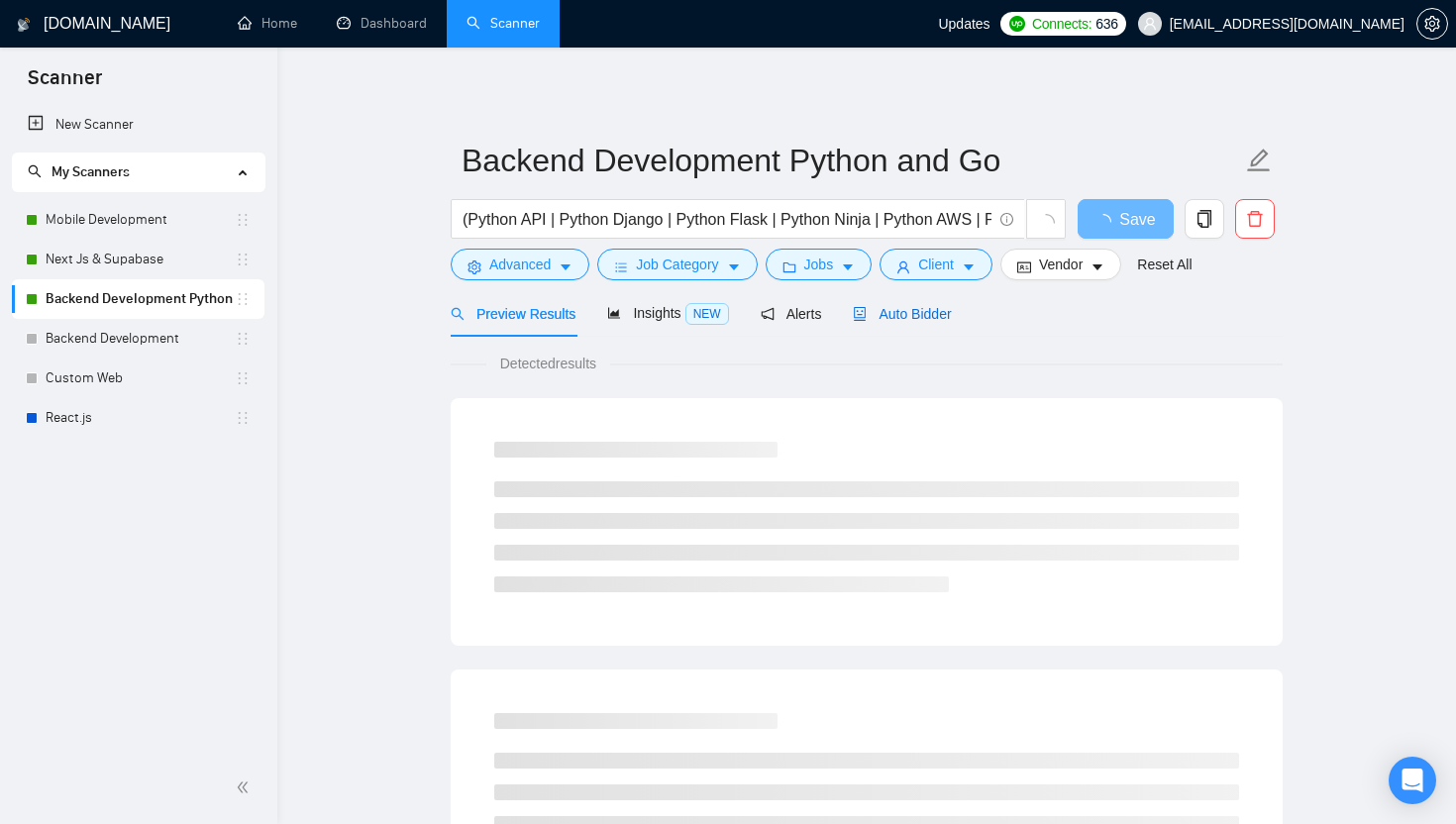 click on "Auto Bidder" at bounding box center [901, 314] 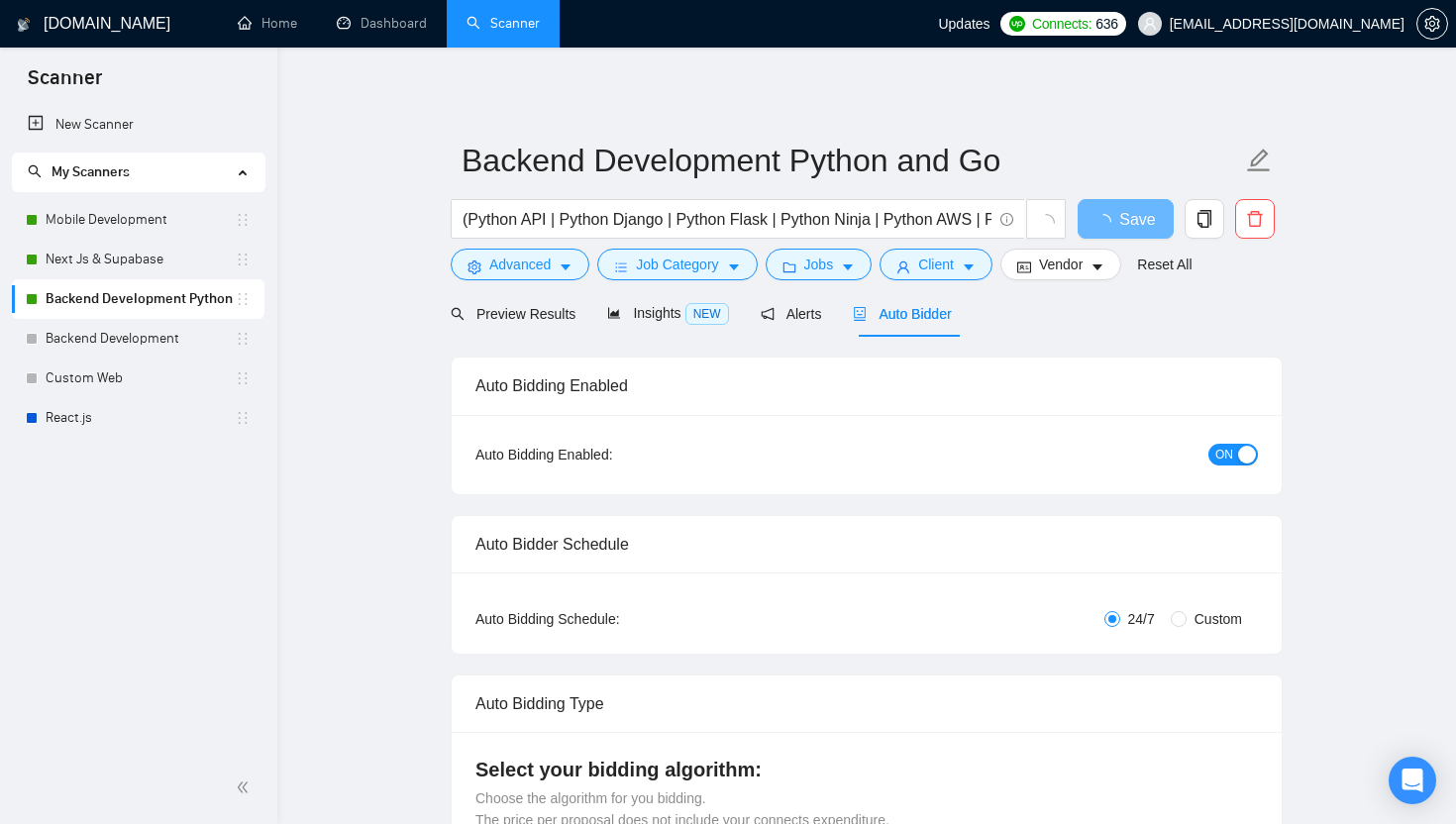 type 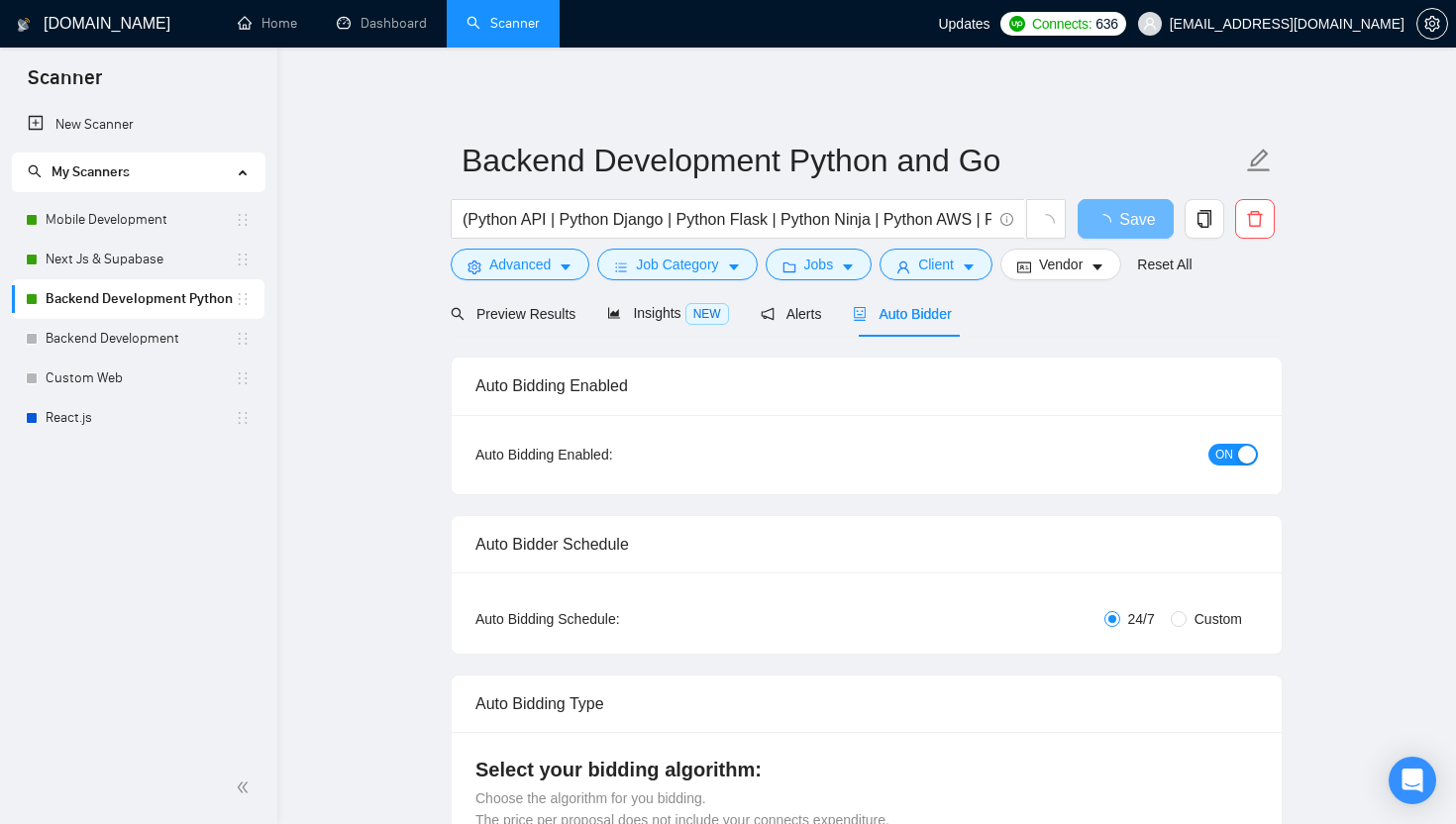 radio on "false" 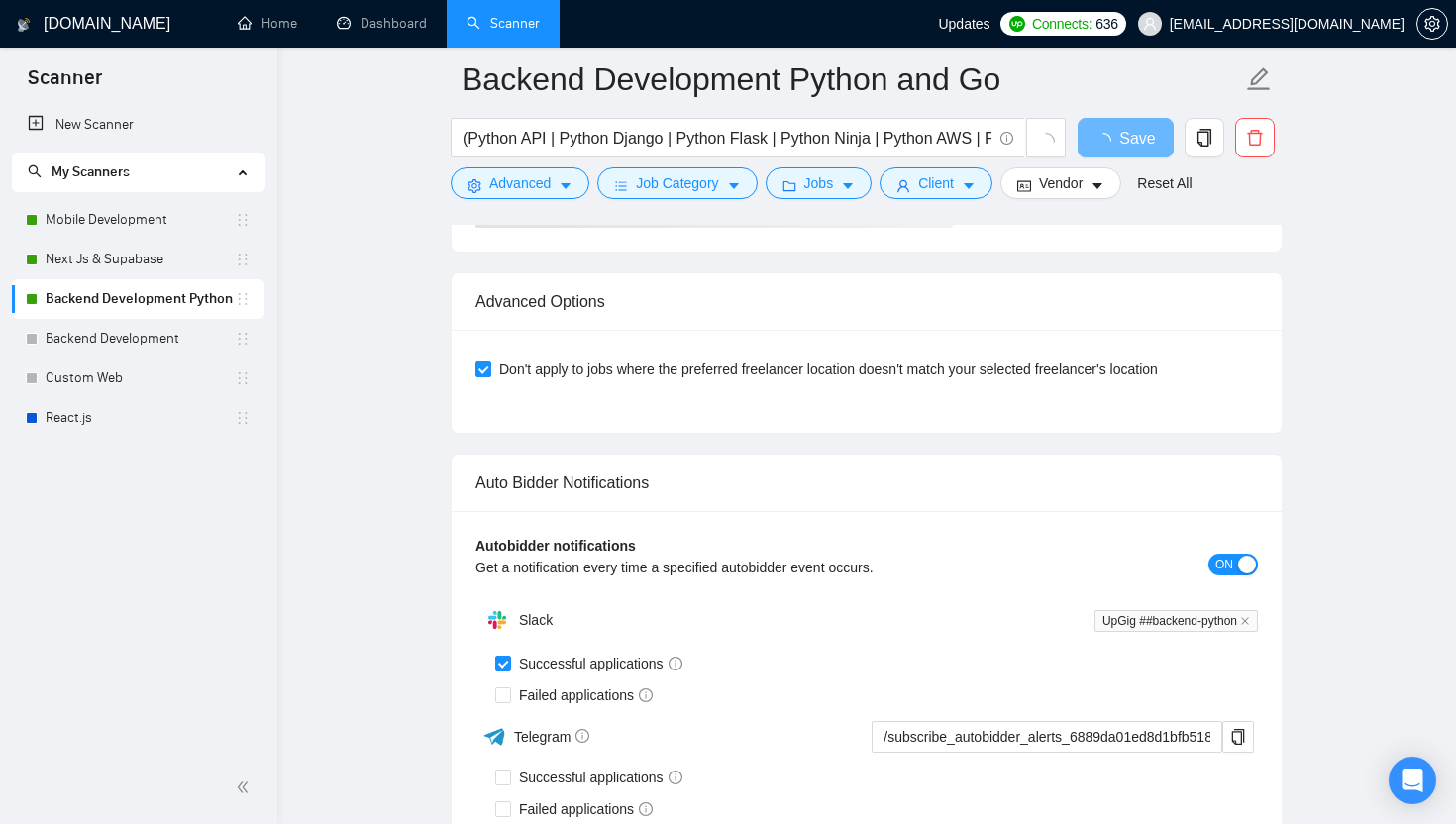 scroll, scrollTop: 3685, scrollLeft: 0, axis: vertical 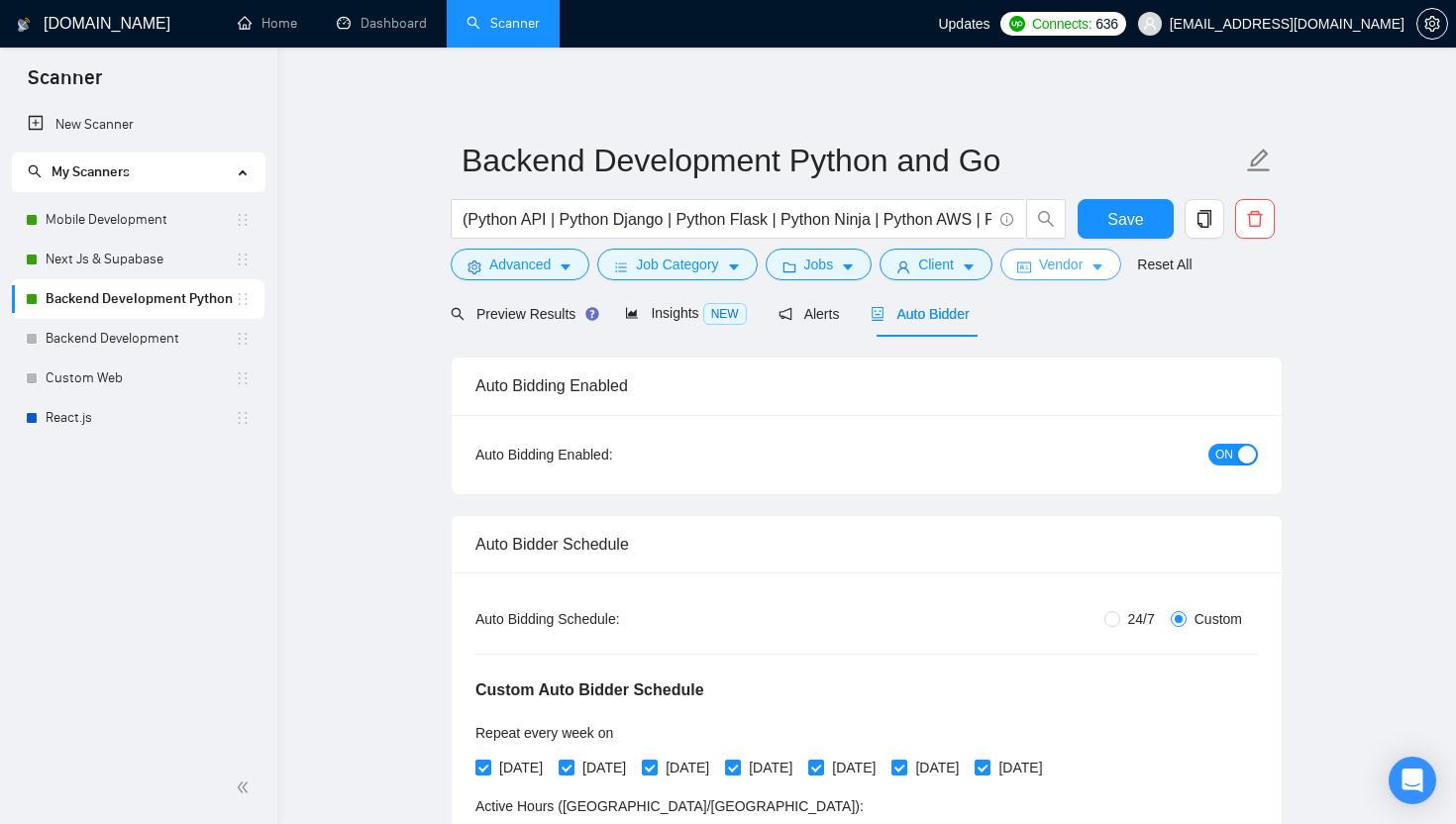 click on "Vendor" at bounding box center (1061, 264) 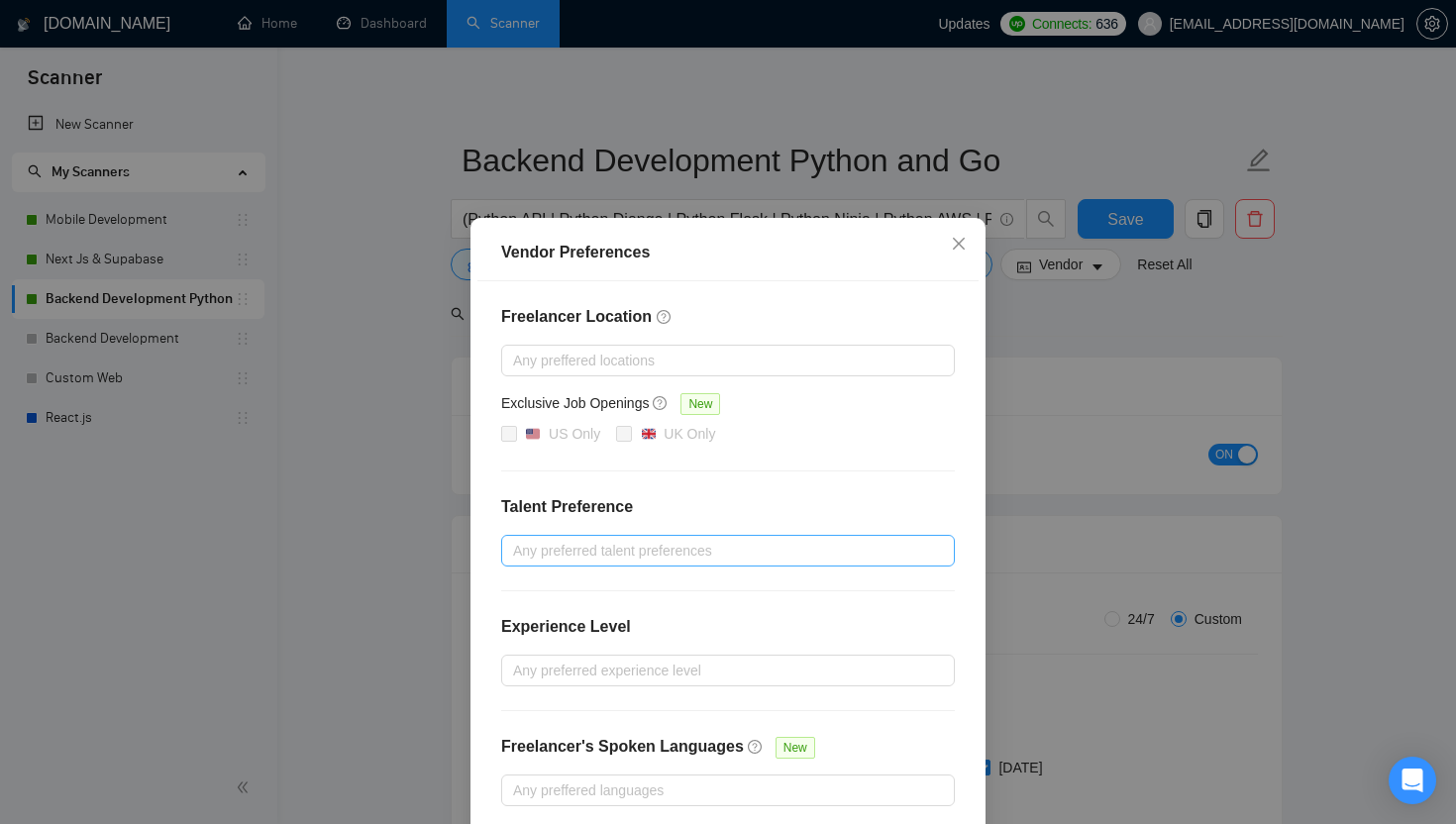 scroll, scrollTop: 92, scrollLeft: 0, axis: vertical 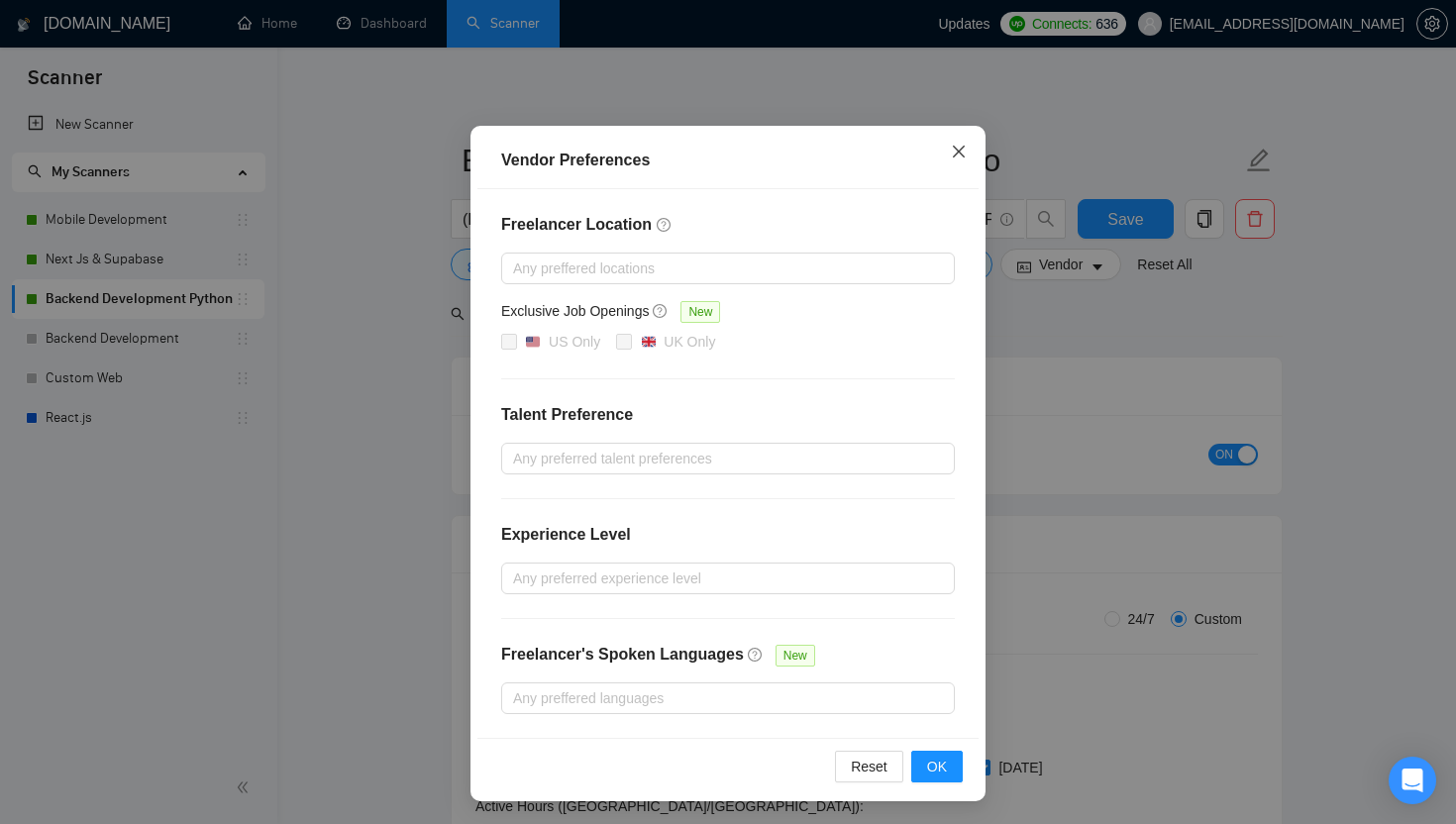 click at bounding box center [959, 153] 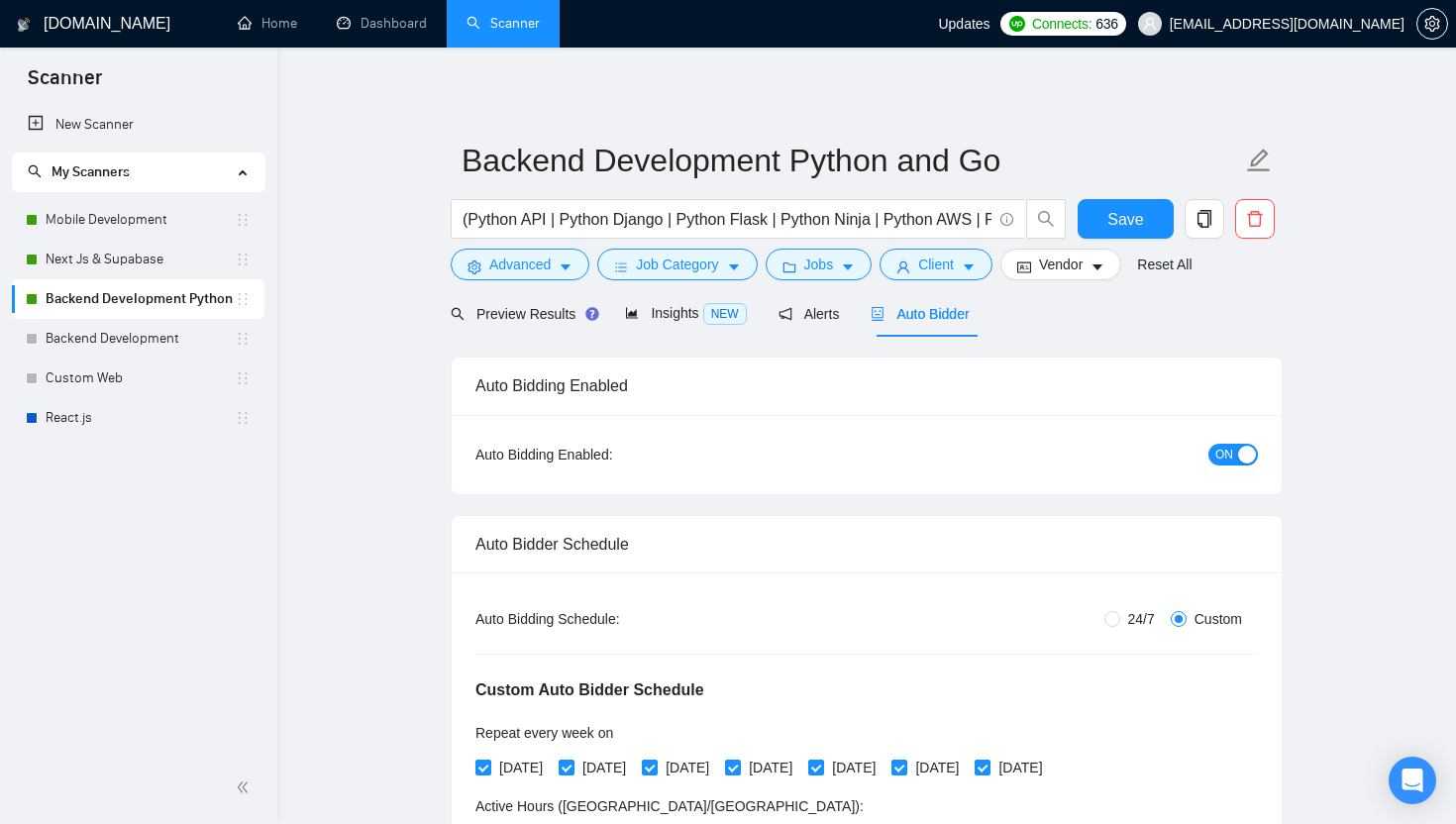 scroll, scrollTop: 0, scrollLeft: 0, axis: both 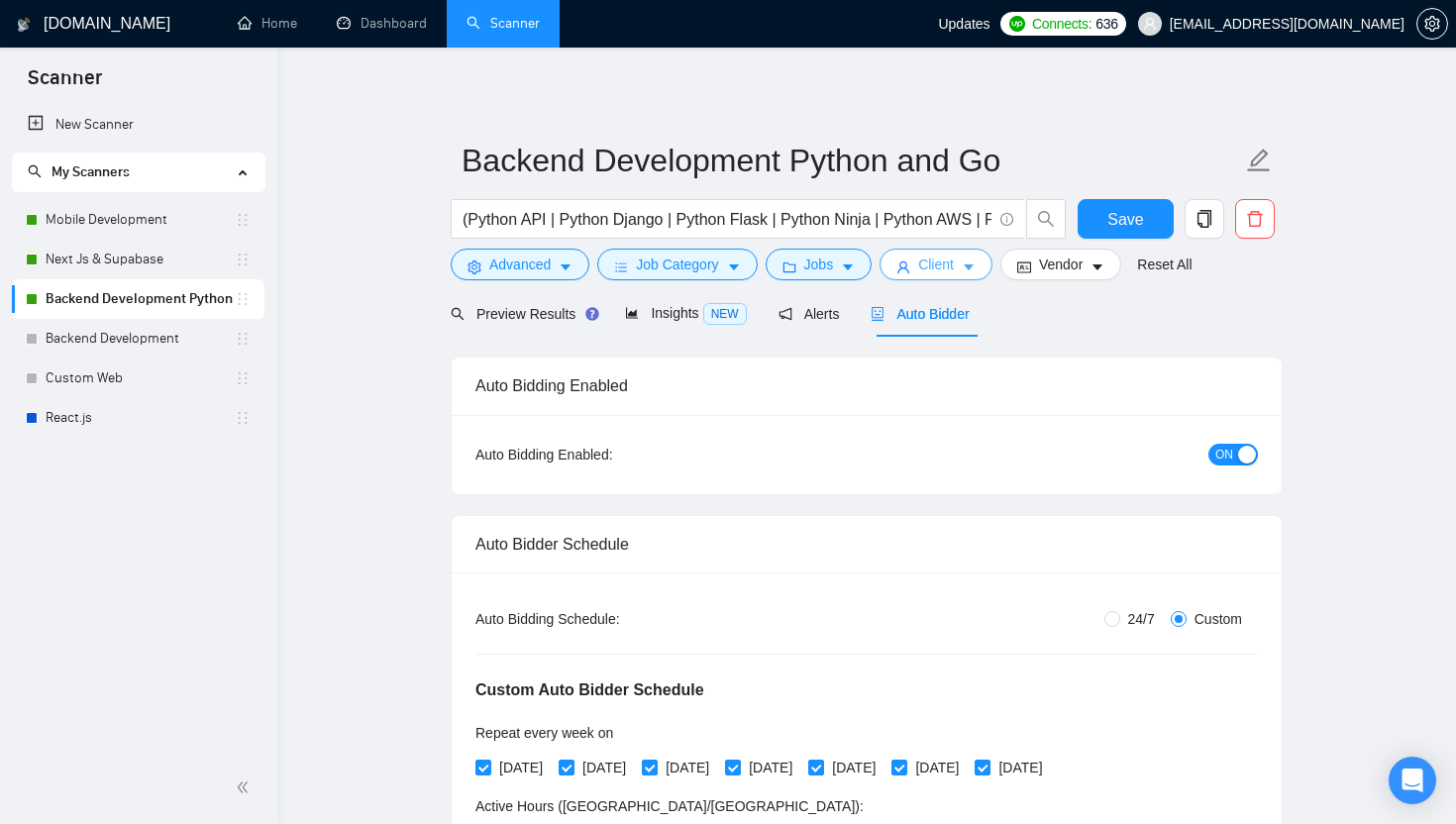 click on "Client" at bounding box center [936, 264] 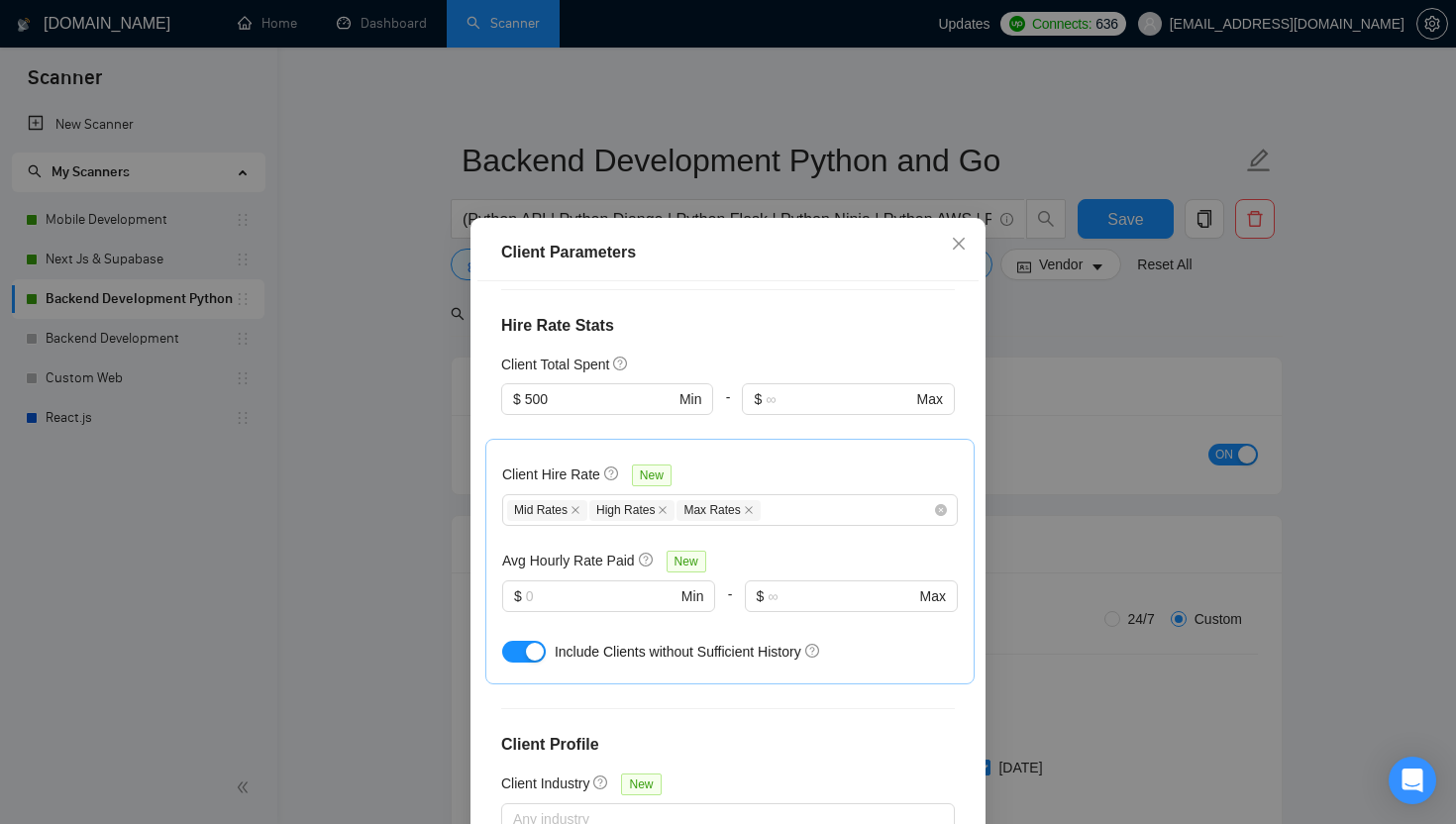 scroll, scrollTop: 685, scrollLeft: 0, axis: vertical 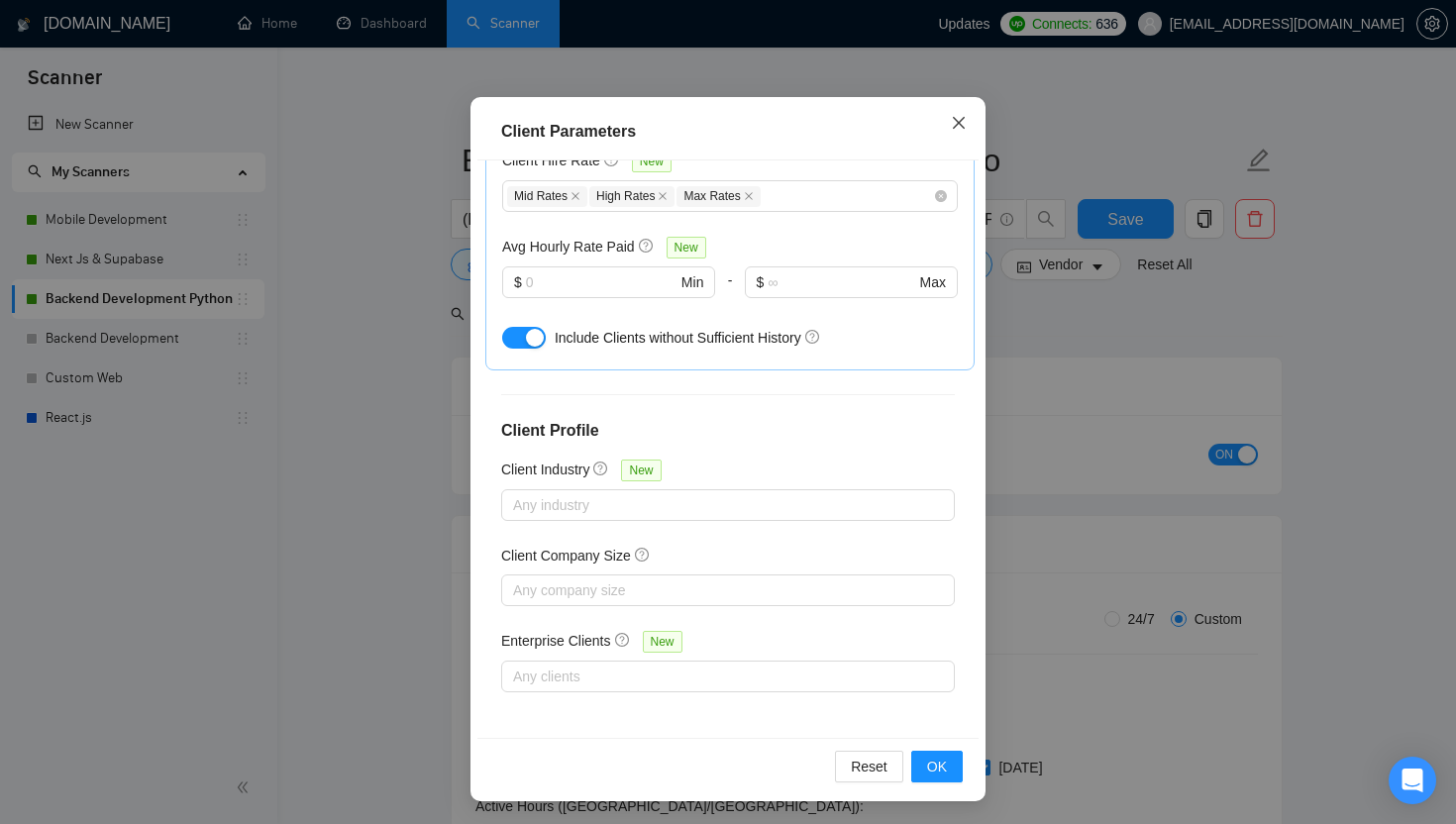 click 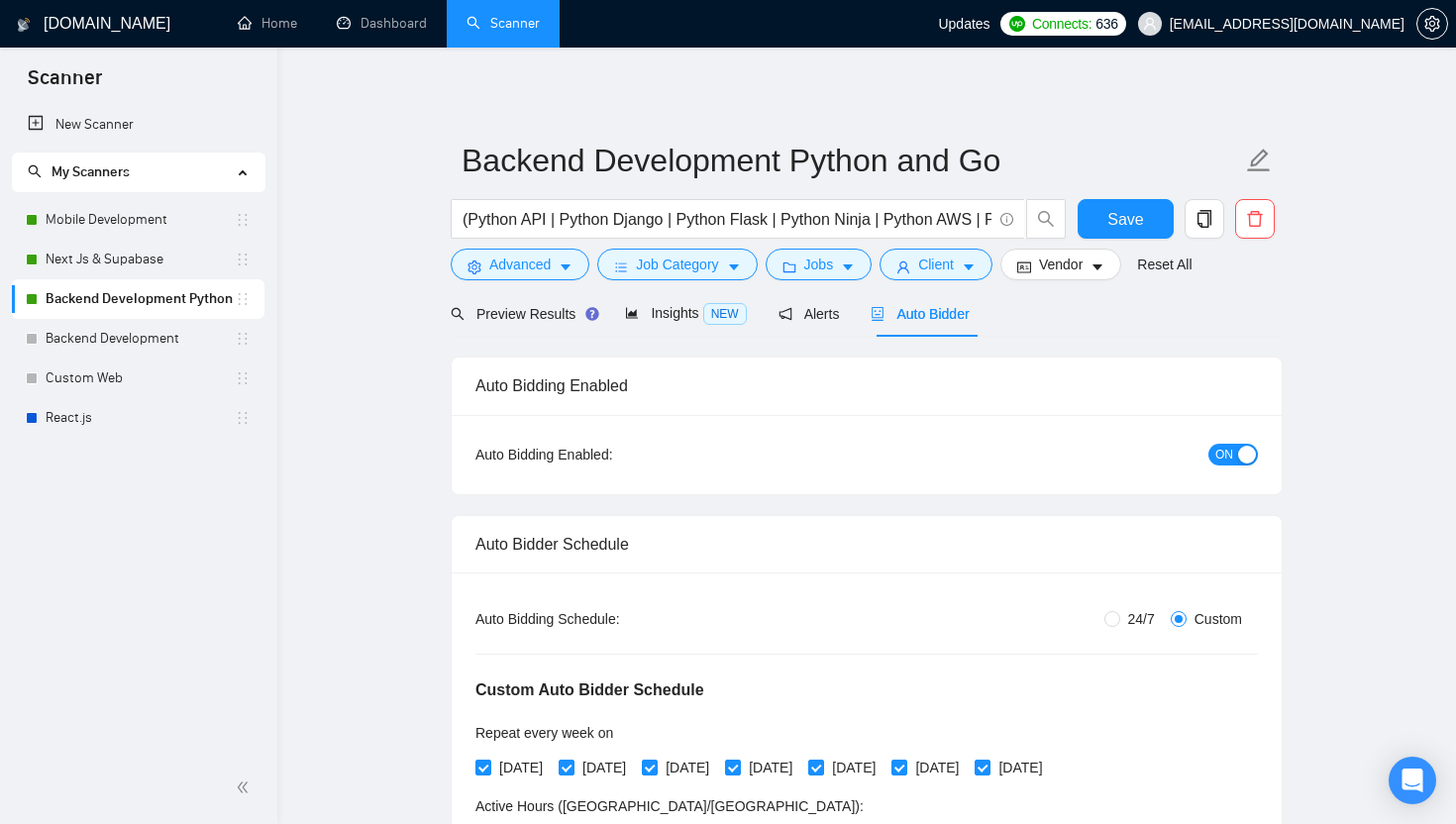 scroll, scrollTop: 22, scrollLeft: 0, axis: vertical 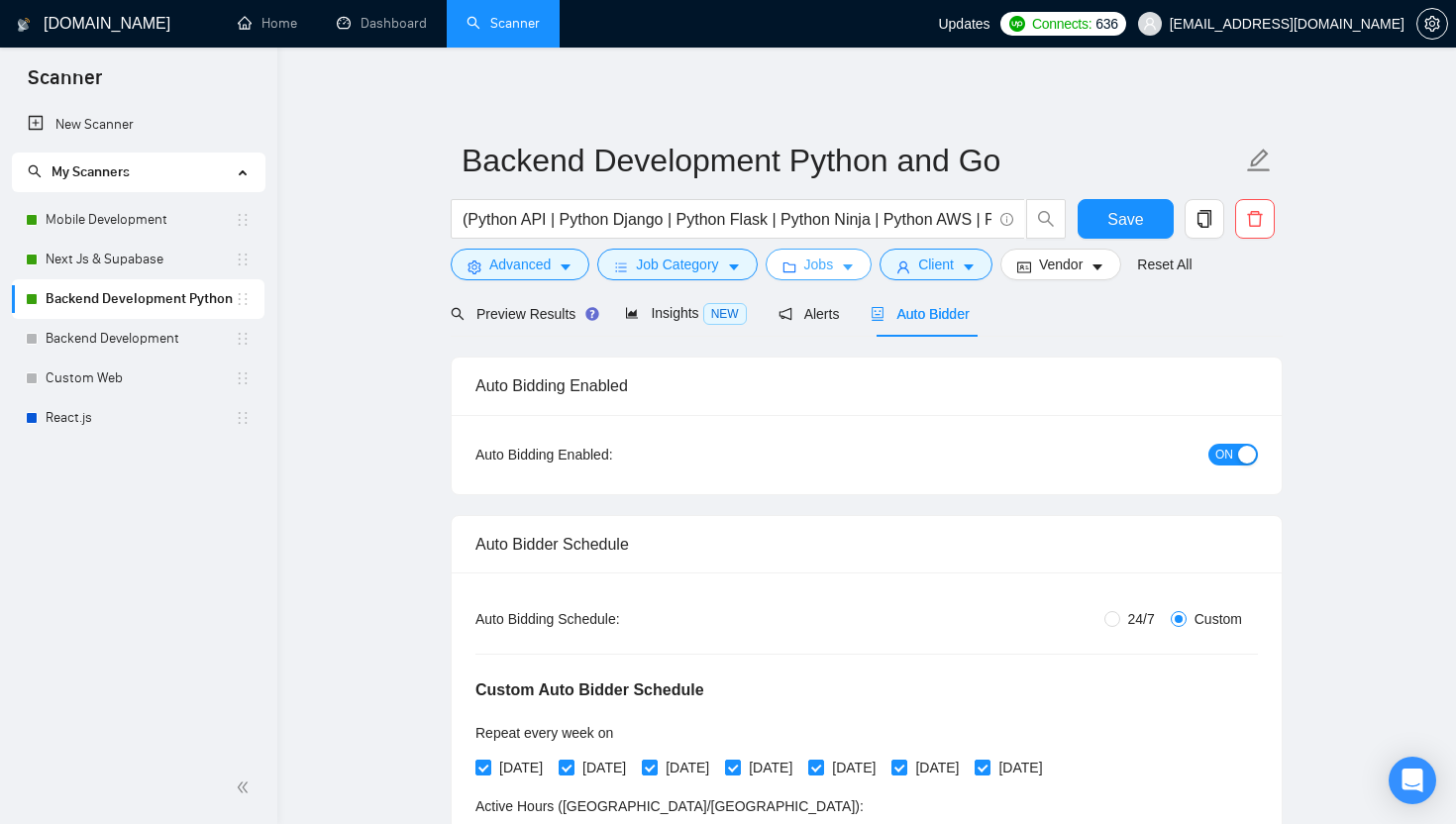 click on "Jobs" at bounding box center [819, 264] 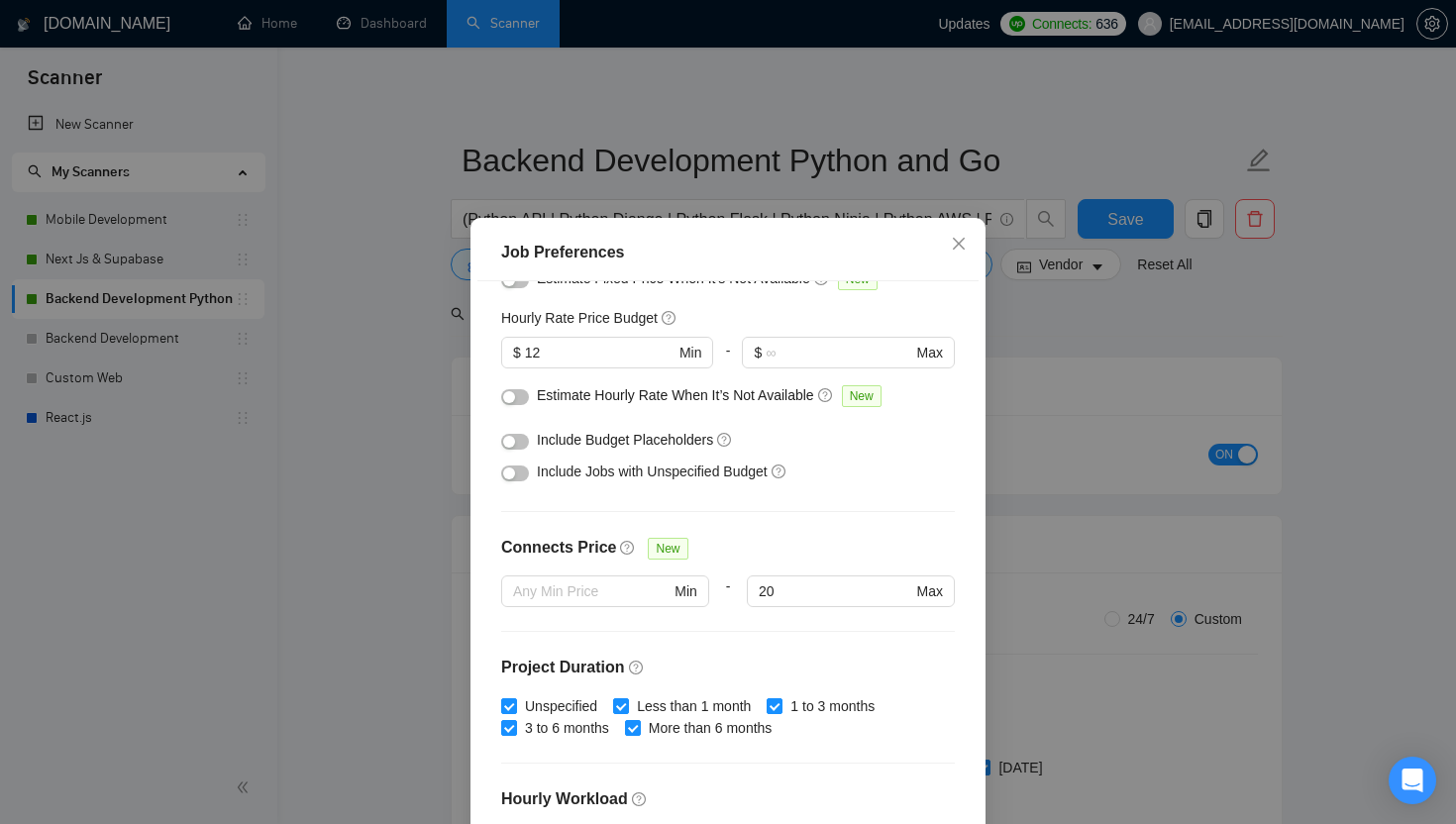 scroll, scrollTop: 326, scrollLeft: 0, axis: vertical 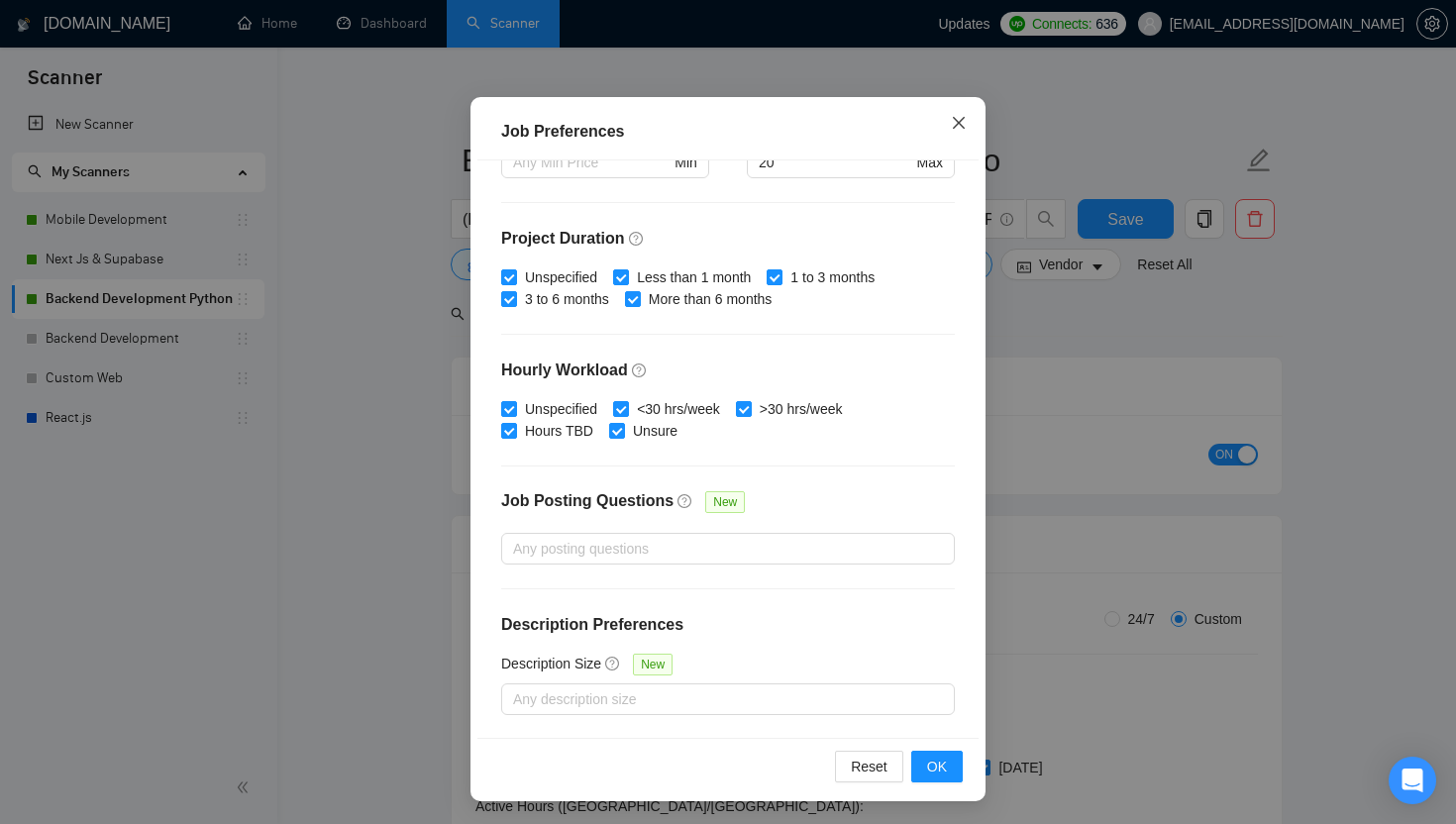 click 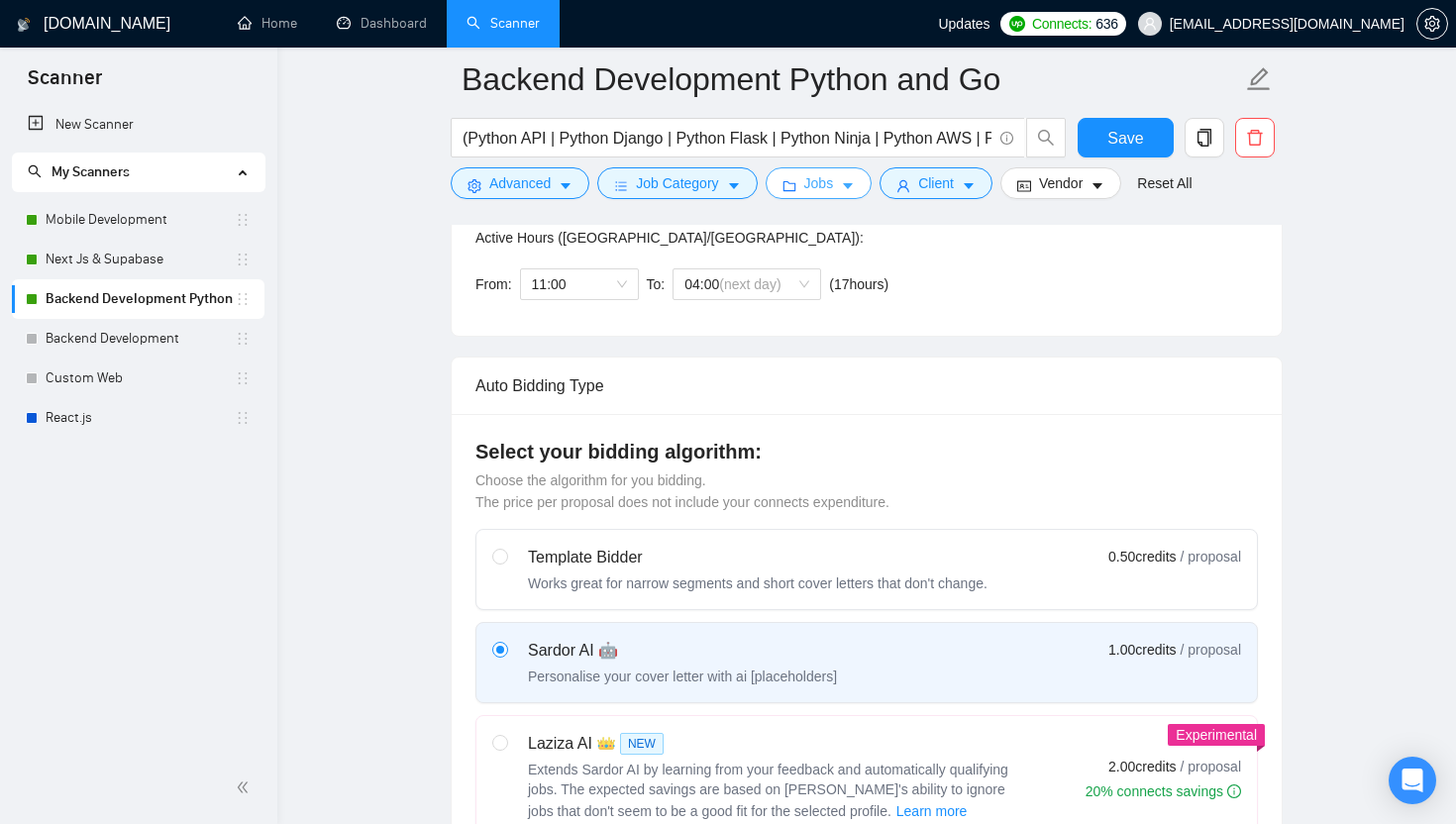 scroll, scrollTop: 0, scrollLeft: 0, axis: both 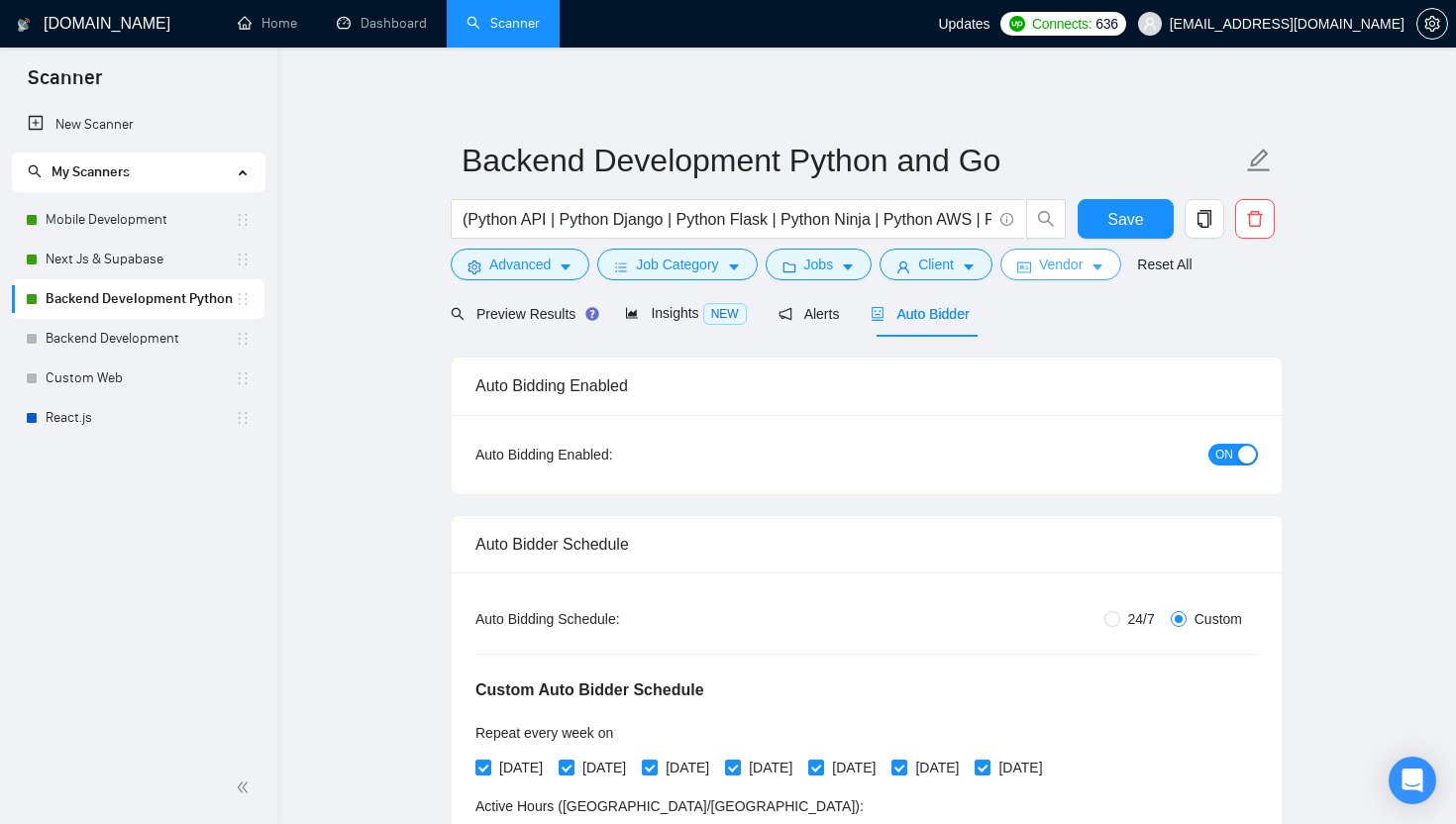 click on "Vendor" at bounding box center (1061, 264) 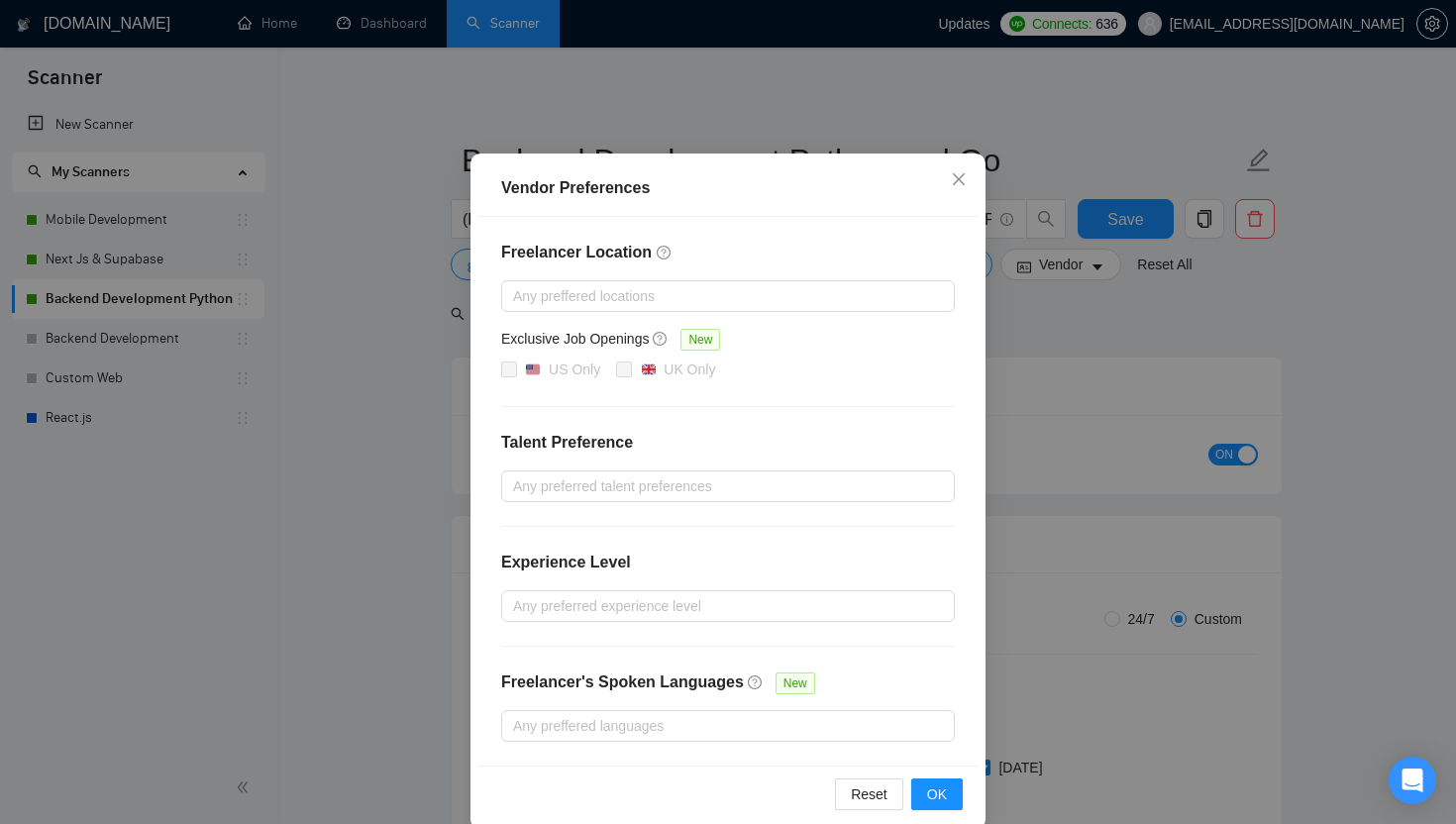 scroll, scrollTop: 92, scrollLeft: 0, axis: vertical 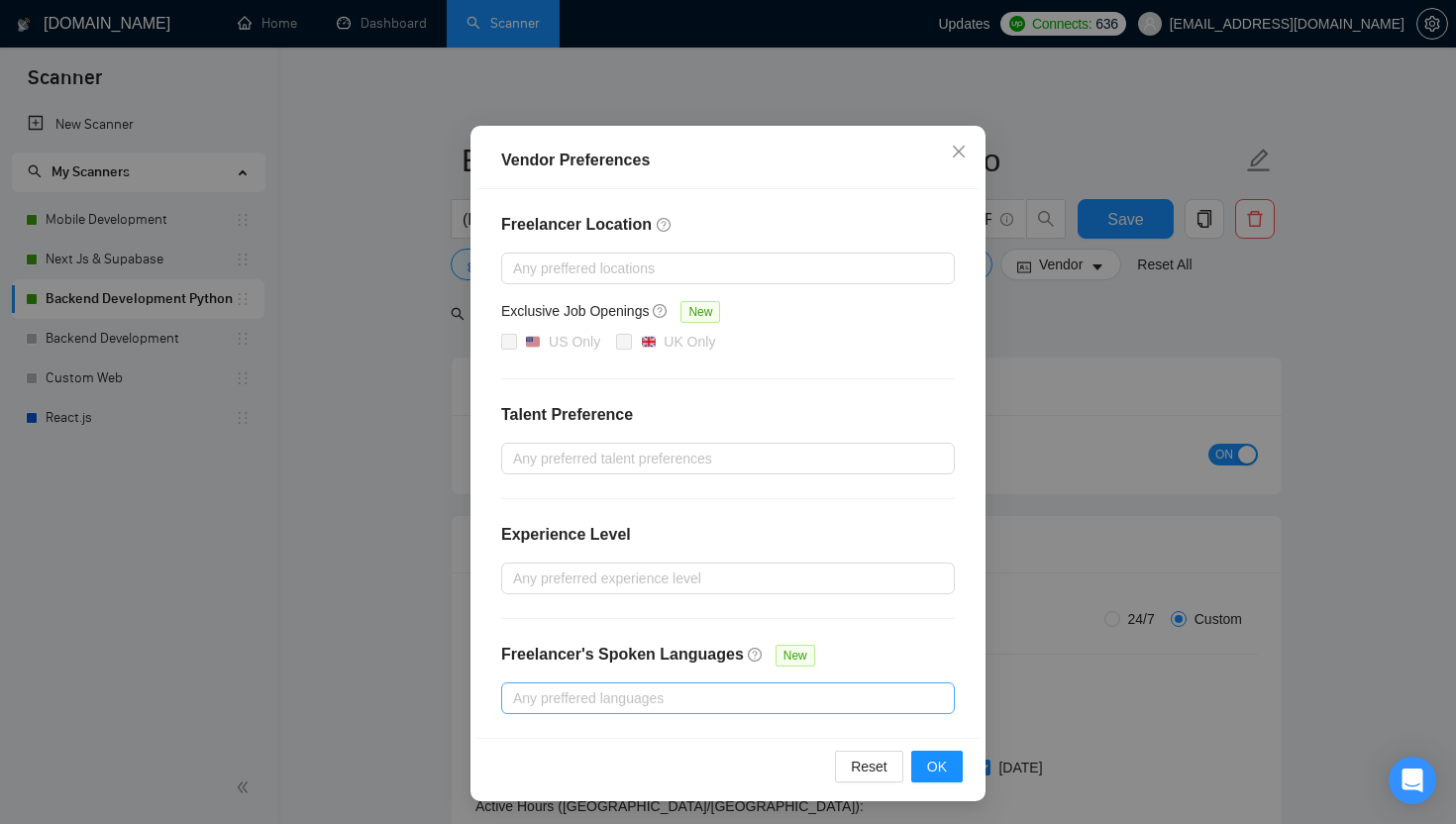 click at bounding box center (718, 698) 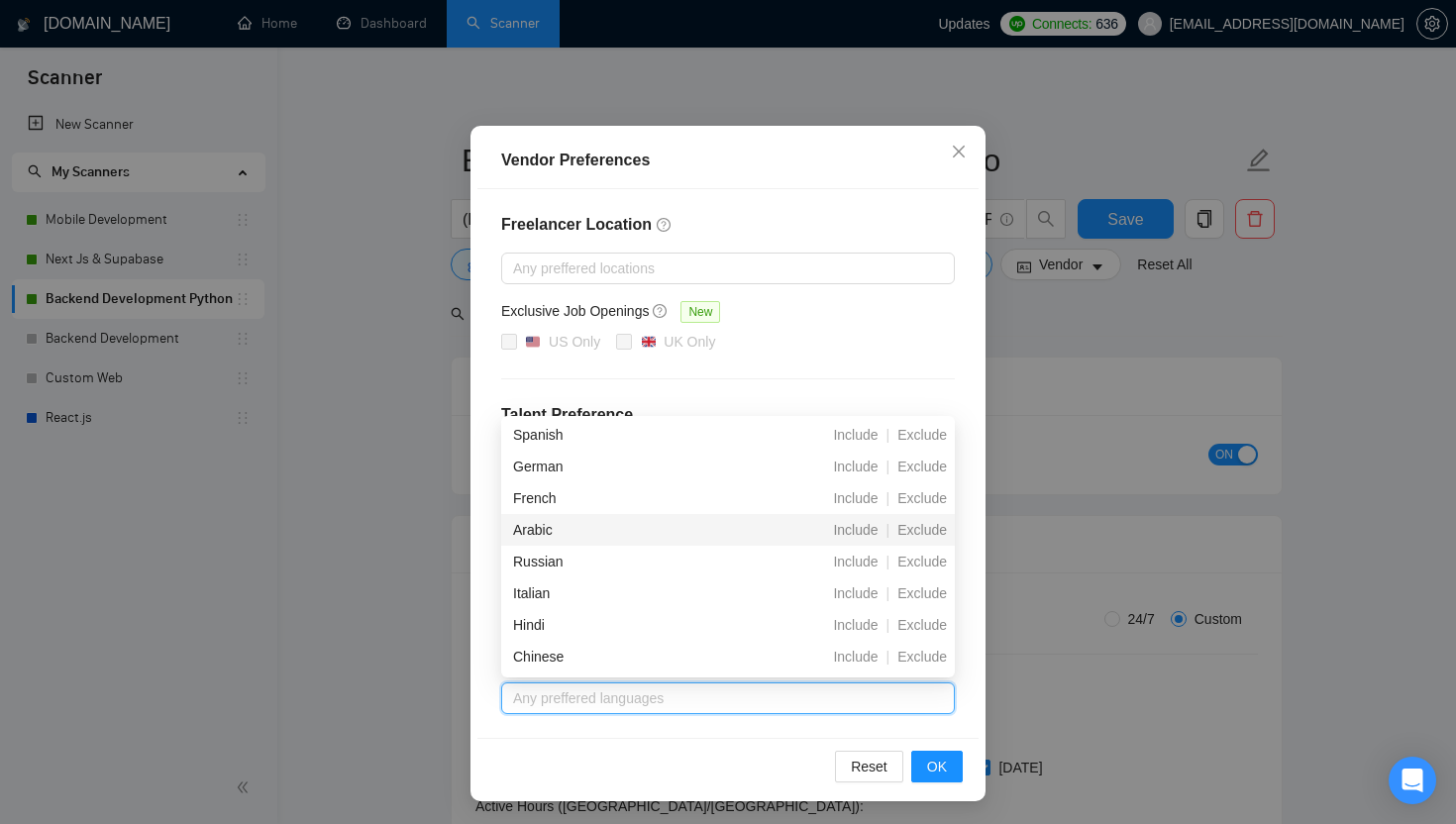 scroll, scrollTop: 0, scrollLeft: 0, axis: both 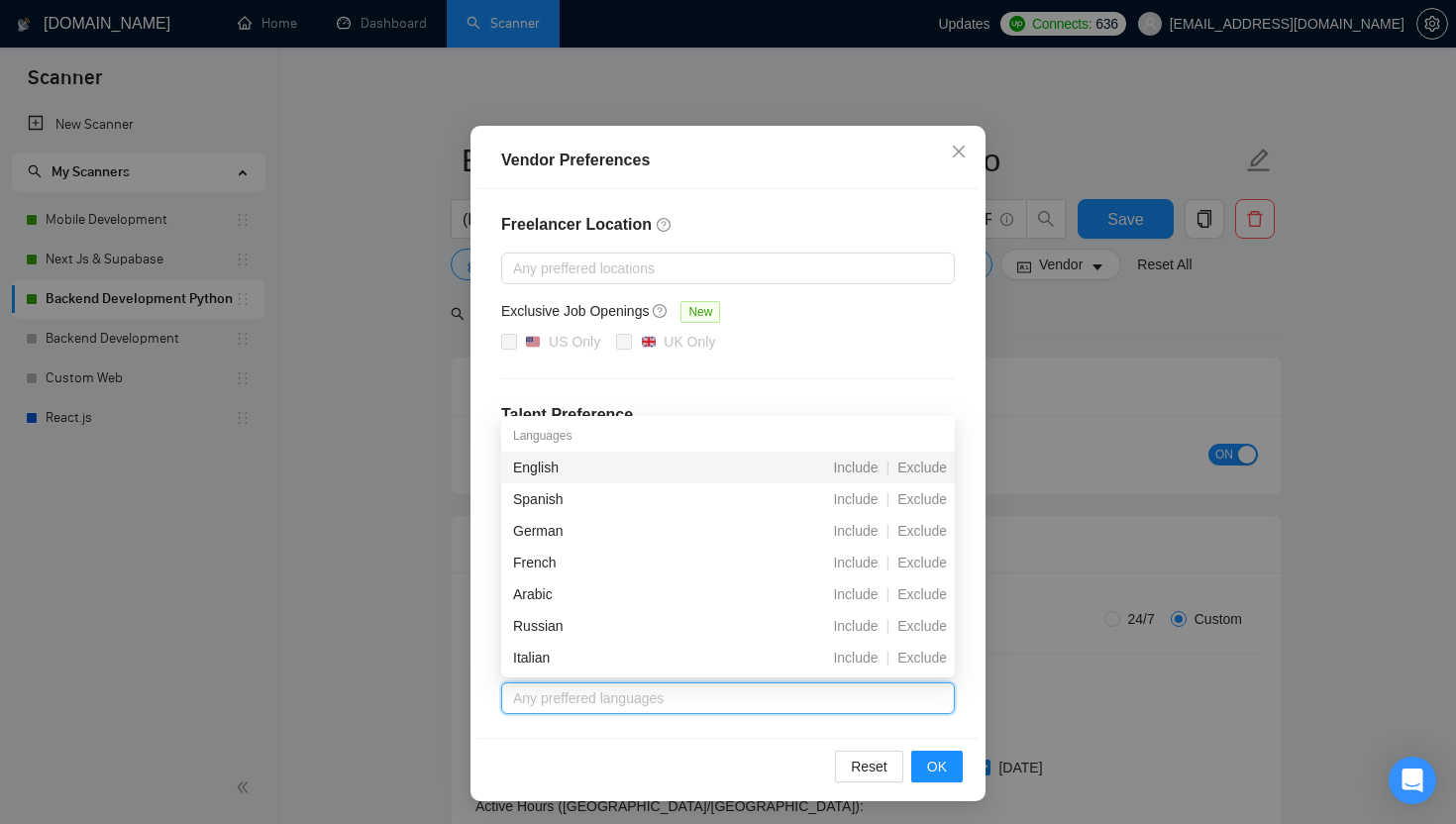 click on "Exclusive Job Openings New" at bounding box center (728, 315) 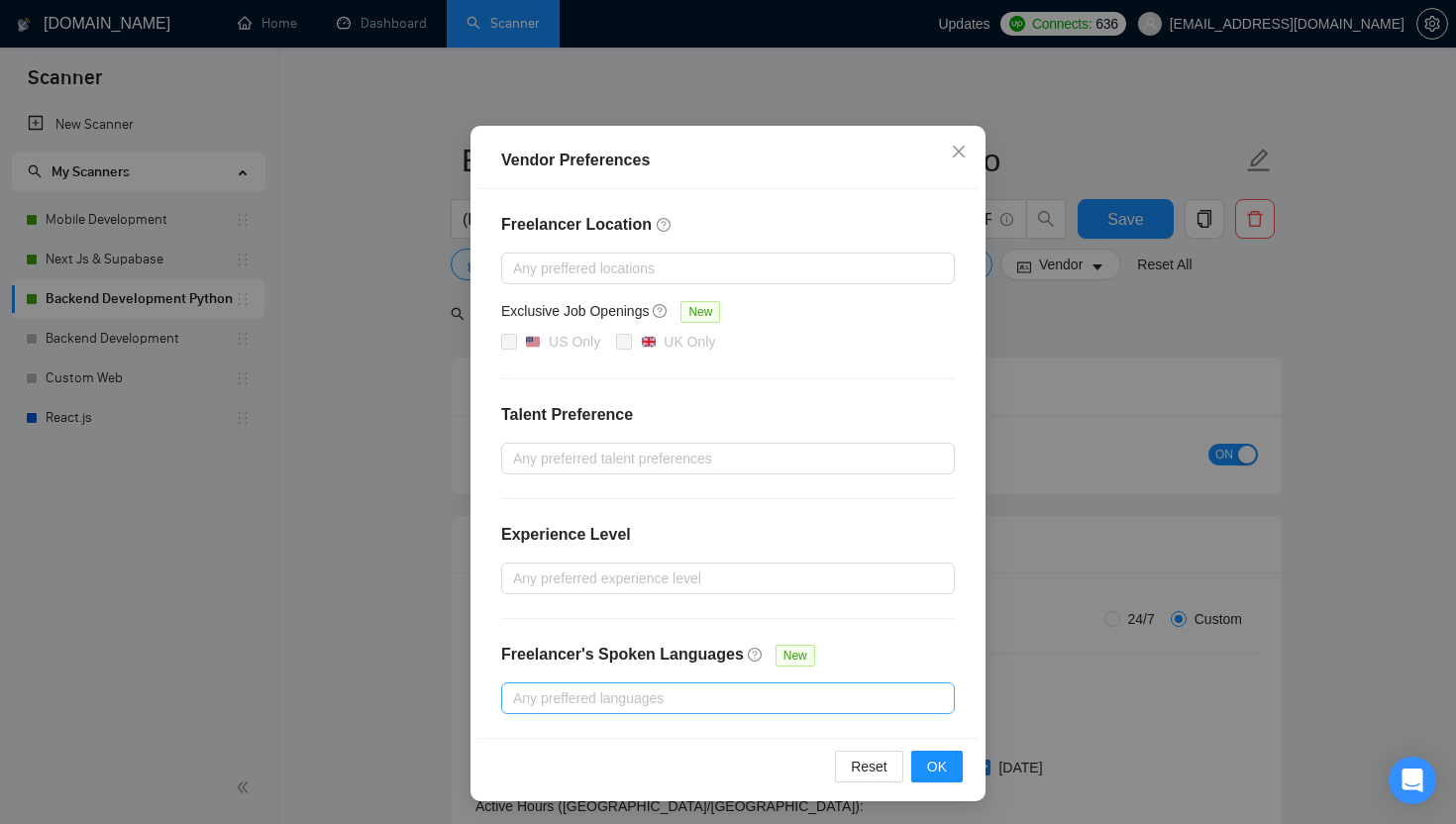 click on "Any preffered languages" at bounding box center (728, 698) 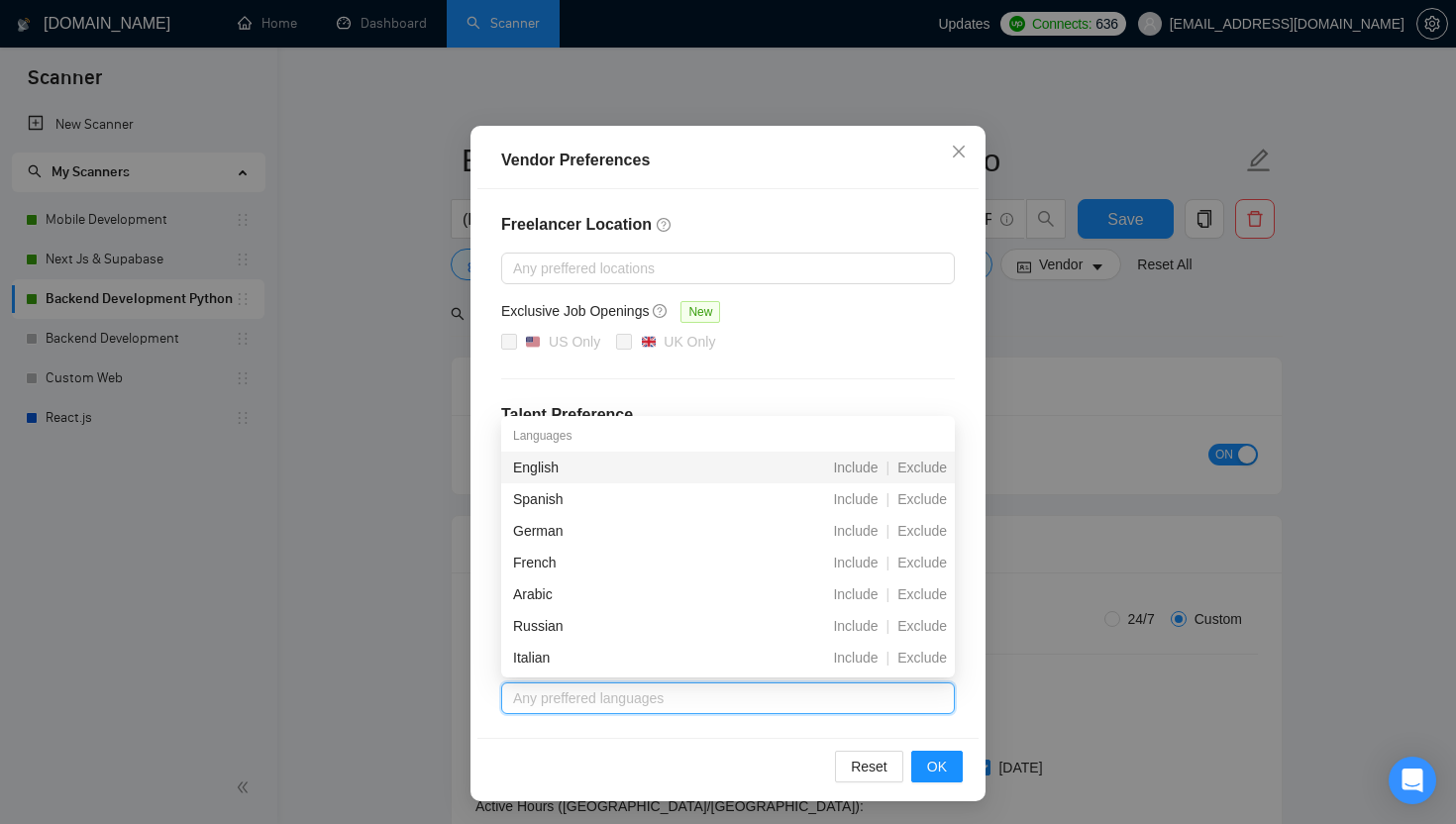 click on "Freelancer Location     Any preffered locations Exclusive Job Openings New US Only UK Only Talent Preference   Any preferred talent preferences Experience Level   Any preferred experience level Freelancer's Spoken Languages New   Any preffered languages" at bounding box center (728, 464) 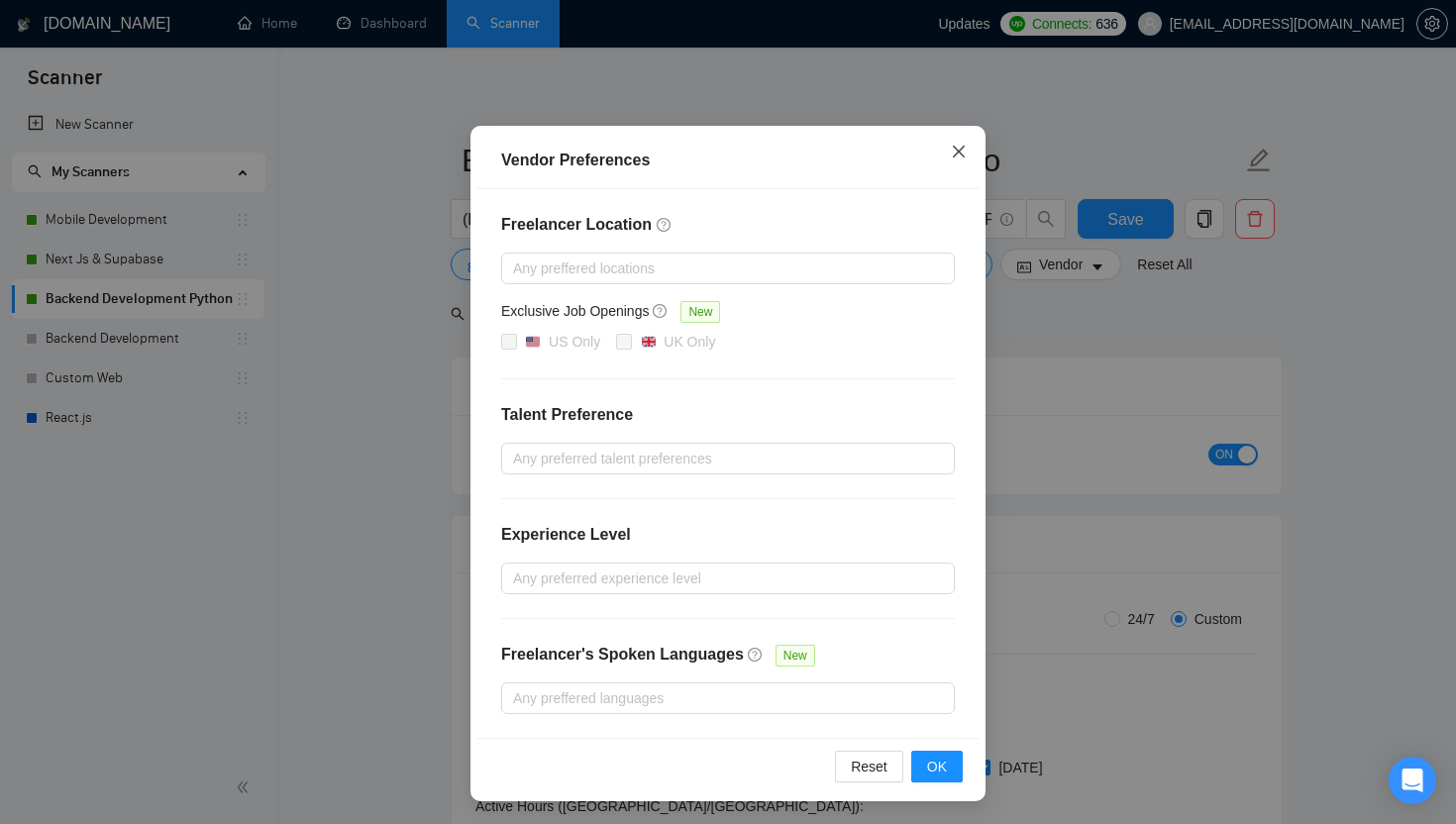 click 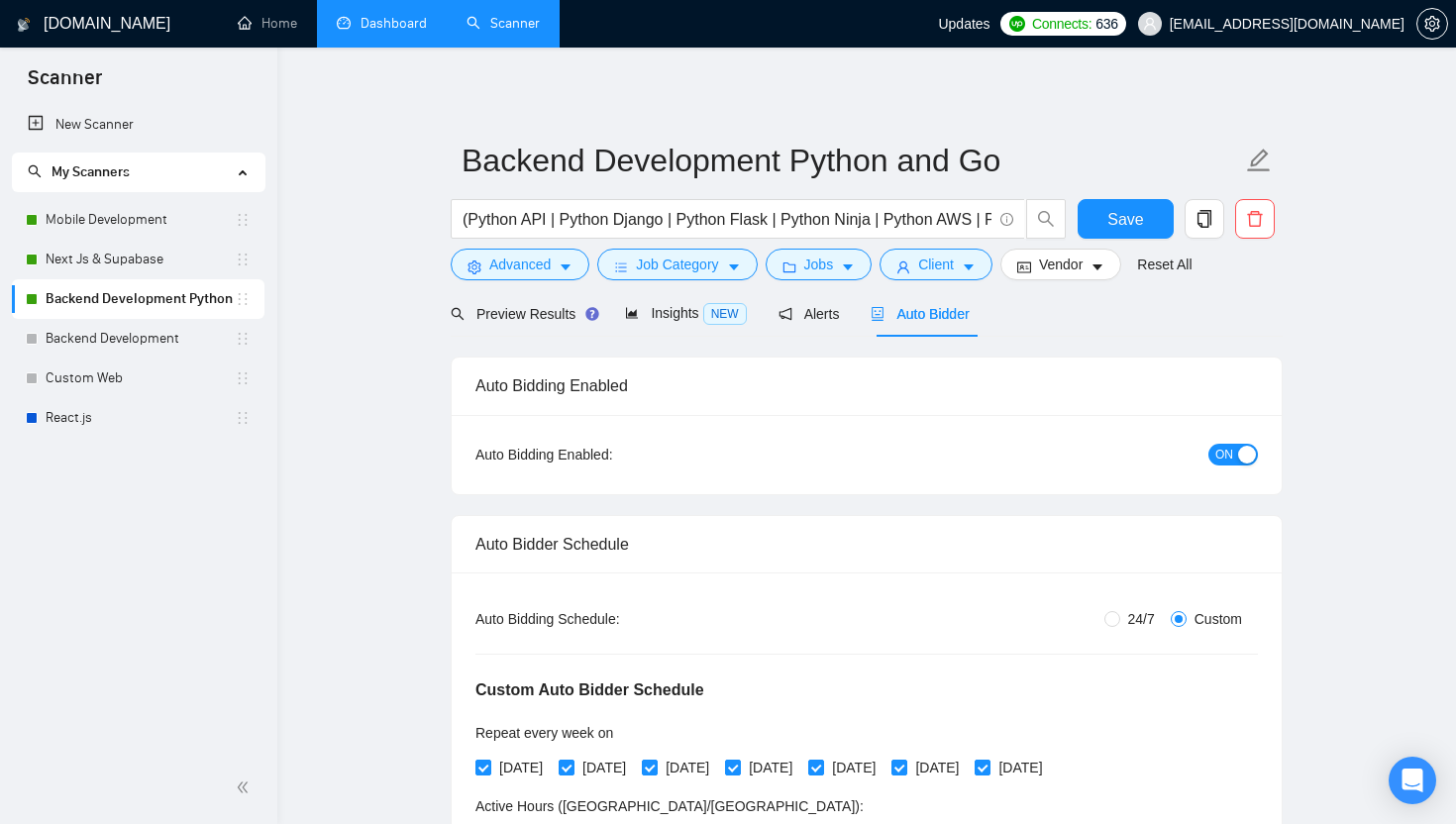 click on "Dashboard" at bounding box center (381, 23) 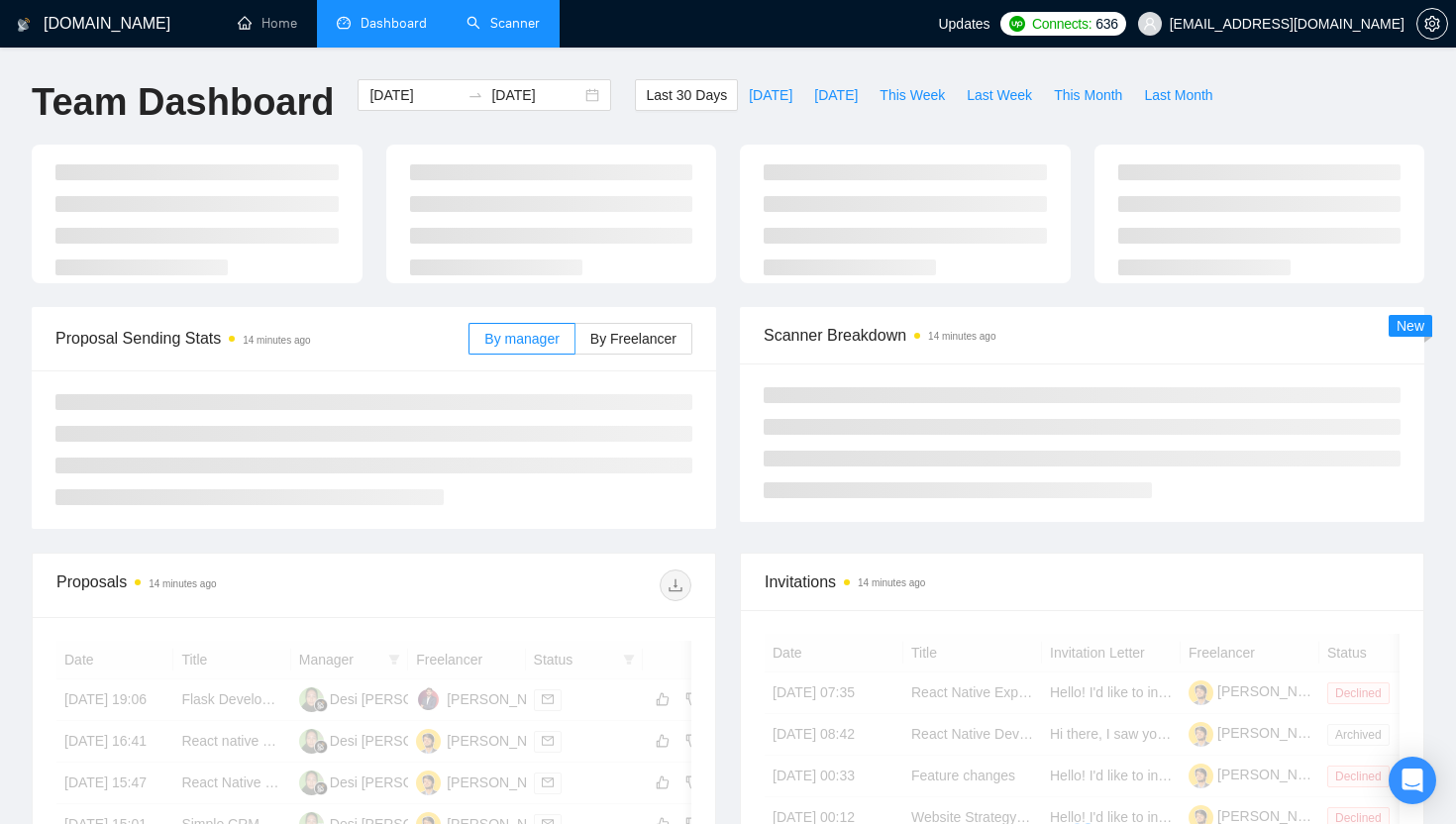 scroll, scrollTop: 68, scrollLeft: 0, axis: vertical 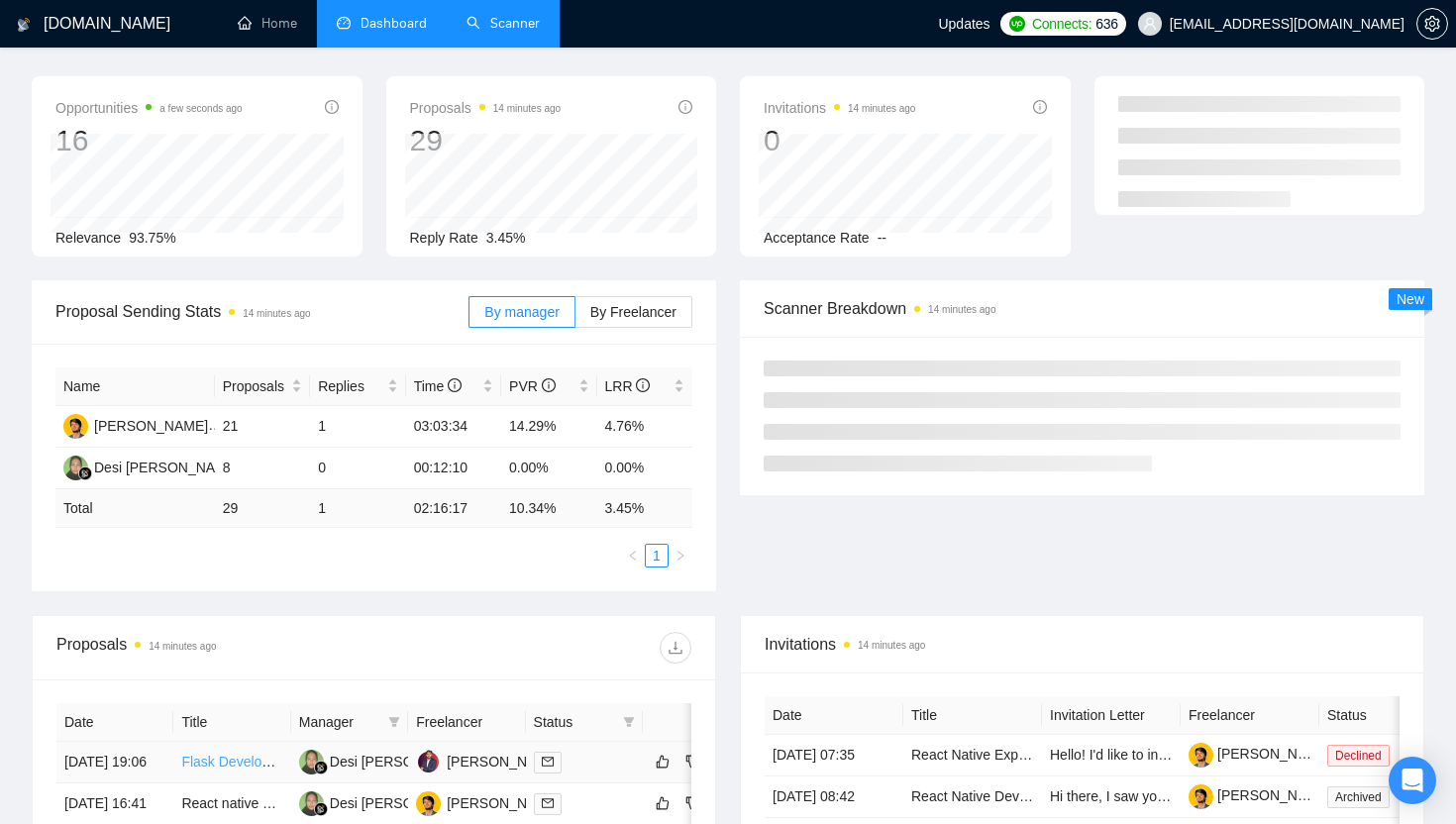 click on "Date Title Manager Freelancer Status               30 Jul, 2025 19:06 Flask Developer with a Passion for AI-Enhanced Coding Desi Windi Astuti Arhum Sharif 30 Jul, 2025 16:41 React native developer Desi Windi Astuti Talha Noman 30 Jul, 2025 15:47 React Native Developer for Ongoing App Collaboration Desi Windi Astuti Talha Noman 30 Jul, 2025 15:01 Simple CRM SaaS – Fullstack Developer with UI/UX Design Skills Desi Windi Astuti Talha Noman 30 Jul, 2025 13:46 Laravel & Next.js Developer – Calendar Event Integration Desi Windi Astuti Talha Noman 30 Jul, 2025 04:31 React Native Developer Needed for UI Fixes in react-native-maps on Android Desi Windi Astuti Talha Noman 30 Jul, 2025 00:26 FlutterFlow + Supabase + API expert needed Desi Windi Astuti Talha Noman 29 Jul, 2025 17:21 Full Stack AI Developer Desi Windi Astuti Talha Noman 28 Jul, 2025 16:23 React Native + Node.js Developer for OCR-Based Auto Listing App (Test Phase). Talha Noman Talha Noman 27 Jul, 2025 02:26 Talha Noman Talha Noman 1 2 3" at bounding box center [373, 950] 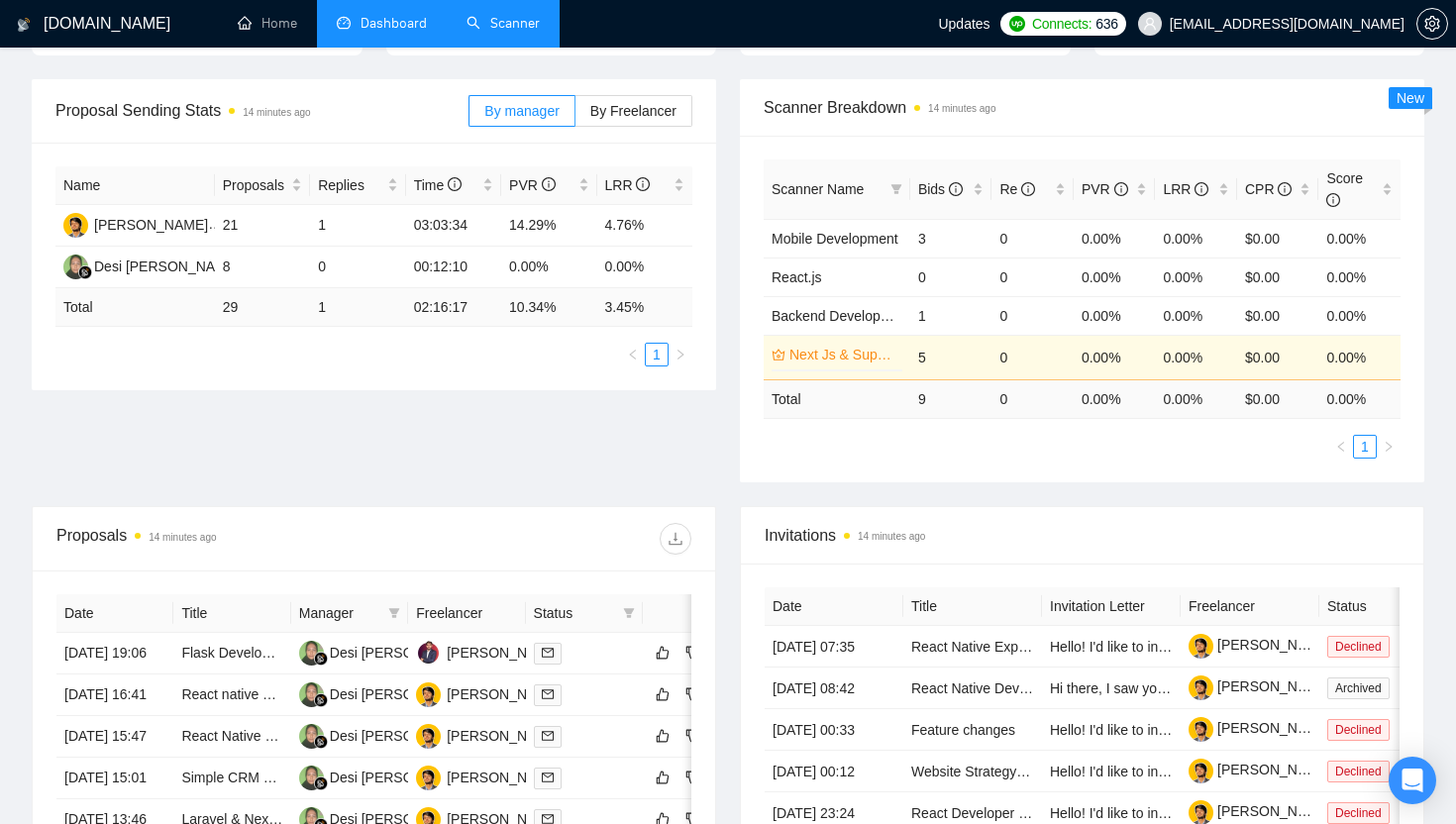 scroll, scrollTop: 273, scrollLeft: 0, axis: vertical 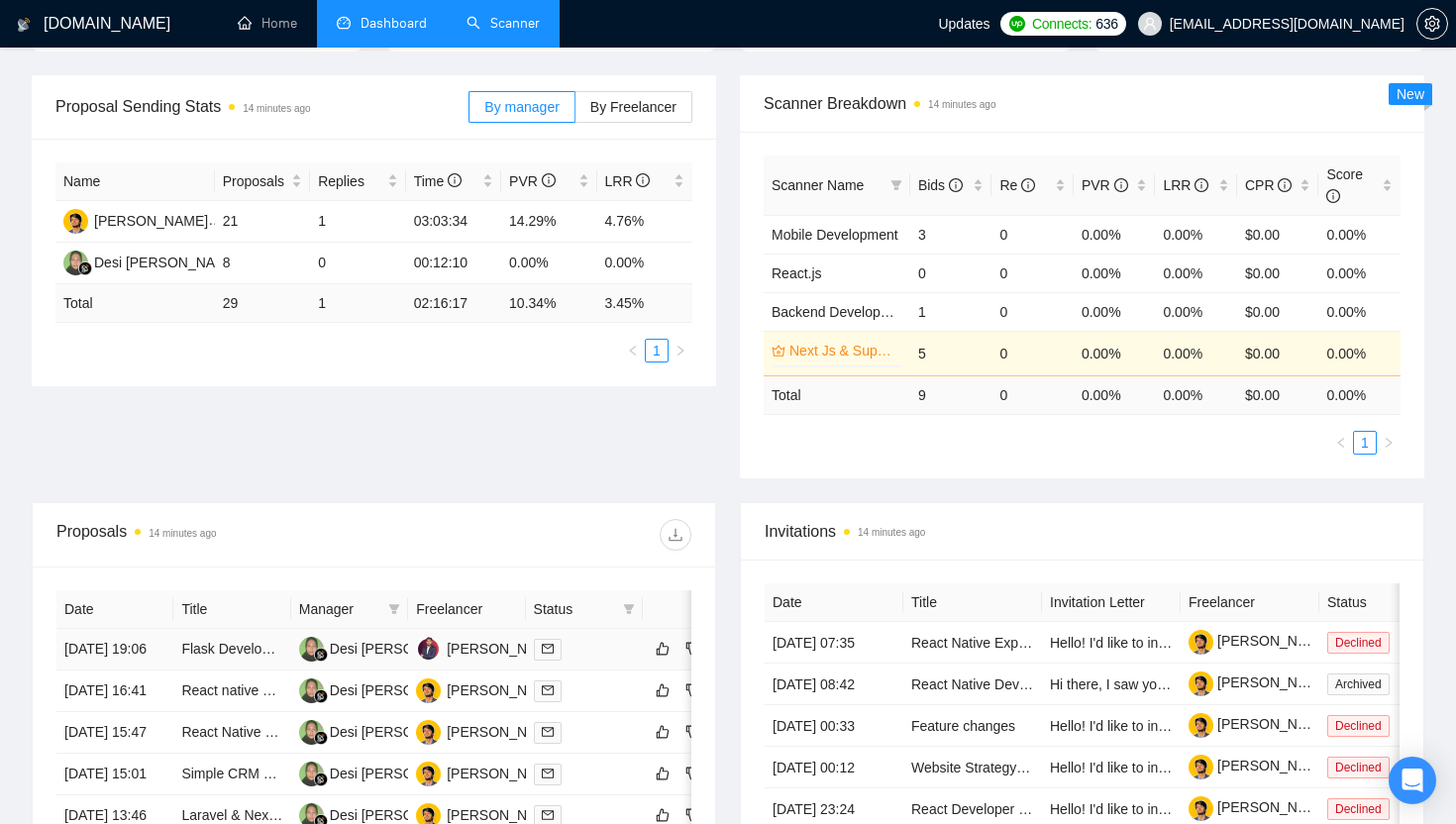 click at bounding box center (584, 650) 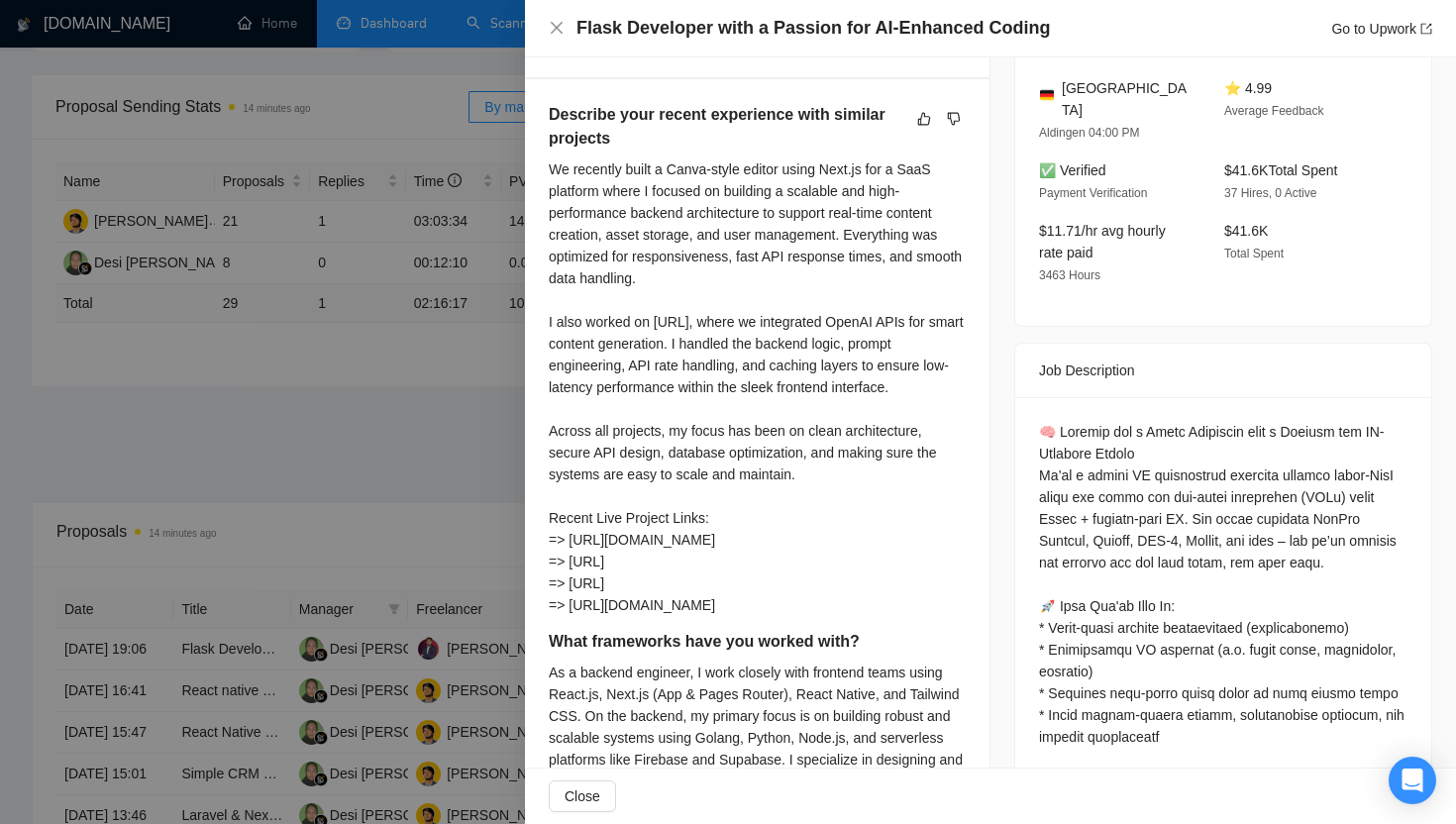 scroll, scrollTop: 518, scrollLeft: 0, axis: vertical 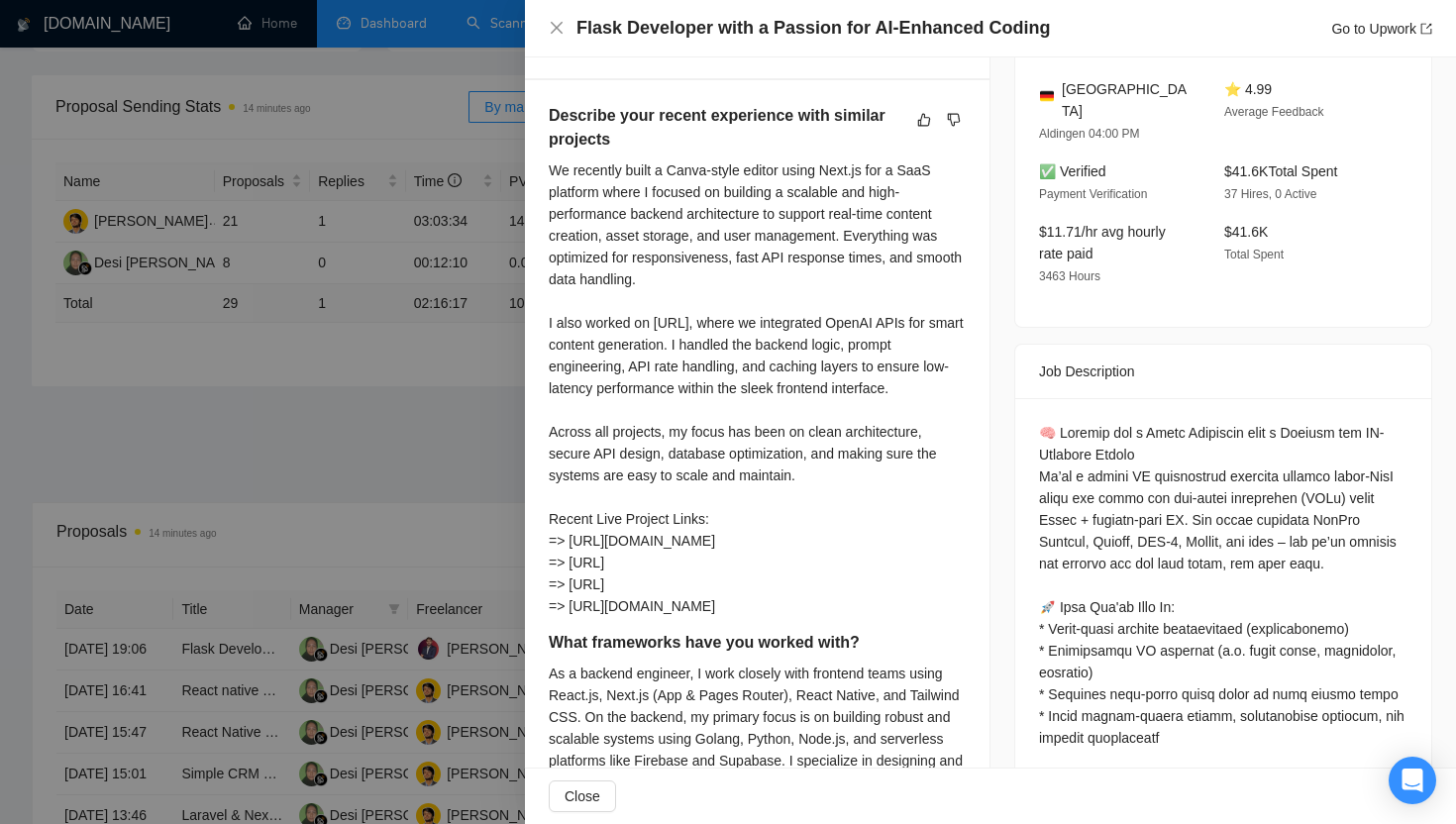 click at bounding box center (728, 412) 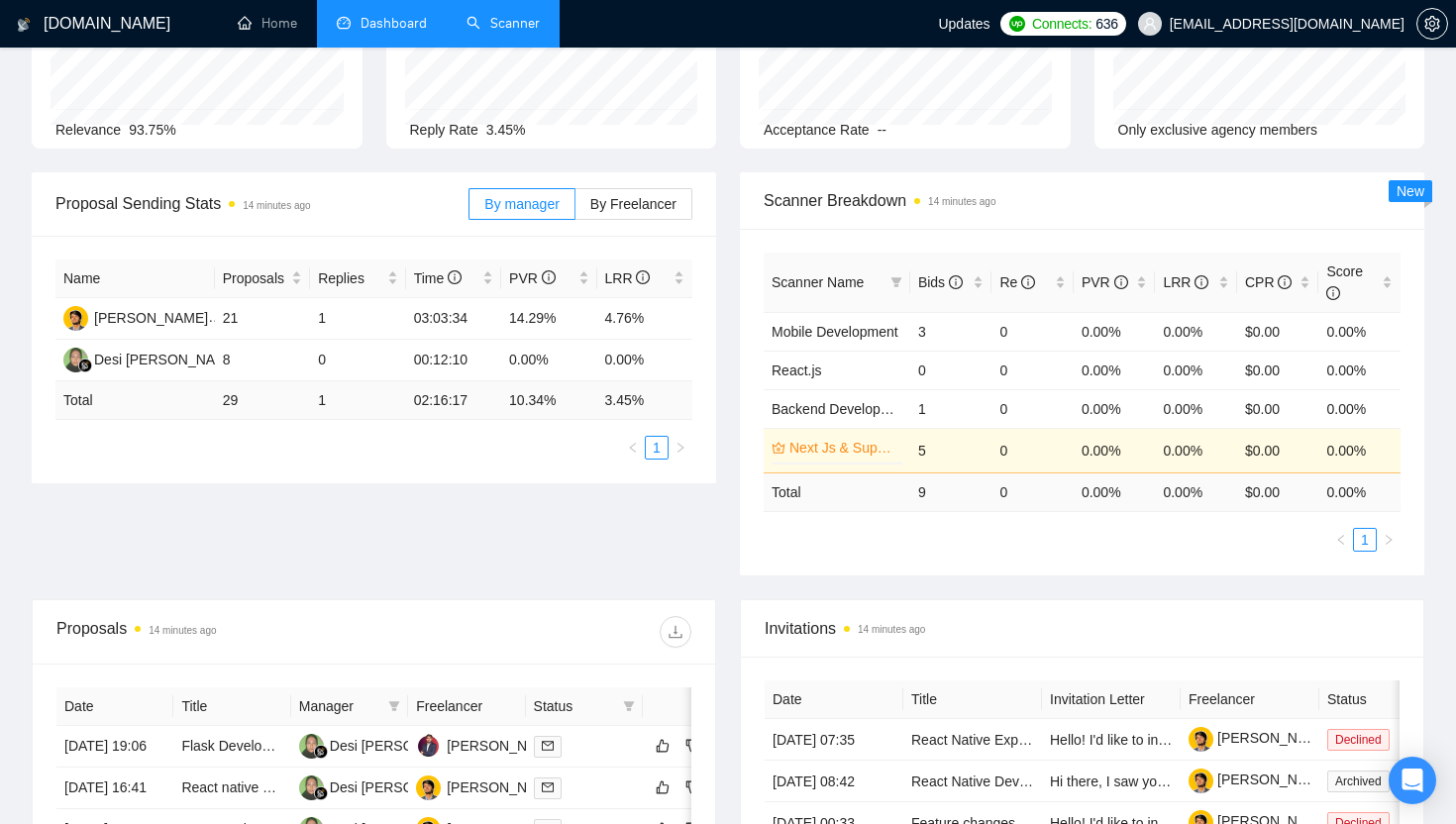 scroll, scrollTop: 0, scrollLeft: 0, axis: both 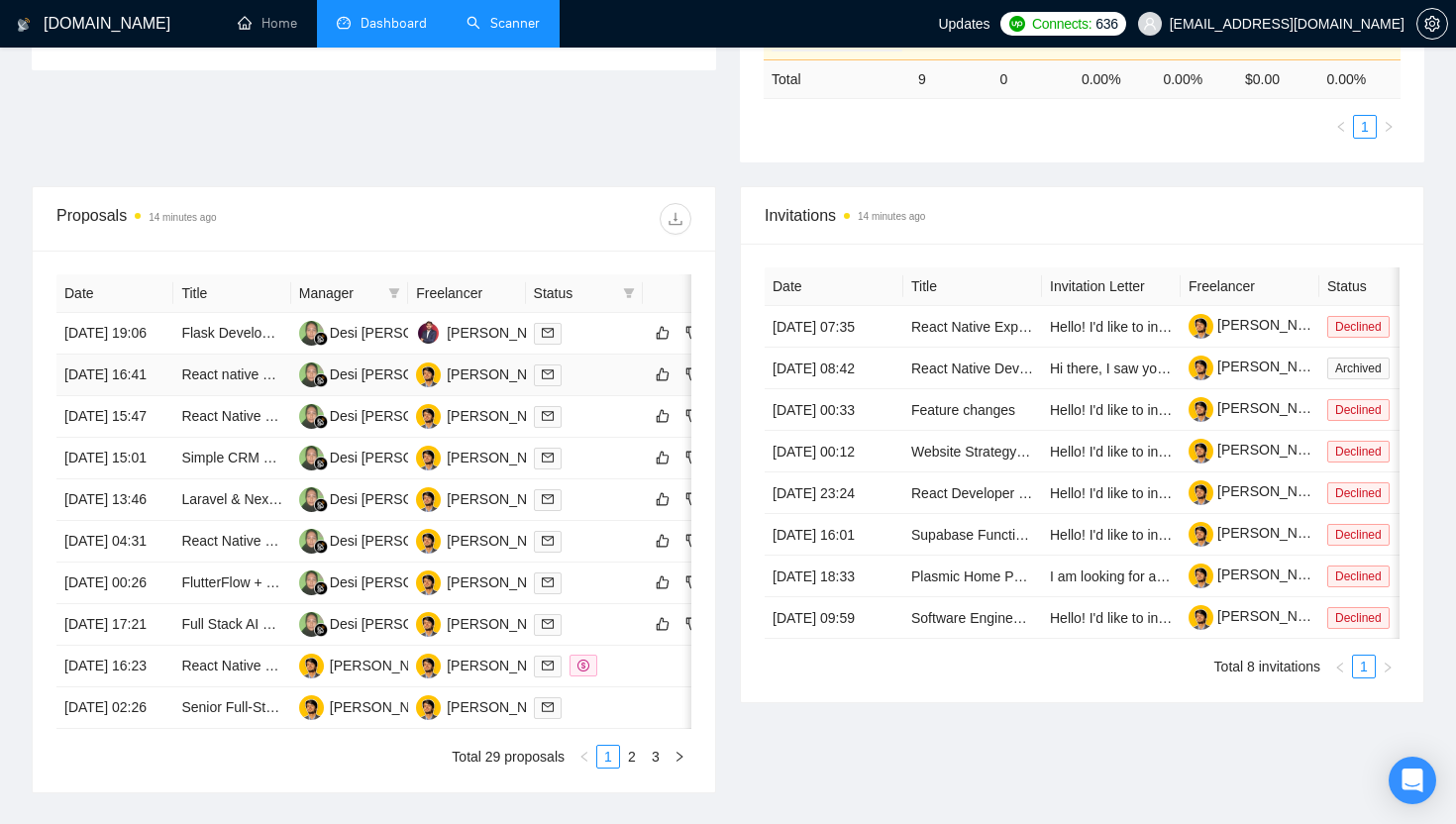 click at bounding box center (584, 374) 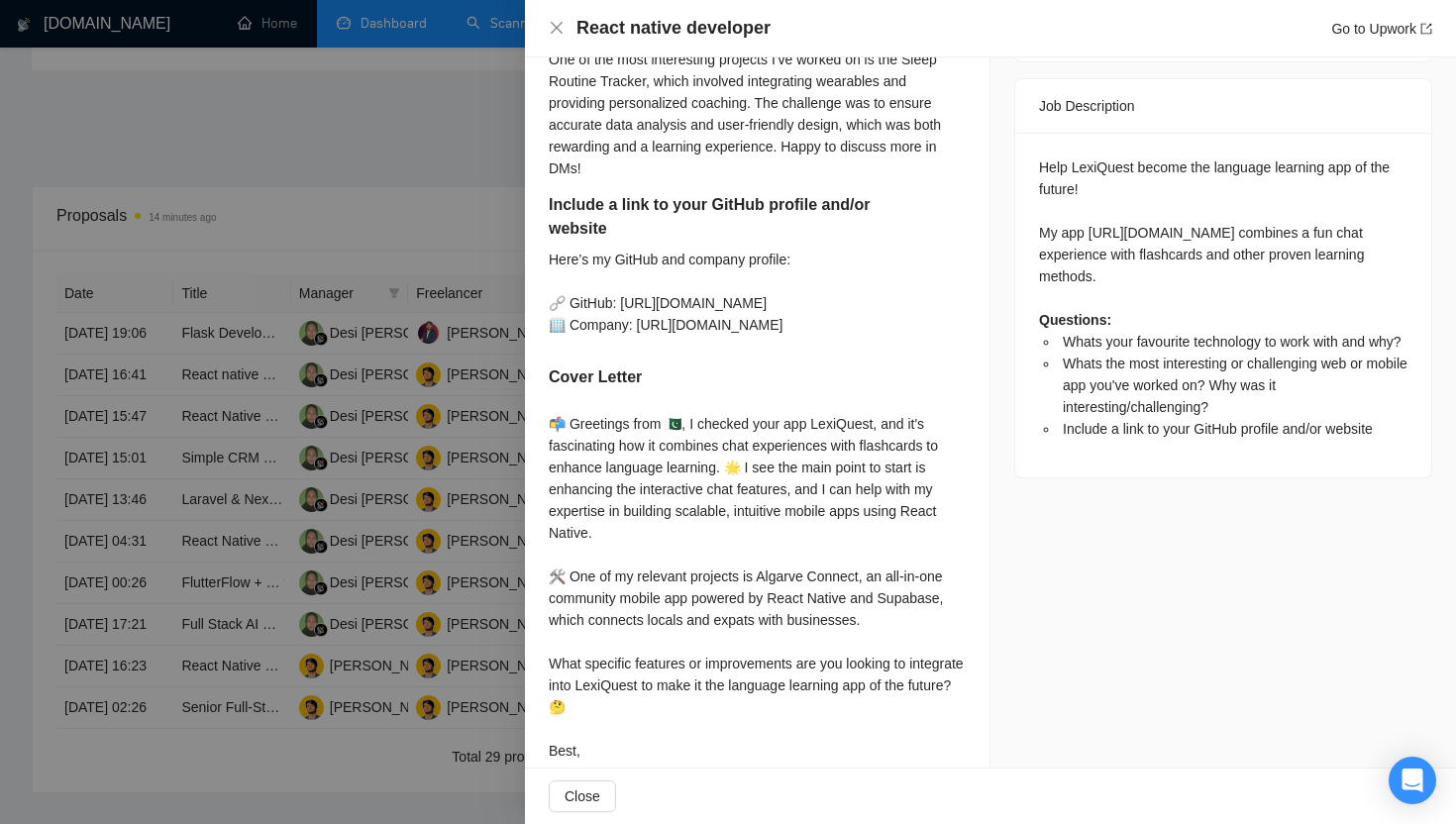 scroll, scrollTop: 812, scrollLeft: 0, axis: vertical 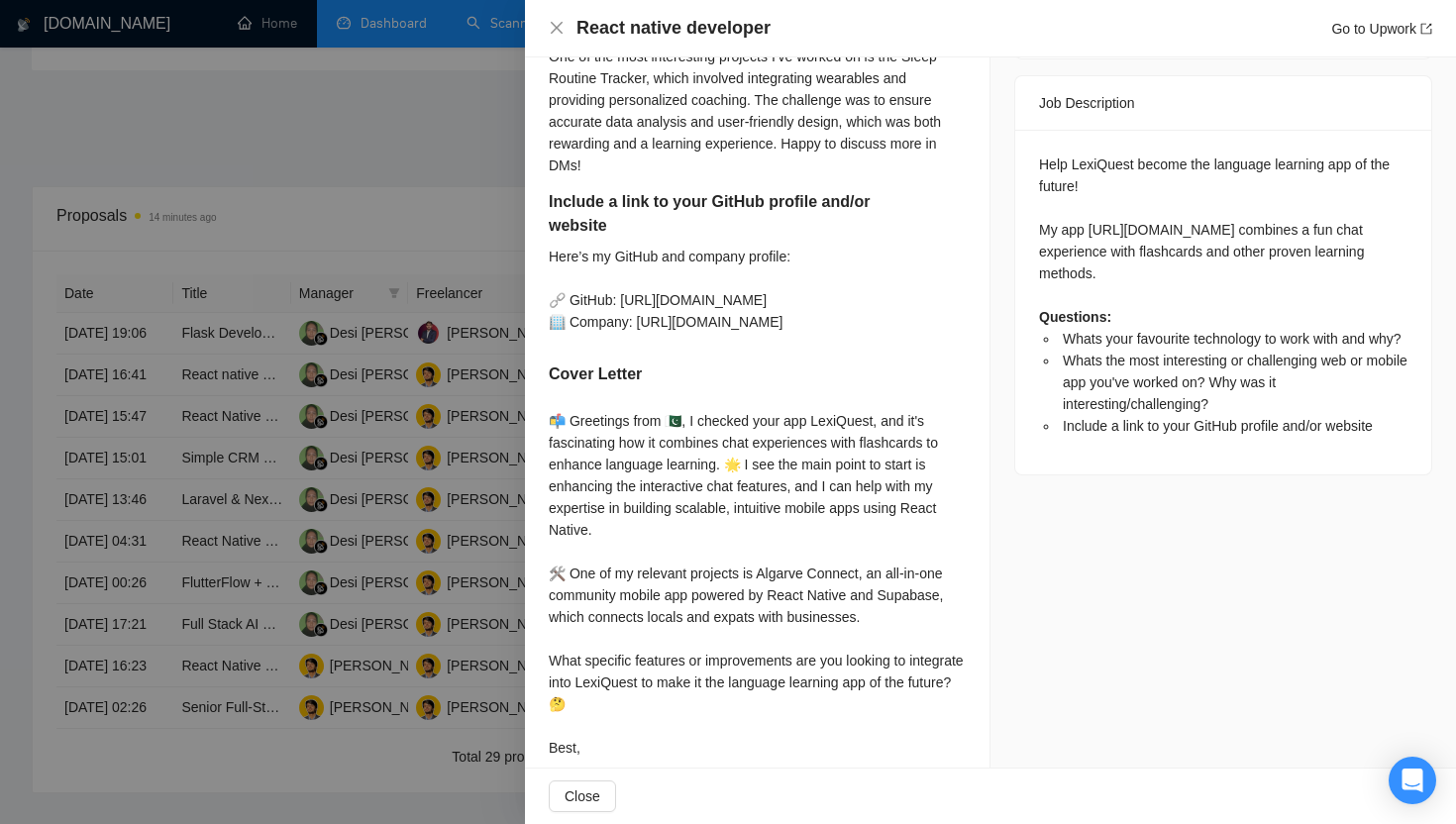 click at bounding box center [728, 412] 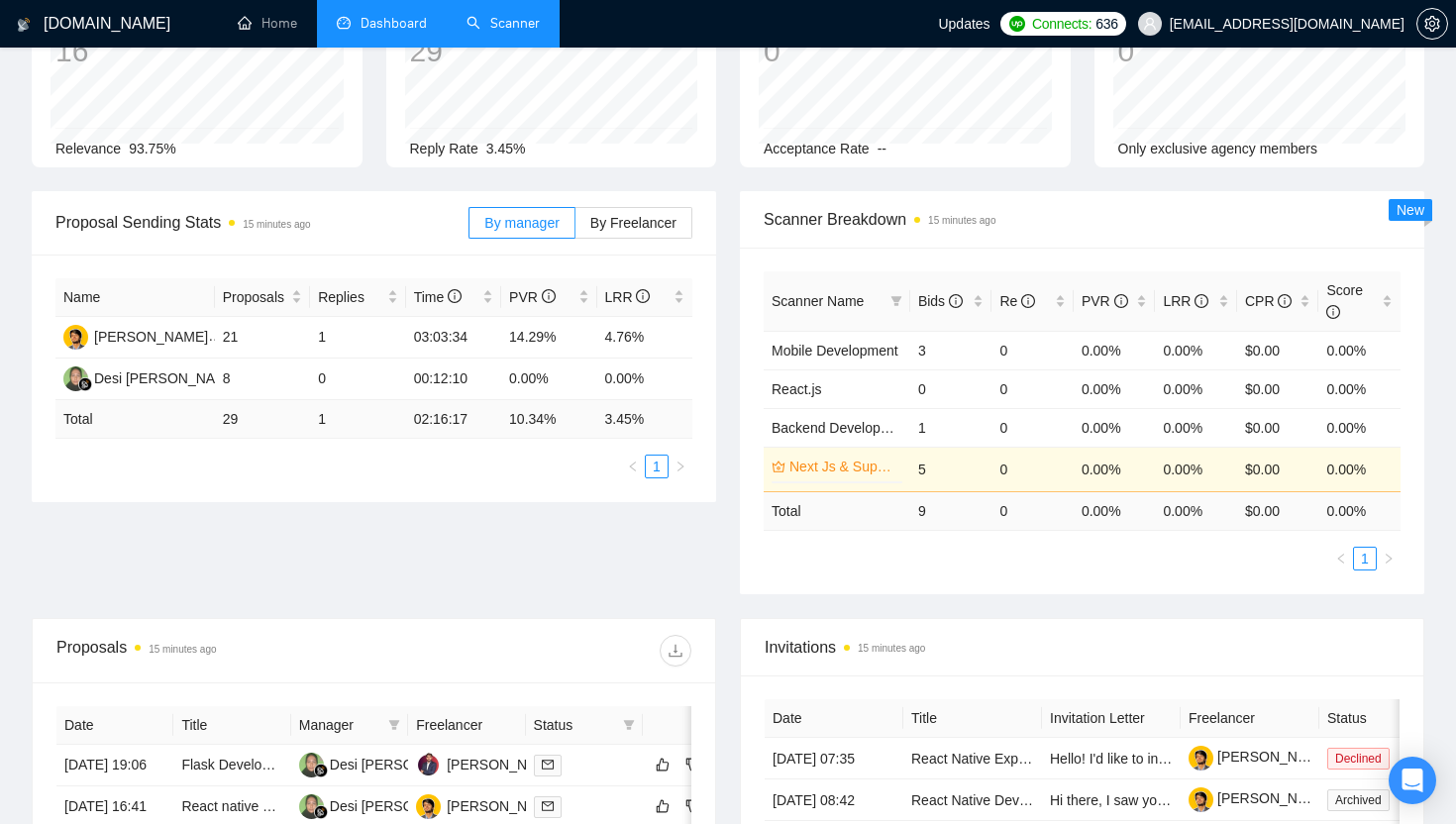 scroll, scrollTop: 0, scrollLeft: 0, axis: both 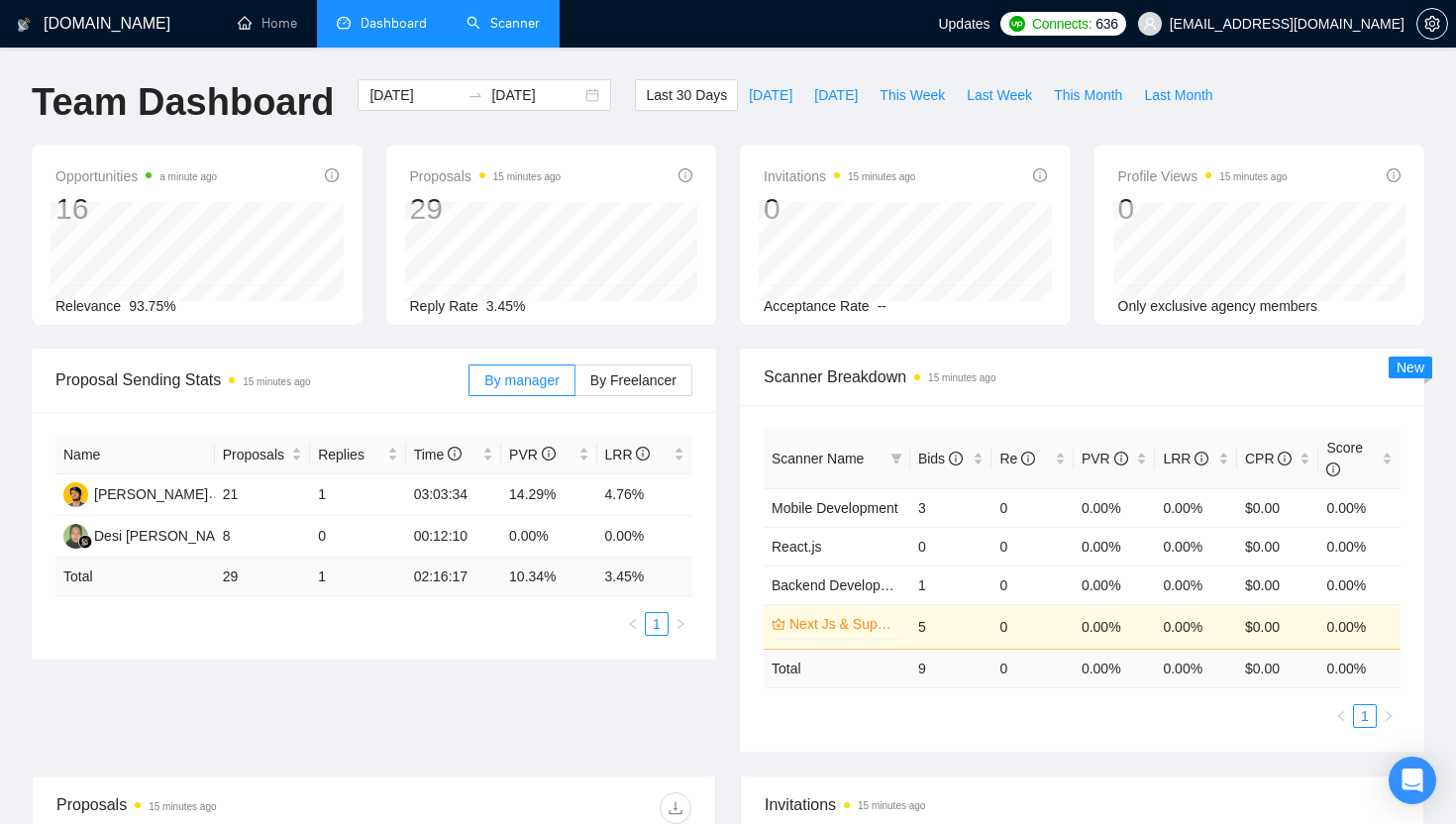 click on "Scanner" at bounding box center (503, 23) 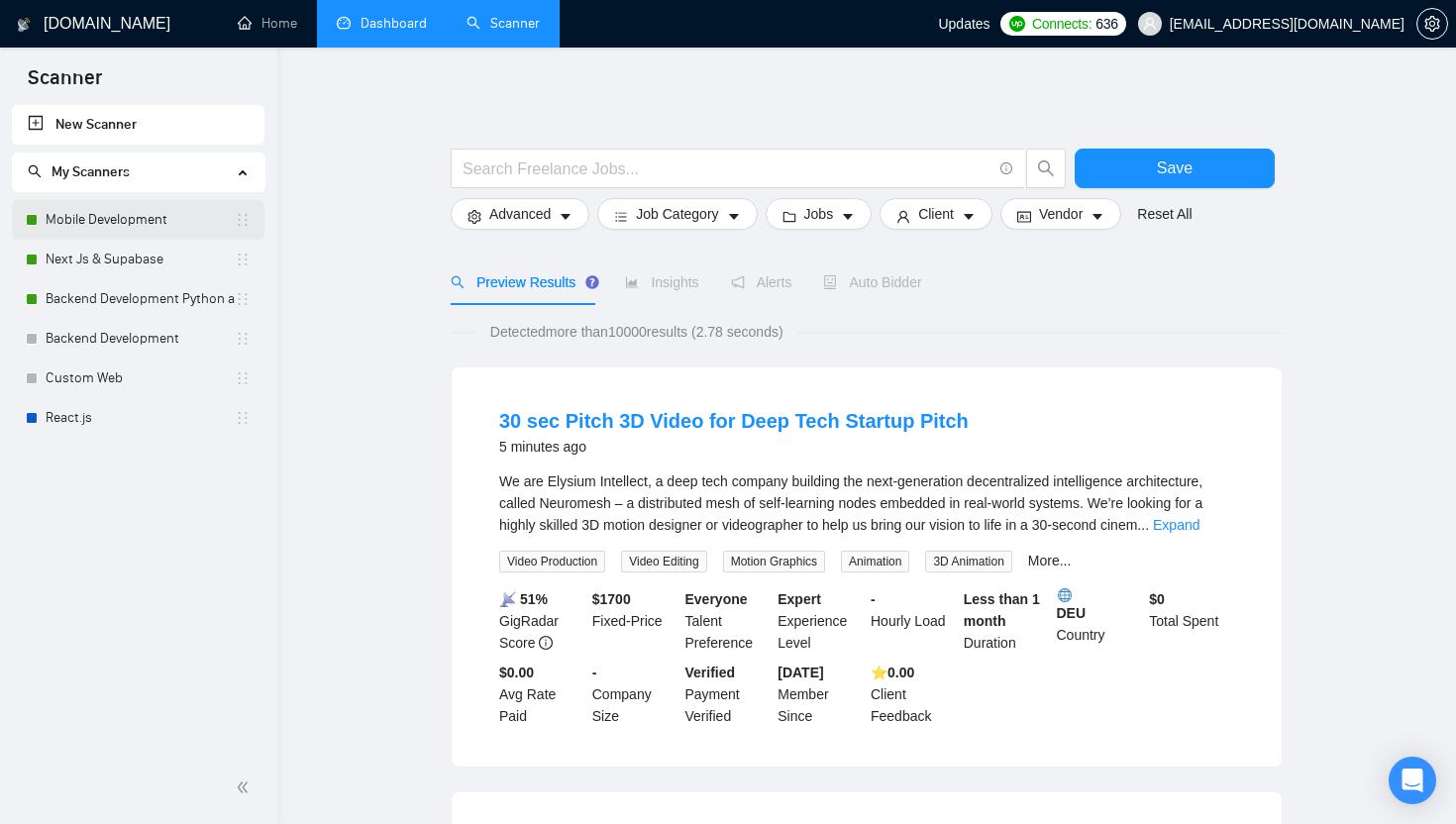 click on "Mobile Development" at bounding box center [140, 220] 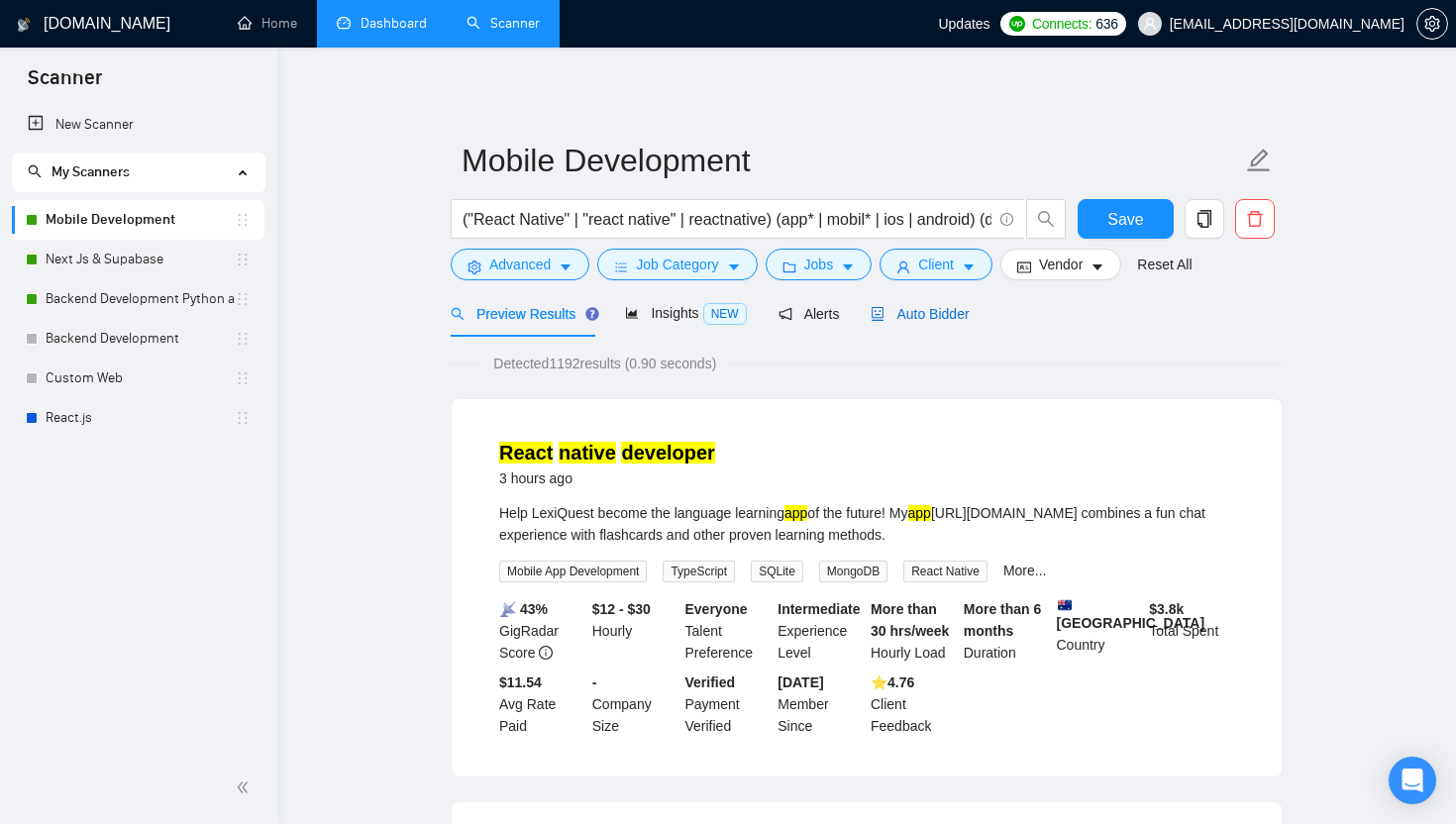 click on "Auto Bidder" at bounding box center (919, 314) 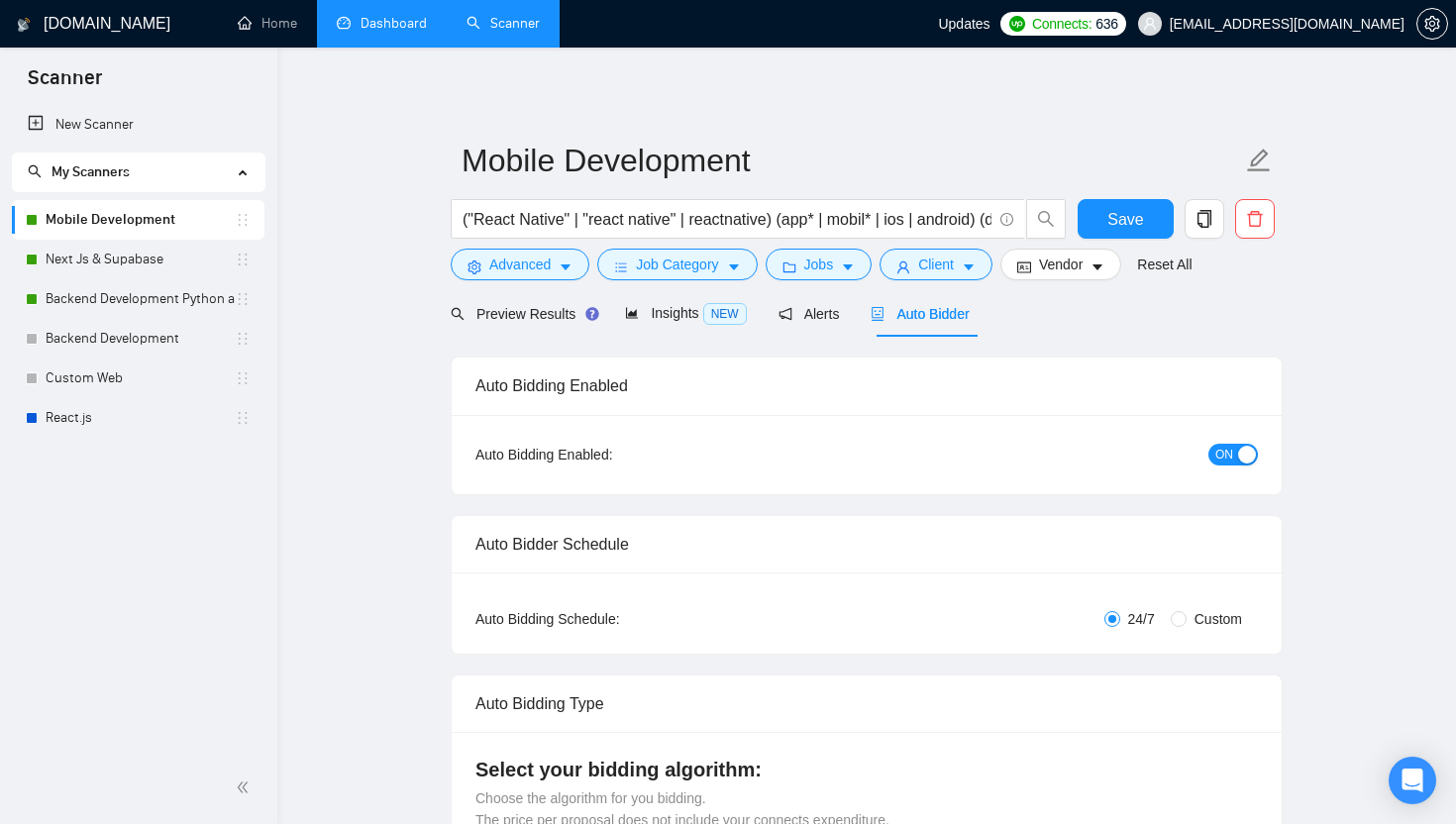 type 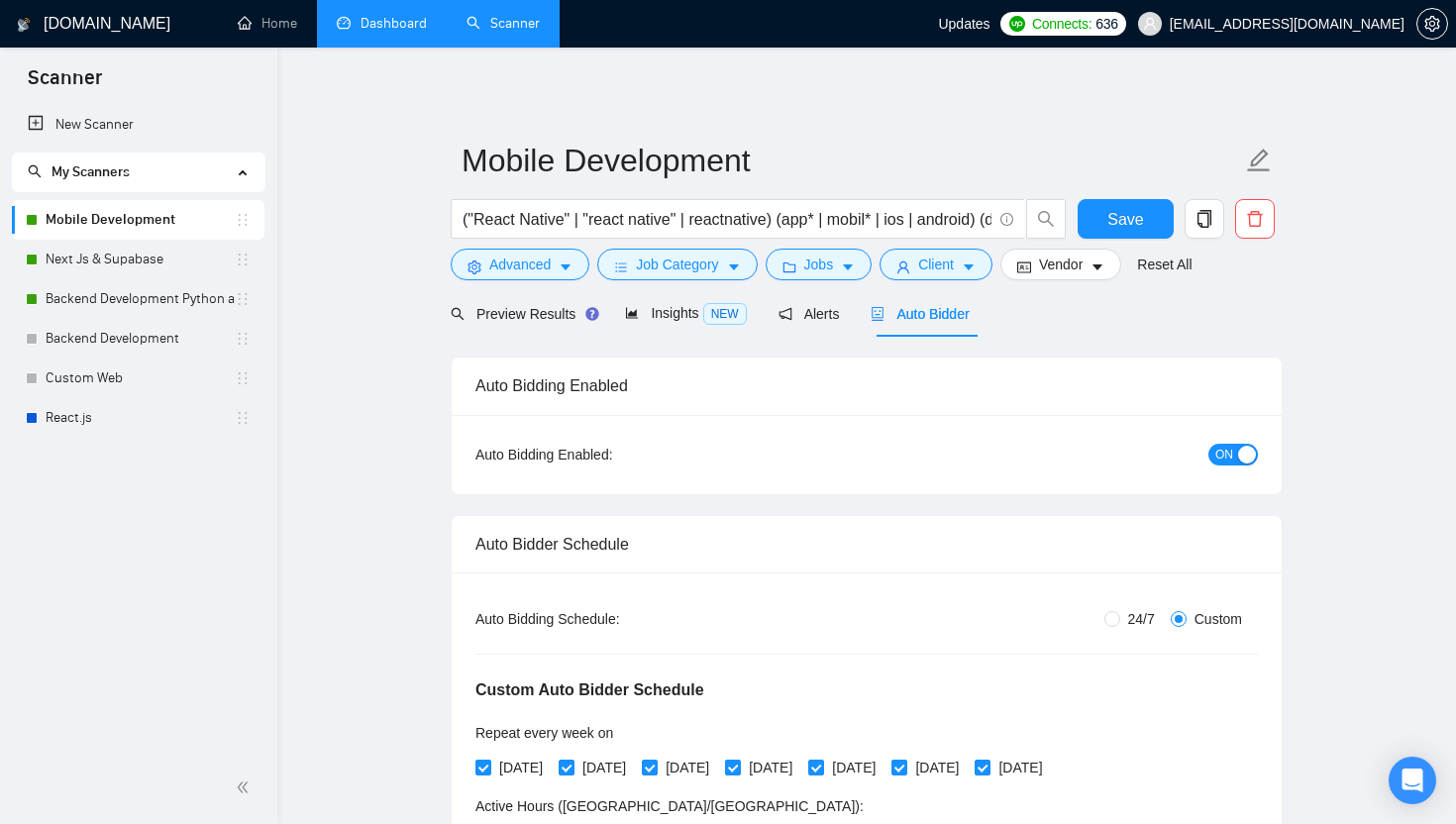 type 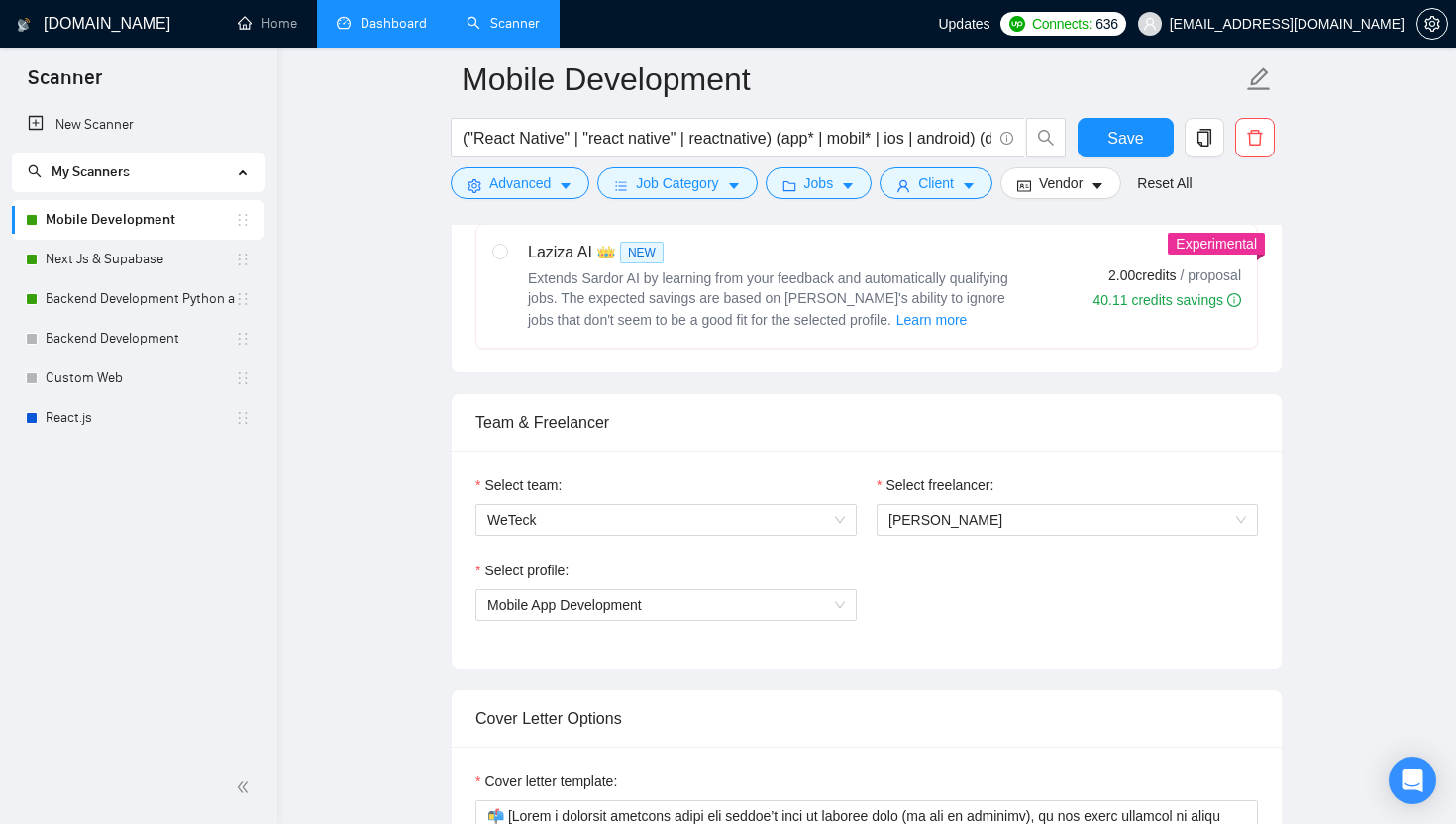 scroll, scrollTop: 1696, scrollLeft: 0, axis: vertical 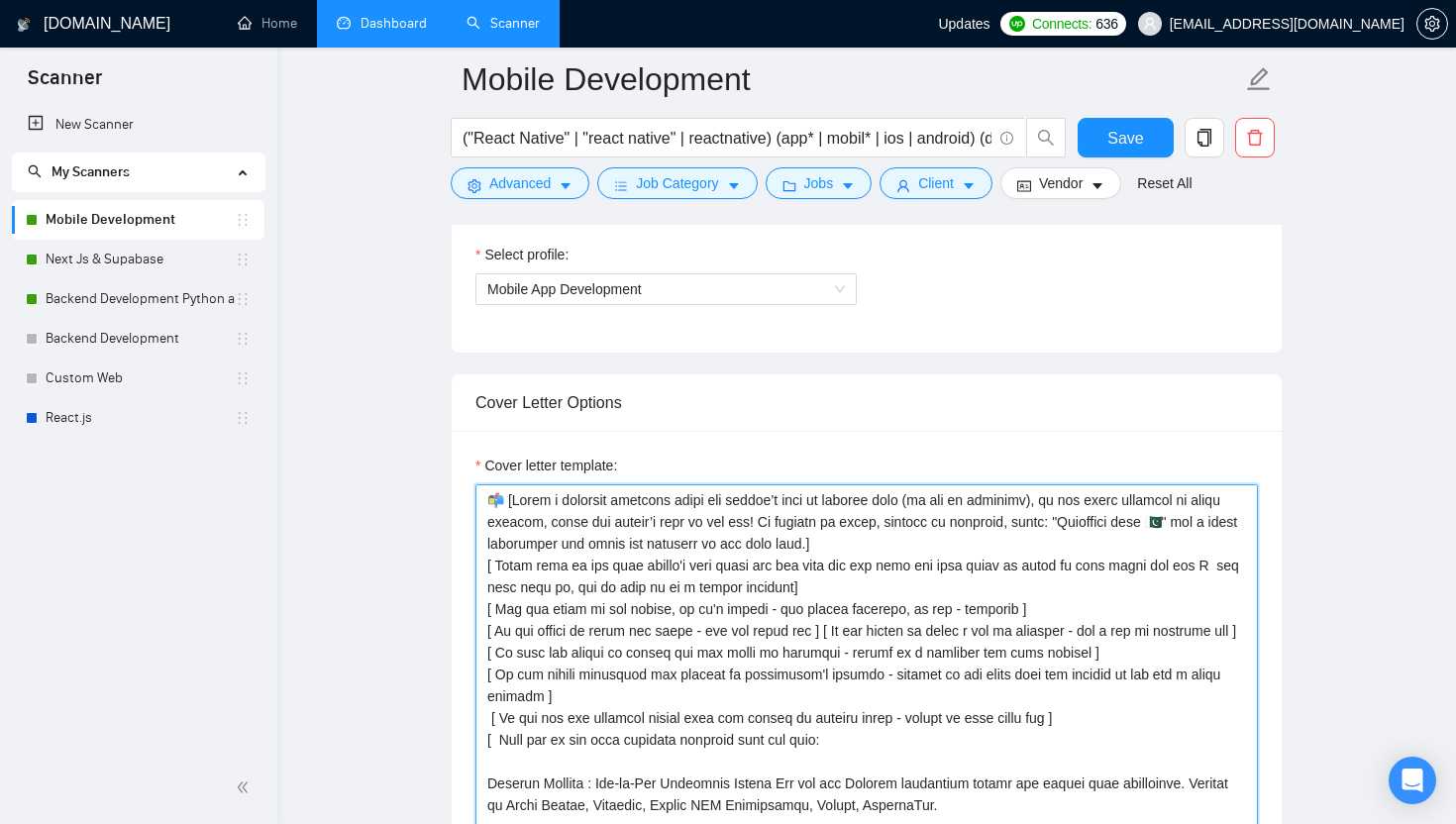 click on "Cover letter template:" at bounding box center [867, 707] 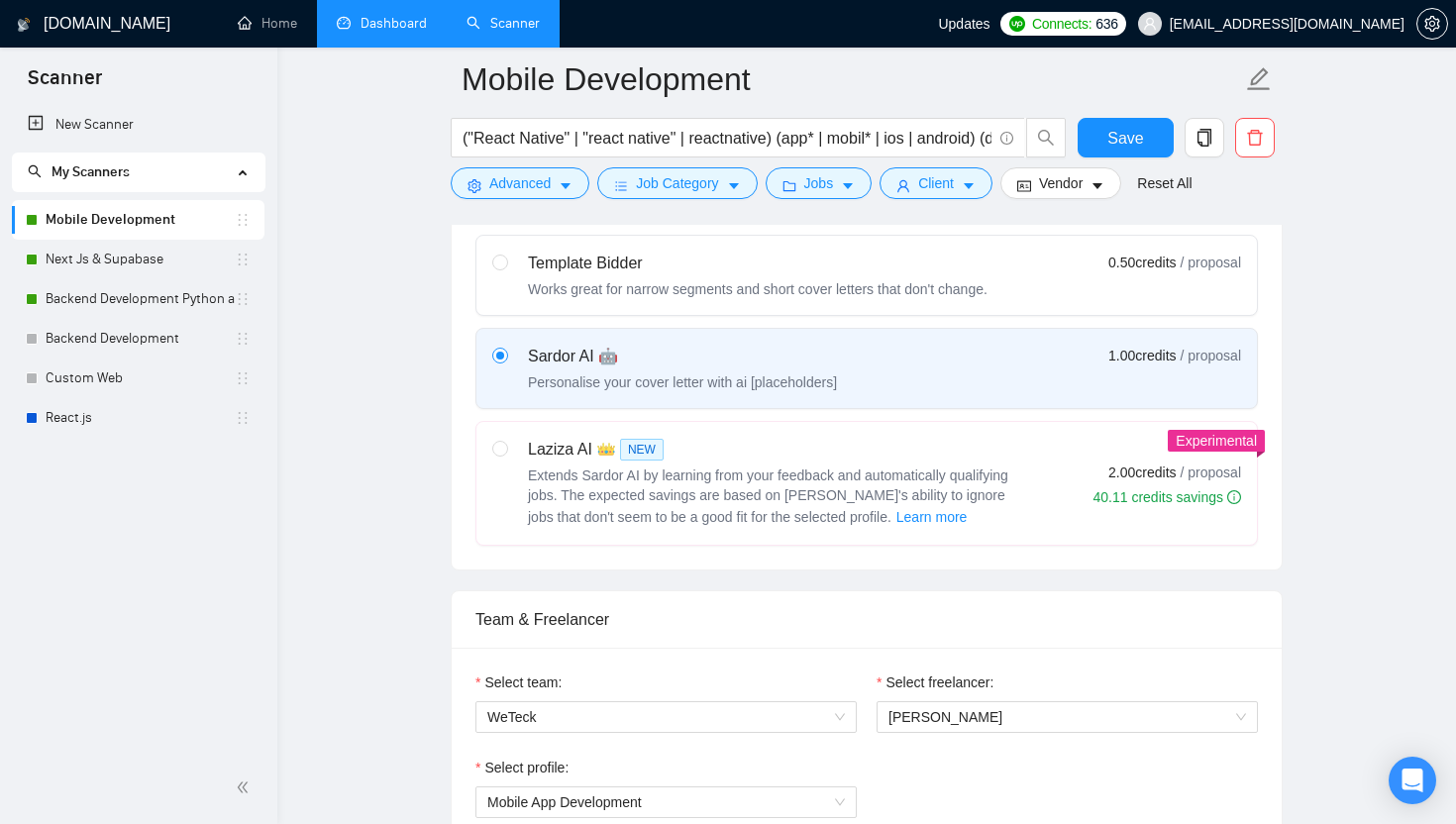 scroll, scrollTop: 864, scrollLeft: 0, axis: vertical 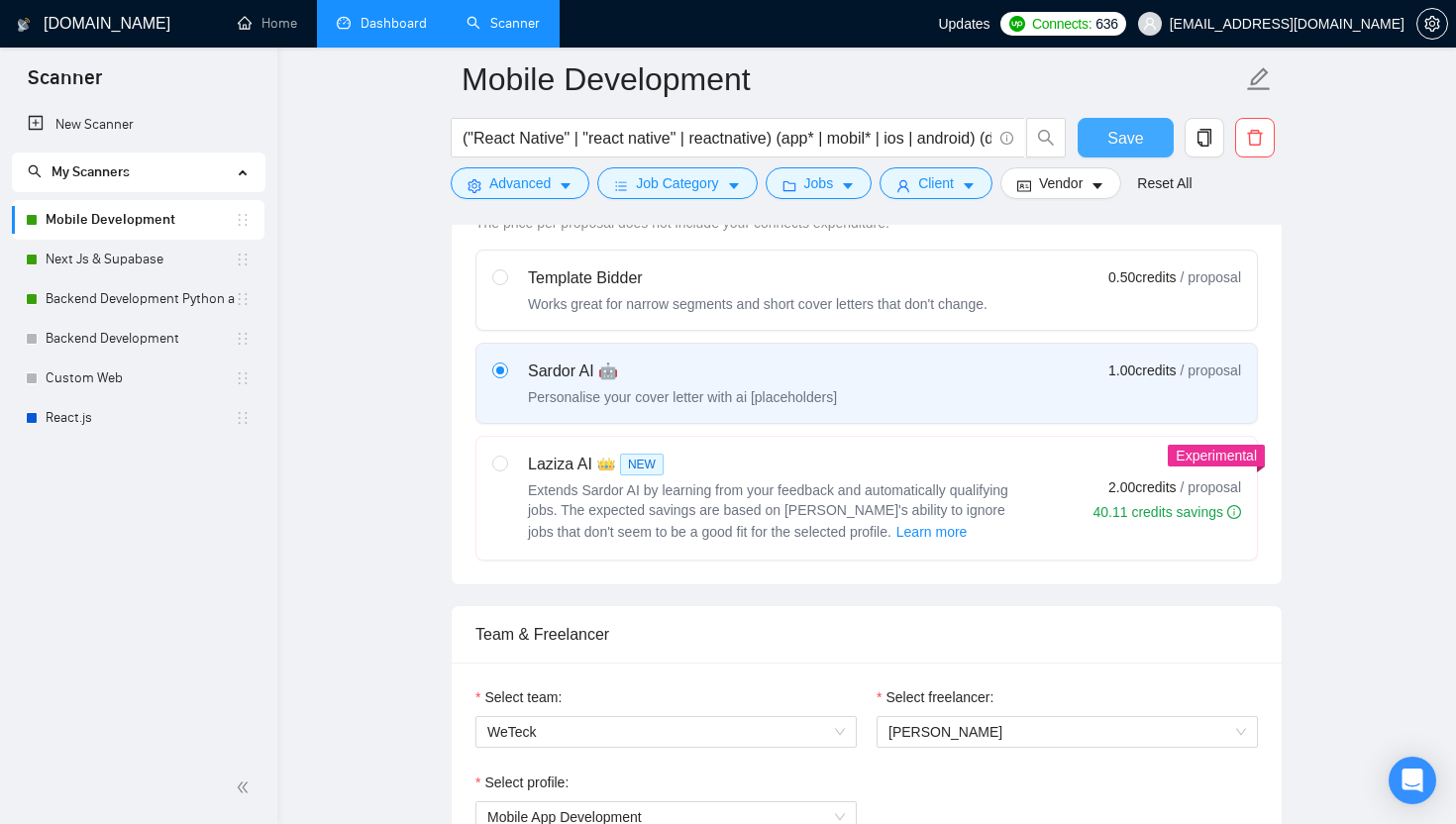 type on "[Write a personal greeting using the client’s name or company name (if any is provided), in the local language of their country, using the client’s time of the day! If nothing is found, instead of skipping, write: "Greetings from 🇵🇰" add a comma afterwards and start the proposal in the same line.]
[ Check what is the main client's pain point and say that you see that the main thing to start is this point and how I  can help with it, try to make it as a second sentence]
[ Use the style of the client, if it's formal - use formal language, if not - informal ]
[ If the client is using the lists - use the lists too ] [ If the client is using a lot of epithets - use a lot of epithets too ]
[ In case the client is asking for the quote or estimate - answer as a question for more details ]
[ If the client mentioned his website or competitor's website - mention at the start that you checked it and add a small summary ]
[ If you see any personal moment that the client is talking about - answer on this point too ]
[ ..." 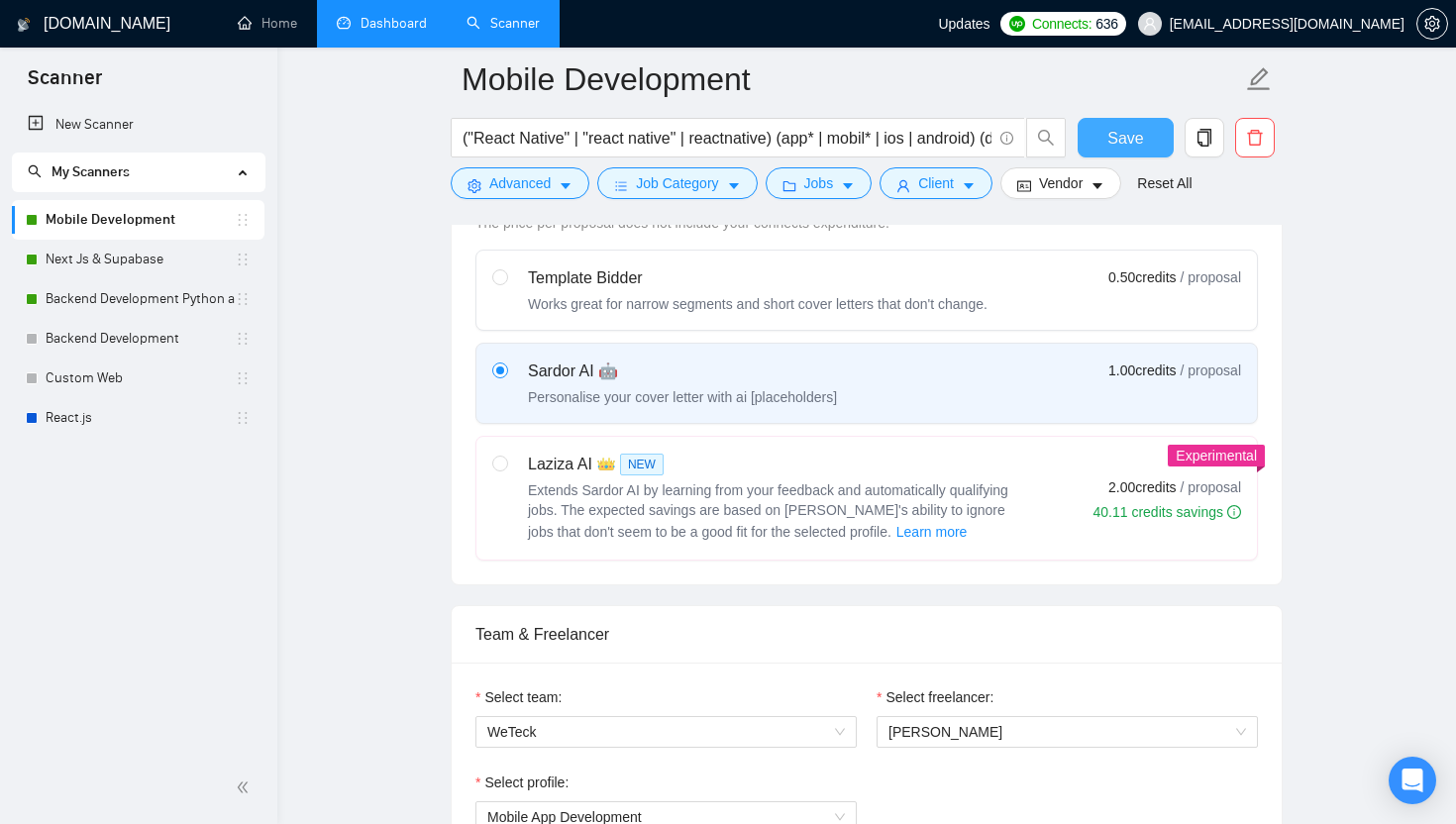 click on "Save" at bounding box center (1125, 138) 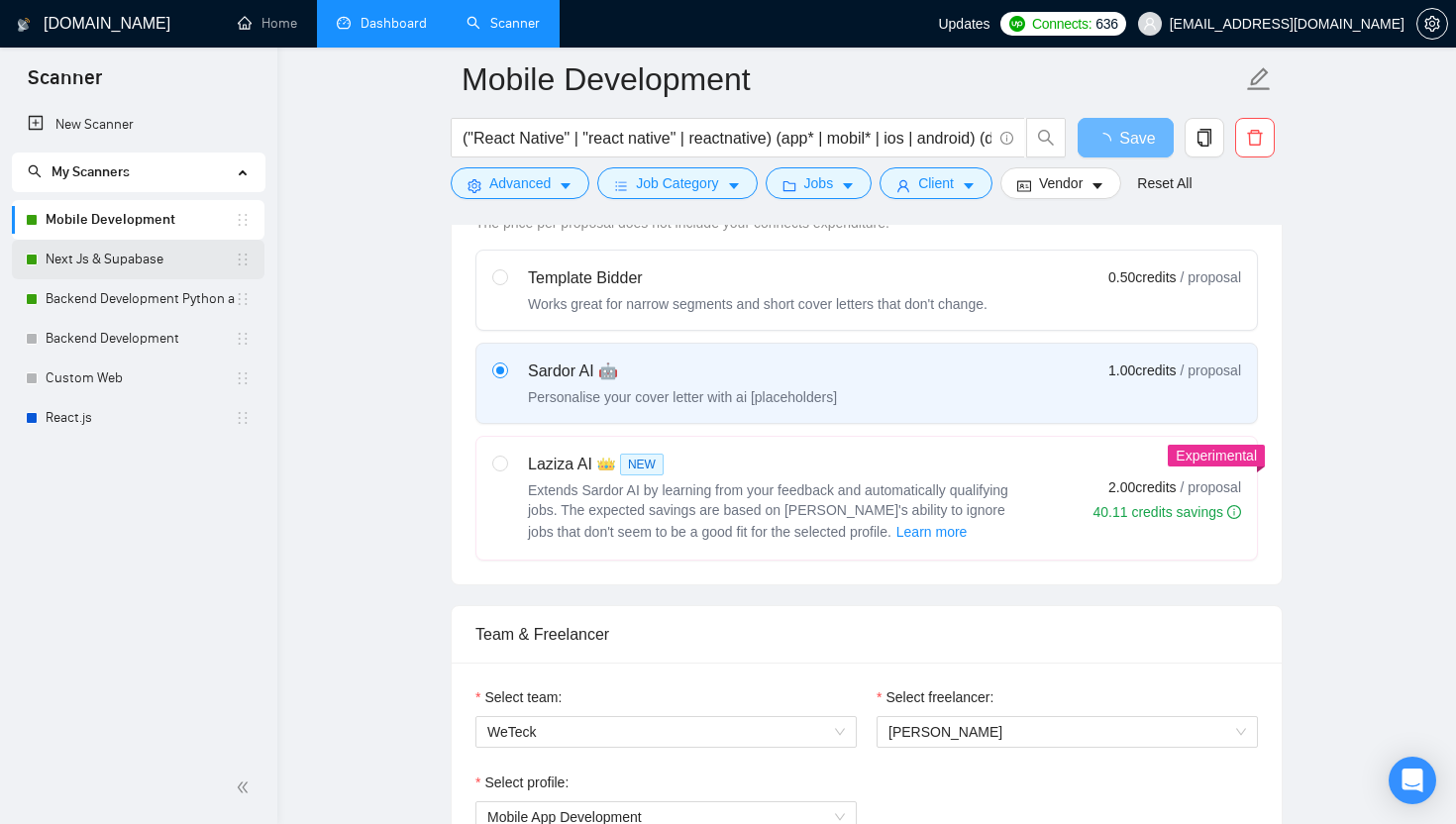 click on "Next Js & Supabase" at bounding box center [140, 259] 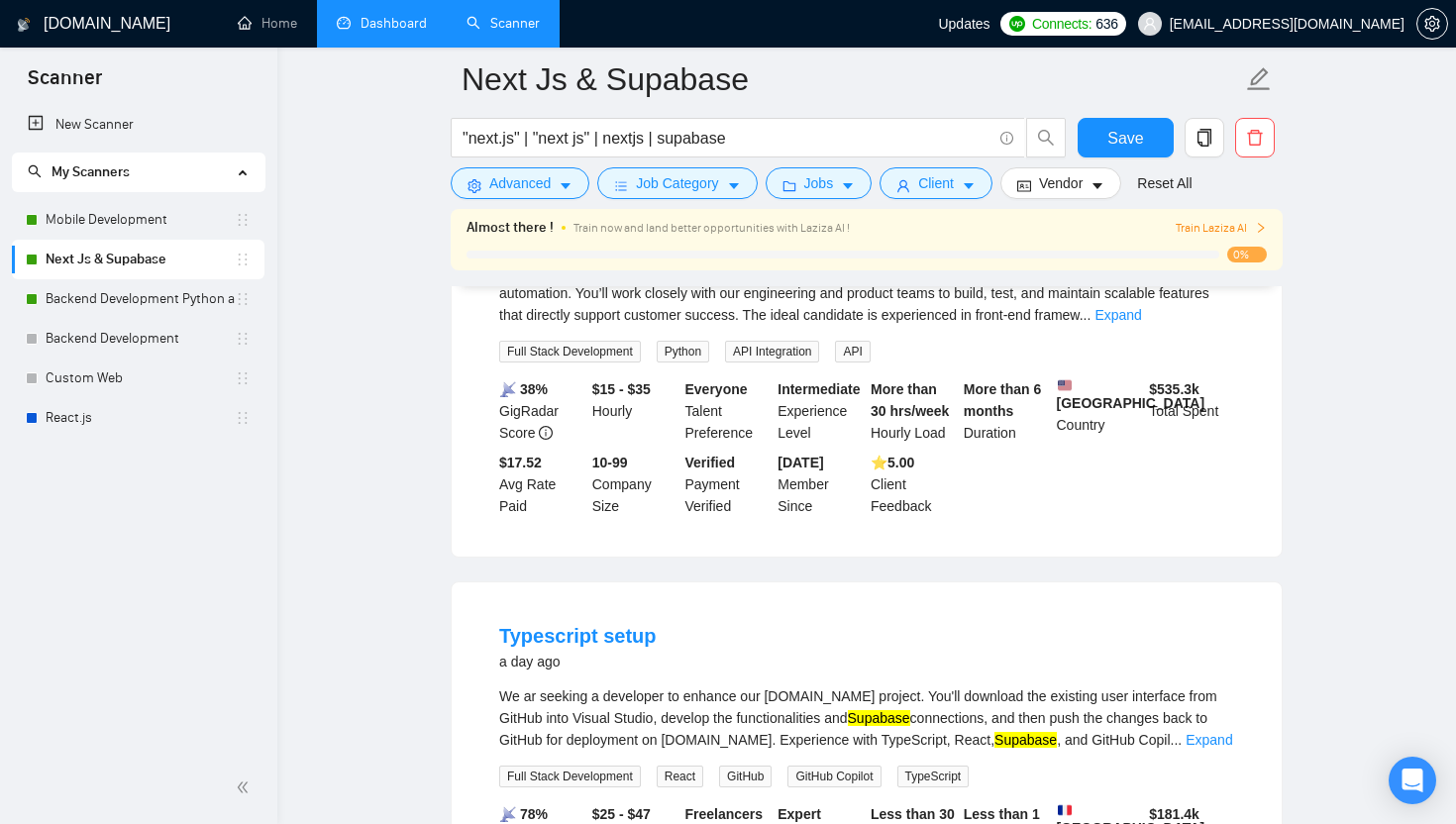 scroll, scrollTop: 3770, scrollLeft: 0, axis: vertical 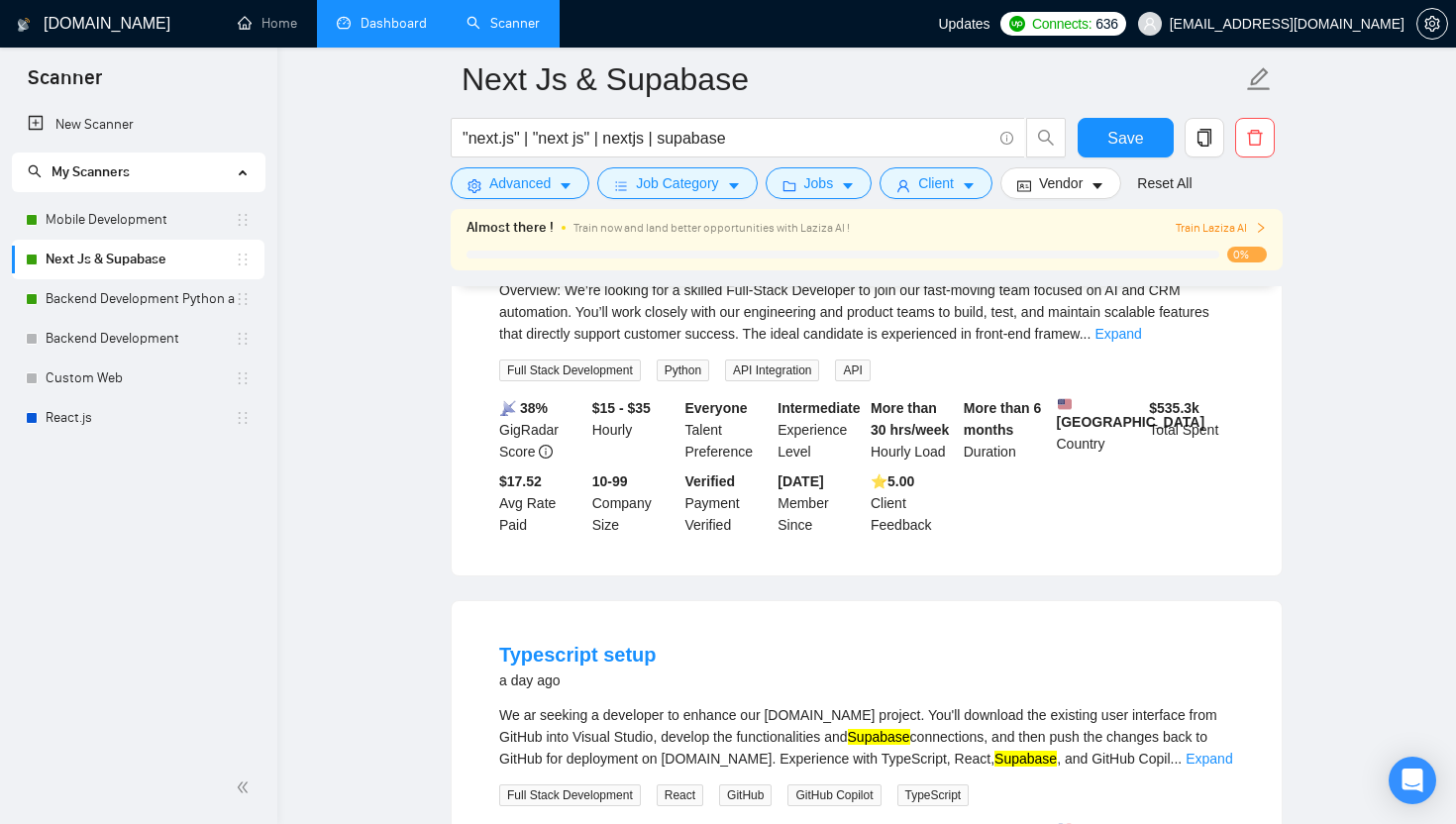 click on "Almost there ! Train now and land better opportunities with Laziza AI ! Train Laziza AI 0%" at bounding box center [867, 240] 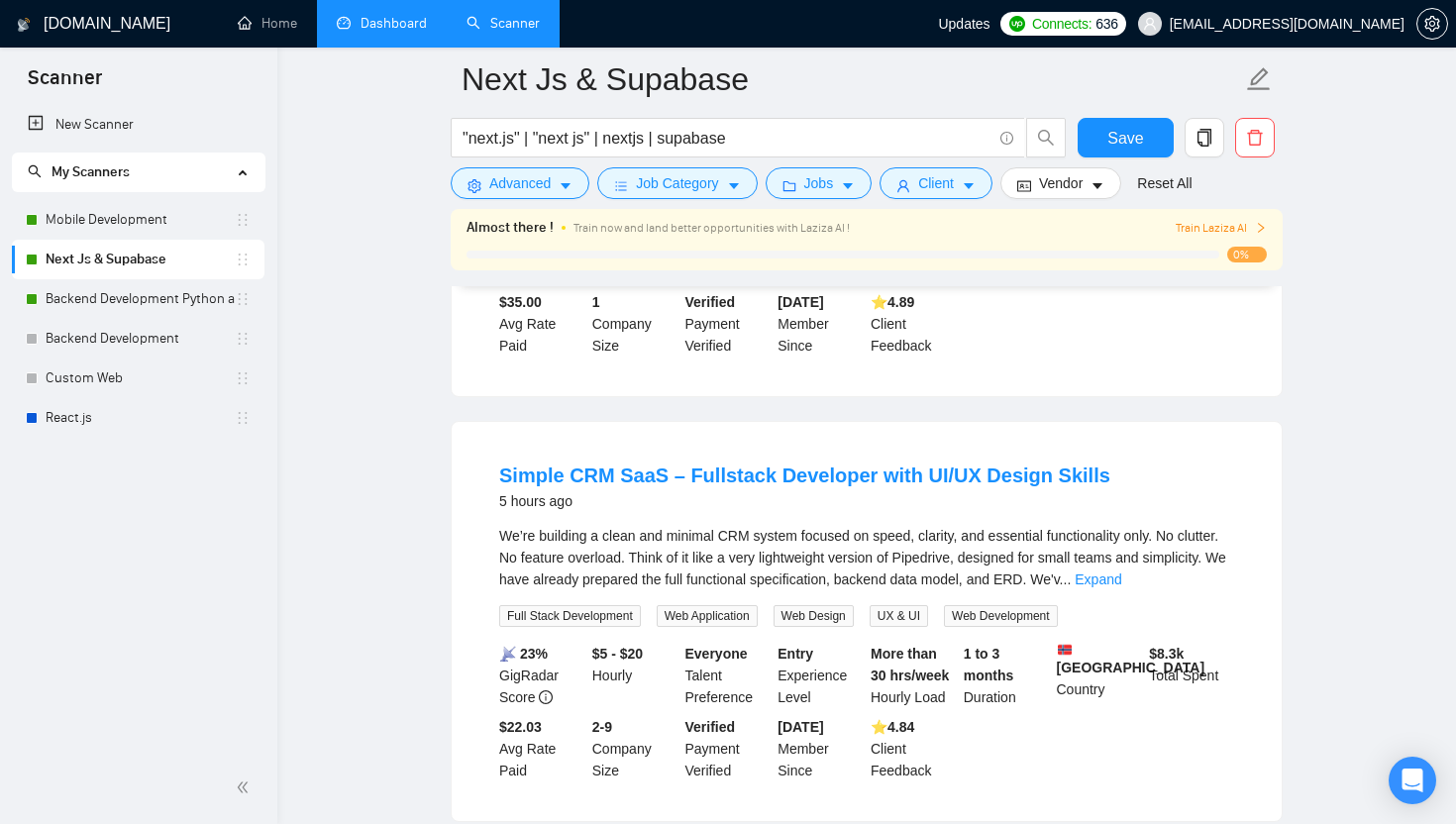scroll, scrollTop: 0, scrollLeft: 0, axis: both 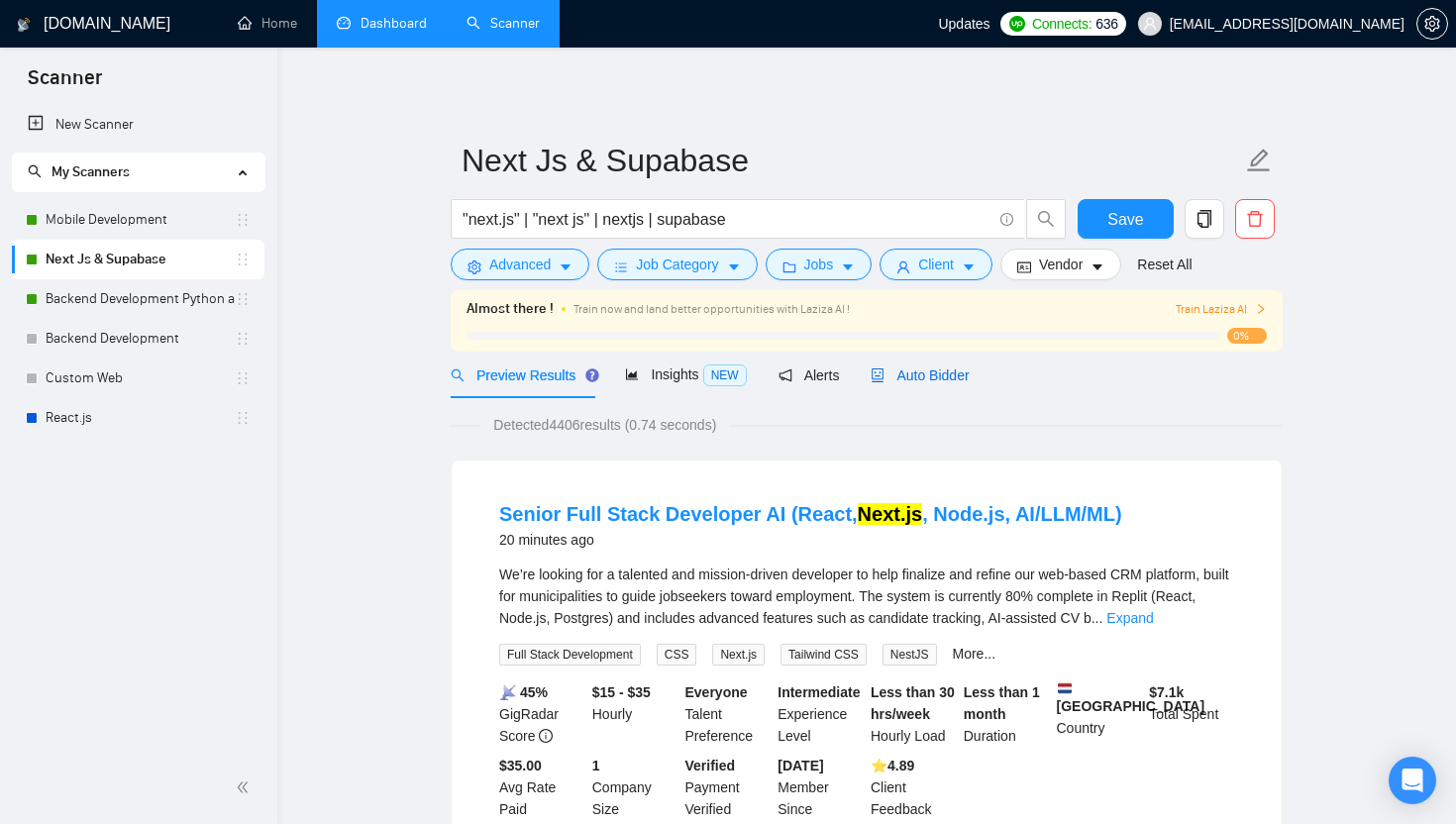 click on "Auto Bidder" at bounding box center (919, 375) 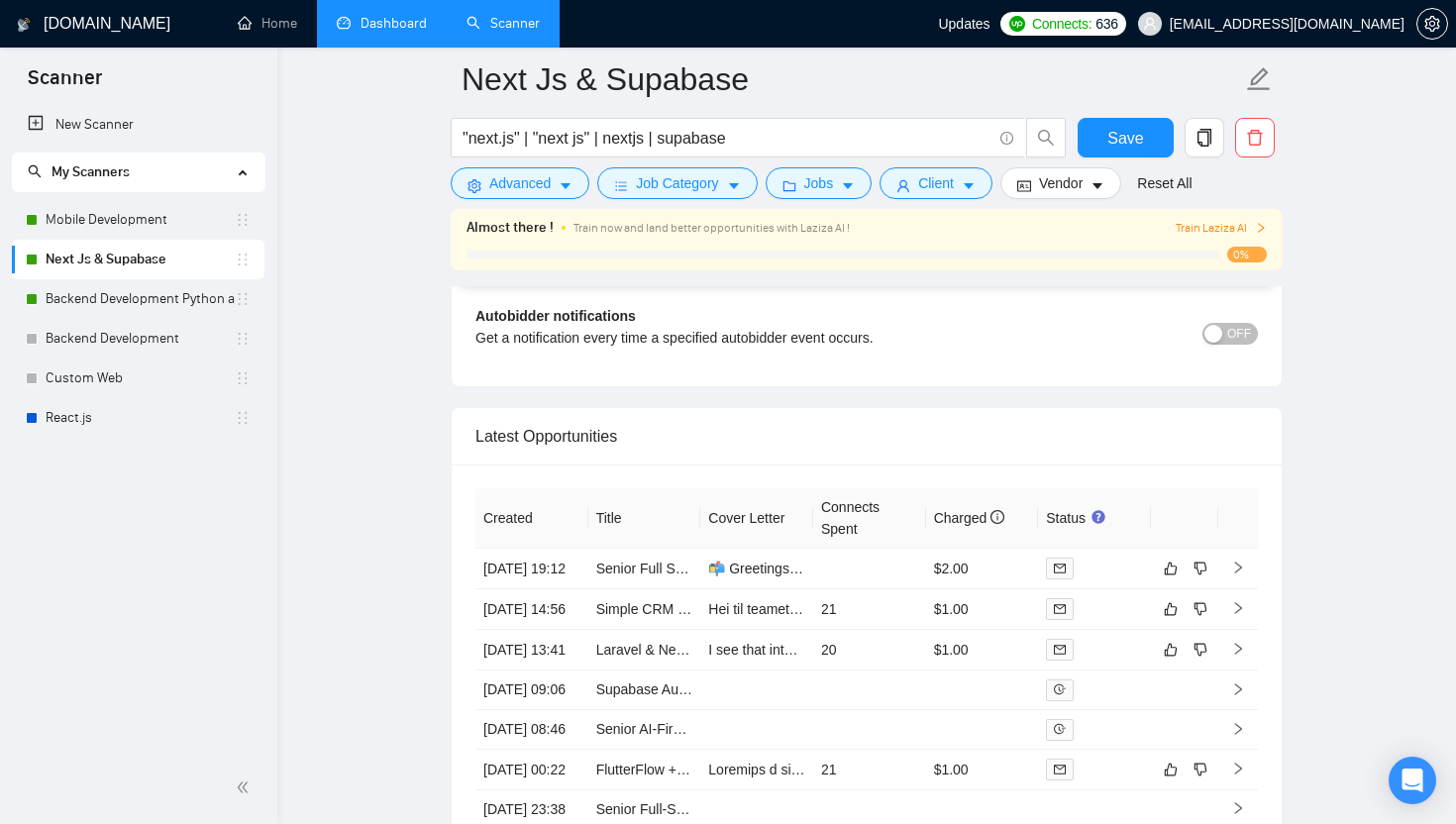 scroll, scrollTop: 4488, scrollLeft: 0, axis: vertical 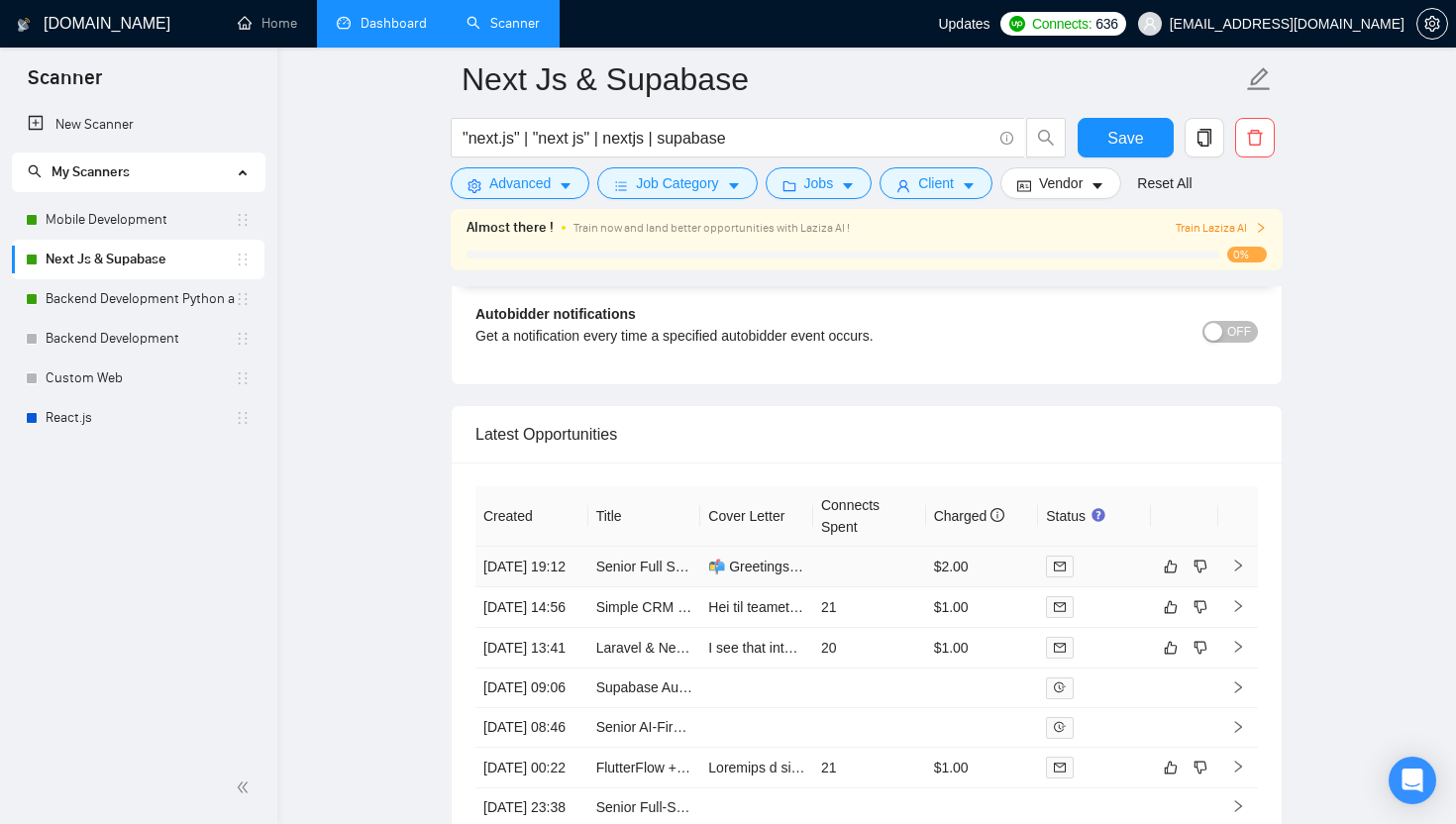 click on "Senior Full Stack Developer AI (React, Next.js, Node.js, AI/LLM/ML)" at bounding box center [645, 566] 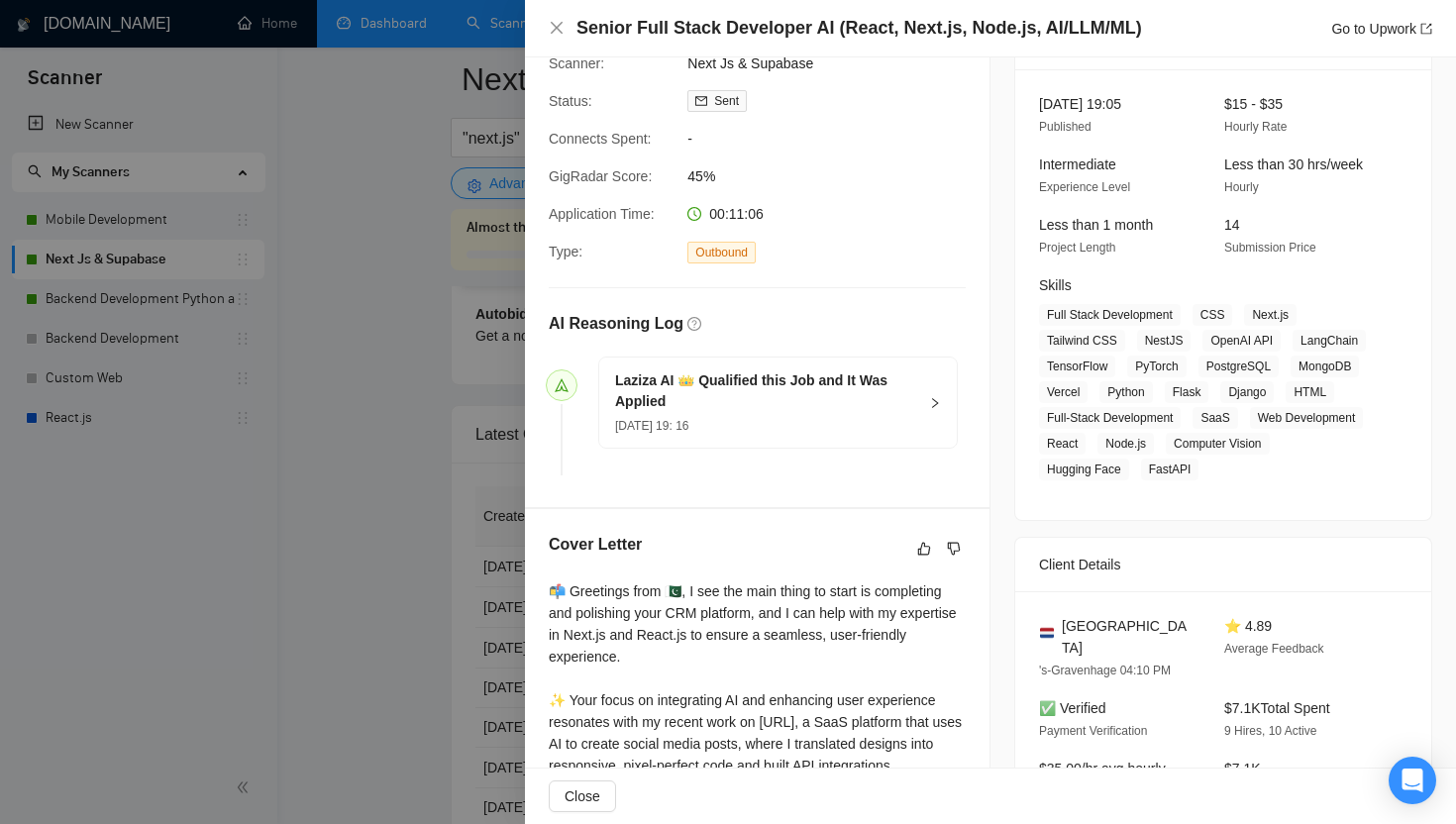 scroll, scrollTop: 104, scrollLeft: 0, axis: vertical 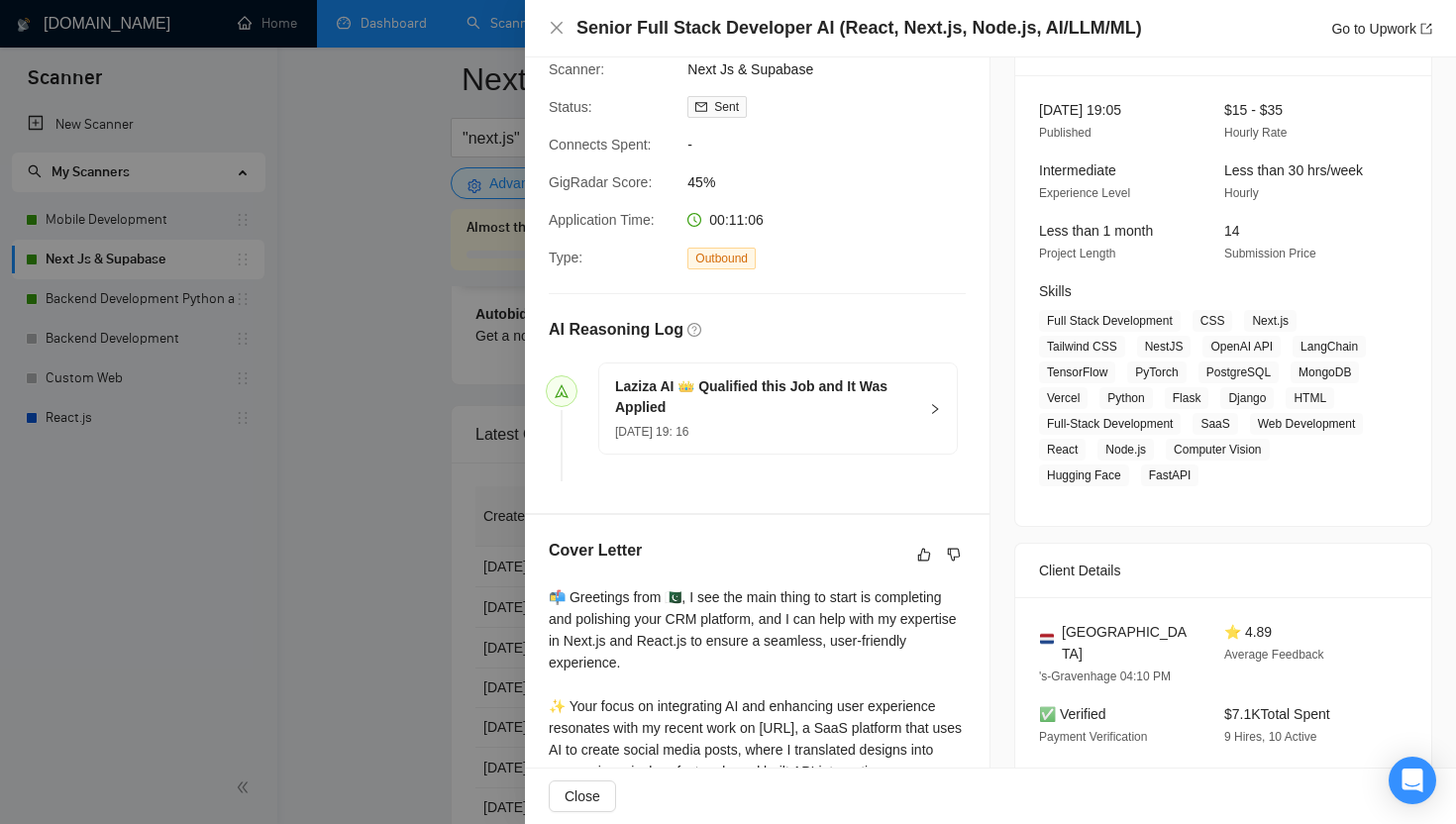 click at bounding box center (728, 412) 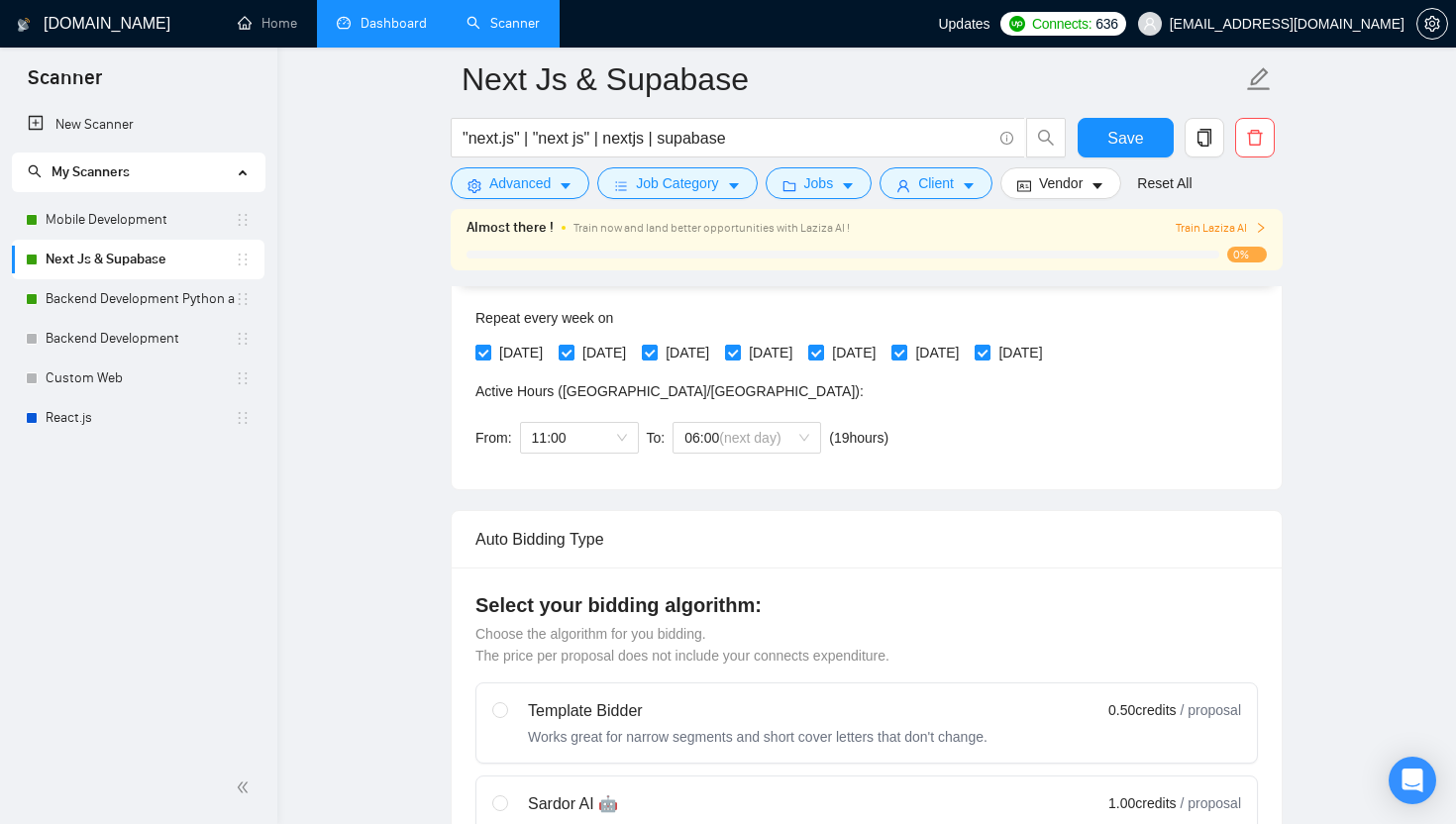 scroll, scrollTop: 0, scrollLeft: 0, axis: both 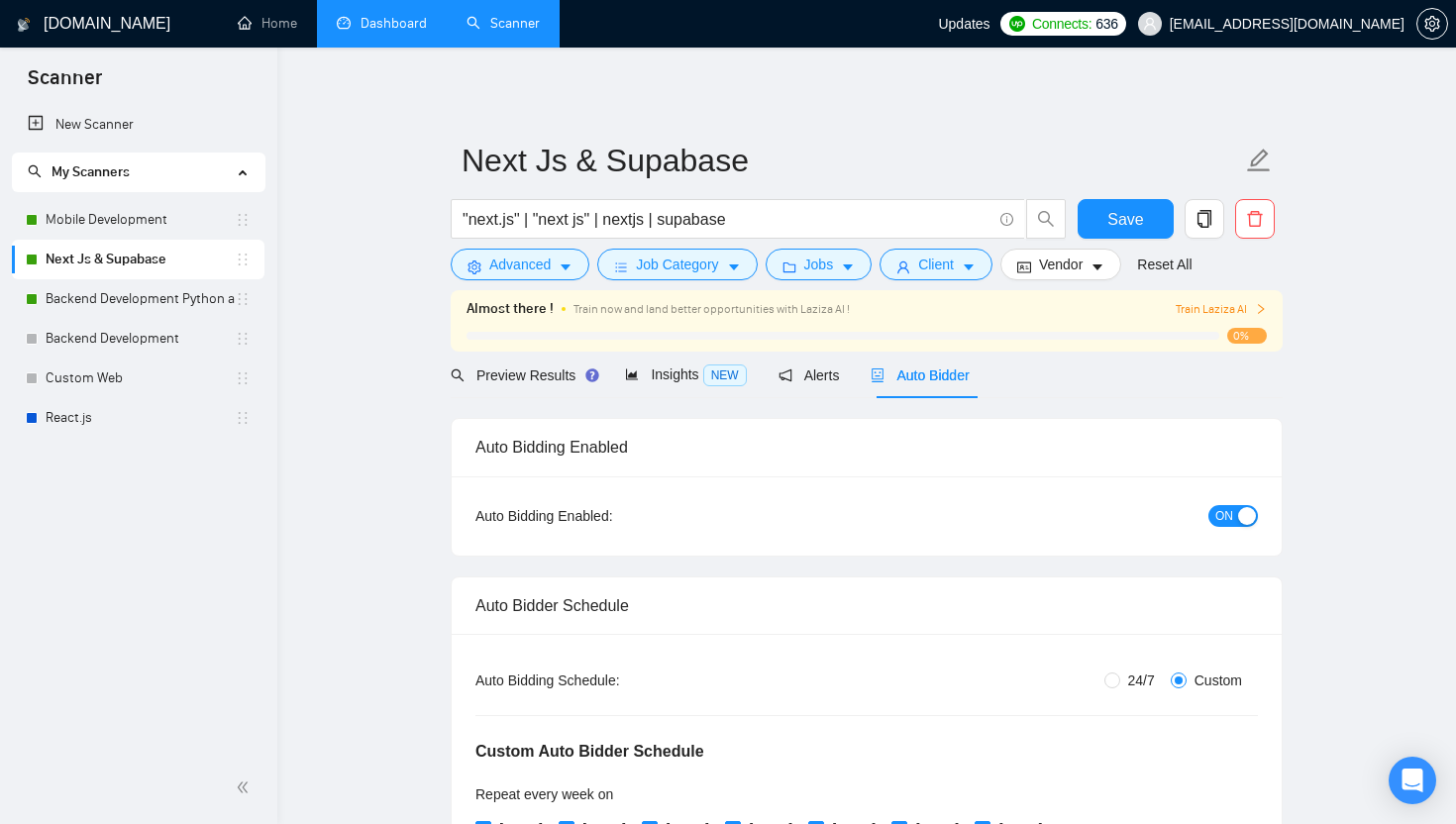 click on "Dashboard" at bounding box center (381, 23) 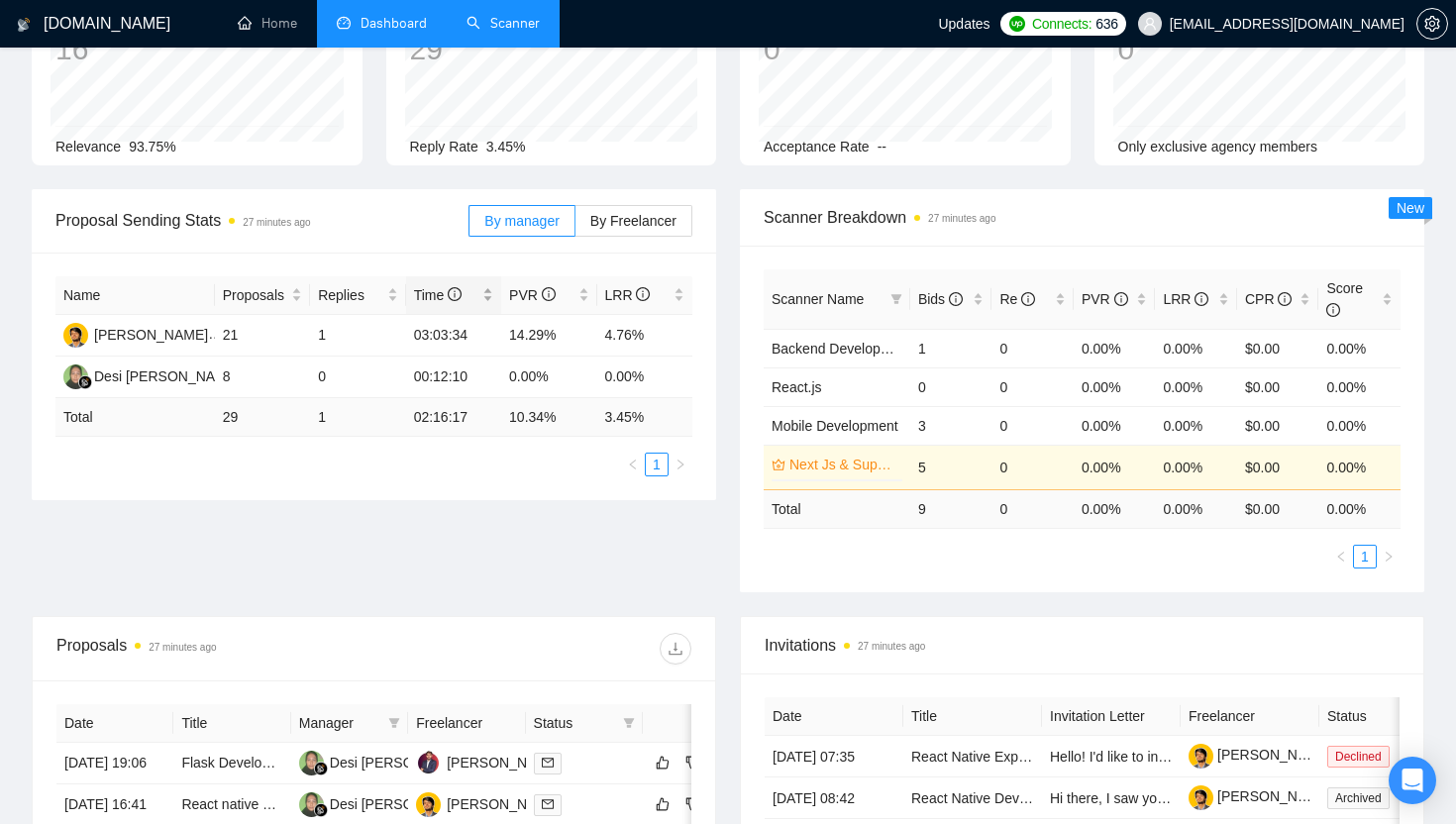 scroll, scrollTop: 0, scrollLeft: 0, axis: both 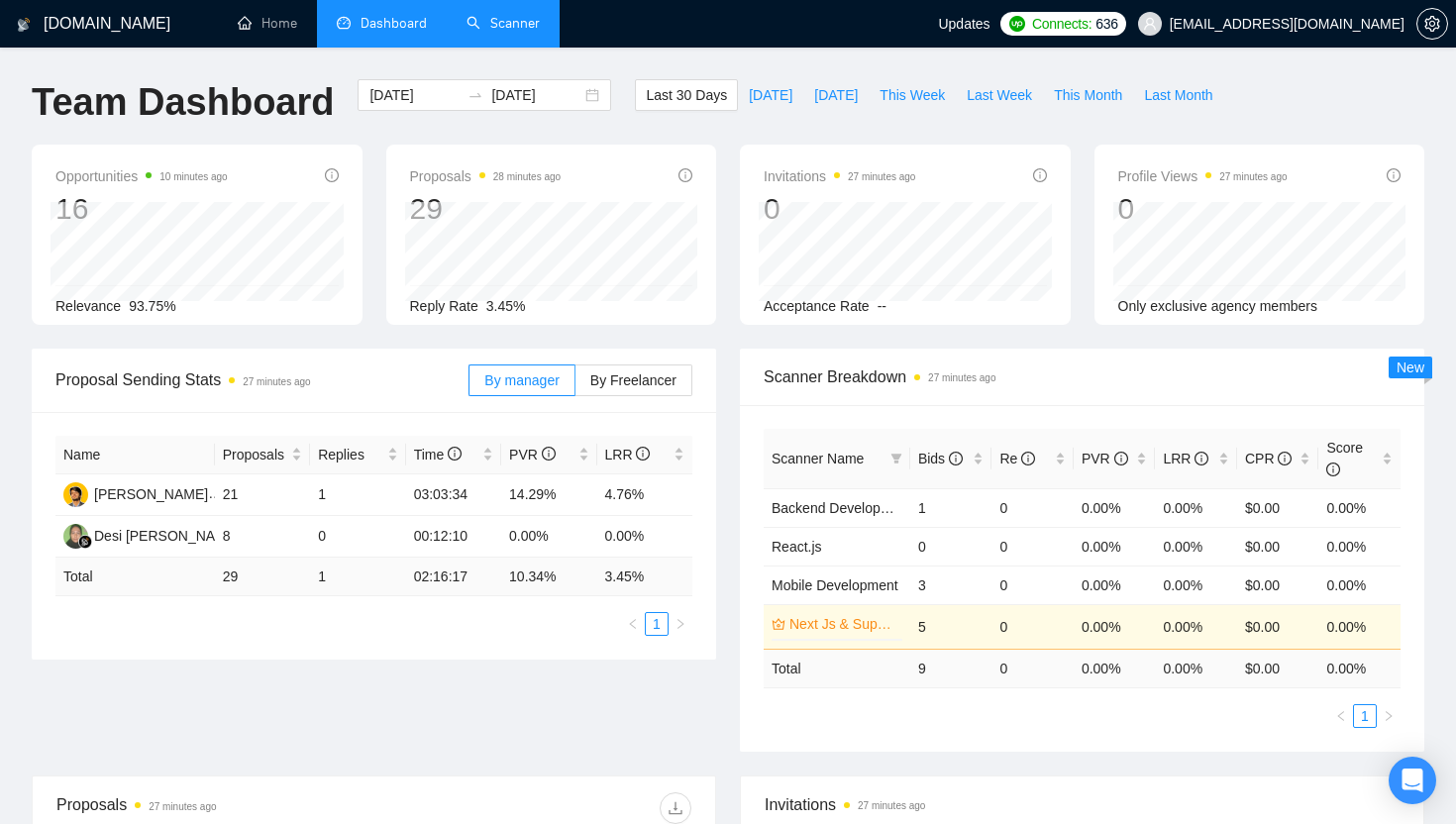 click on "Scanner" at bounding box center [503, 23] 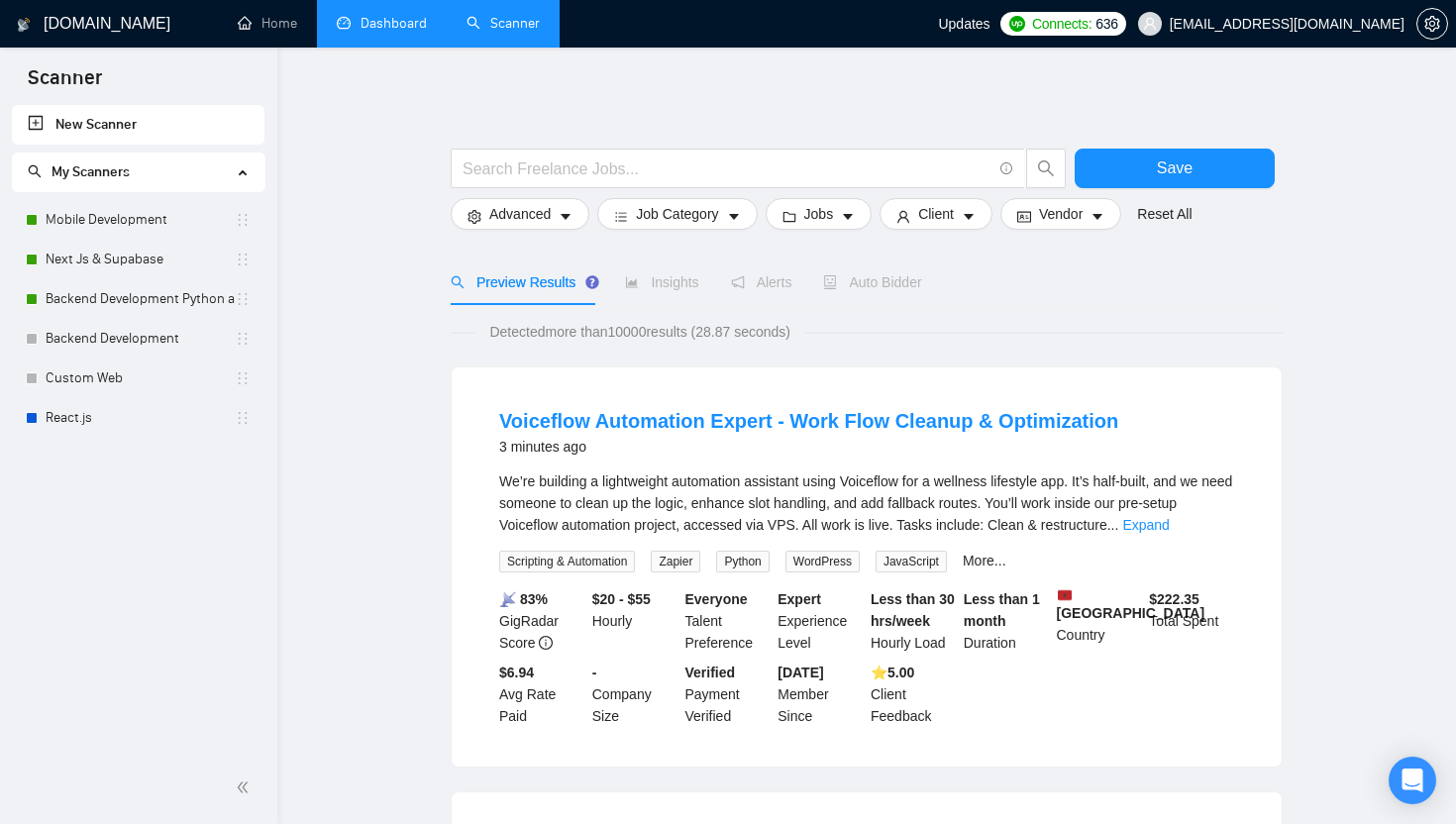click on "Dashboard" at bounding box center (381, 23) 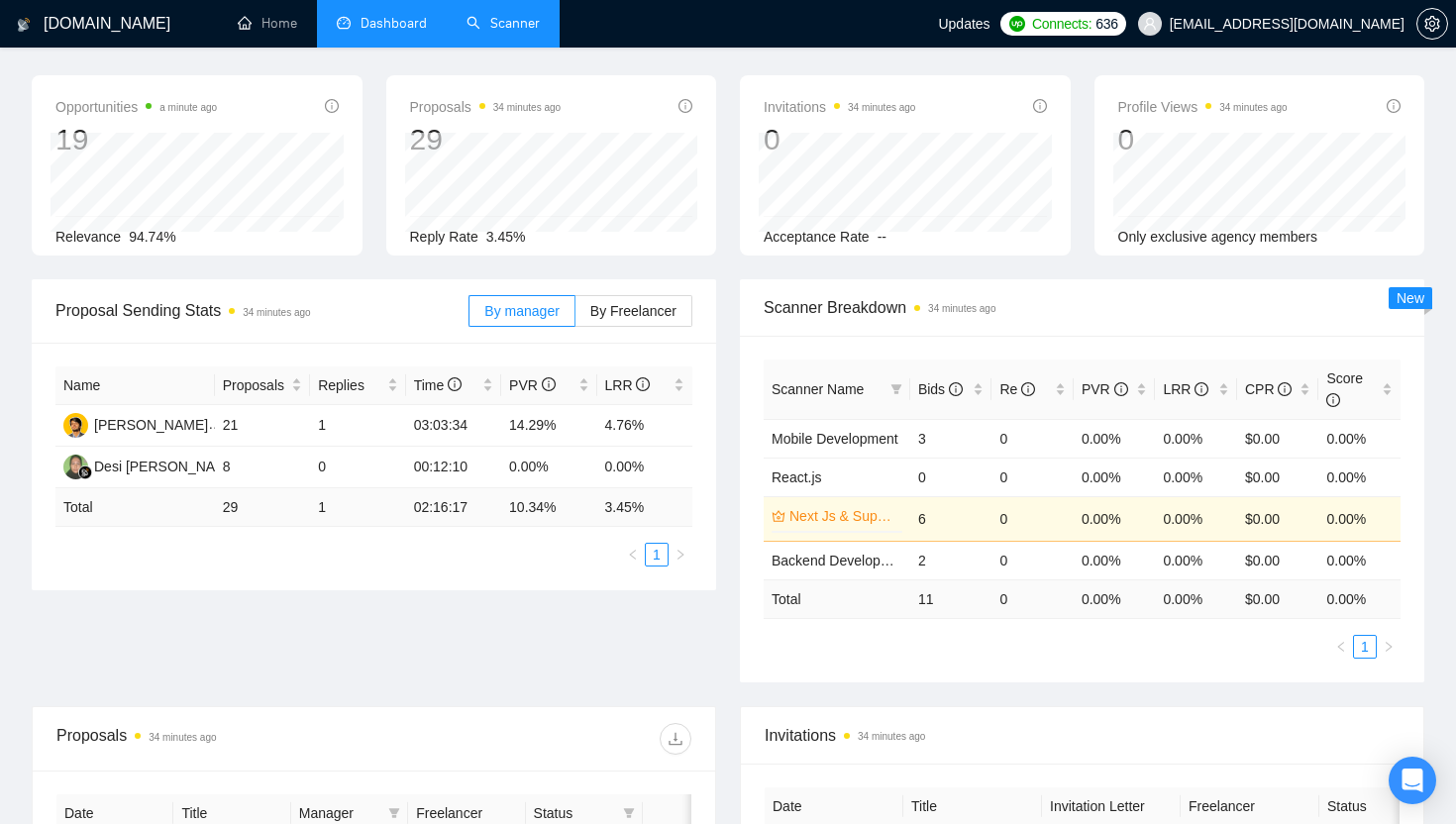 scroll, scrollTop: 0, scrollLeft: 0, axis: both 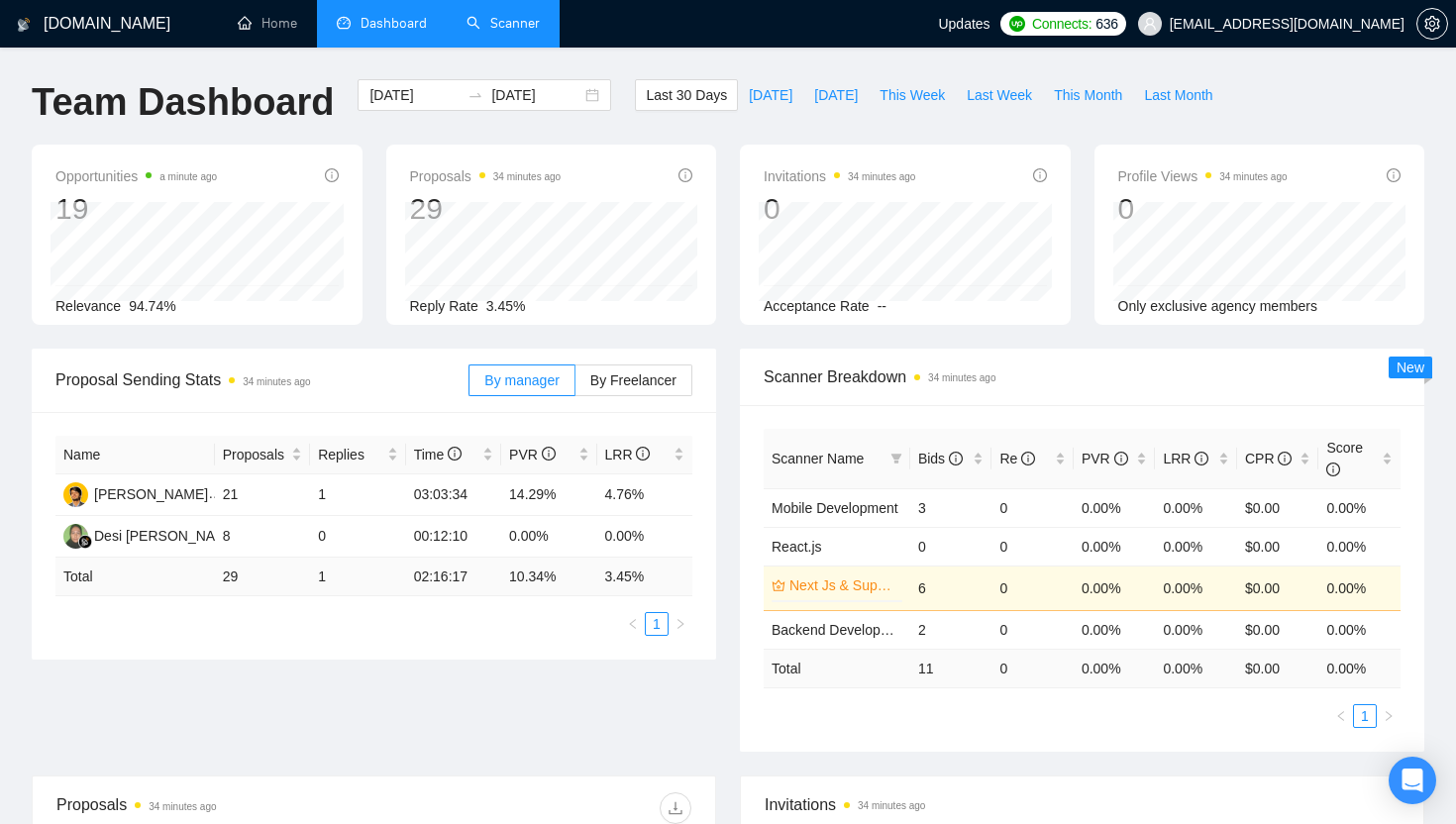 click on "Scanner" at bounding box center [503, 23] 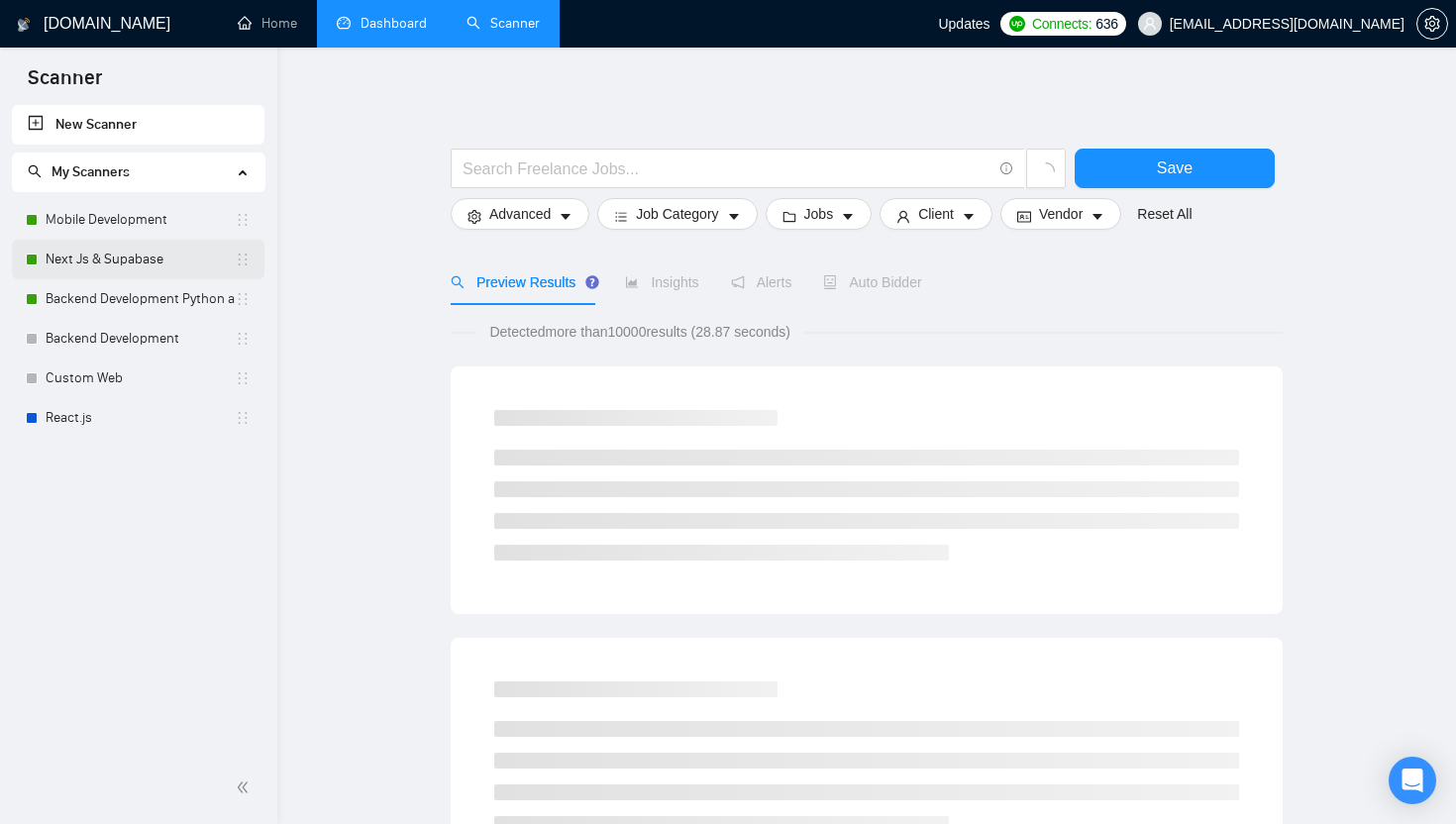 click on "Next Js & Supabase" at bounding box center [140, 259] 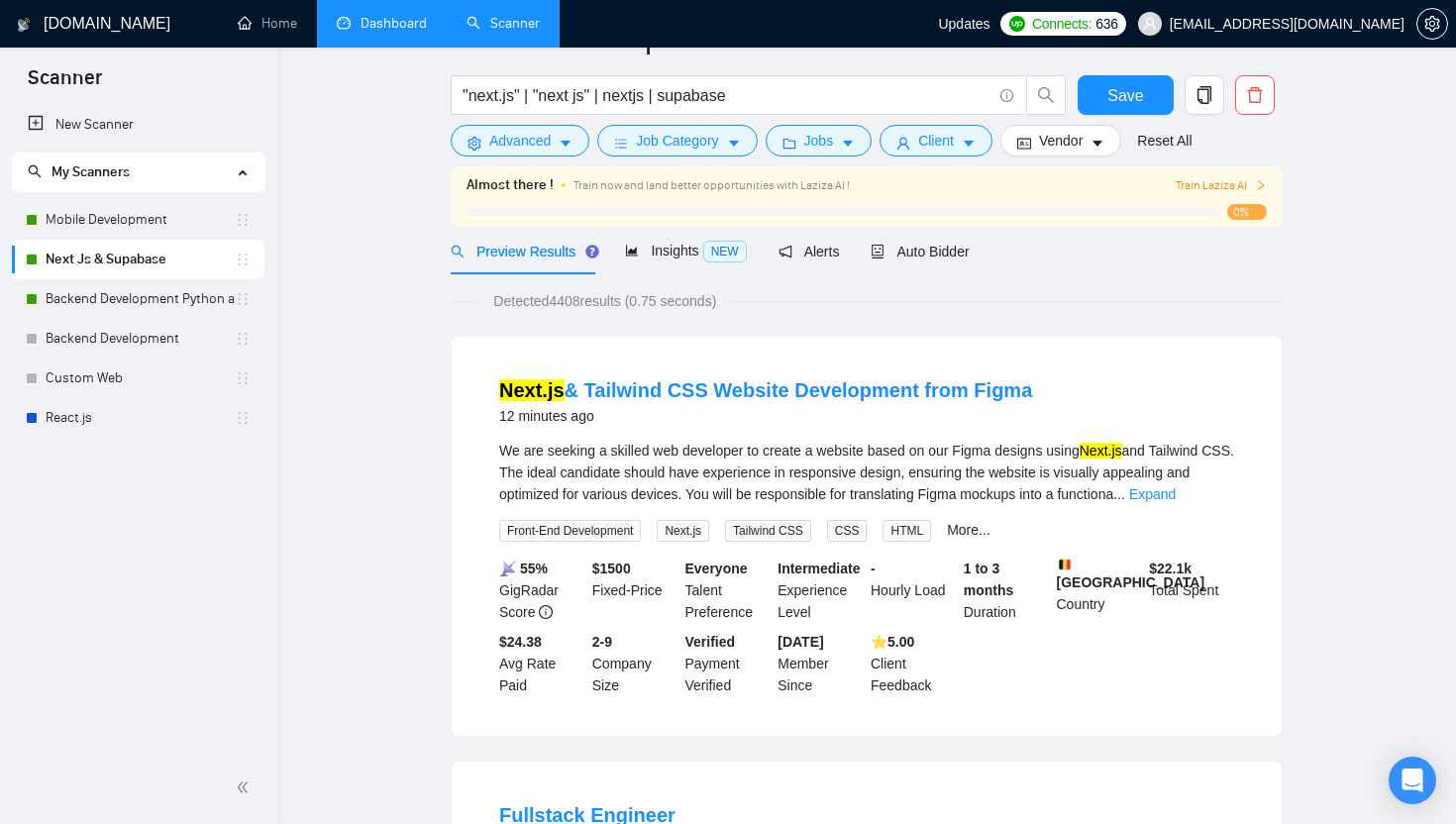 scroll, scrollTop: 0, scrollLeft: 0, axis: both 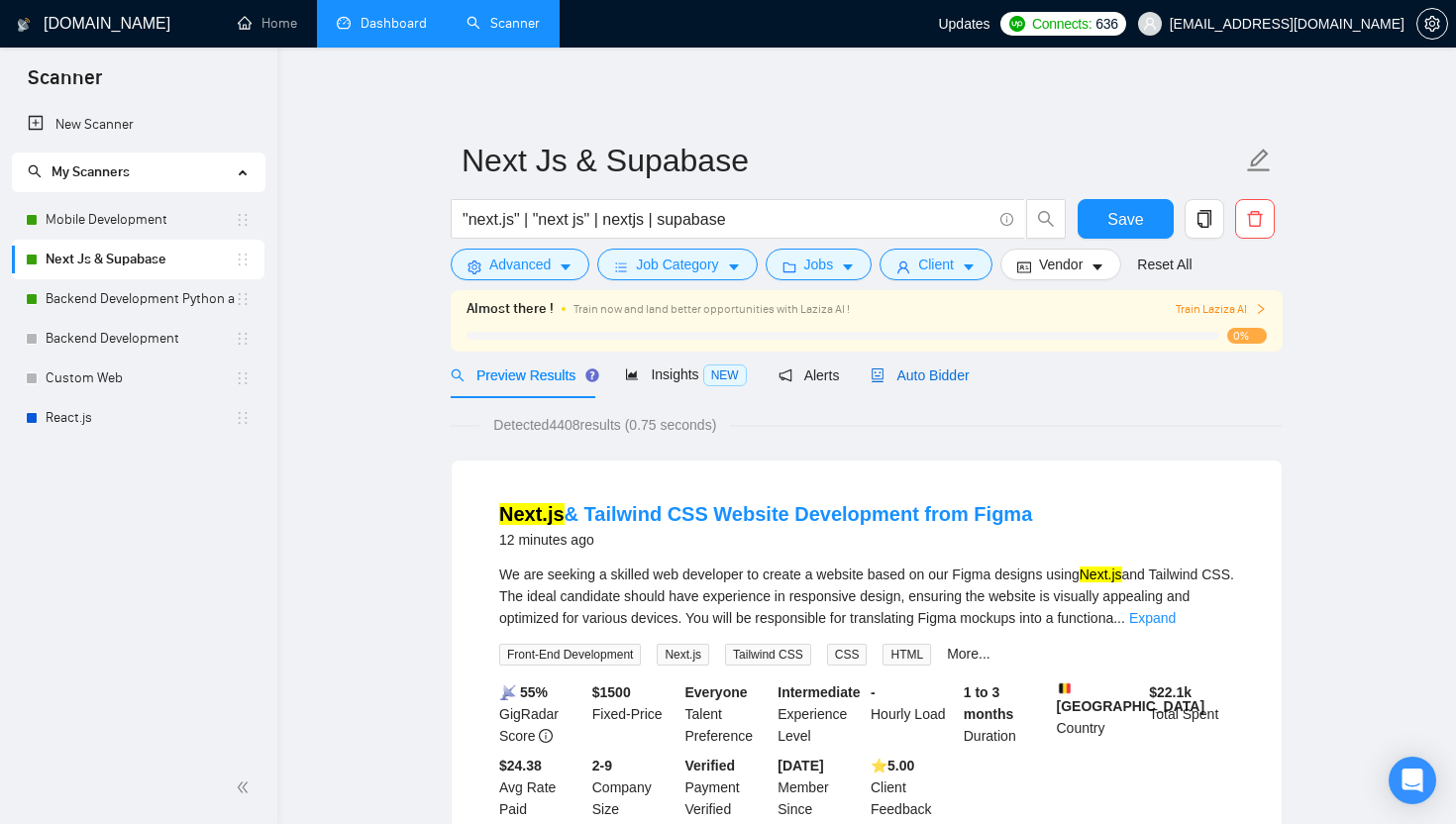 click on "Auto Bidder" at bounding box center (919, 375) 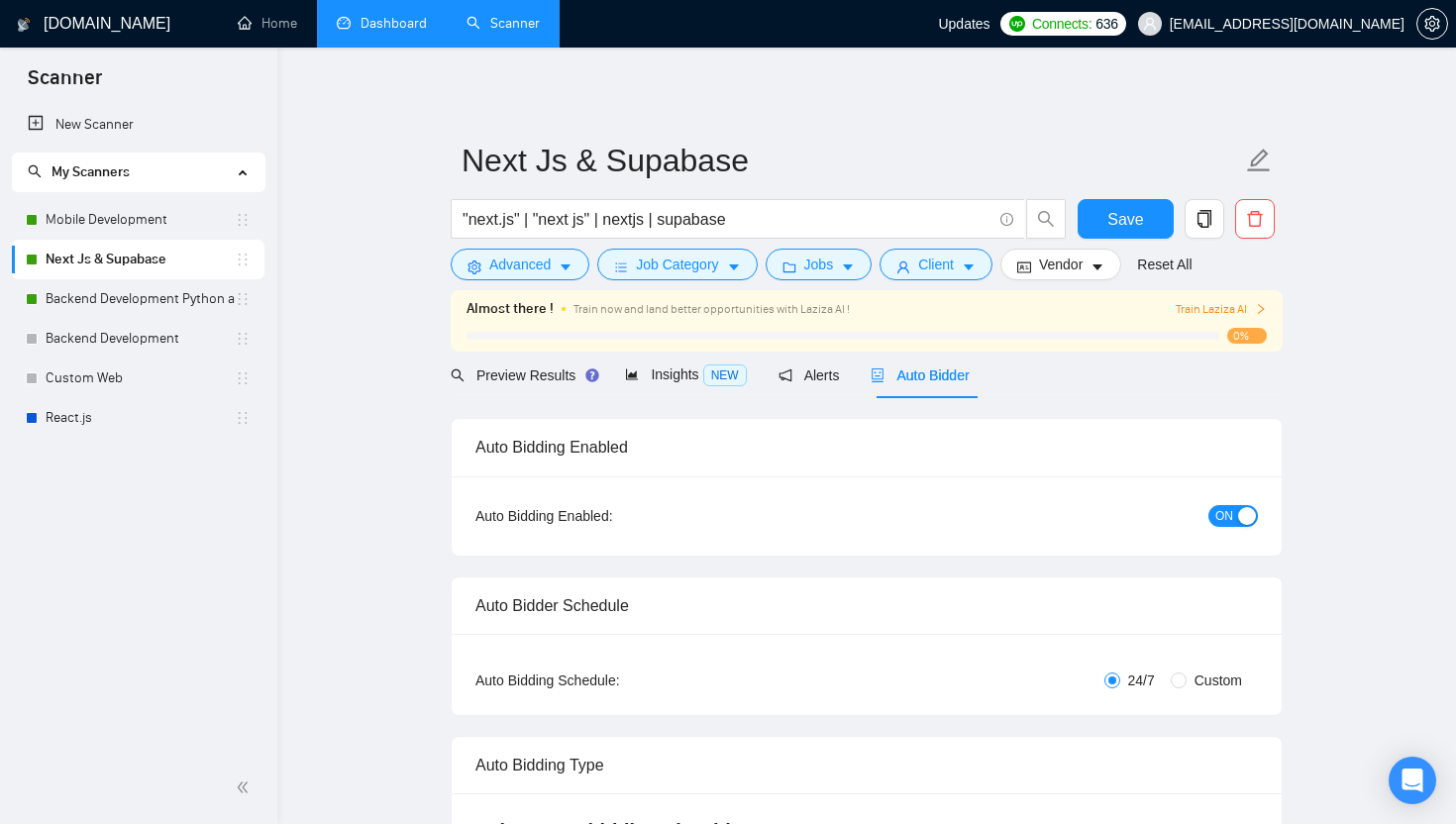 radio on "false" 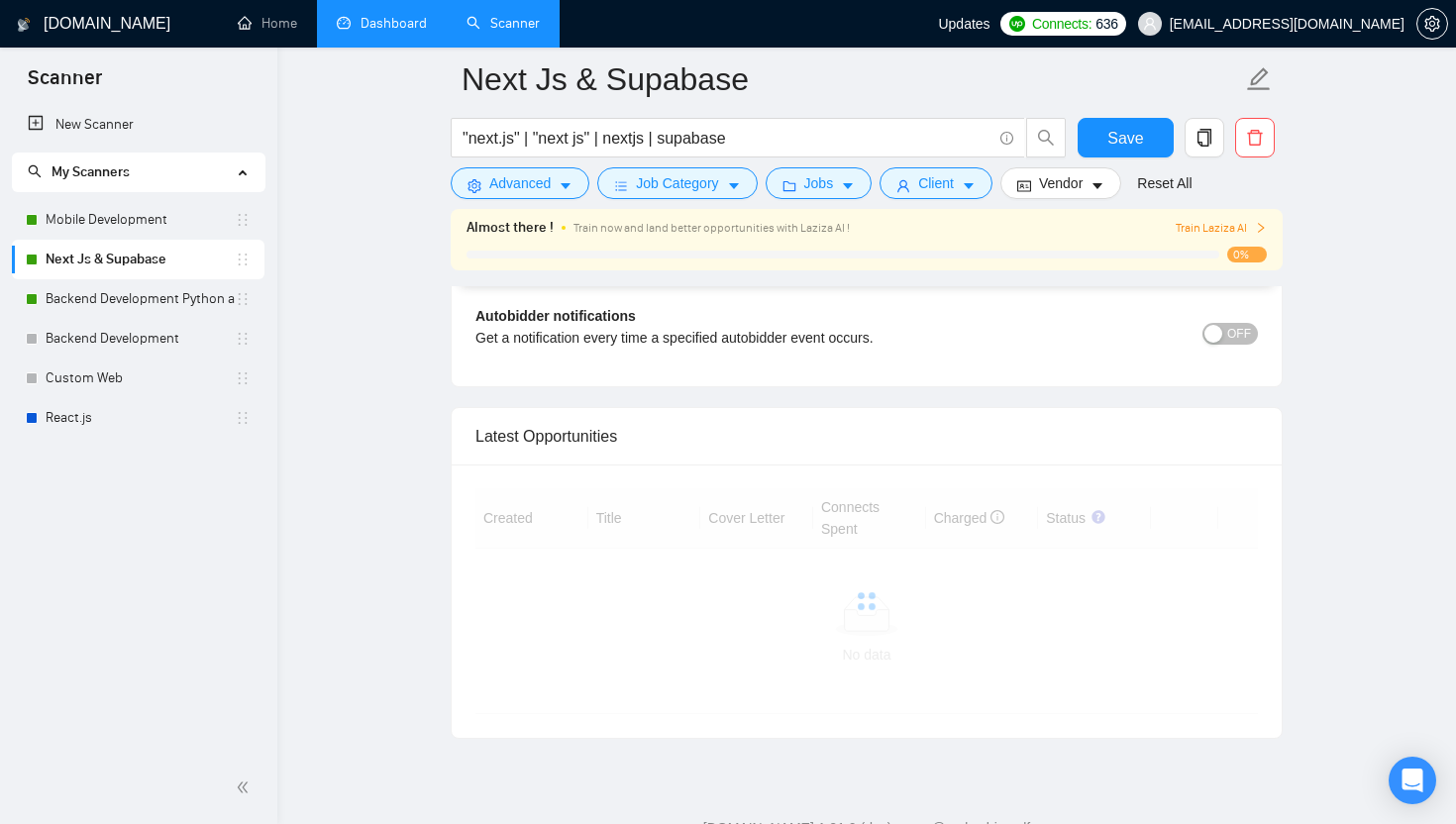 scroll, scrollTop: 4457, scrollLeft: 0, axis: vertical 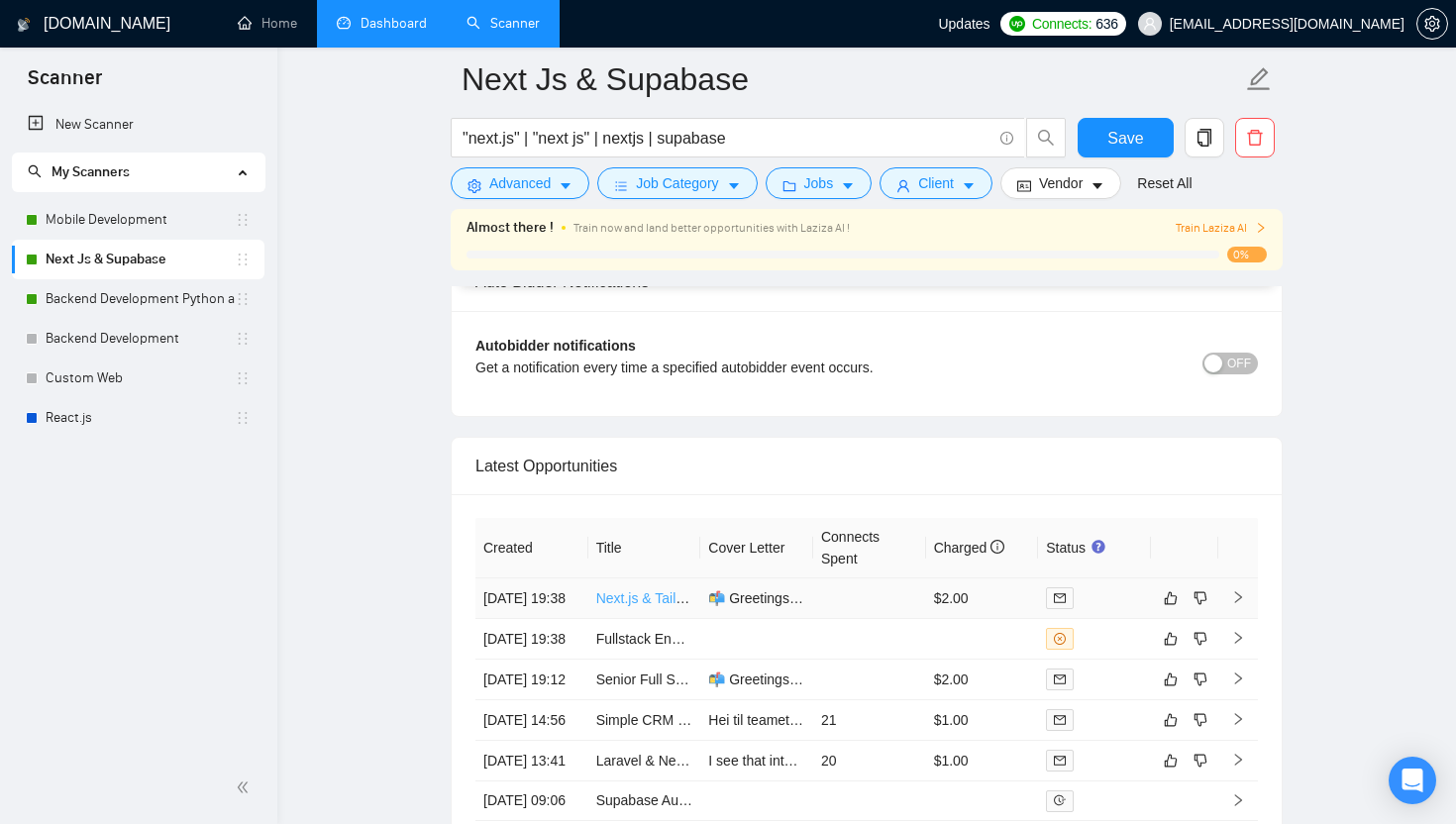 click on "Next.js & Tailwind CSS Website Development from Figma" at bounding box center (773, 598) 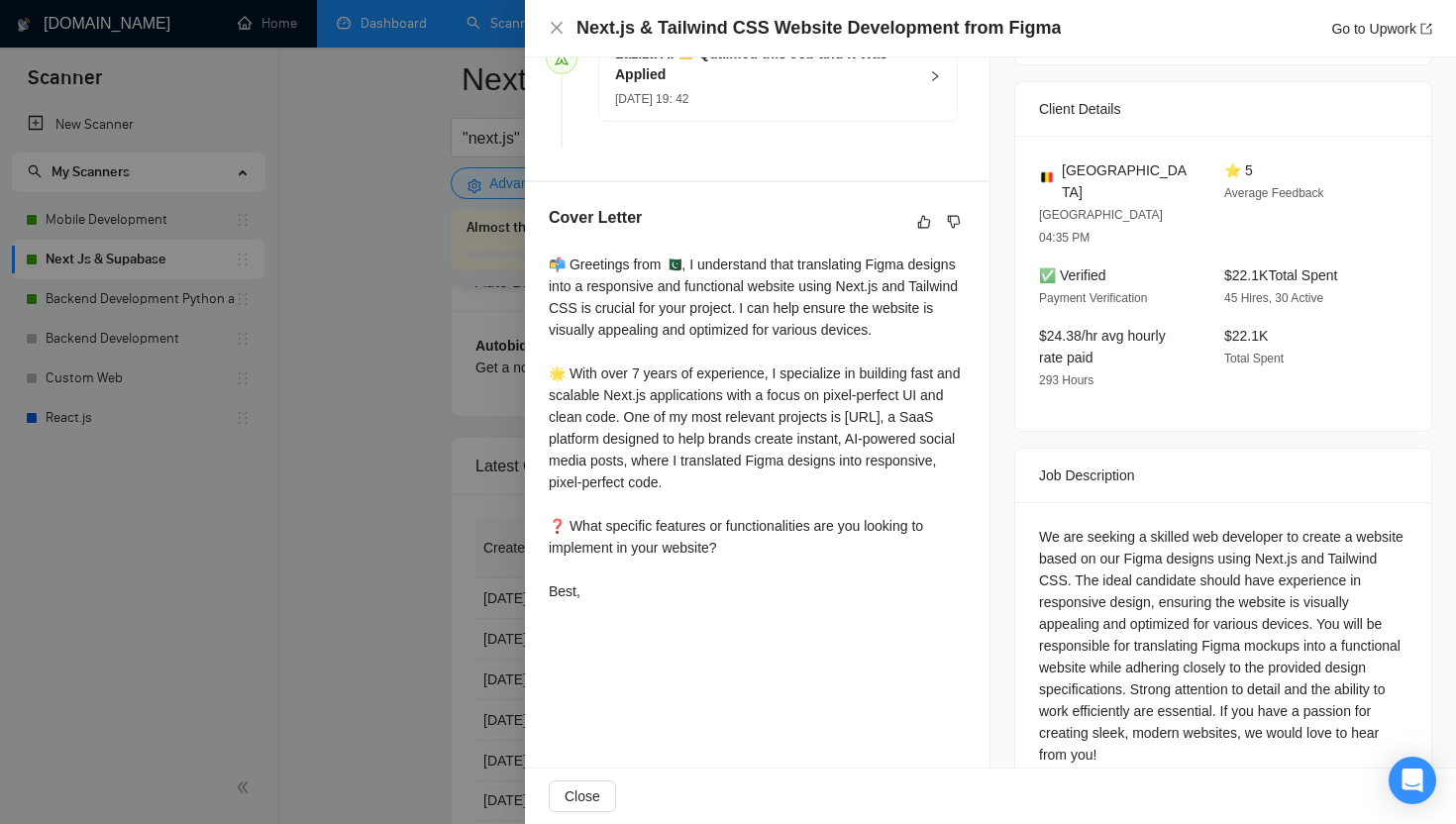 scroll, scrollTop: 444, scrollLeft: 0, axis: vertical 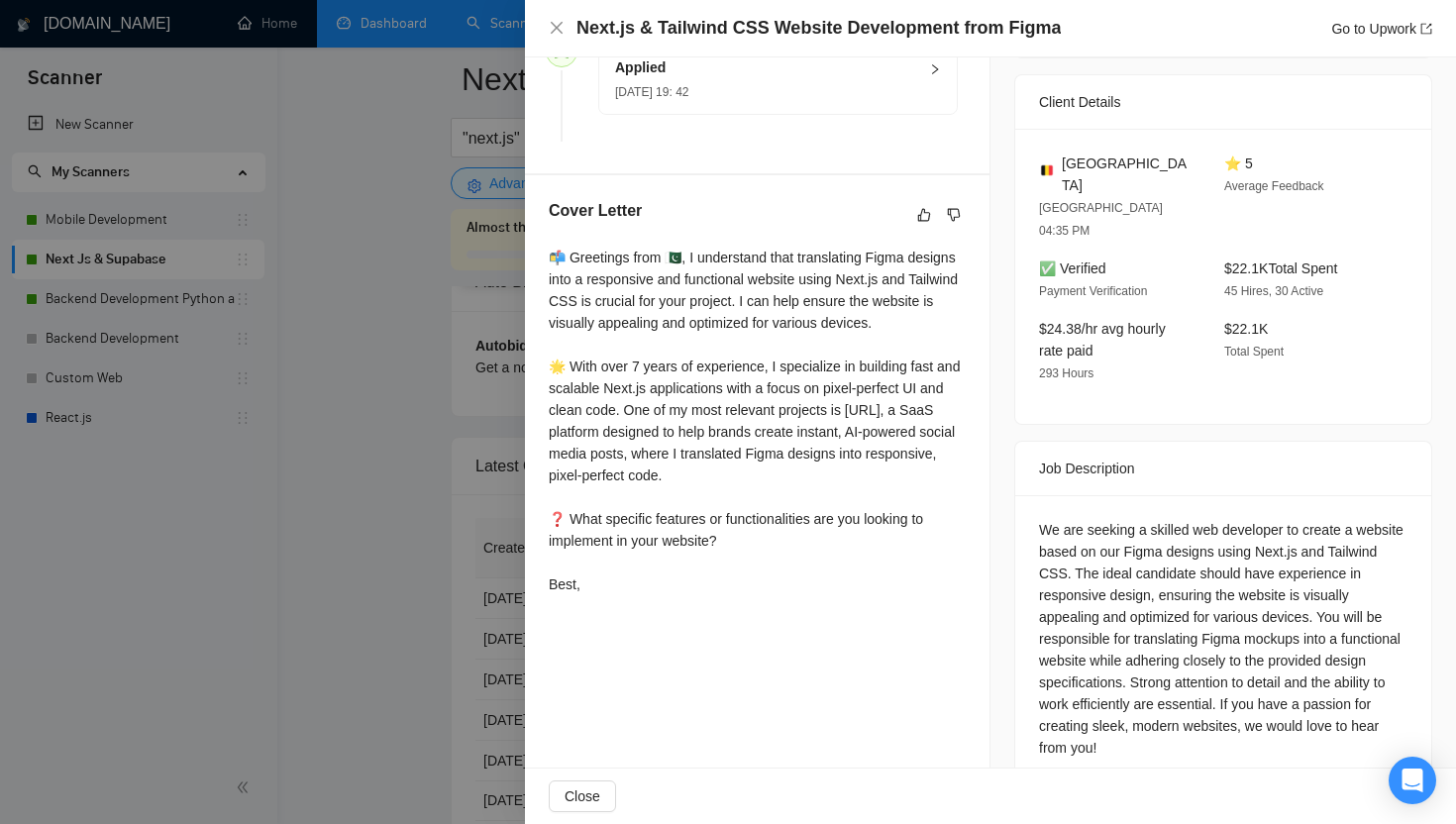 click at bounding box center (728, 412) 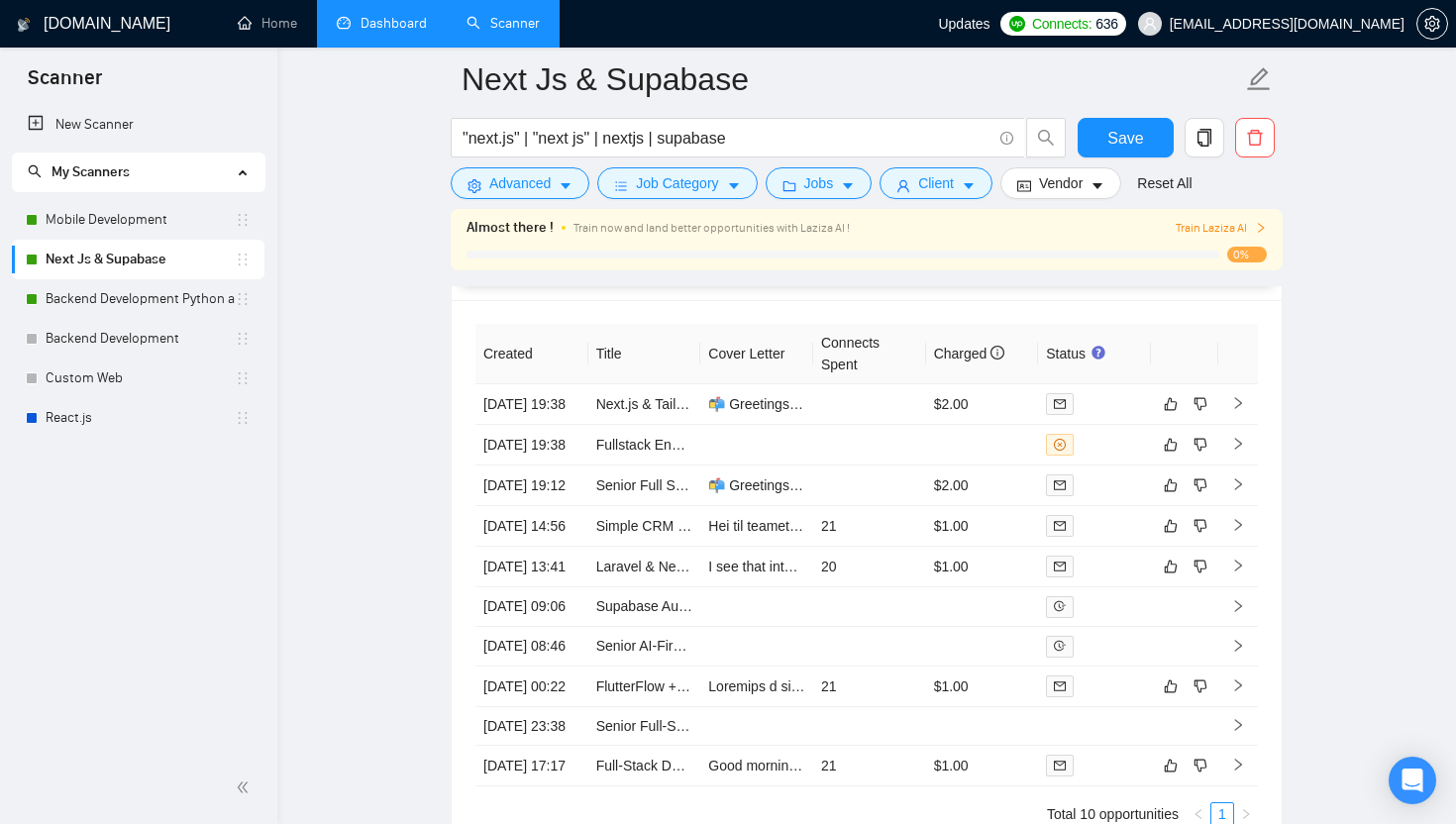 scroll, scrollTop: 4635, scrollLeft: 0, axis: vertical 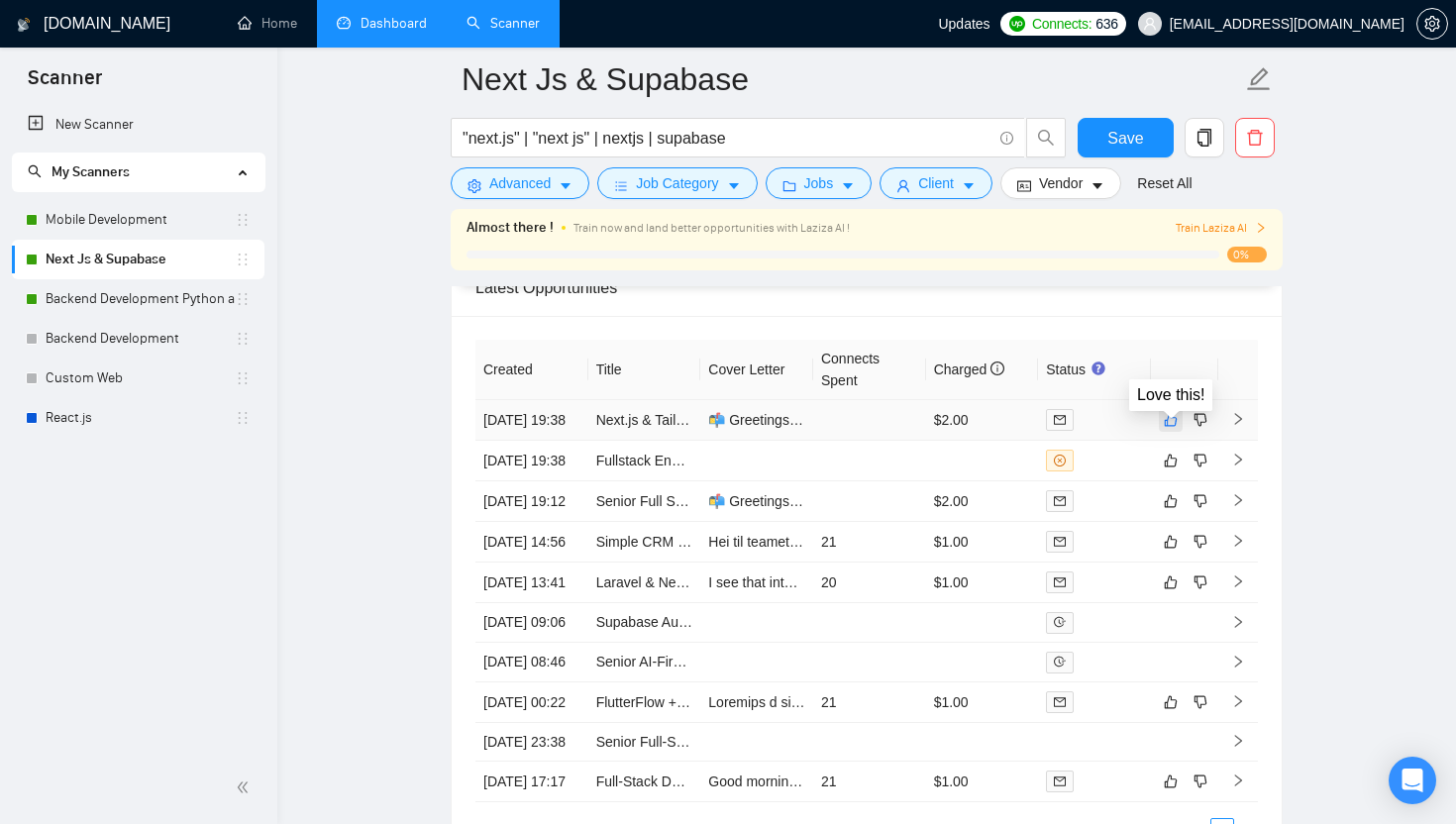 click 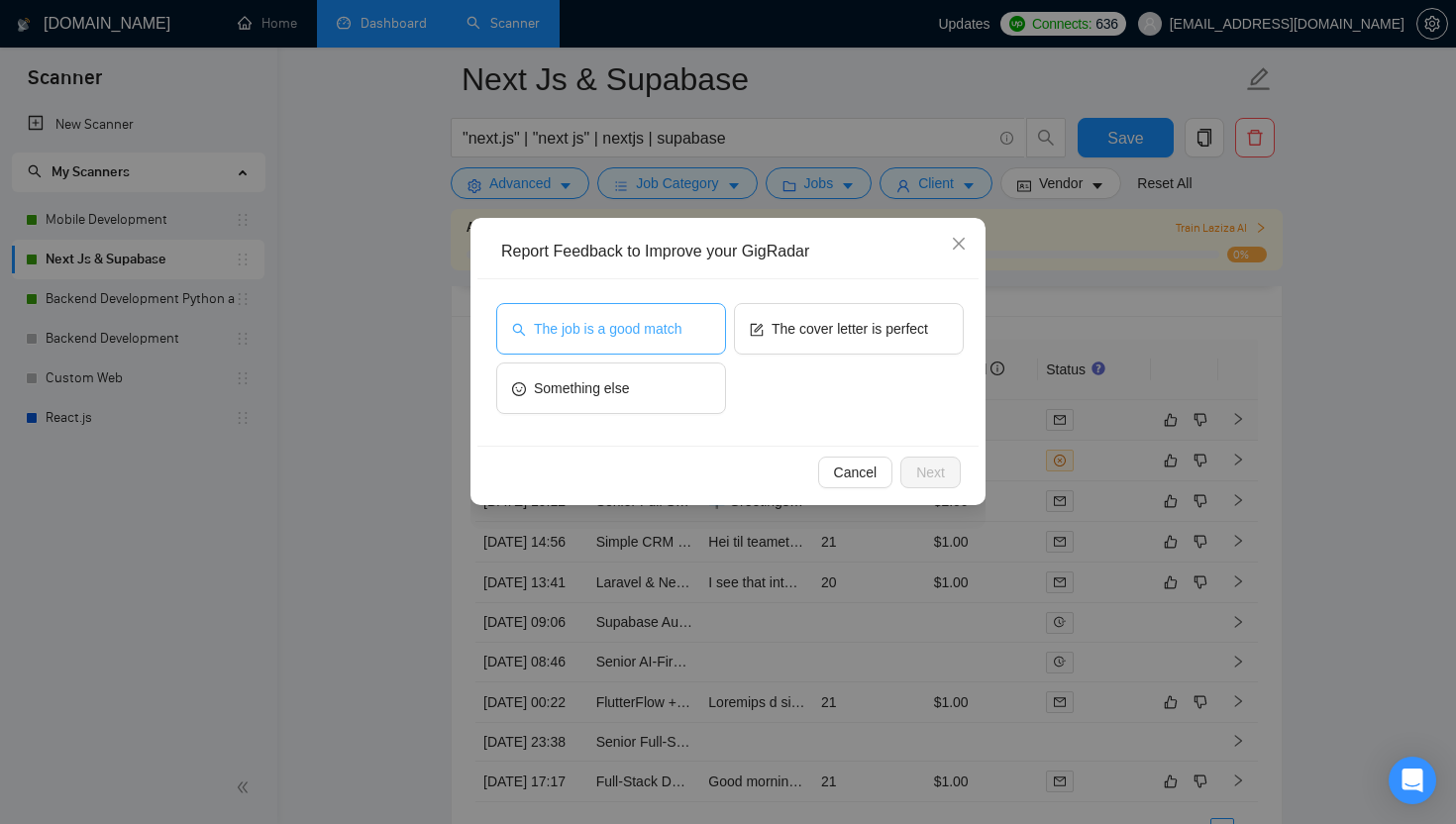 click on "The job is a good match" at bounding box center [611, 329] 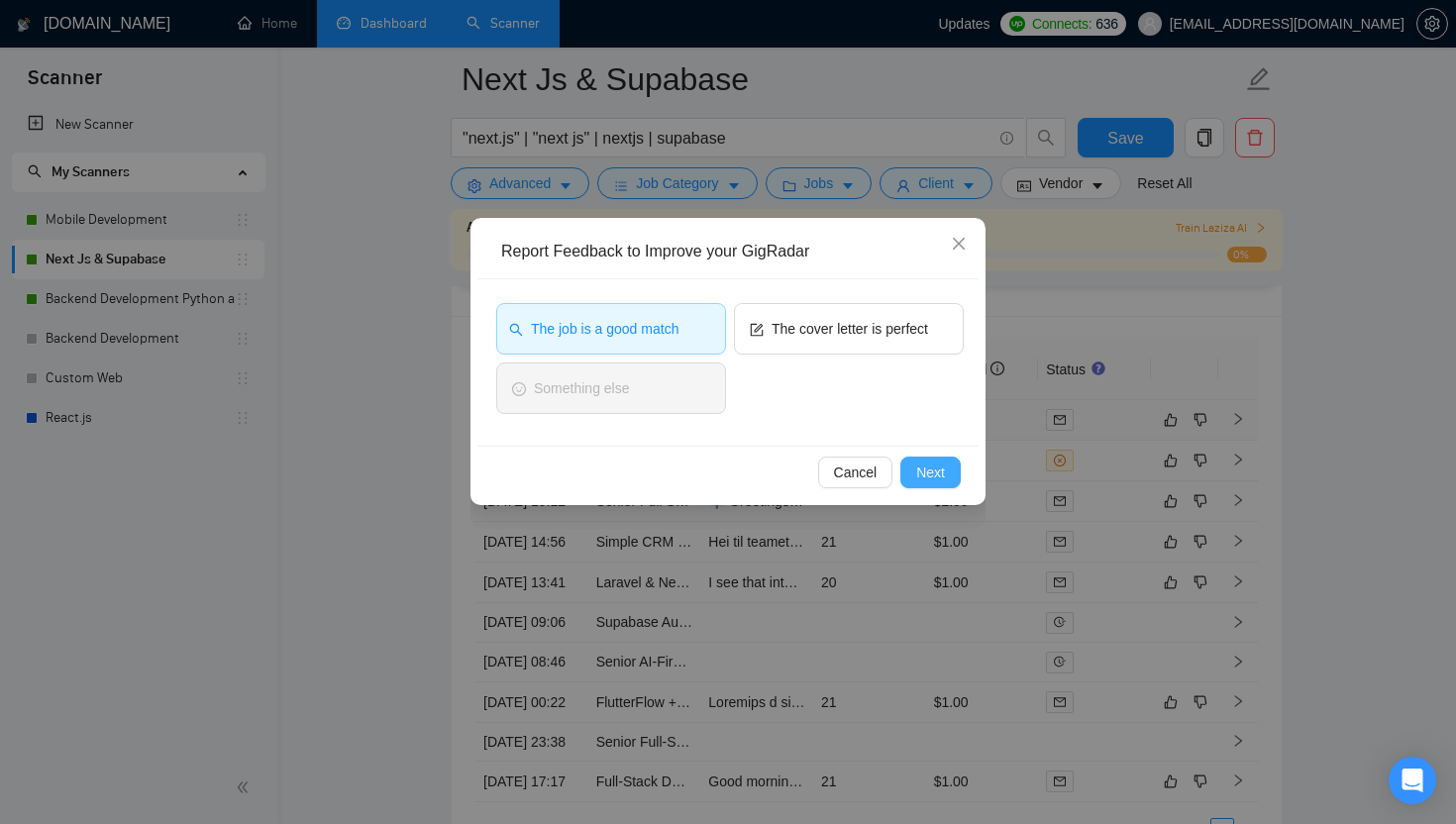 click on "Next" at bounding box center [930, 472] 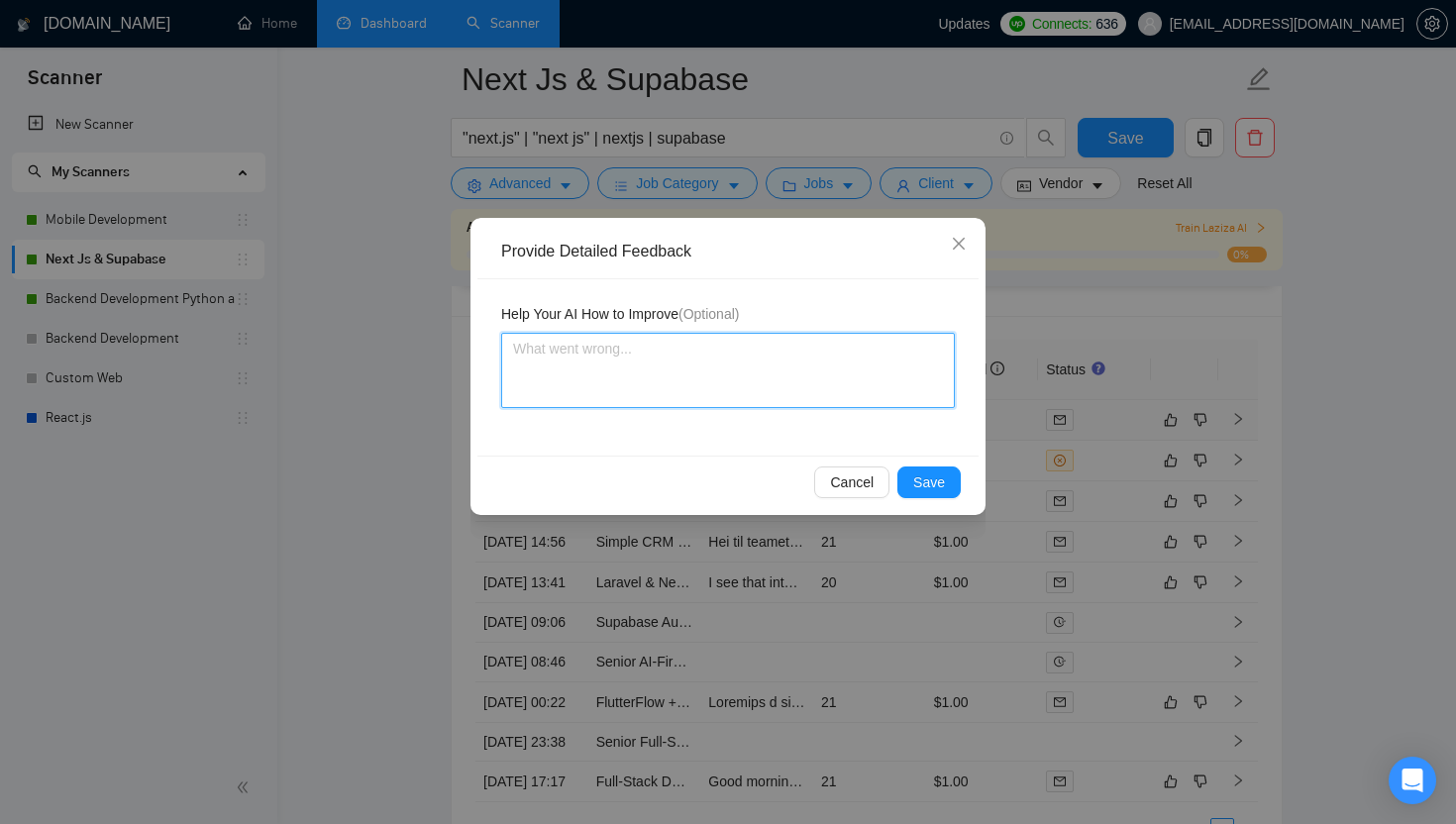 click at bounding box center [728, 370] 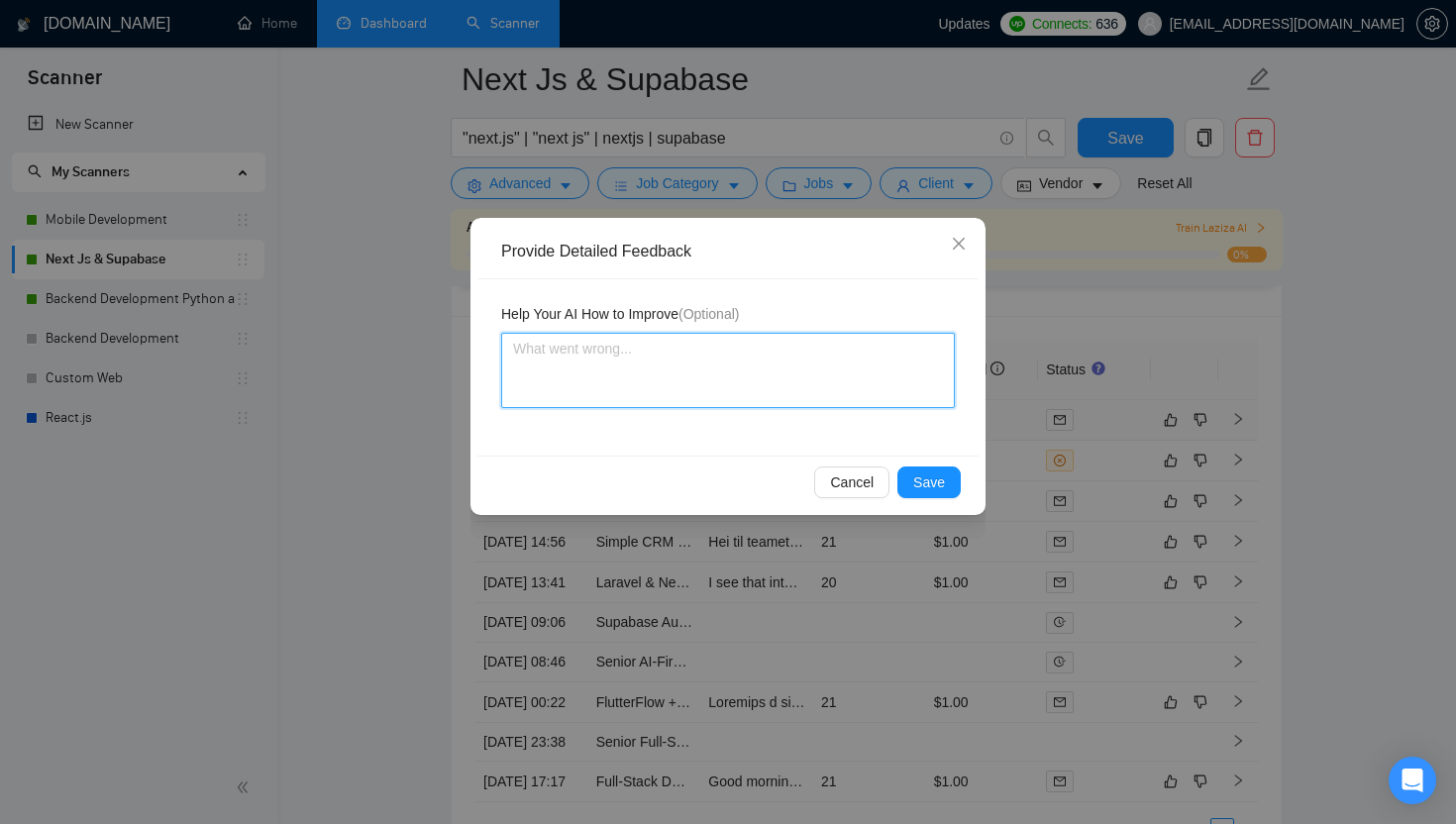 type 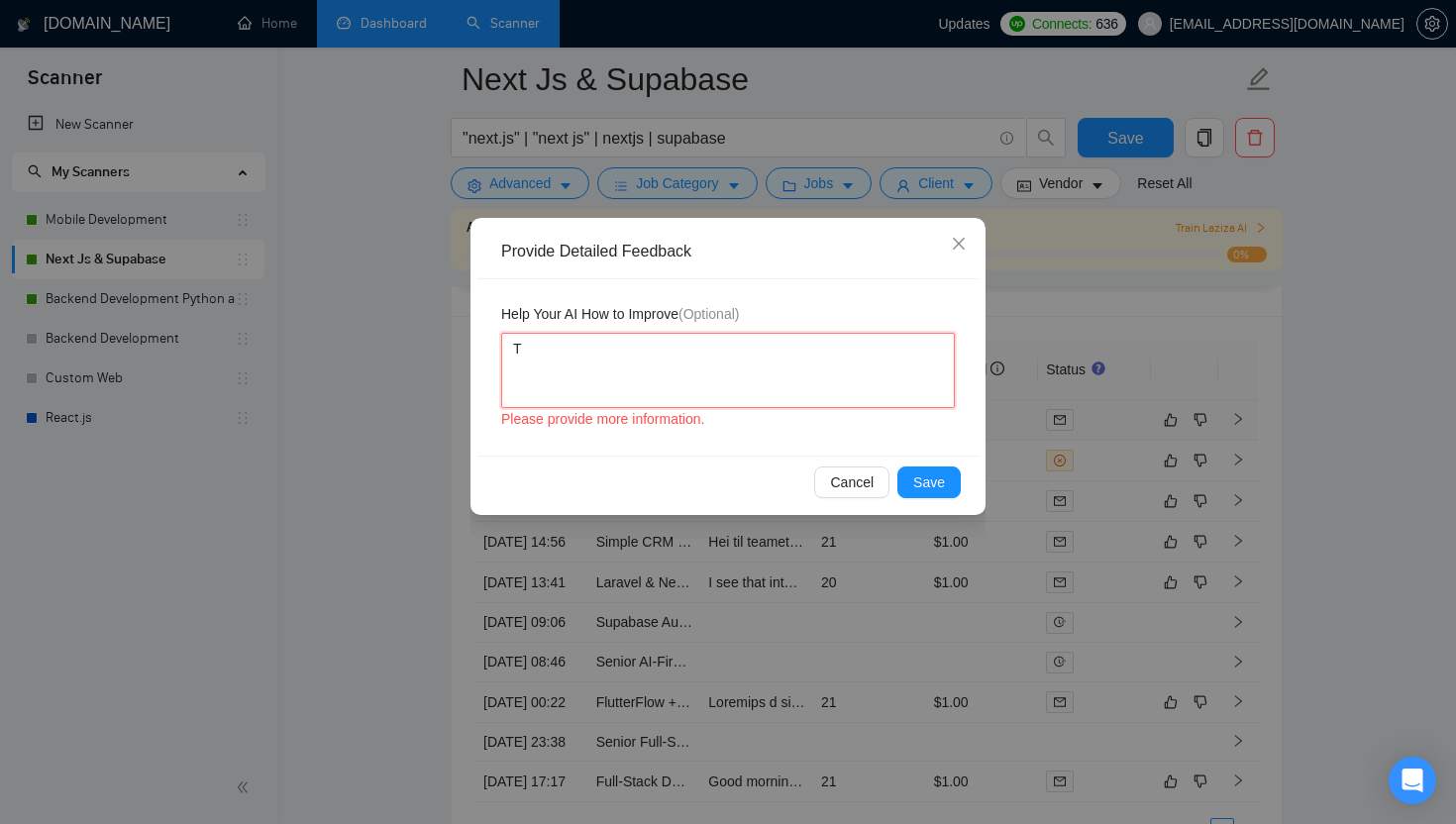 type 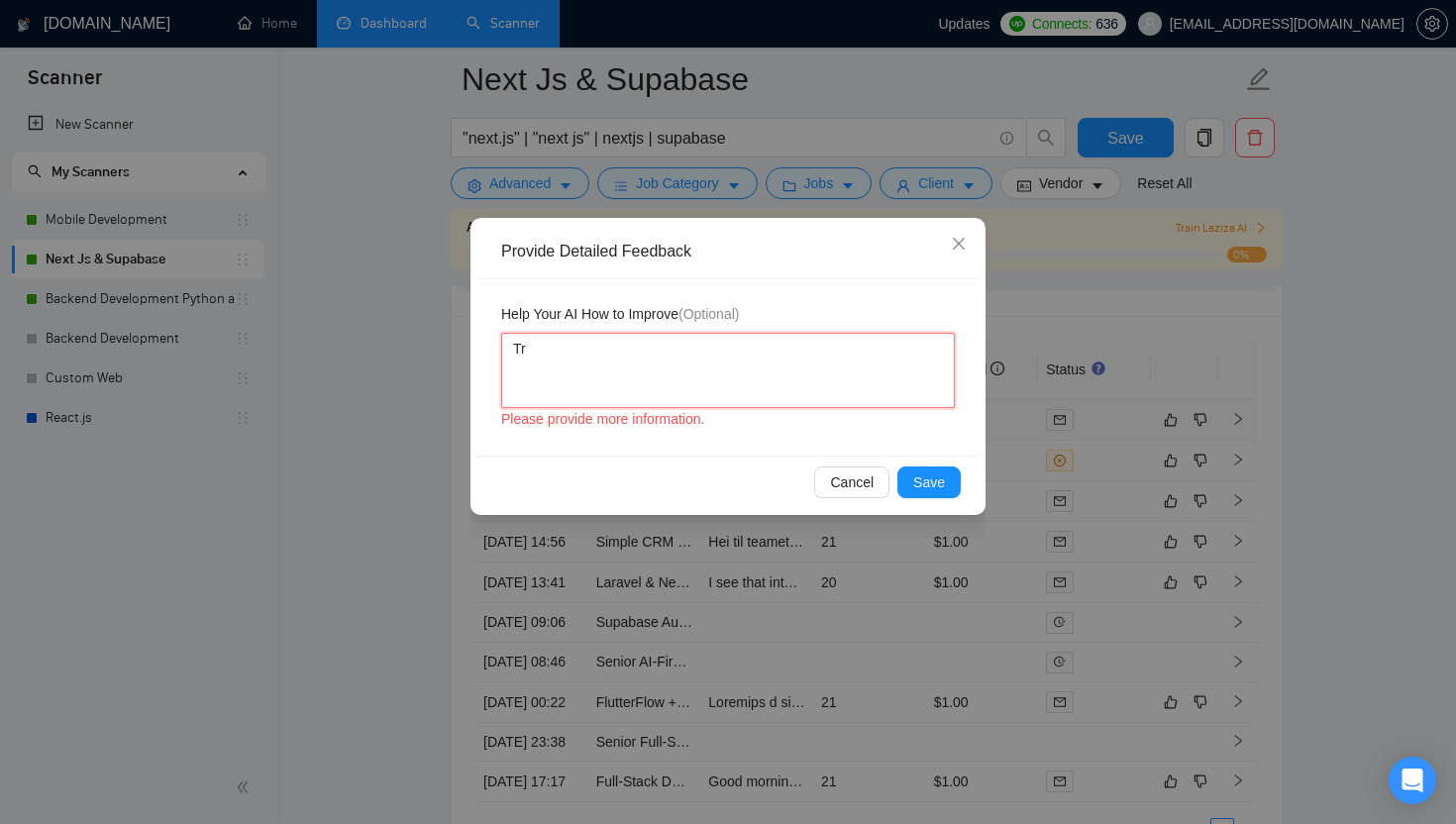 type 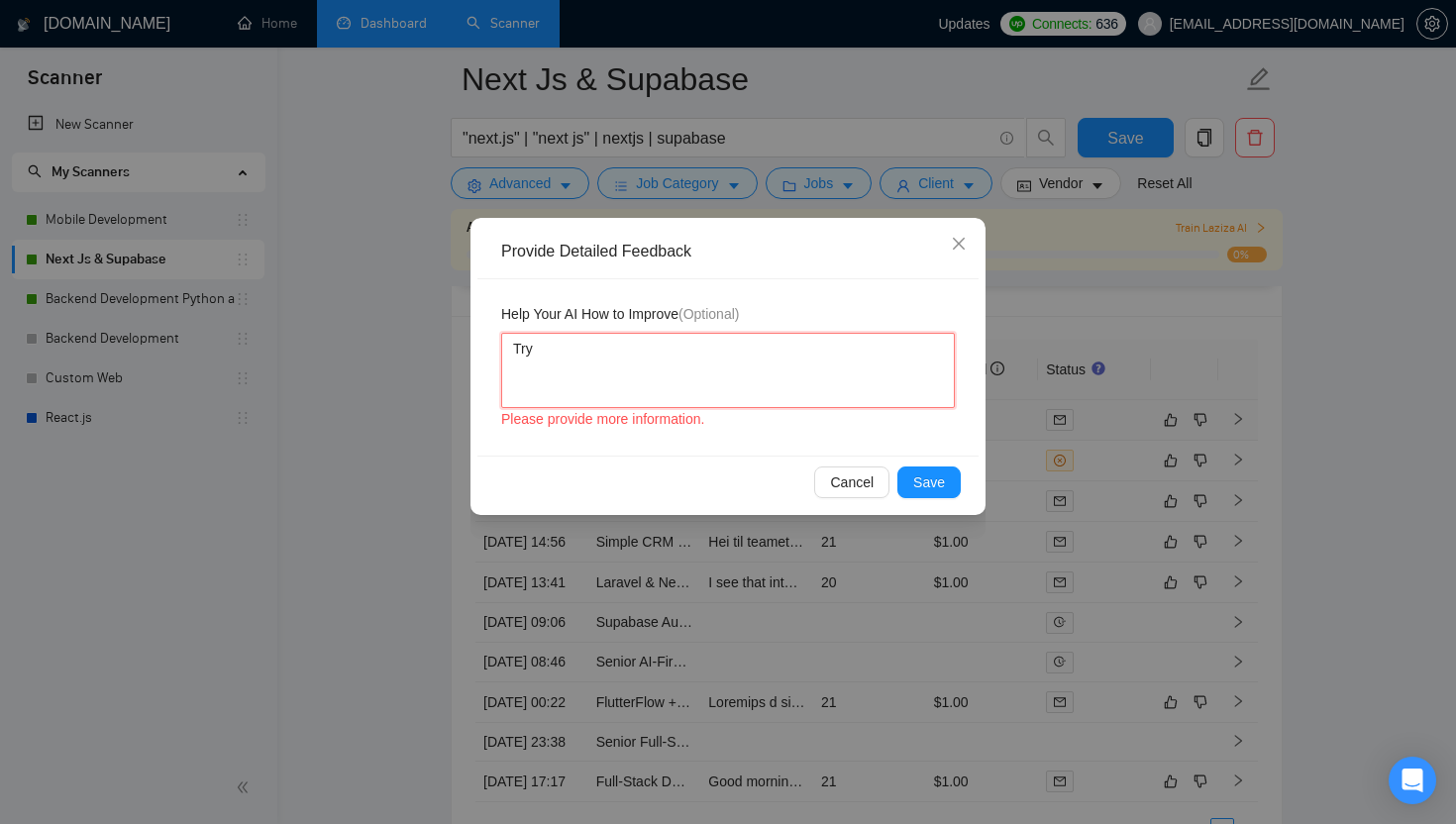 type 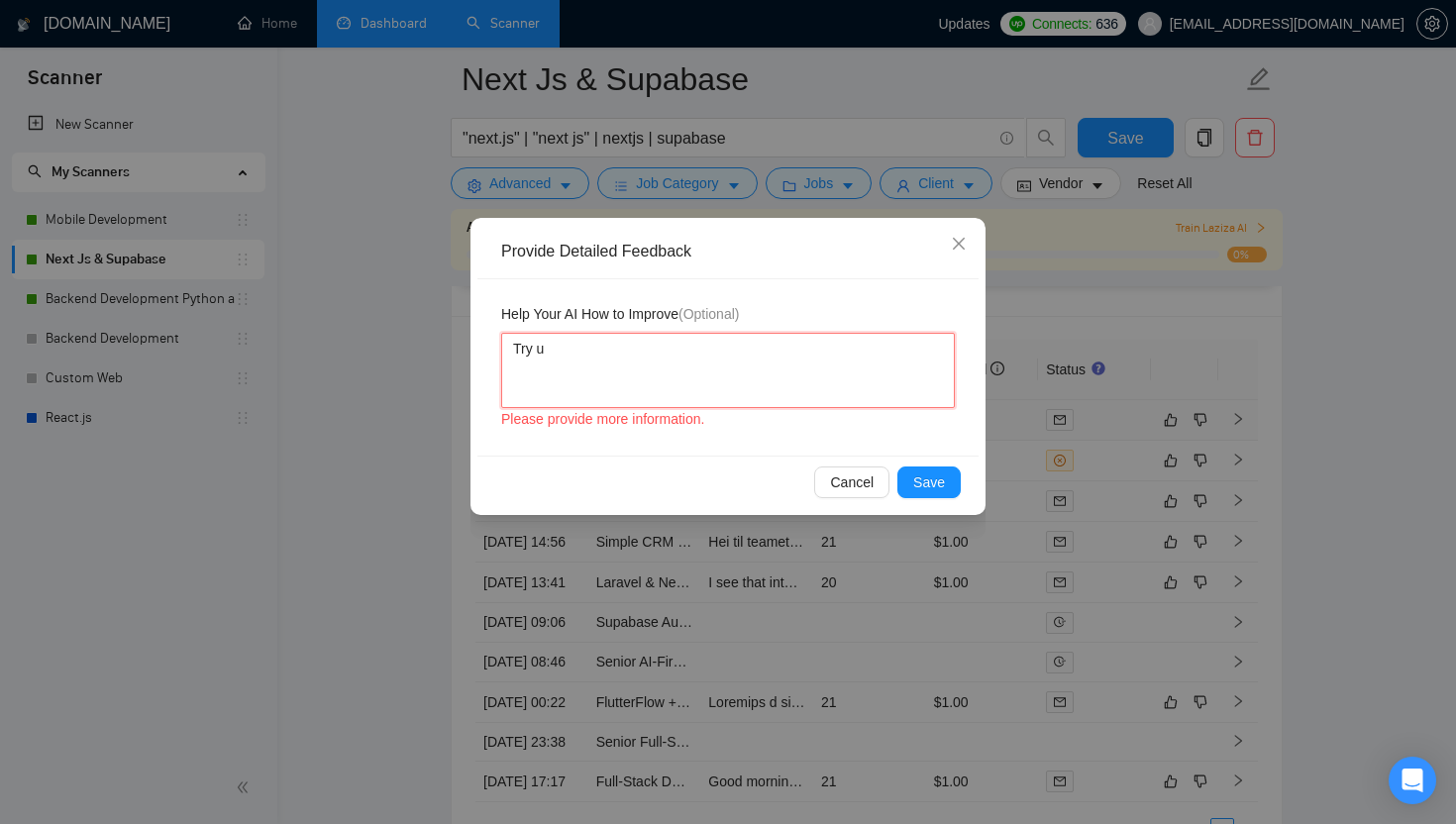 type 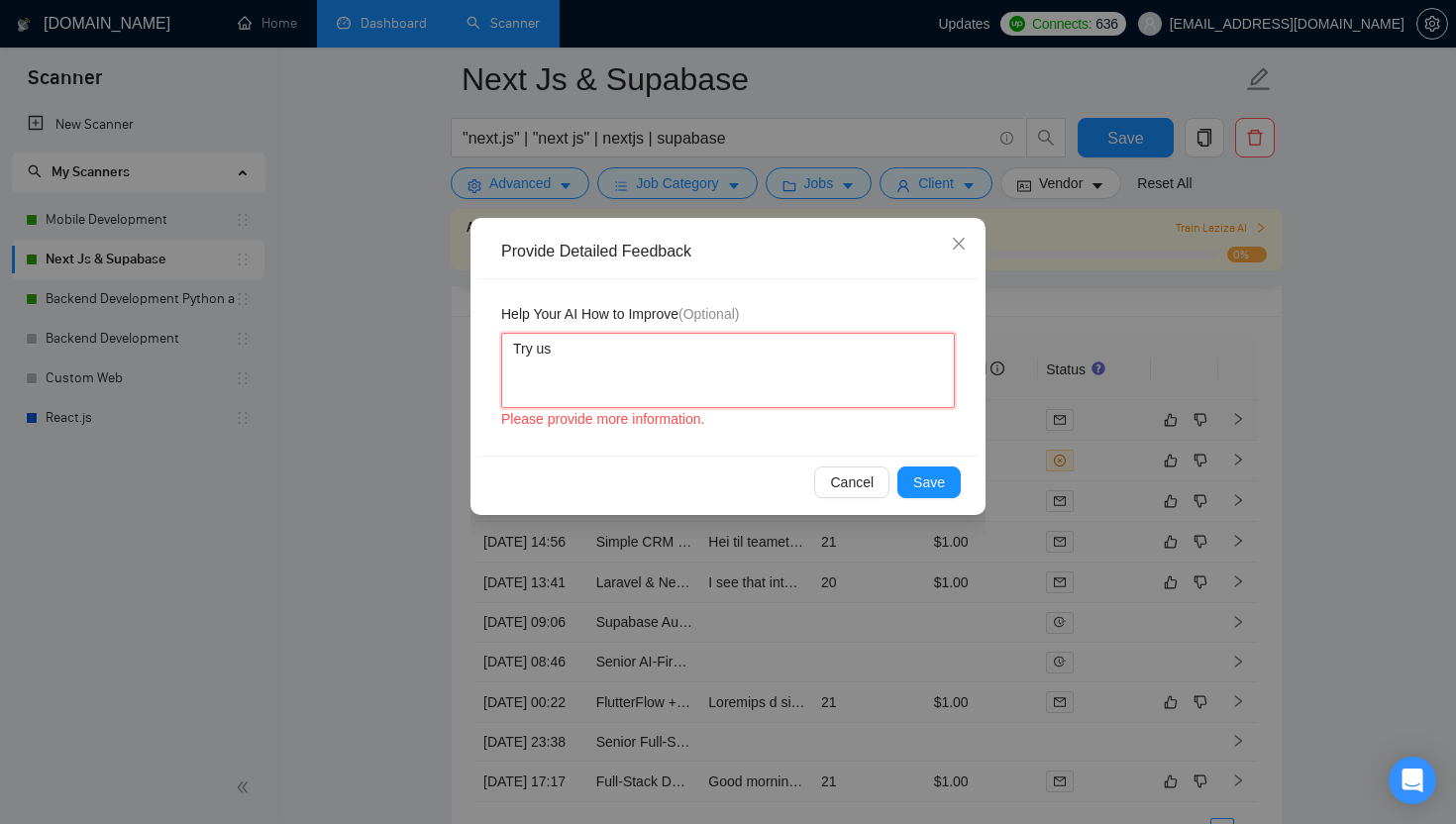 type on "Try usi" 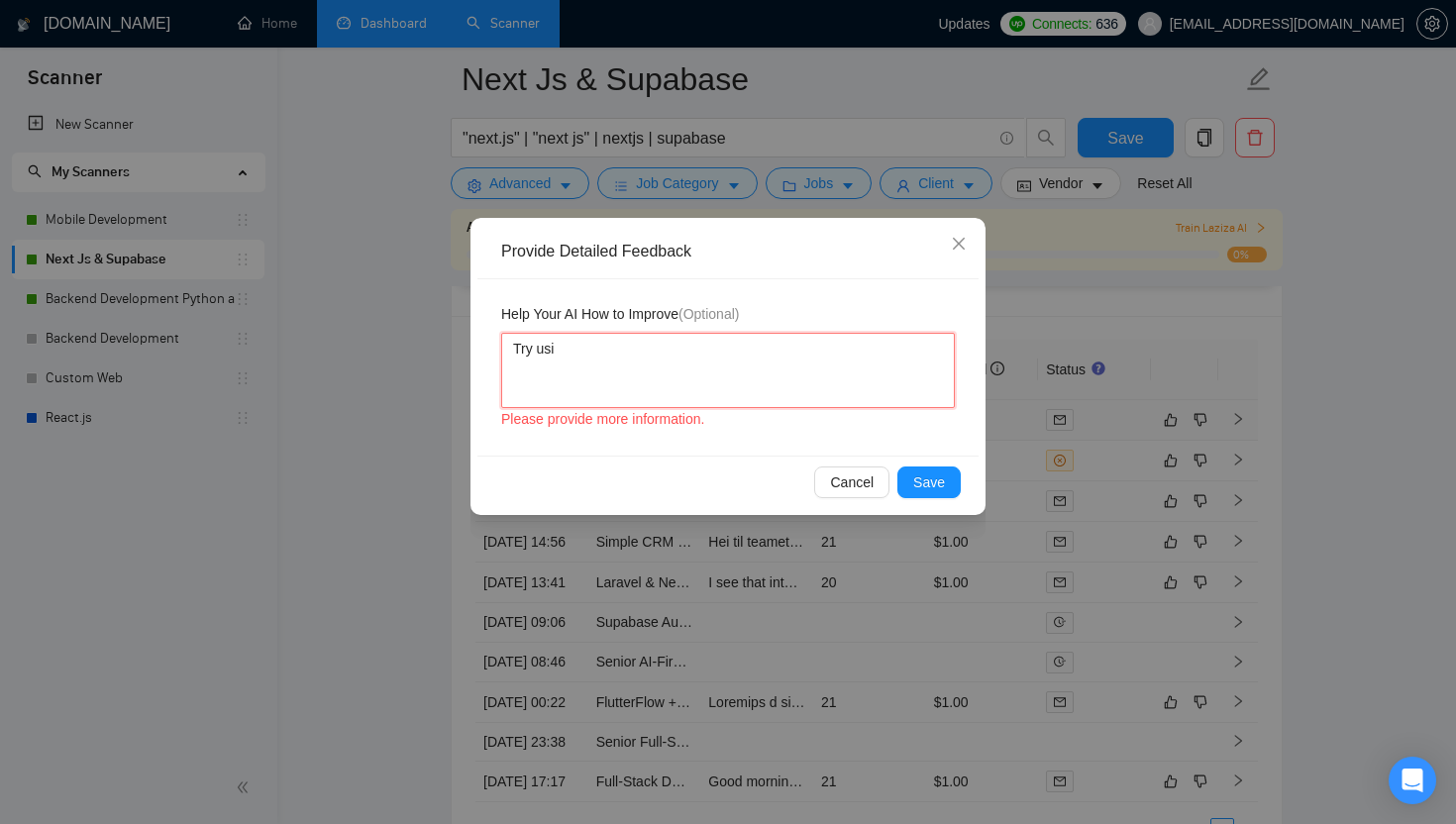 type 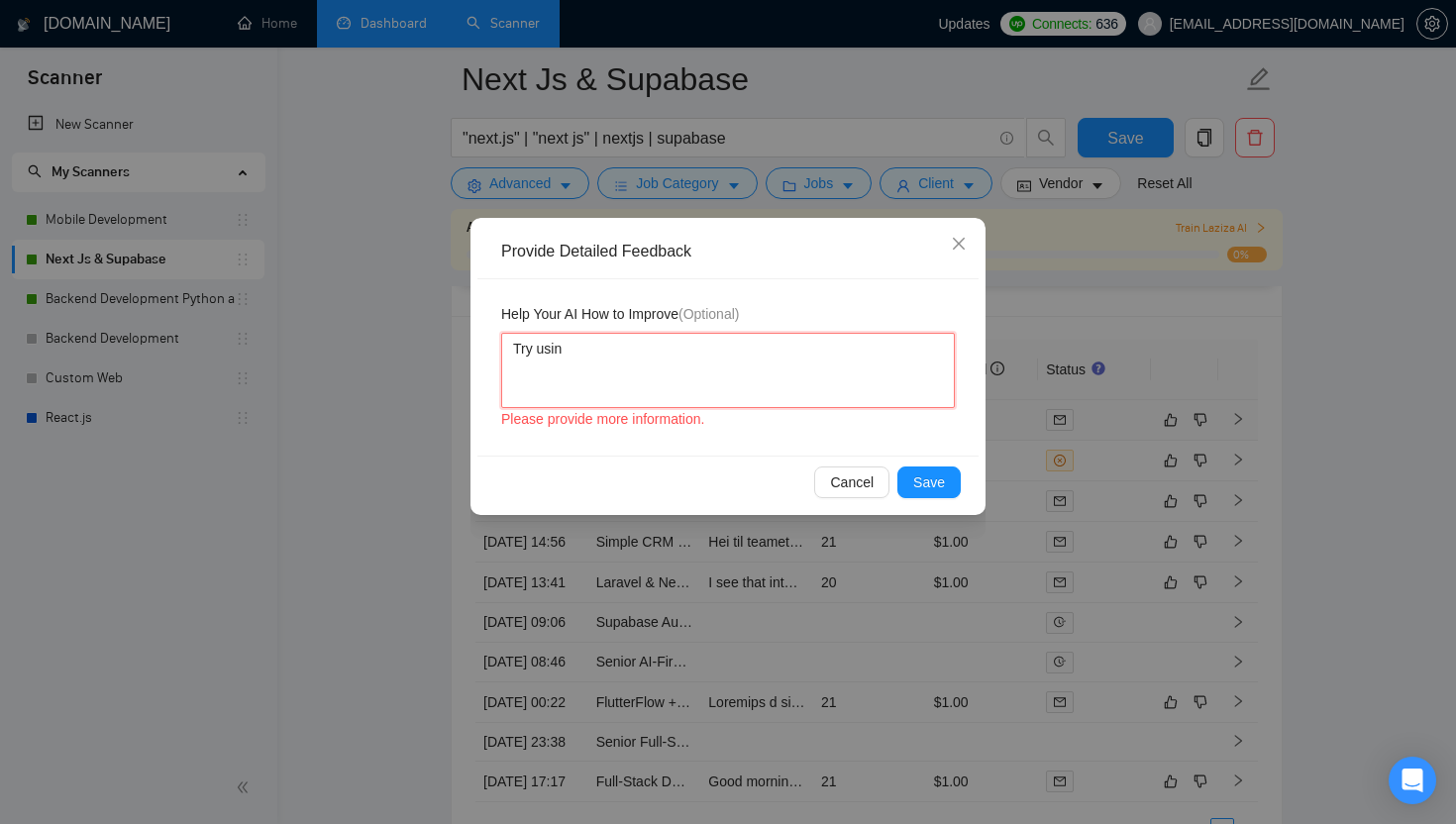 type 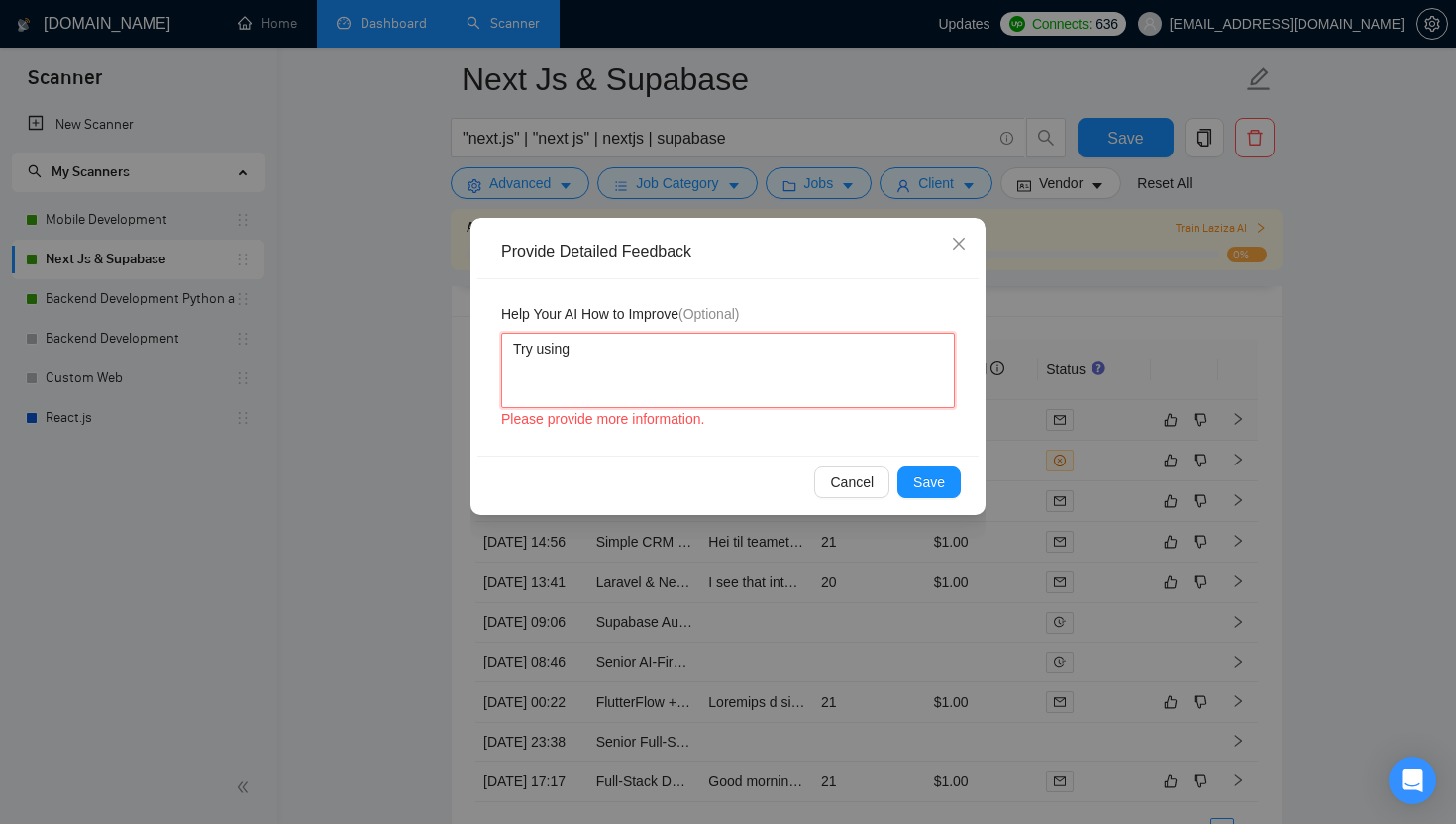 type 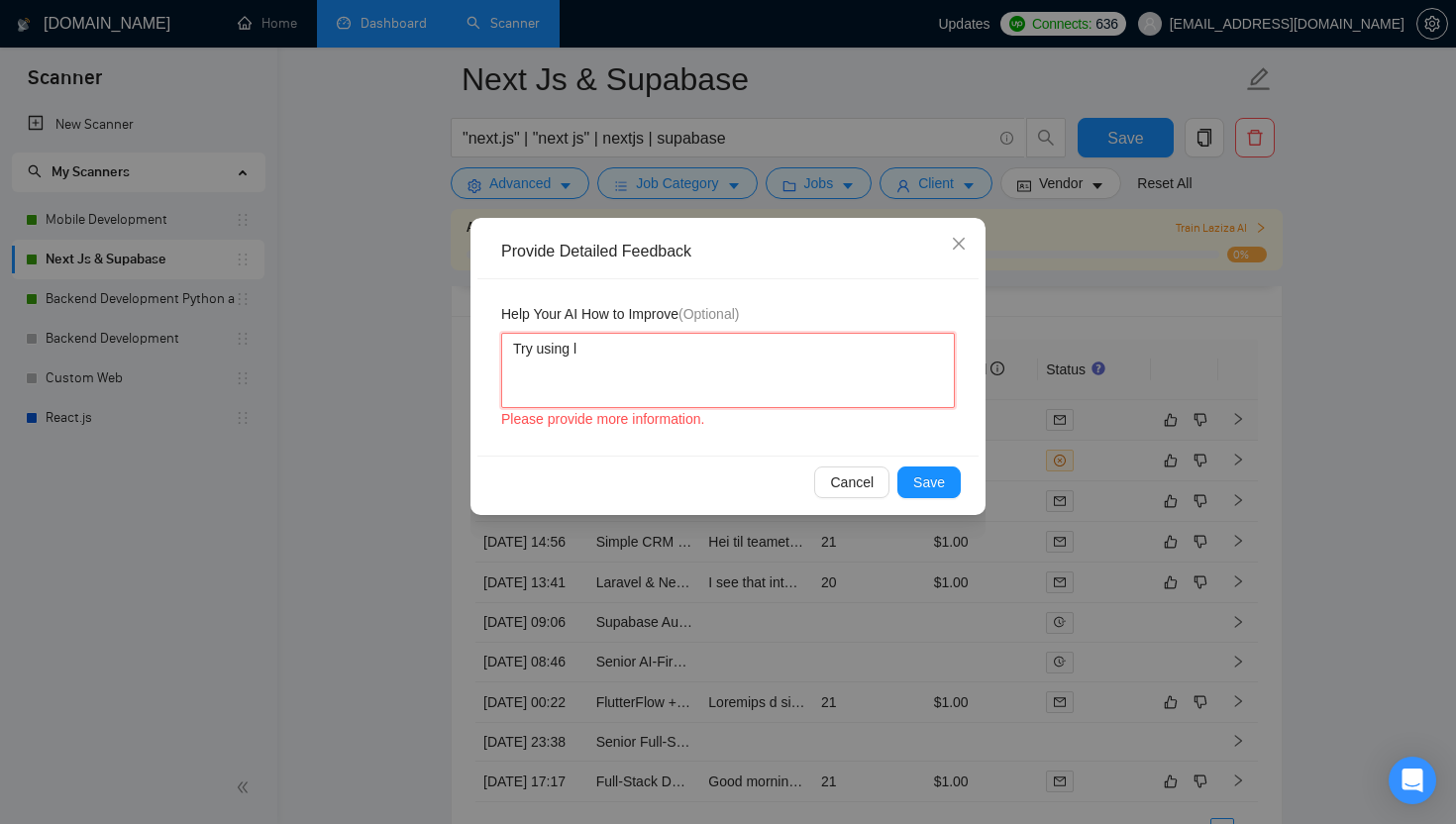 type 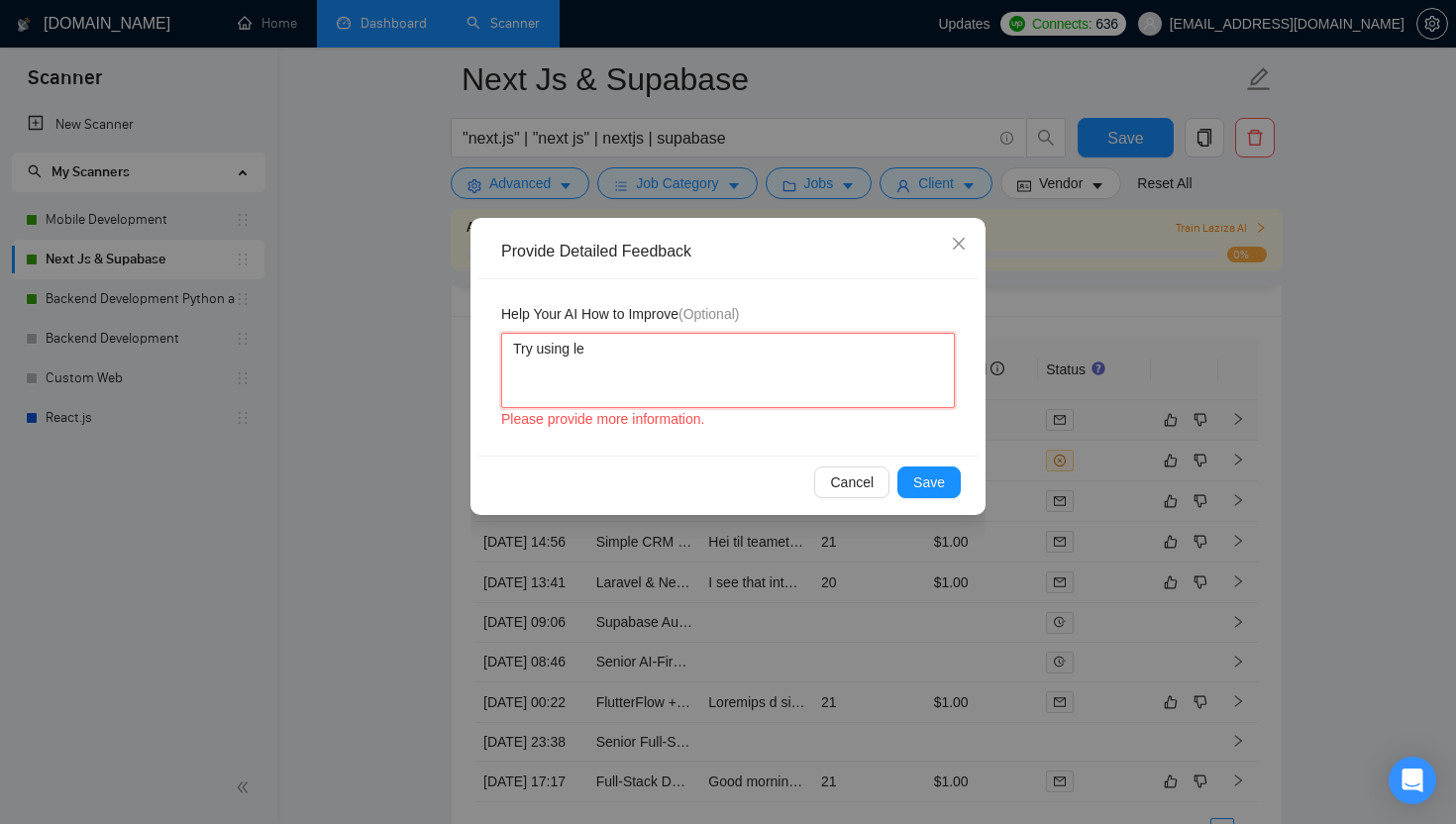 type 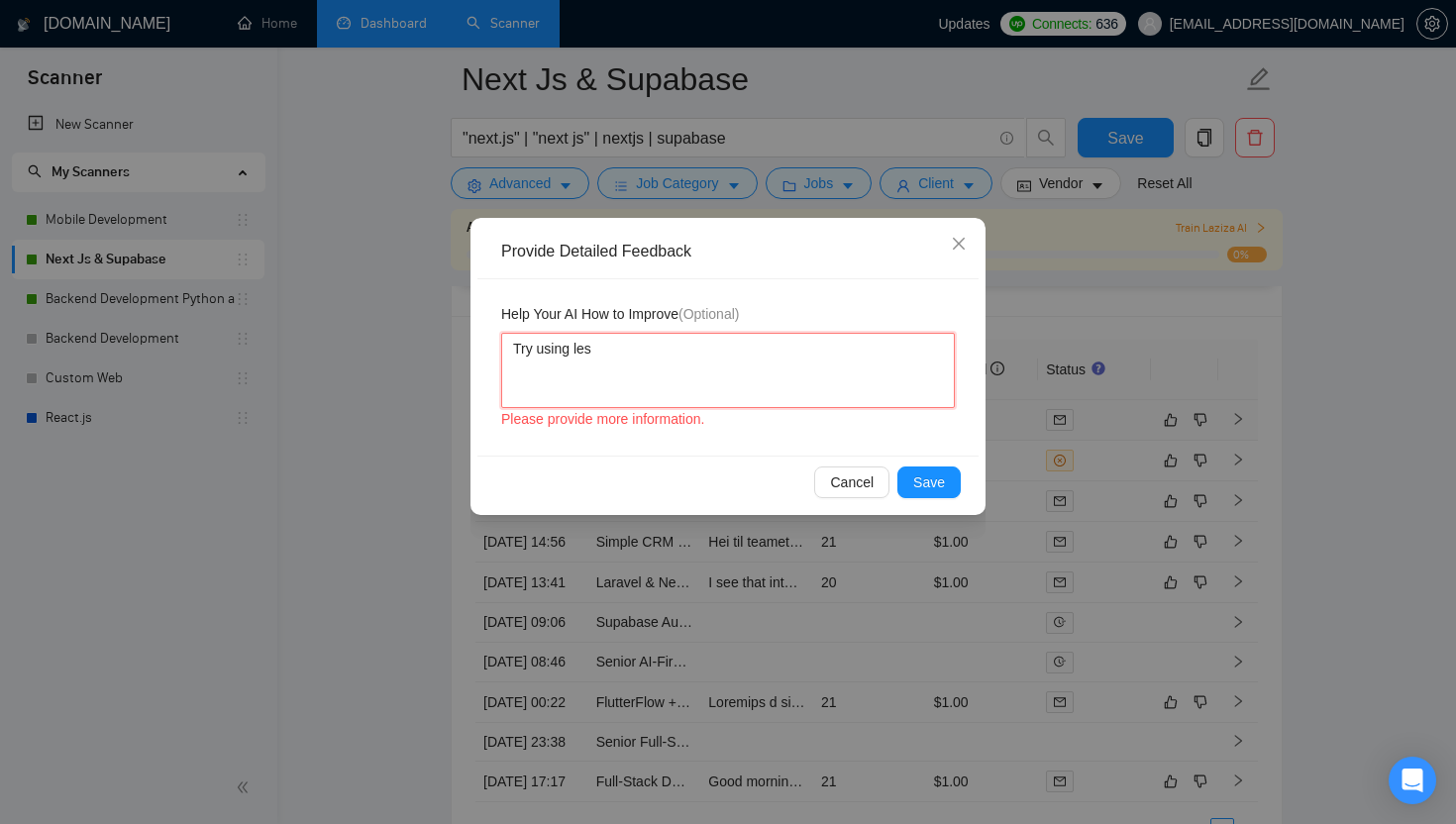 type 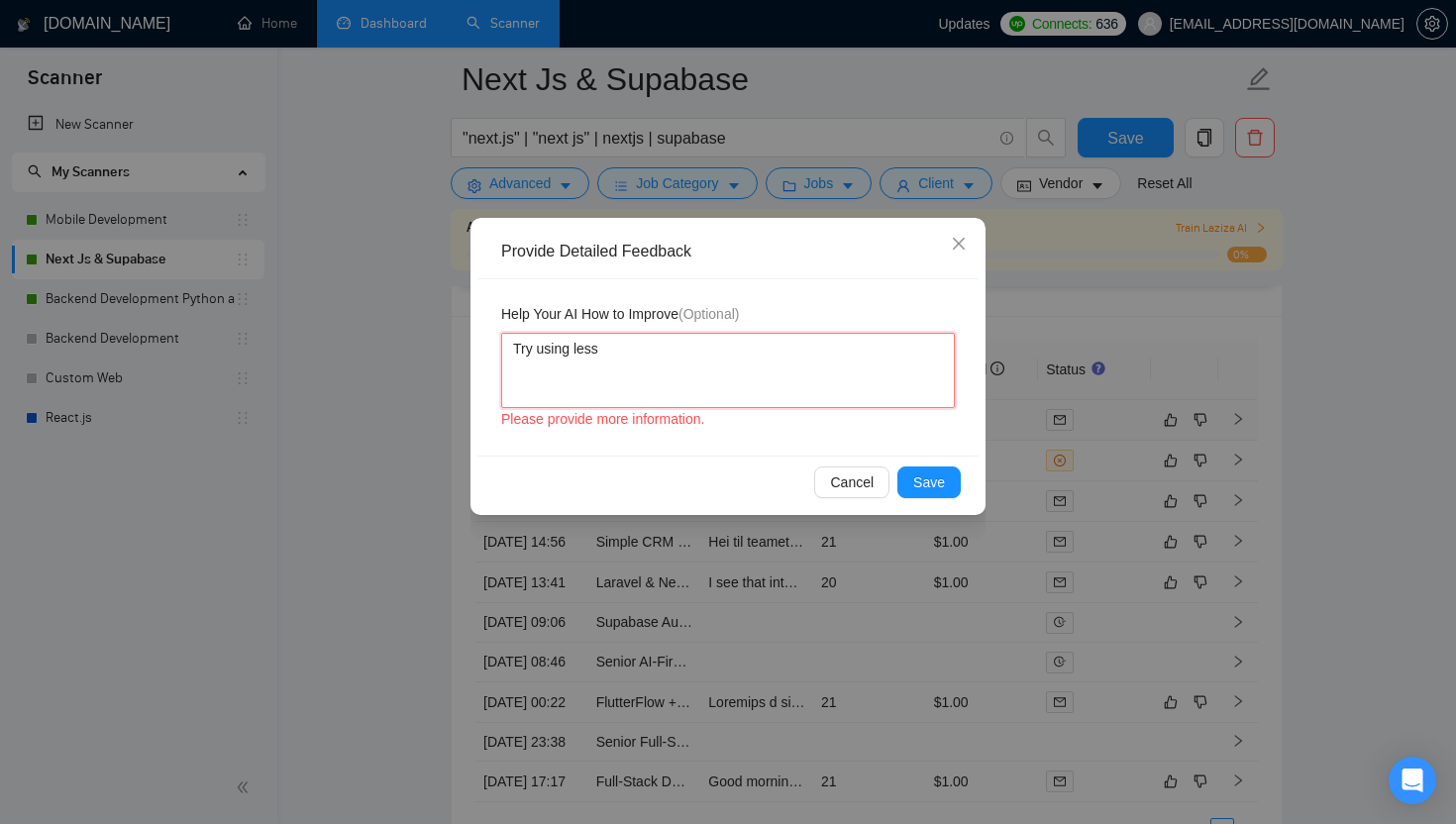 type 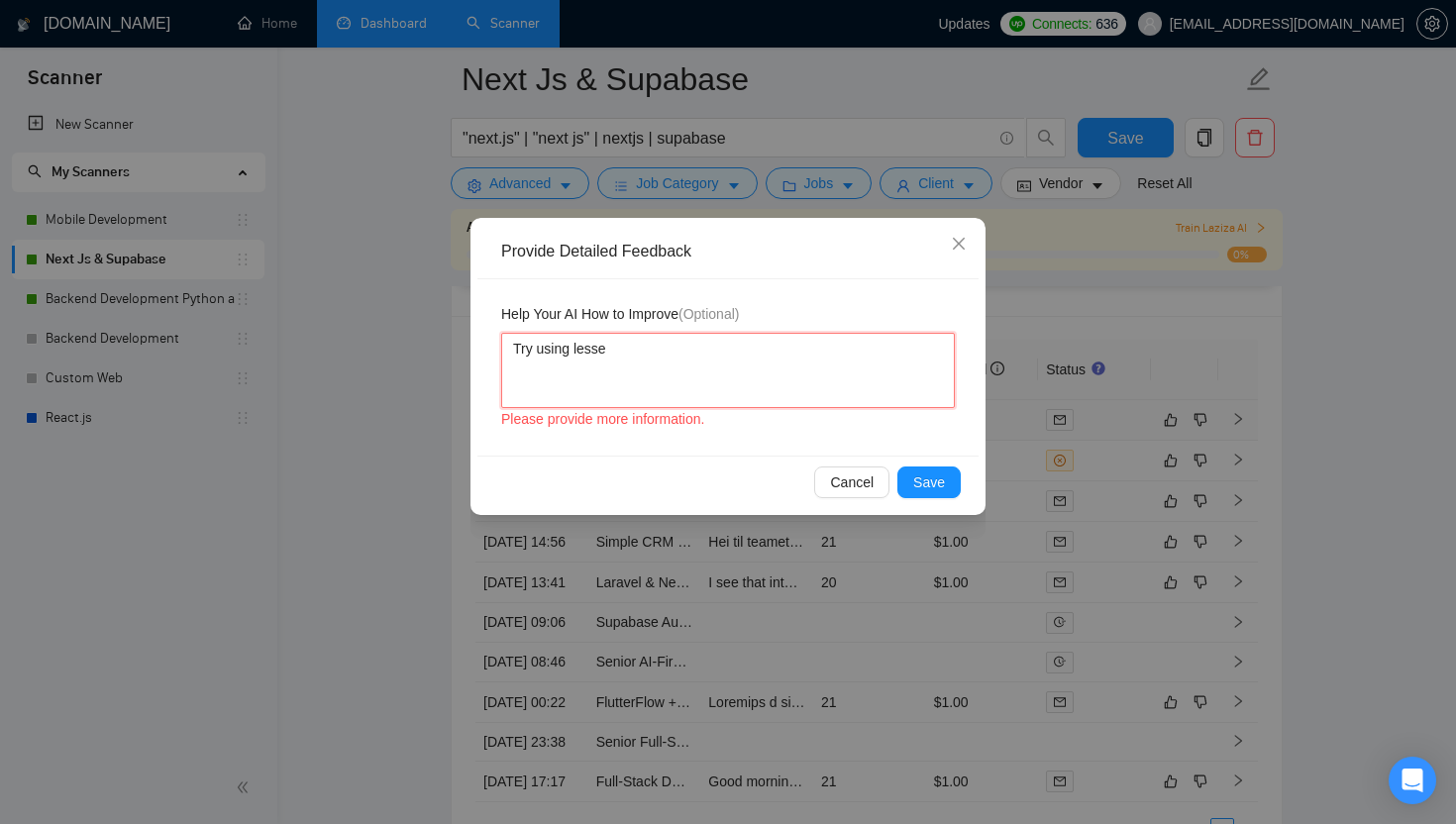 type 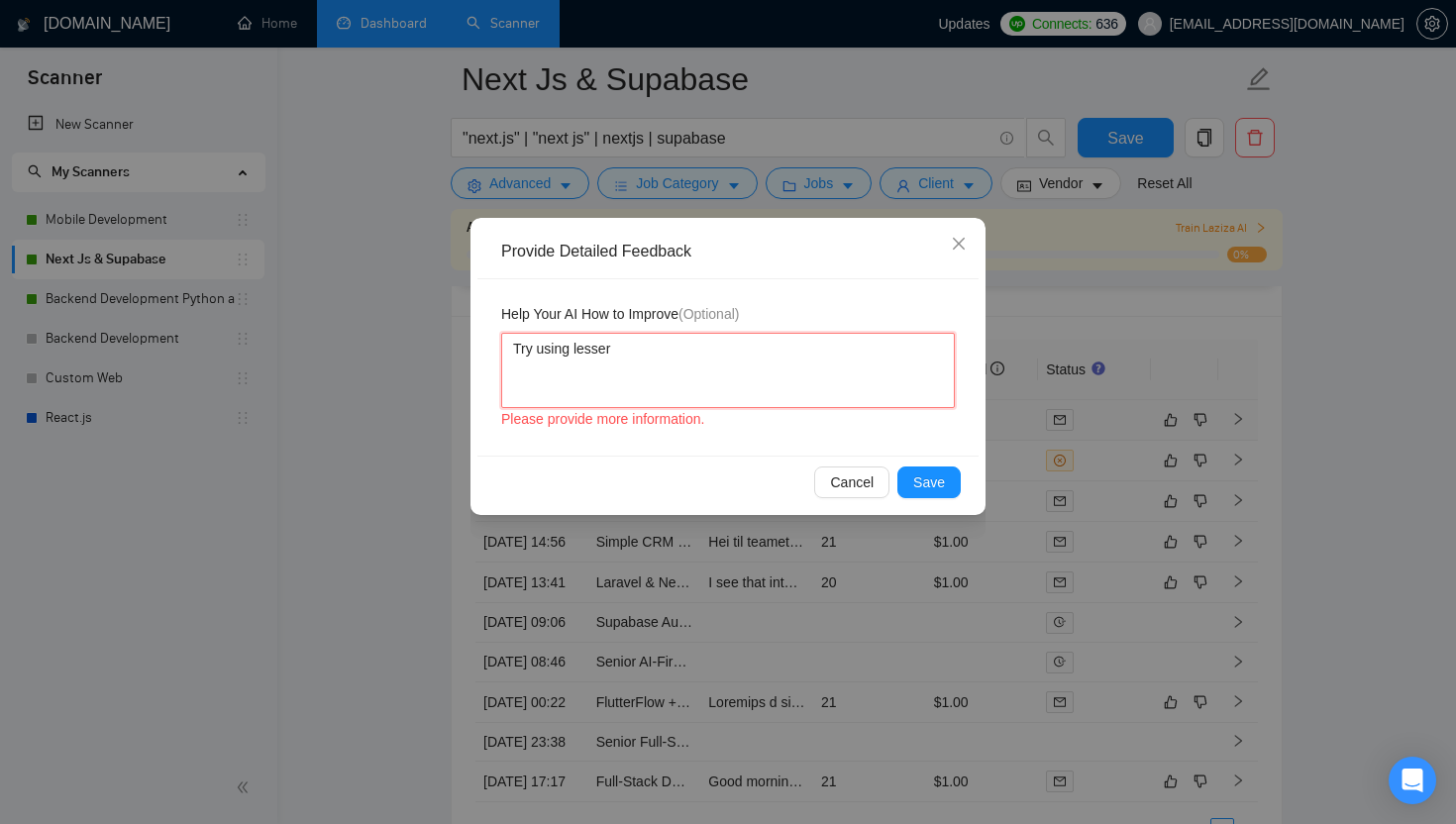 type 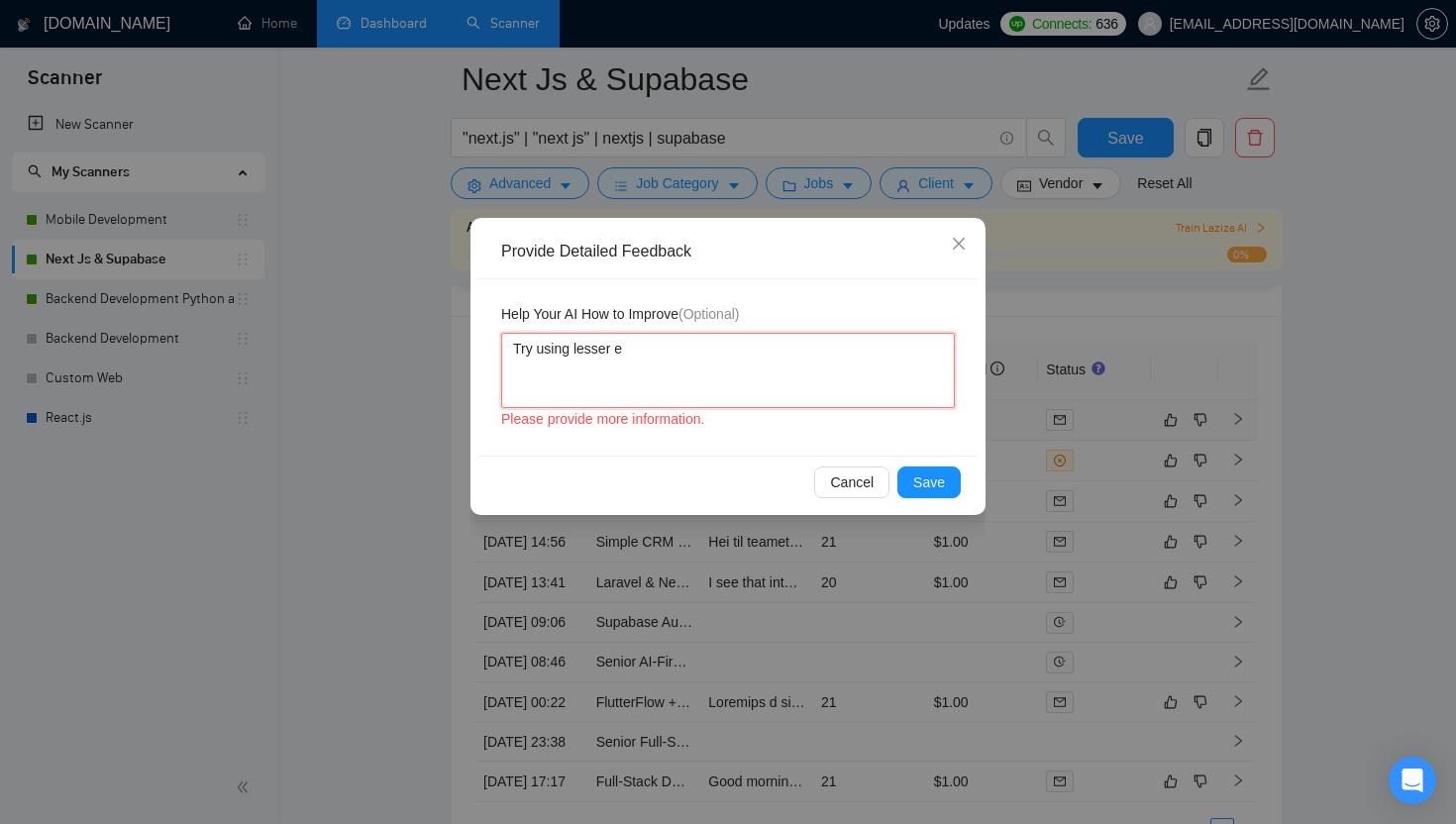 type 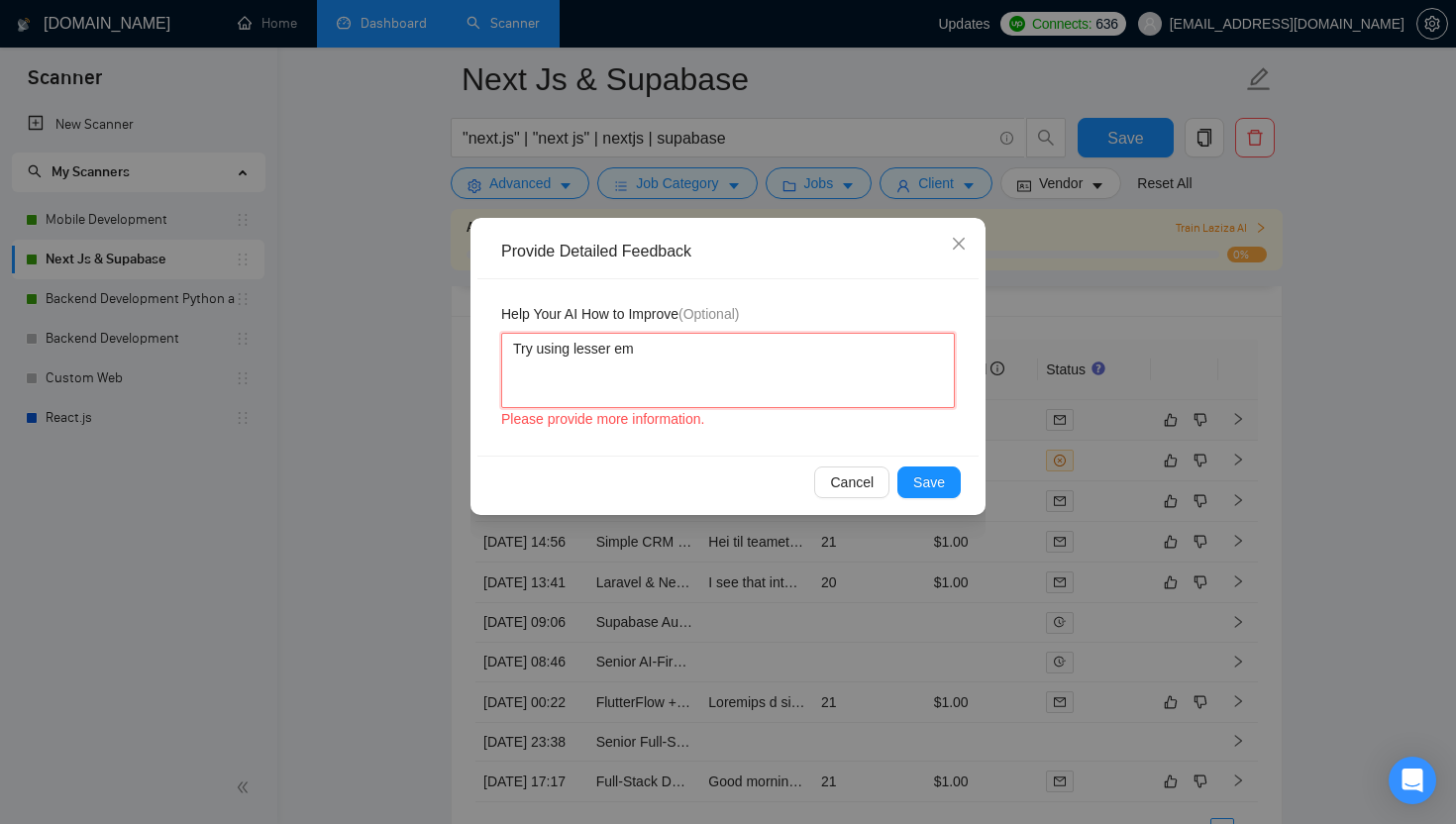 type 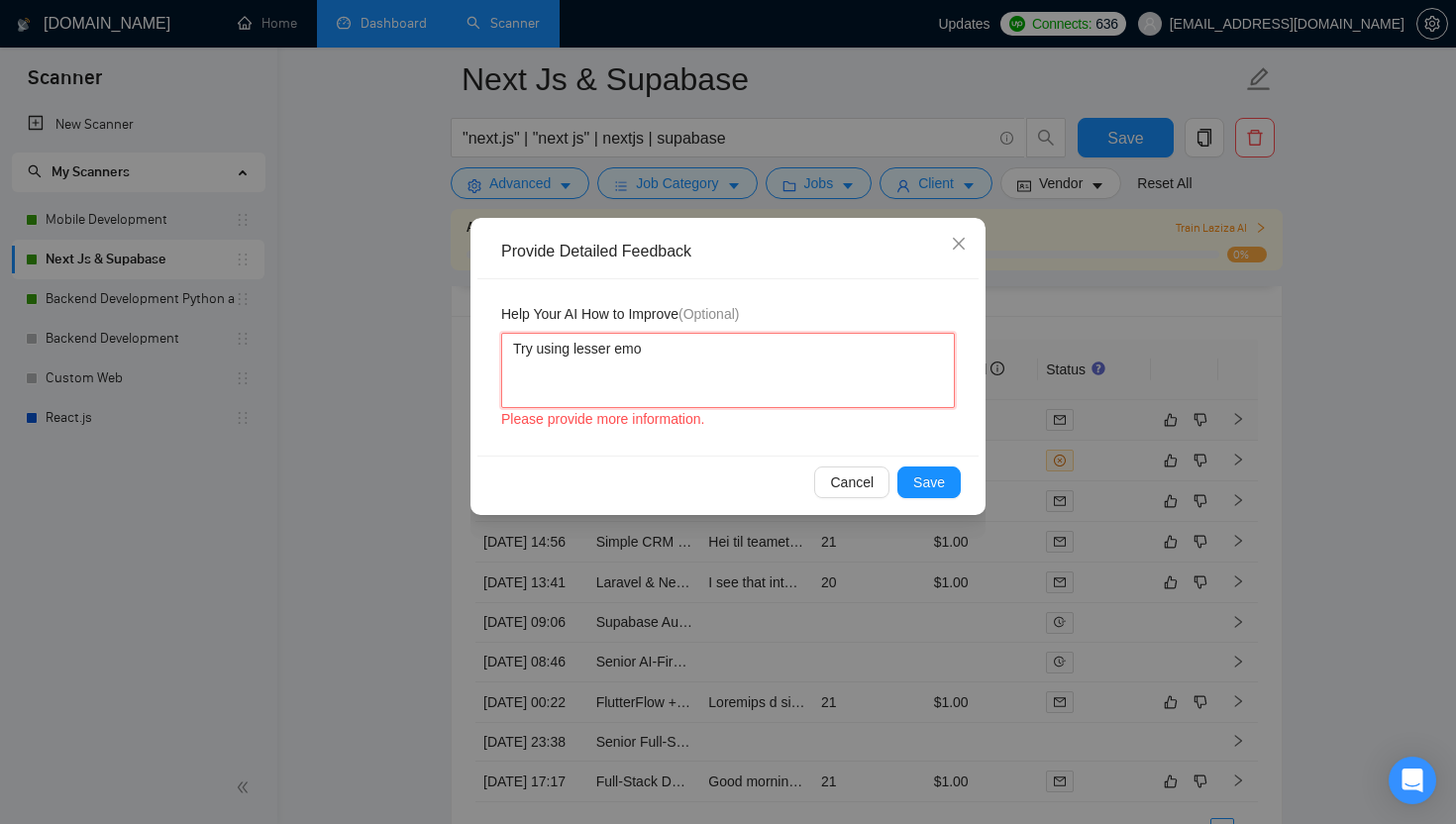 type 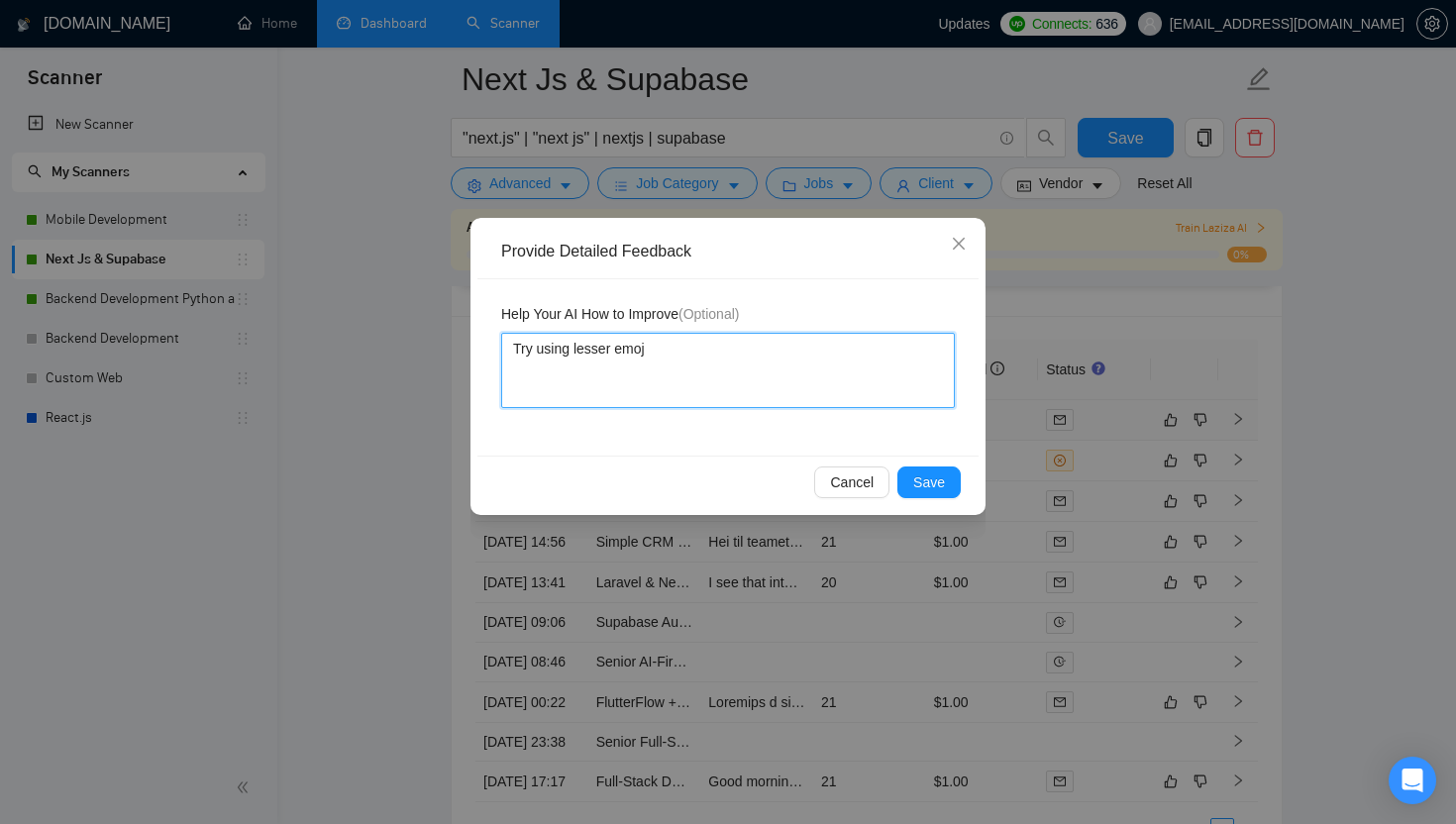 type 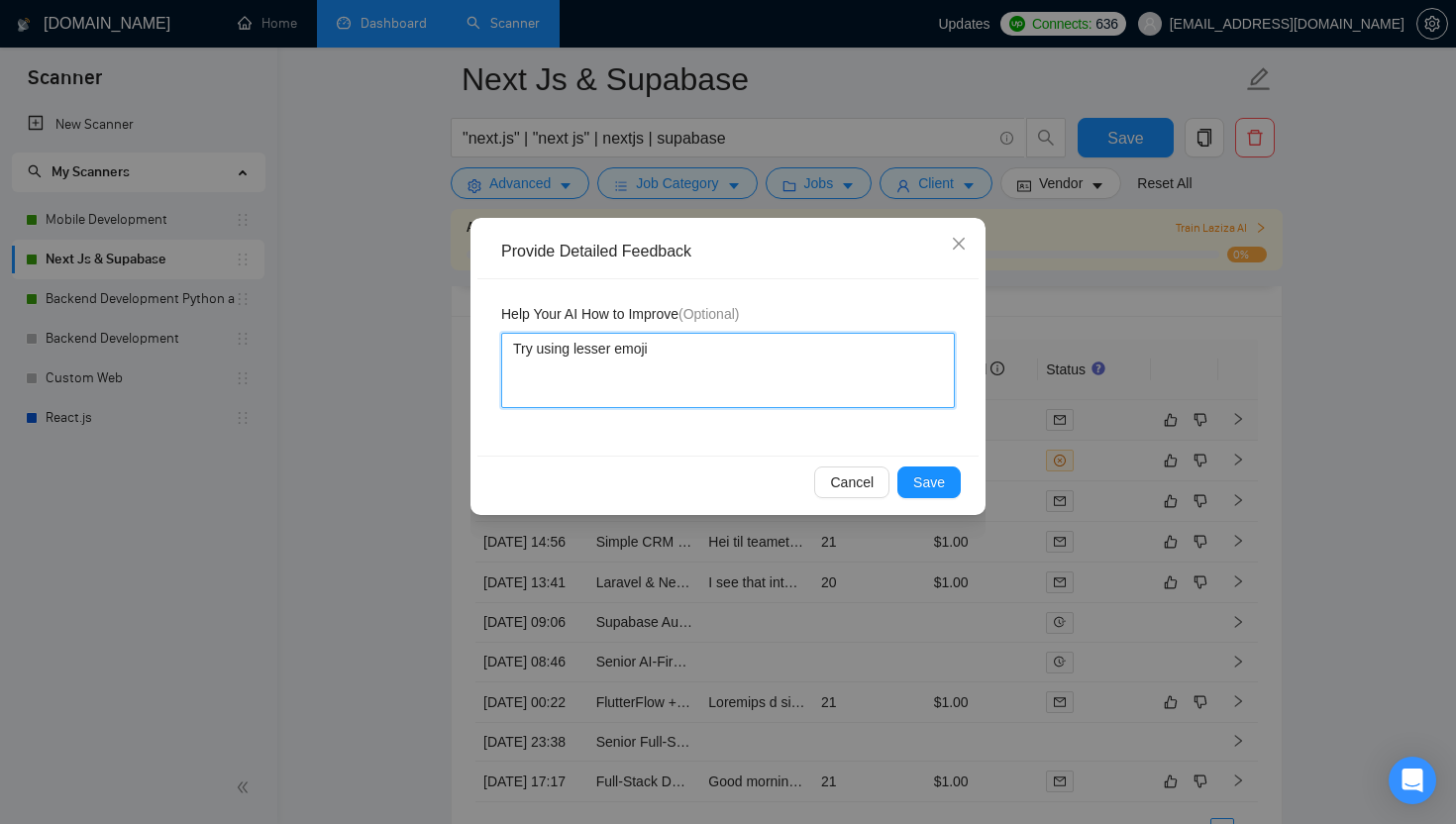 type 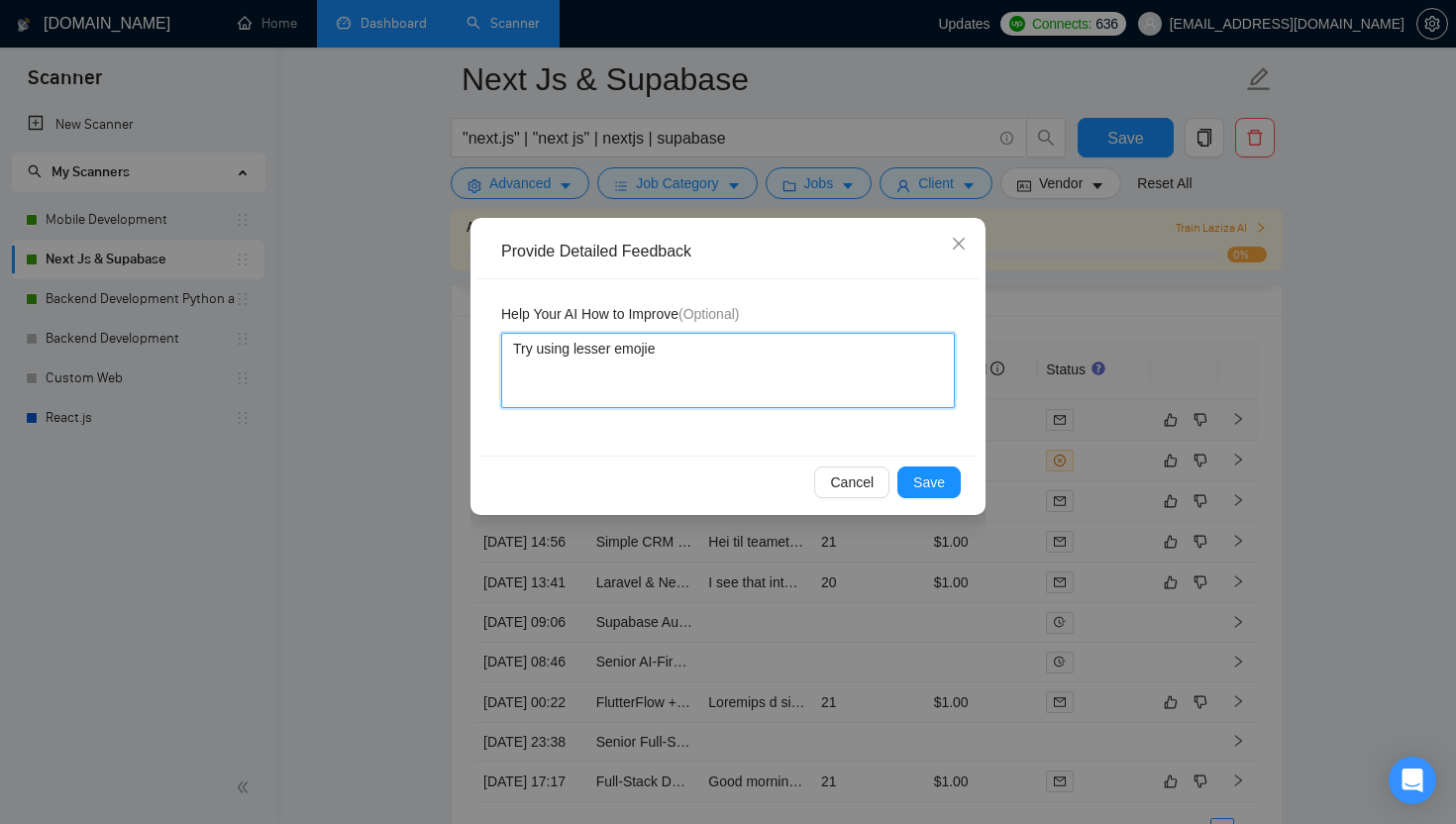 type 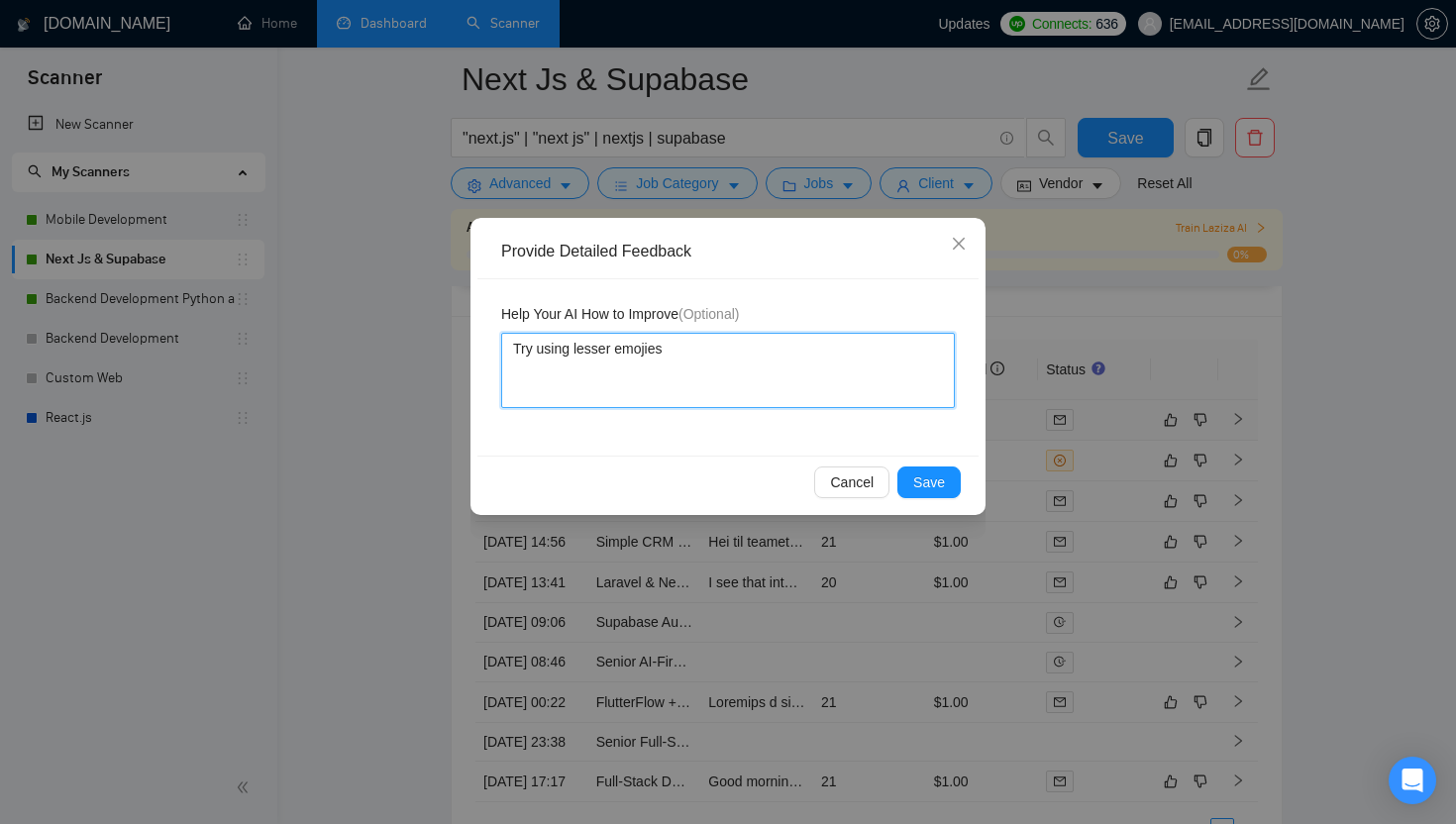 type 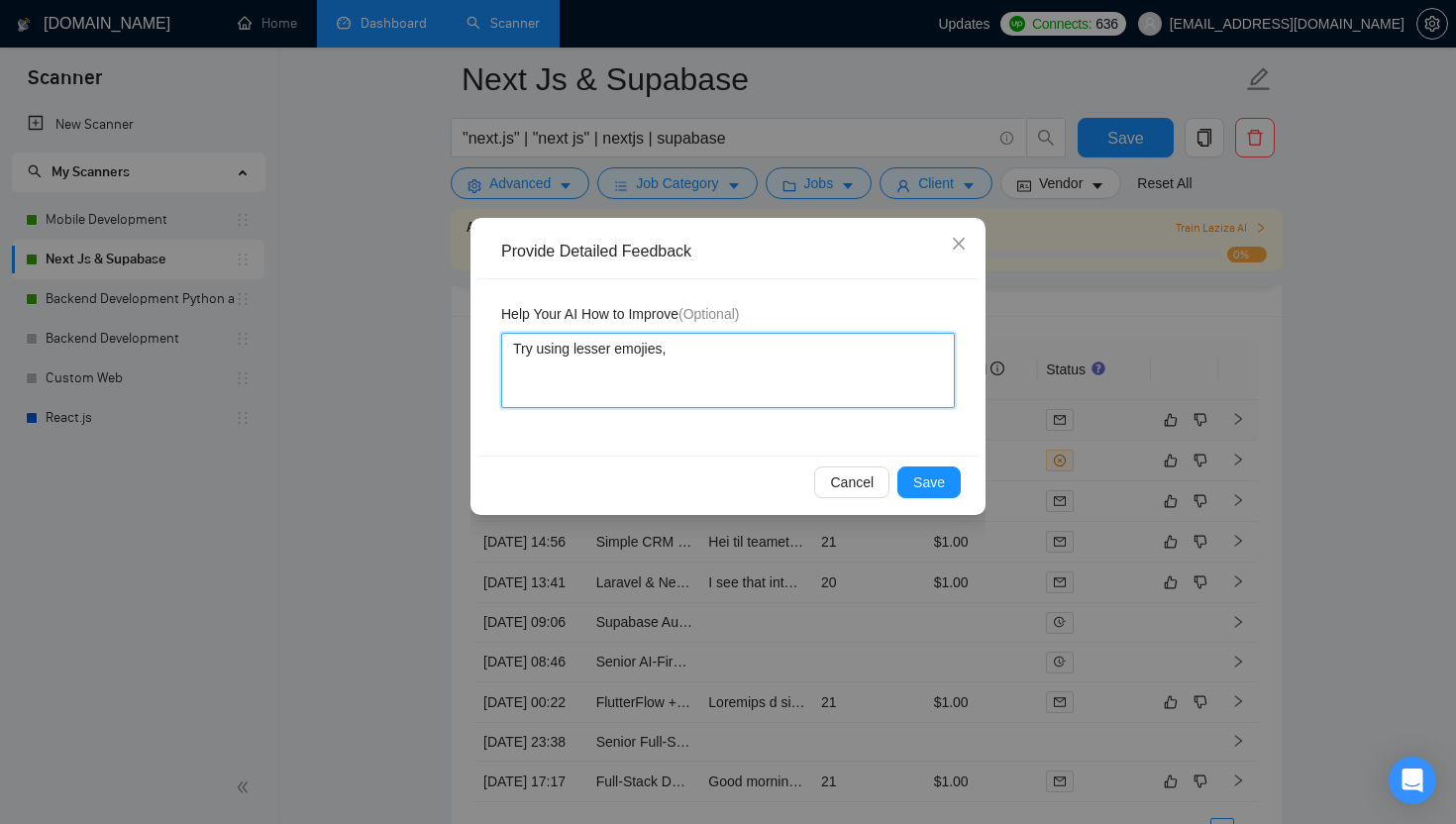 type 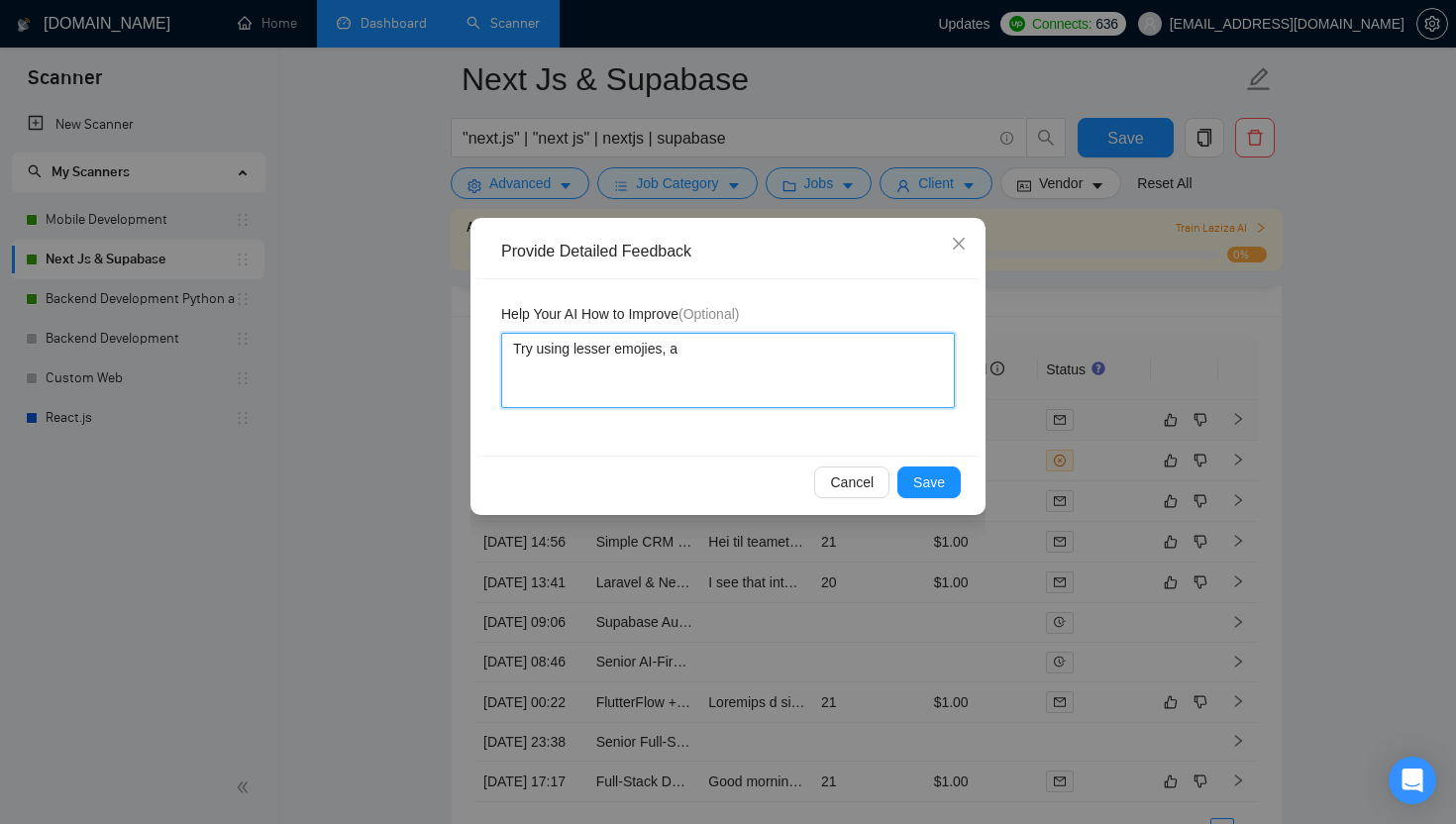 type on "Try using lesser emojies, an" 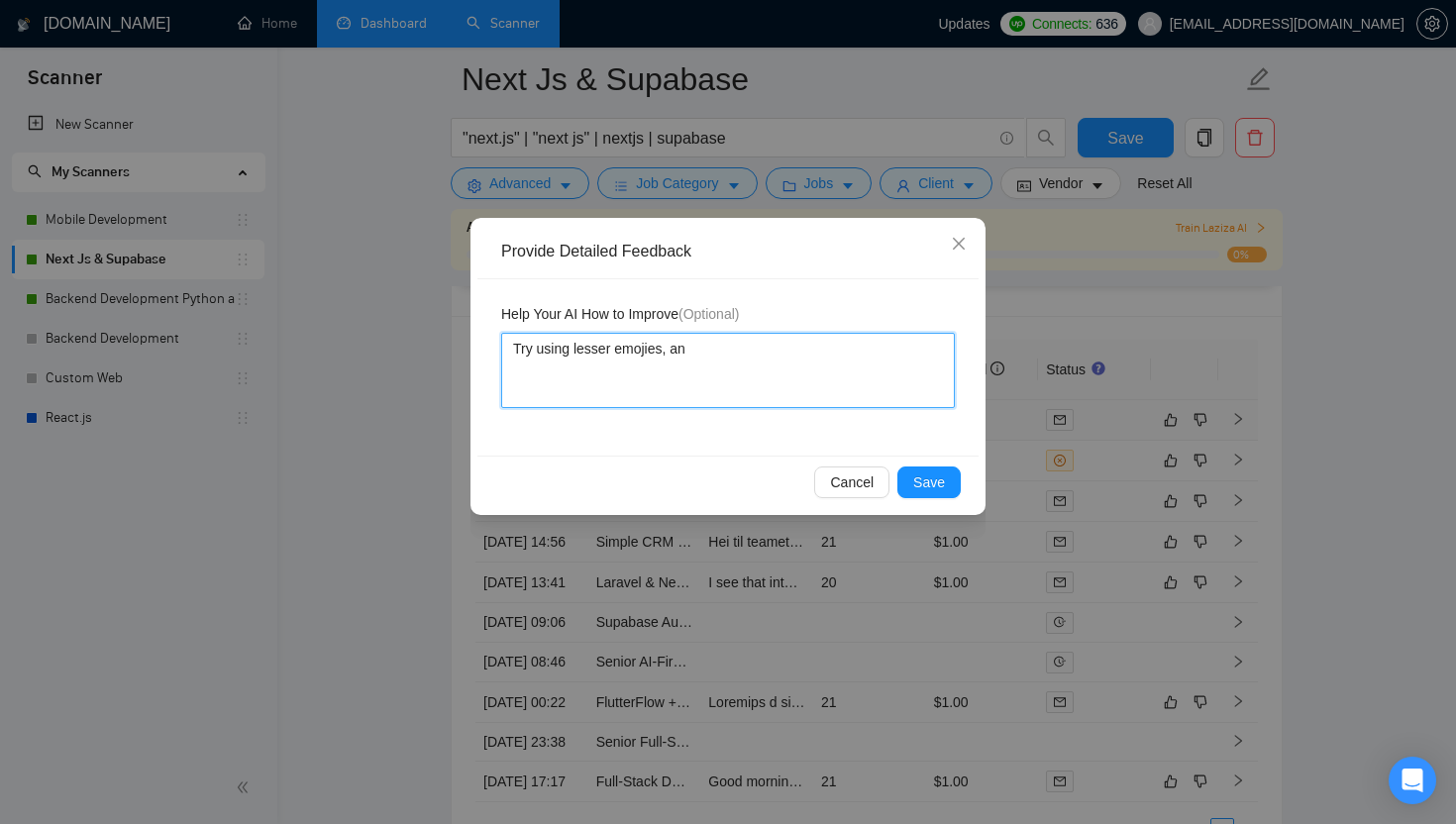 type 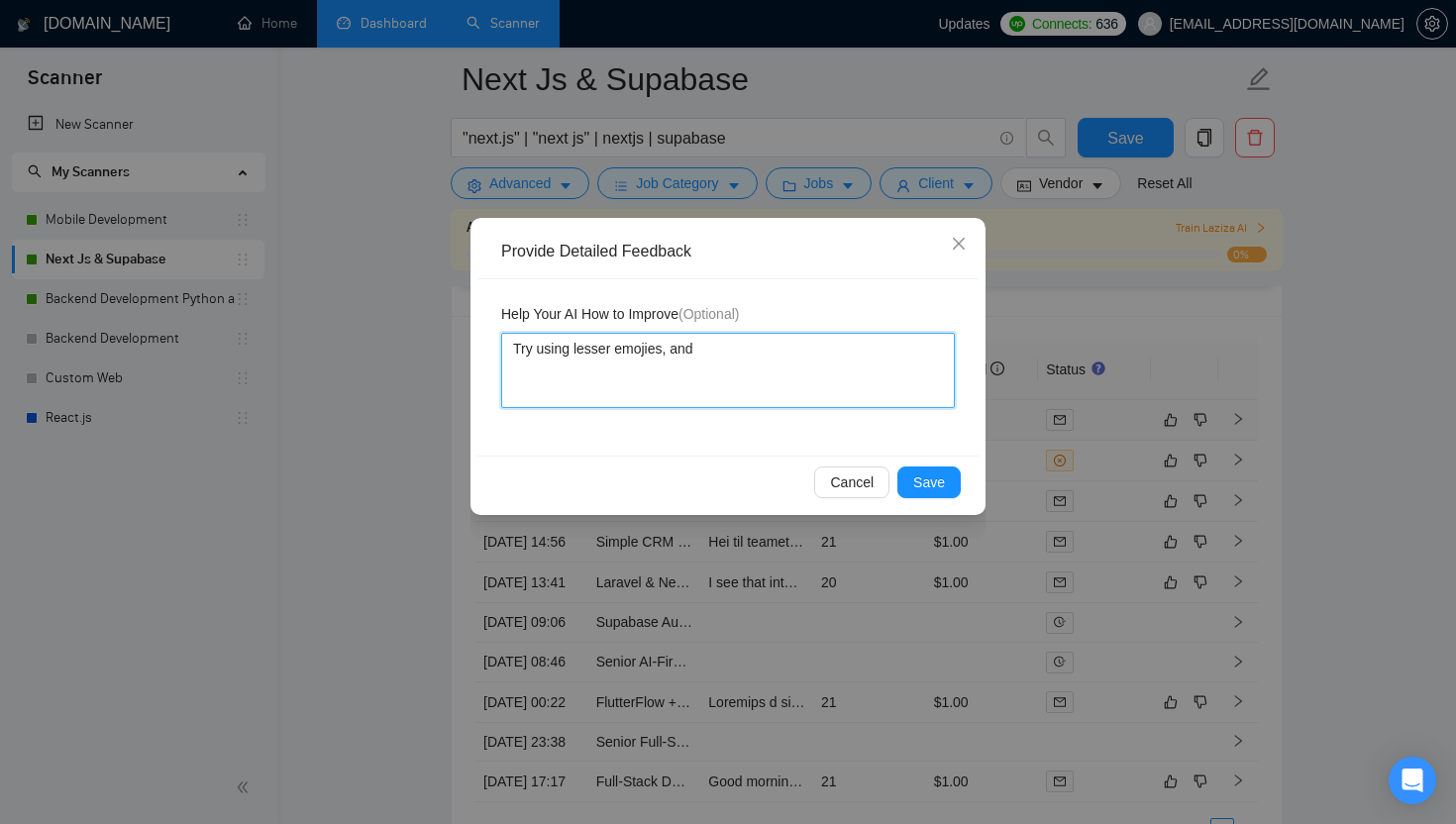 type 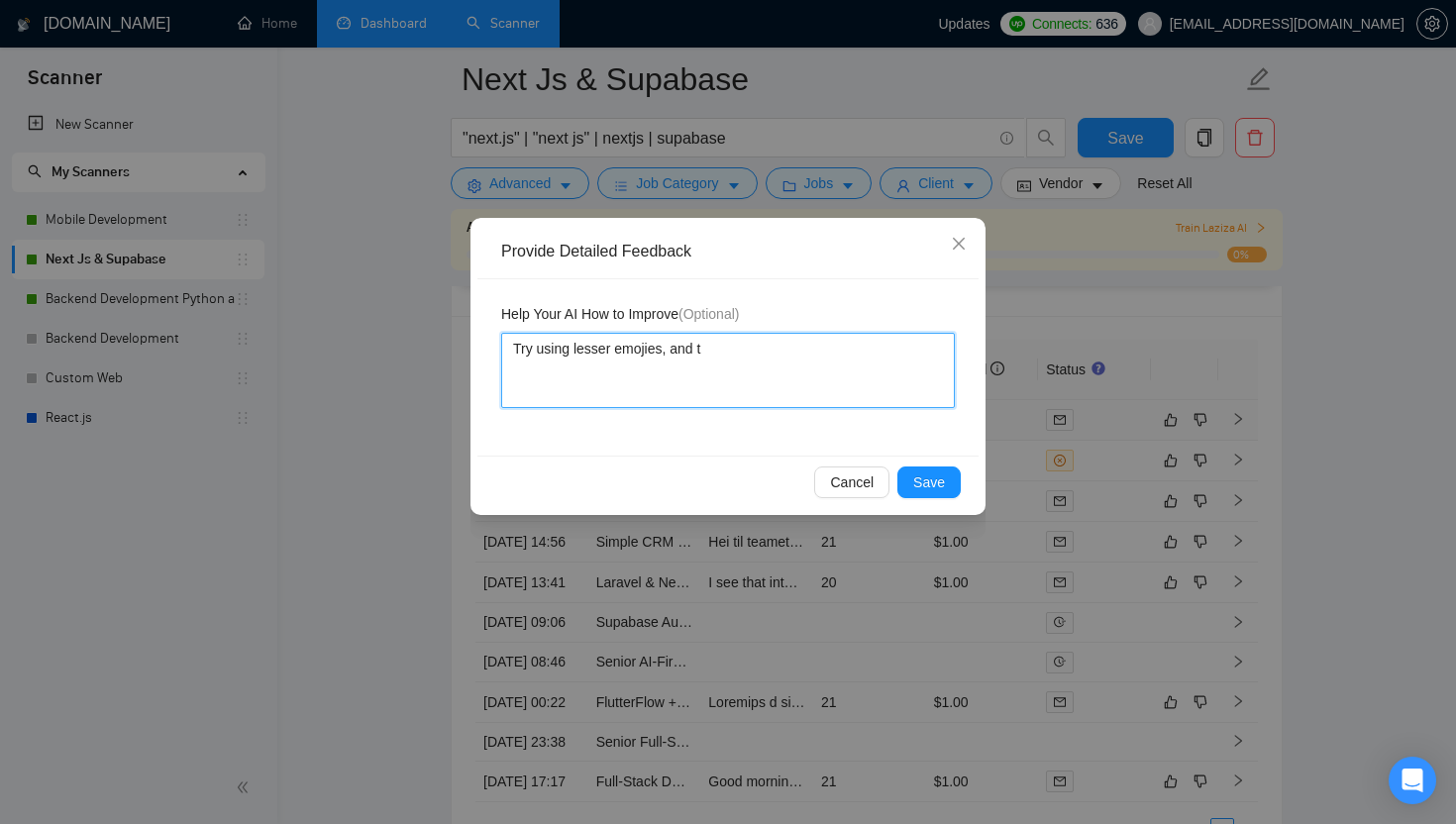 type 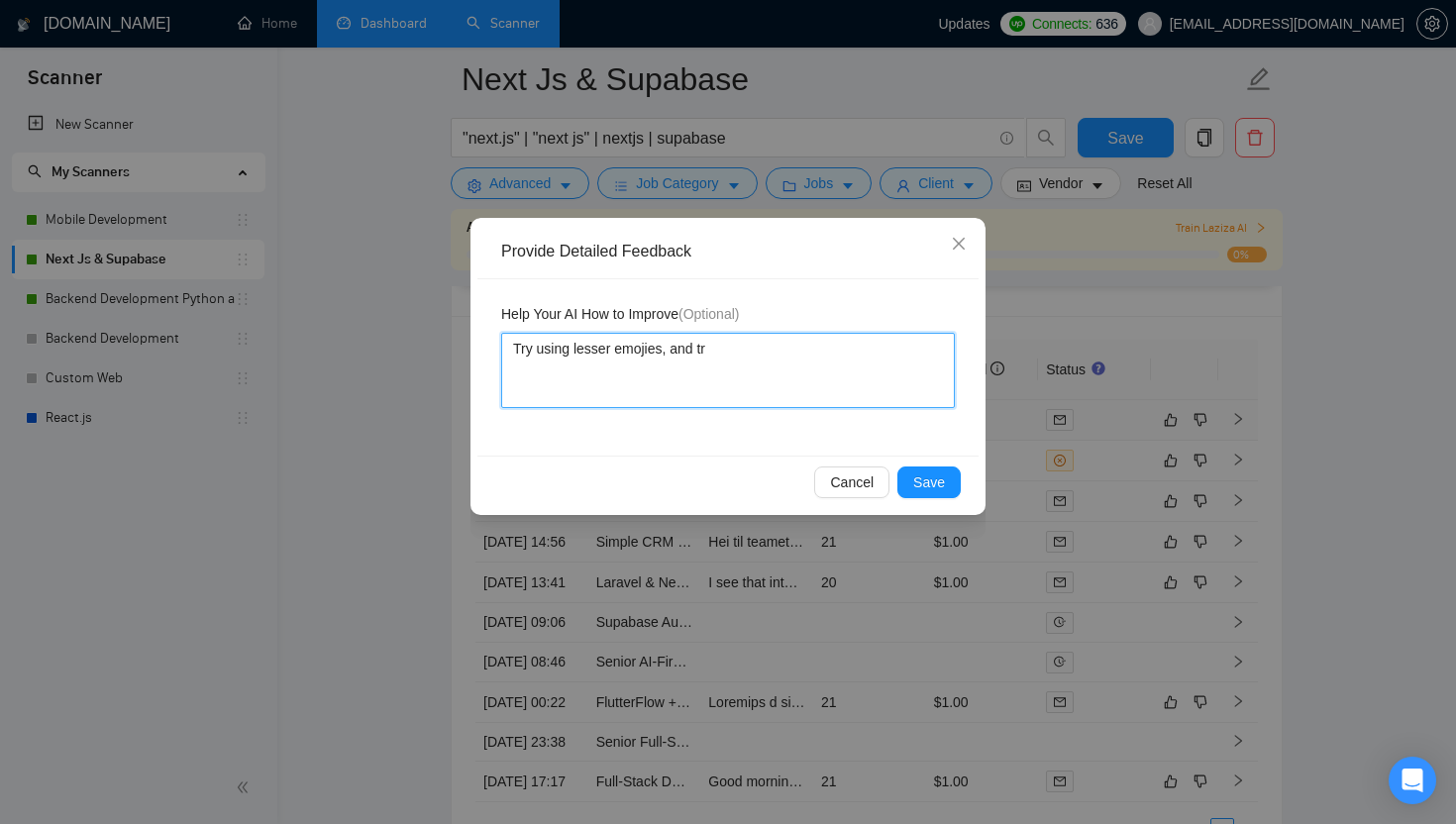 type 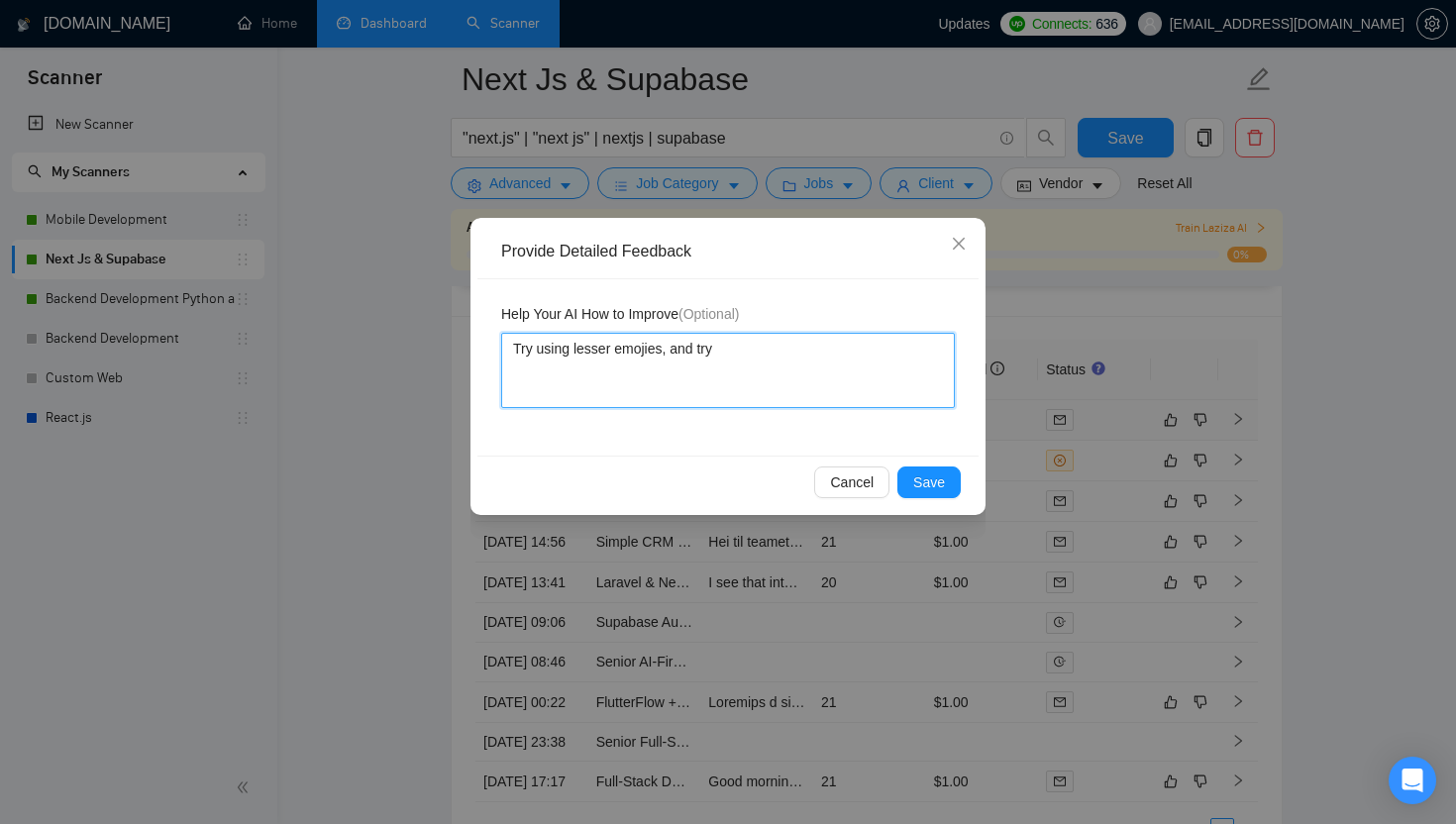 type 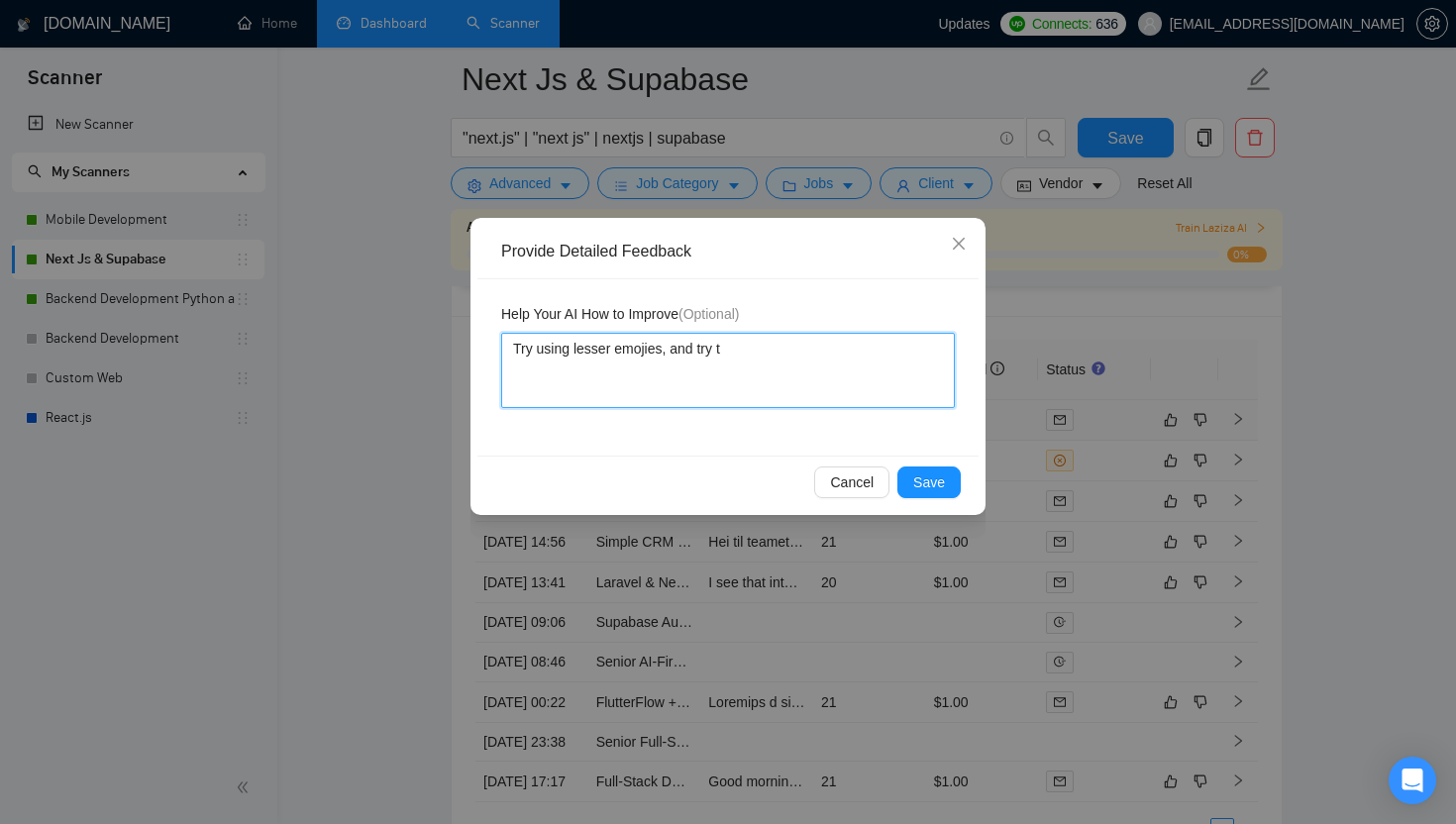 type 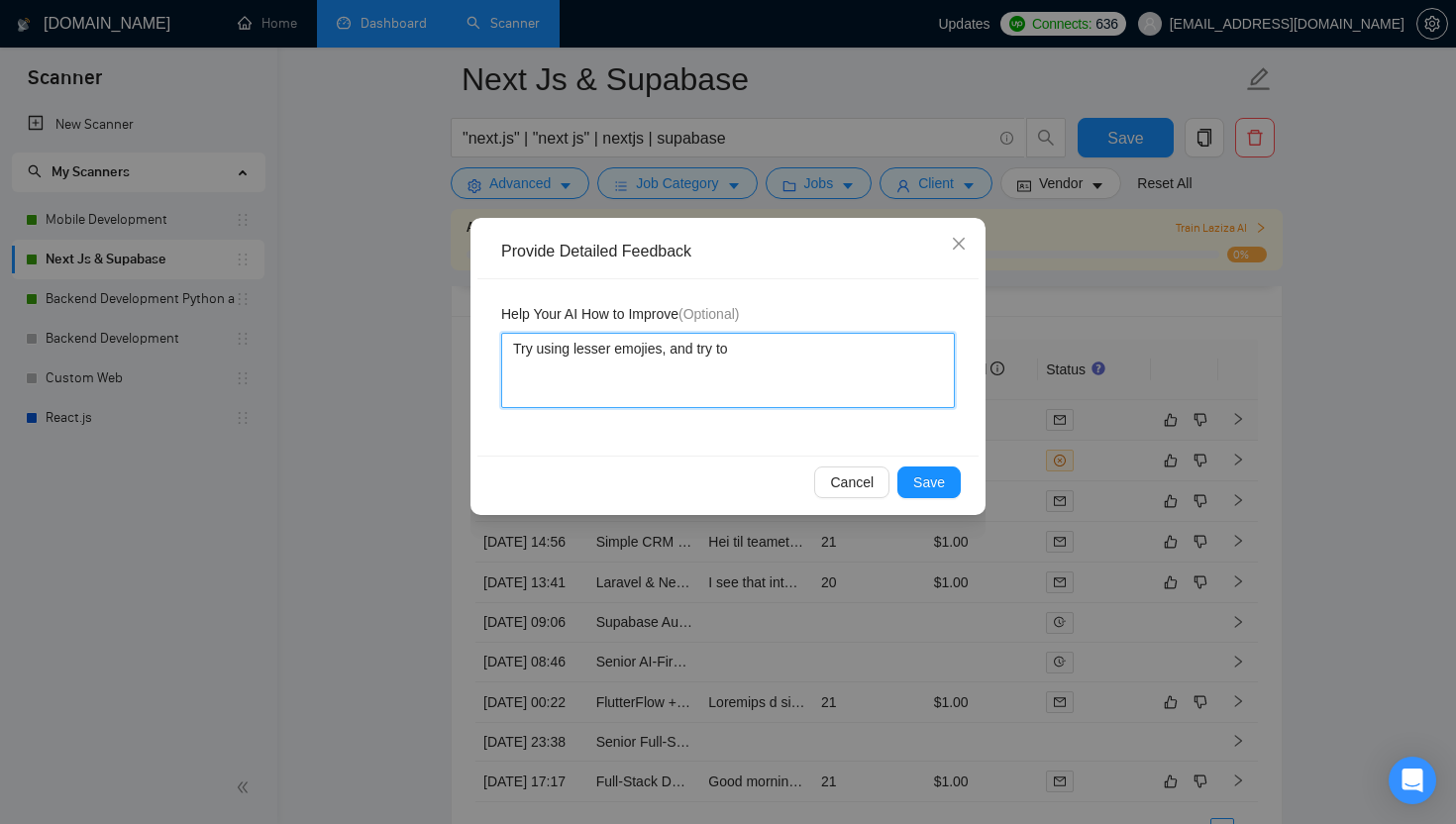 type on "Try using lesser emojies, and try tou" 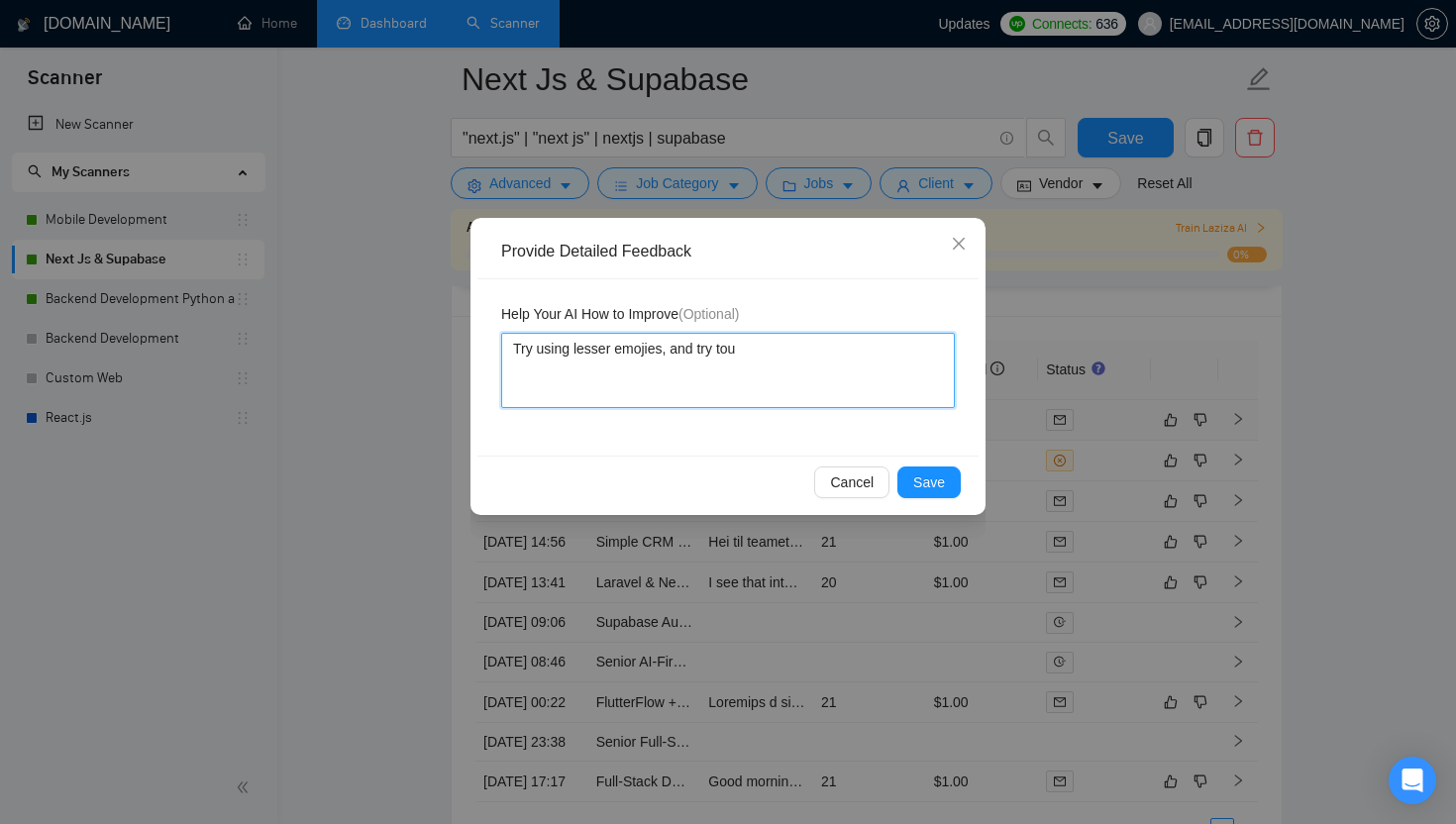 type 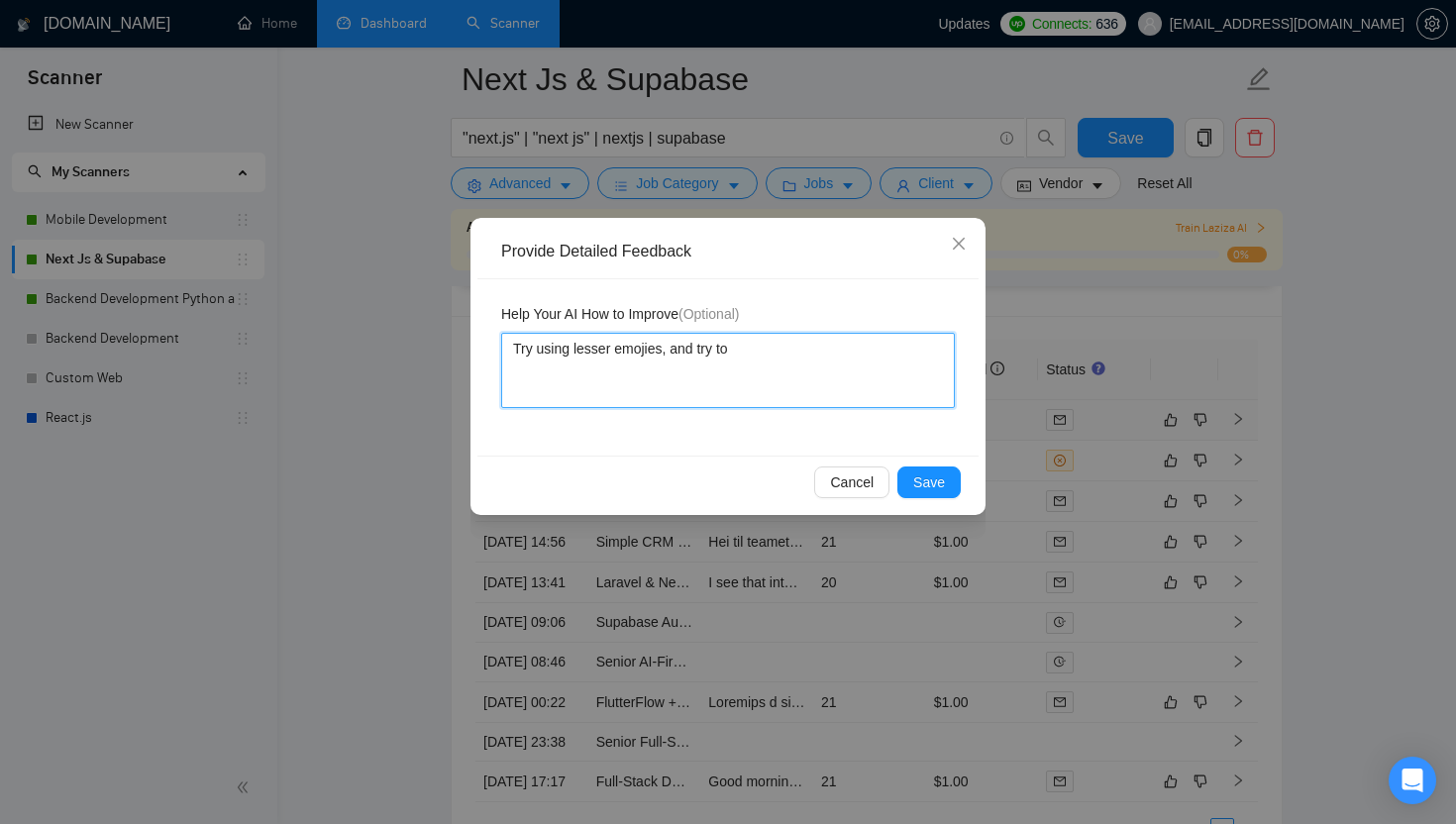 type 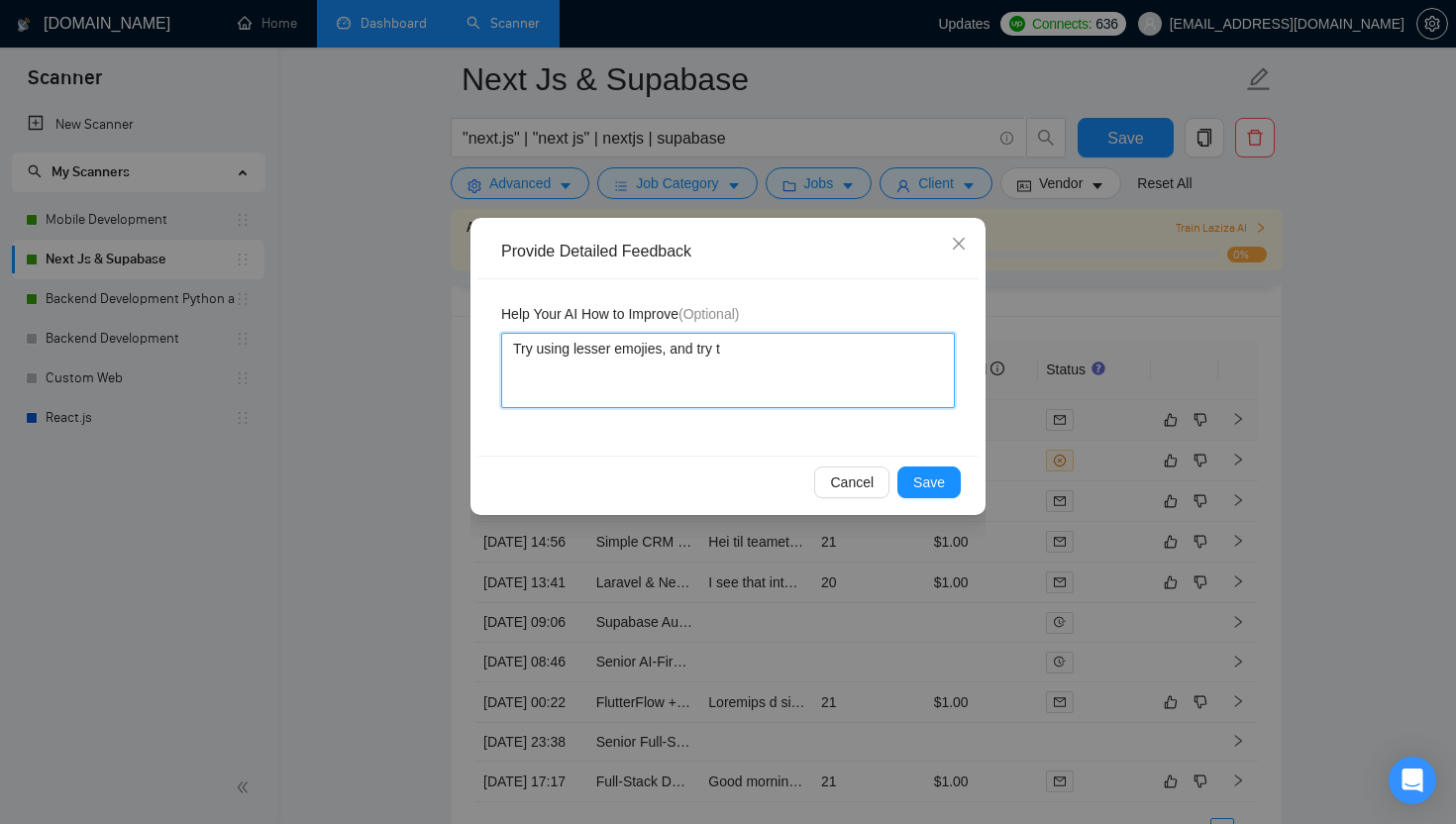 type 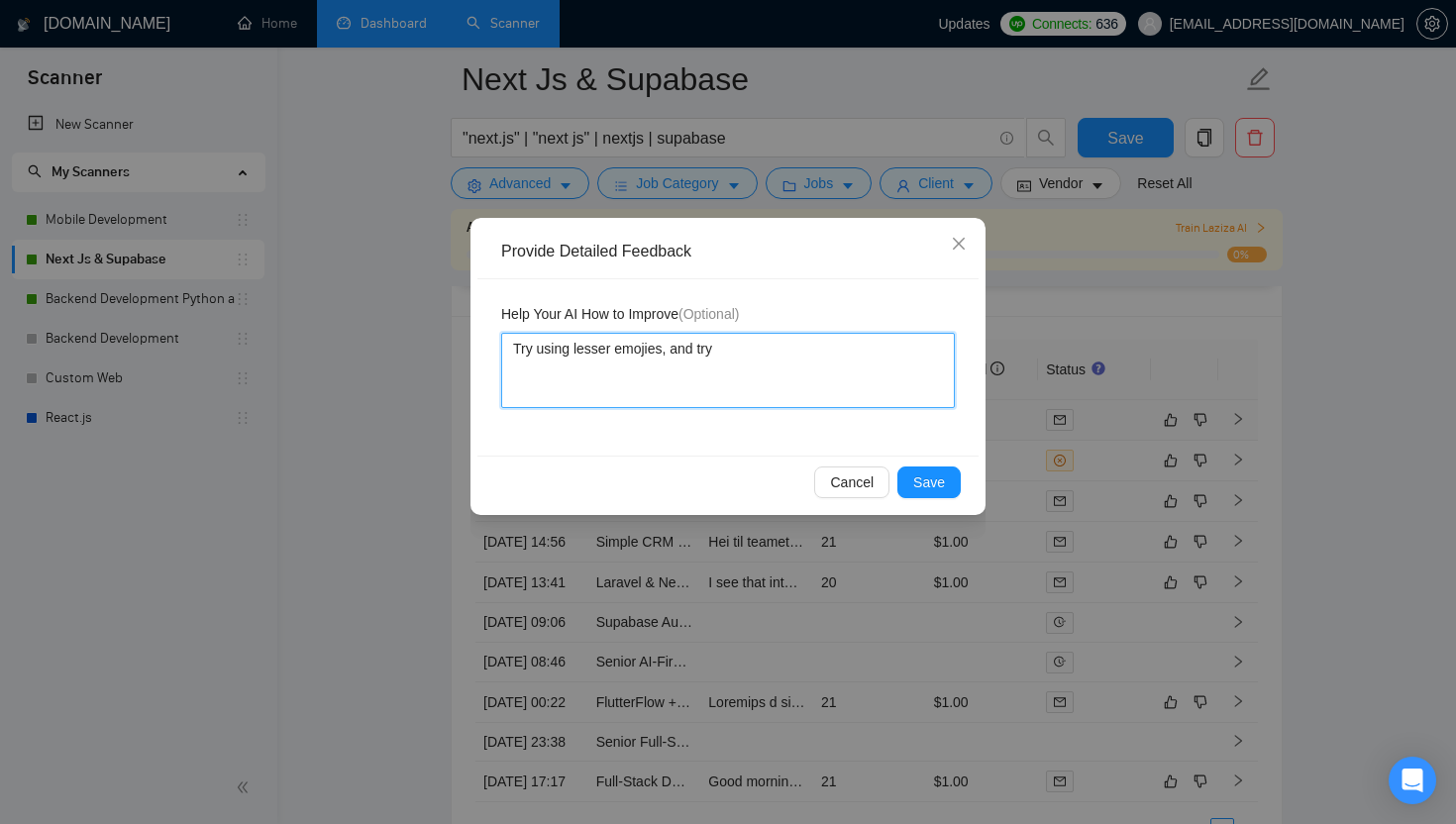type 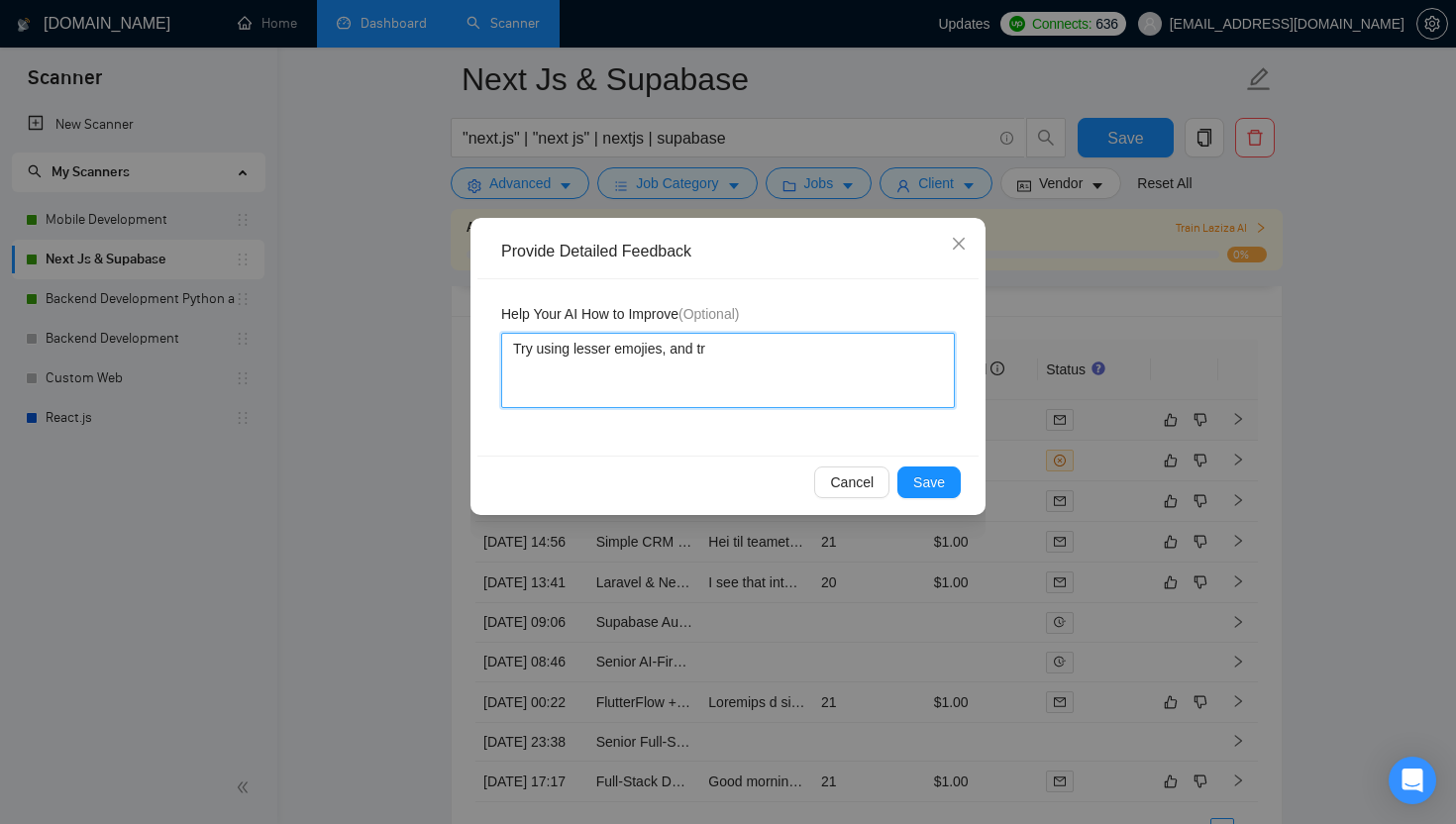 type 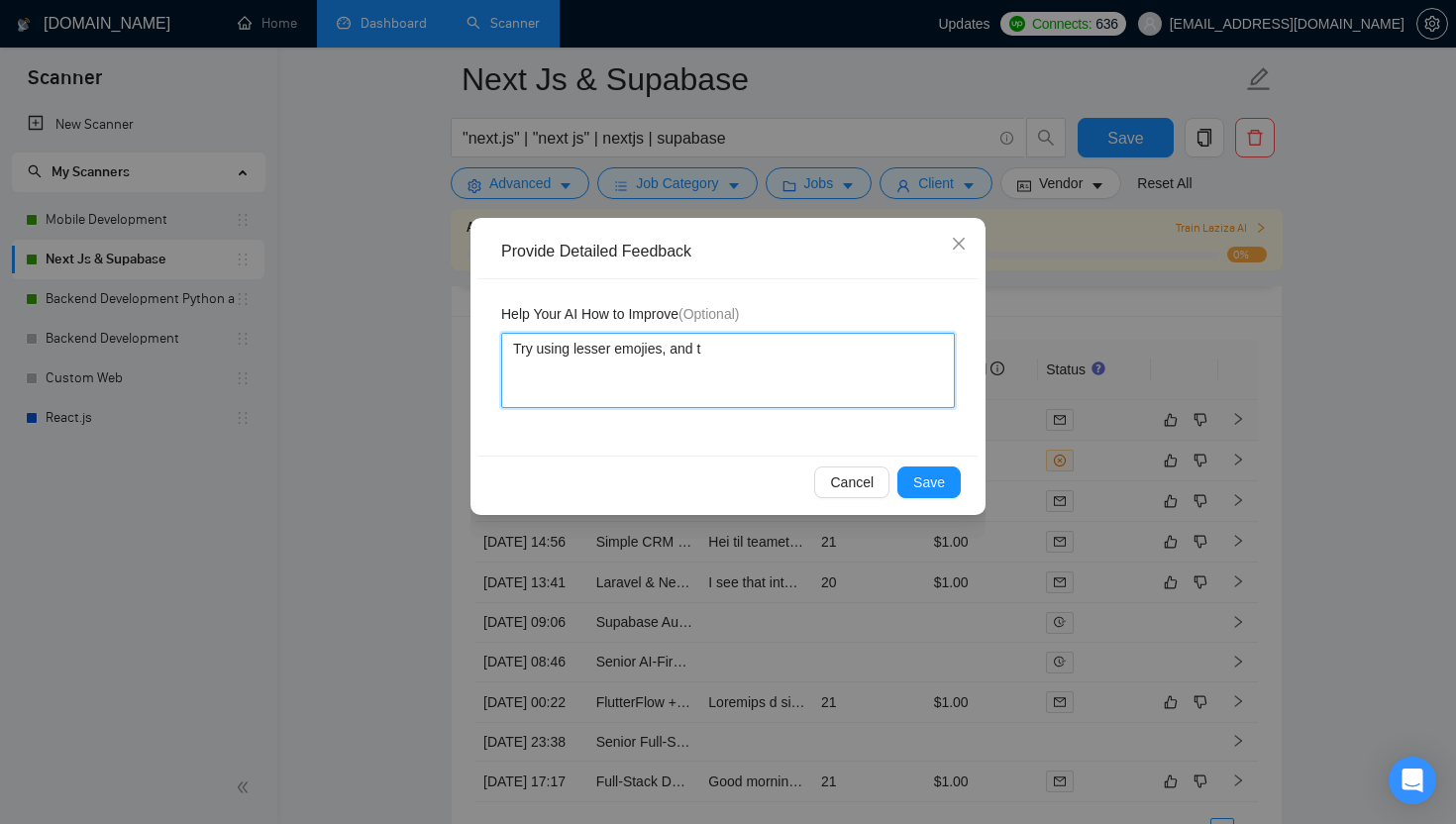 type 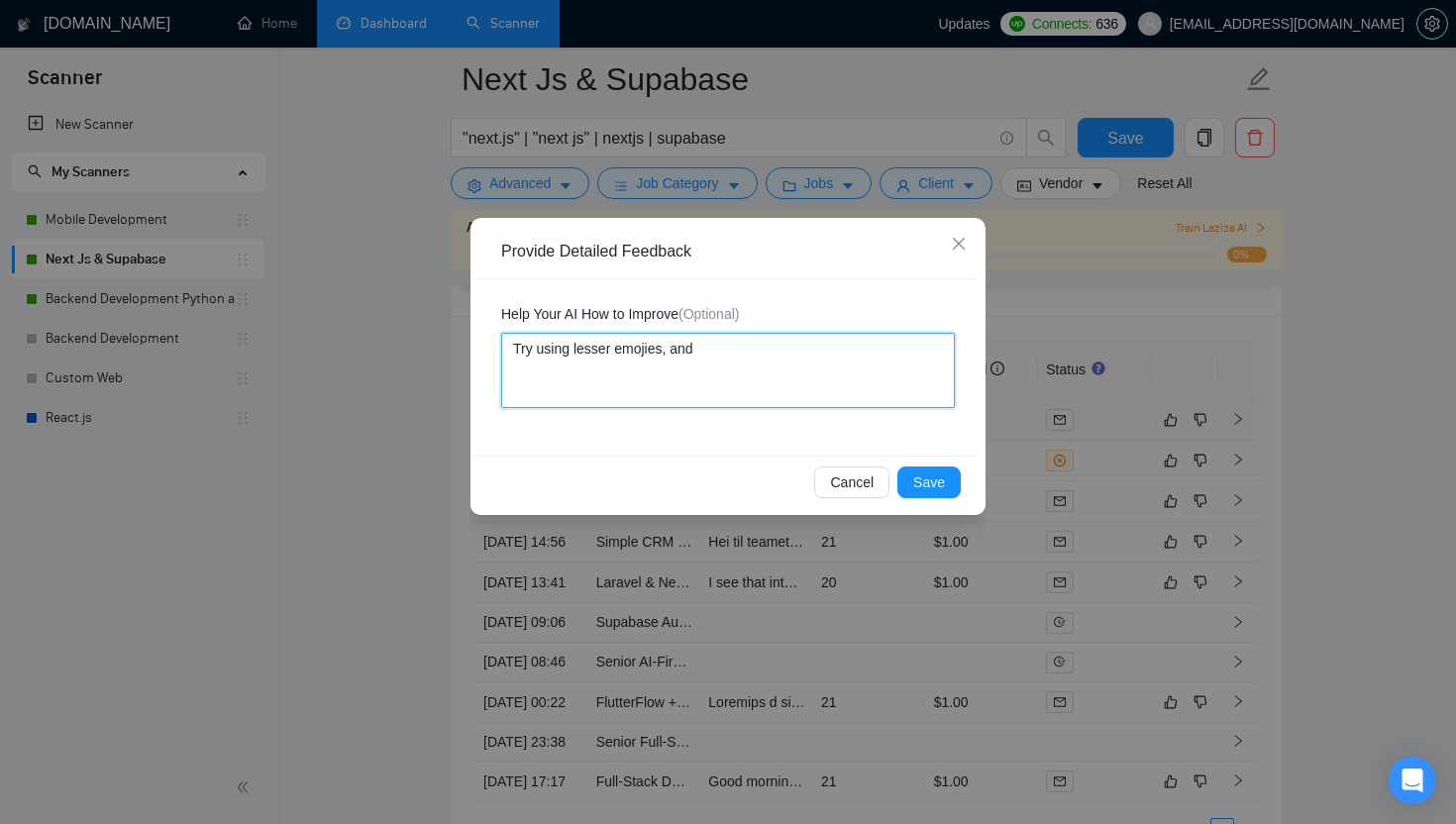 type 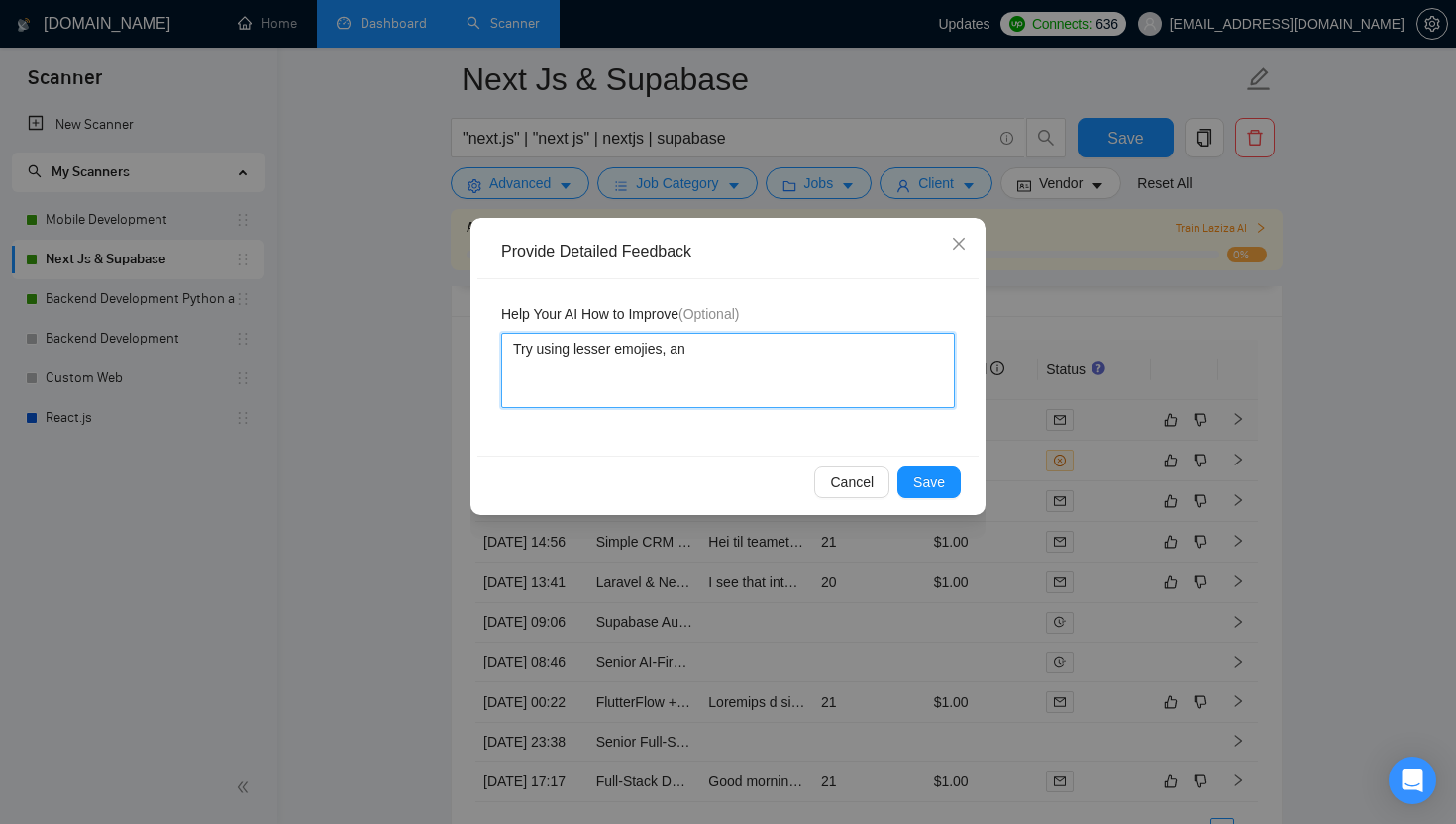 type 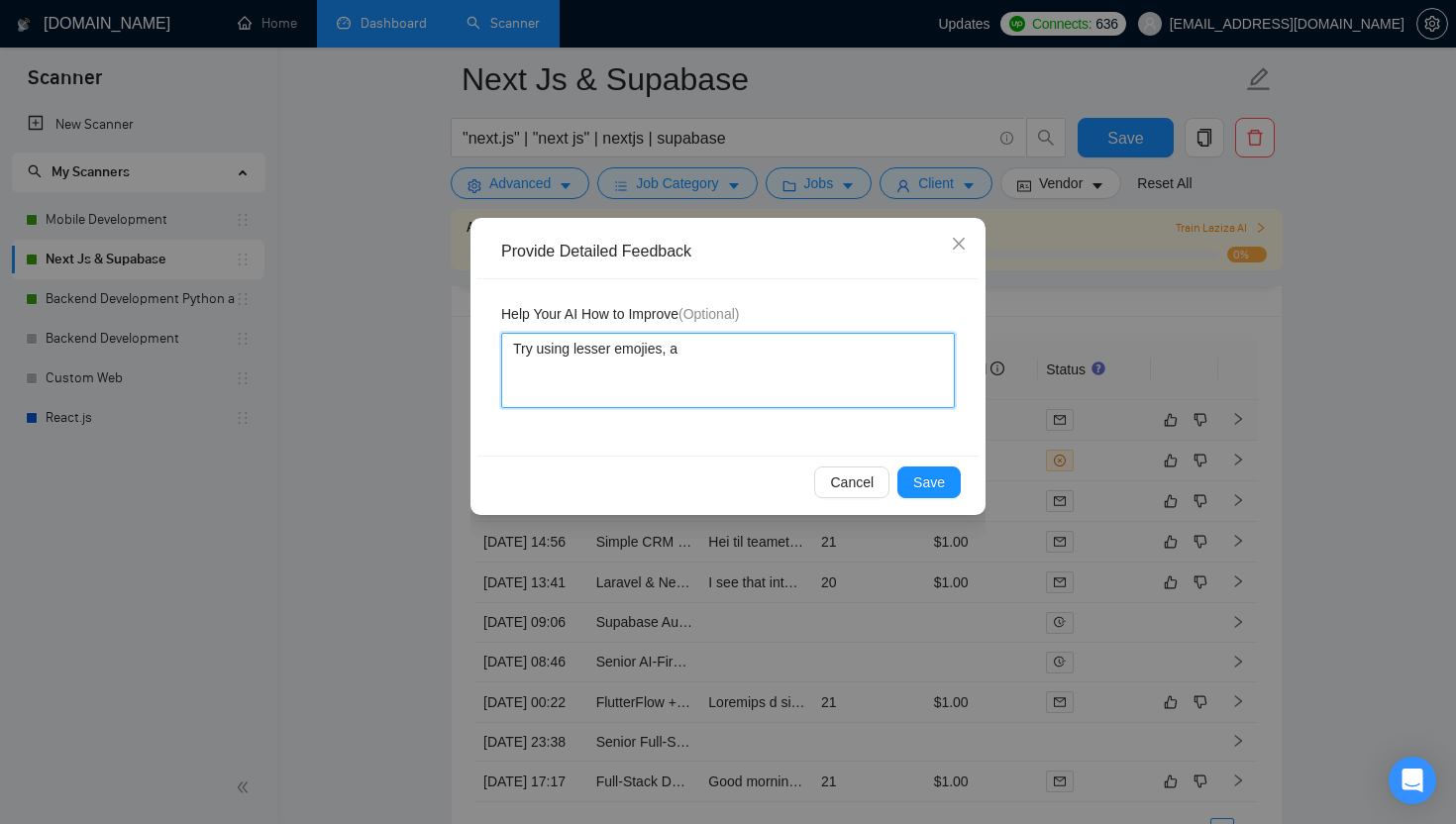 type 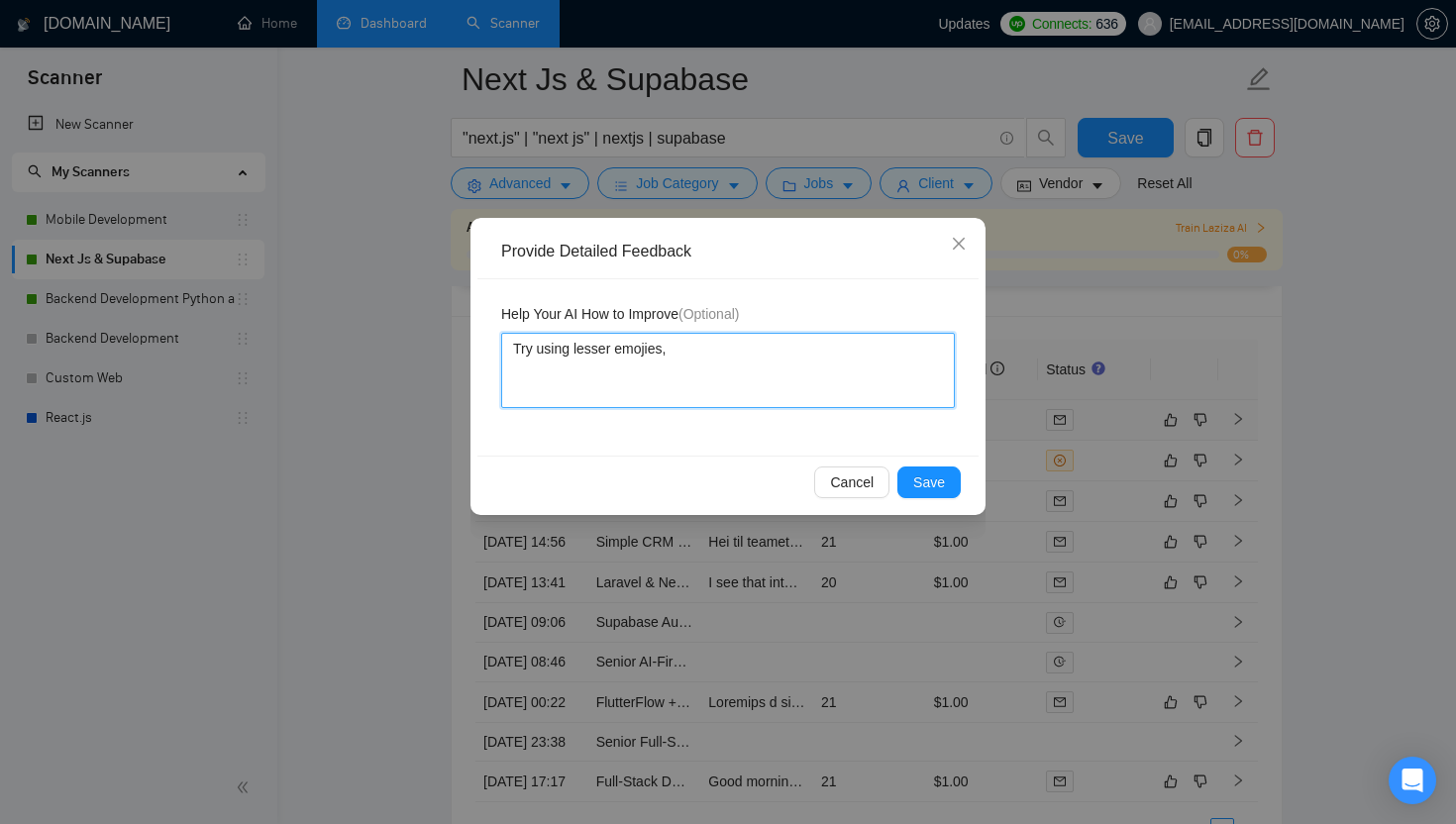 type 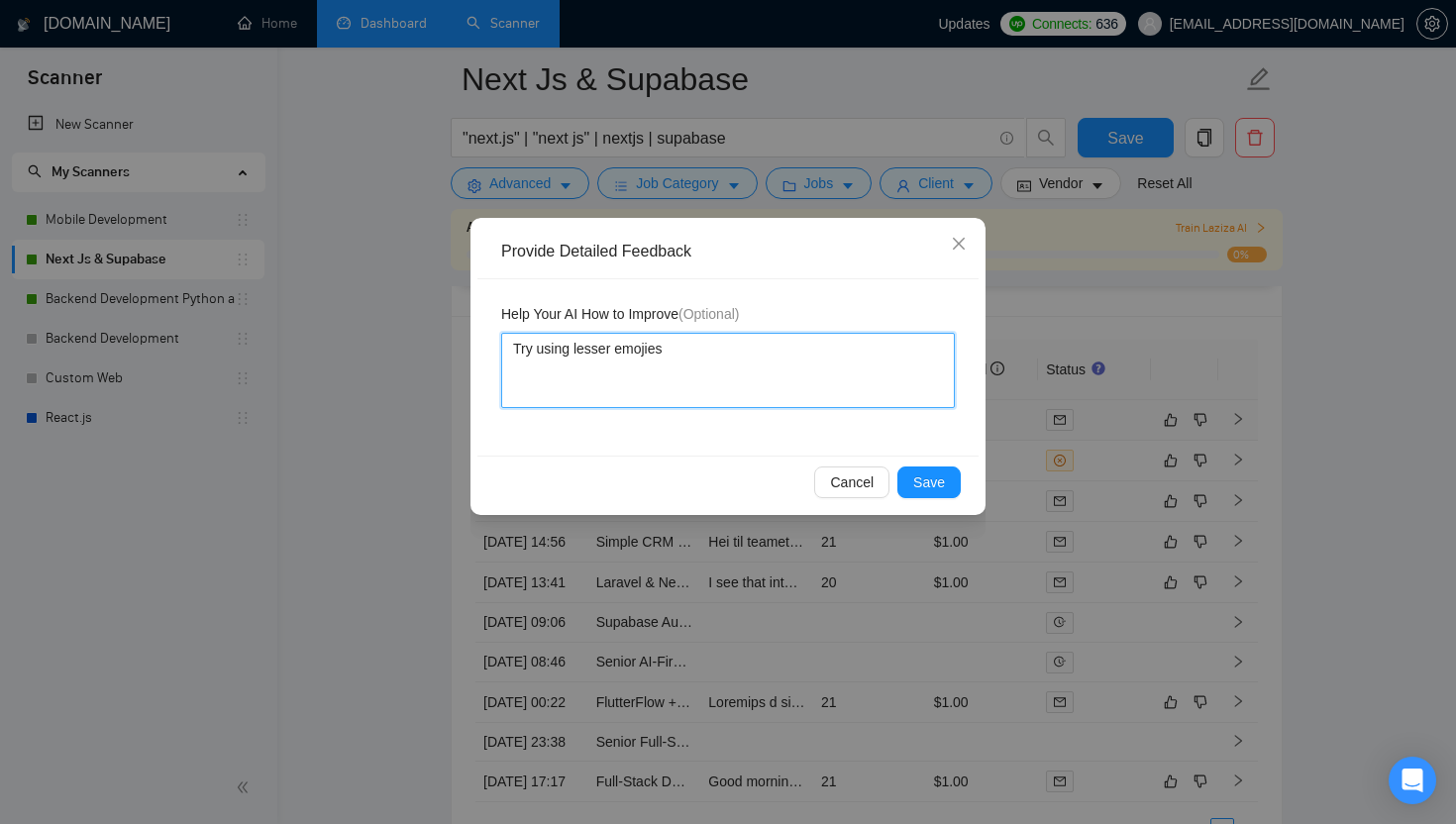 type 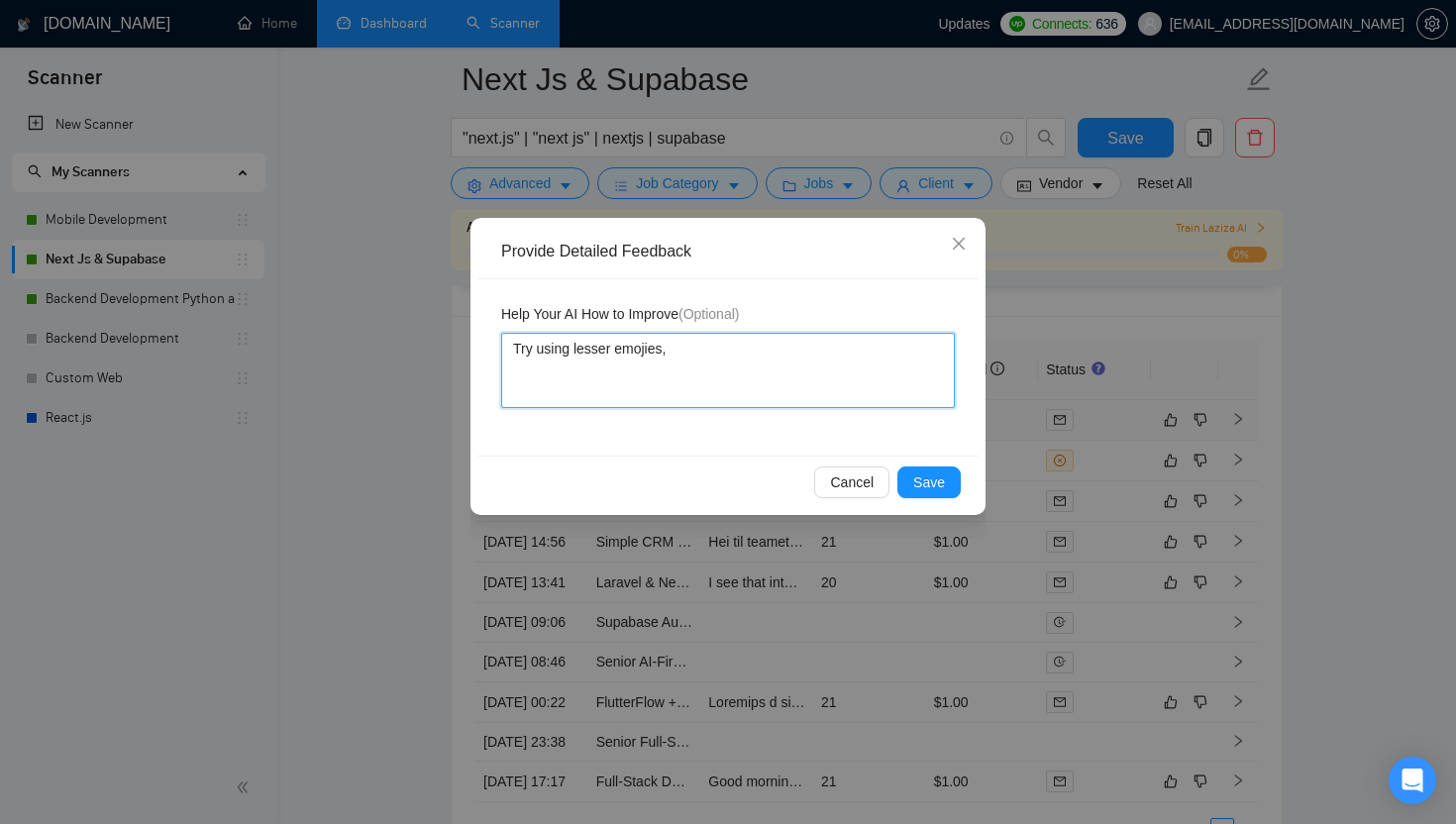type 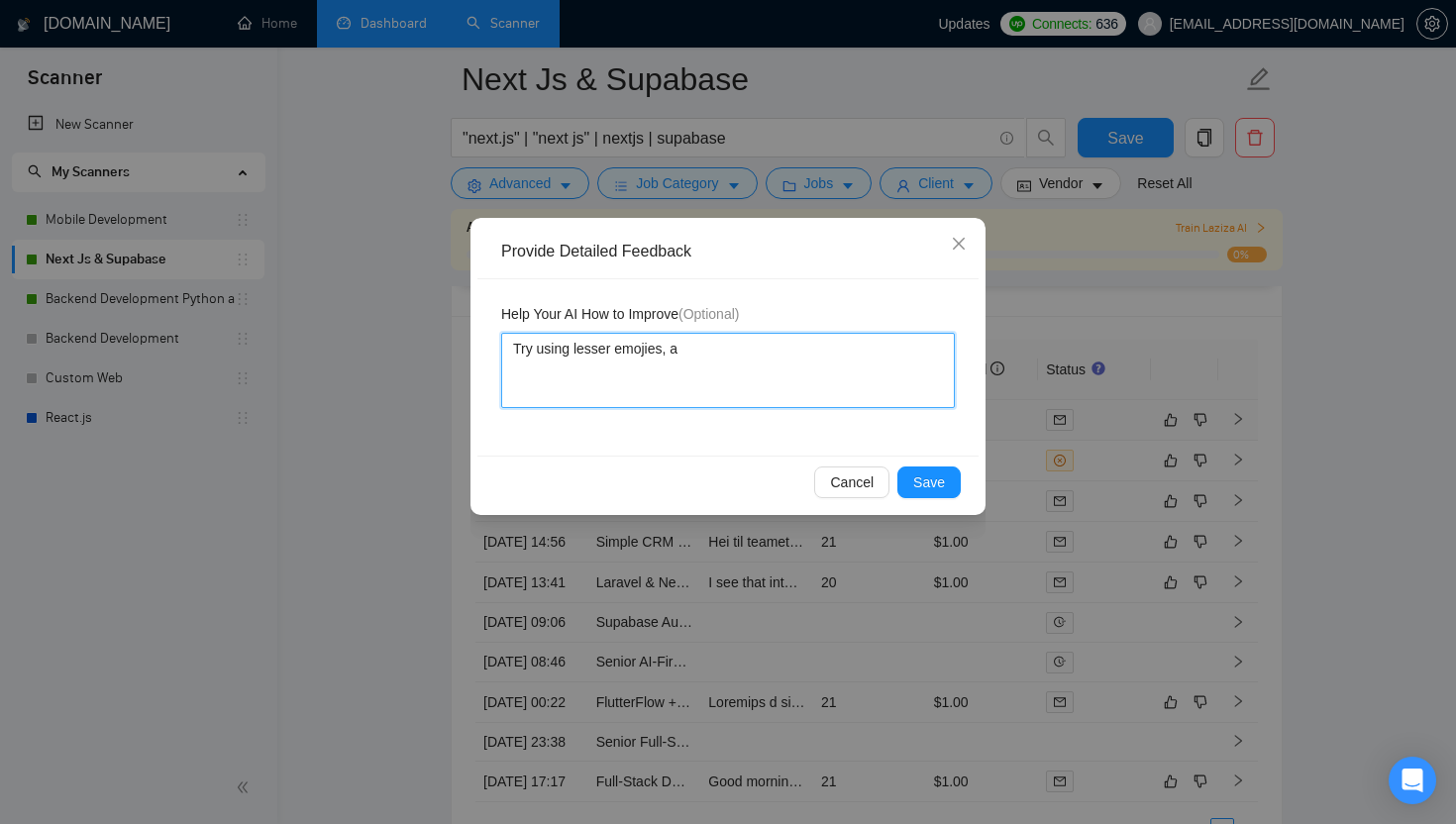 type 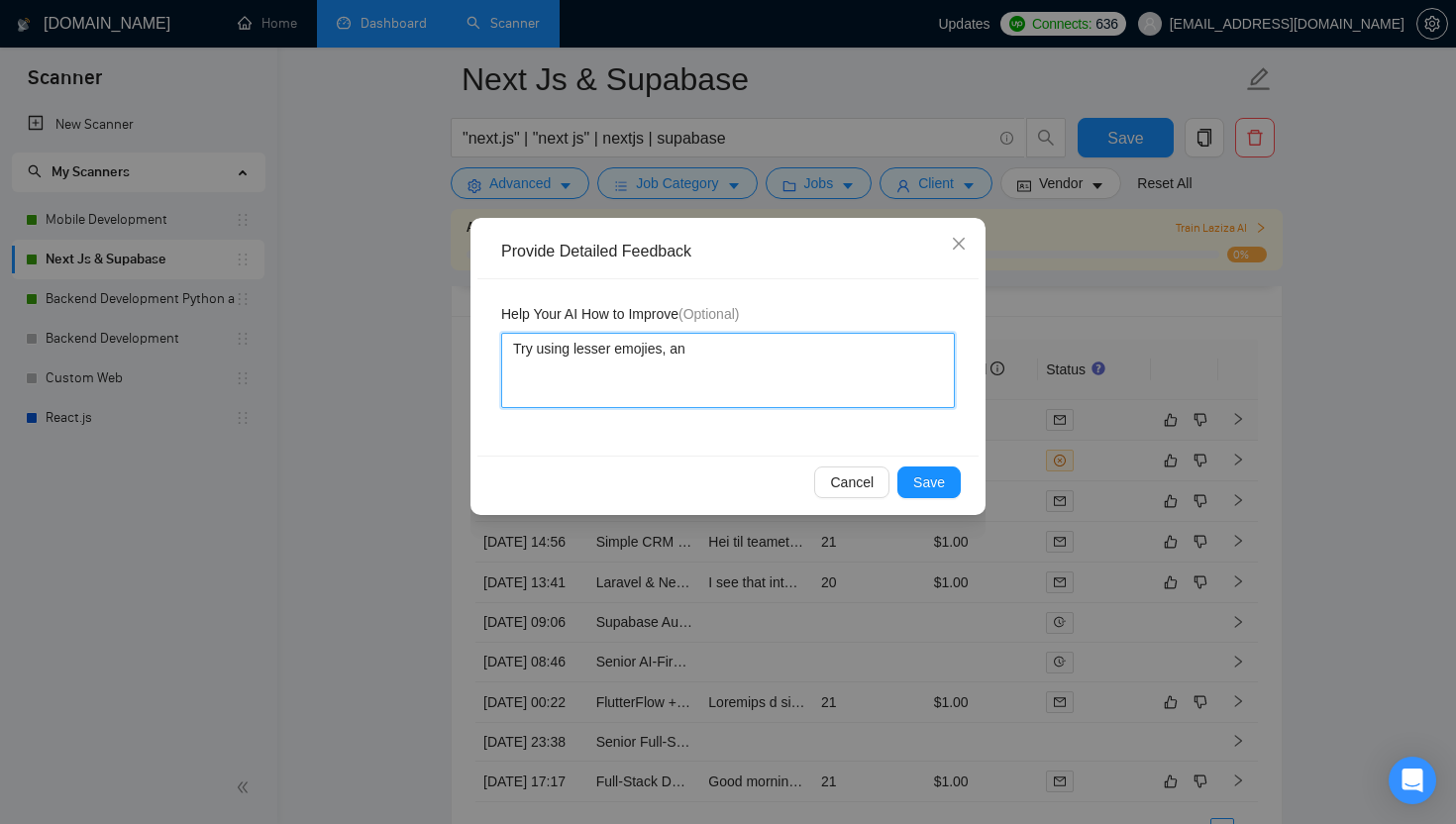 type 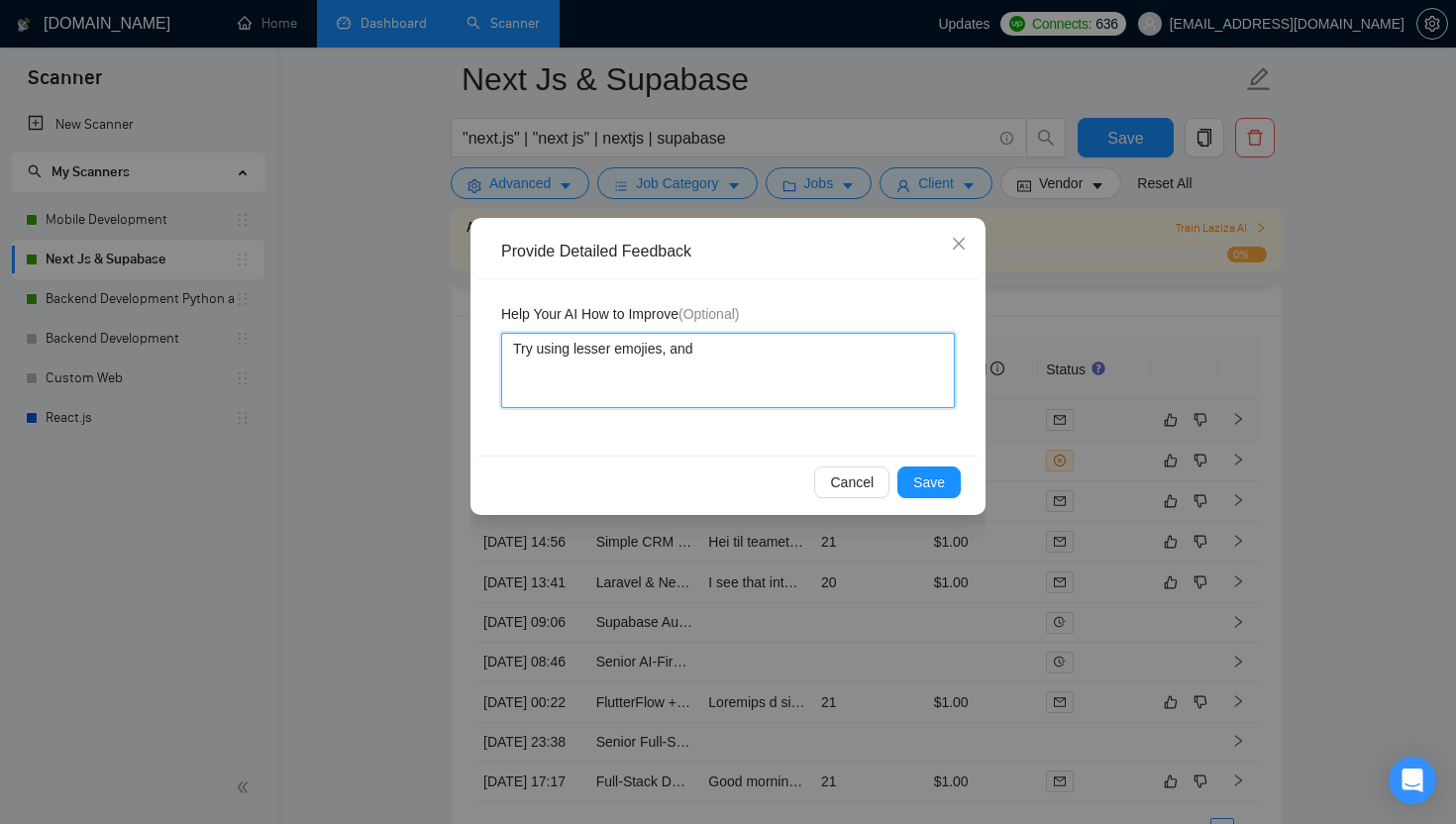 type 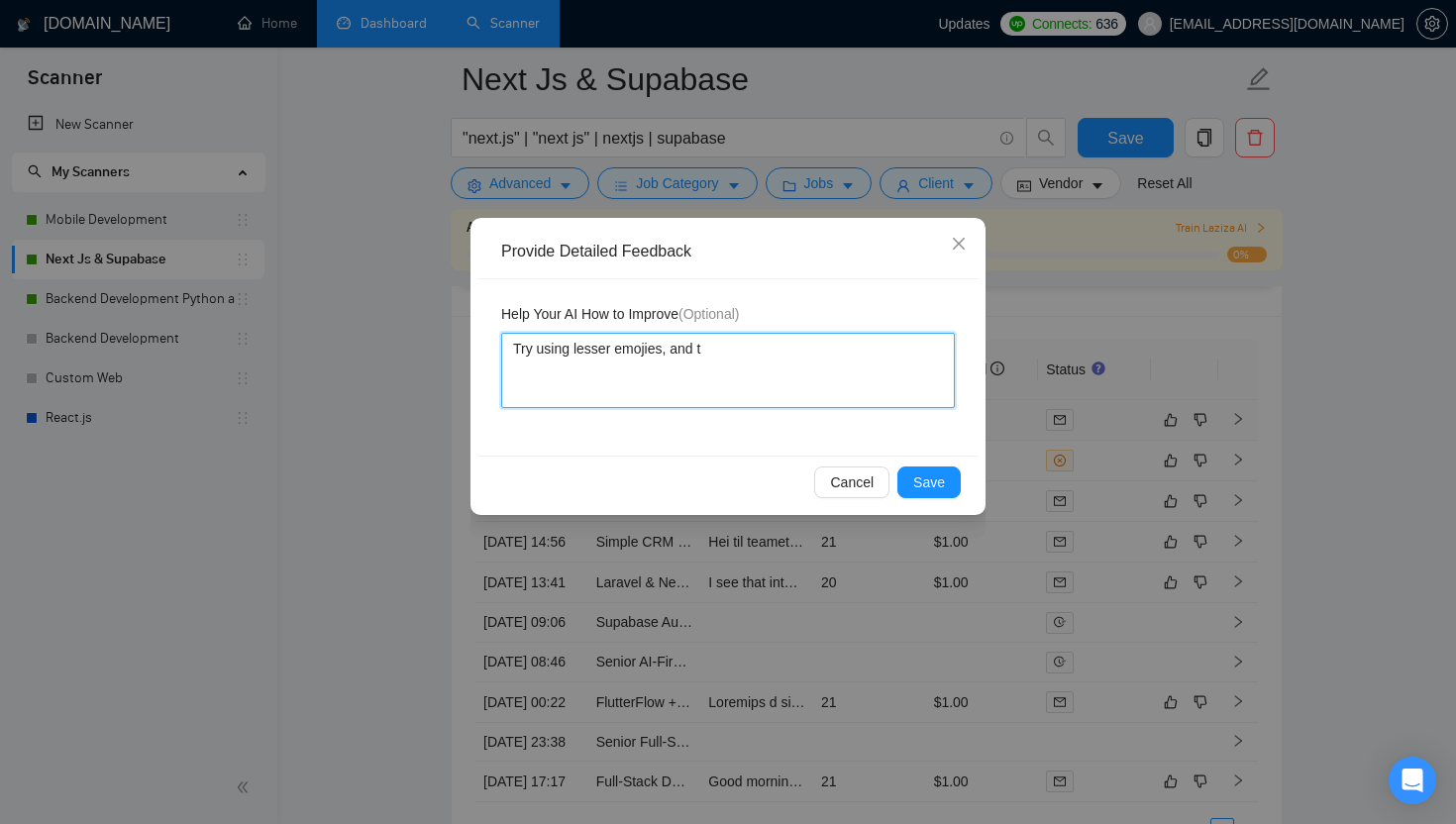 type 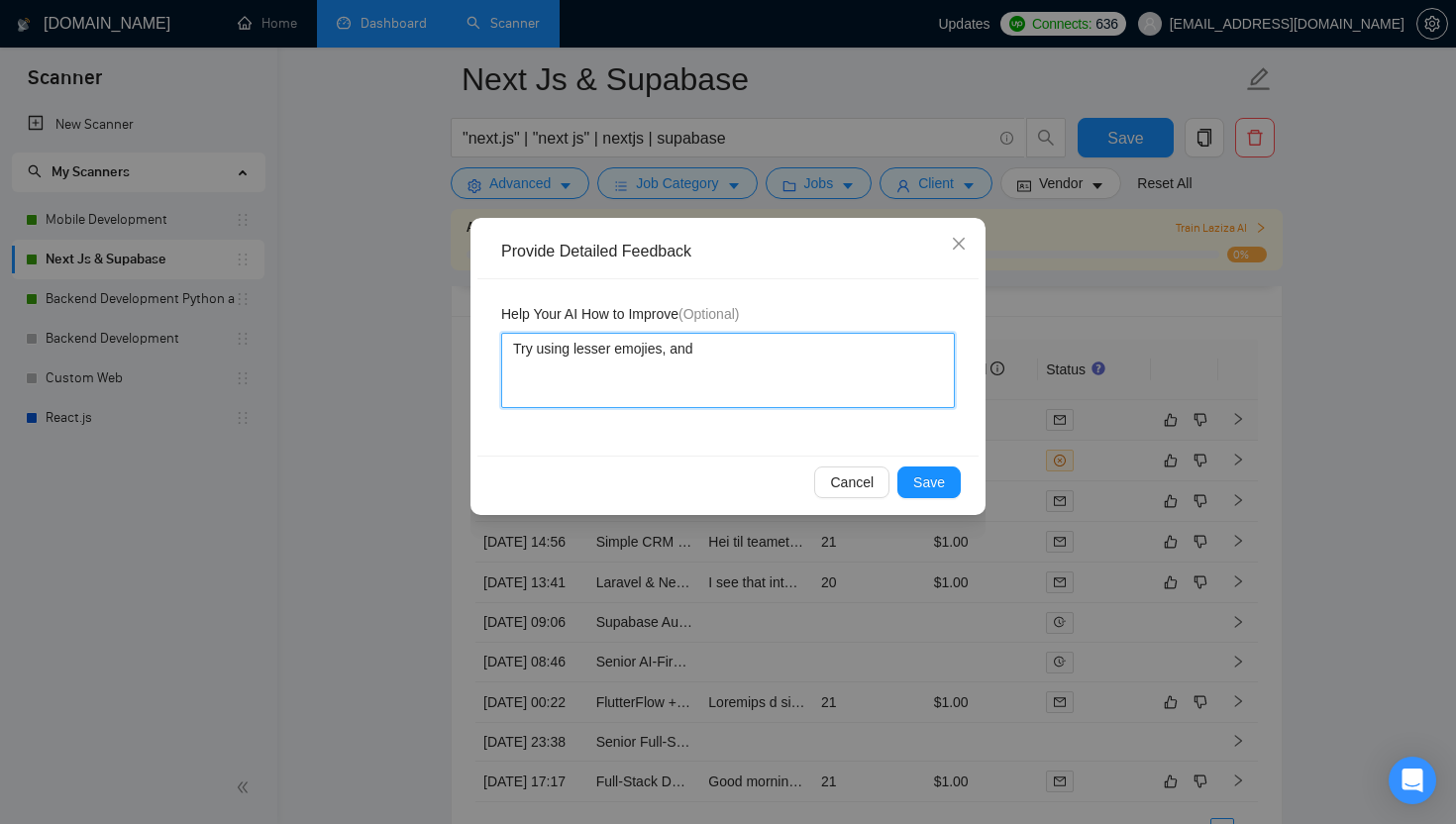 type 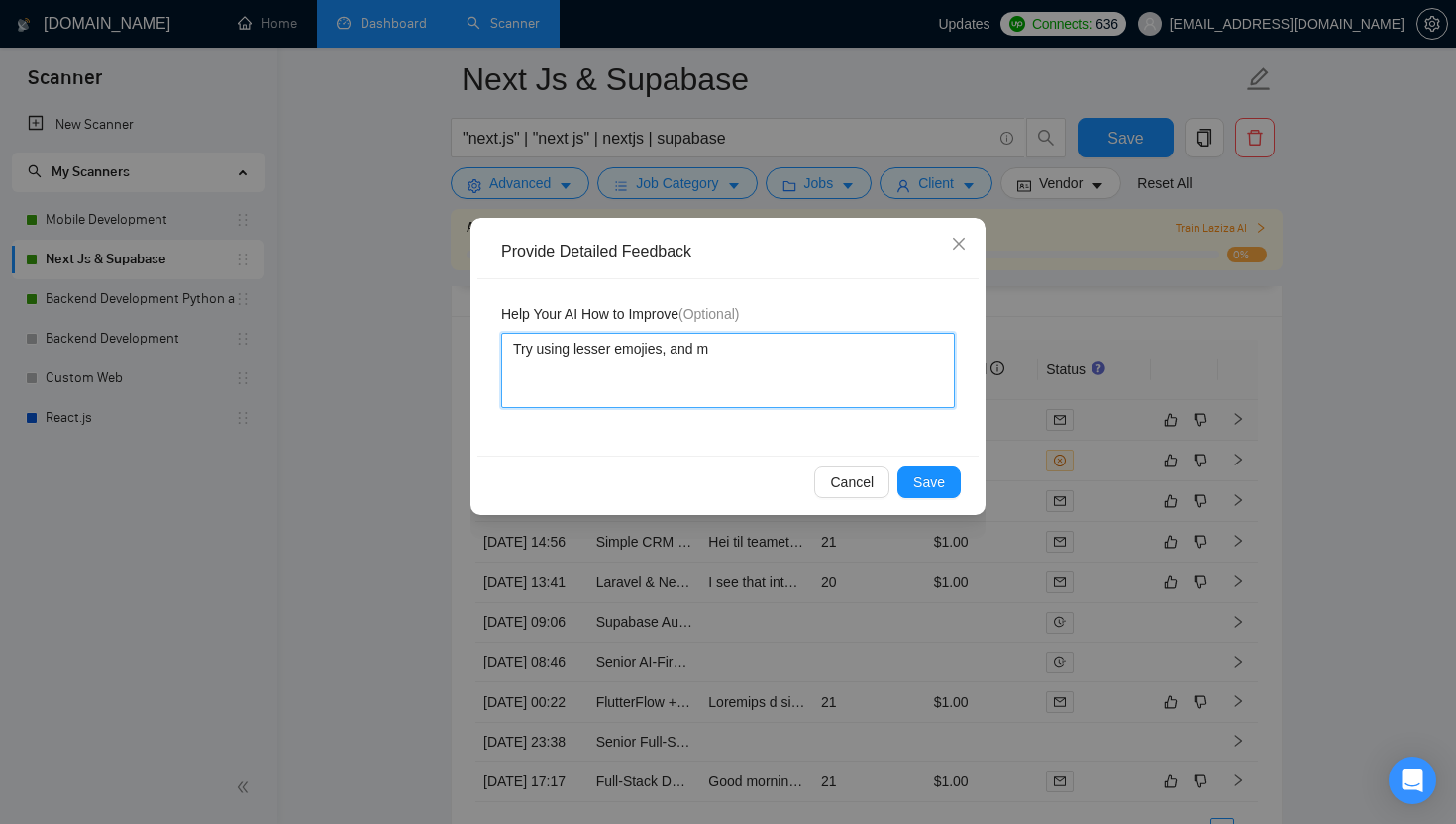 type 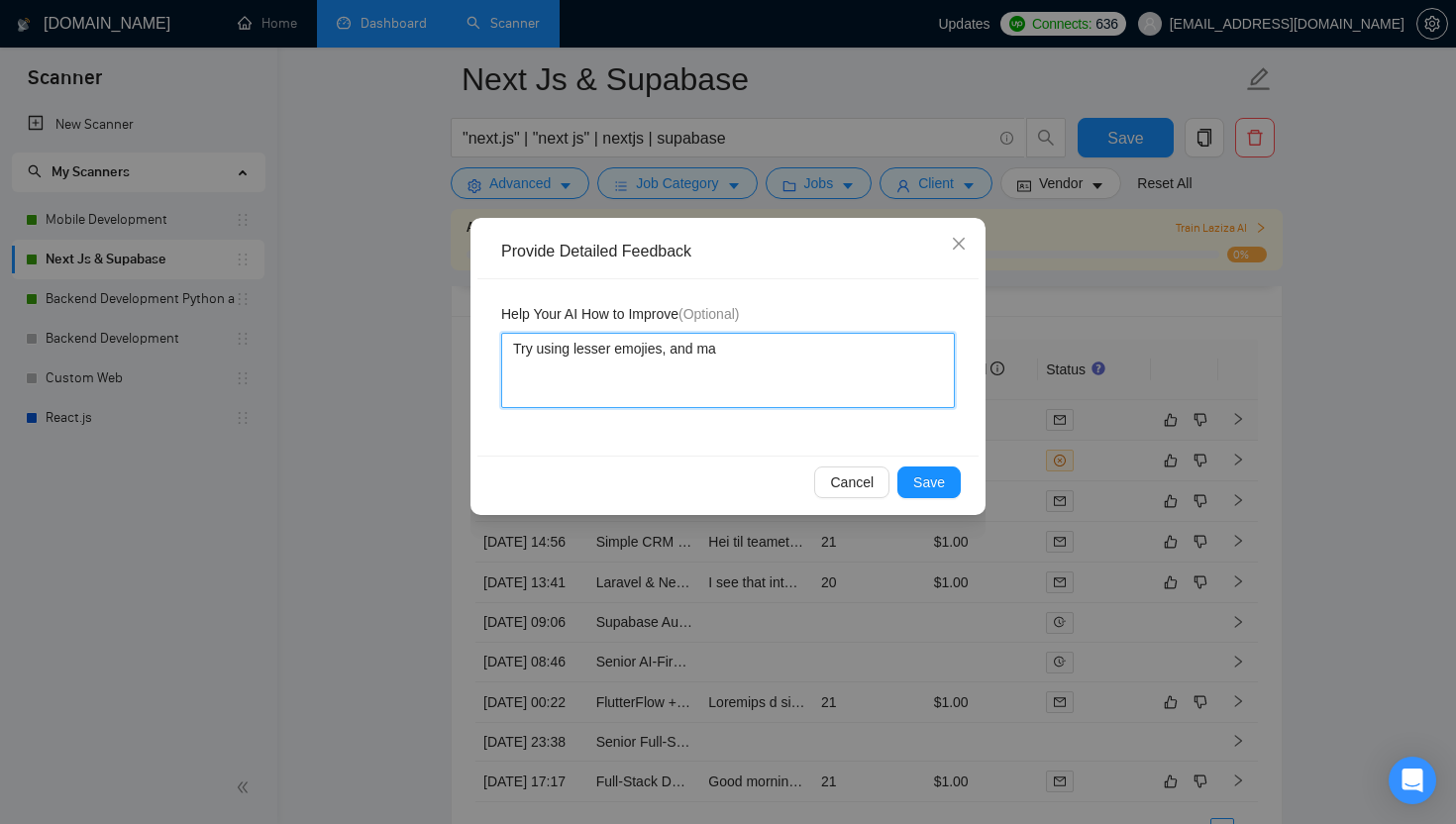 type on "Try using lesser emojies, and mak" 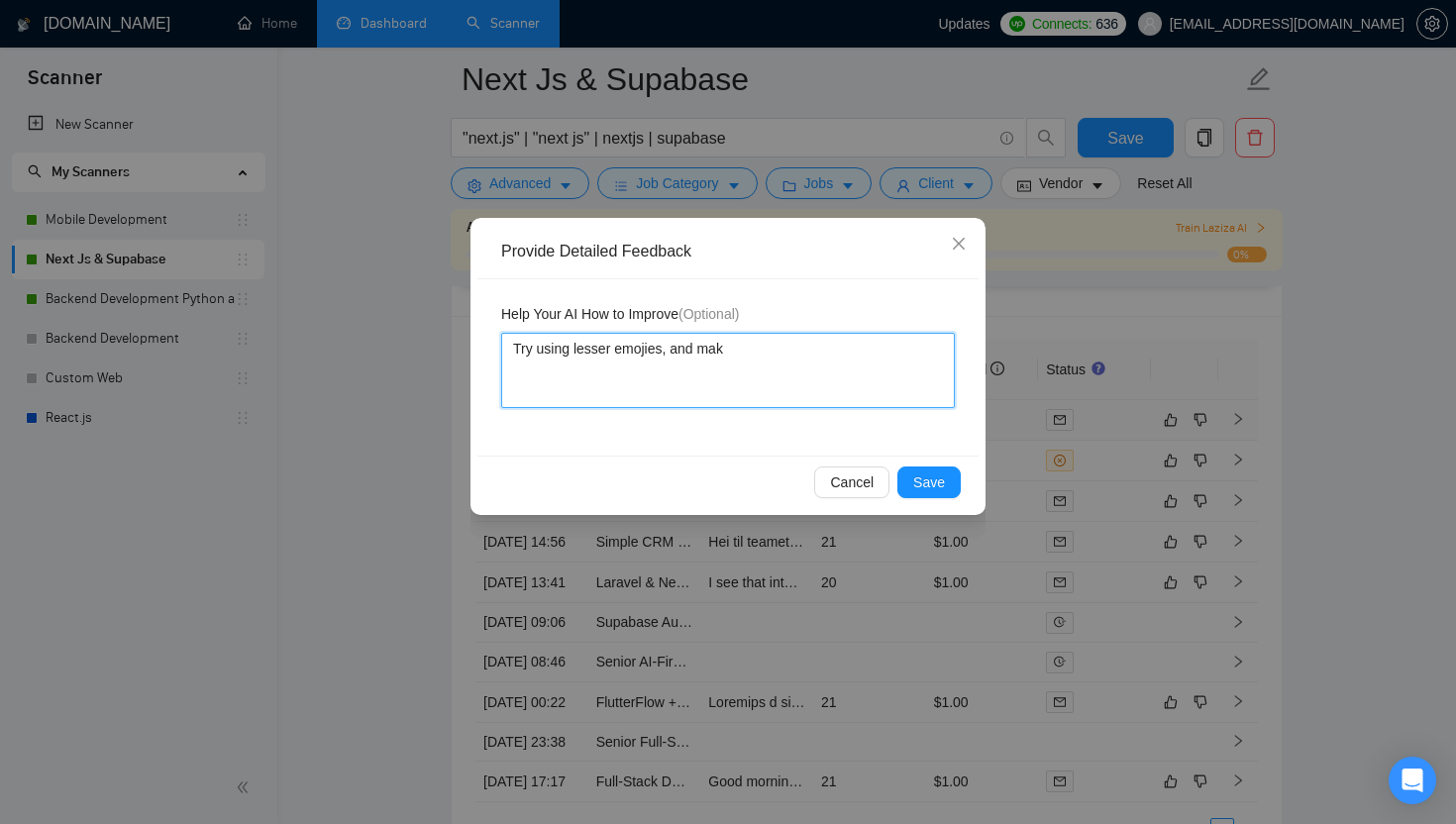 type 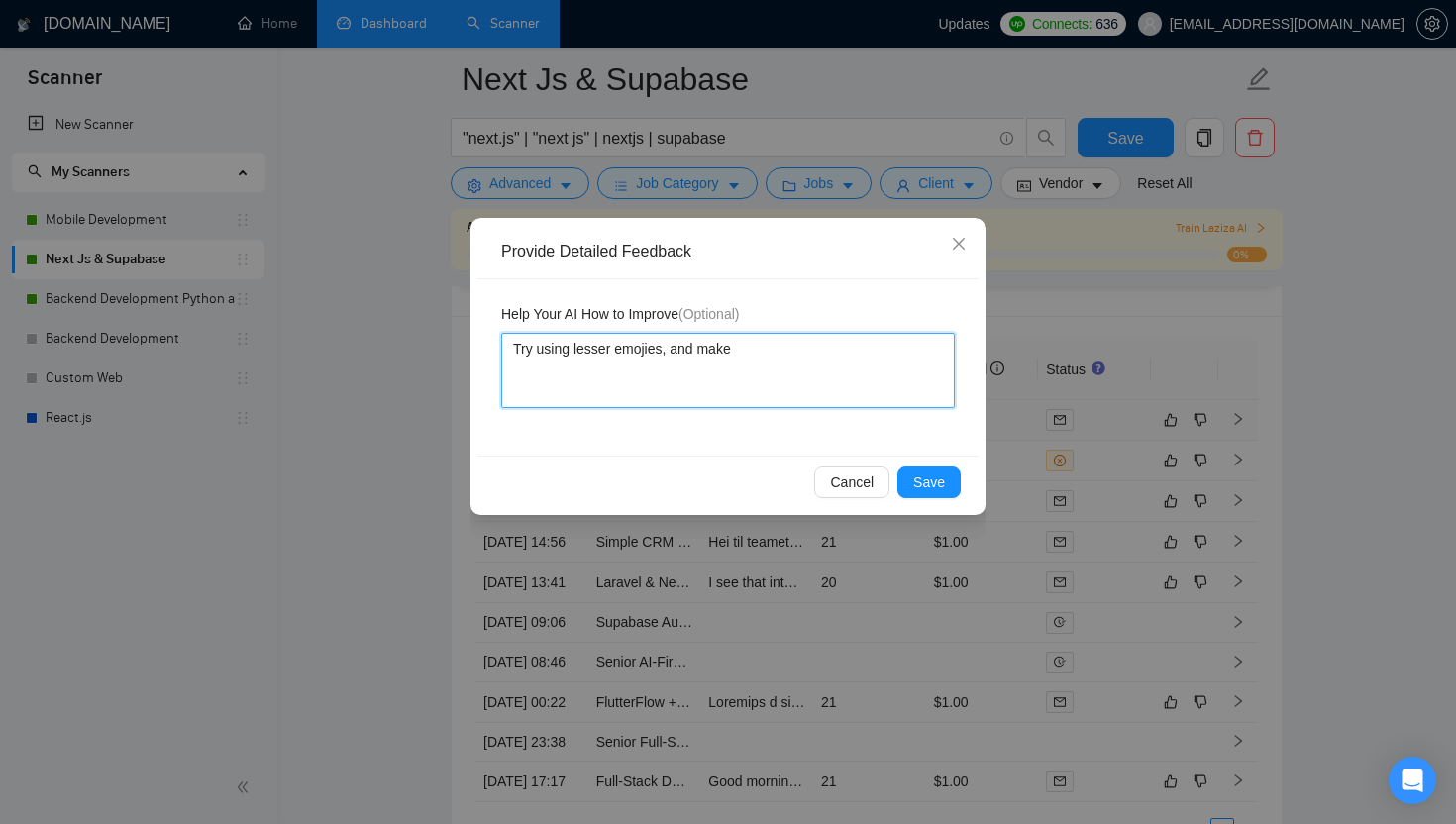 type 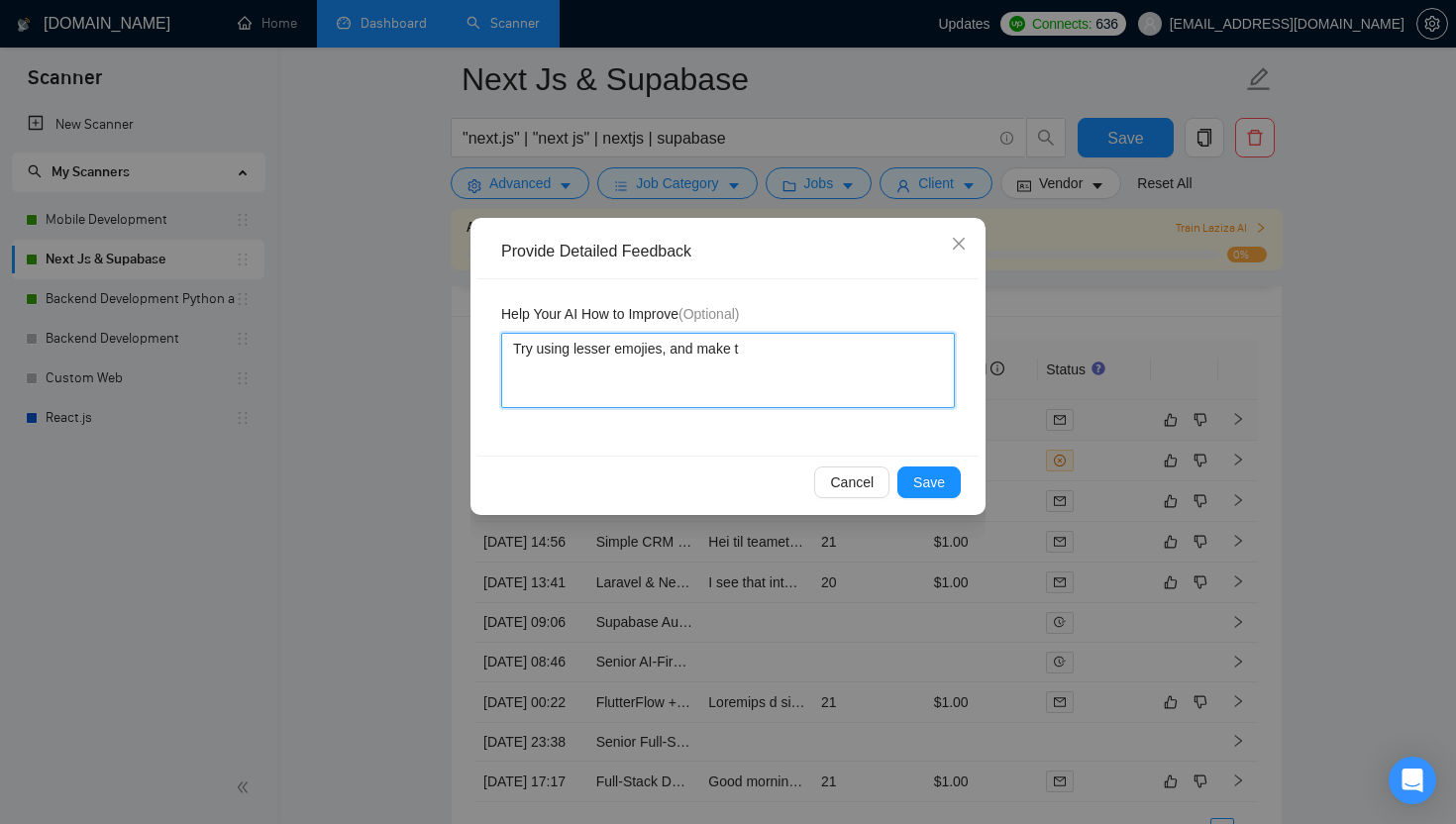 type 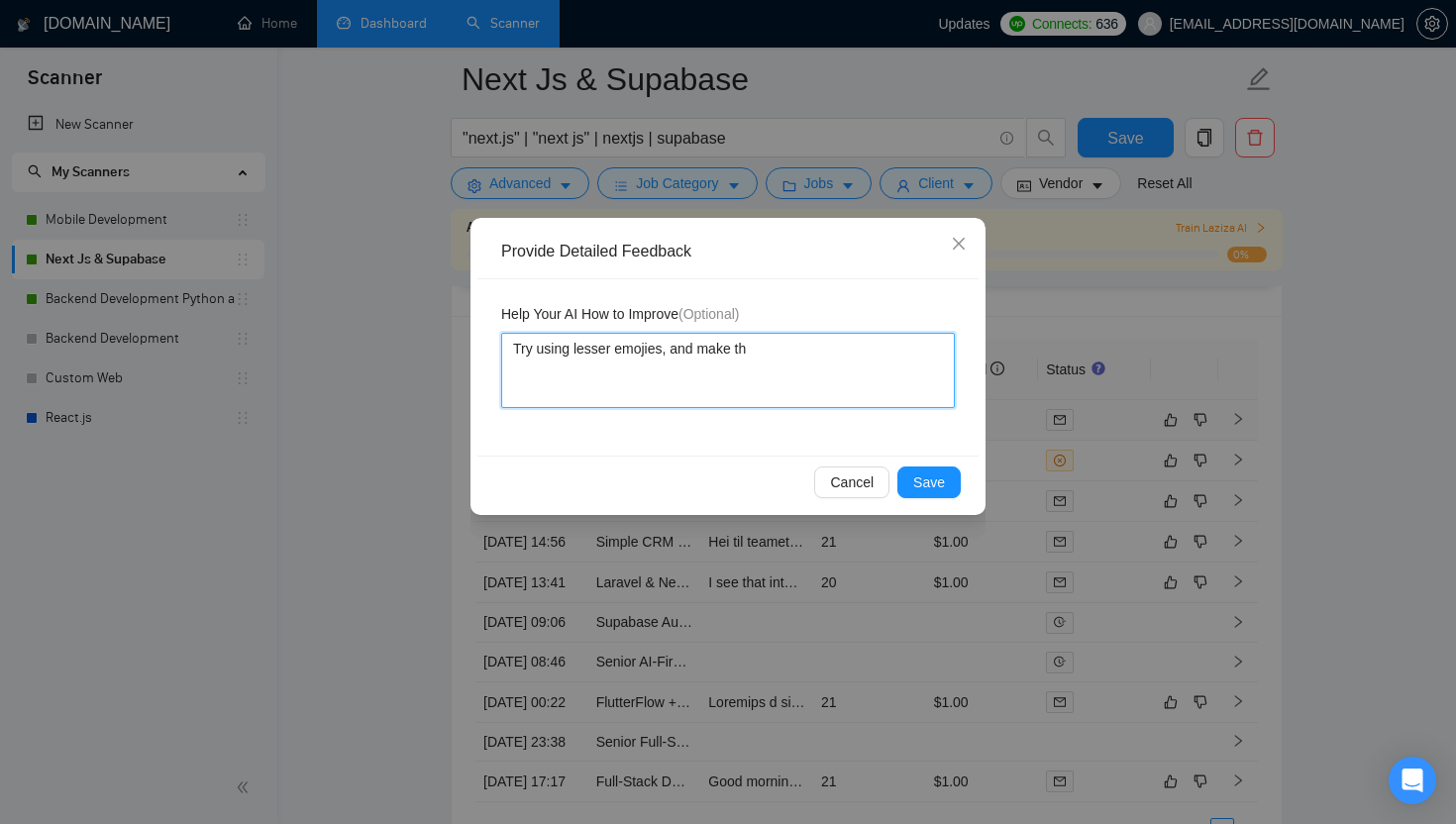 type 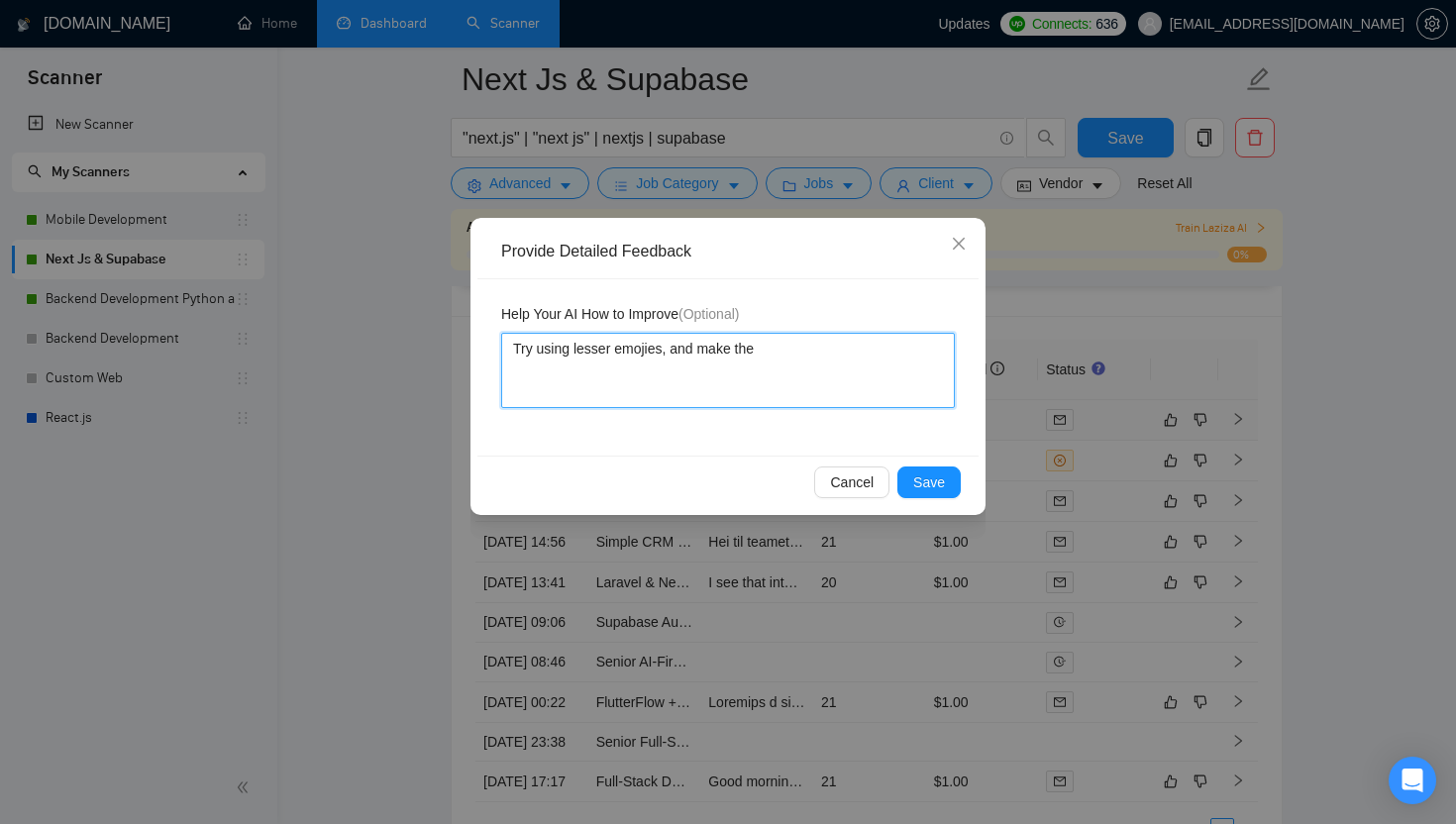 type 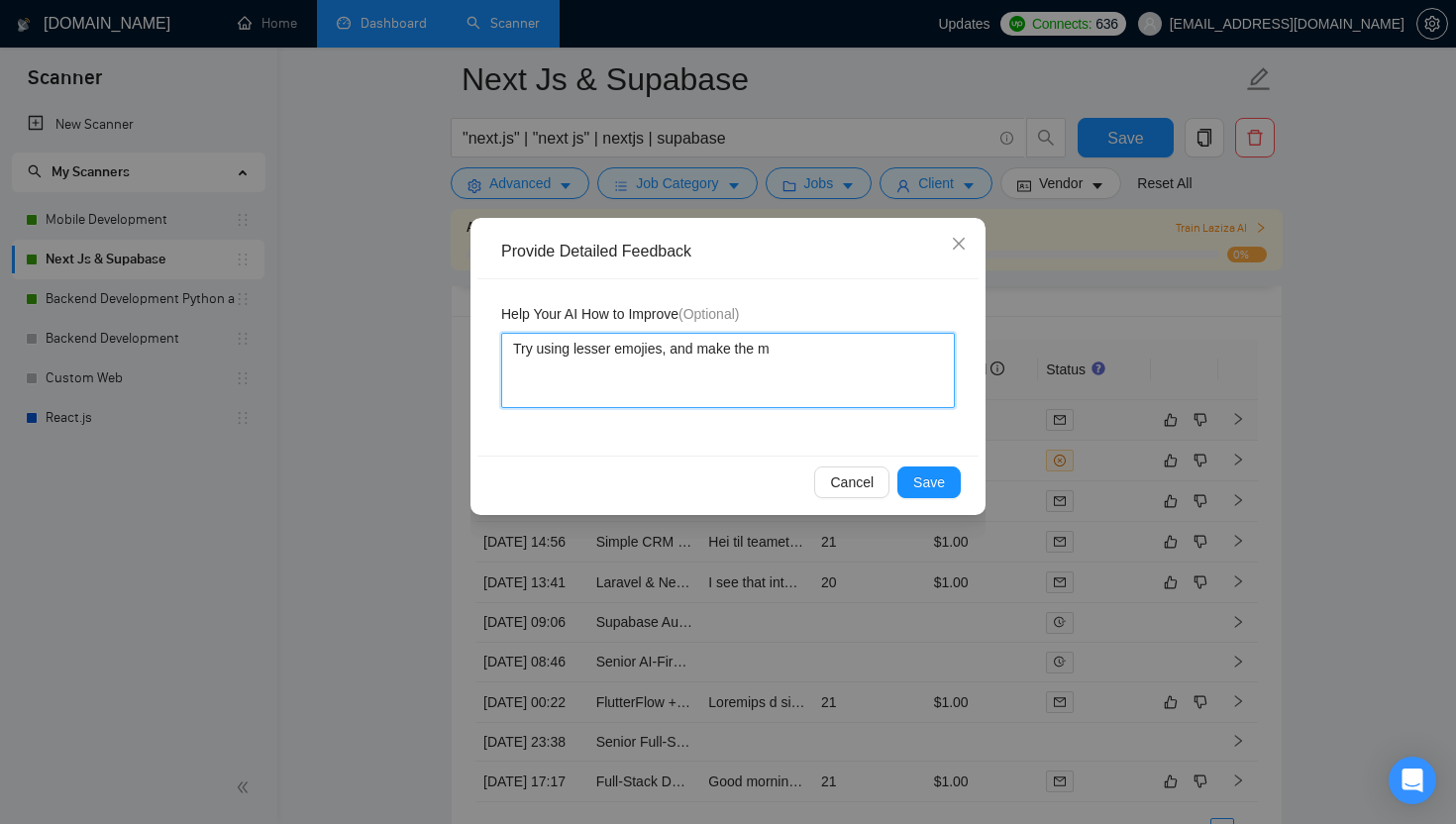 type 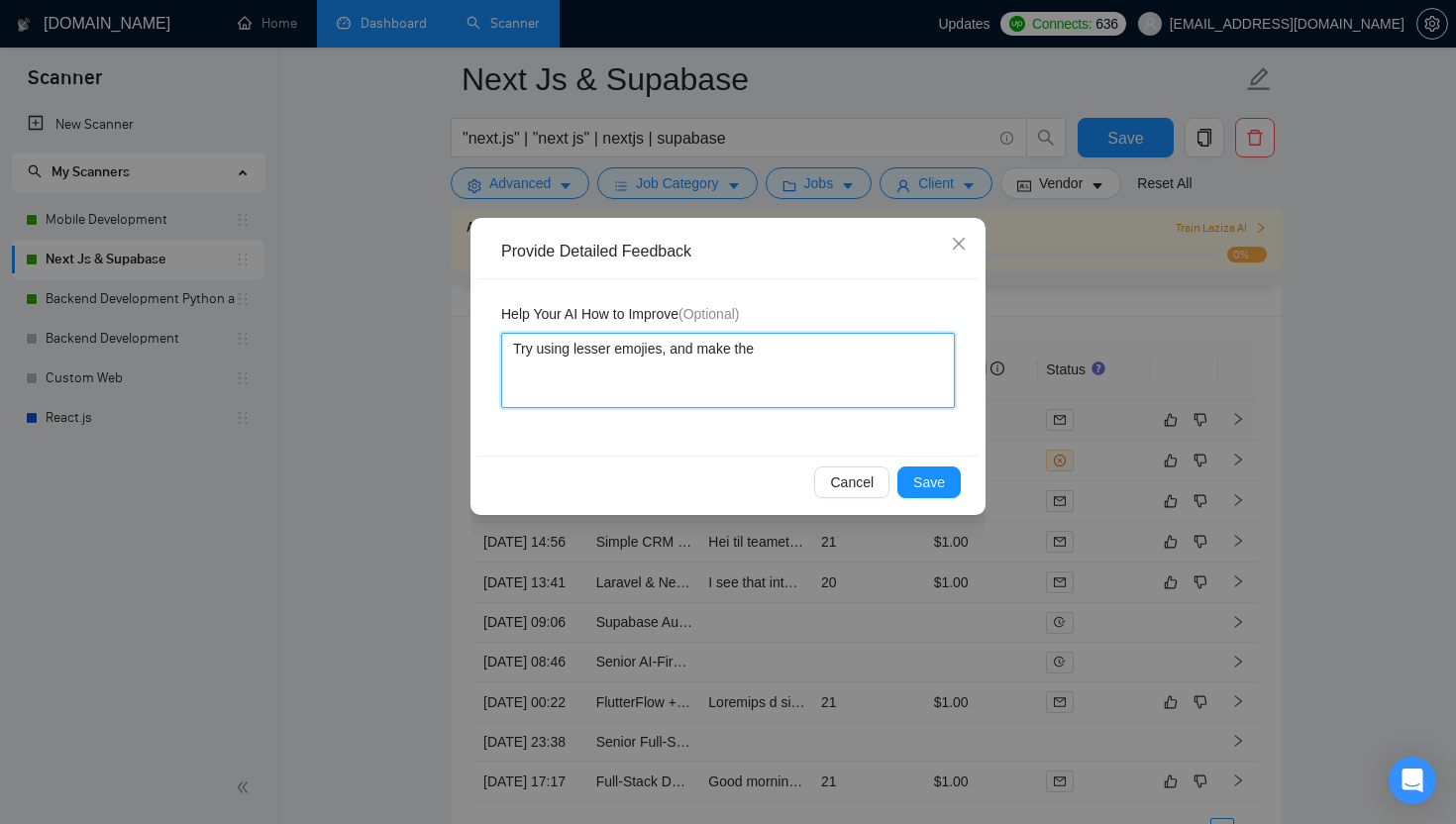 type 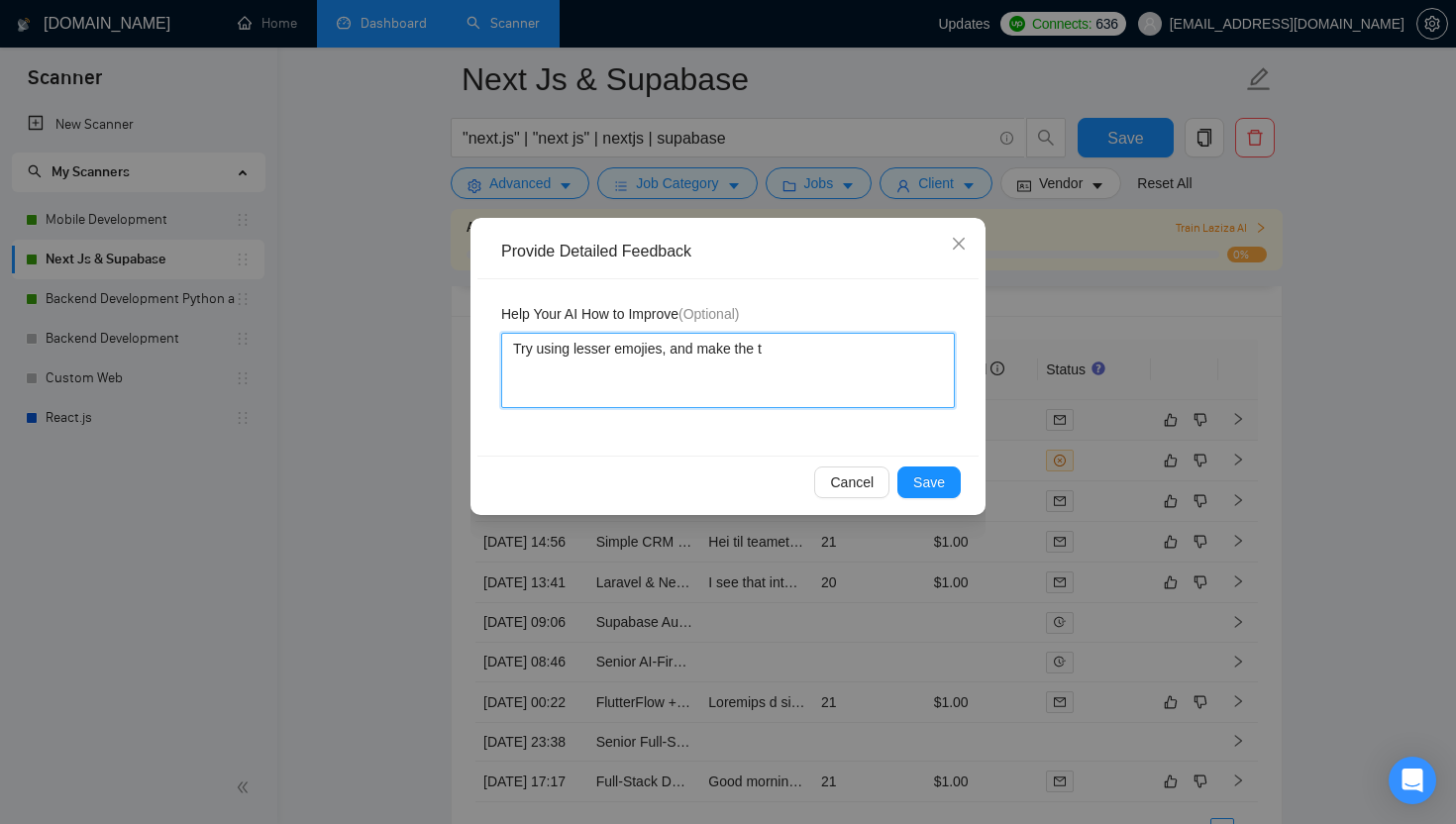 type on "Try using lesser emojies, and make the to" 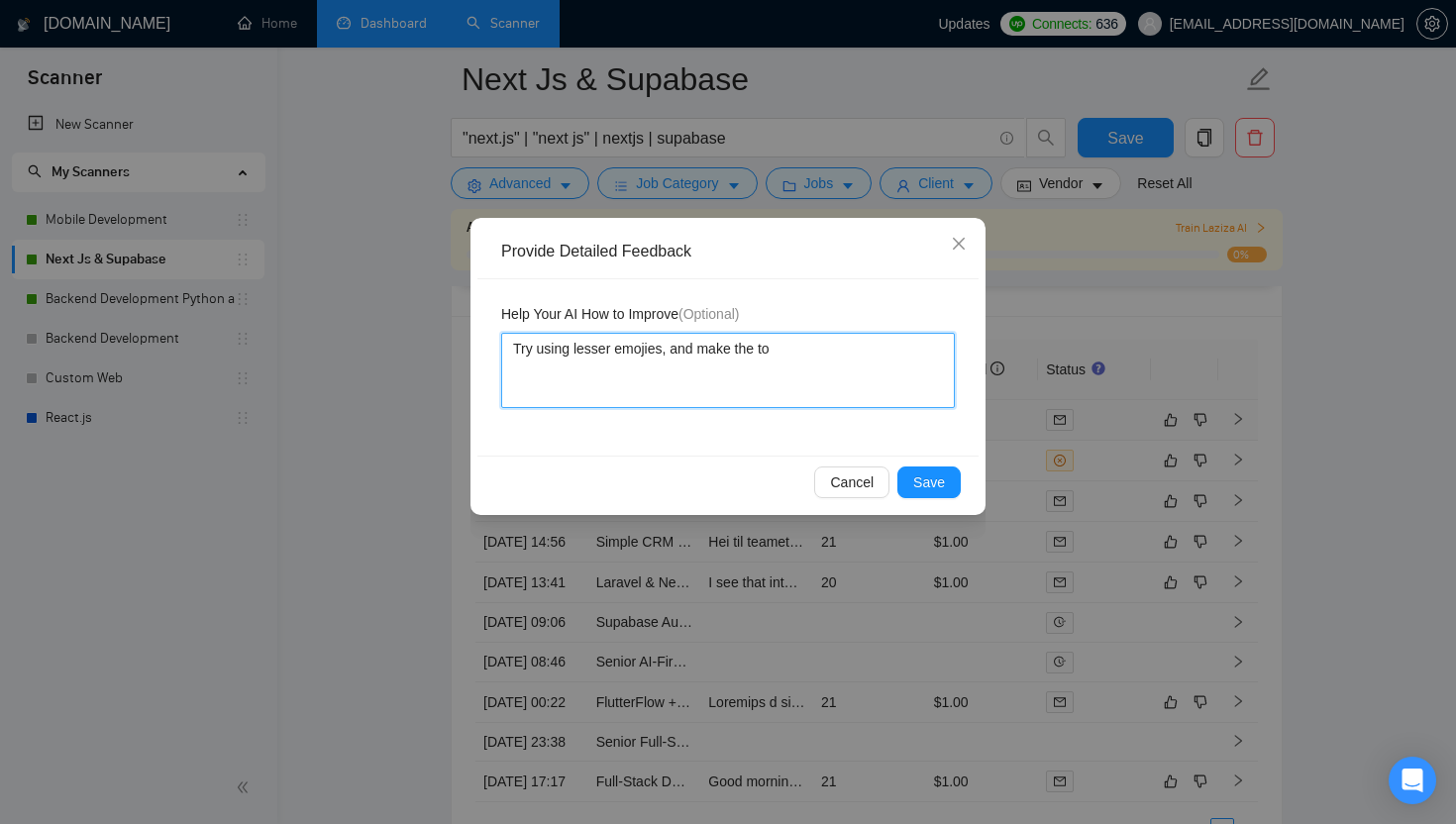 type 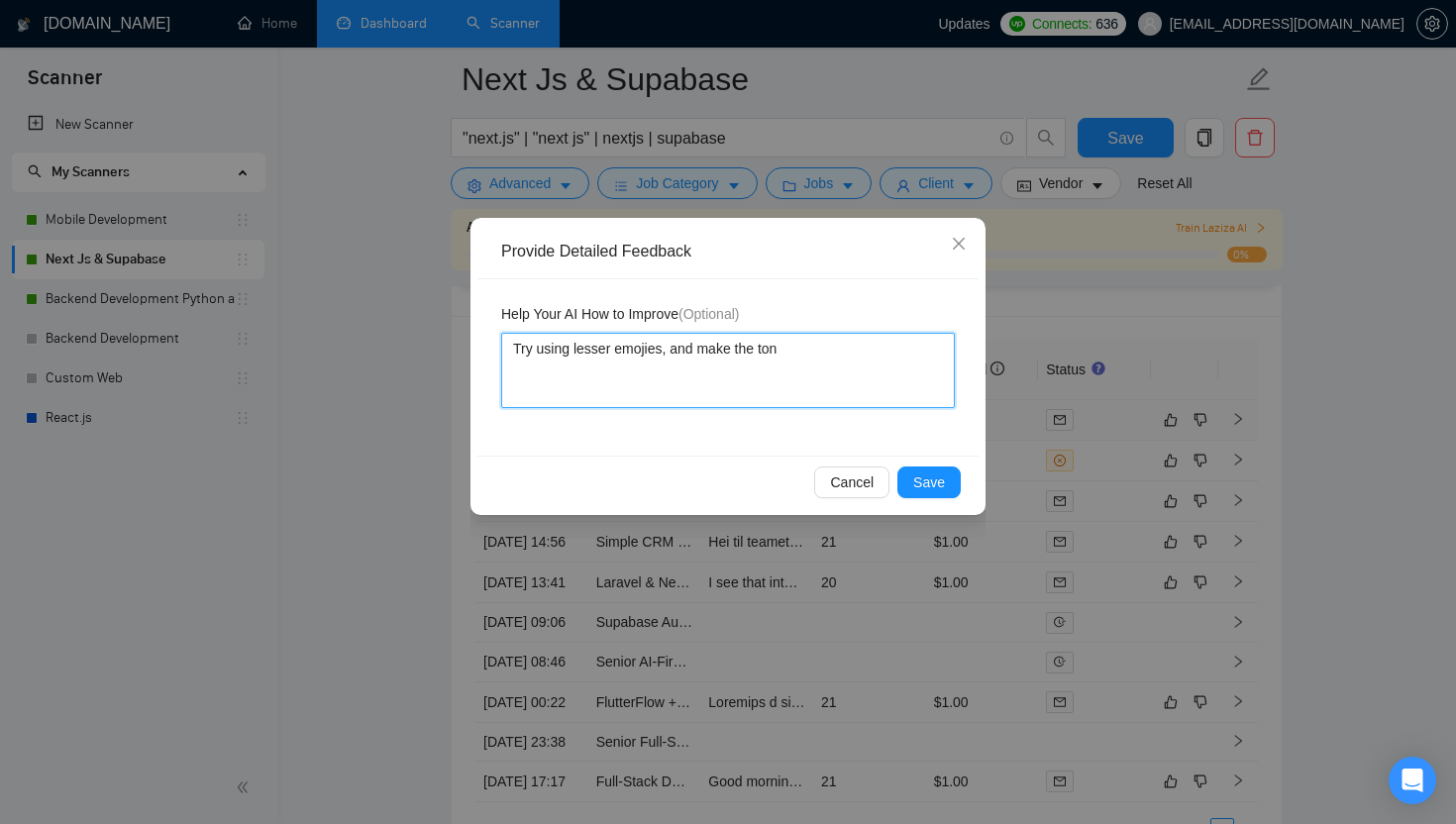 type 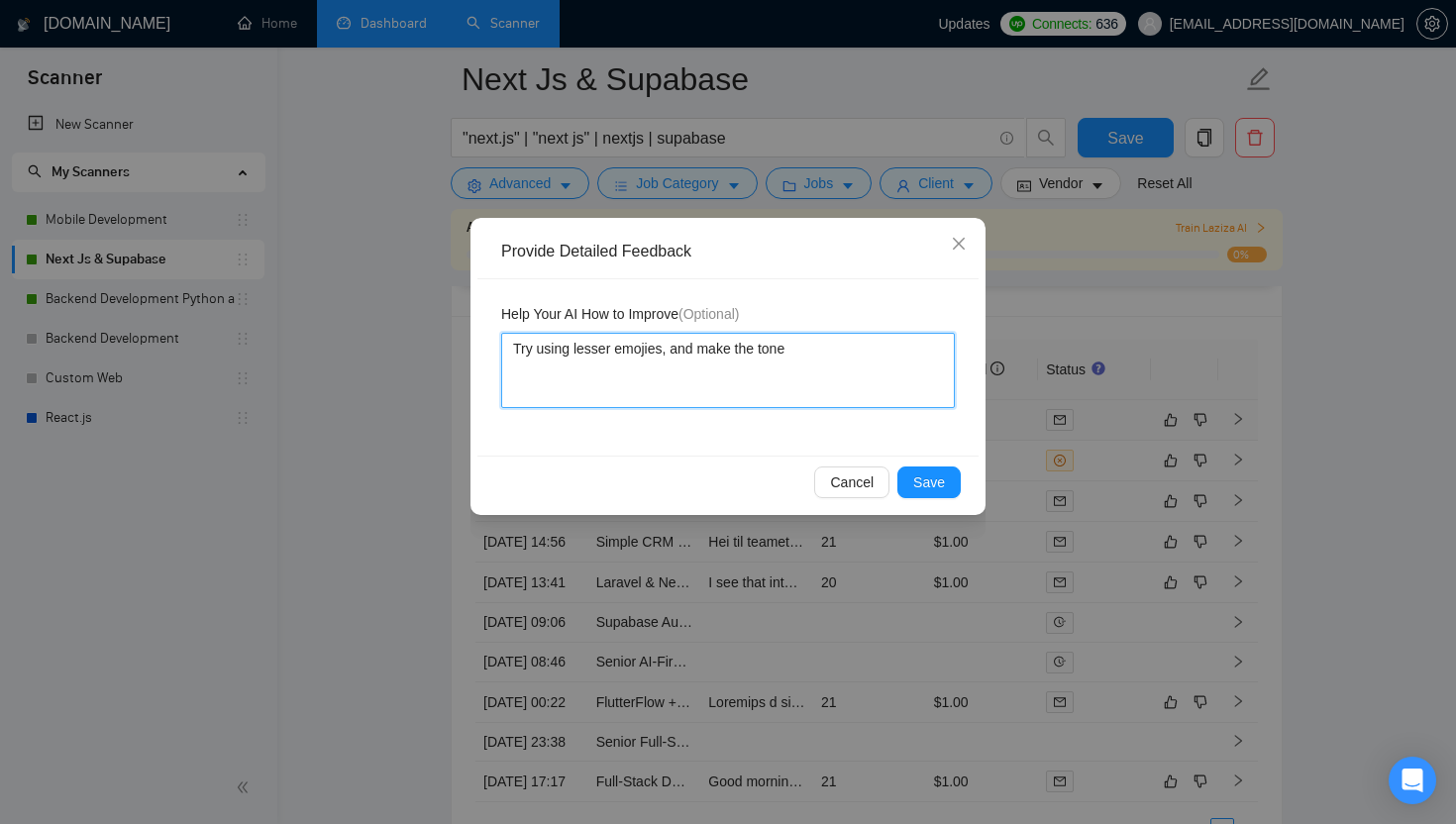 type 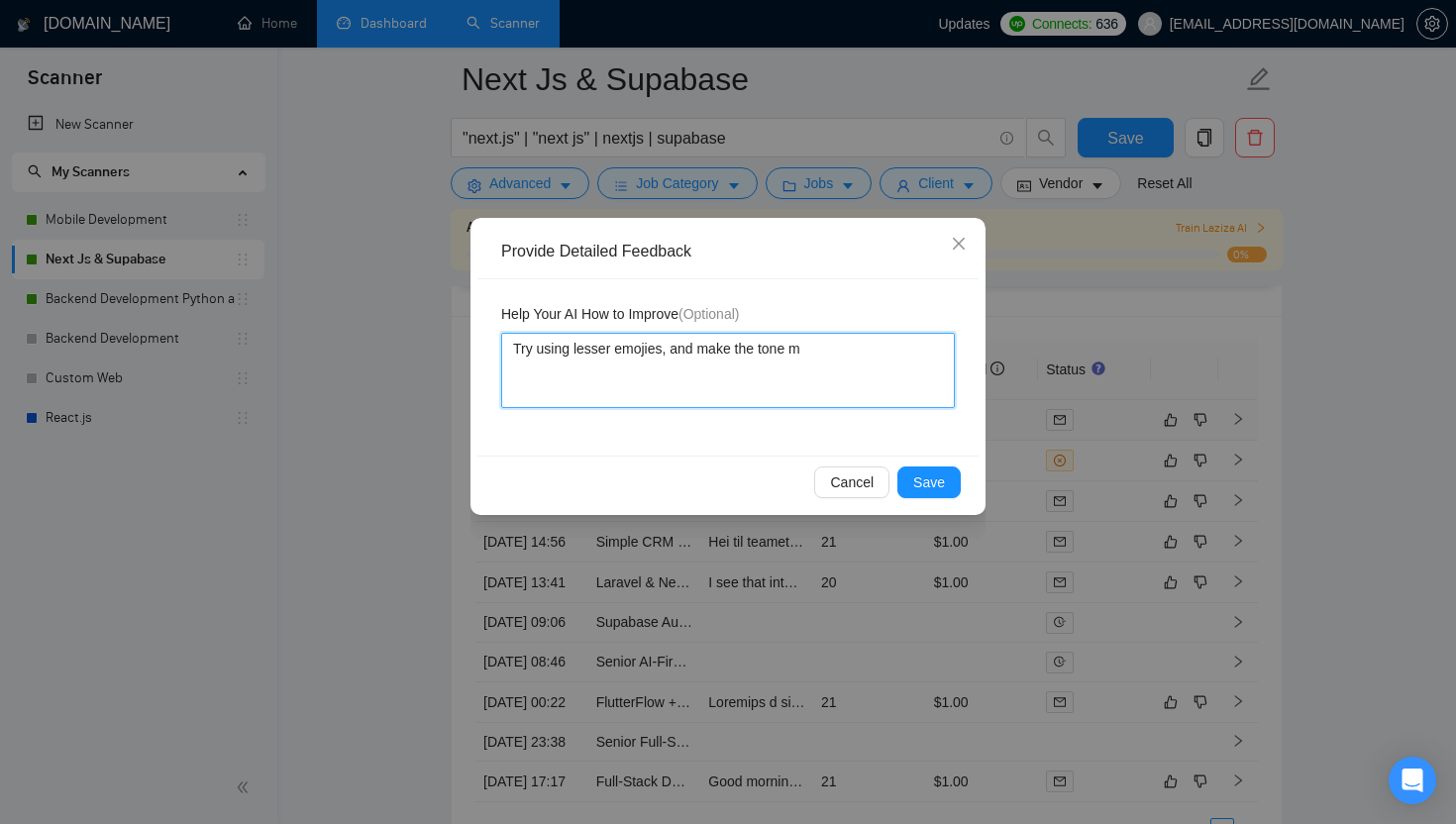 type 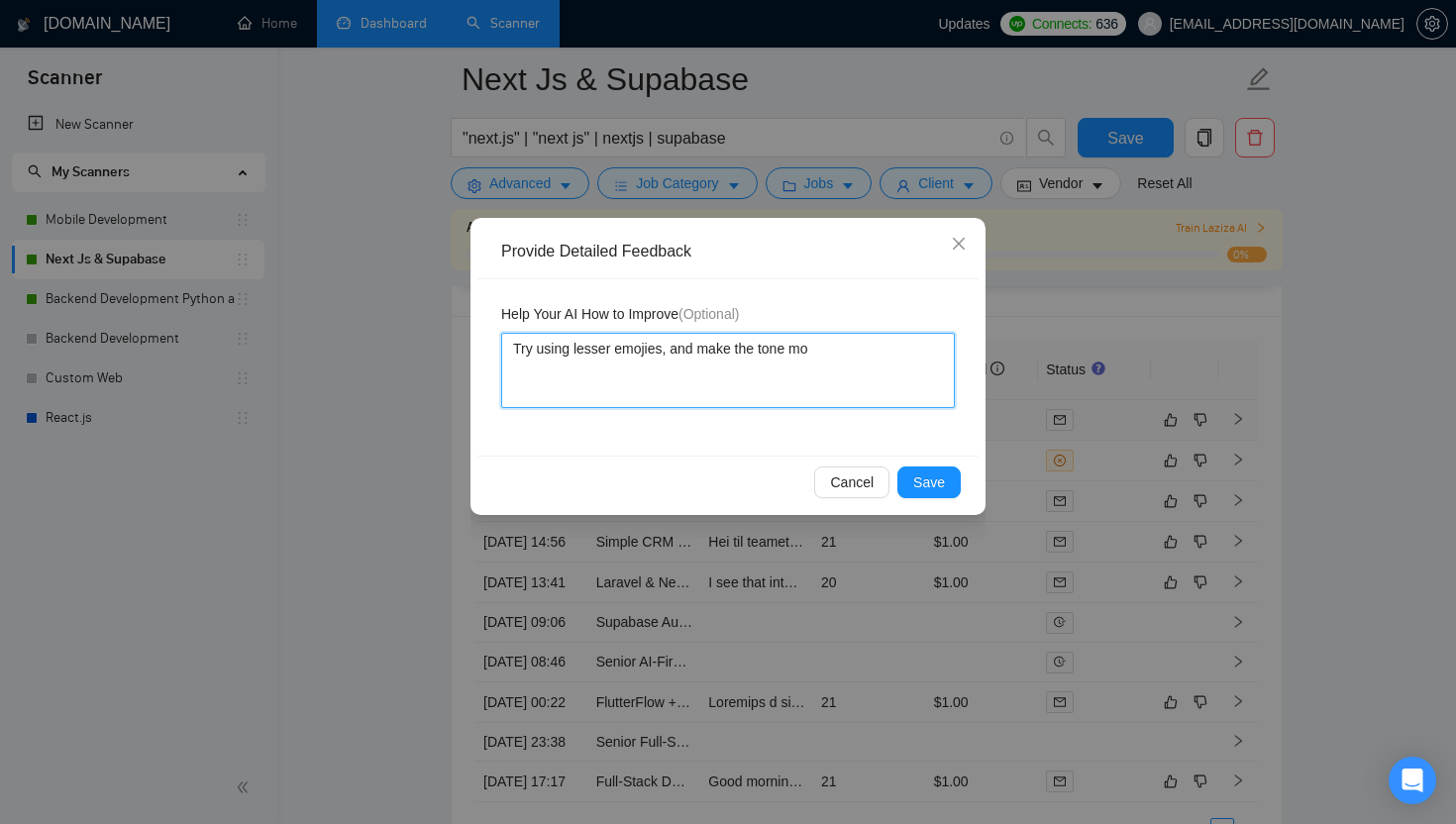 type on "Try using lesser emojies, and make the tone mor" 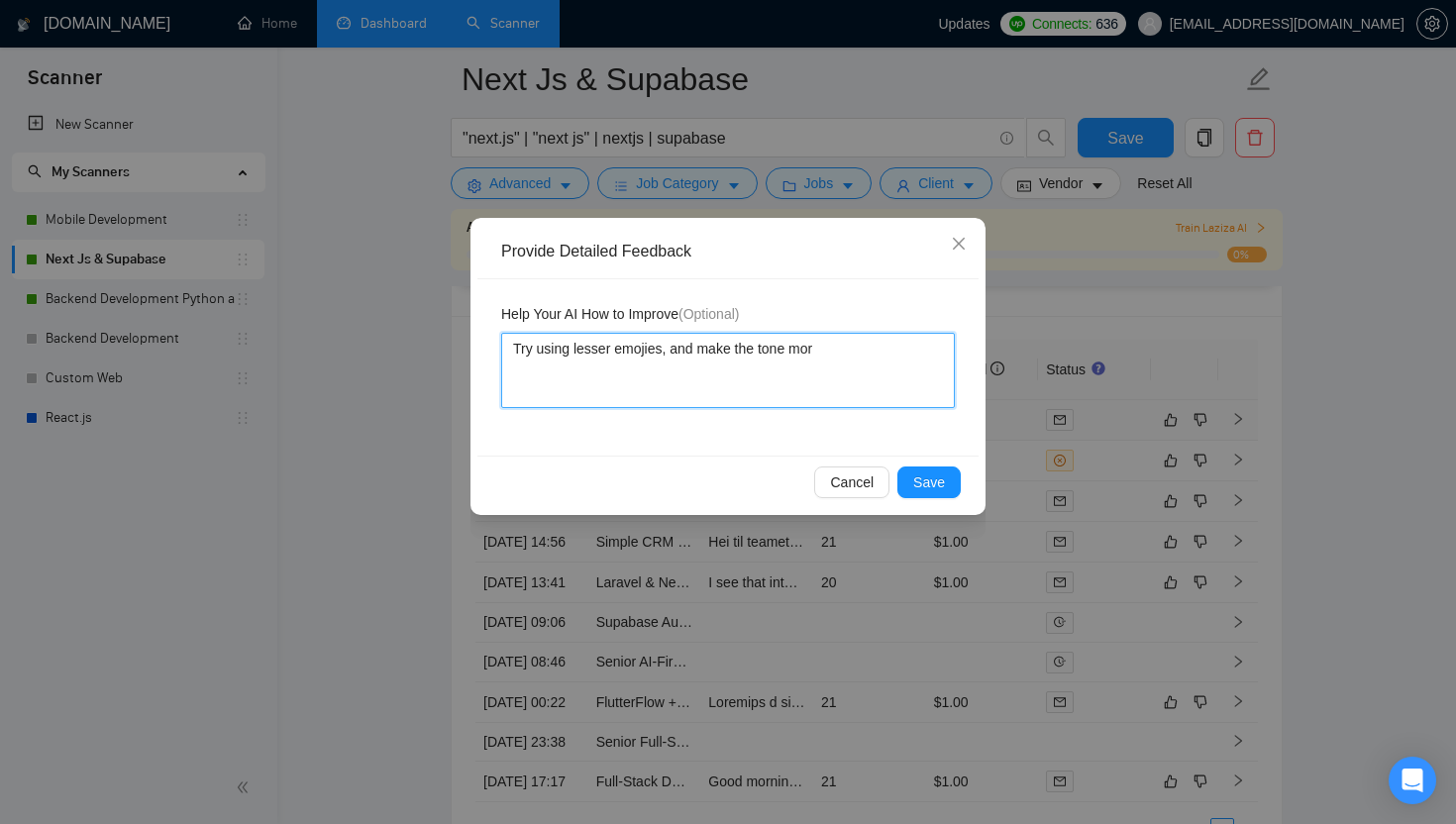 type 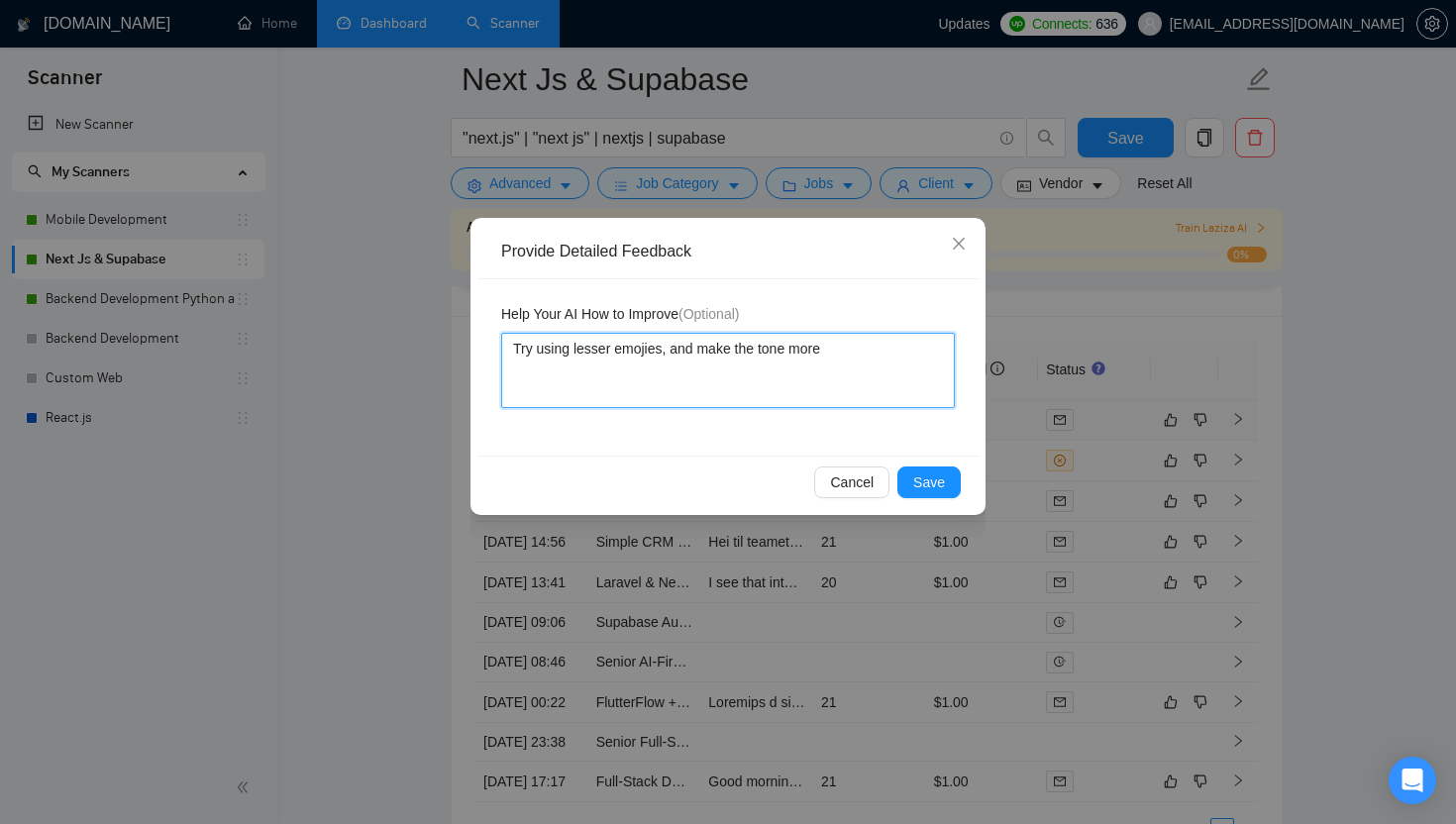 type 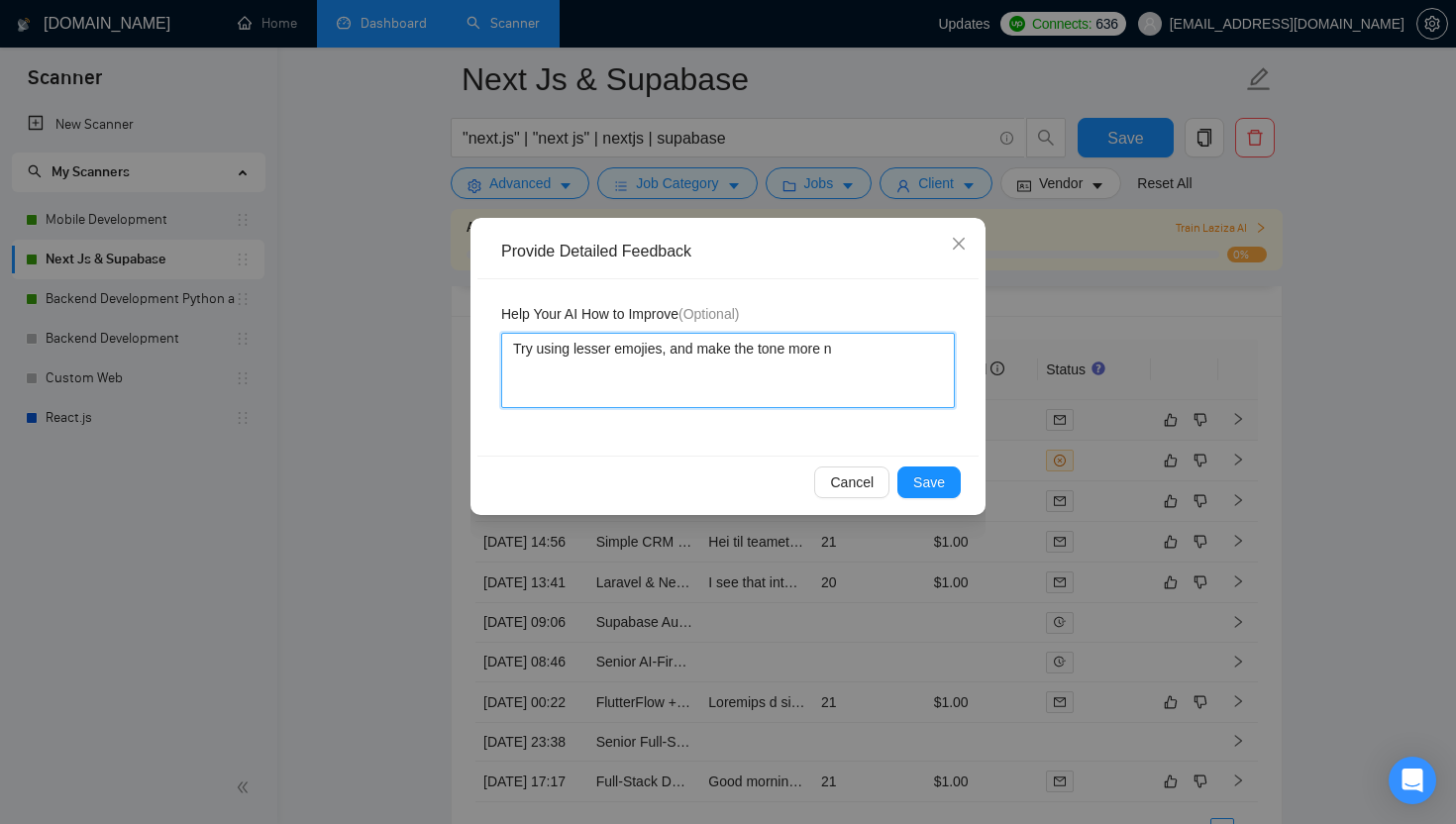 type 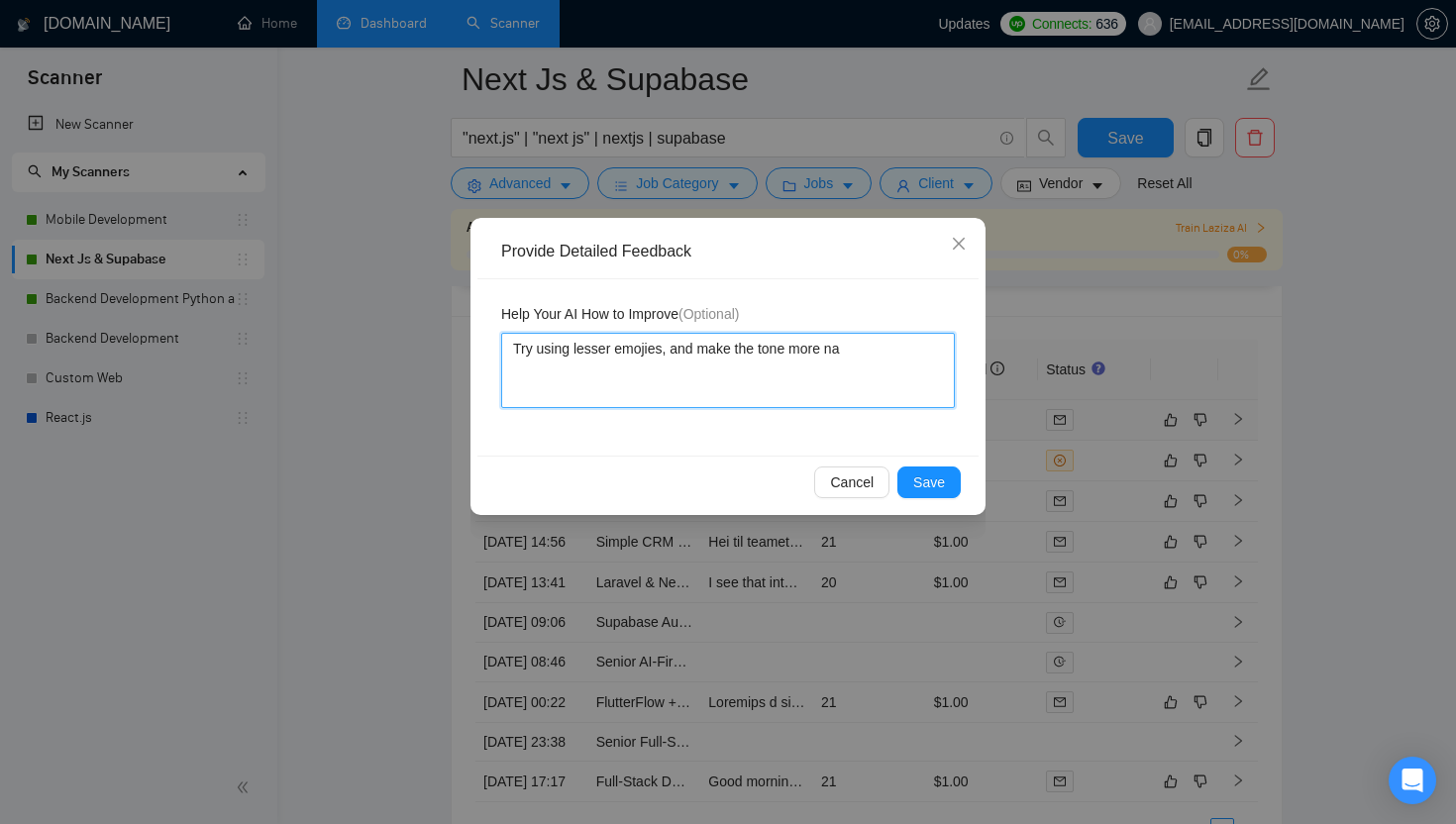 type 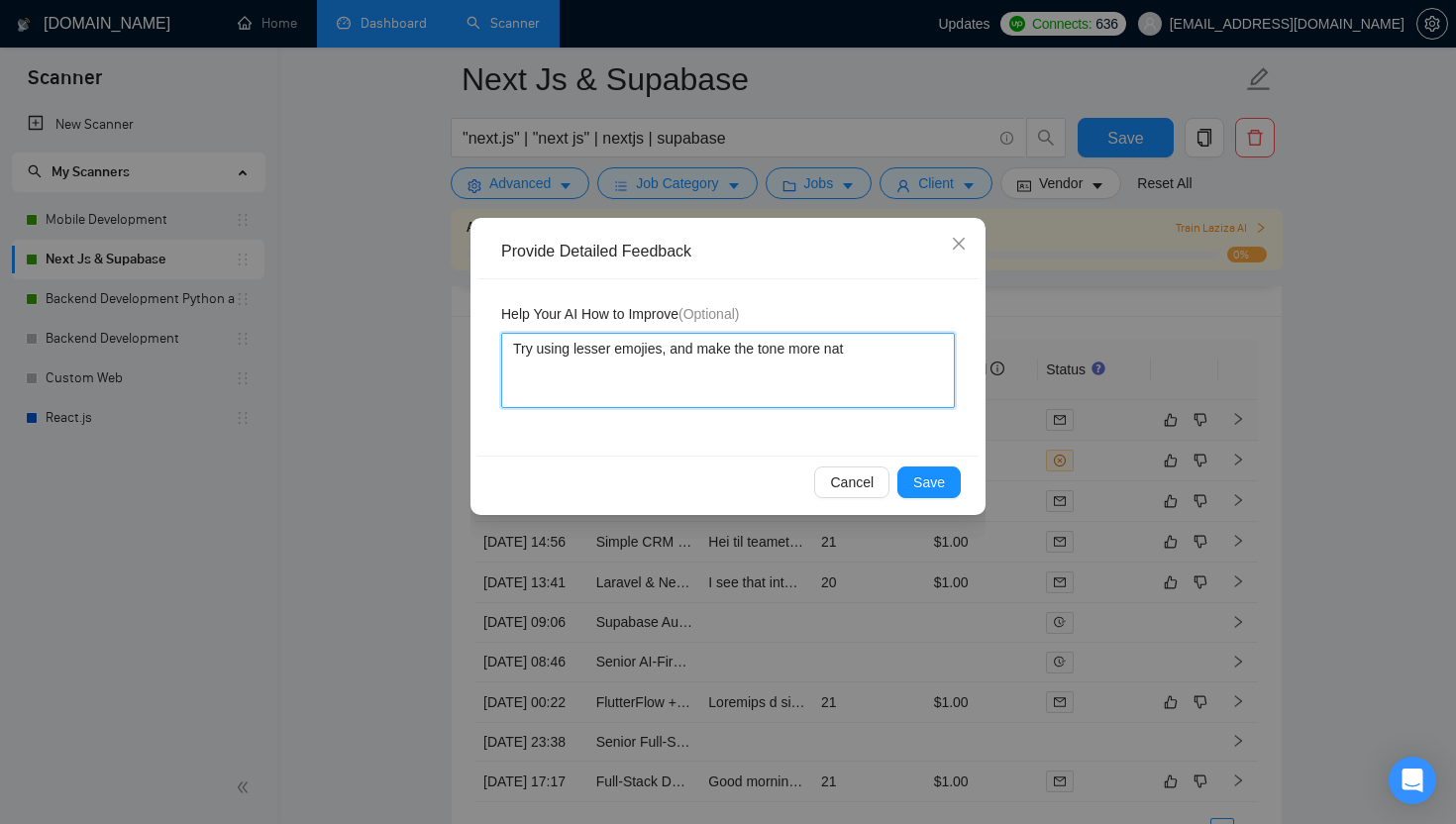 type 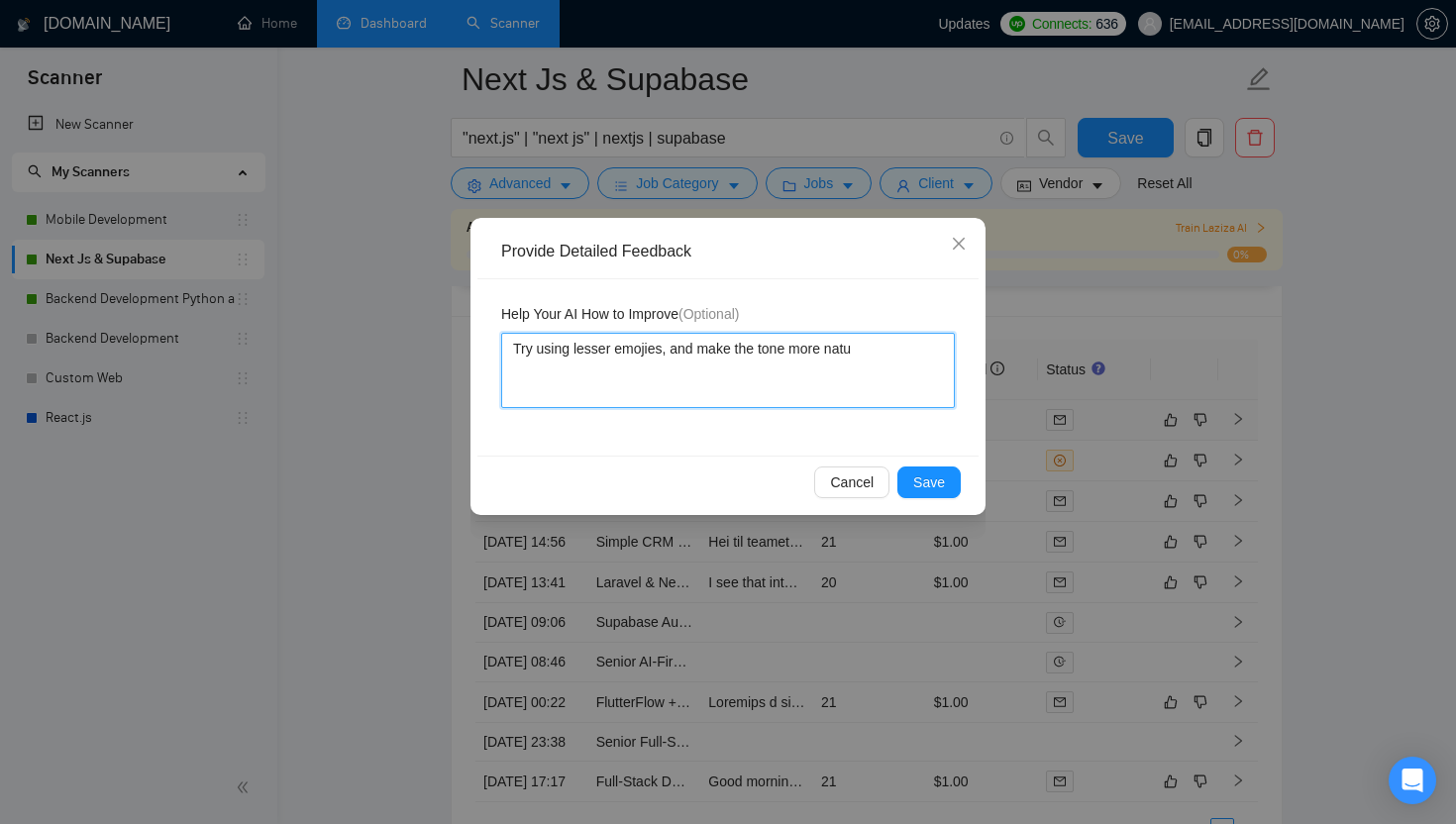 type 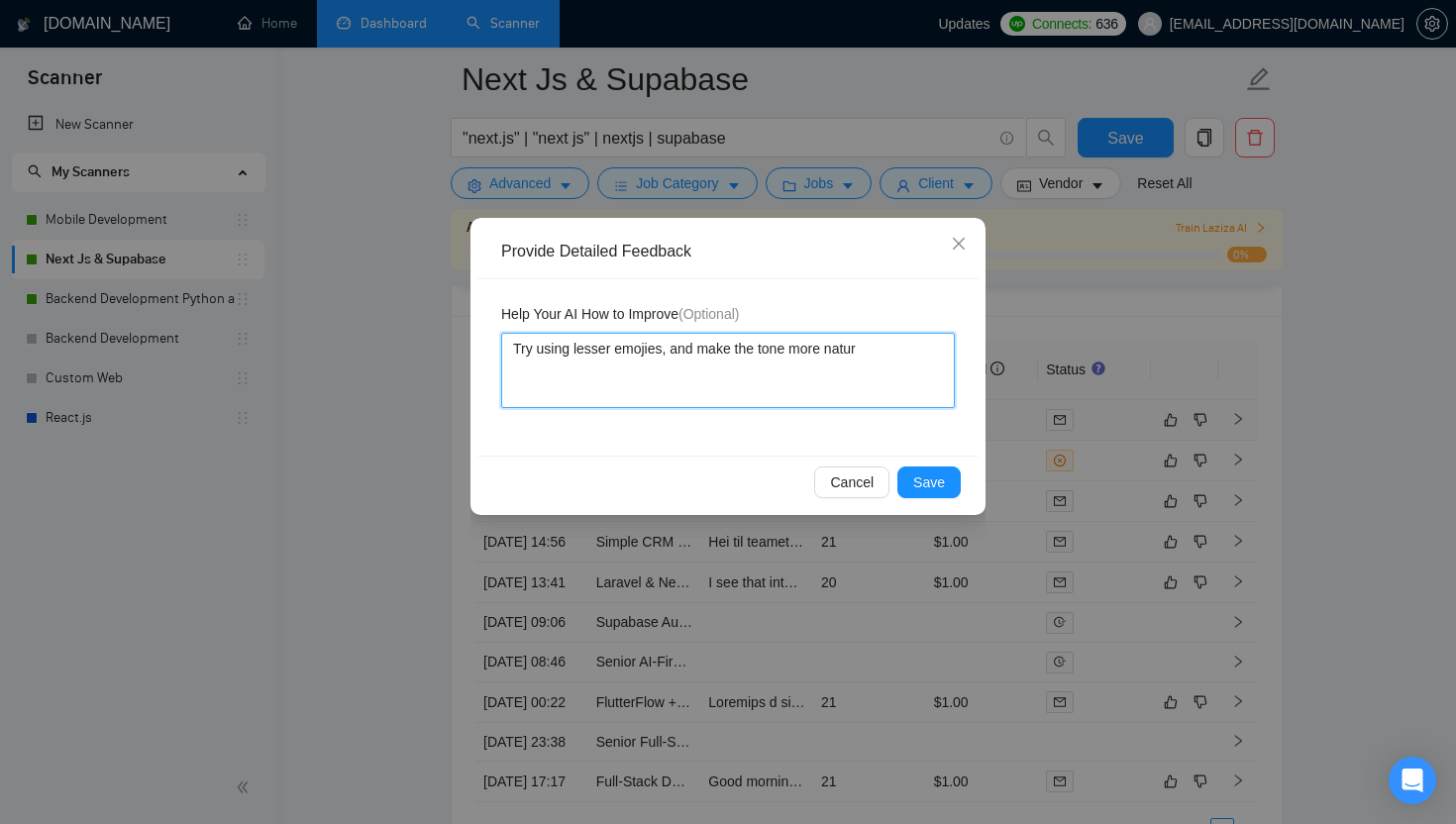 type 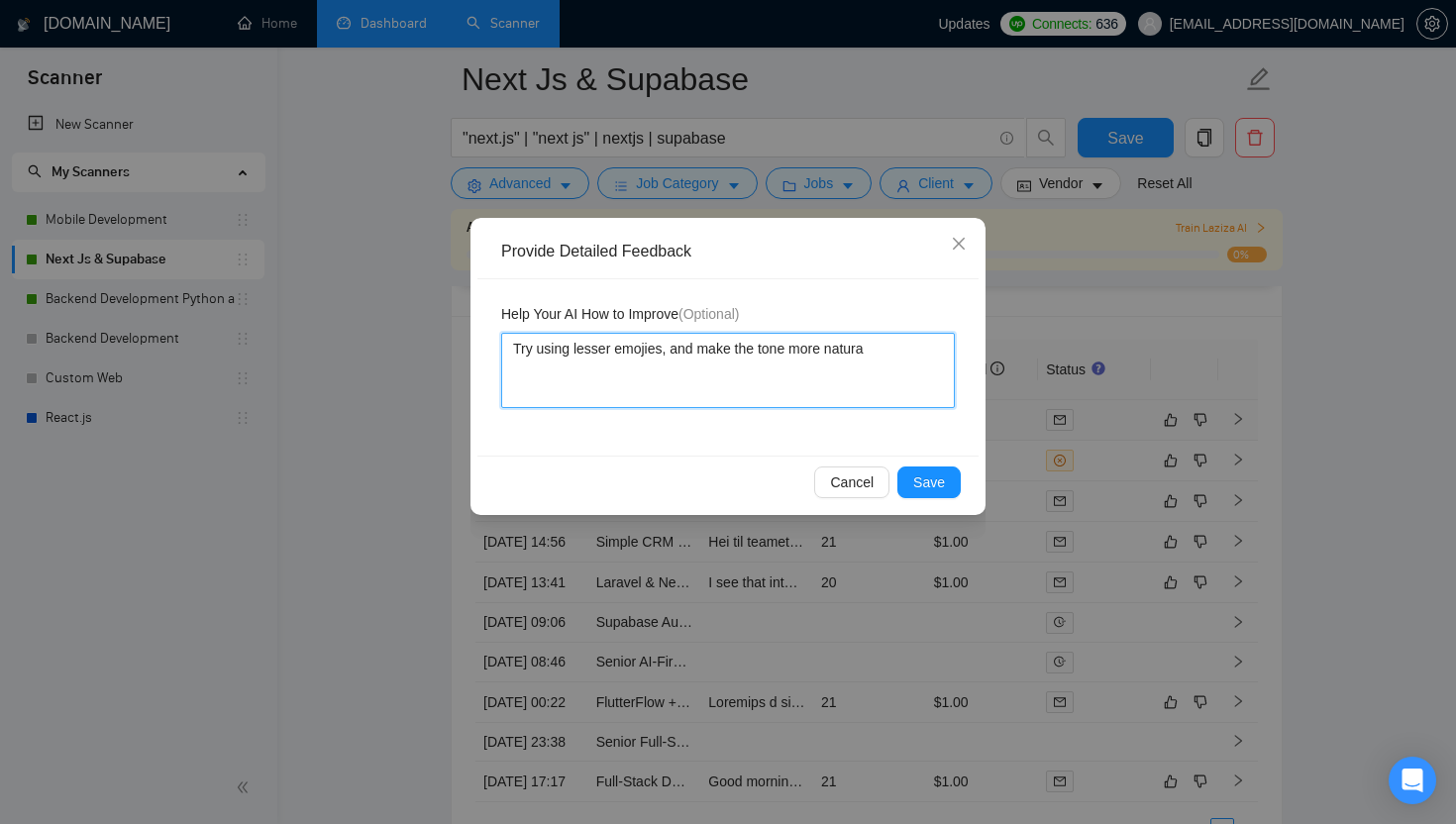 type 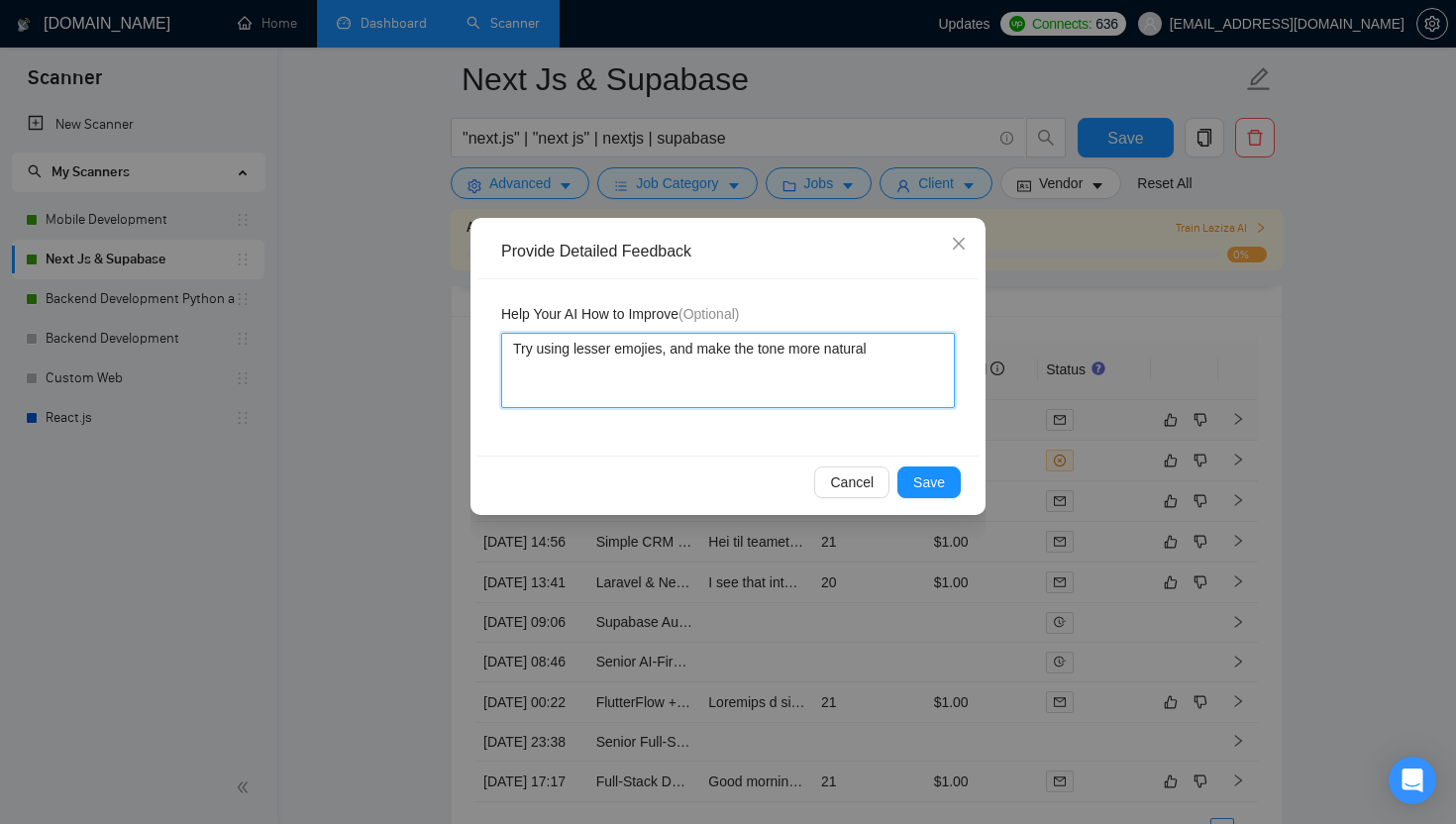 type 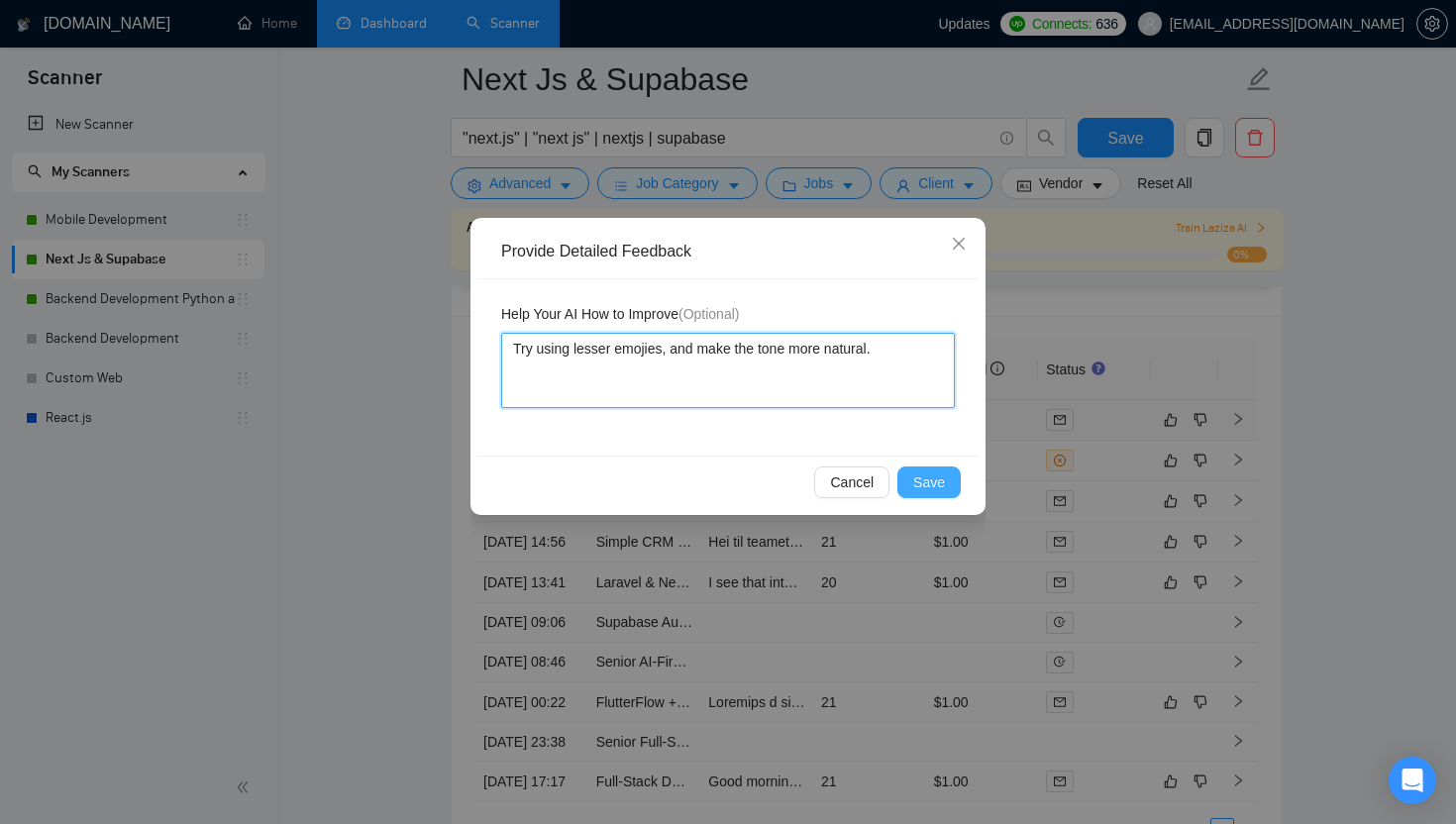 type on "Try using lesser emojies, and make the tone more natural." 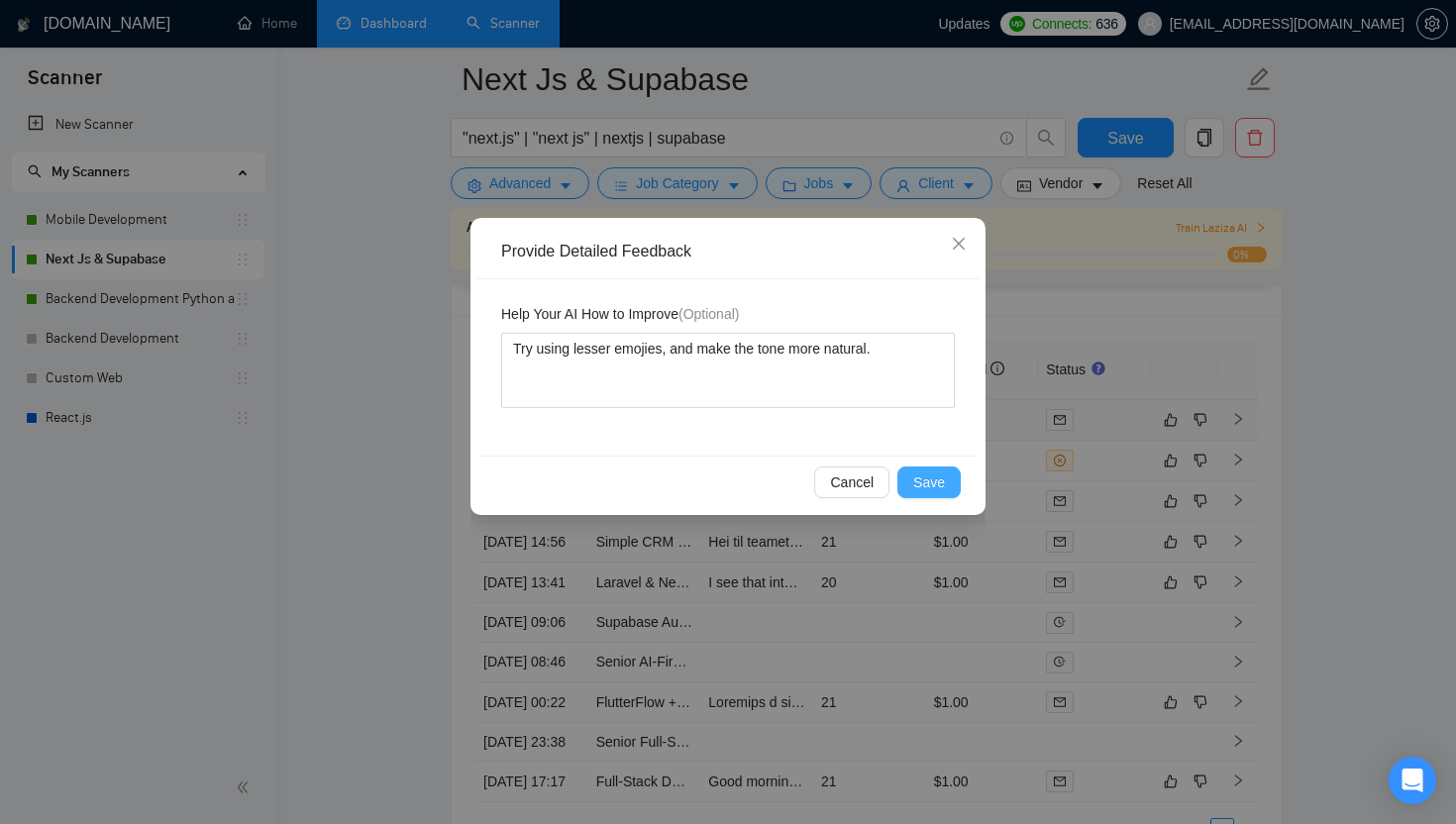 click on "Save" at bounding box center [929, 482] 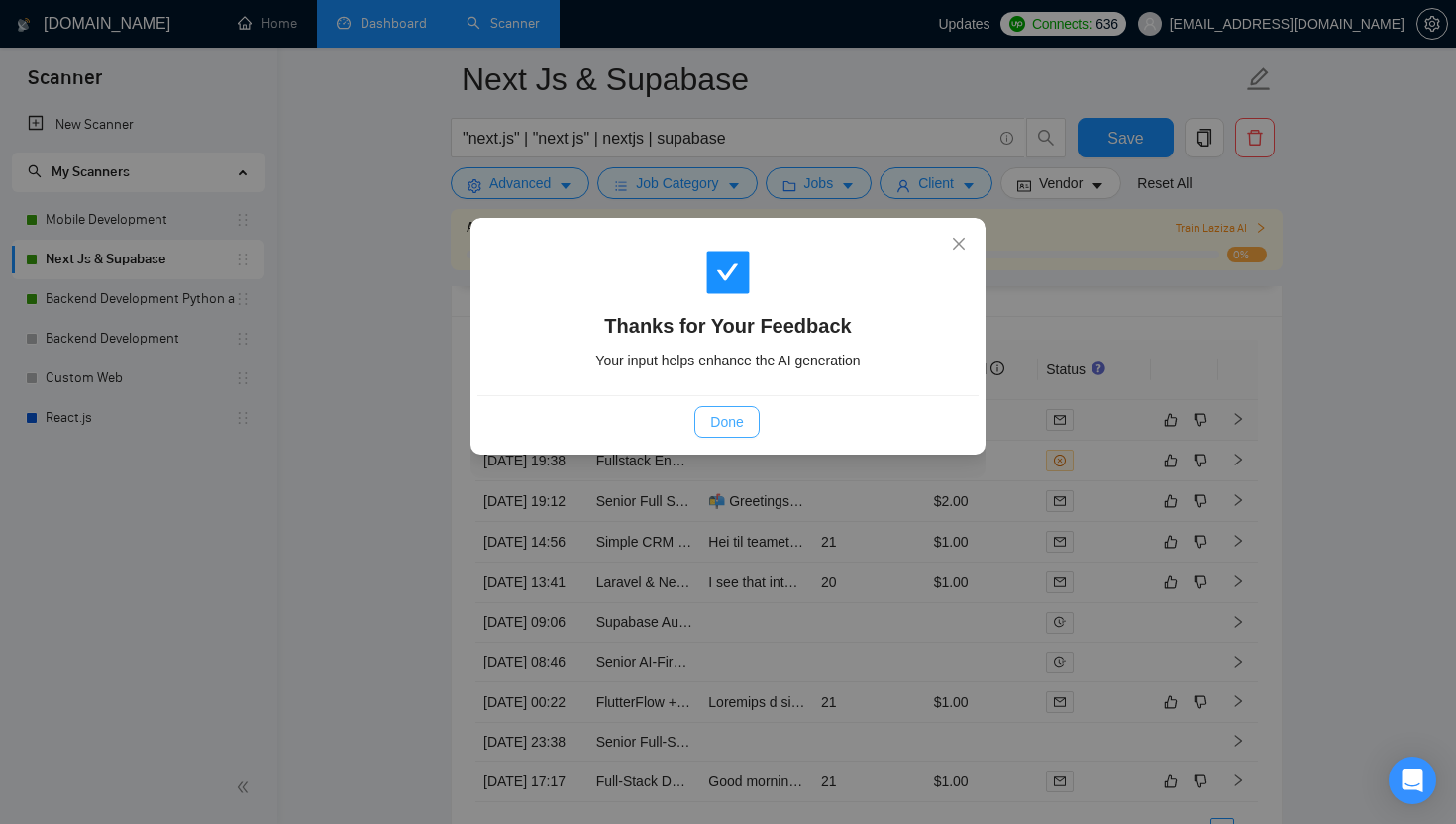 click on "Done" at bounding box center (726, 422) 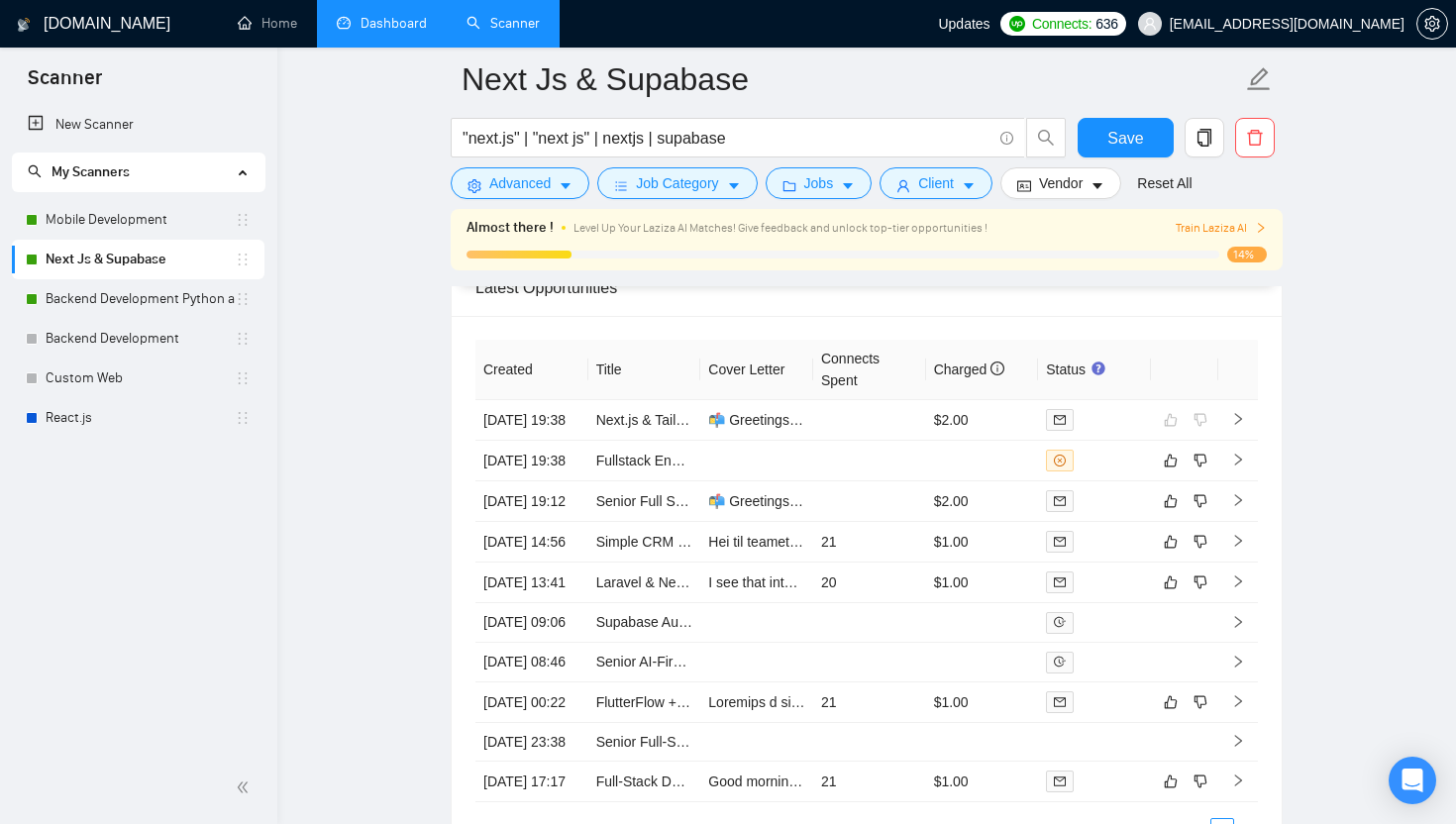 scroll, scrollTop: 4510, scrollLeft: 0, axis: vertical 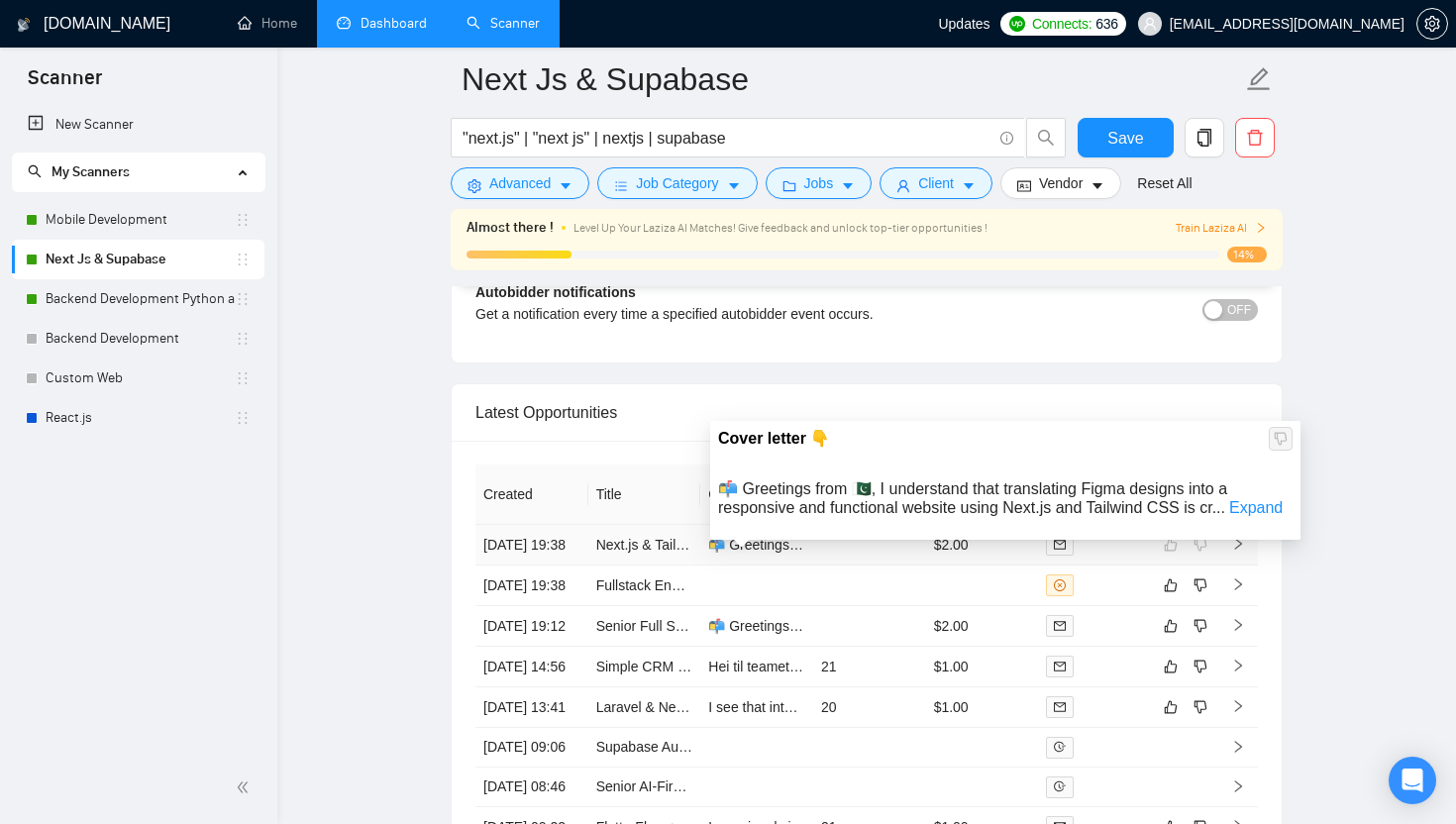 click on "📬 Greetings from 🇵🇰, I understand that translating Figma designs into a responsive and functional website using Next.js and Tailwind CSS is crucial for your project. I can help ensure the website is visually appealing and optimized for various devices.
🌟 With over 7 years of experience, I specialize in building fast and scalable Next.js applications with a focus on pixel-perfect UI and clean code. One of my most relevant projects is [URL], a SaaS platform designed to help brands create instant, AI-powered social media posts, where I translated Figma designs into responsive, pixel-perfect code.
❓ What specific features or functionalities are you looking to implement in your website?
Best,undefined" at bounding box center (2860, 545) 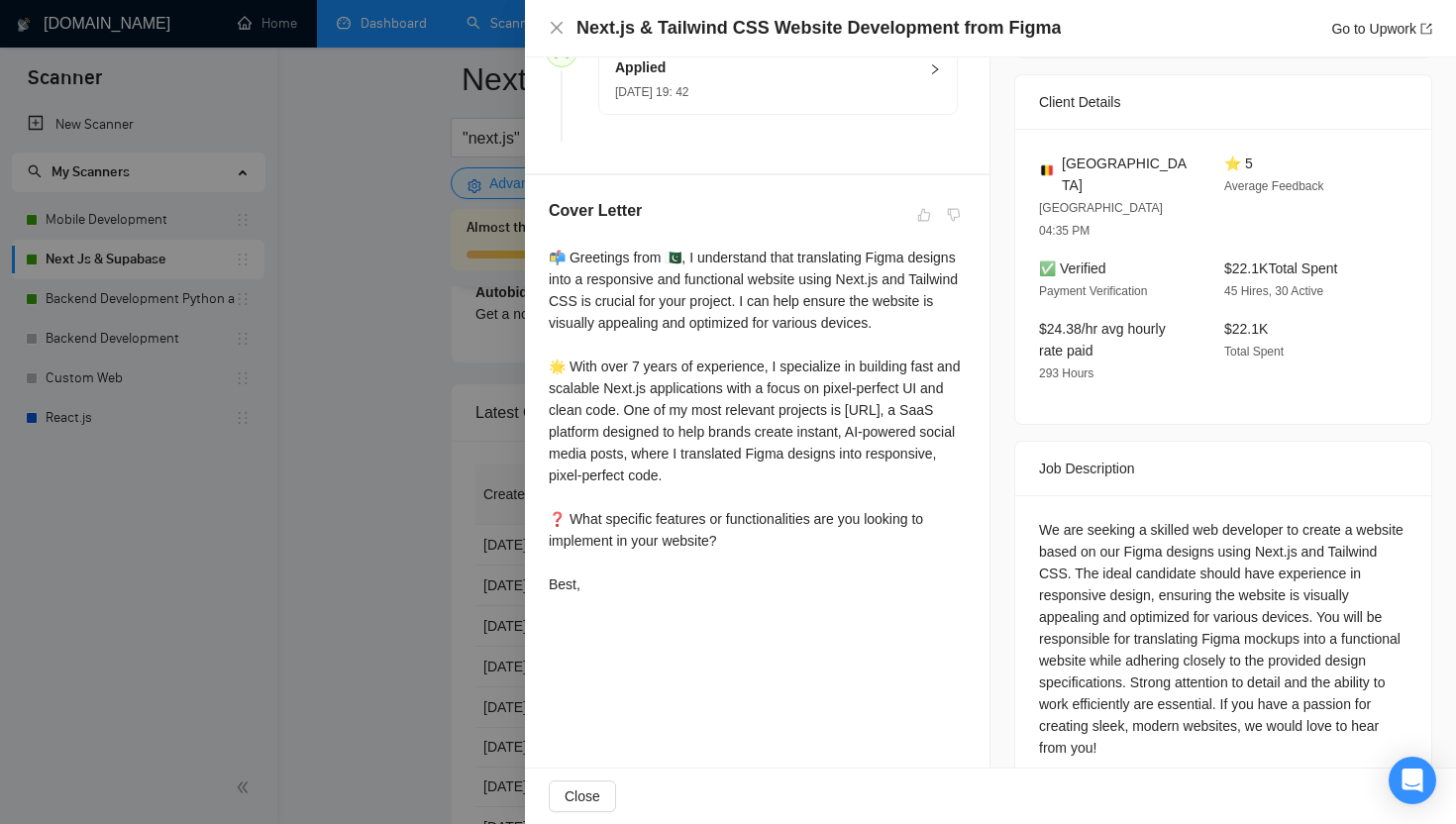 click at bounding box center (728, 412) 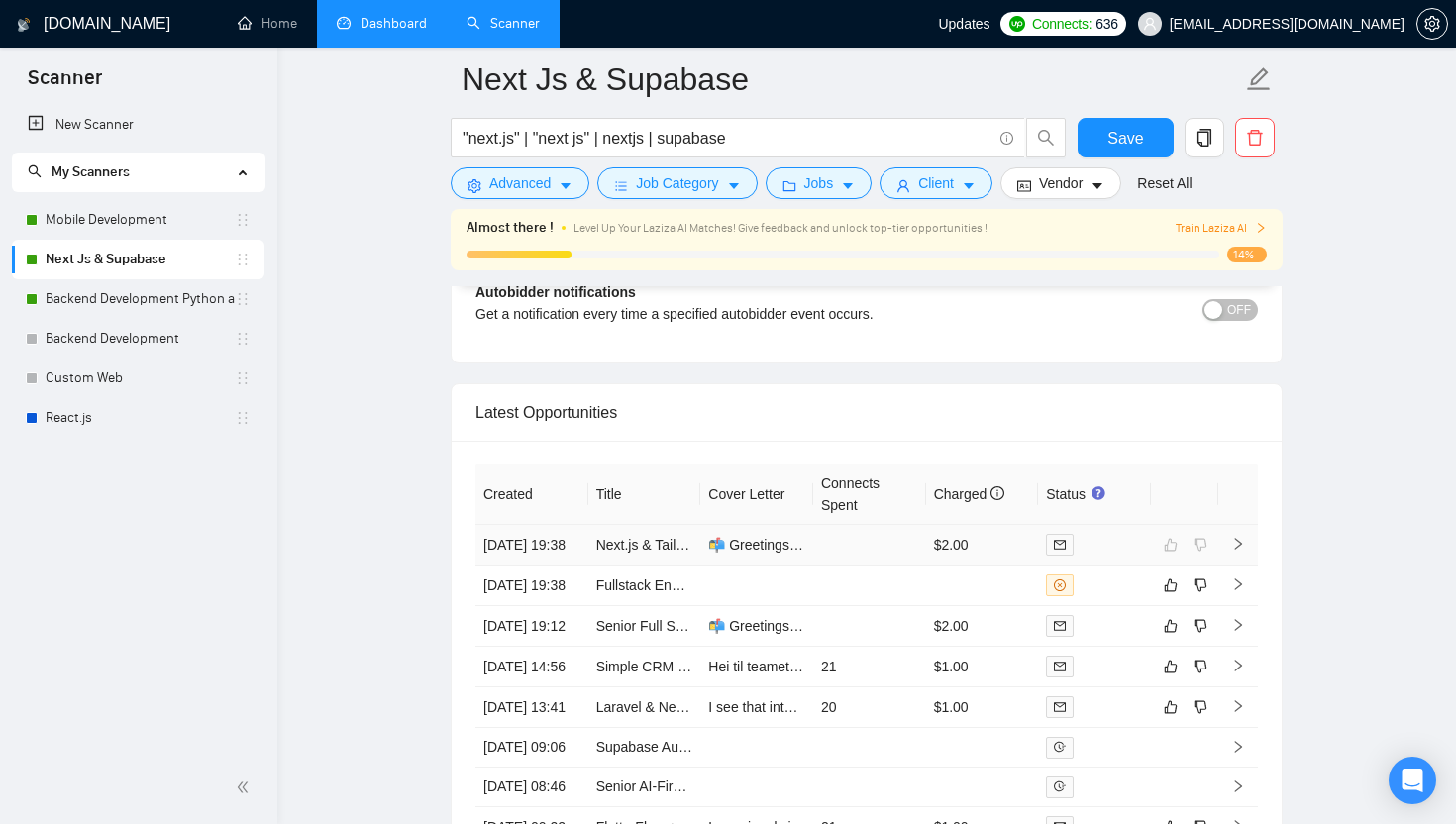 click at bounding box center (870, 545) 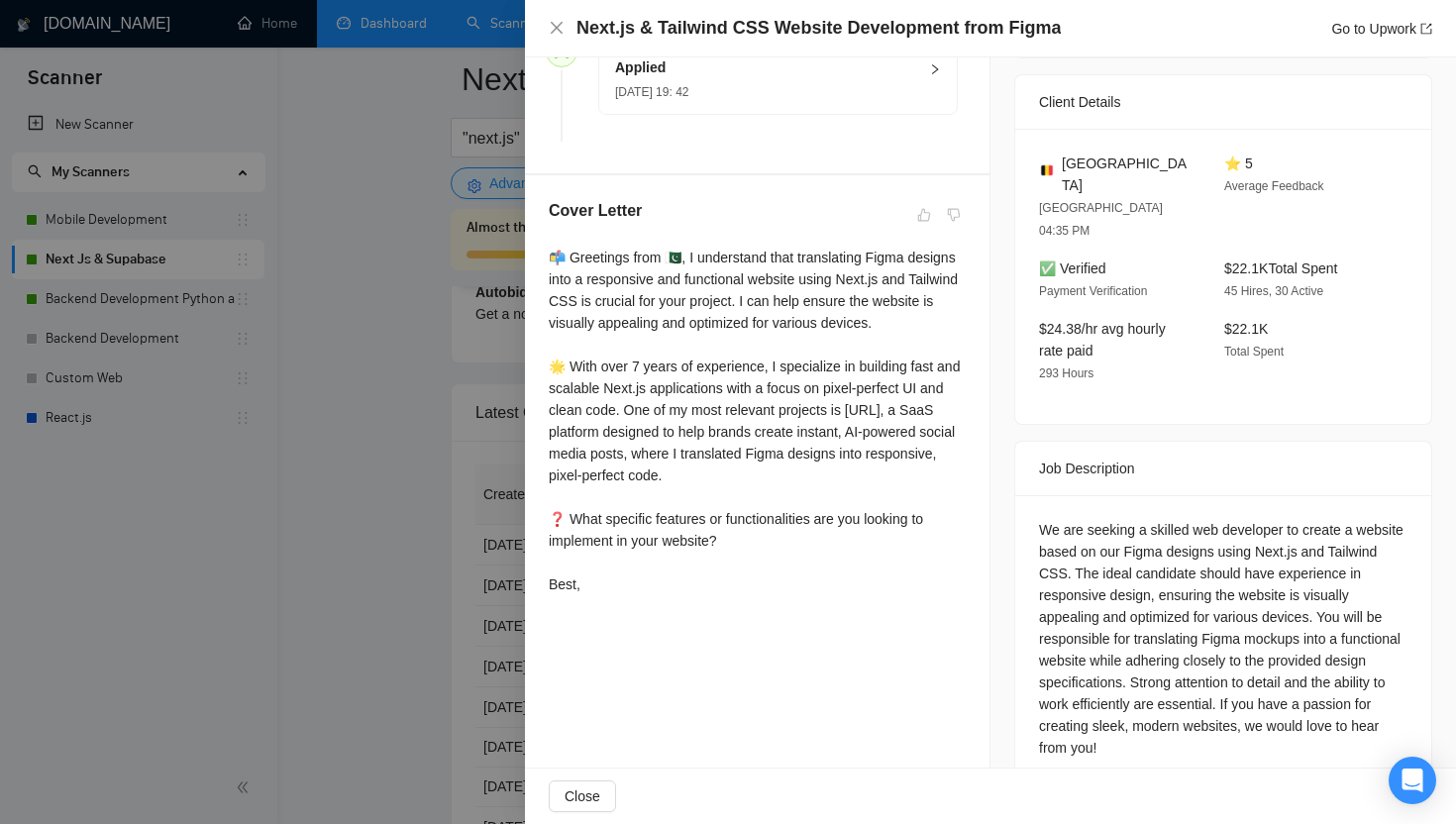 click at bounding box center (728, 412) 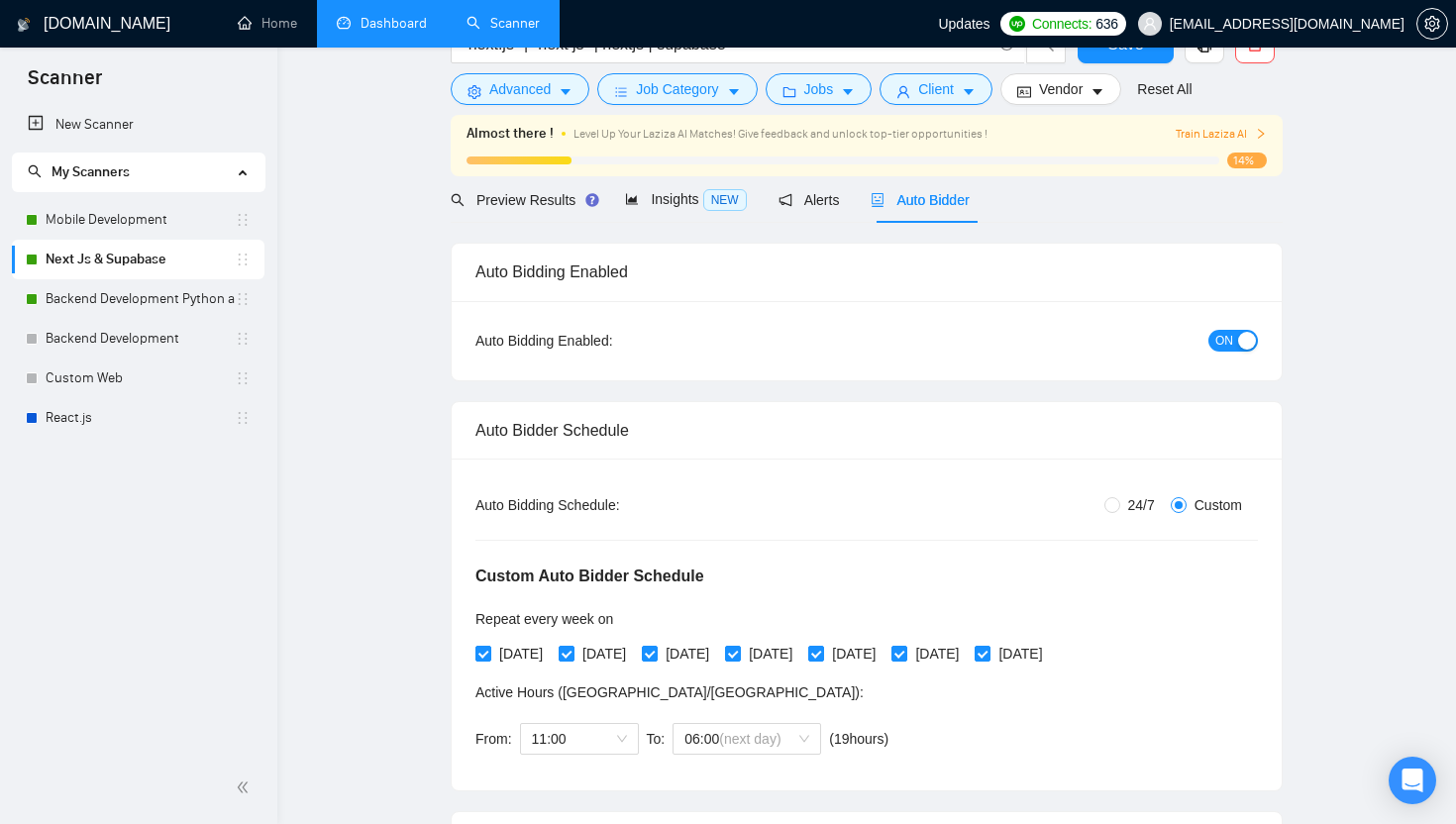 scroll, scrollTop: 0, scrollLeft: 0, axis: both 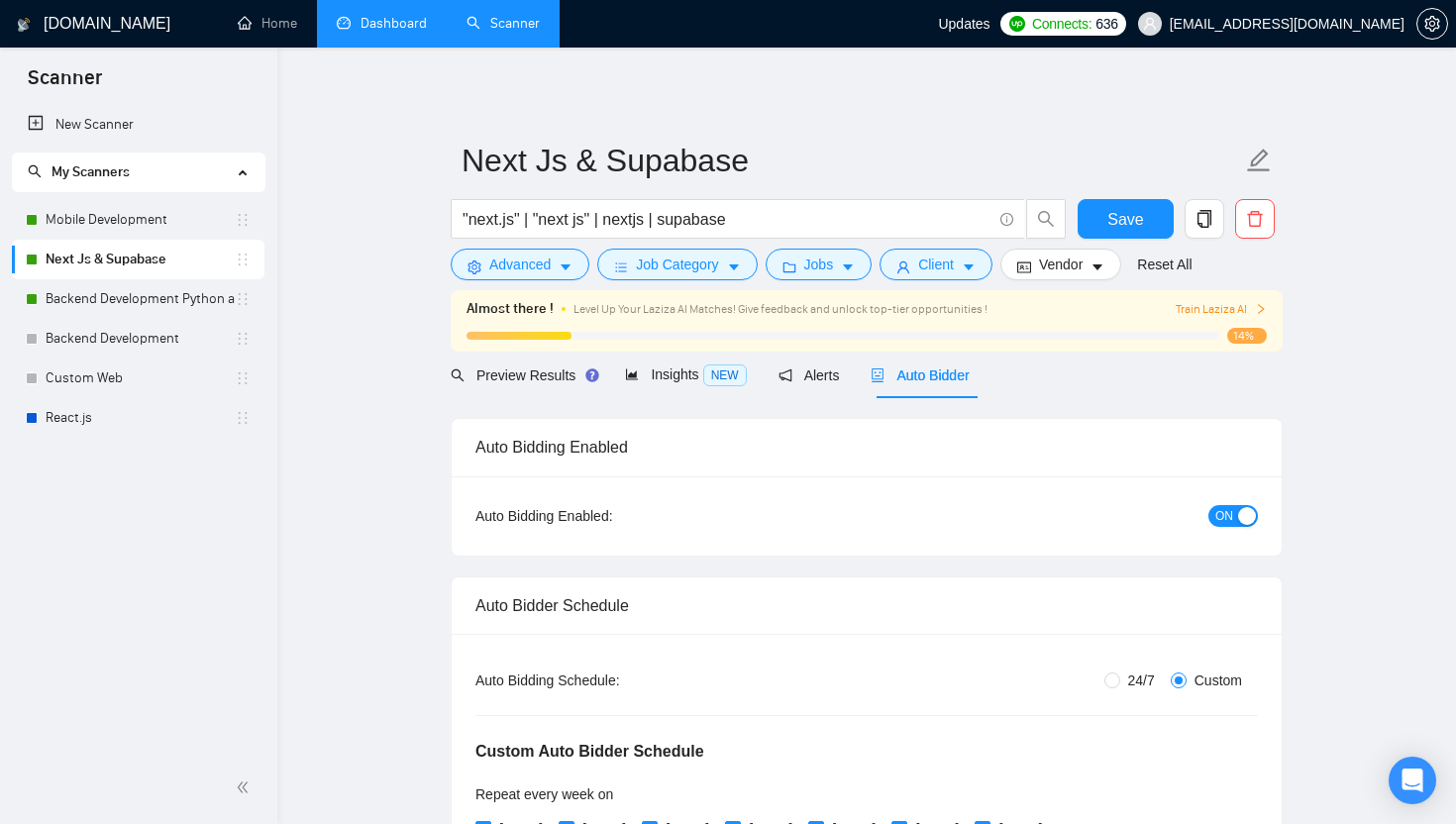 click on "Dashboard" at bounding box center (381, 23) 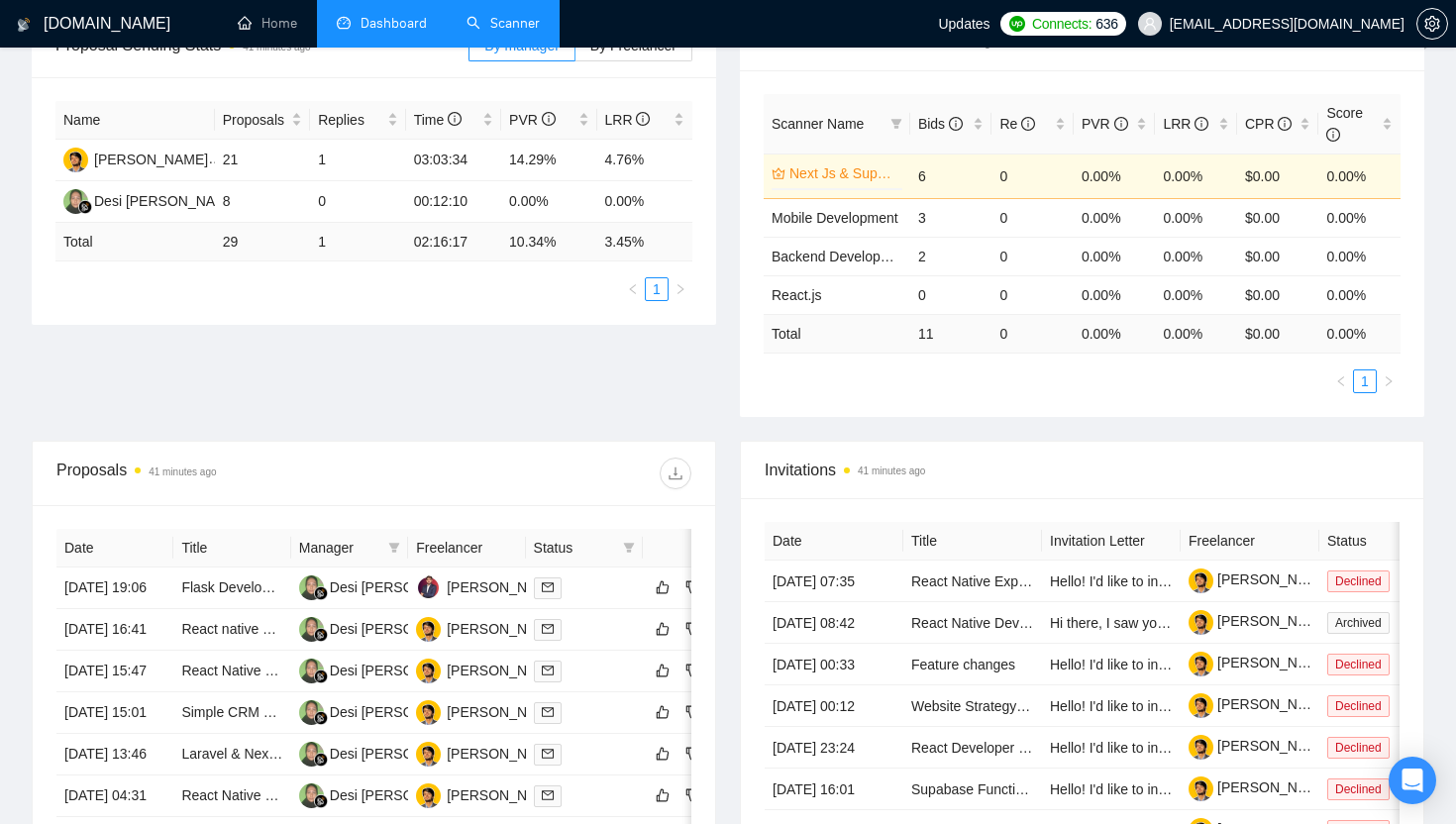 scroll, scrollTop: 0, scrollLeft: 0, axis: both 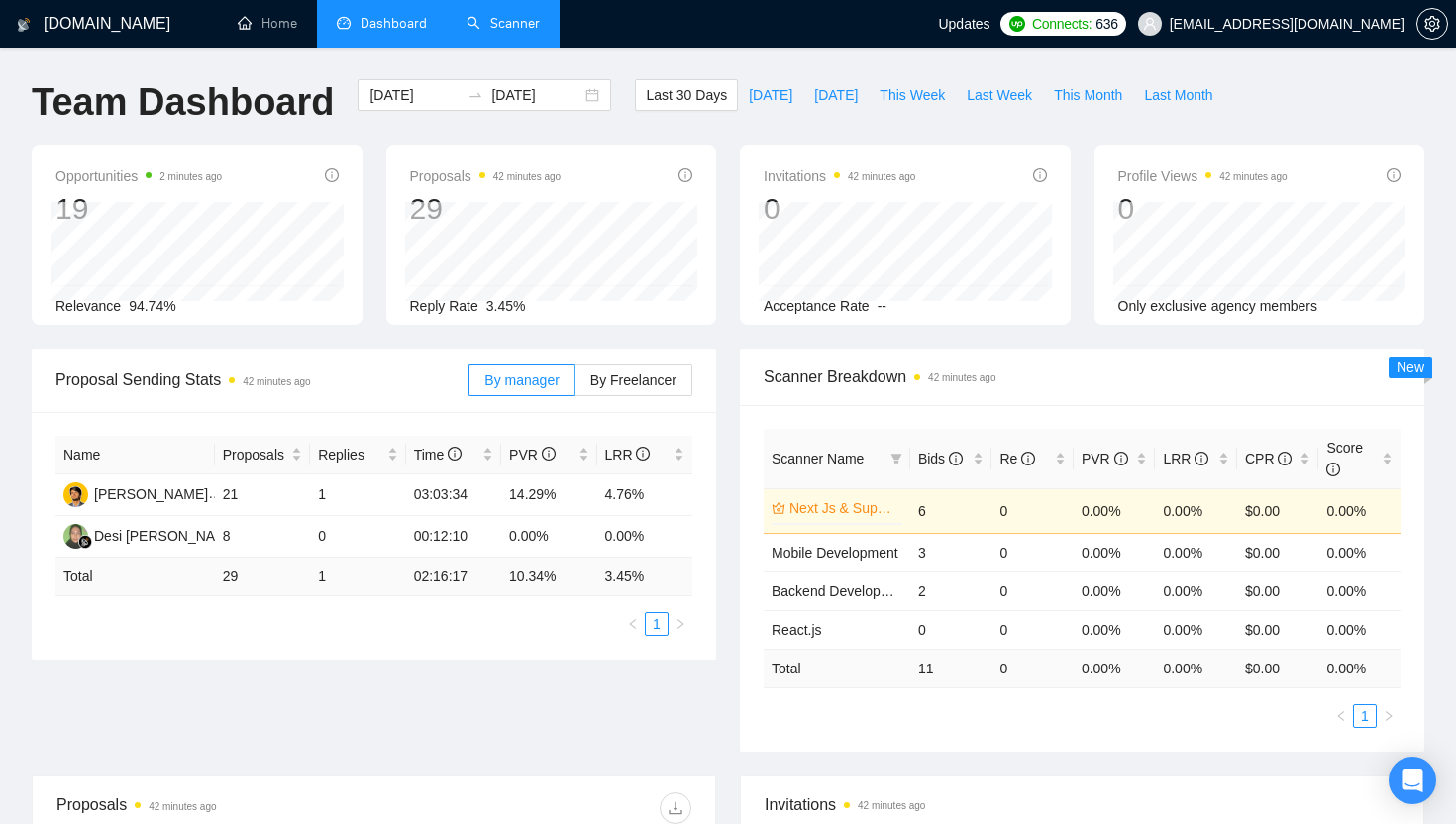 click on "Proposal Sending Stats 42 minutes ago By manager By Freelancer Name Proposals Replies Time   PVR   LRR   Talha Noman 21 1 03:03:34 14.29% 4.76% Desi Windi Astuti 8 0 00:12:10 0.00% 0.00% Total 29 1 02:16:17 10.34 % 3.45 % 1 Scanner Breakdown 42 minutes ago Scanner Name Bids   Re   PVR   LRR   CPR   Score   Next Js & Supabase 0% 6 0 0.00% 0.00% $0.00 0.00% Mobile Development 3 0 0.00% 0.00% $0.00 0.00% Backend Development Python and Go 2 0 0.00% 0.00% $0.00 0.00% React.js 0 0 0.00% 0.00% $0.00 0.00% Total 11 0 0.00 % 0.00 % $ 0.00 0.00 % 1 New" at bounding box center (728, 562) 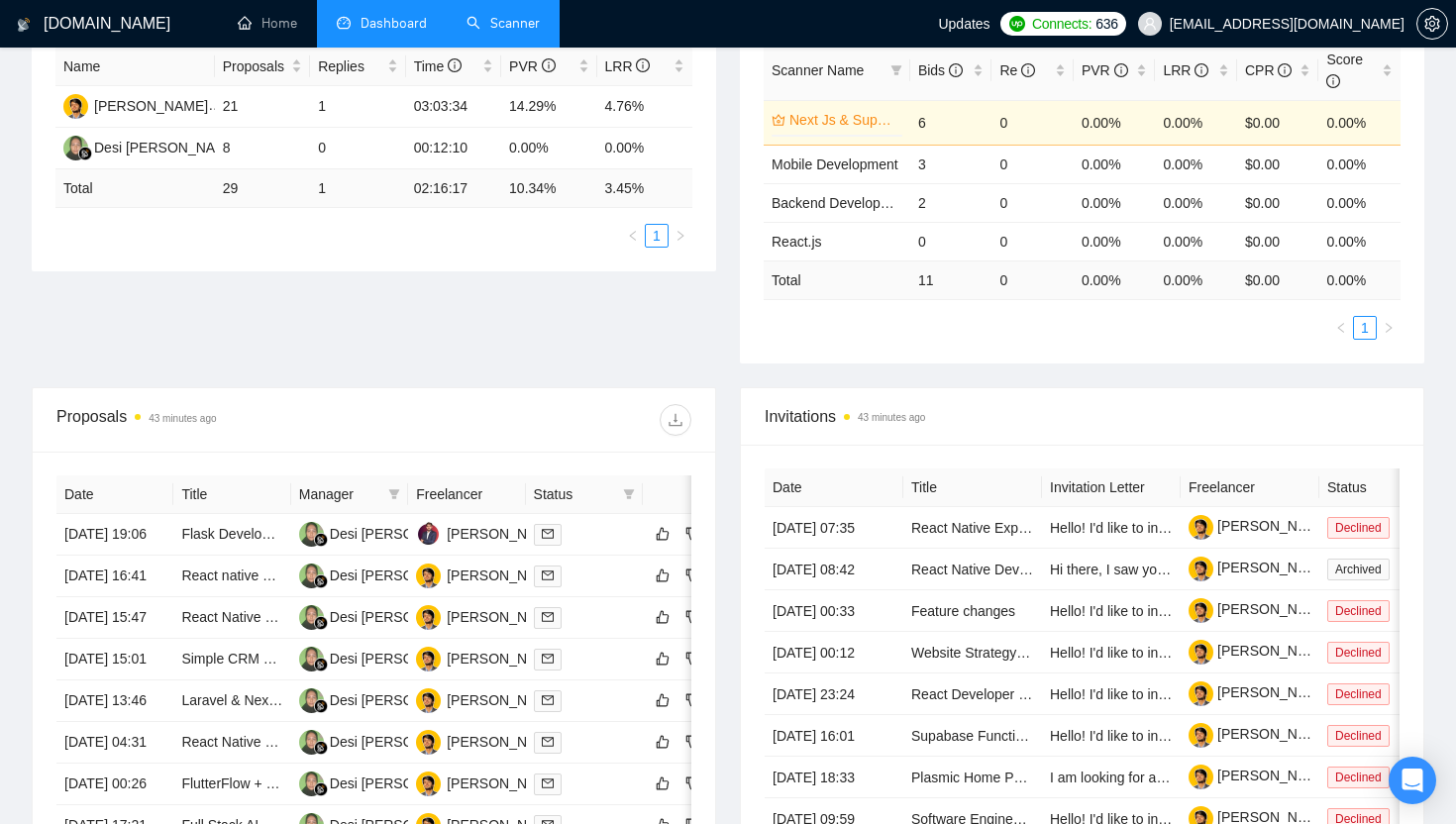 scroll, scrollTop: 0, scrollLeft: 0, axis: both 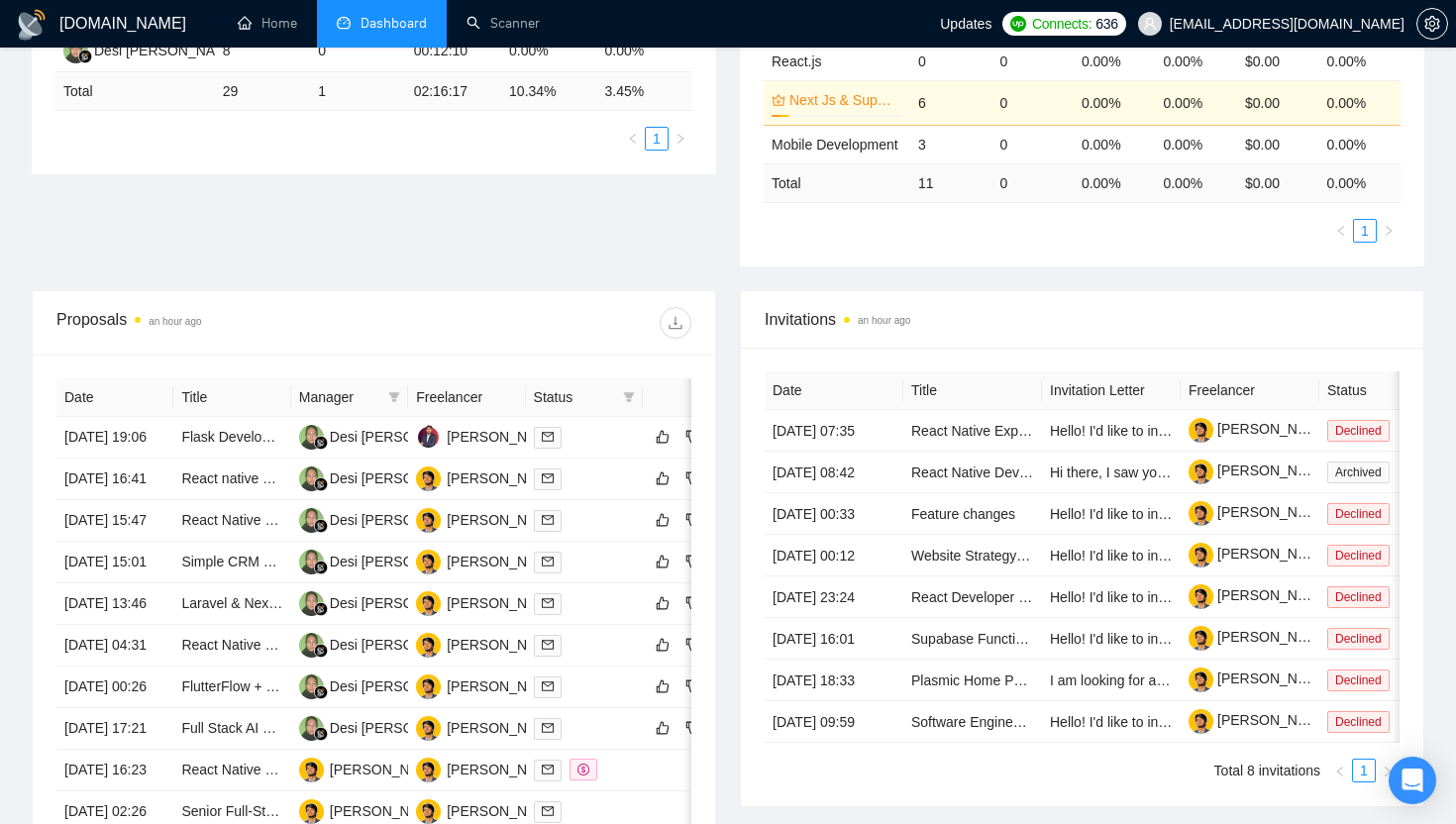 click on "Proposal Sending Stats an hour ago By manager By Freelancer Name Proposals Replies Time   PVR   LRR   Talha Noman 21 1 03:03:34 14.29% 4.76% Desi Windi Astuti 8 0 00:12:10 0.00% 0.00% Total 29 1 02:16:17 10.34 % 3.45 % 1 Scanner Breakdown an hour ago Scanner Name Bids   Re   PVR   LRR   CPR   Score   Backend Development Python and Go 2 0 0.00% 0.00% $0.00 0.00% React.js 0 0 0.00% 0.00% $0.00 0.00% Next Js & Supabase 14% 6 0 0.00% 0.00% $0.00 0.00% Mobile Development 3 0 0.00% 0.00% $0.00 0.00% Total 11 0 0.00 % 0.00 % $ 0.00 0.00 % 1 New" at bounding box center [728, 76] 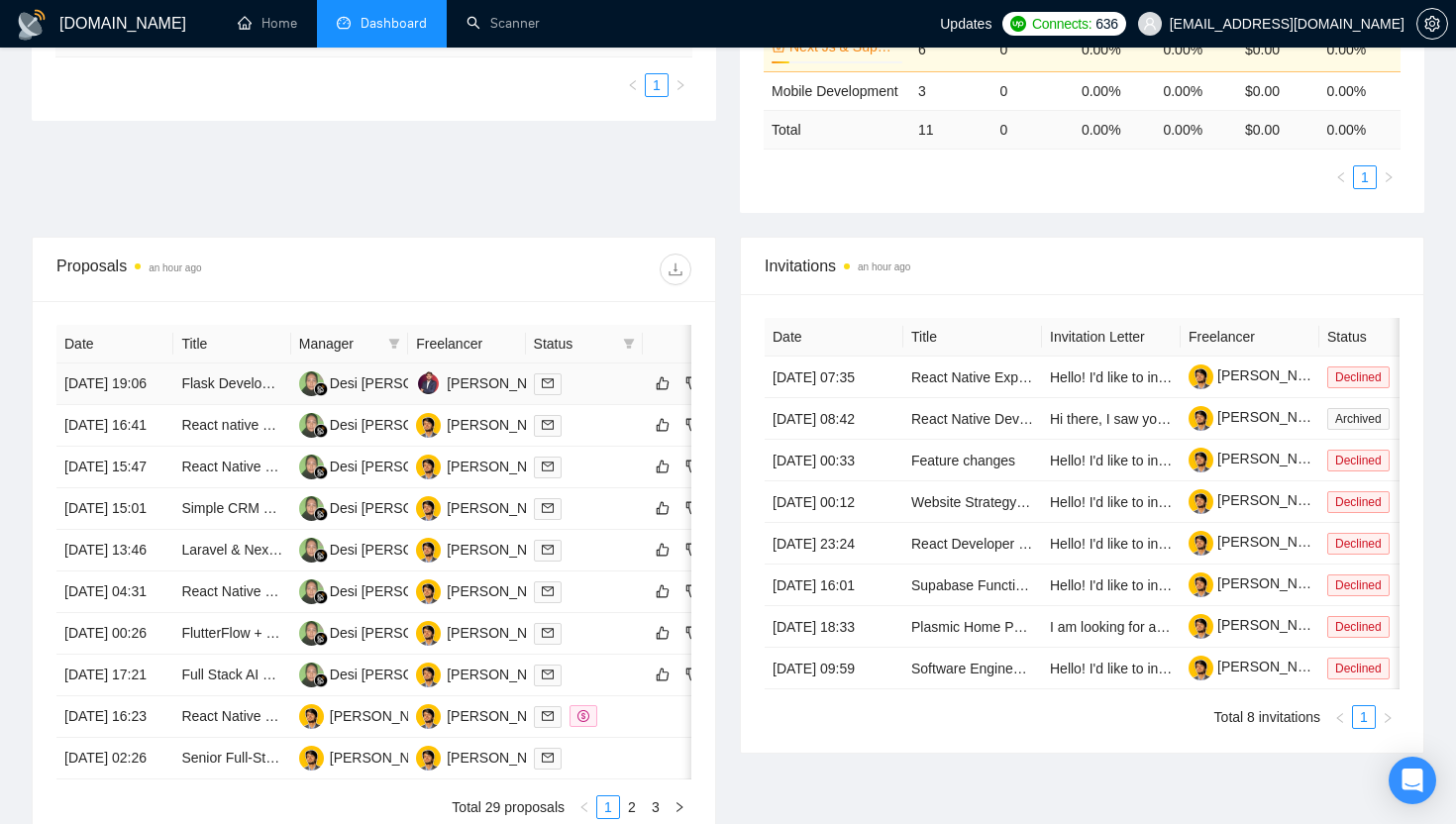 scroll, scrollTop: 0, scrollLeft: 0, axis: both 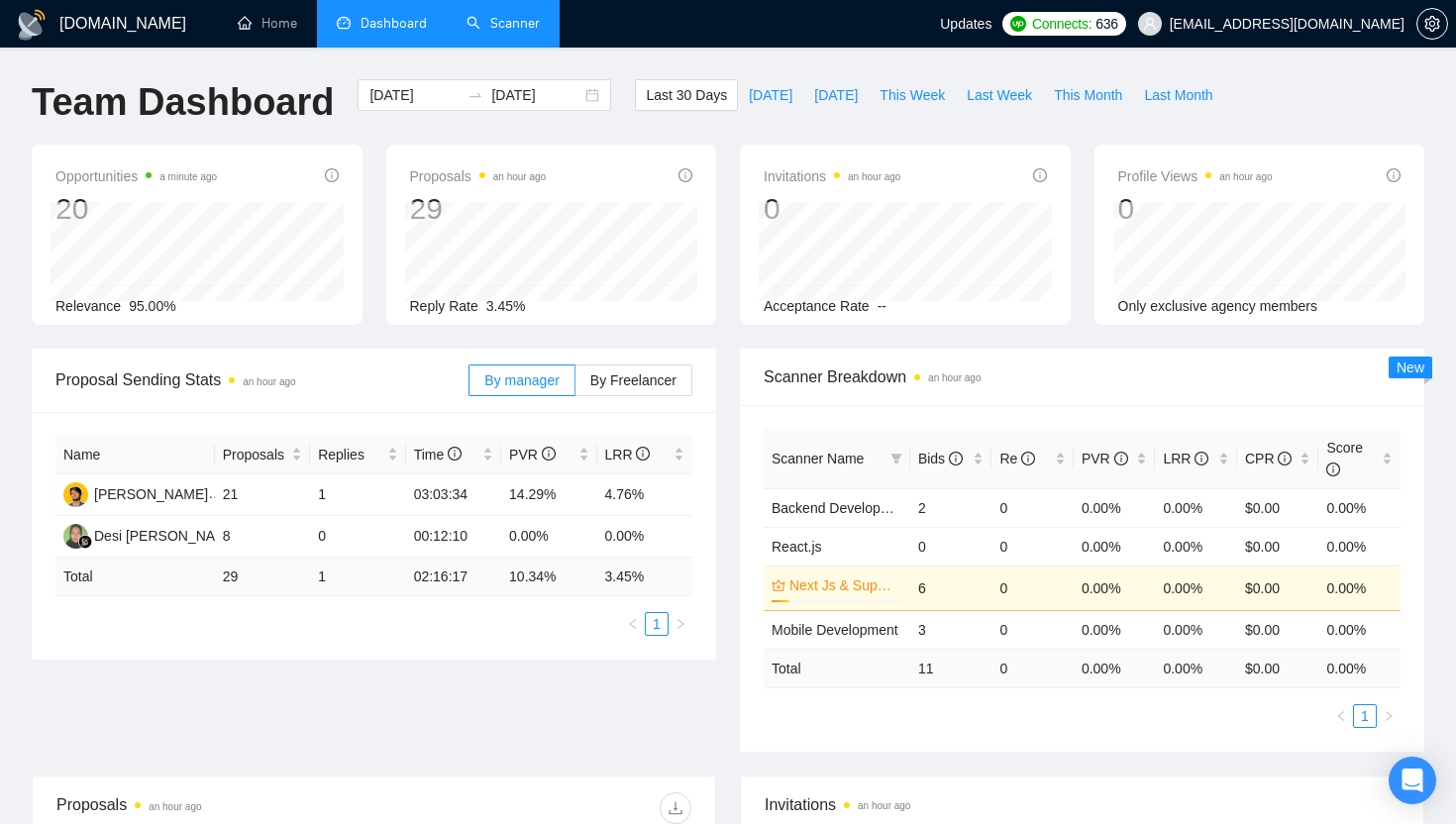 click on "Scanner" at bounding box center [503, 23] 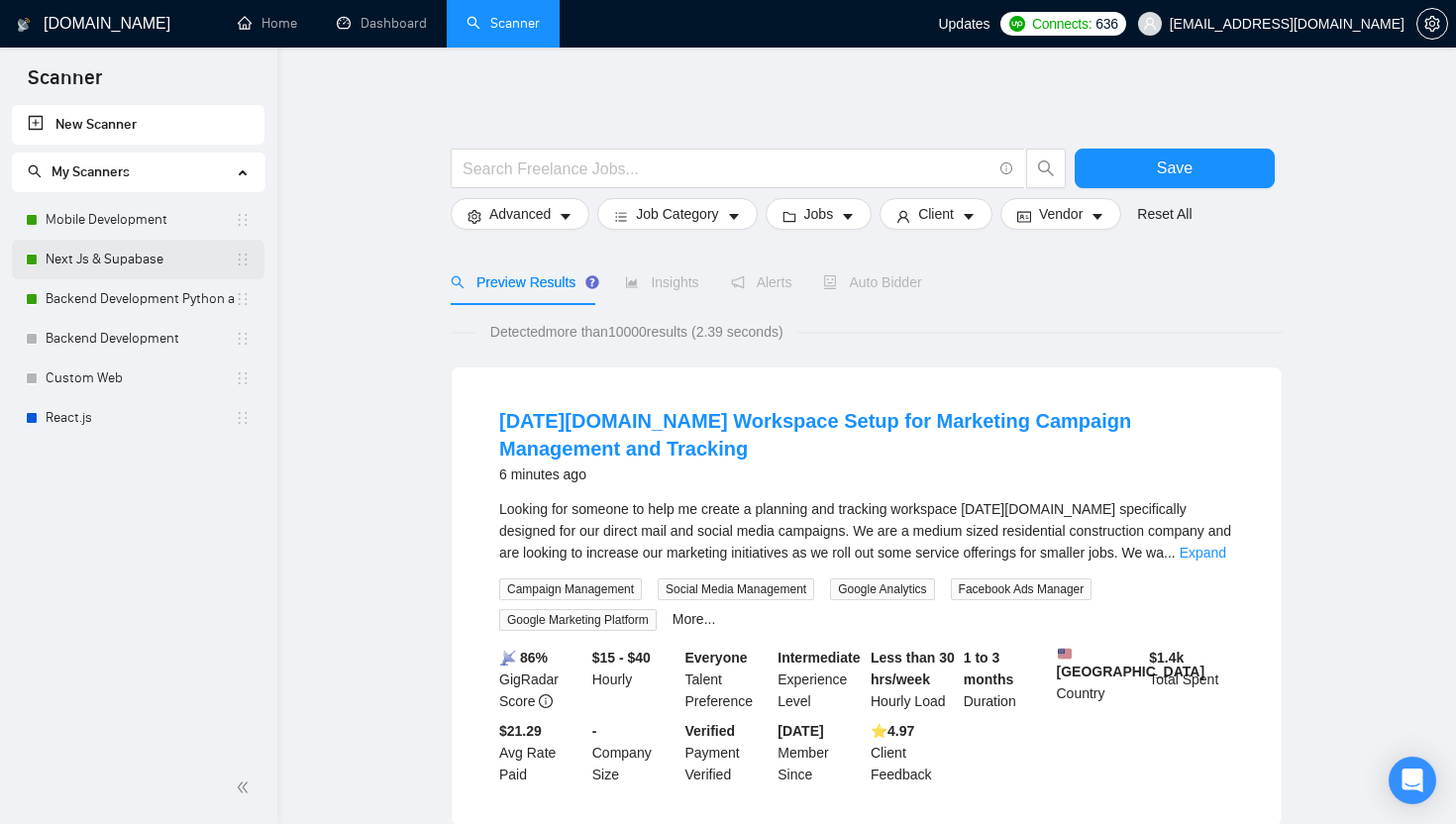 click on "Next Js & Supabase" at bounding box center [140, 259] 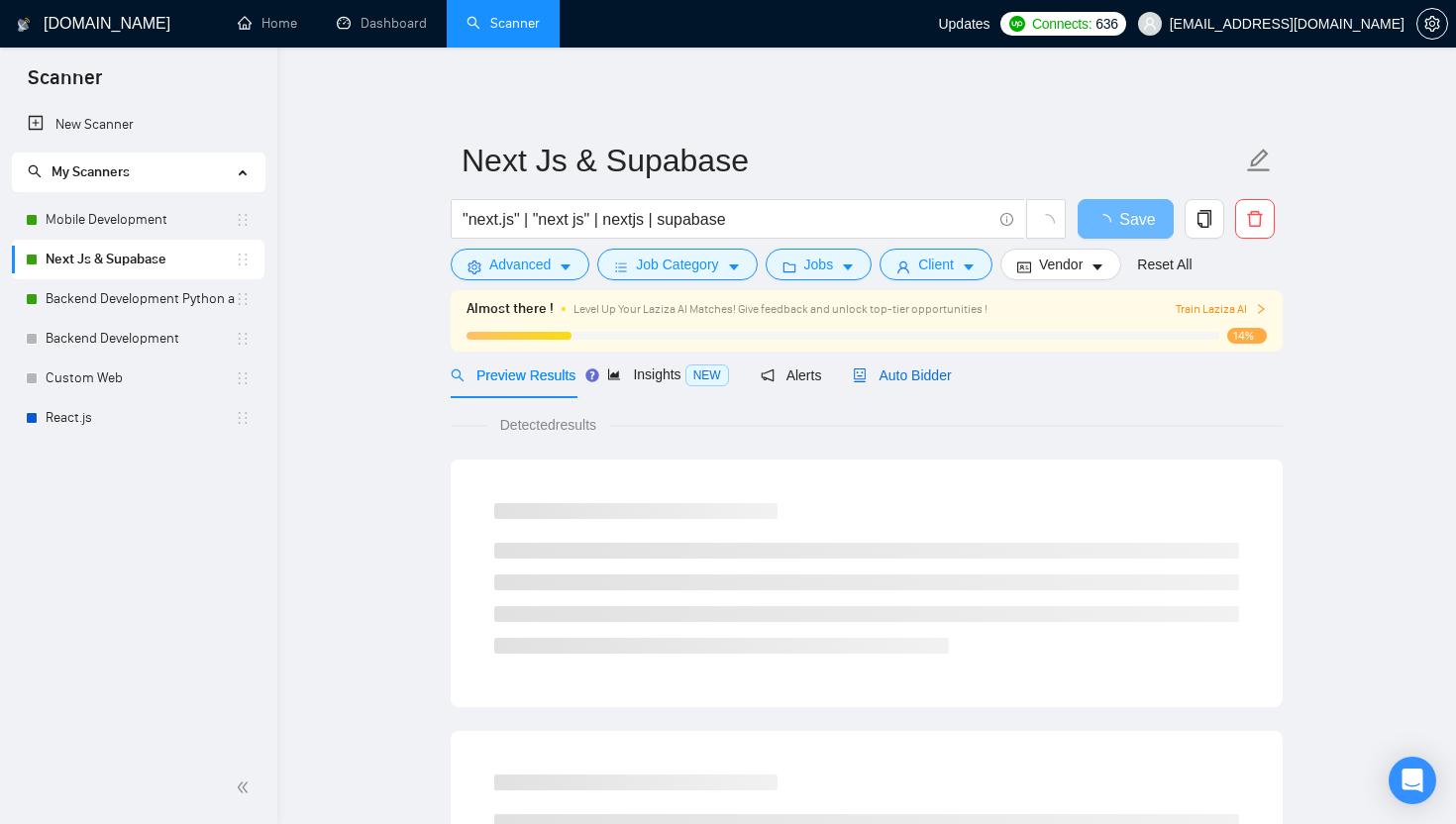 click on "Auto Bidder" at bounding box center [901, 375] 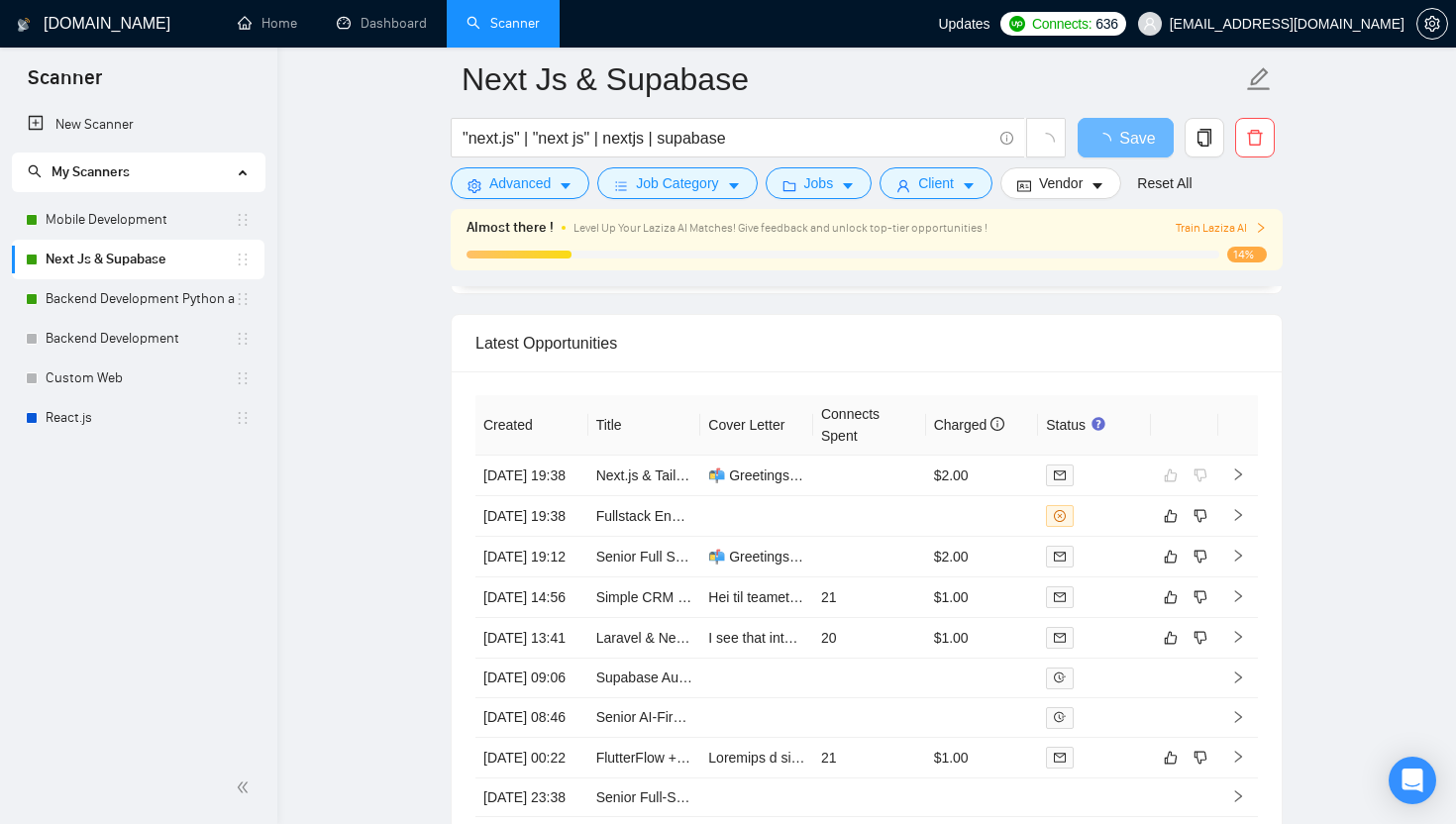 scroll, scrollTop: 4434, scrollLeft: 0, axis: vertical 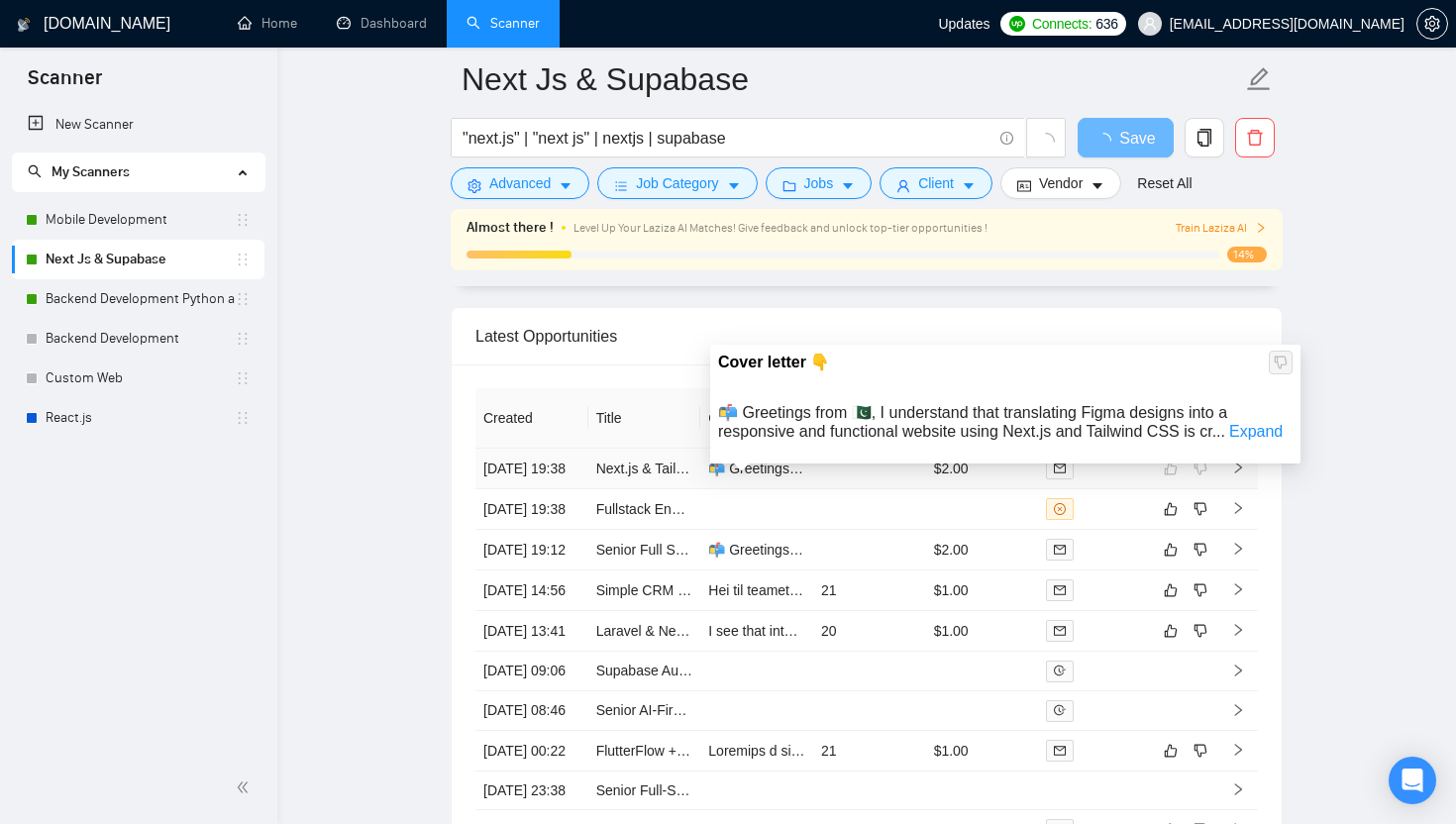 click on "📬 Greetings from 🇵🇰, I understand that translating Figma designs into a responsive and functional website using Next.js and Tailwind CSS is crucial for your project. I can help ensure the website is visually appealing and optimized for various devices.
🌟 With over 7 years of experience, I specialize in building fast and scalable Next.js applications with a focus on pixel-perfect UI and clean code. One of my most relevant projects is Eeko.AI, a SaaS platform designed to help brands create instant, AI-powered social media posts, where I translated Figma designs into responsive, pixel-perfect code.
❓ What specific features or functionalities are you looking to implement in your website?
Best,undefined" at bounding box center (2860, 468) 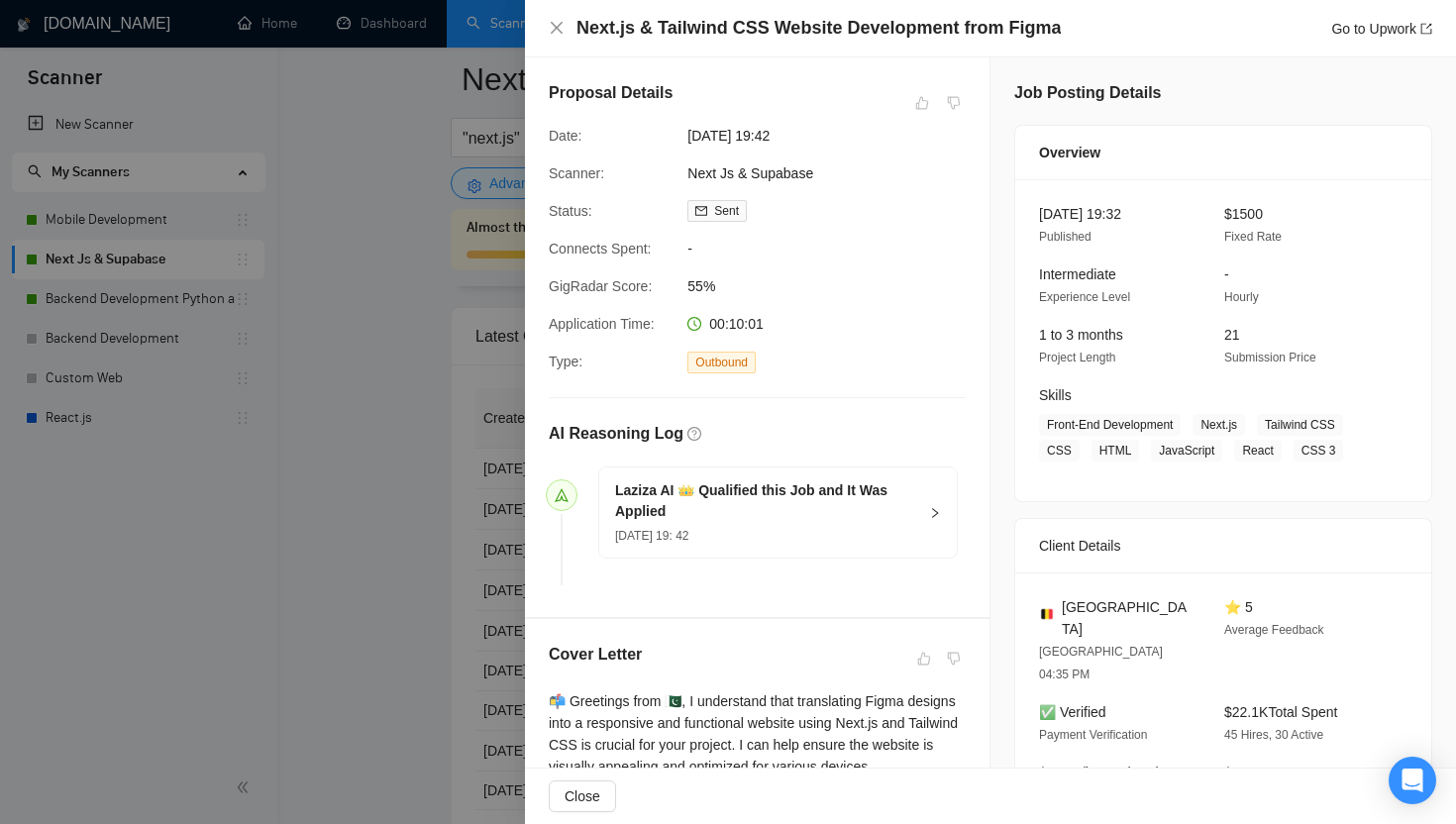 click at bounding box center (728, 412) 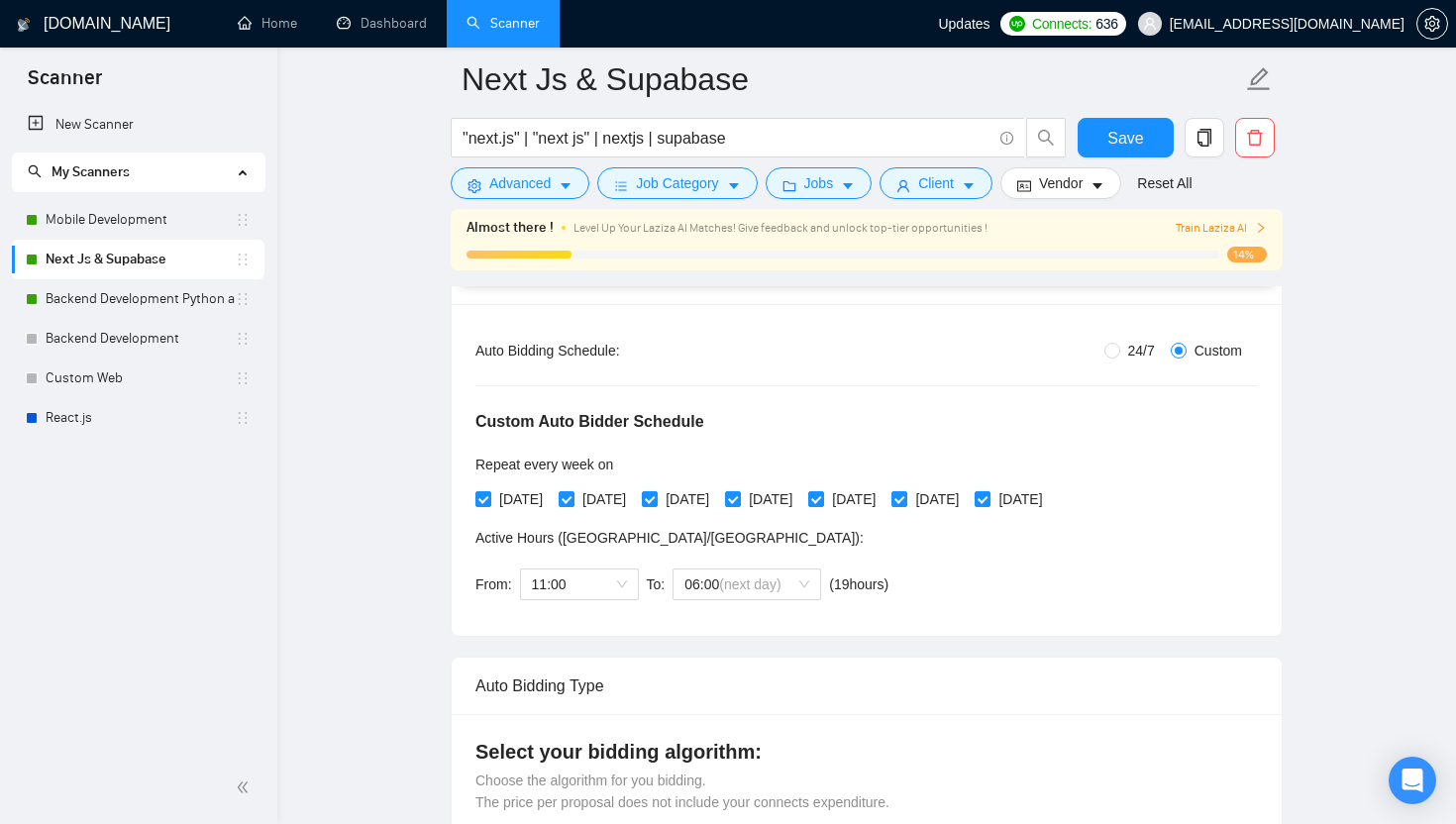 scroll, scrollTop: 338, scrollLeft: 0, axis: vertical 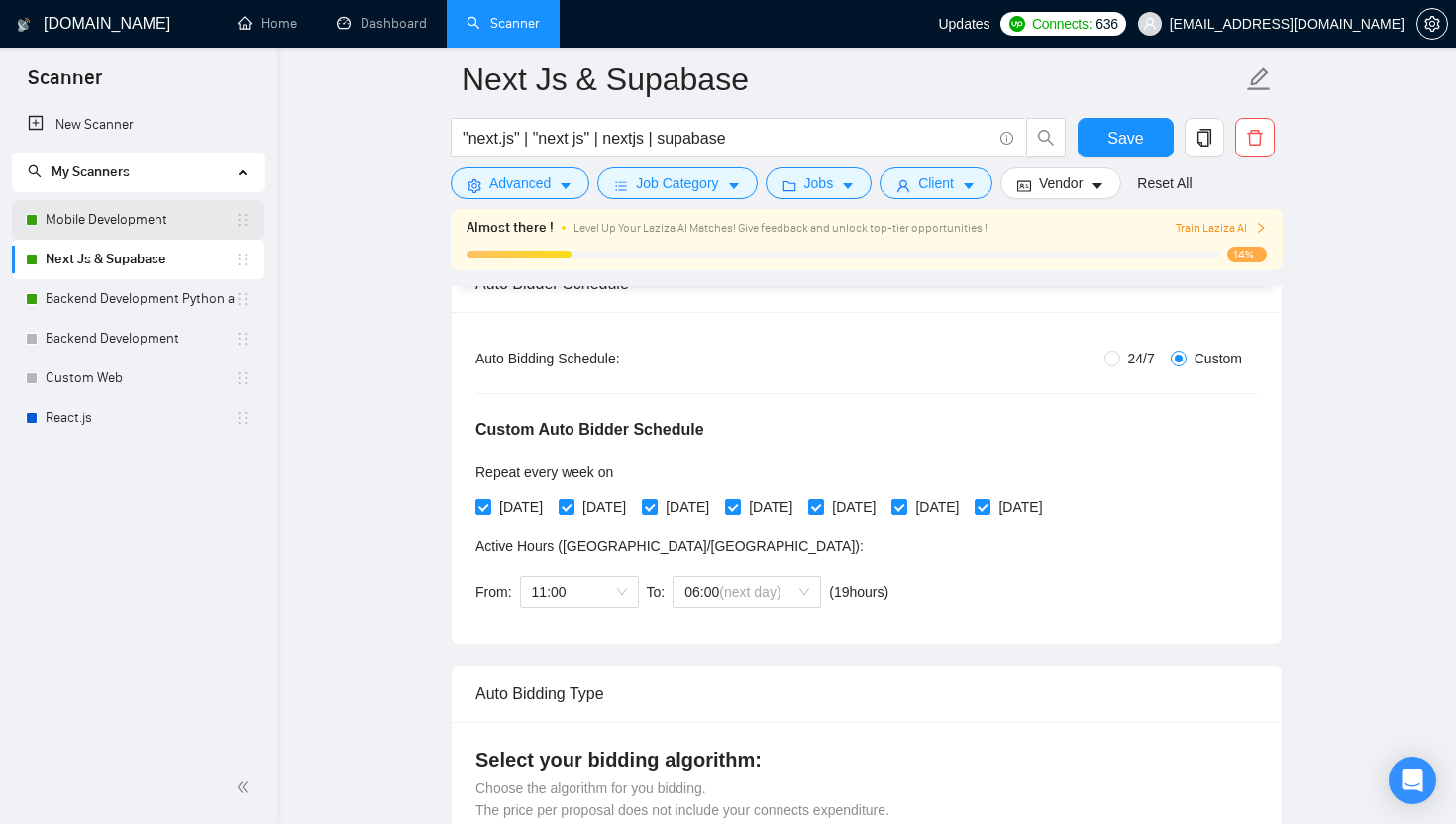 click on "Mobile Development" at bounding box center [140, 220] 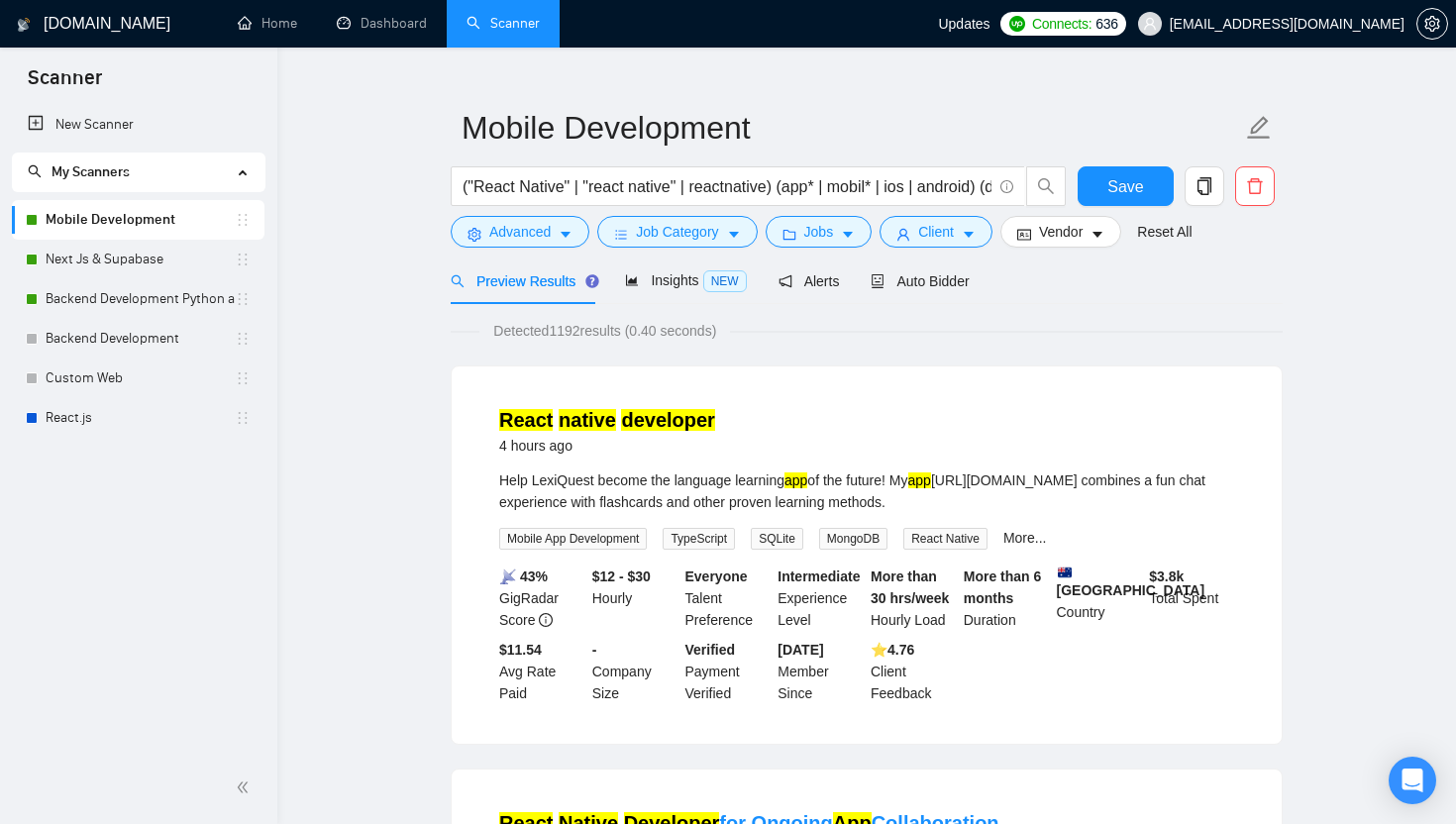 scroll, scrollTop: 12, scrollLeft: 0, axis: vertical 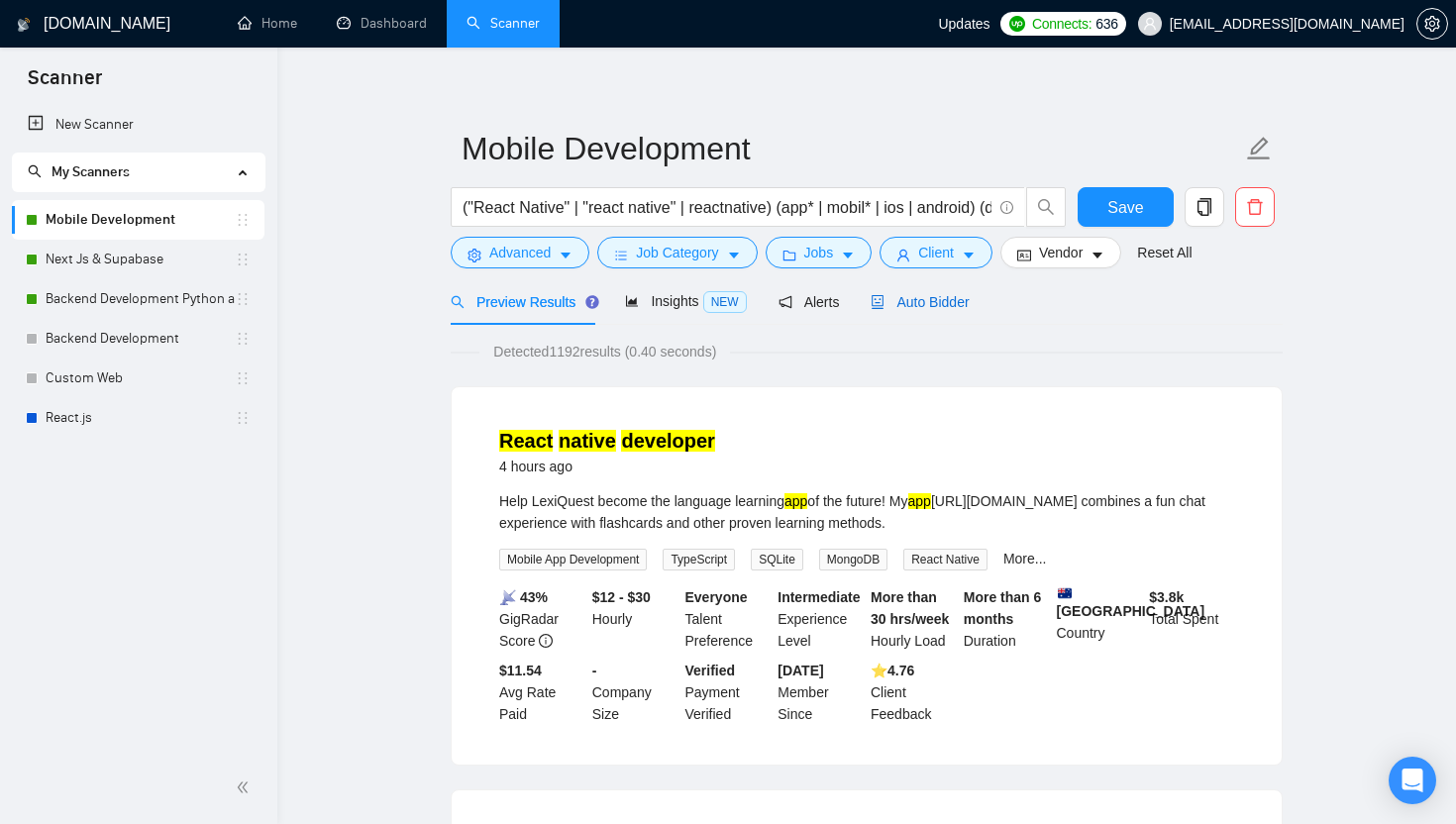 click on "Auto Bidder" at bounding box center (919, 302) 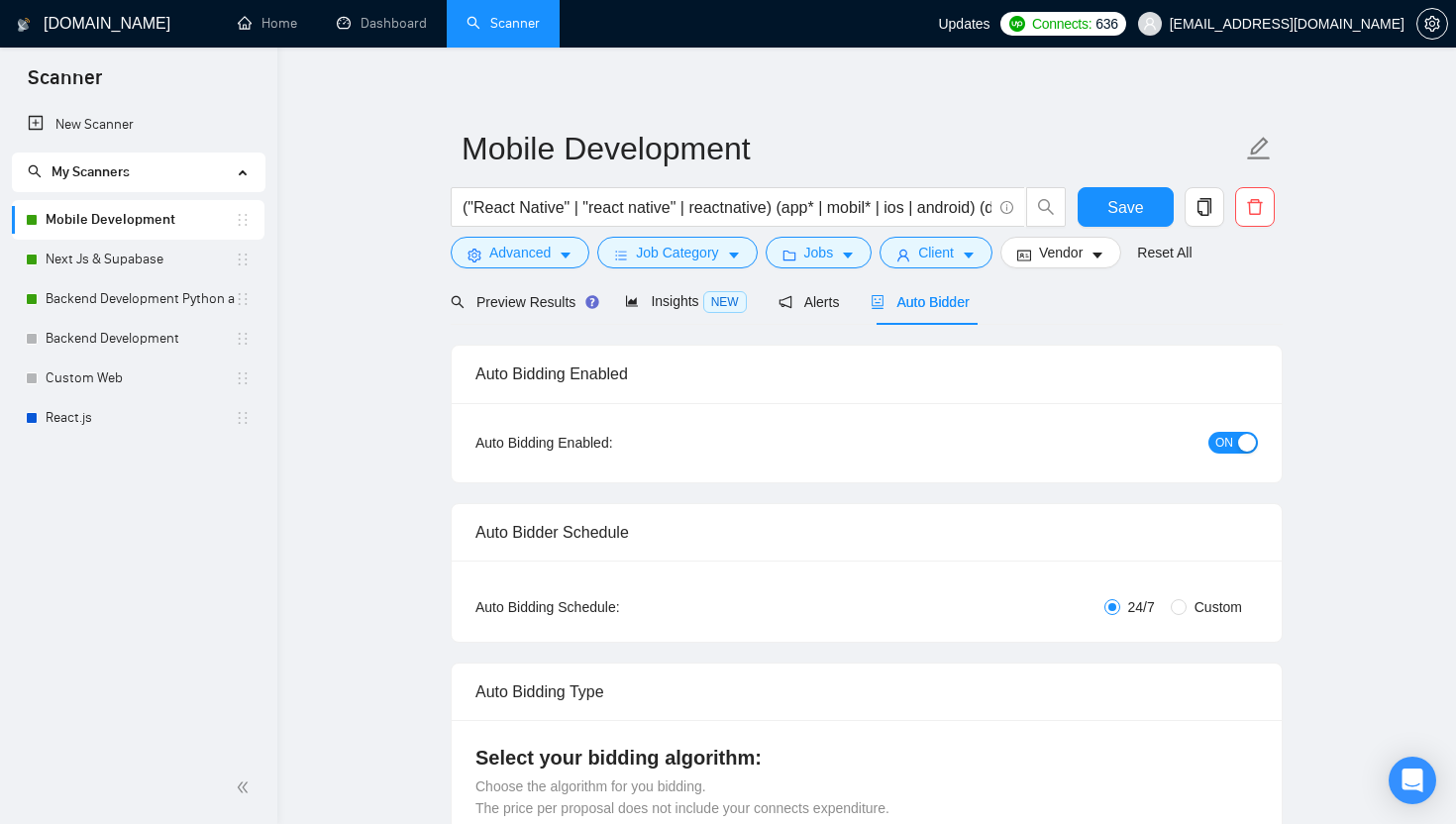 type 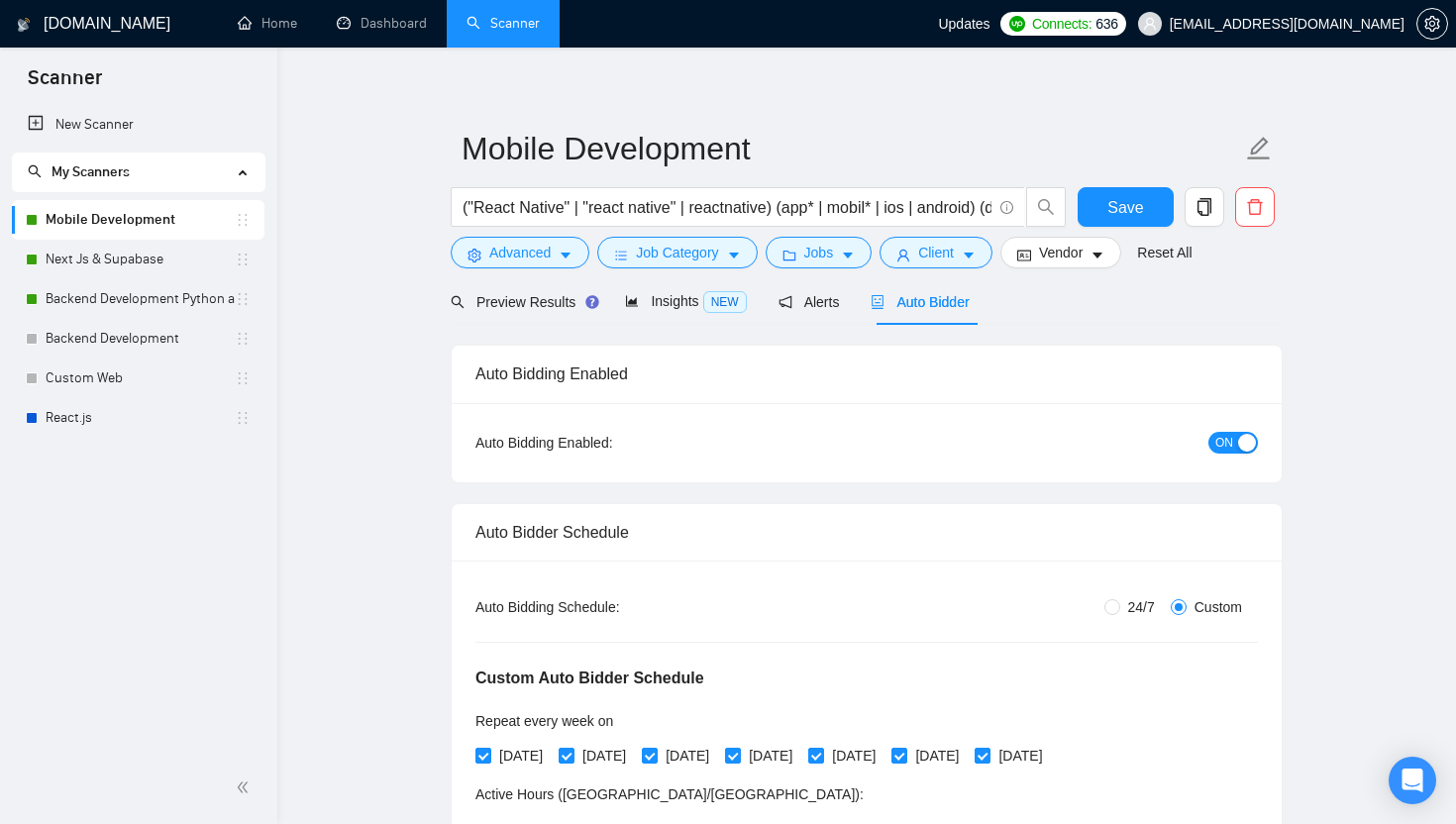 type 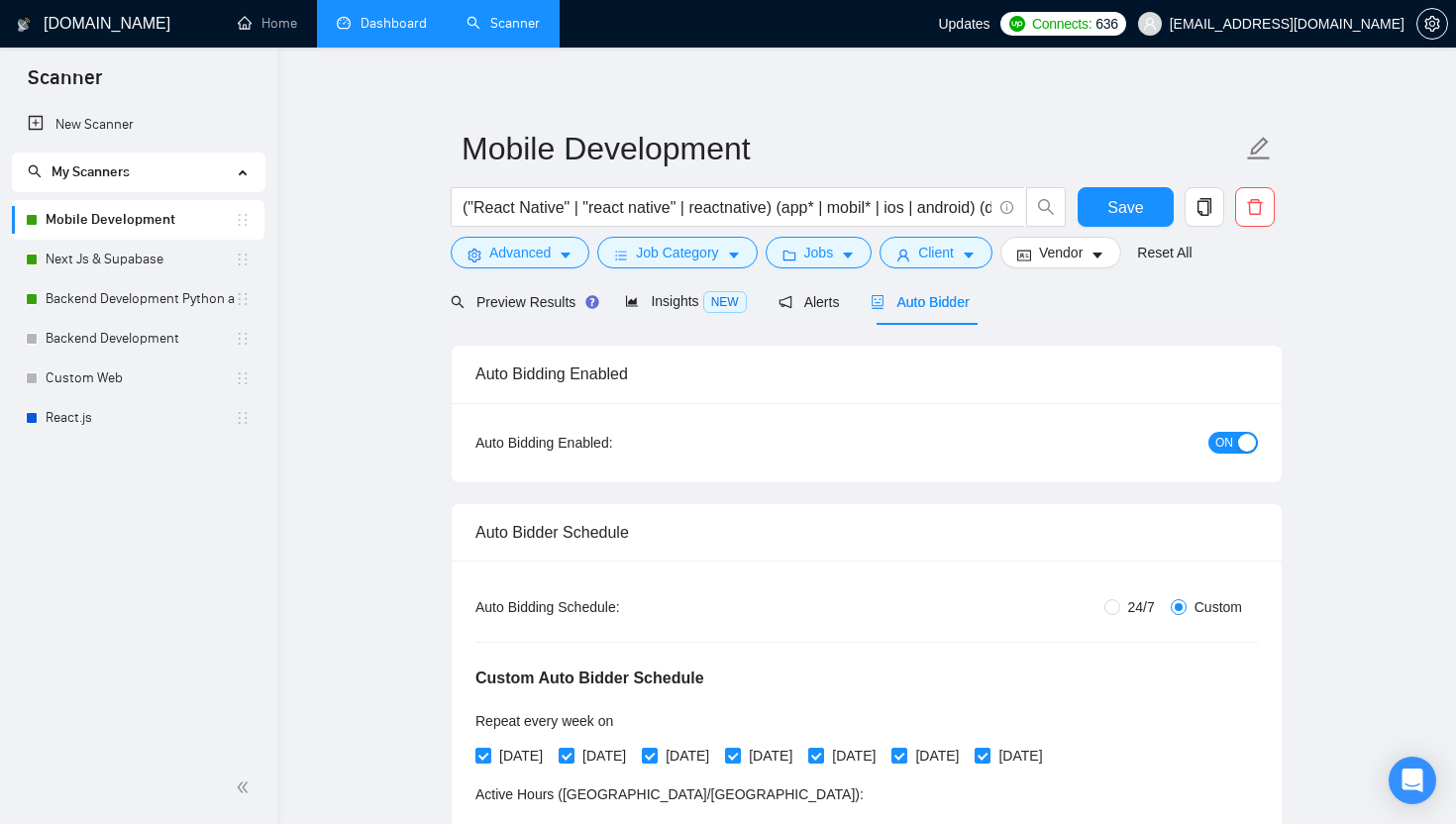 click on "Dashboard" at bounding box center (381, 23) 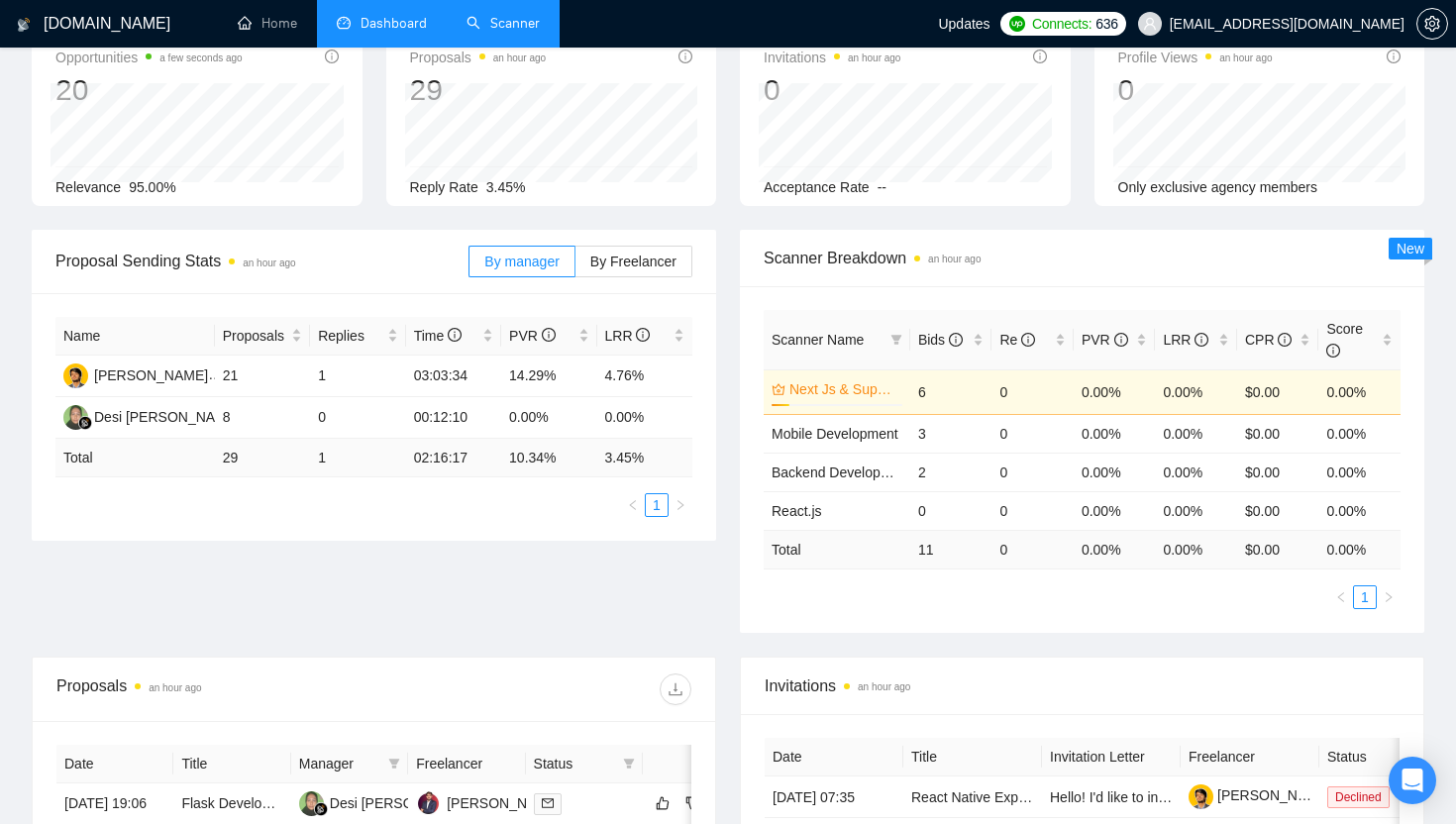 scroll, scrollTop: 0, scrollLeft: 0, axis: both 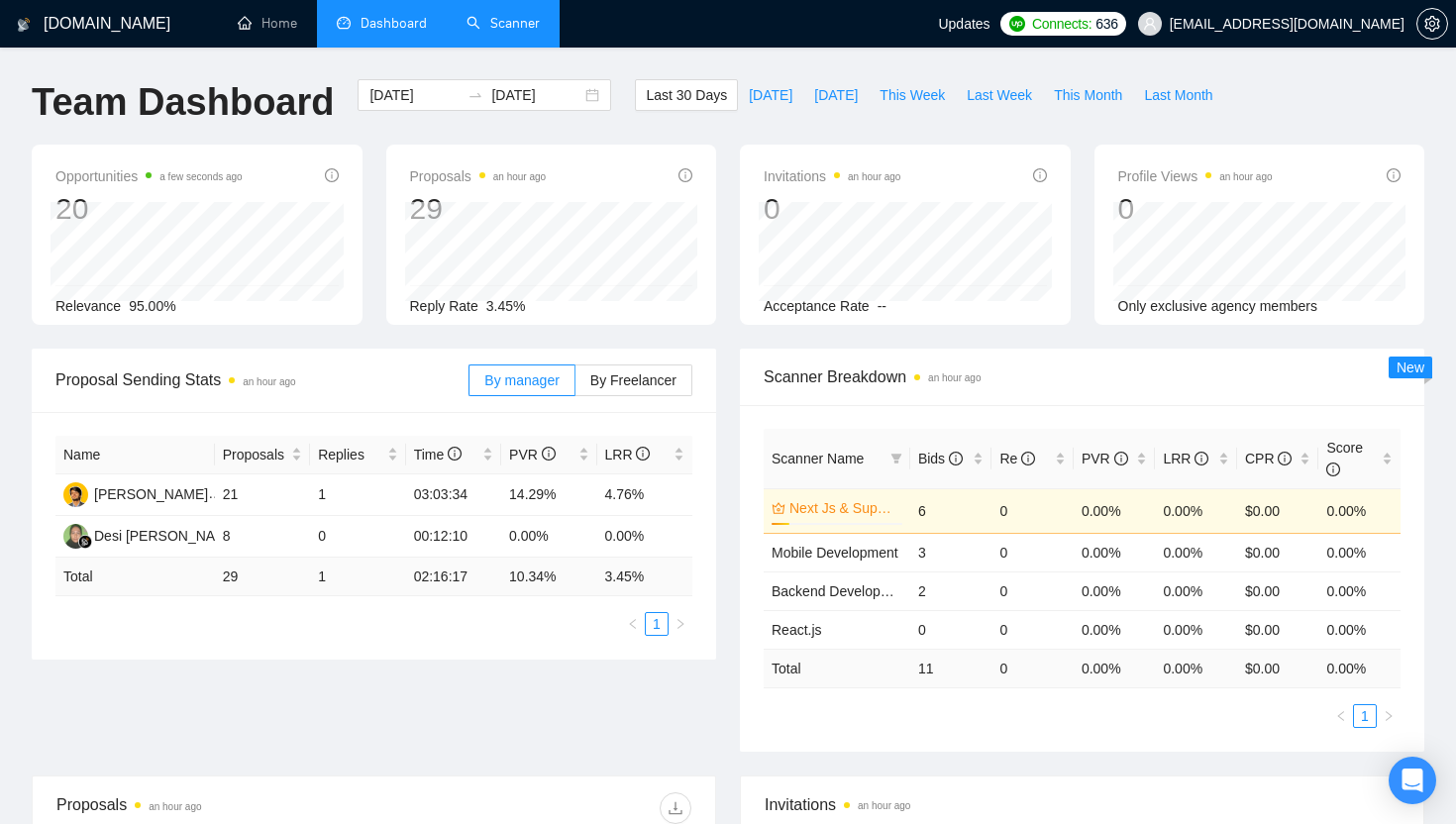 click on "Scanner" at bounding box center [503, 23] 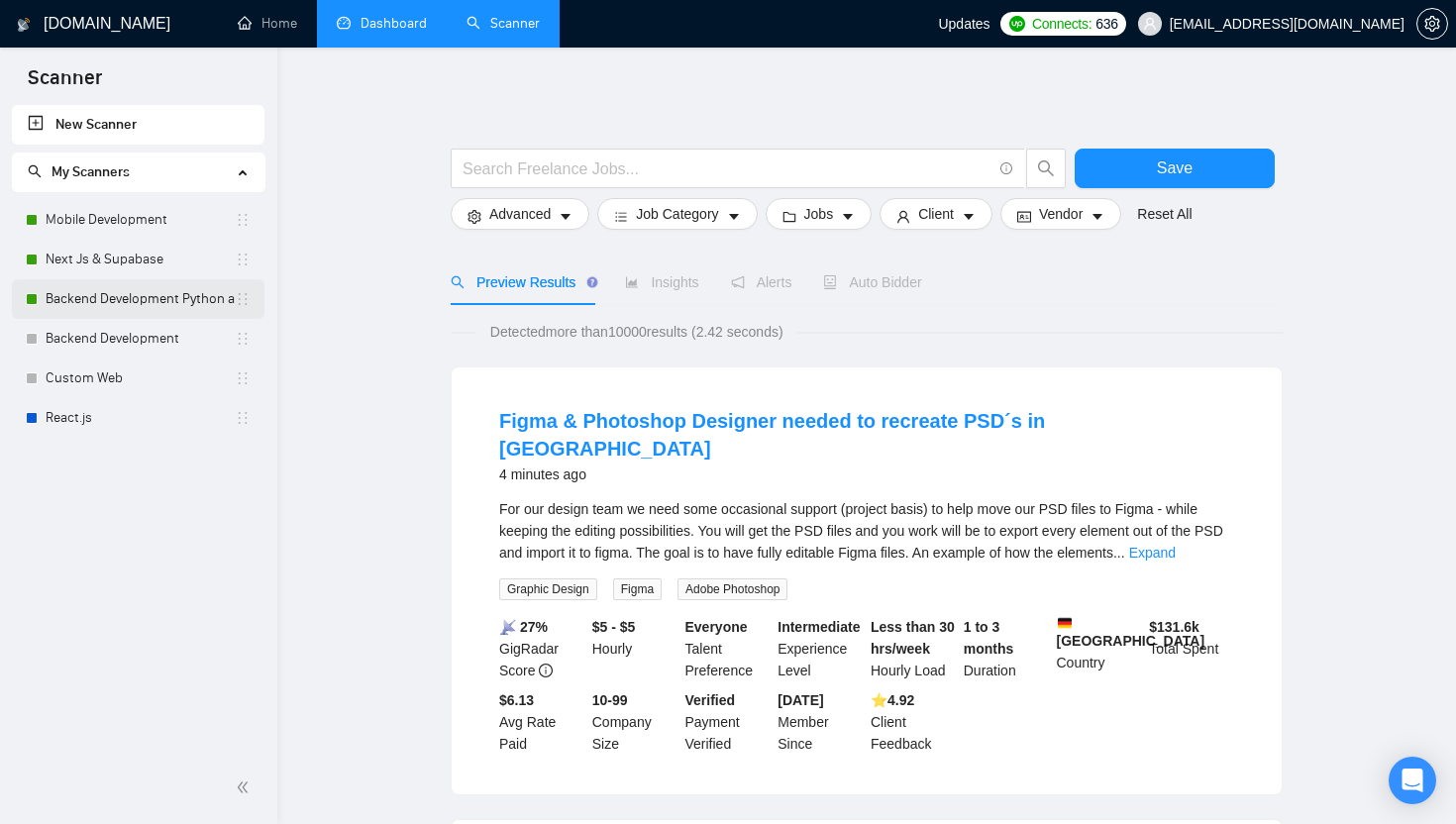 click on "Backend Development Python and Go" at bounding box center [140, 299] 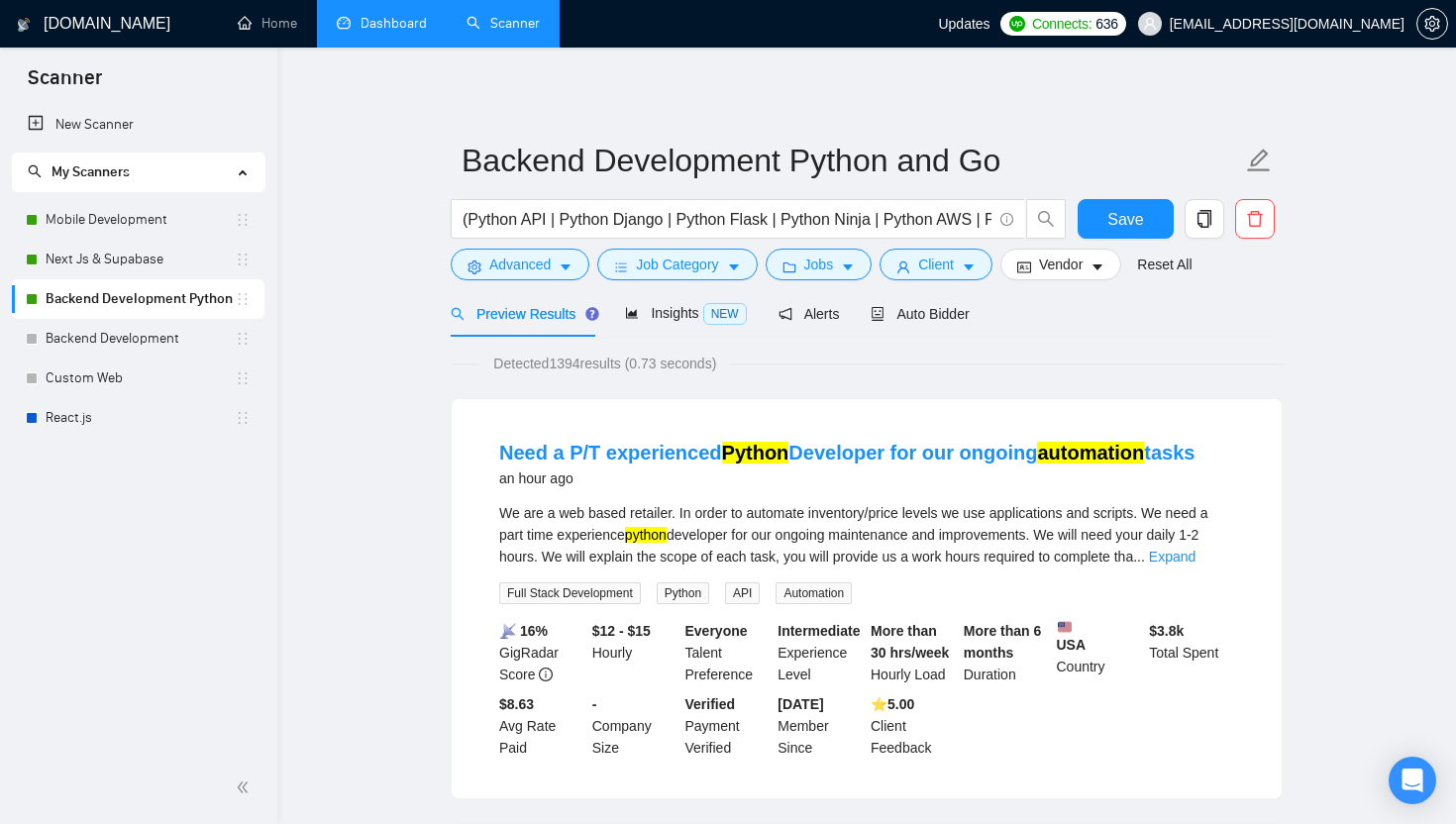 click on "Dashboard" at bounding box center (381, 23) 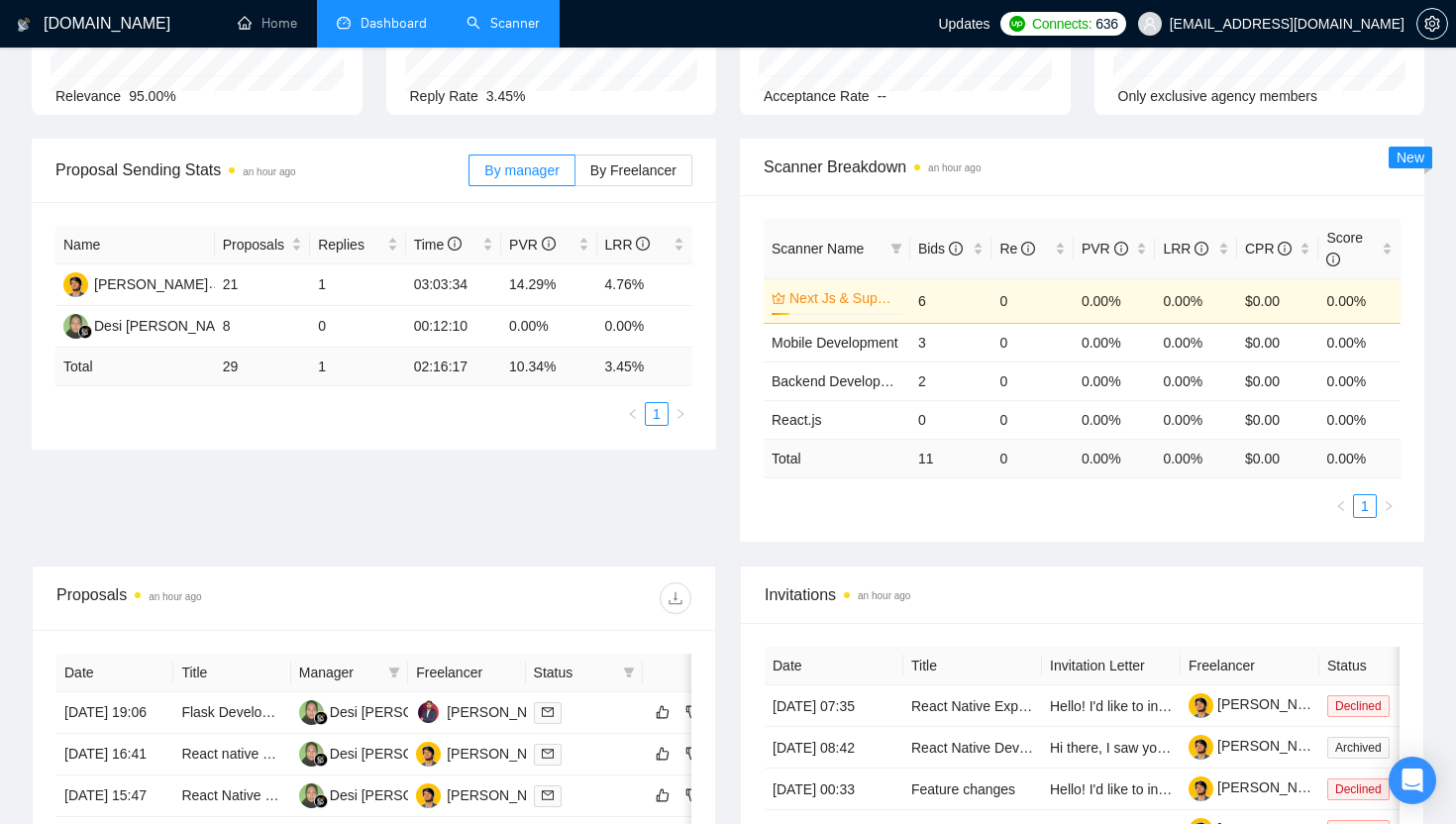 scroll, scrollTop: 0, scrollLeft: 0, axis: both 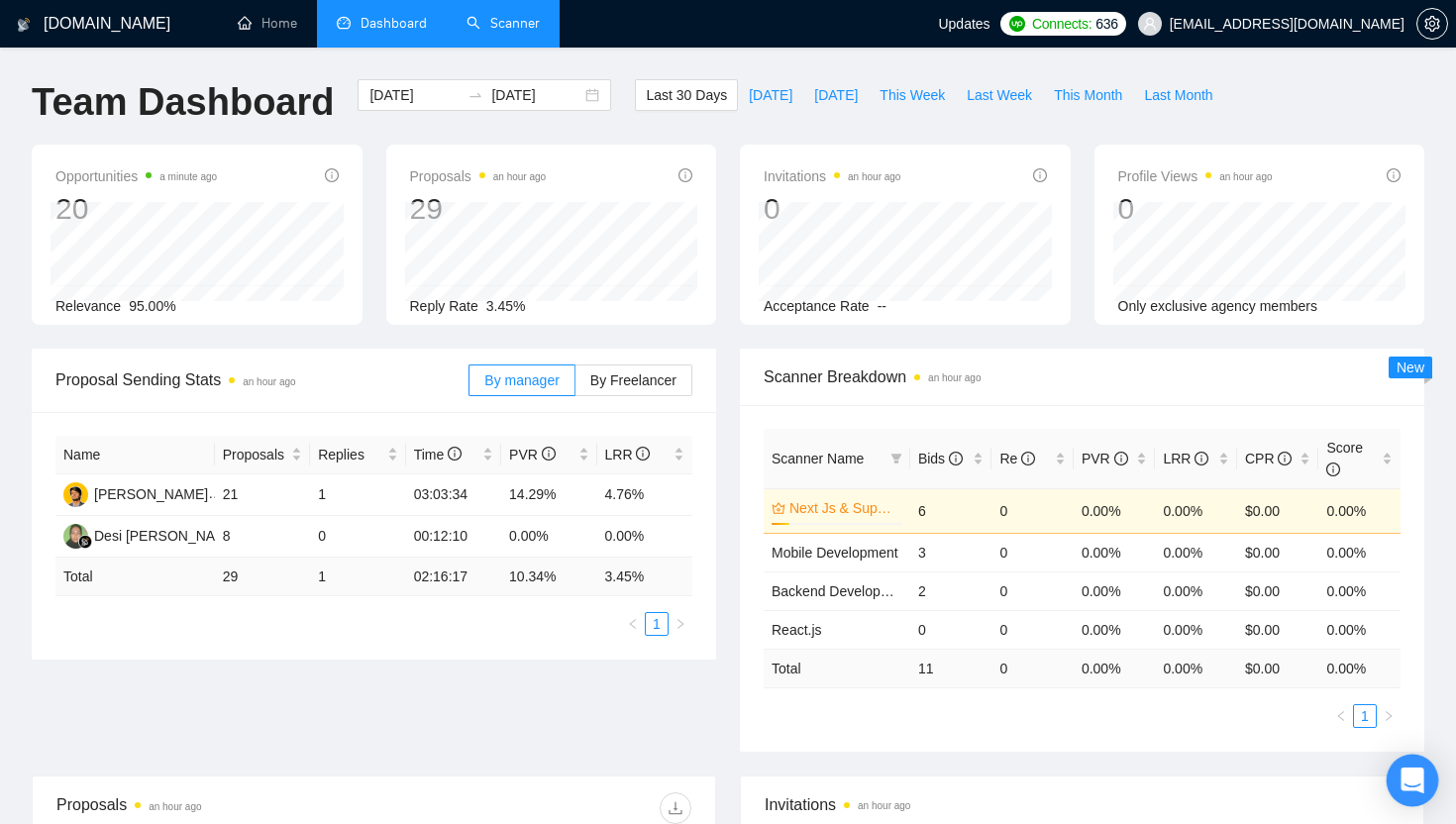 click 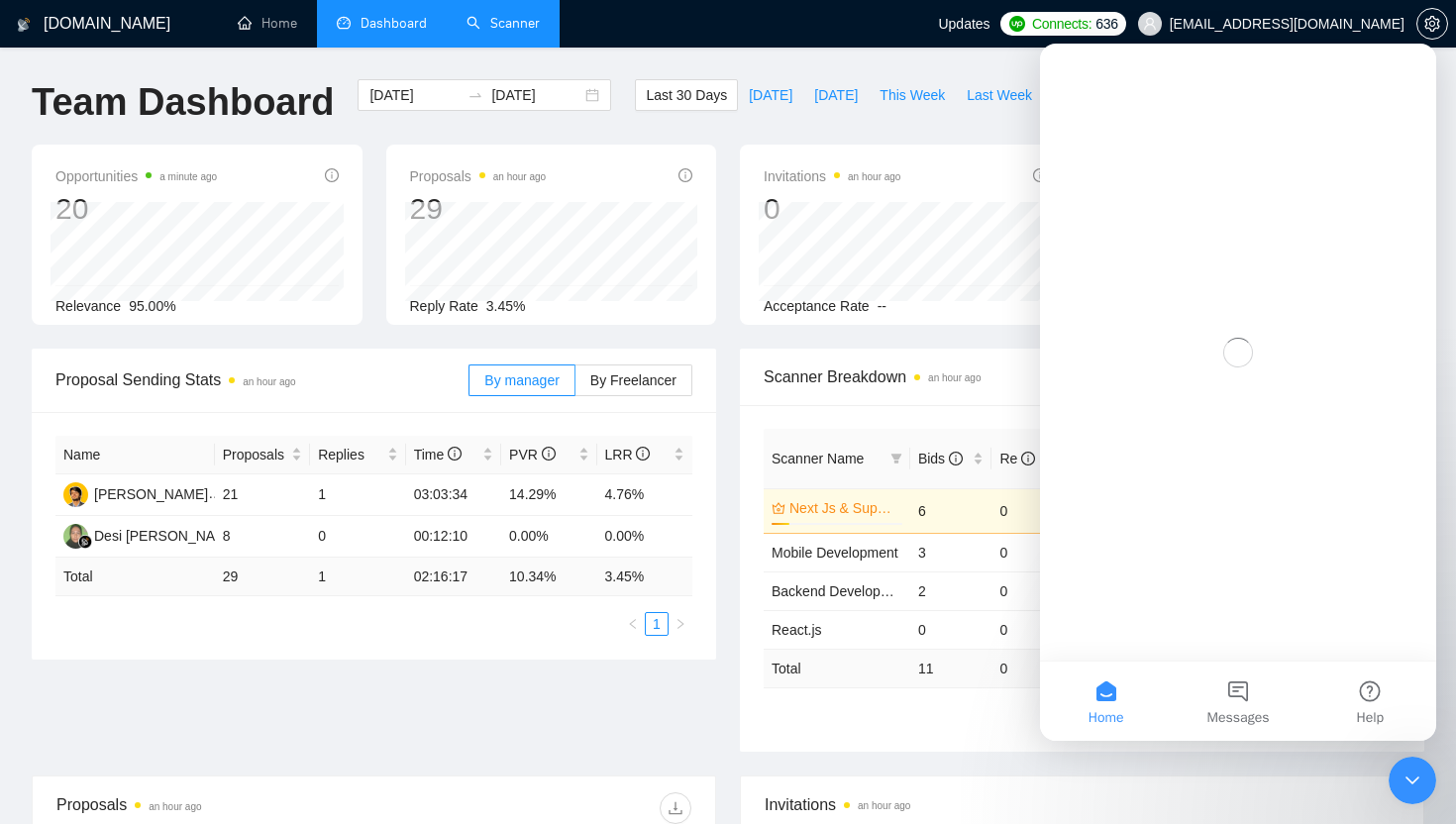 scroll, scrollTop: 0, scrollLeft: 0, axis: both 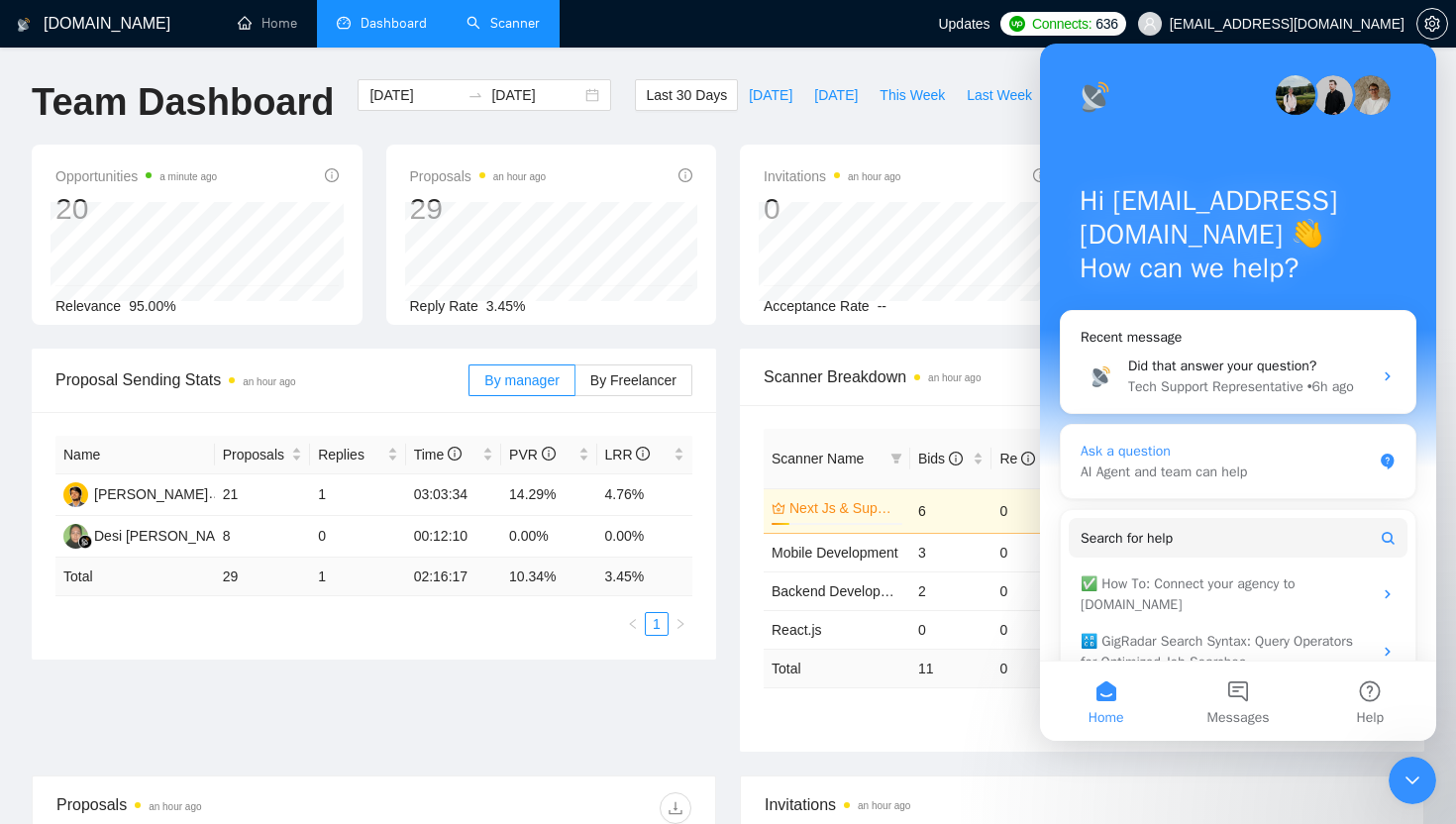 click on "Ask a question" at bounding box center (1226, 451) 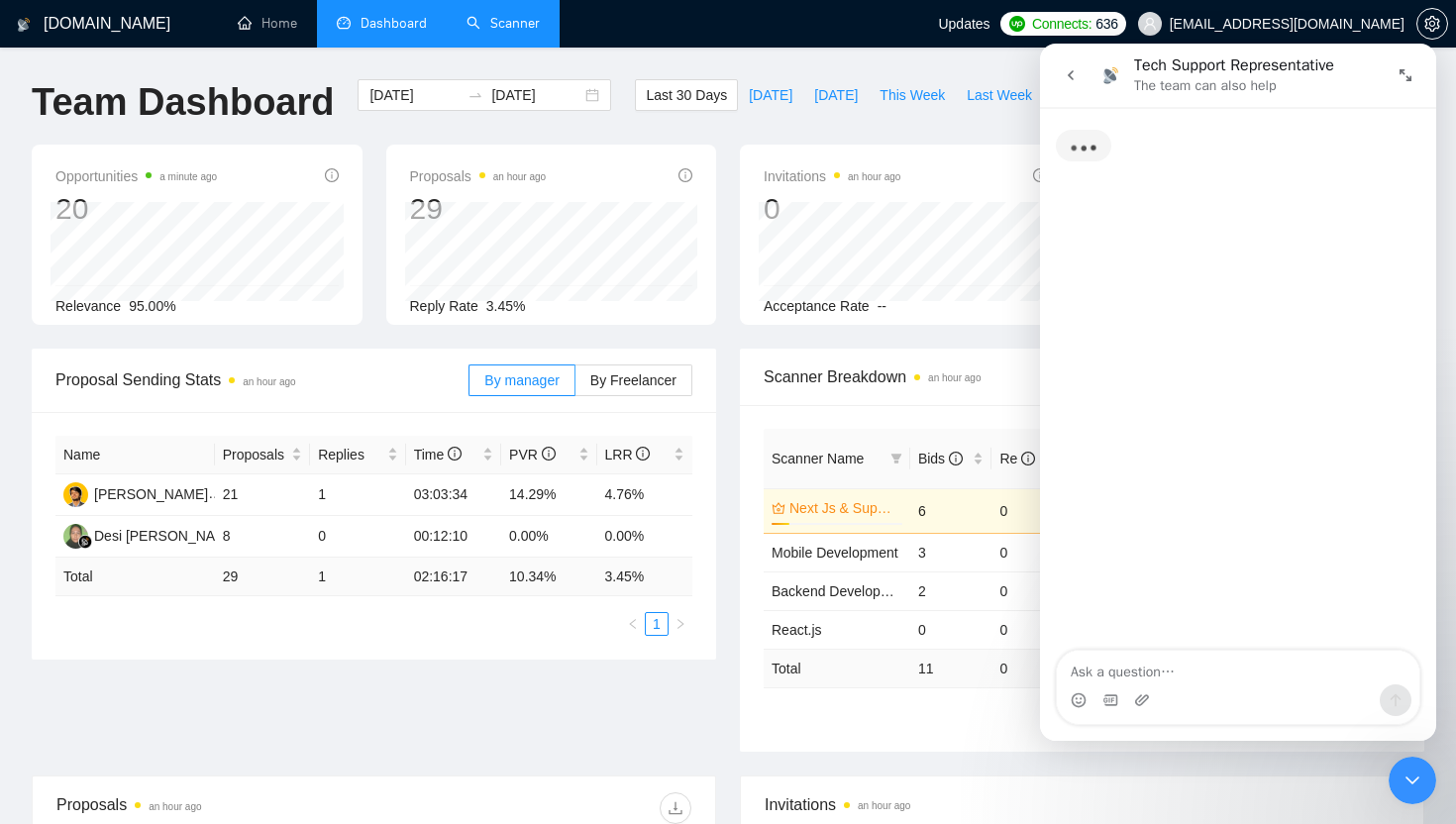 click at bounding box center (1238, 668) 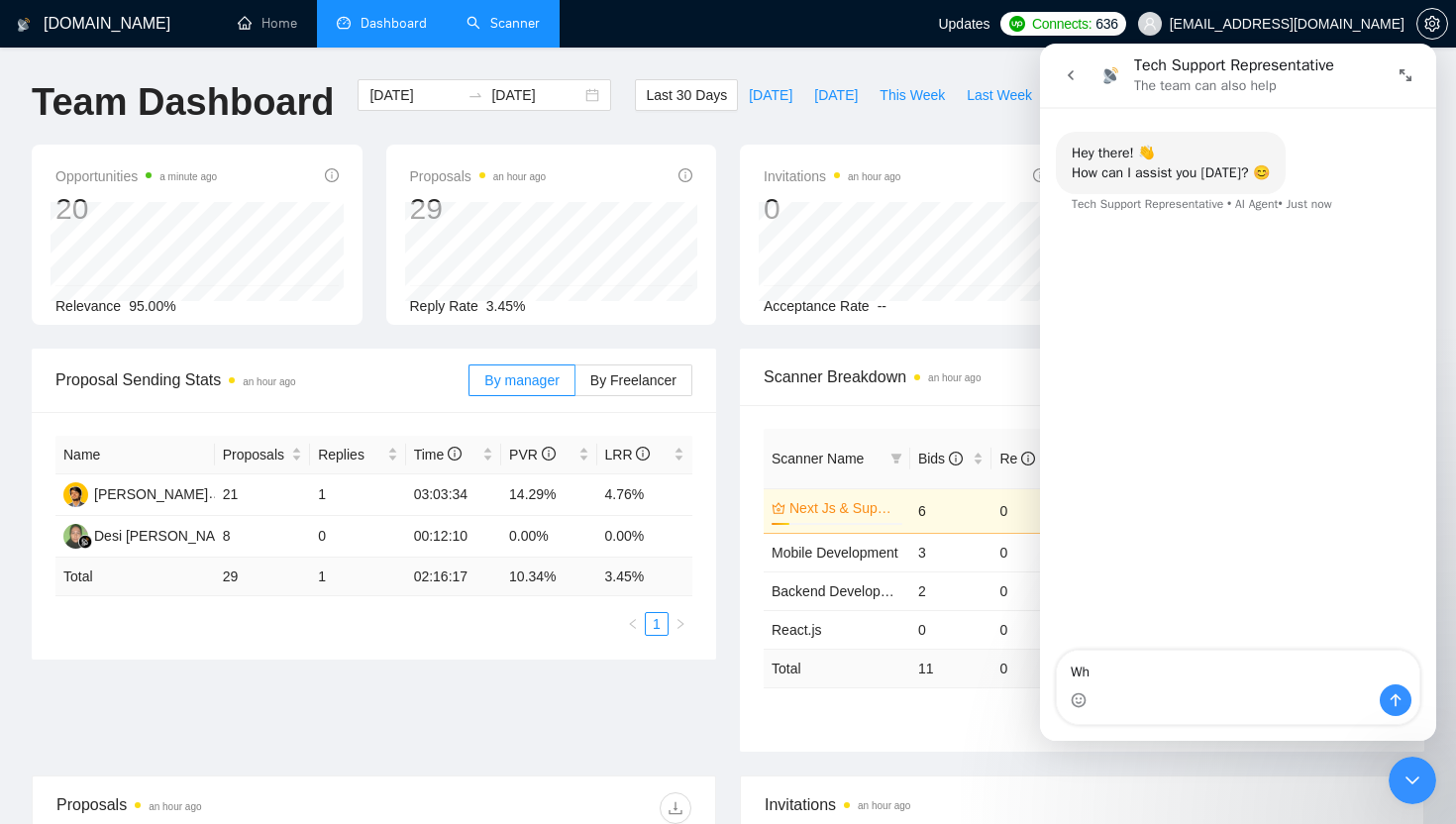 type on "W" 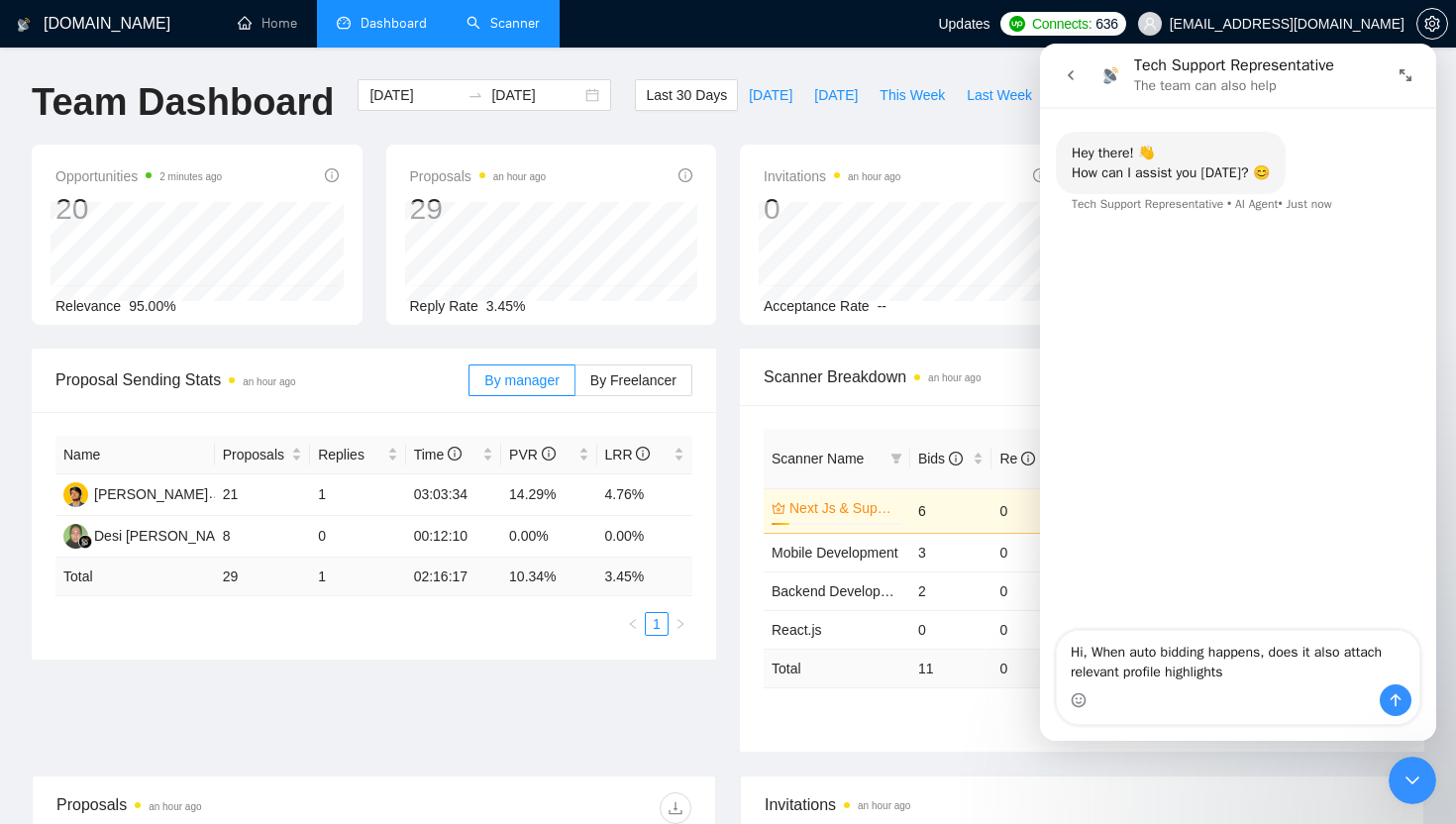 type on "Hi, When auto bidding happens, does it also attach relevant profile highlights?" 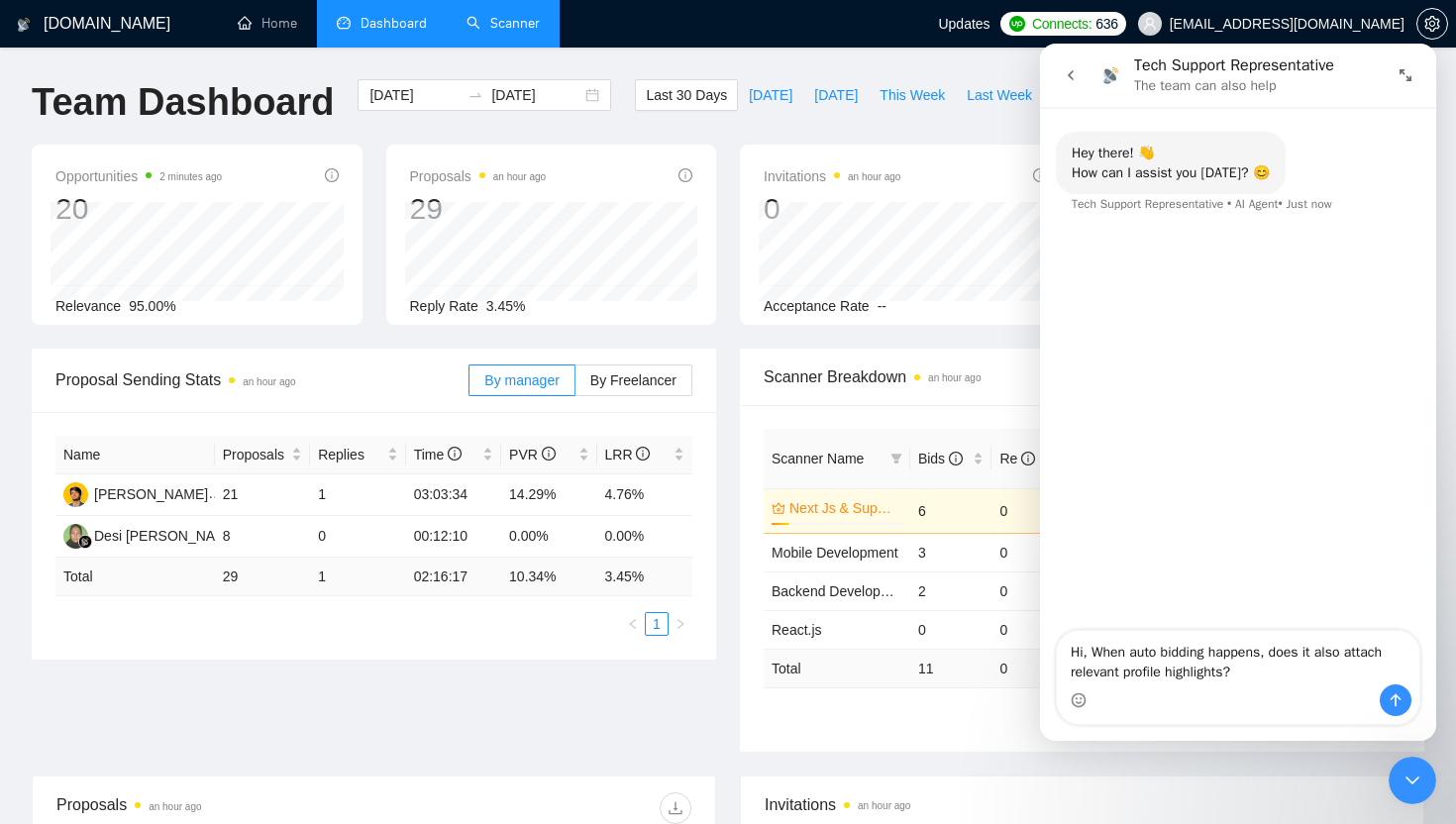 type 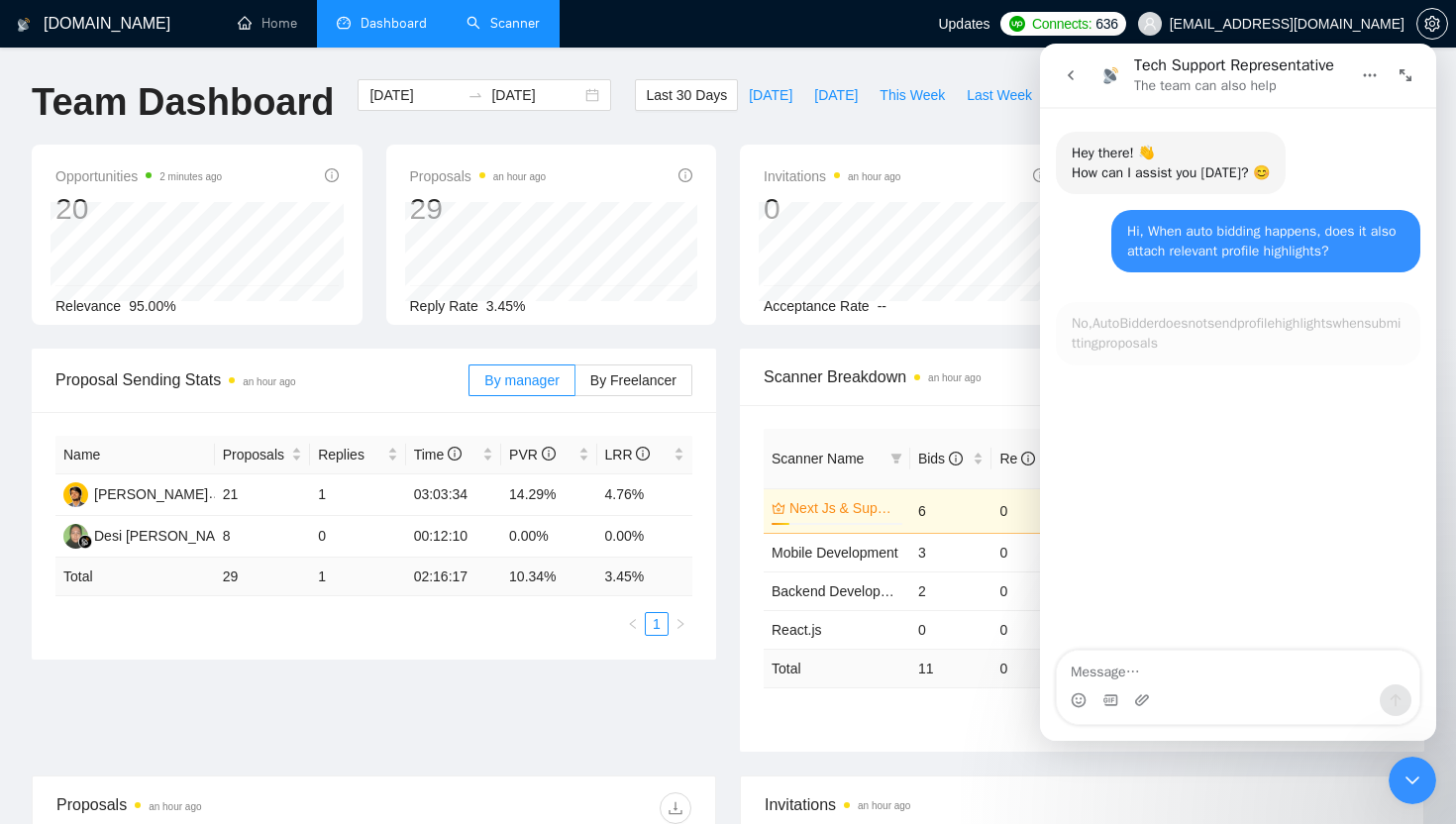 scroll, scrollTop: 3, scrollLeft: 0, axis: vertical 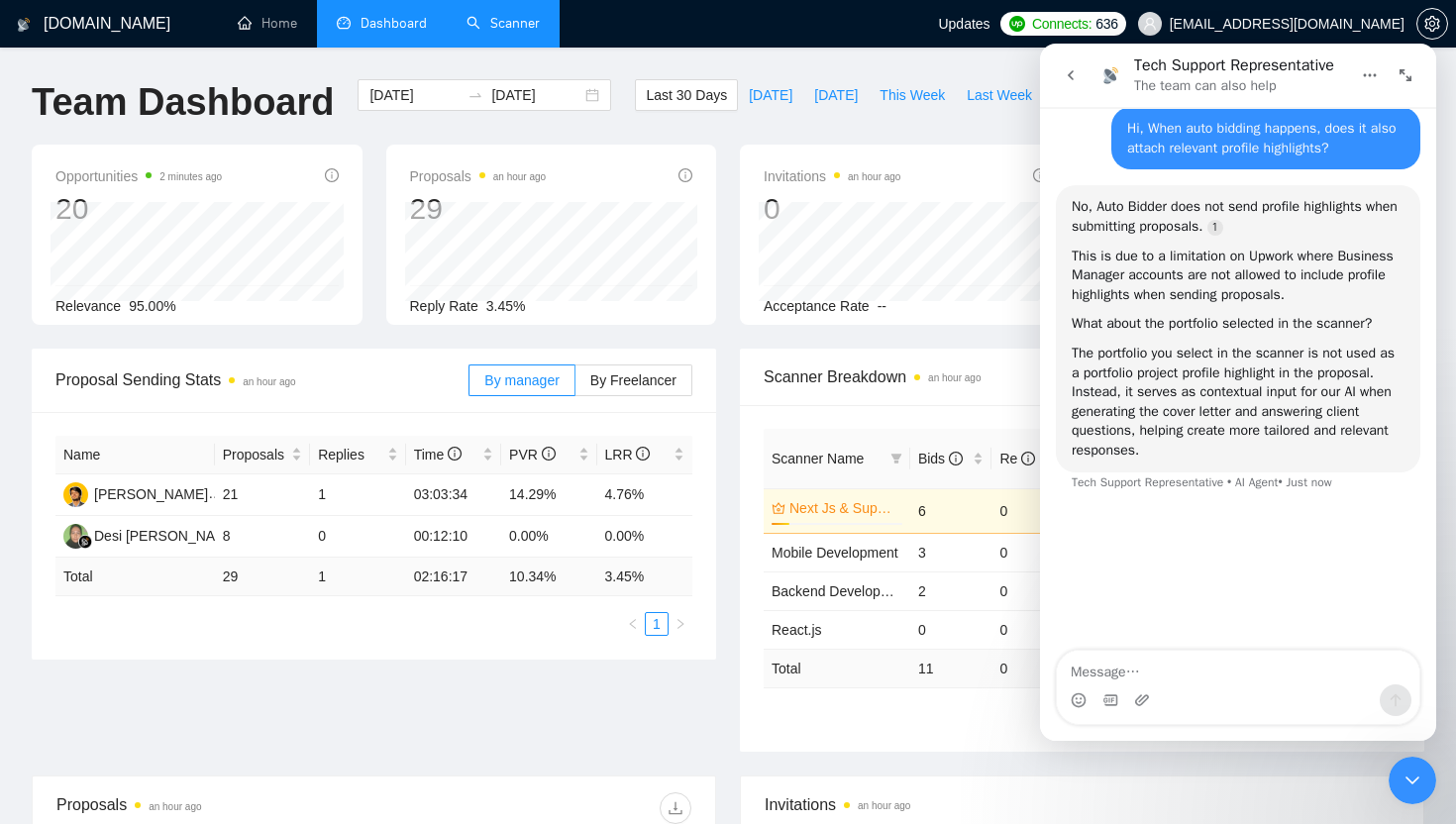 click on "GigRadar.io Home Dashboard Scanner Updates  Connects: 636 talhanoman61@gmail.com Team Dashboard 2025-06-30 2025-07-30 Last 30 Days Today Yesterday This Week Last Week This Month Last Month Opportunities 2 minutes ago 20   Relevance 95.00% Proposals an hour ago 29   2025-07-30
Sent 7 Reply Rate 3.45% Invitations an hour ago 0   Acceptance Rate -- Profile Views an hour ago 0   Only exclusive agency members Proposal Sending Stats an hour ago By manager By Freelancer Name Proposals Replies Time   PVR   LRR   Talha Noman 21 1 03:03:34 14.29% 4.76% Desi Windi Astuti 8 0 00:12:10 0.00% 0.00% Total 29 1 02:16:17 10.34 % 3.45 % 1 Scanner Breakdown an hour ago Scanner Name Bids   Re   PVR   LRR   CPR   Score   Next Js & Supabase 14% 6 0 0.00% 0.00% $0.00 0.00% Mobile Development 3 0 0.00% 0.00% $0.00 0.00% Backend Development Python and Go 2 0 0.00% 0.00% $0.00 0.00% React.js 0 0 0.00% 0.00% $0.00 0.00% Total 11 0 0.00 % 0.00 % $ 0.00 0.00 % 1 New Proposals an hour ago Date Title Manager Freelancer" at bounding box center [728, 779] 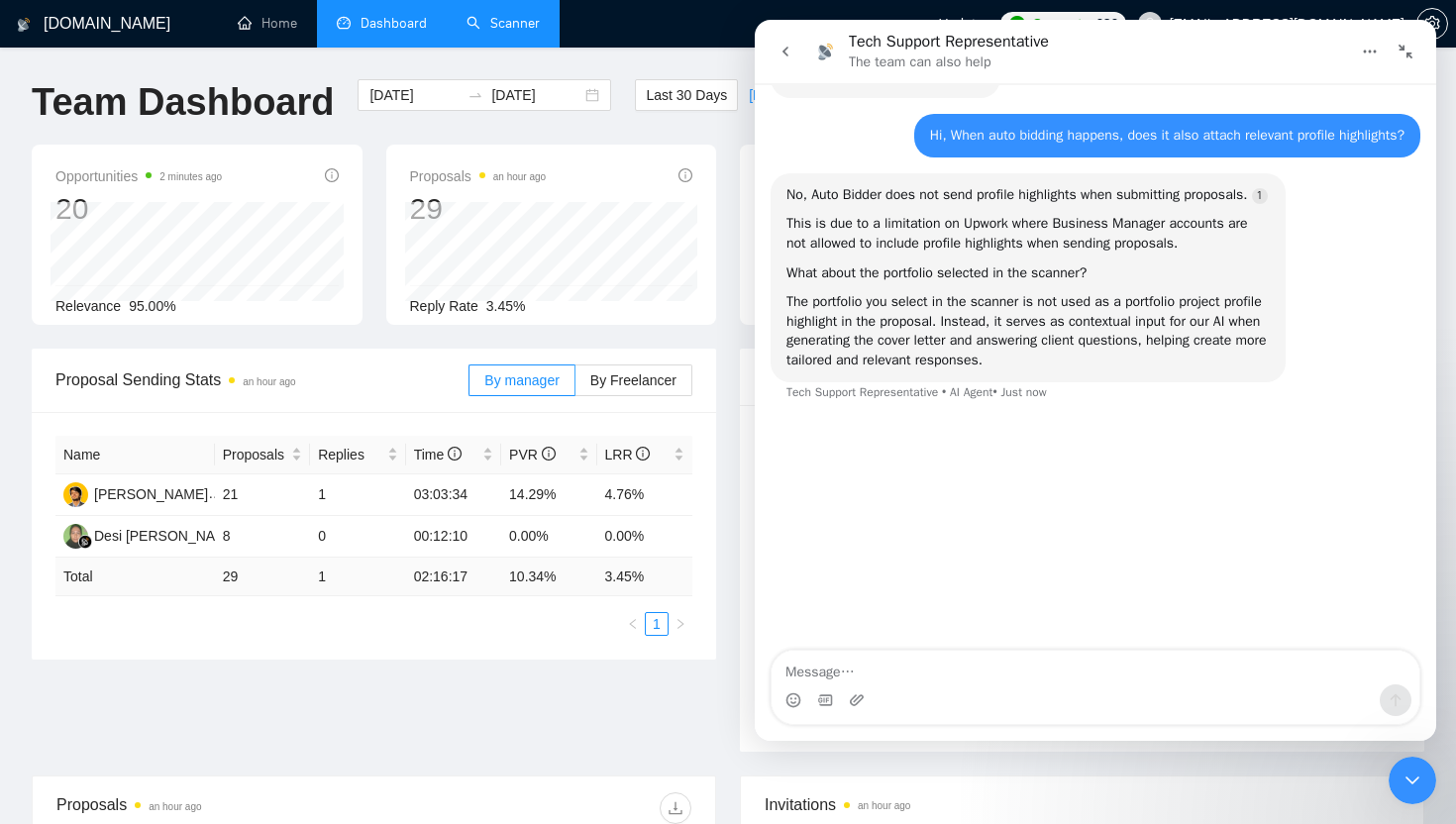 scroll, scrollTop: 87, scrollLeft: 0, axis: vertical 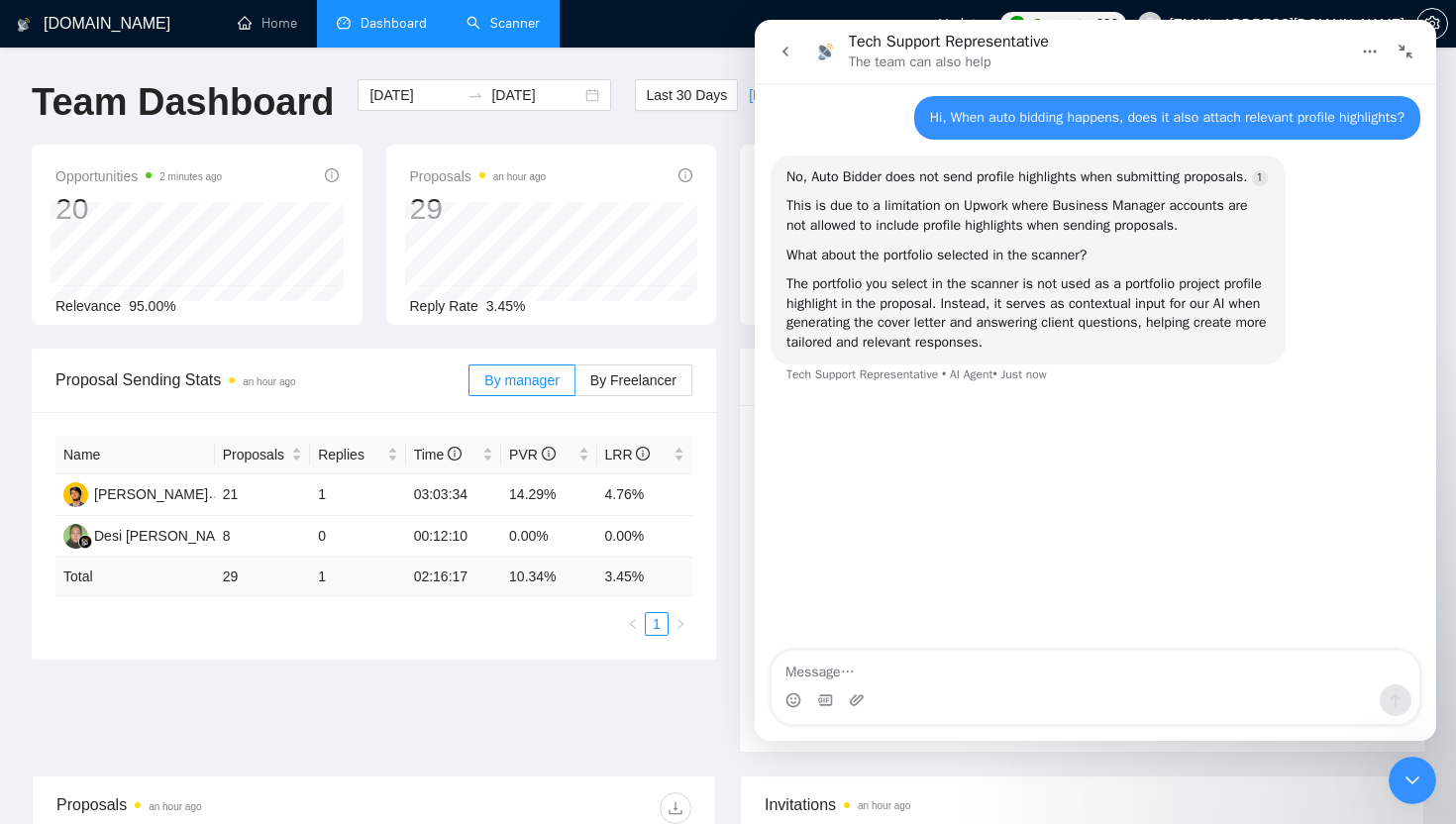 click at bounding box center (785, 52) 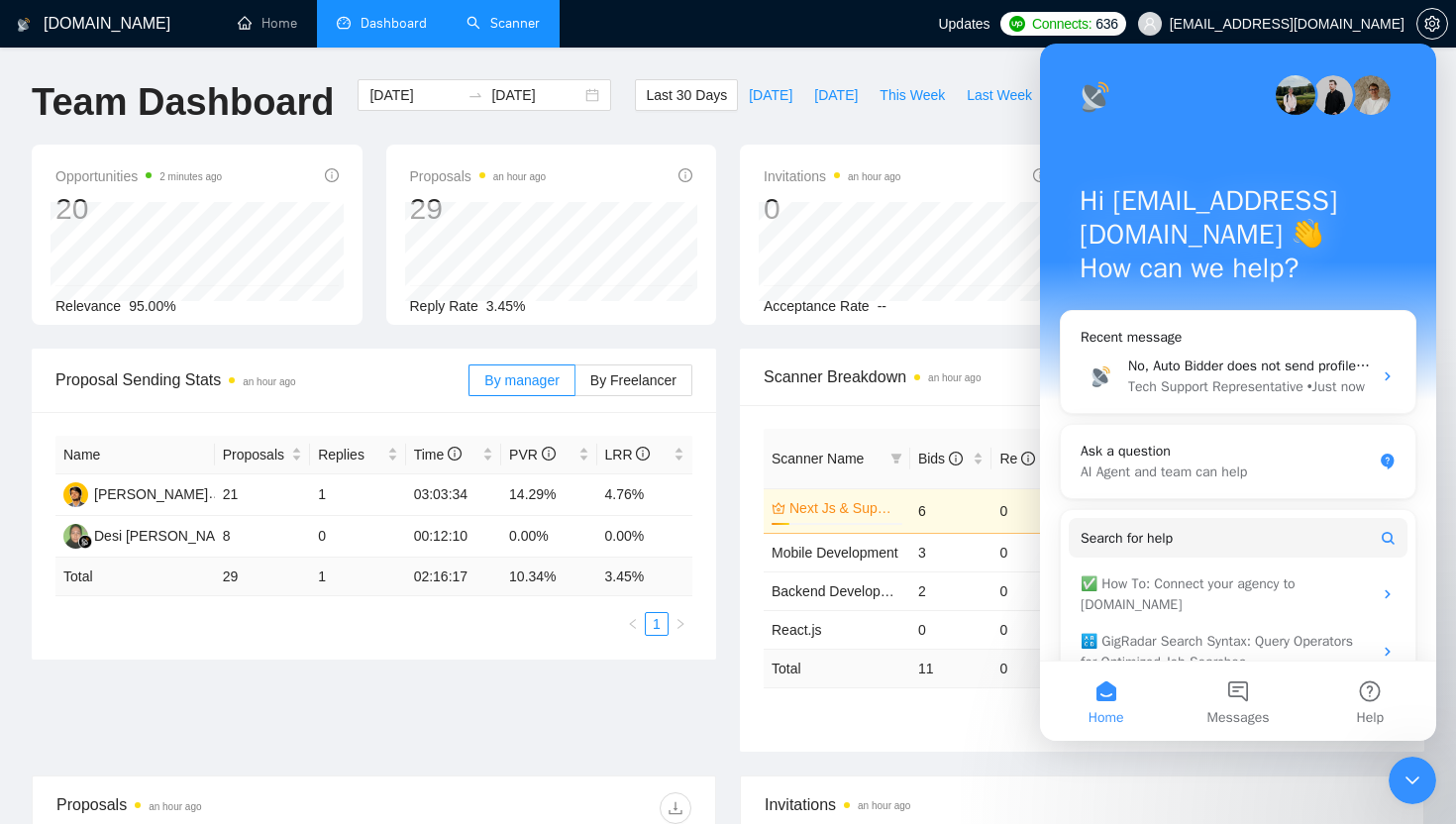 scroll, scrollTop: 106, scrollLeft: 0, axis: vertical 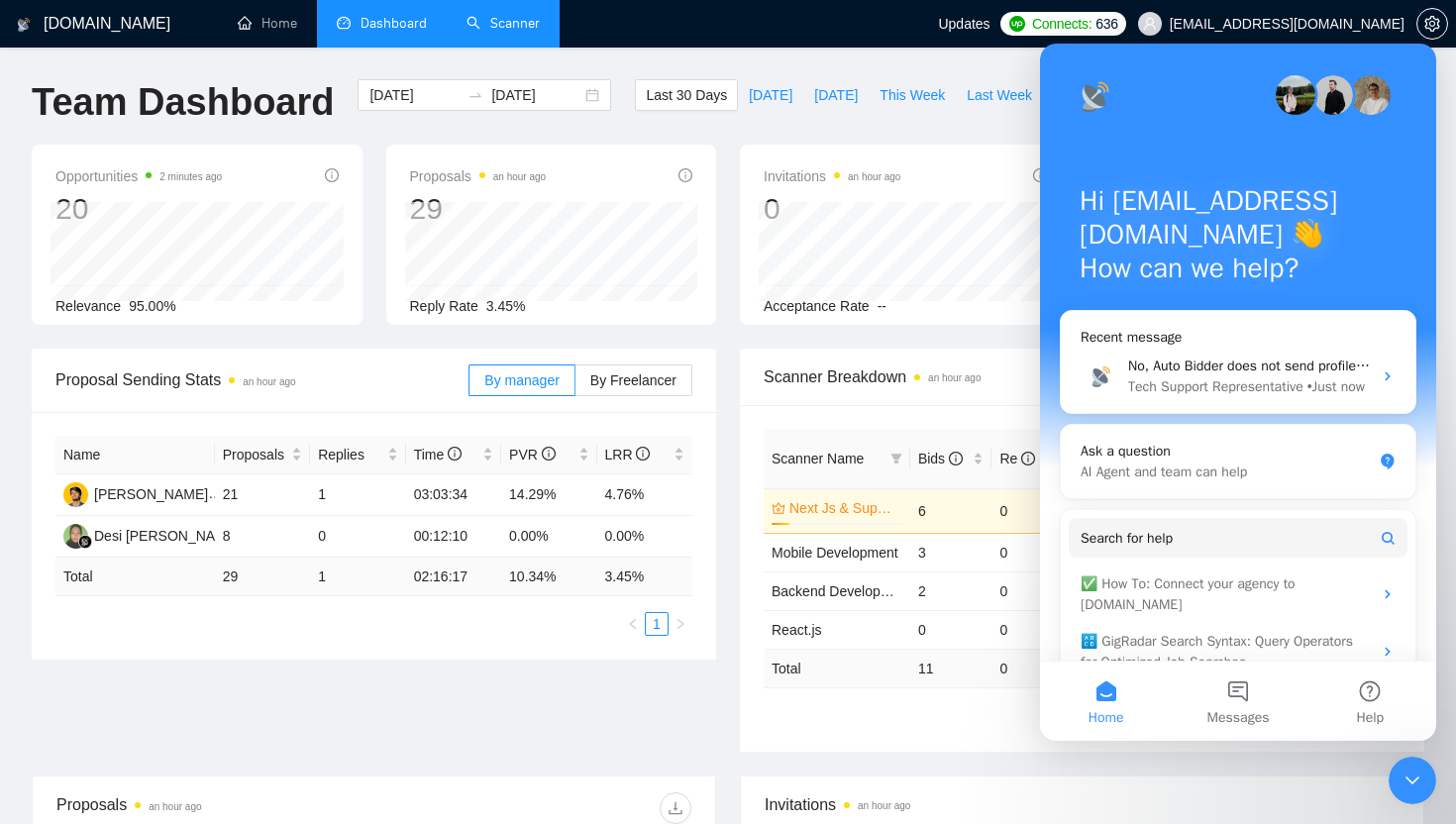 click at bounding box center (1412, 780) 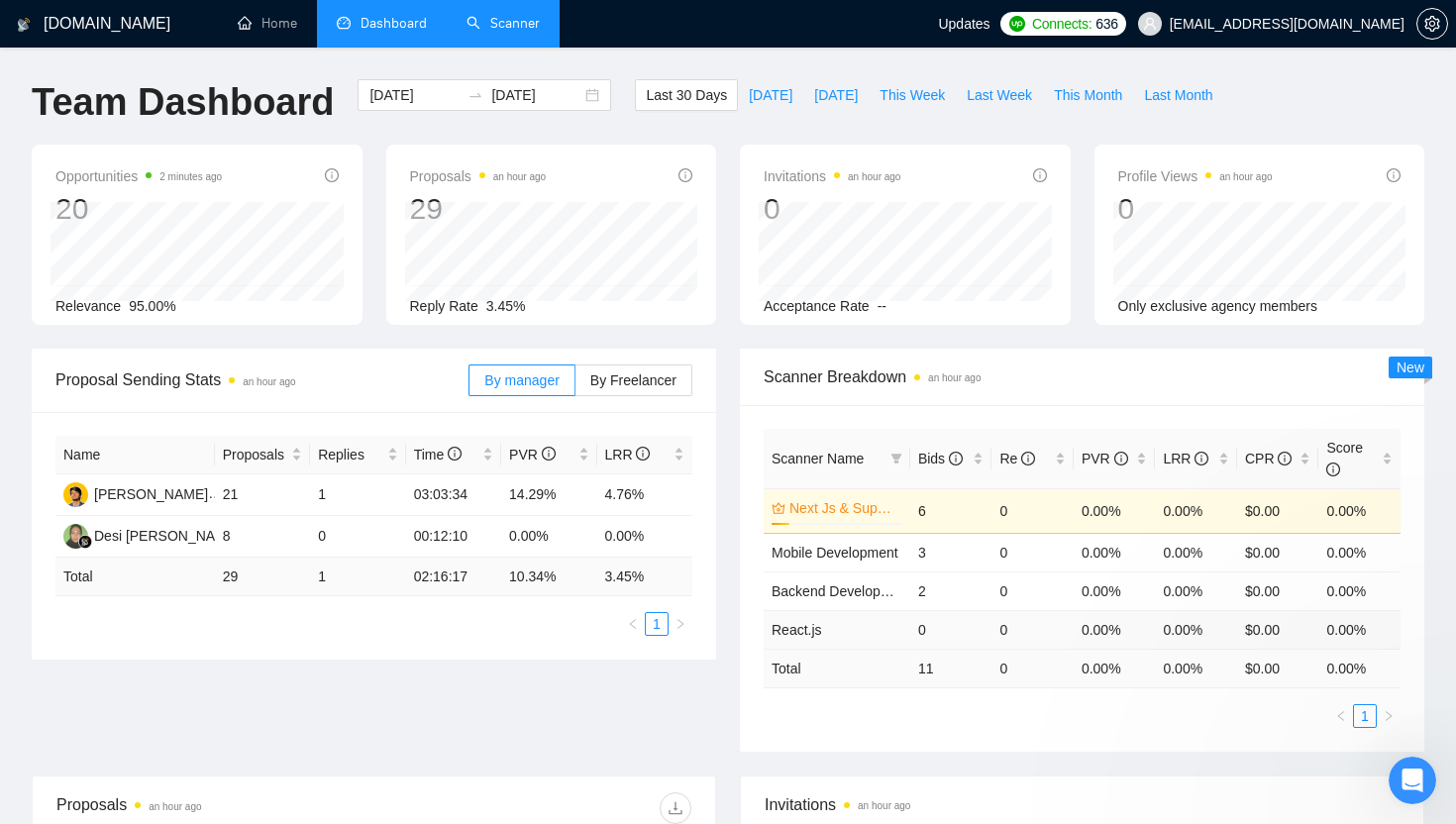 scroll, scrollTop: 0, scrollLeft: 0, axis: both 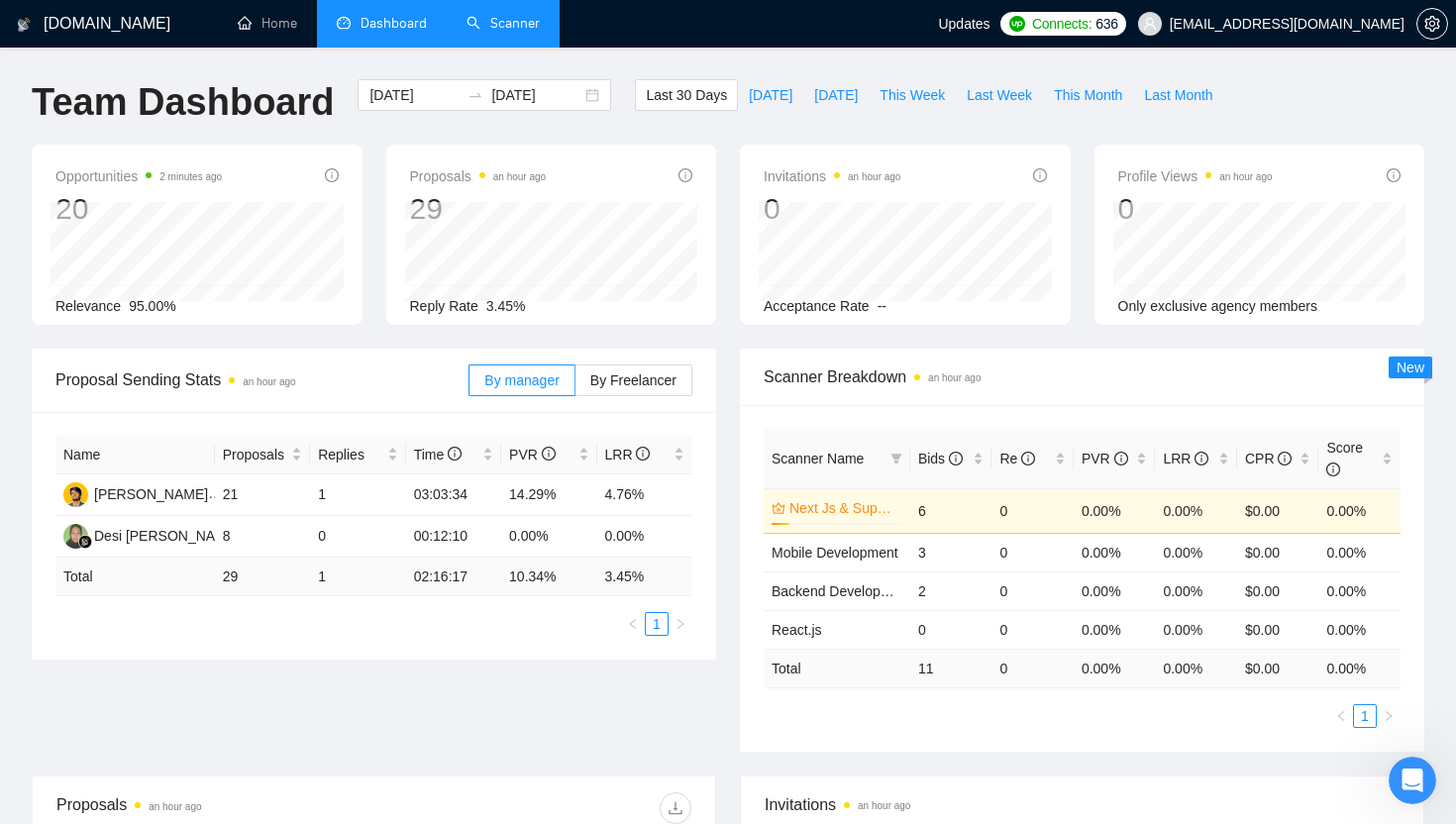 click on "Scanner" at bounding box center [503, 23] 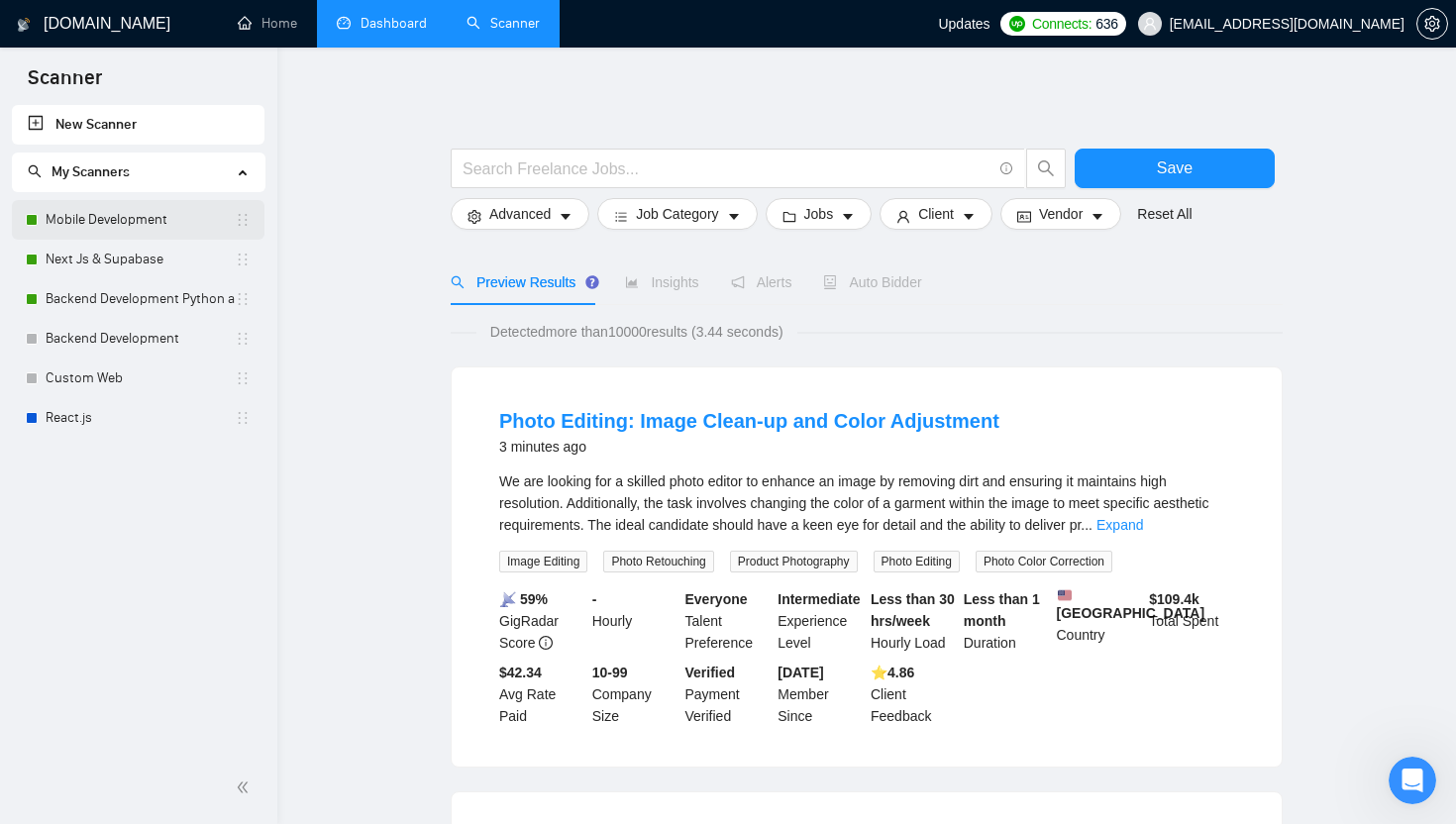 click on "Mobile Development" at bounding box center (140, 220) 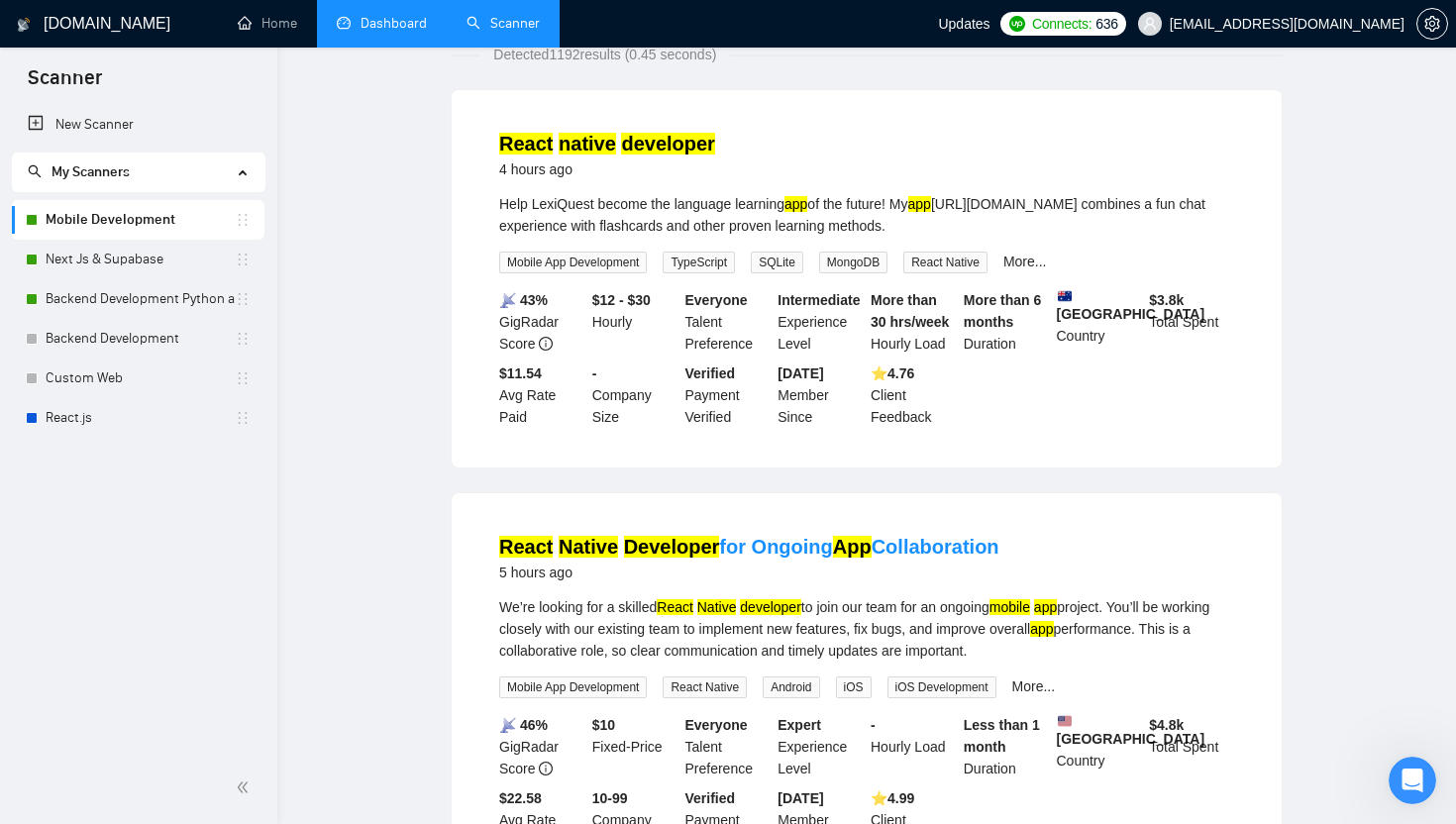 scroll, scrollTop: 0, scrollLeft: 0, axis: both 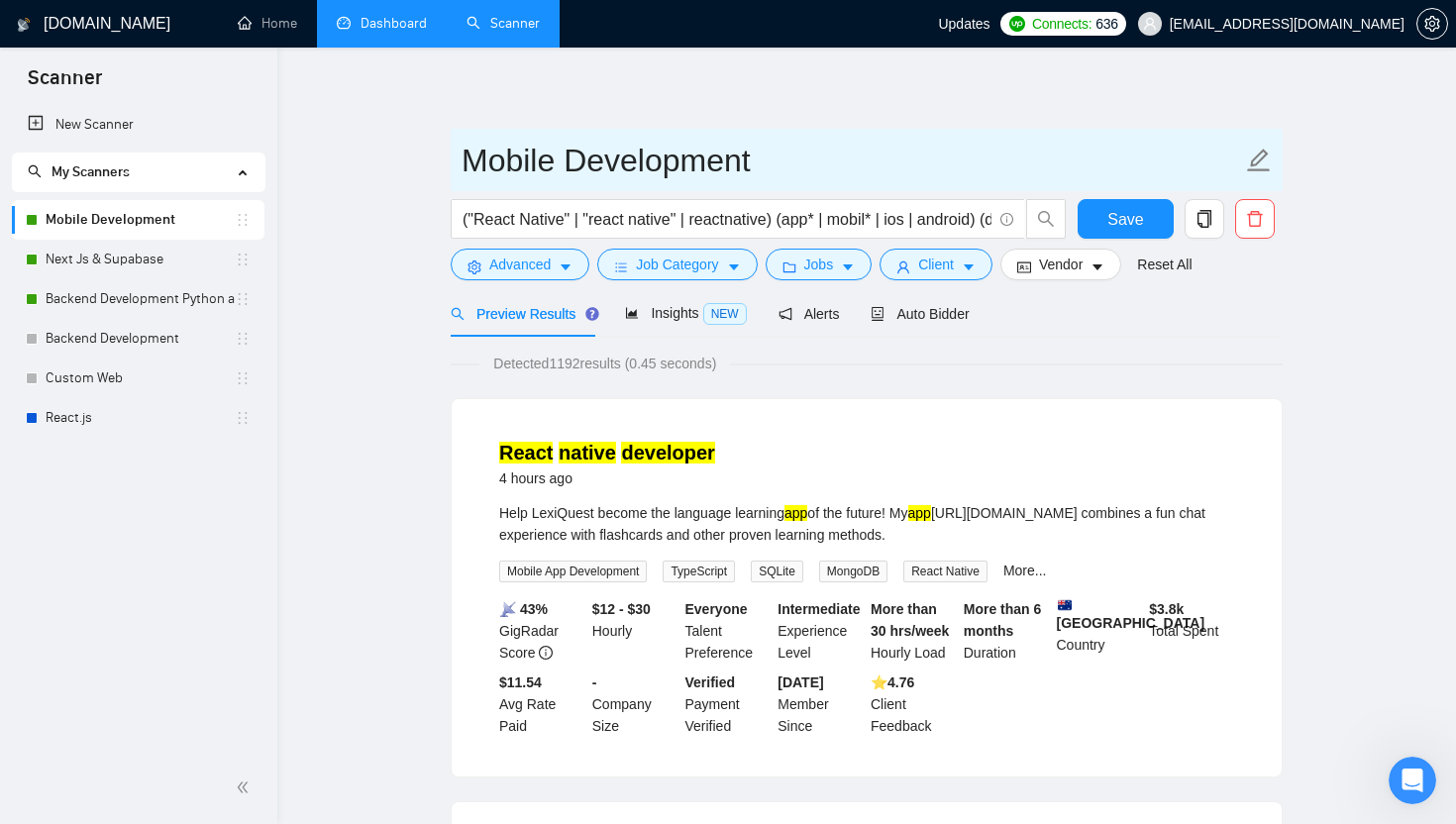 click on "Mobile Development" at bounding box center [852, 160] 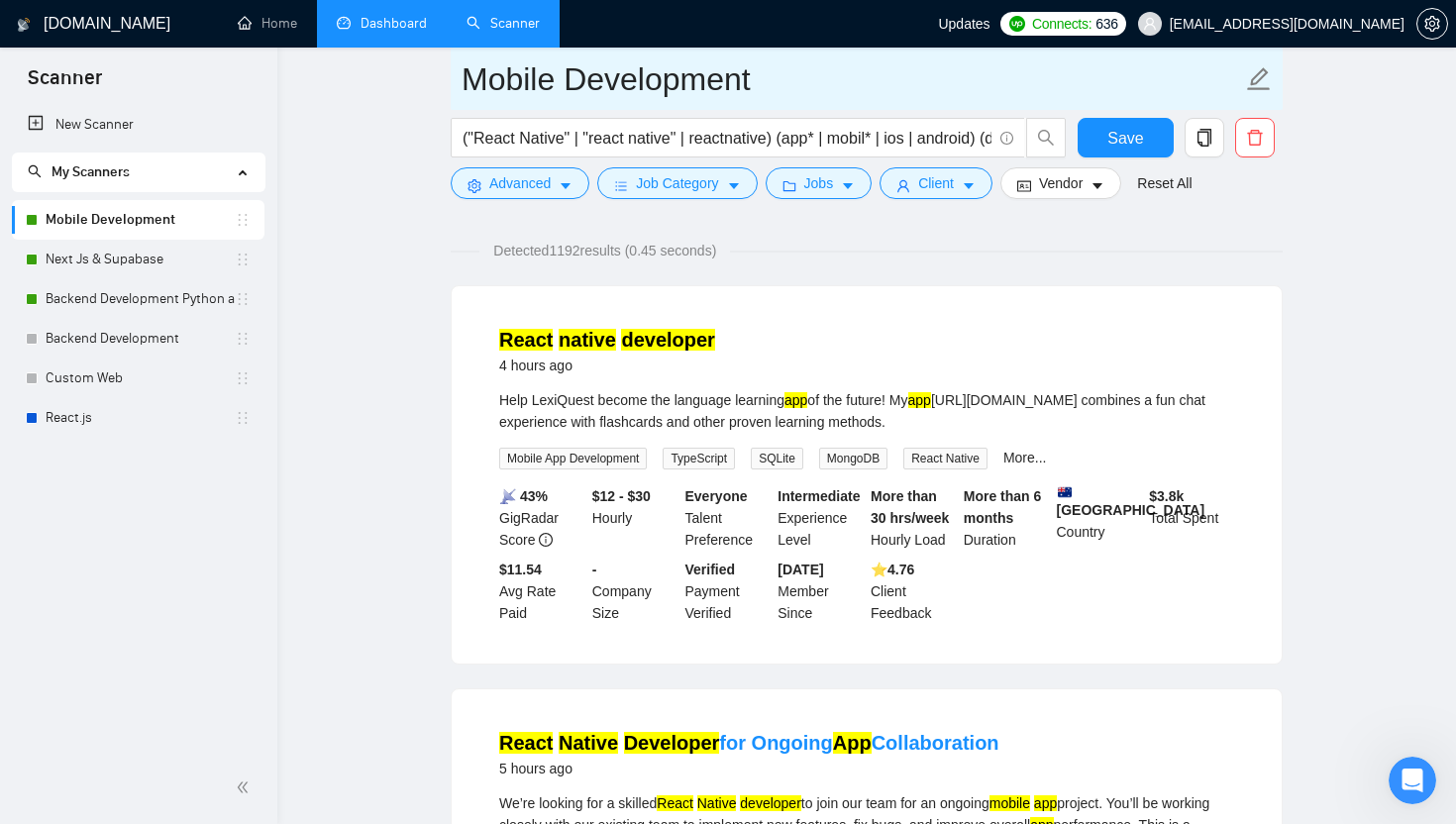 scroll, scrollTop: 154, scrollLeft: 0, axis: vertical 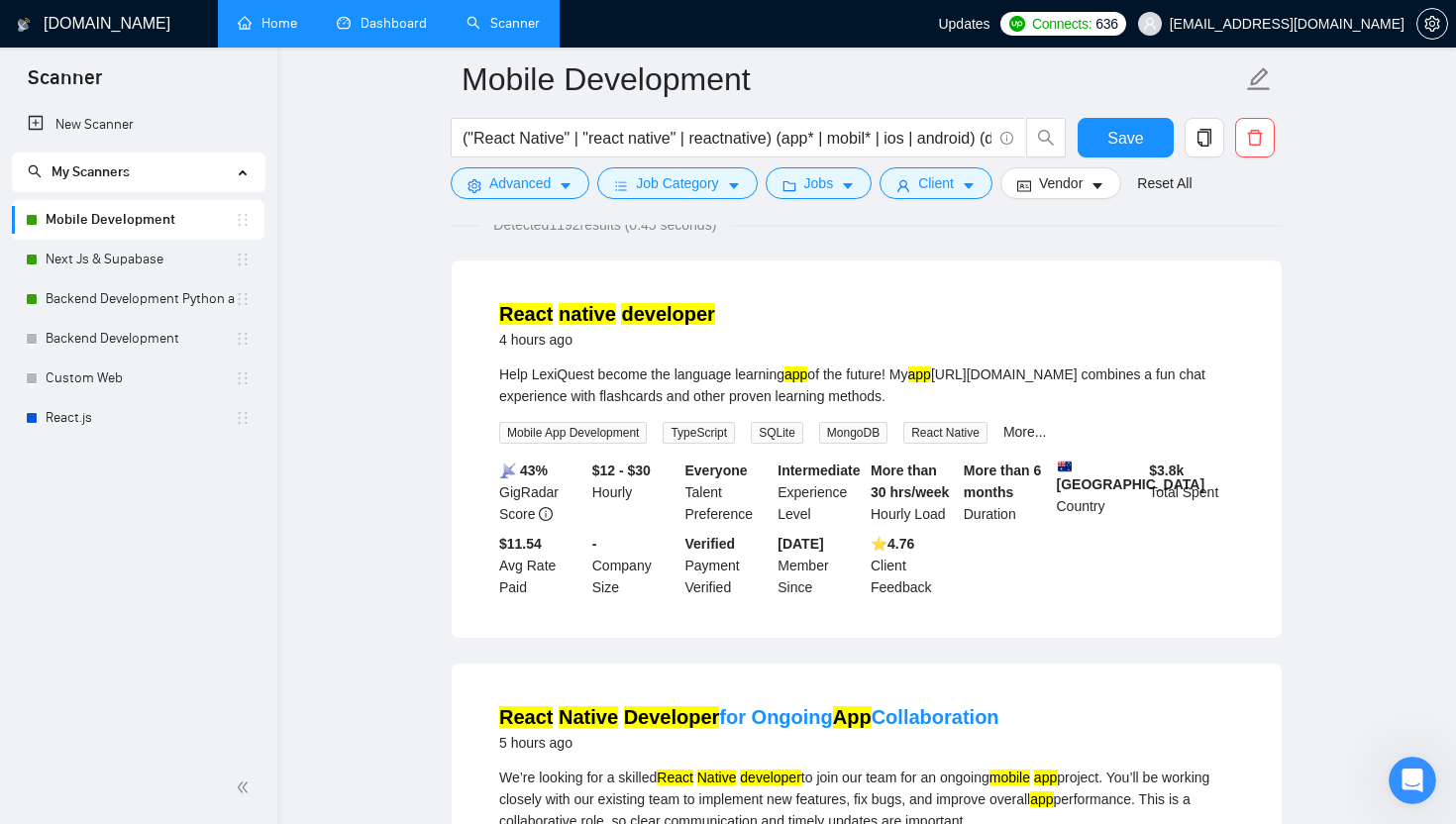 click on "Home" at bounding box center (267, 23) 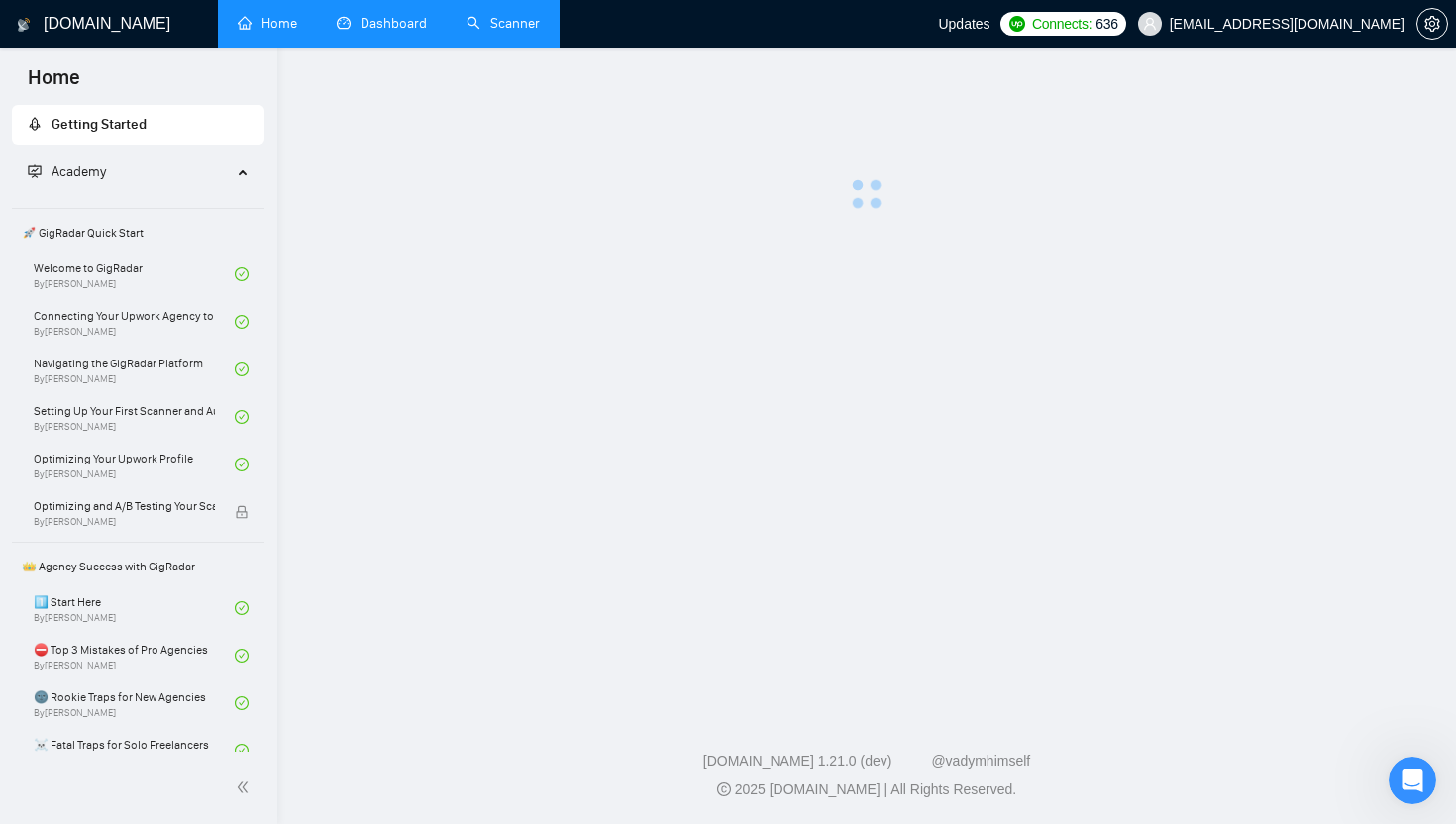 scroll, scrollTop: 0, scrollLeft: 0, axis: both 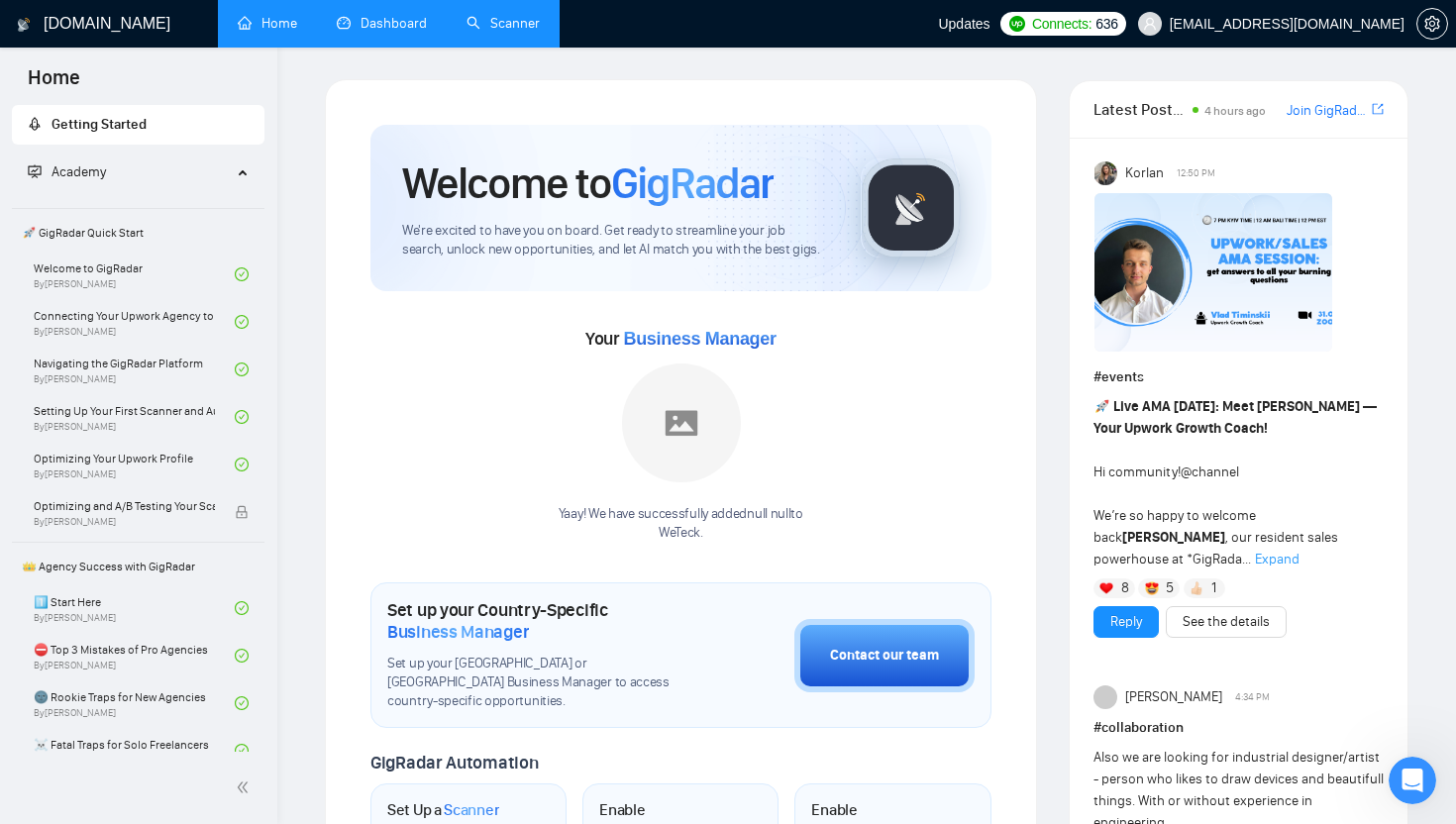 click on "Dashboard" at bounding box center [381, 23] 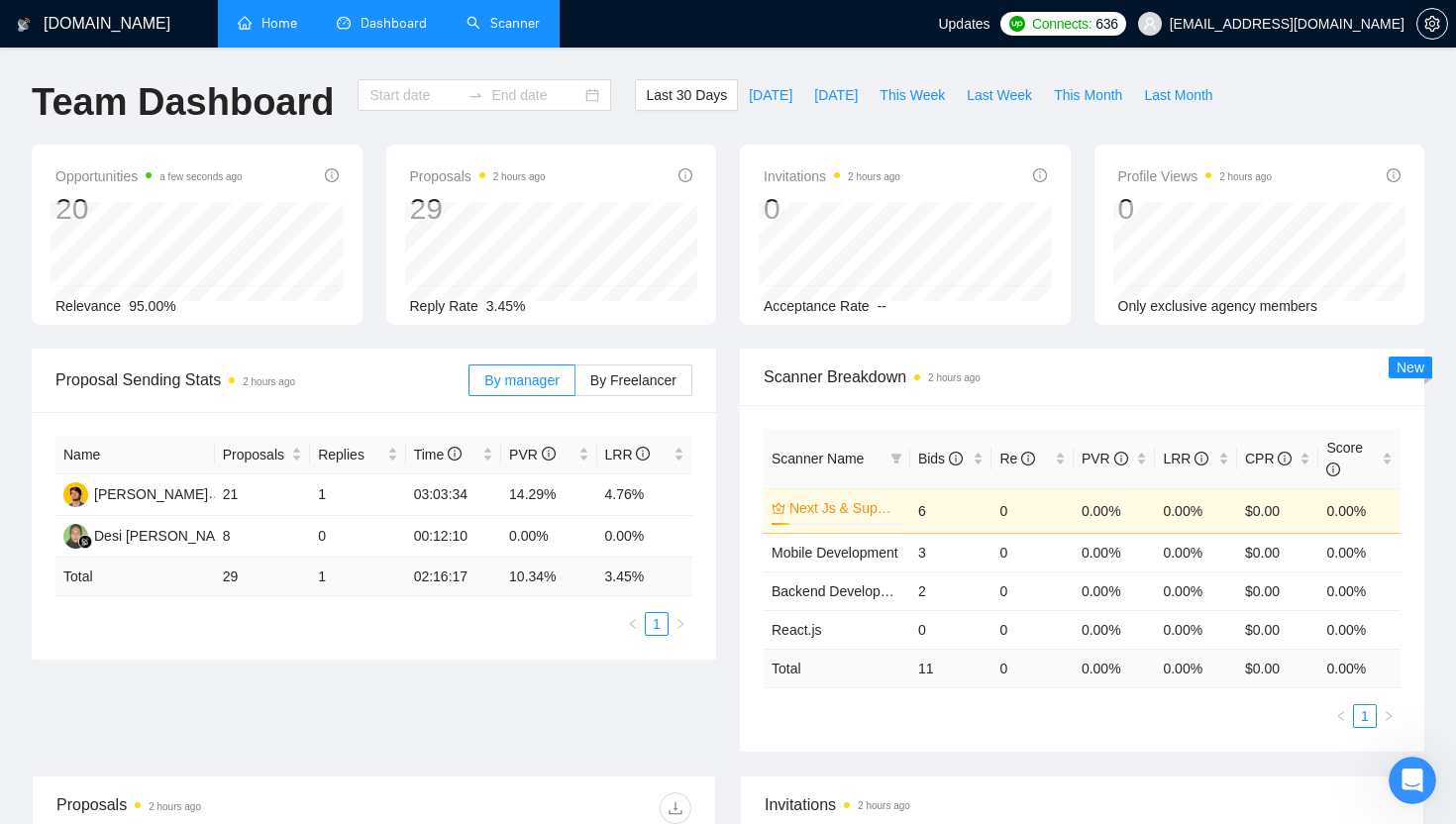 type on "[DATE]" 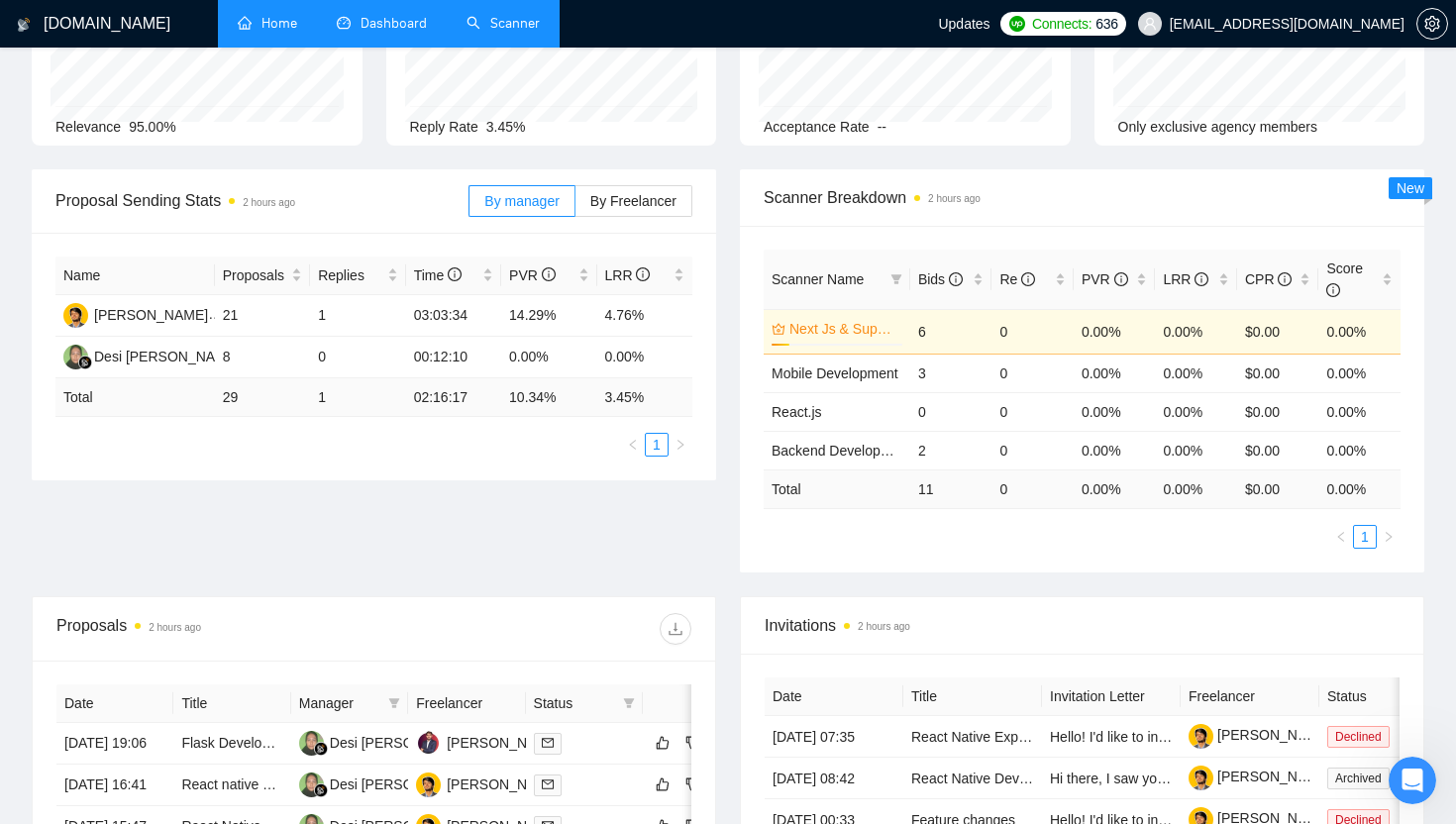 scroll, scrollTop: 0, scrollLeft: 0, axis: both 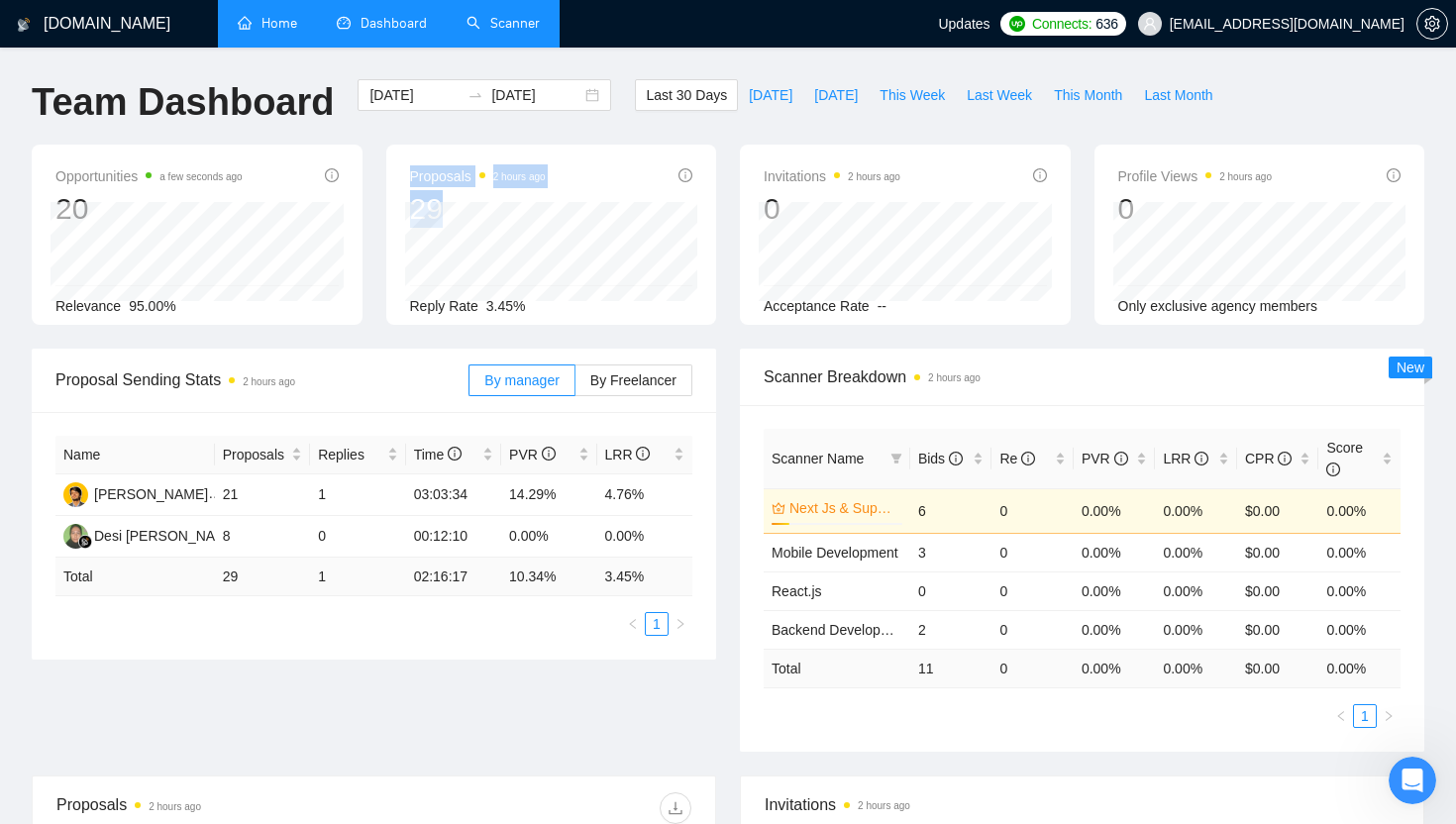 click on "Proposals 2 hours ago 29   2025-07-09
Sent 1 Reply Rate 3.45%" at bounding box center [552, 235] 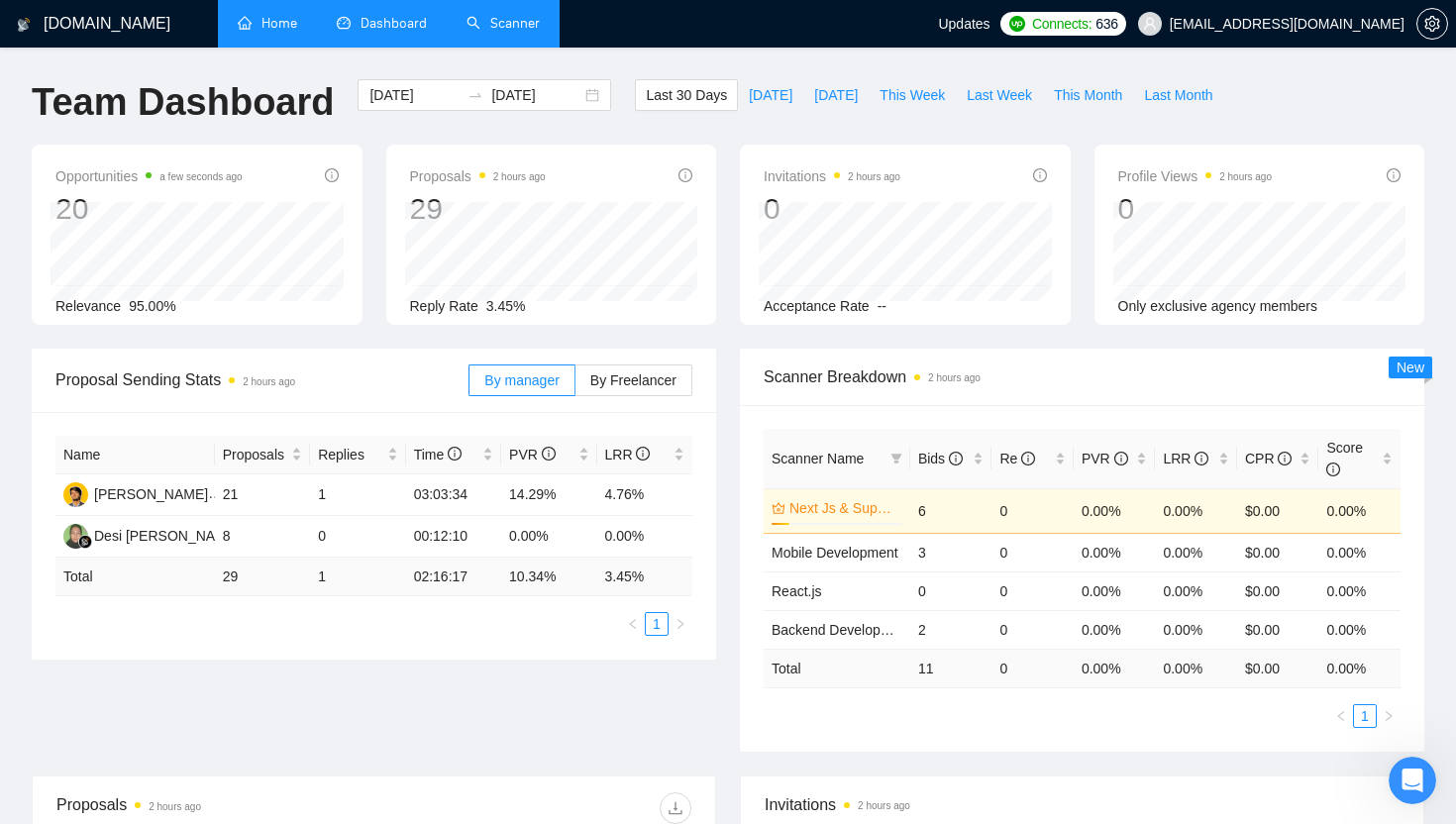 click on "2025-06-30 2025-07-30" at bounding box center (484, 112) 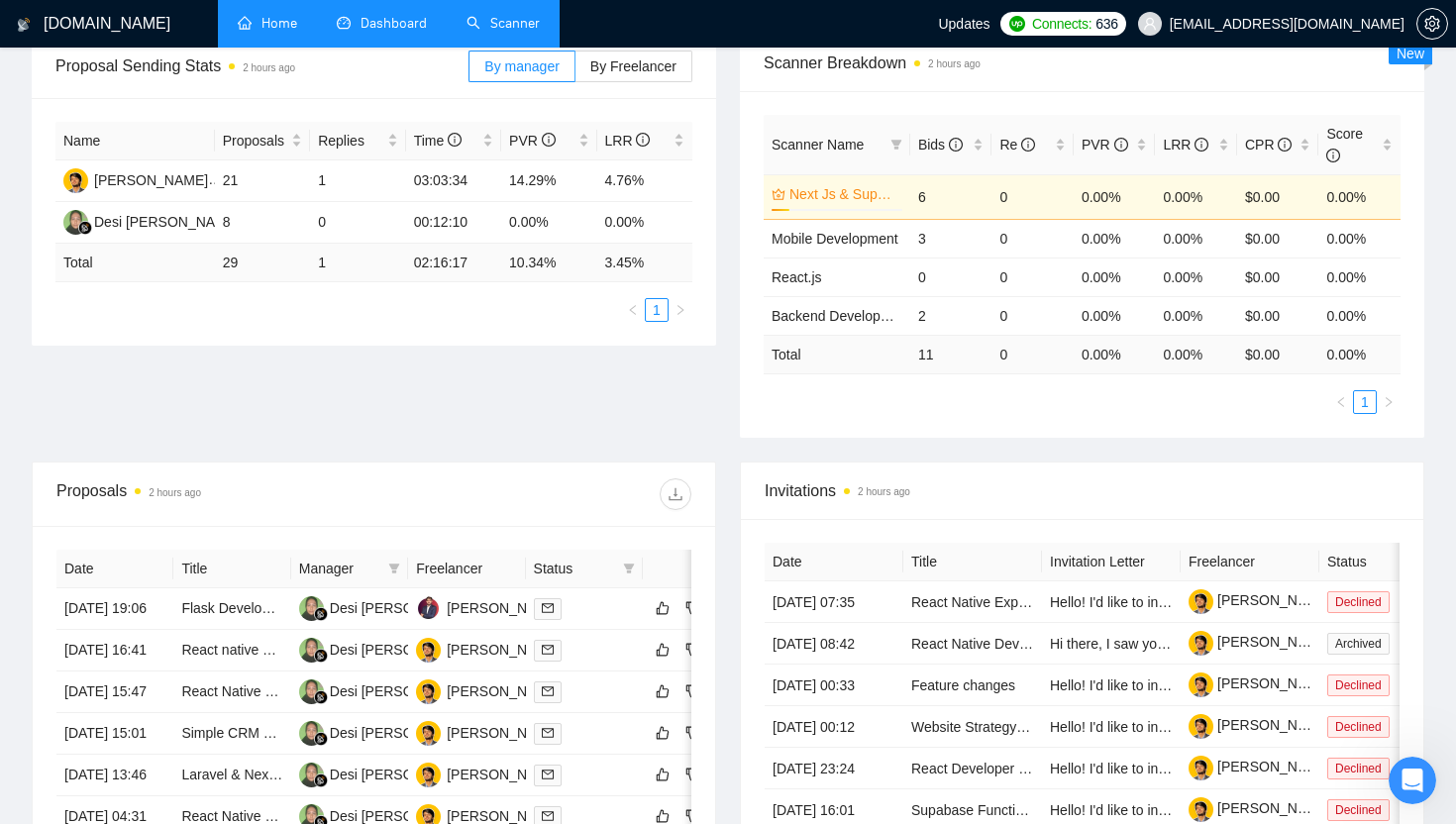 scroll, scrollTop: 0, scrollLeft: 0, axis: both 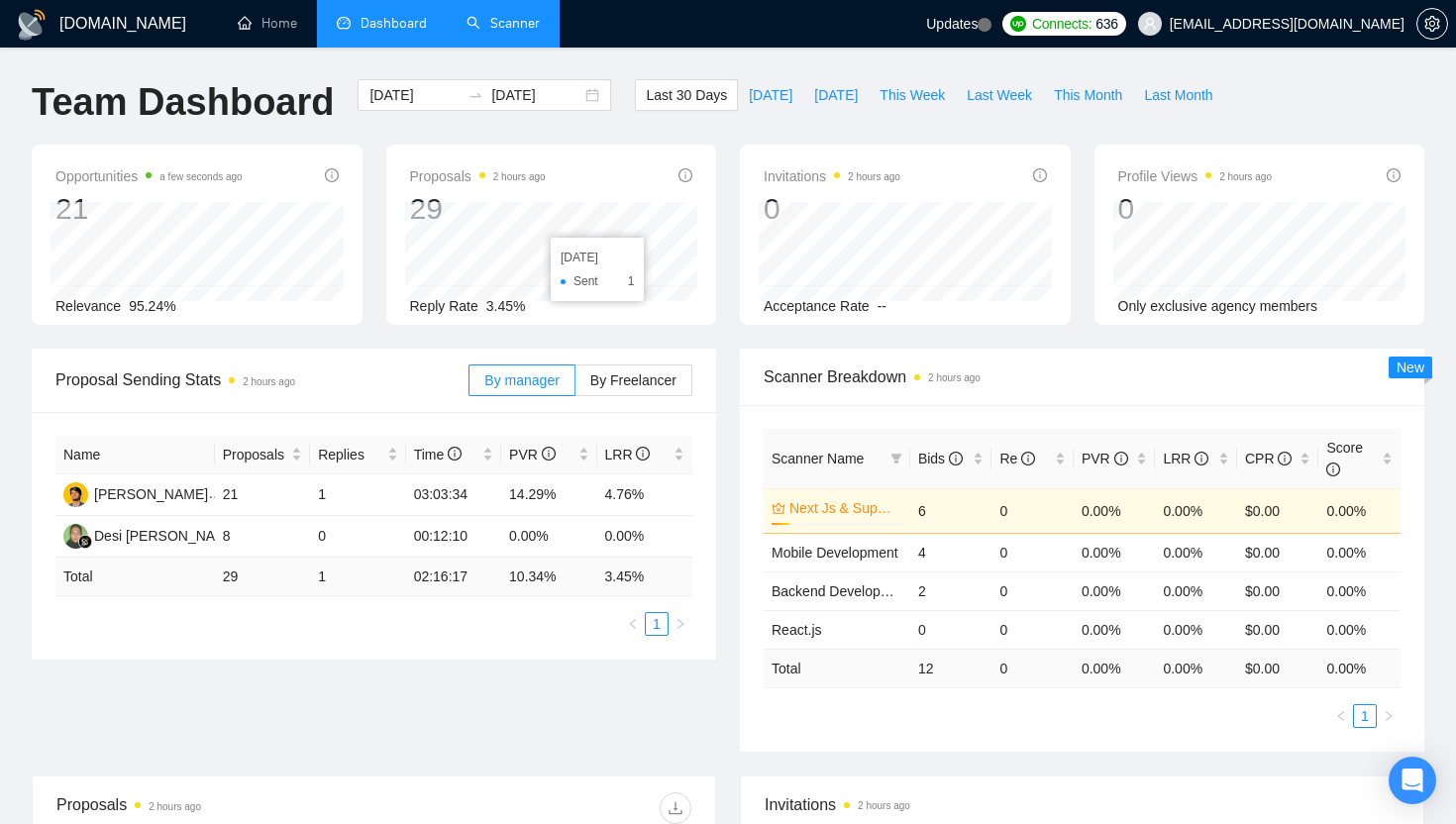 click on "Scanner" at bounding box center [503, 23] 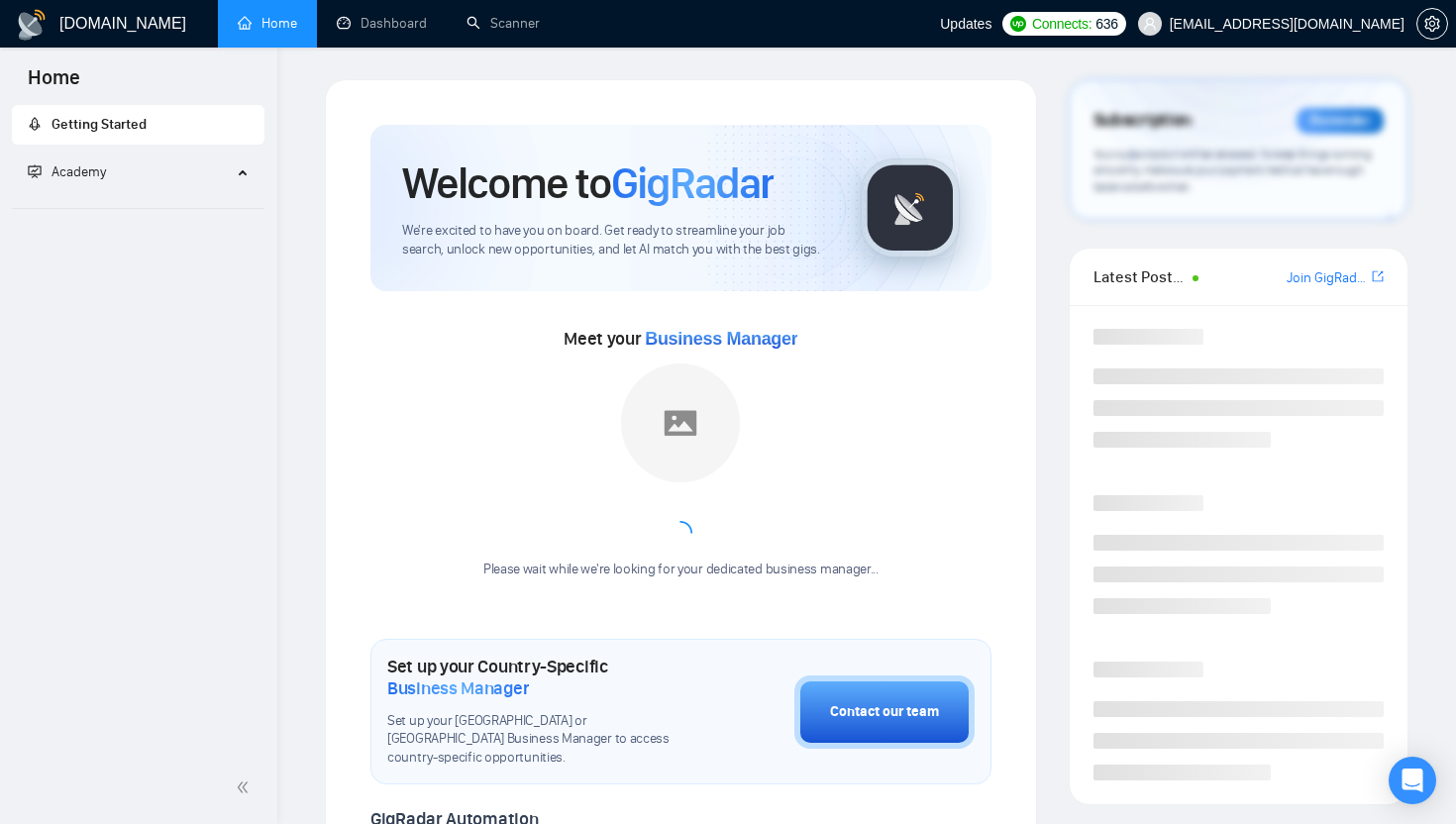 scroll, scrollTop: 0, scrollLeft: 0, axis: both 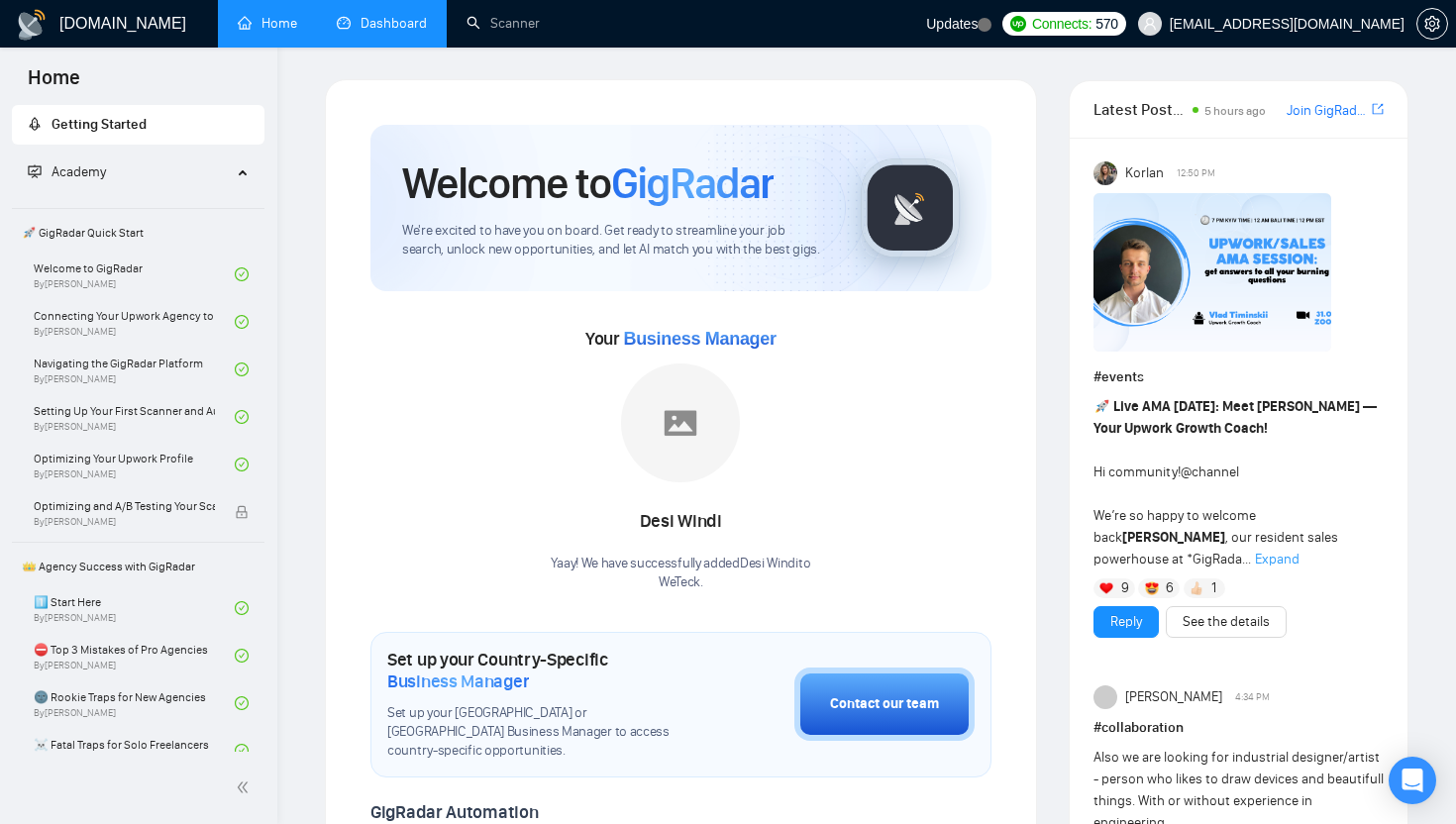 click on "Dashboard" at bounding box center (381, 23) 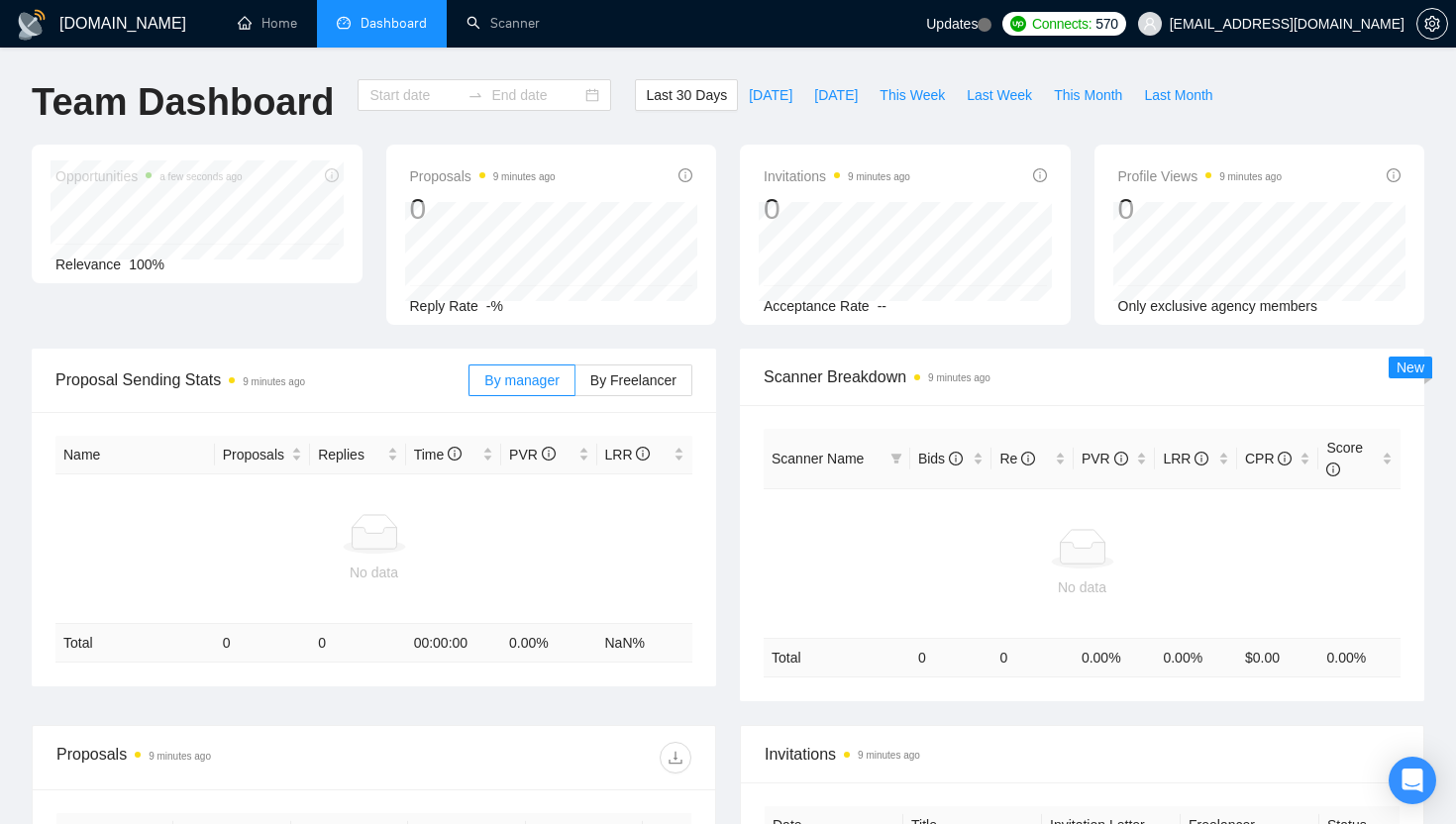 type on "[DATE]" 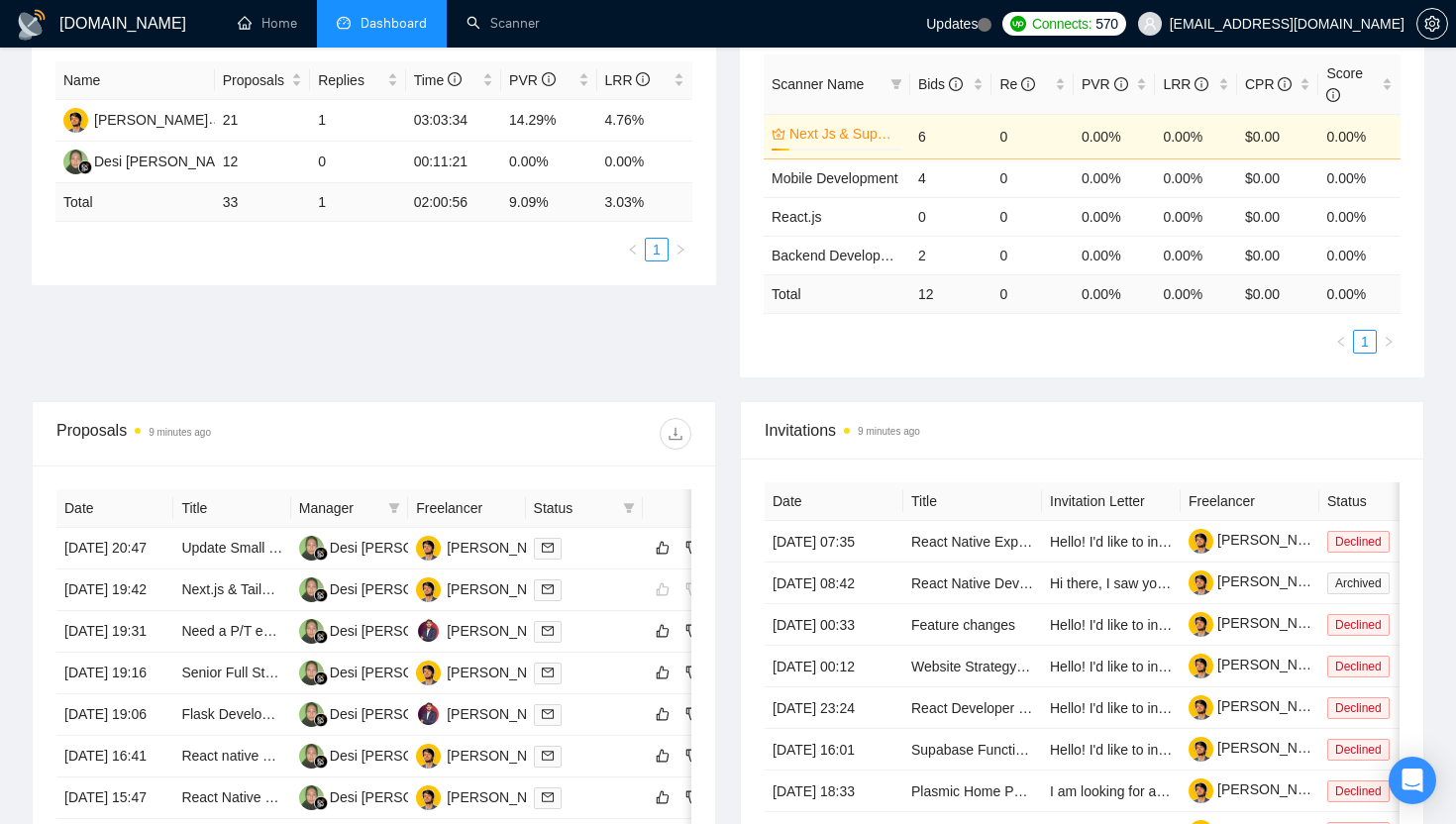 scroll, scrollTop: 445, scrollLeft: 0, axis: vertical 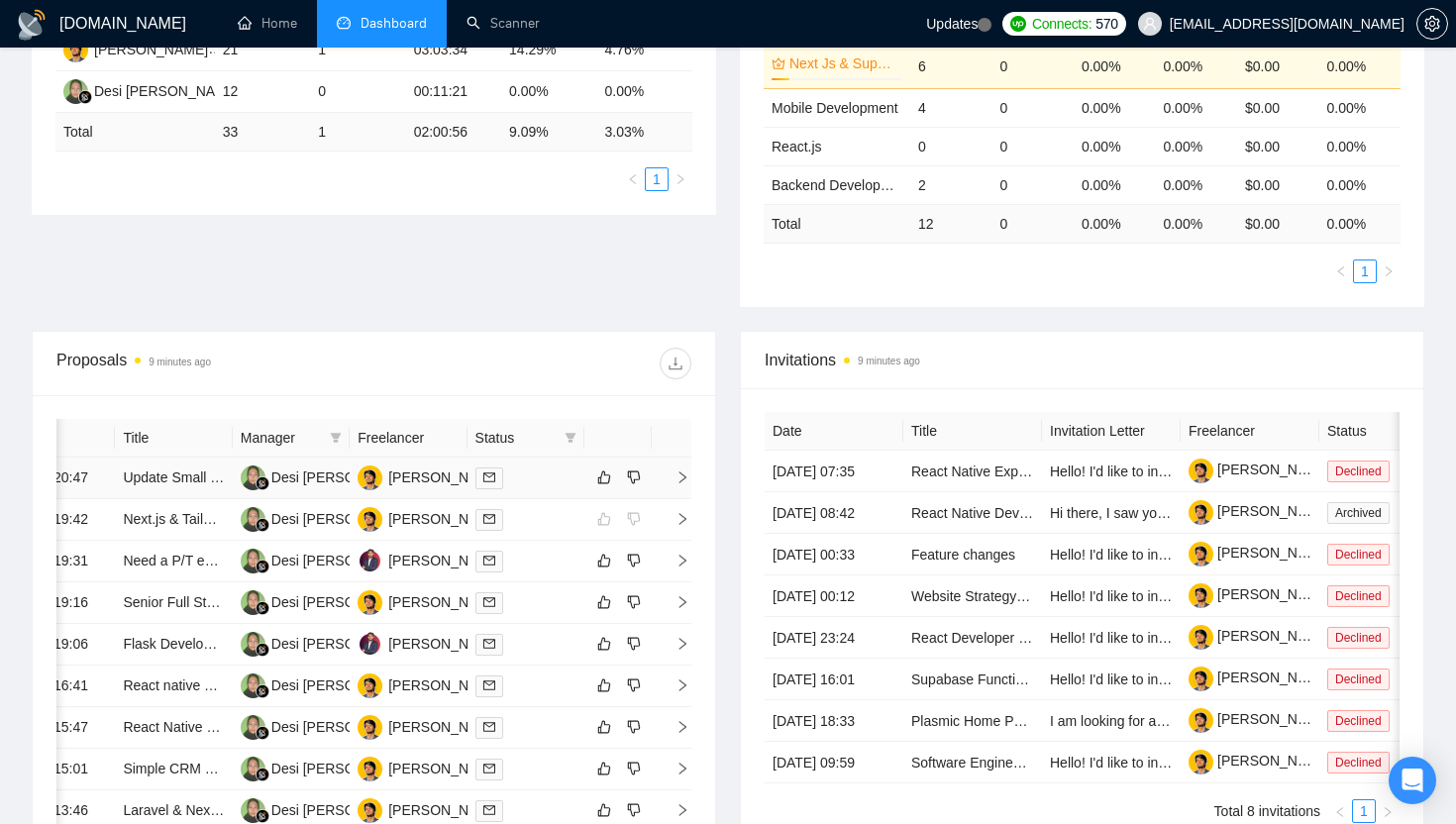 click at bounding box center (526, 478) 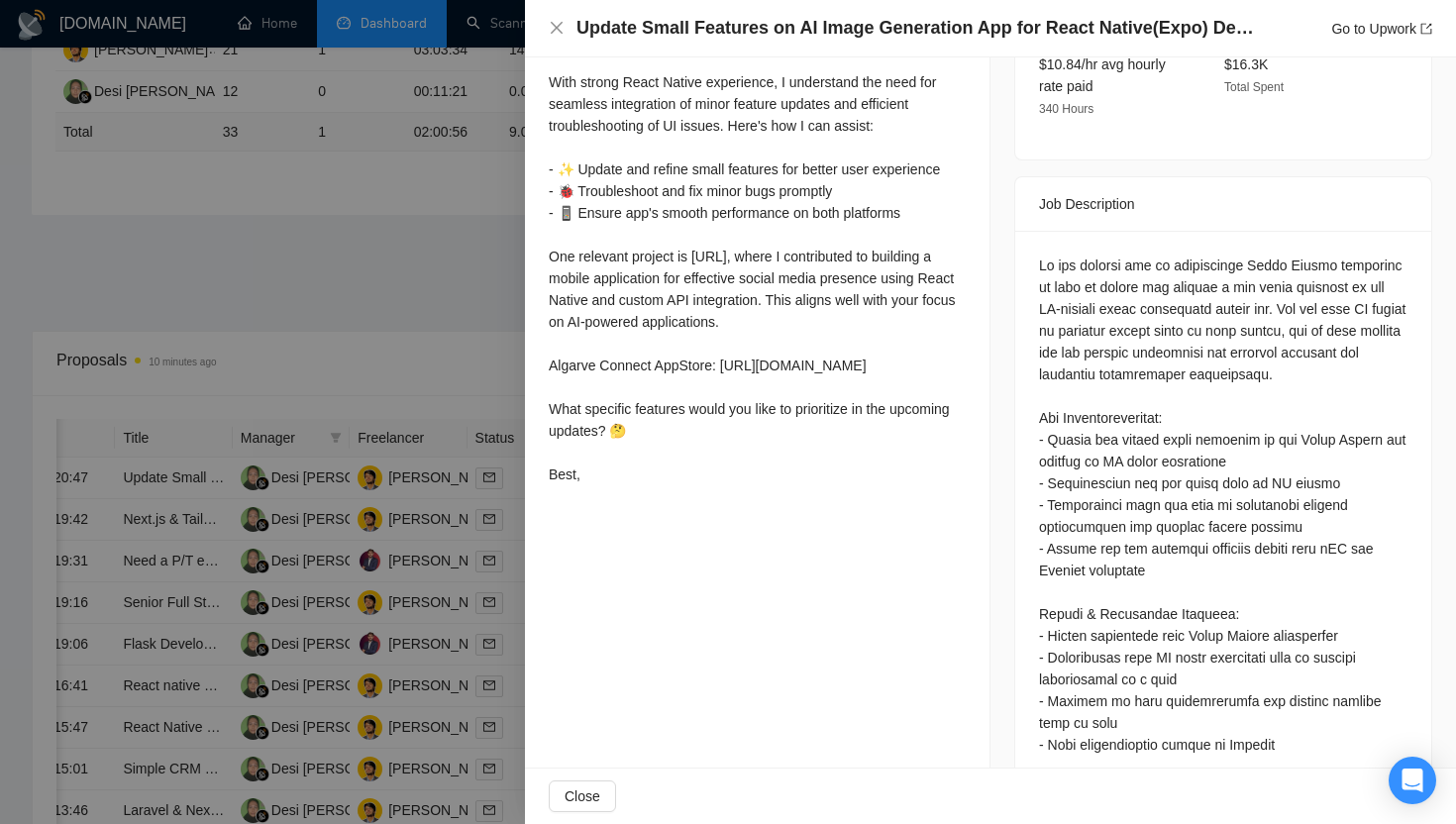 scroll, scrollTop: 967, scrollLeft: 0, axis: vertical 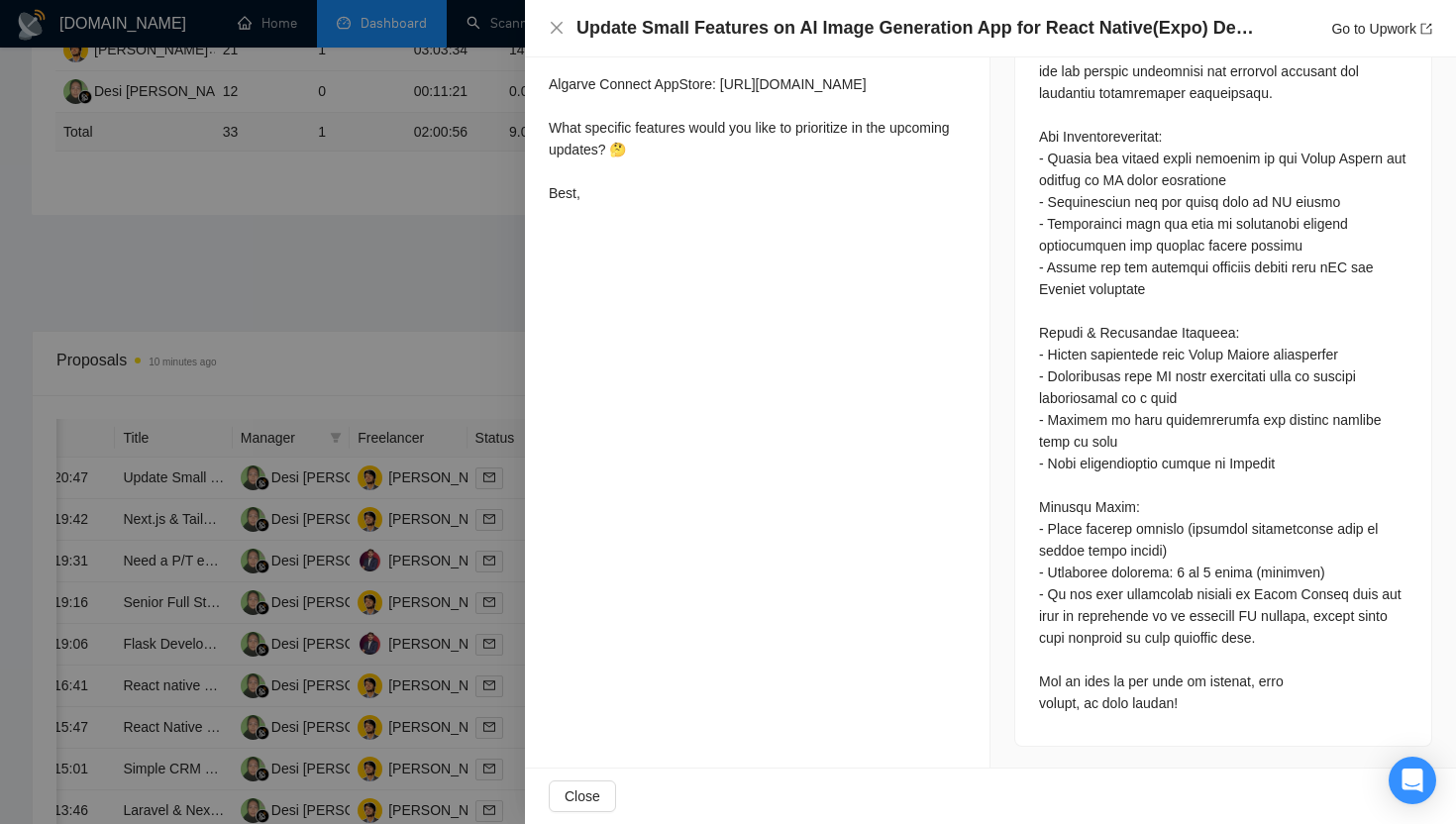 click at bounding box center [728, 412] 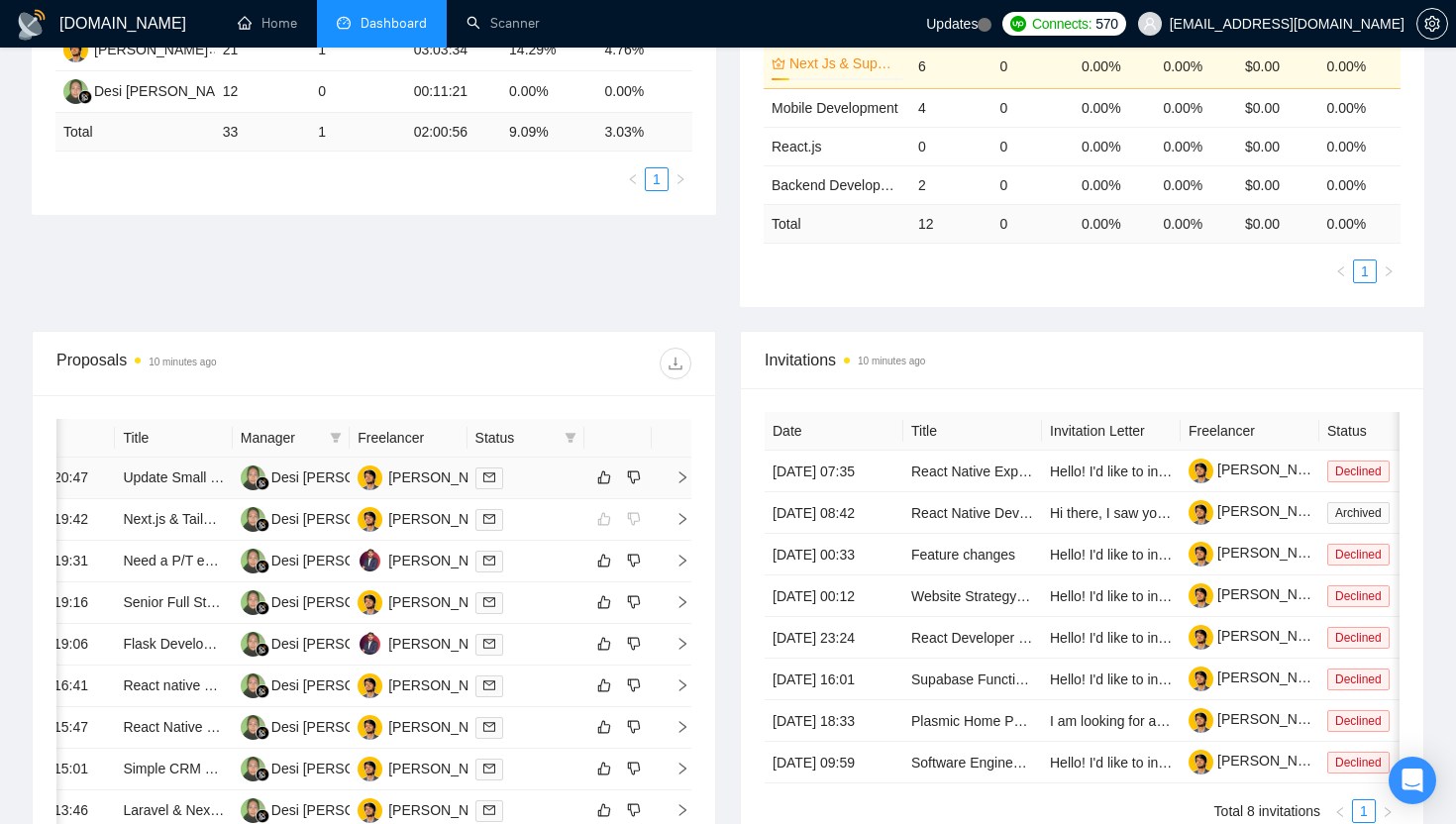 click at bounding box center [526, 477] 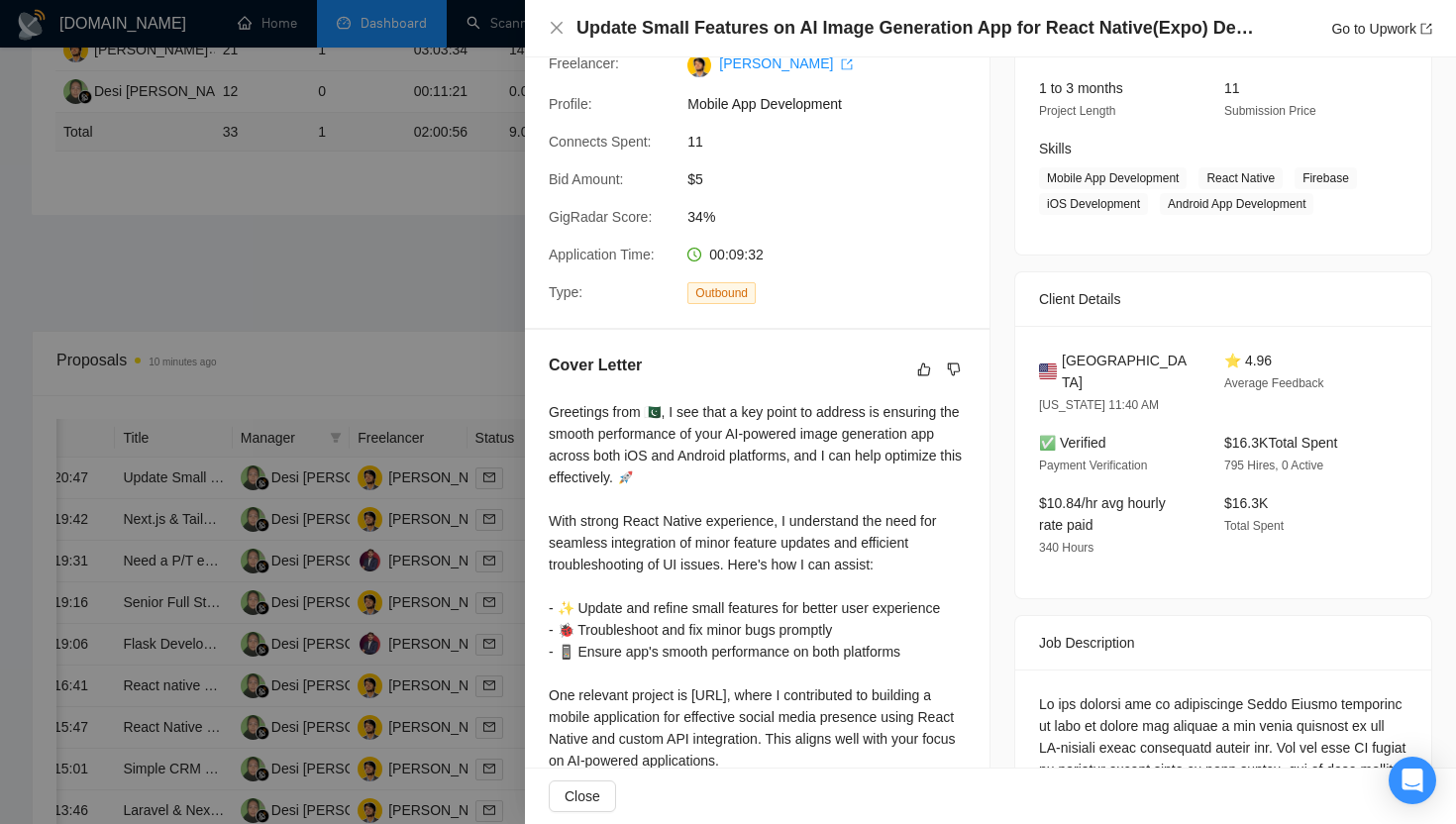 scroll, scrollTop: 243, scrollLeft: 0, axis: vertical 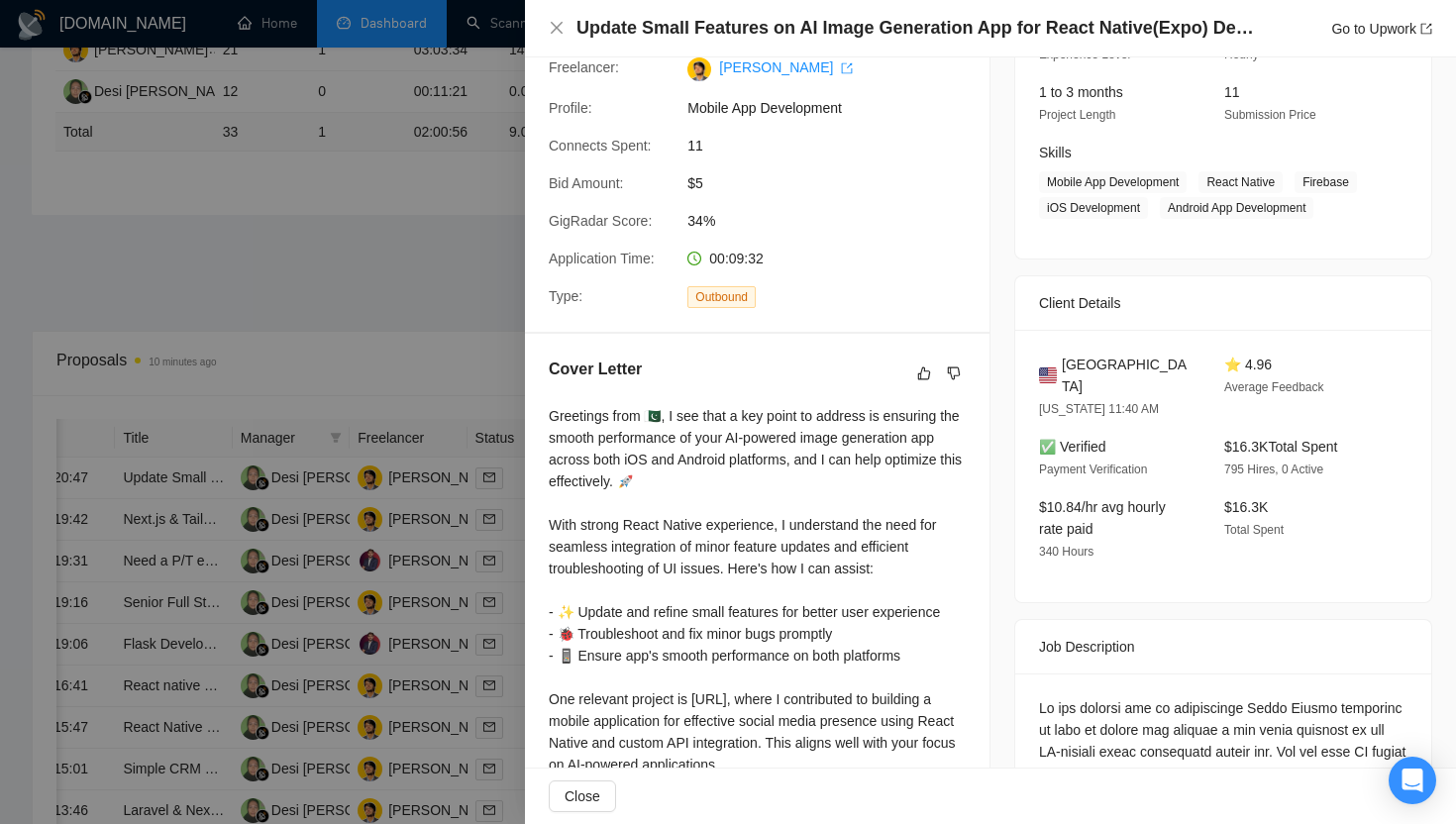 click at bounding box center [728, 412] 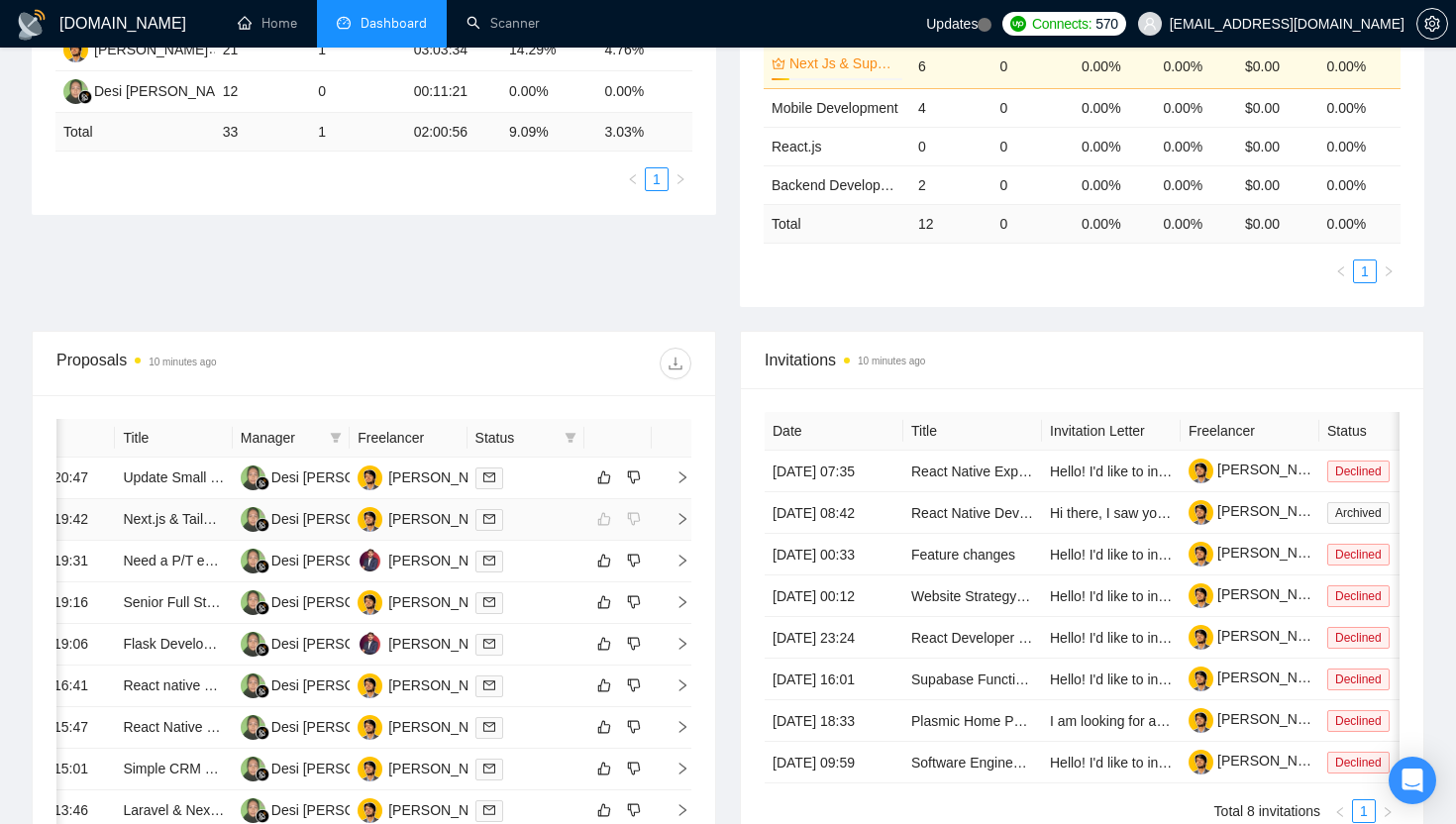 scroll, scrollTop: 0, scrollLeft: 0, axis: both 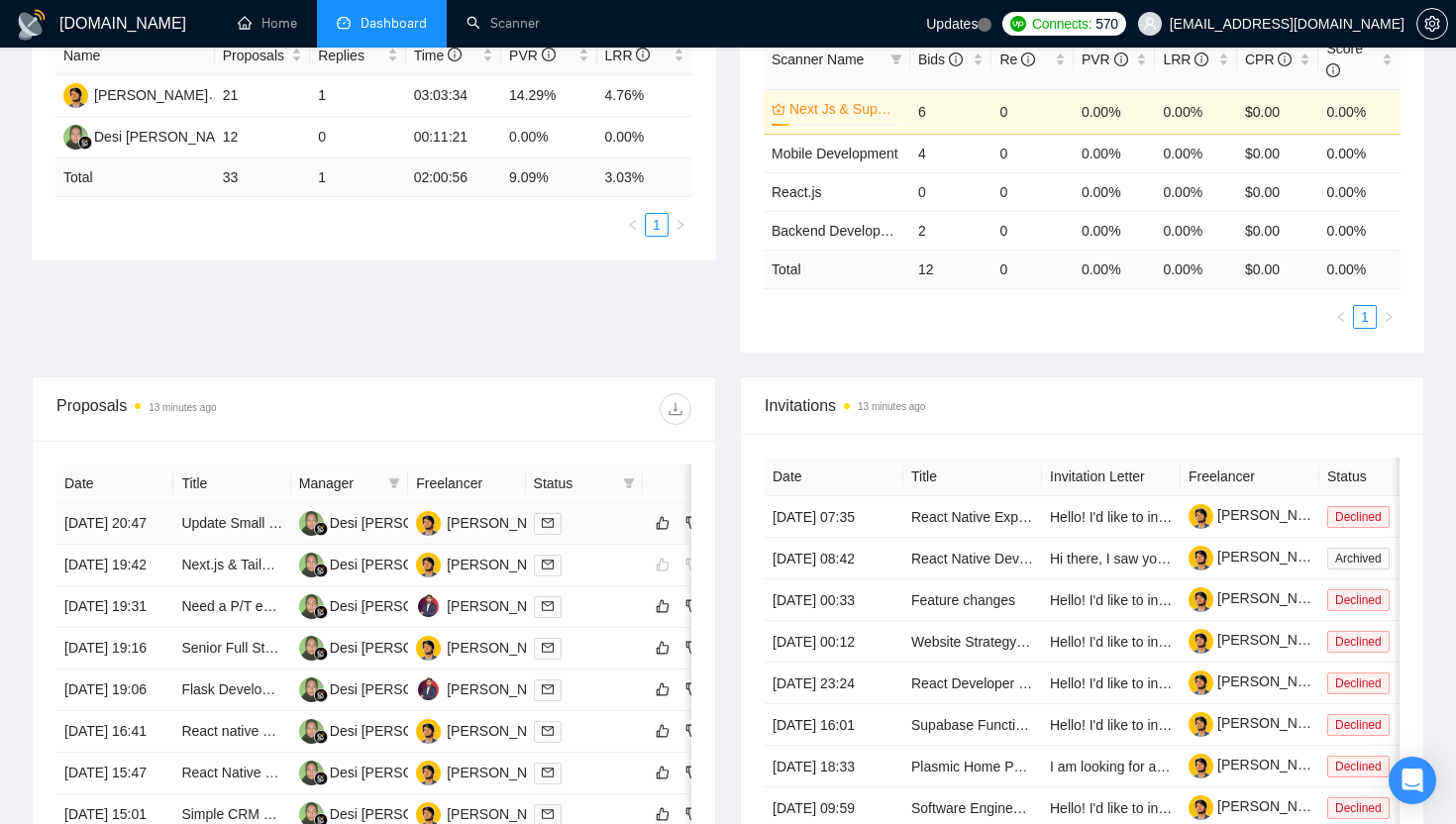 click at bounding box center [584, 523] 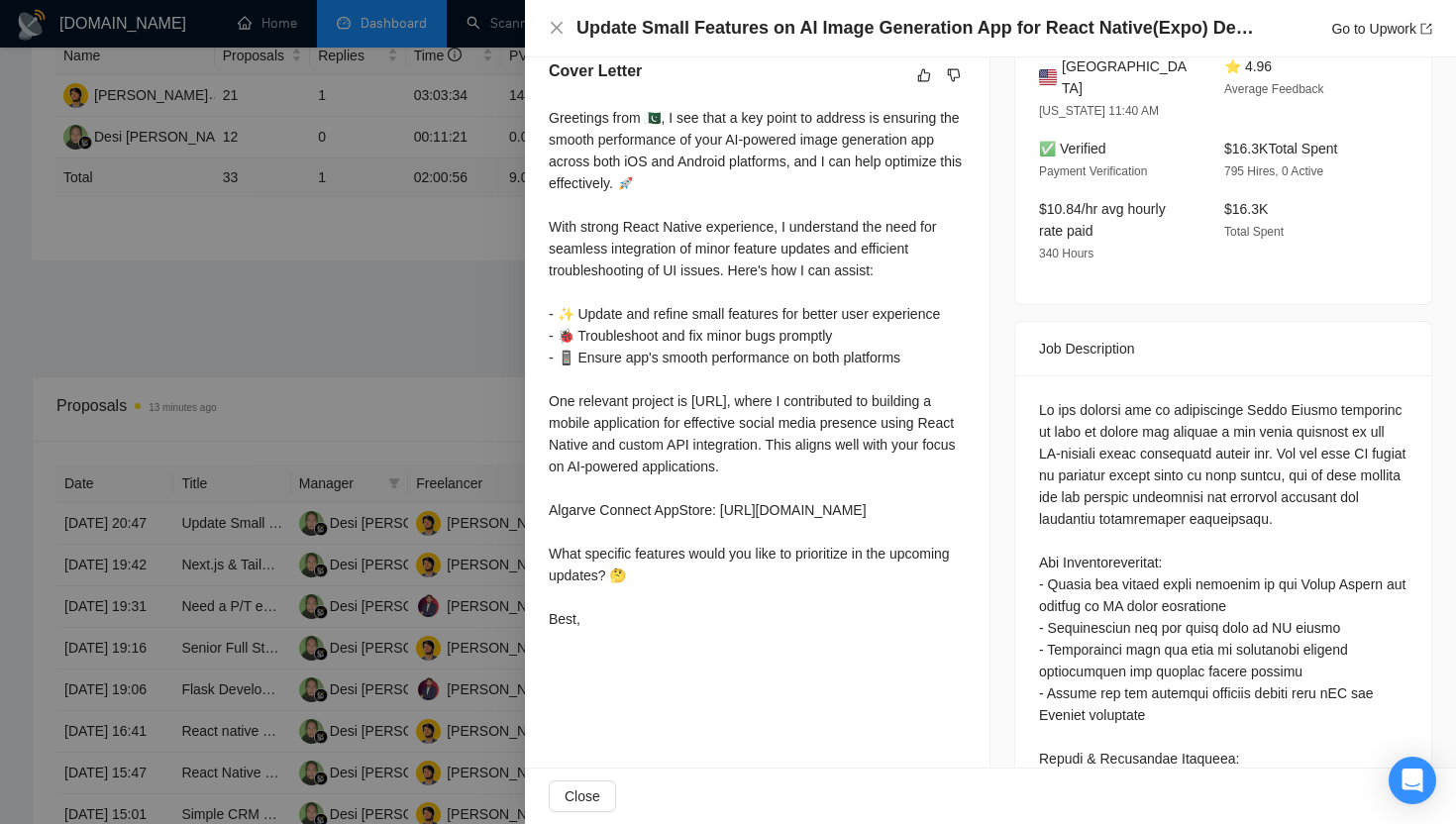 scroll, scrollTop: 0, scrollLeft: 0, axis: both 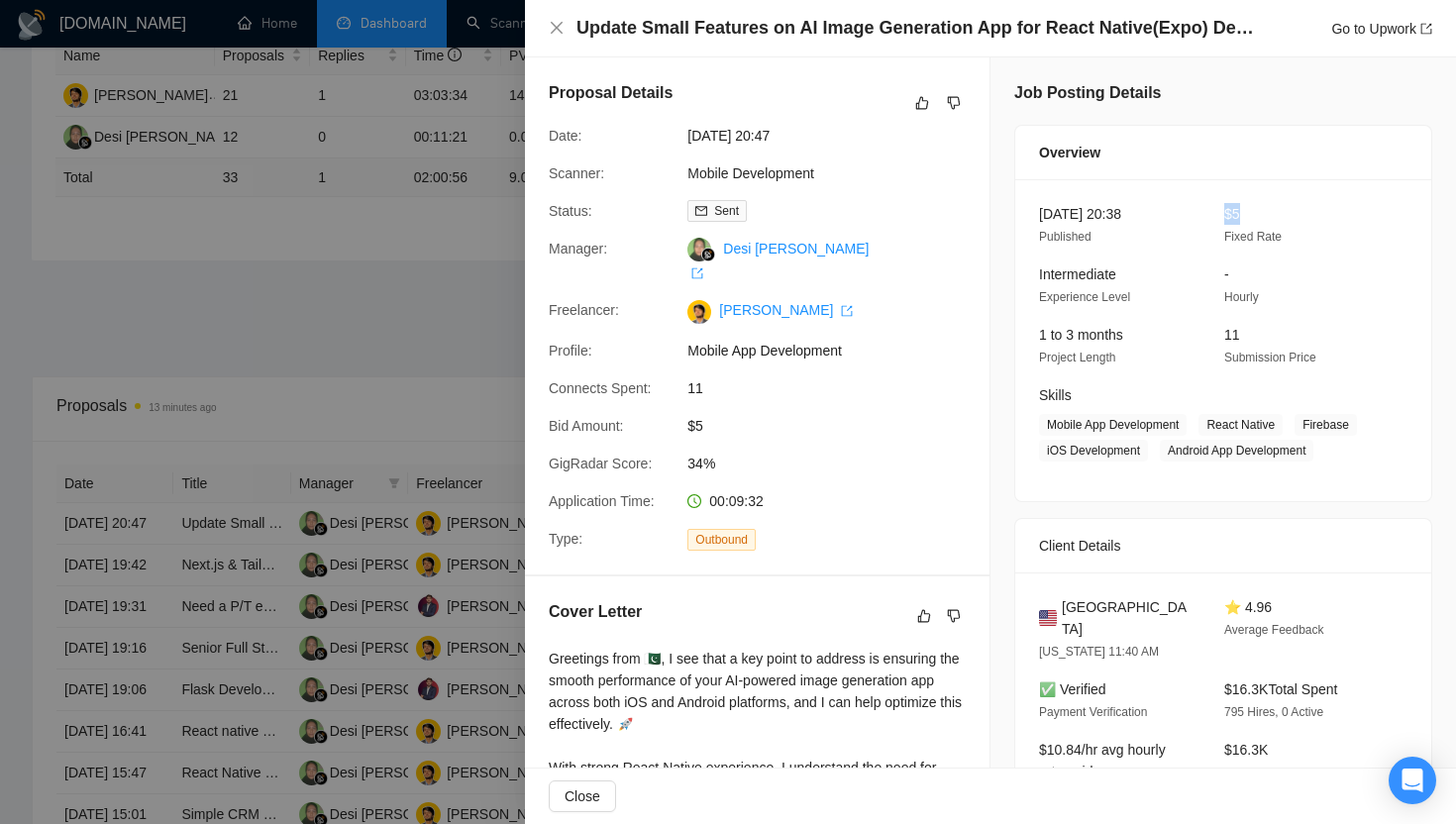 drag, startPoint x: 1225, startPoint y: 210, endPoint x: 1264, endPoint y: 210, distance: 39 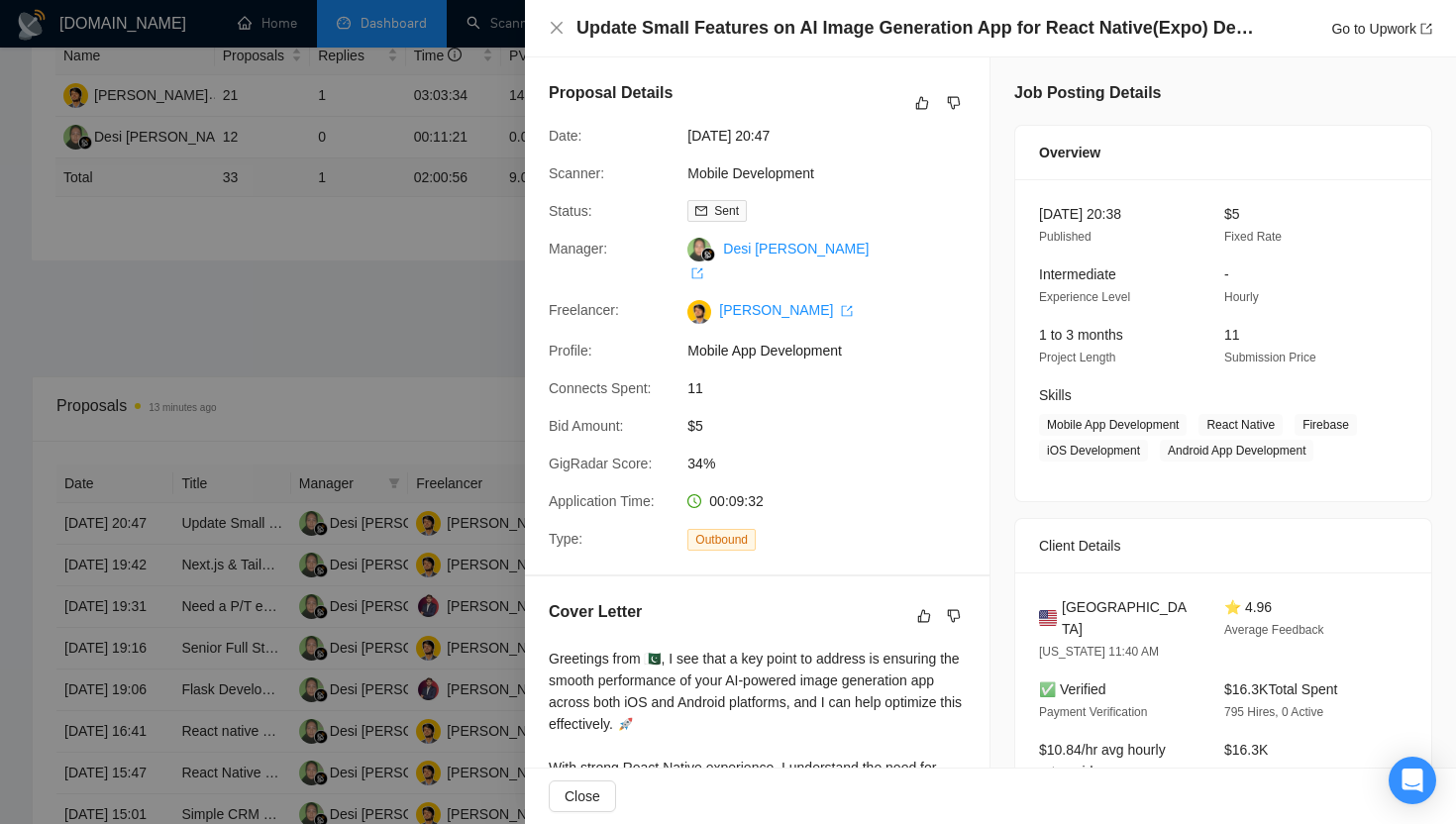 click on "- Hourly" at bounding box center [1300, 285] 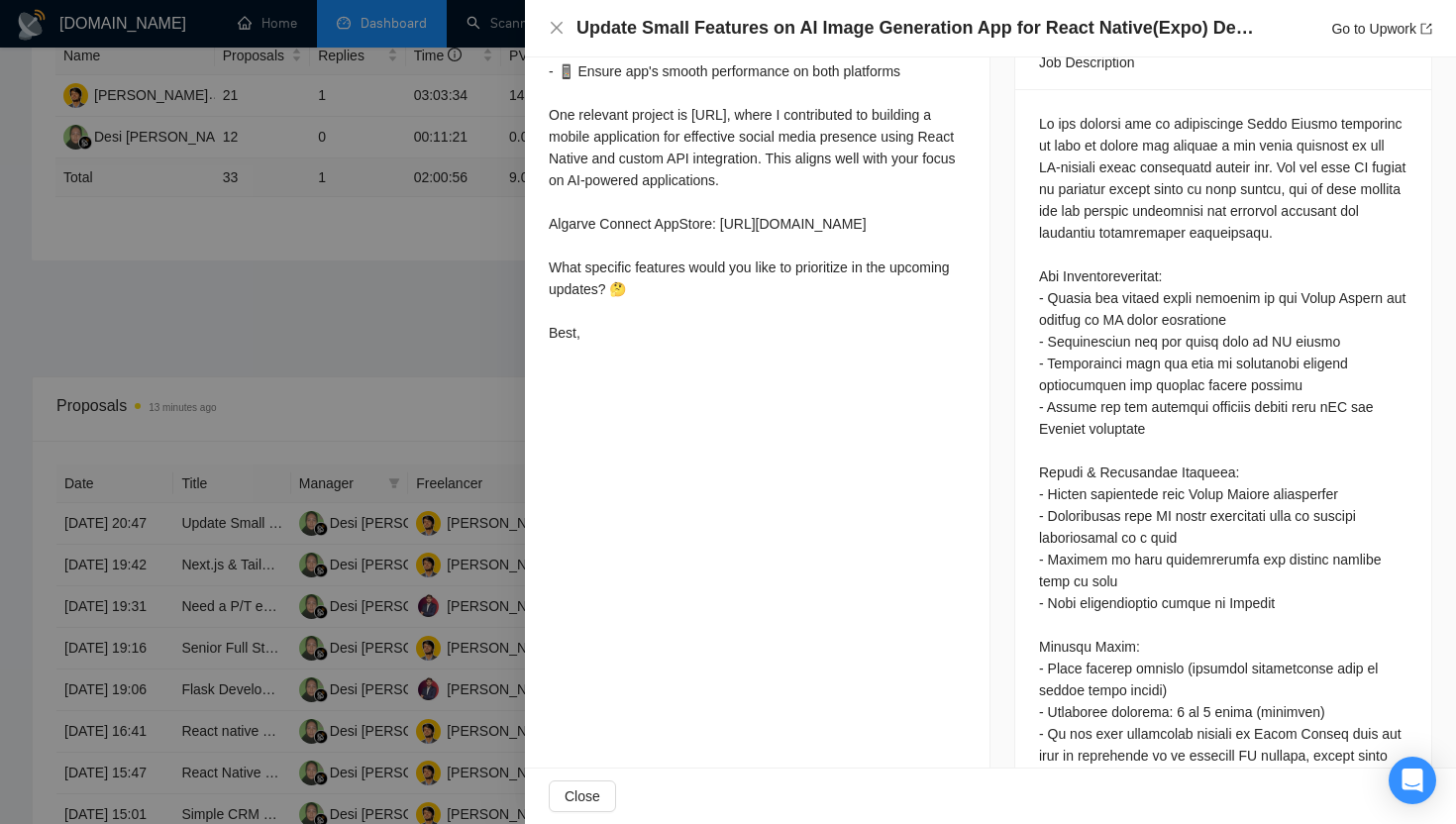 scroll, scrollTop: 826, scrollLeft: 0, axis: vertical 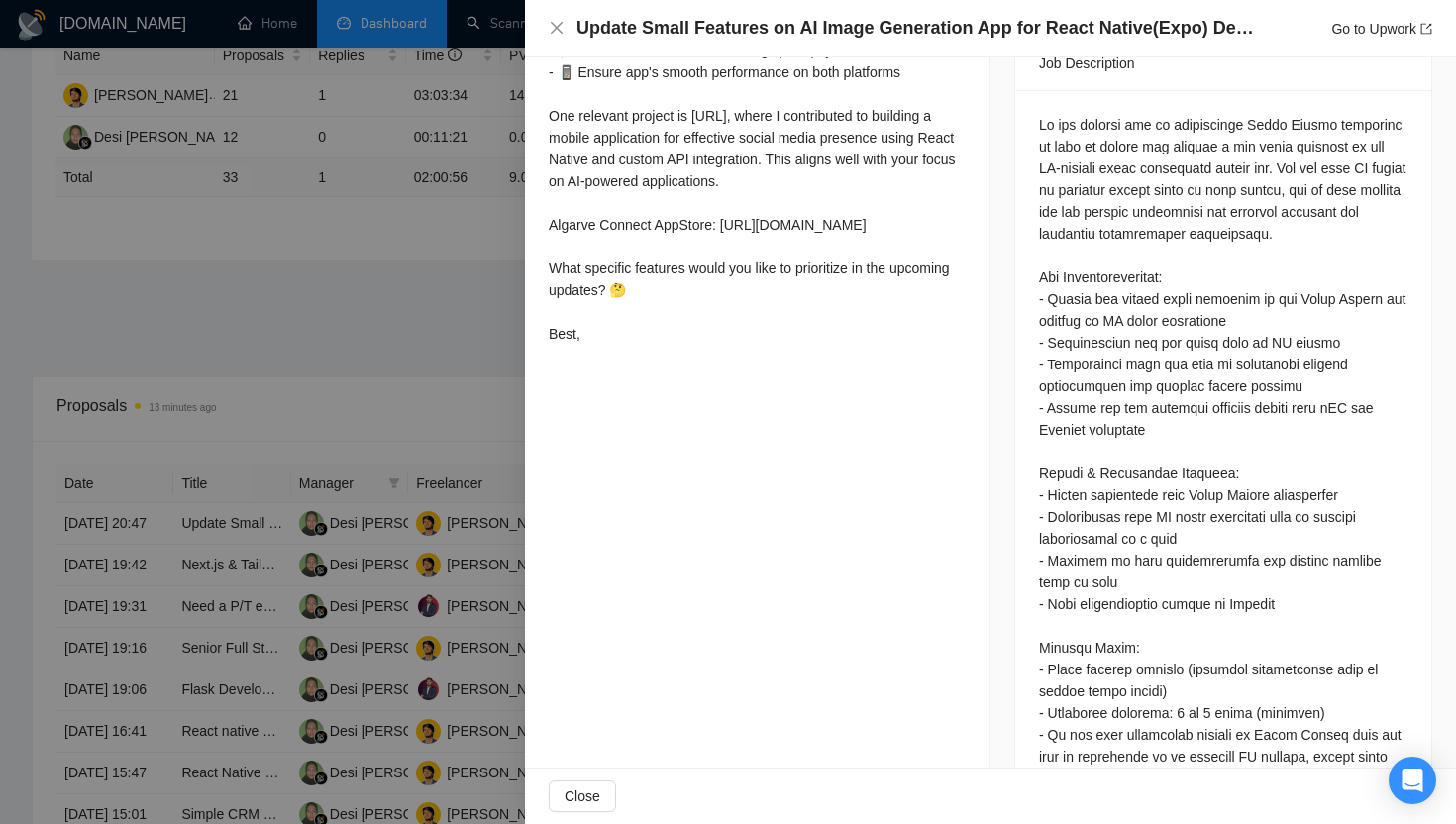 click at bounding box center (728, 412) 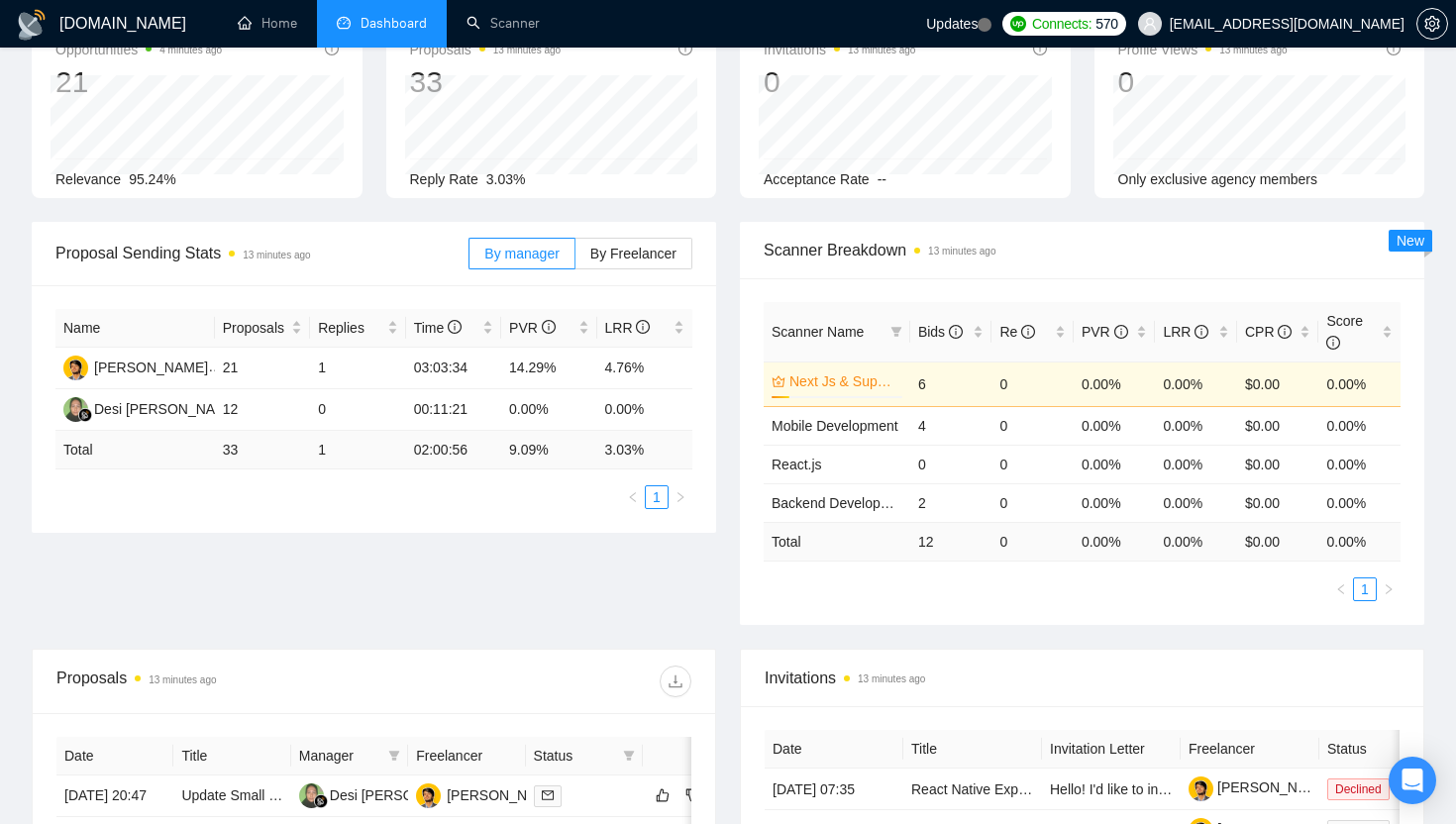 scroll, scrollTop: 0, scrollLeft: 0, axis: both 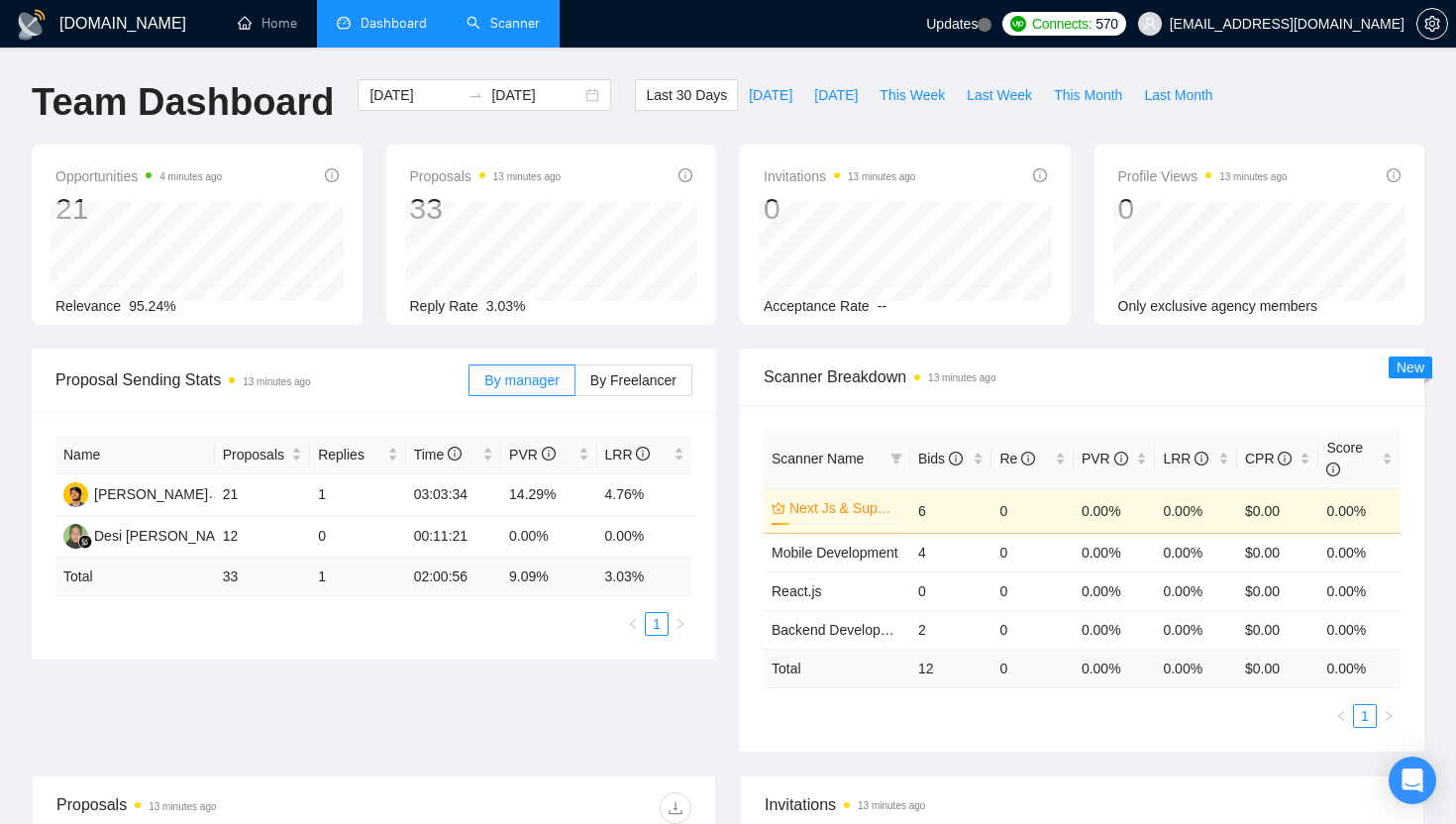 click on "Scanner" at bounding box center (503, 23) 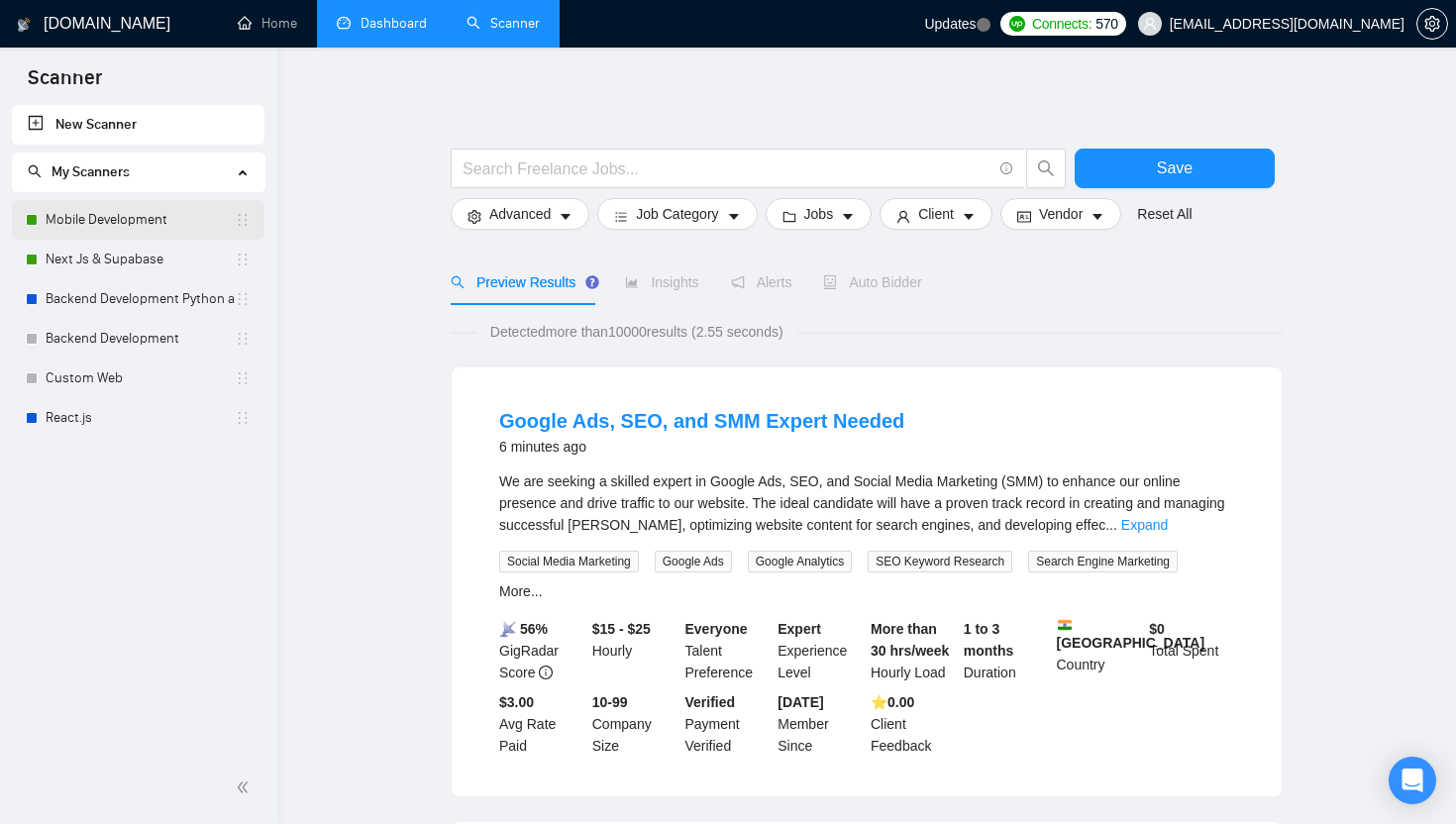 click on "Mobile Development" at bounding box center [140, 220] 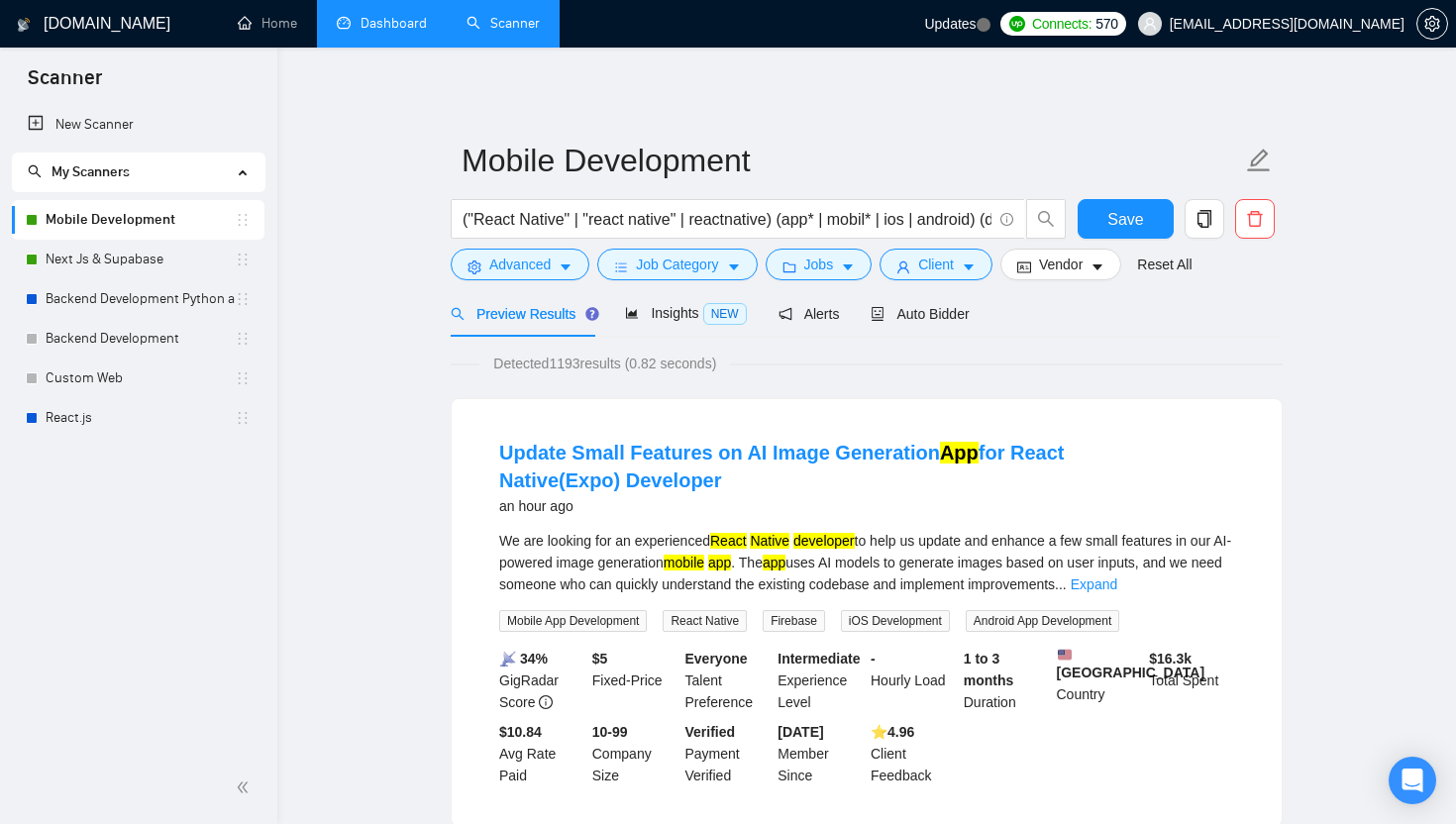 click on "Mobile Development ("React Native" | "react native" | reactnative) (app* | mobil* | ios | android) (develop* | build* | creat*) Save Advanced   Job Category   Jobs   Client   Vendor   Reset All Preview Results Insights NEW Alerts Auto Bidder Detected   1193  results   (0.82 seconds) Update Small Features on AI Image Generation  App  for React Native(Expo) Developer an hour ago We are looking for an experienced  React   [DEMOGRAPHIC_DATA]   developer  to help us update and enhance a few small features in our AI-powered image generation  mobile   app . The  app  uses AI models to generate images based on user inputs, and we need someone who can quickly understand the existing codebase and implement improvements  ... Expand Mobile App Development React Native Firebase iOS Development Android App Development 📡   34% GigRadar Score   $ 5 Fixed-Price Everyone Talent Preference Intermediate Experience Level - Hourly Load 1 to 3 months Duration   [GEOGRAPHIC_DATA] Country $ 16.3k Total Spent $10.84 Avg Rate Paid 10-99 Verified" at bounding box center (867, 2378) 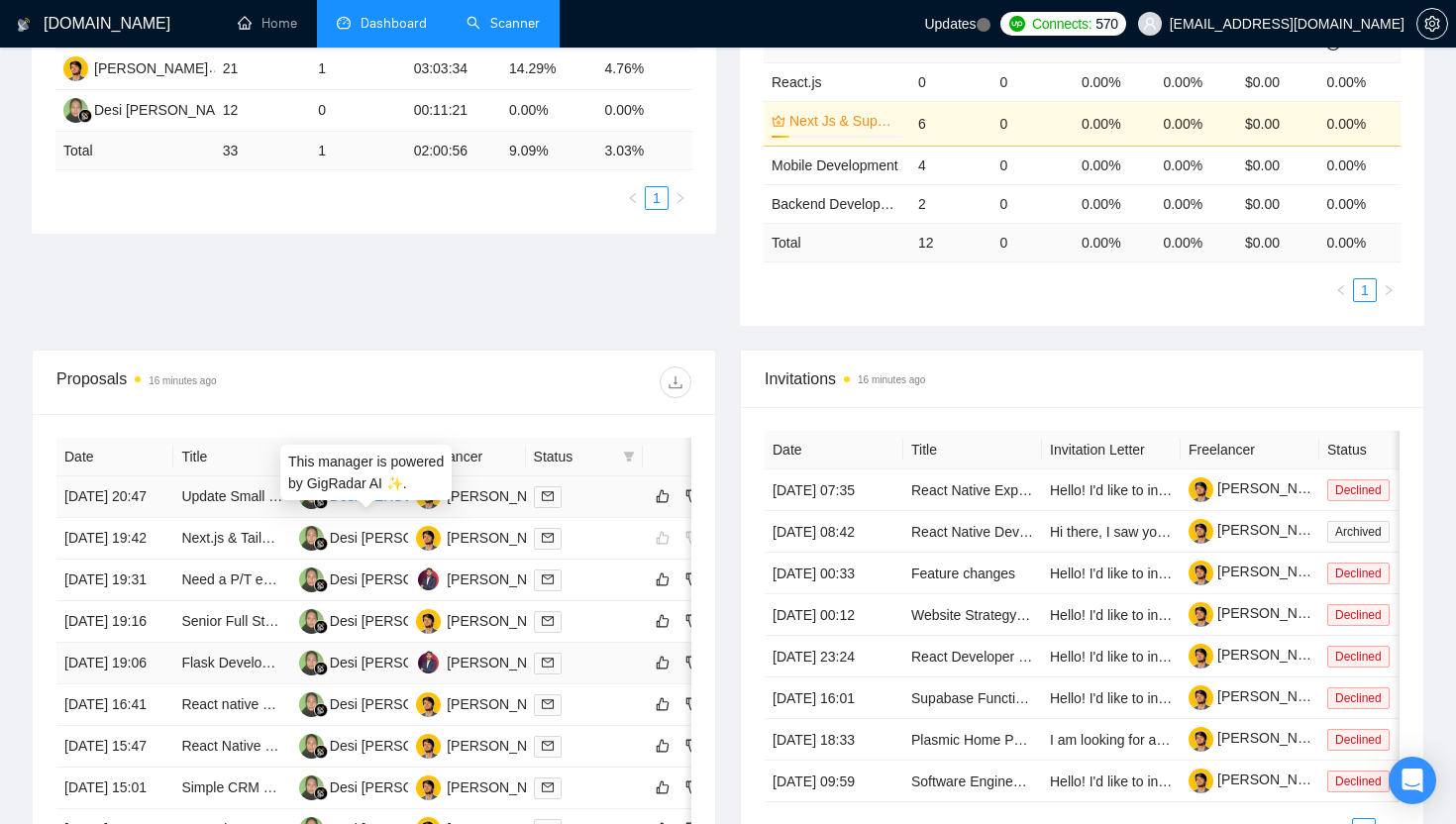 scroll, scrollTop: 452, scrollLeft: 0, axis: vertical 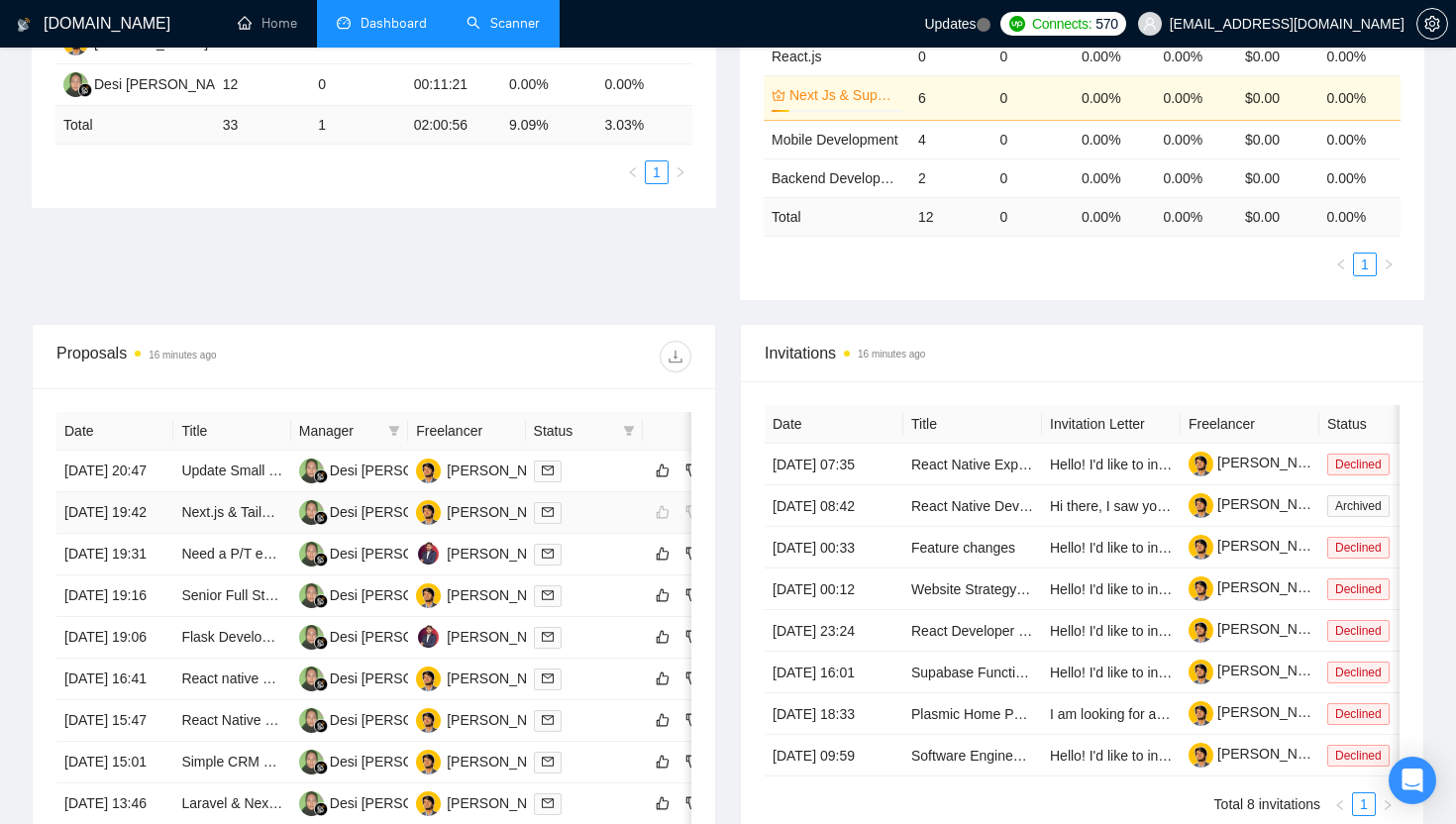 click at bounding box center (584, 512) 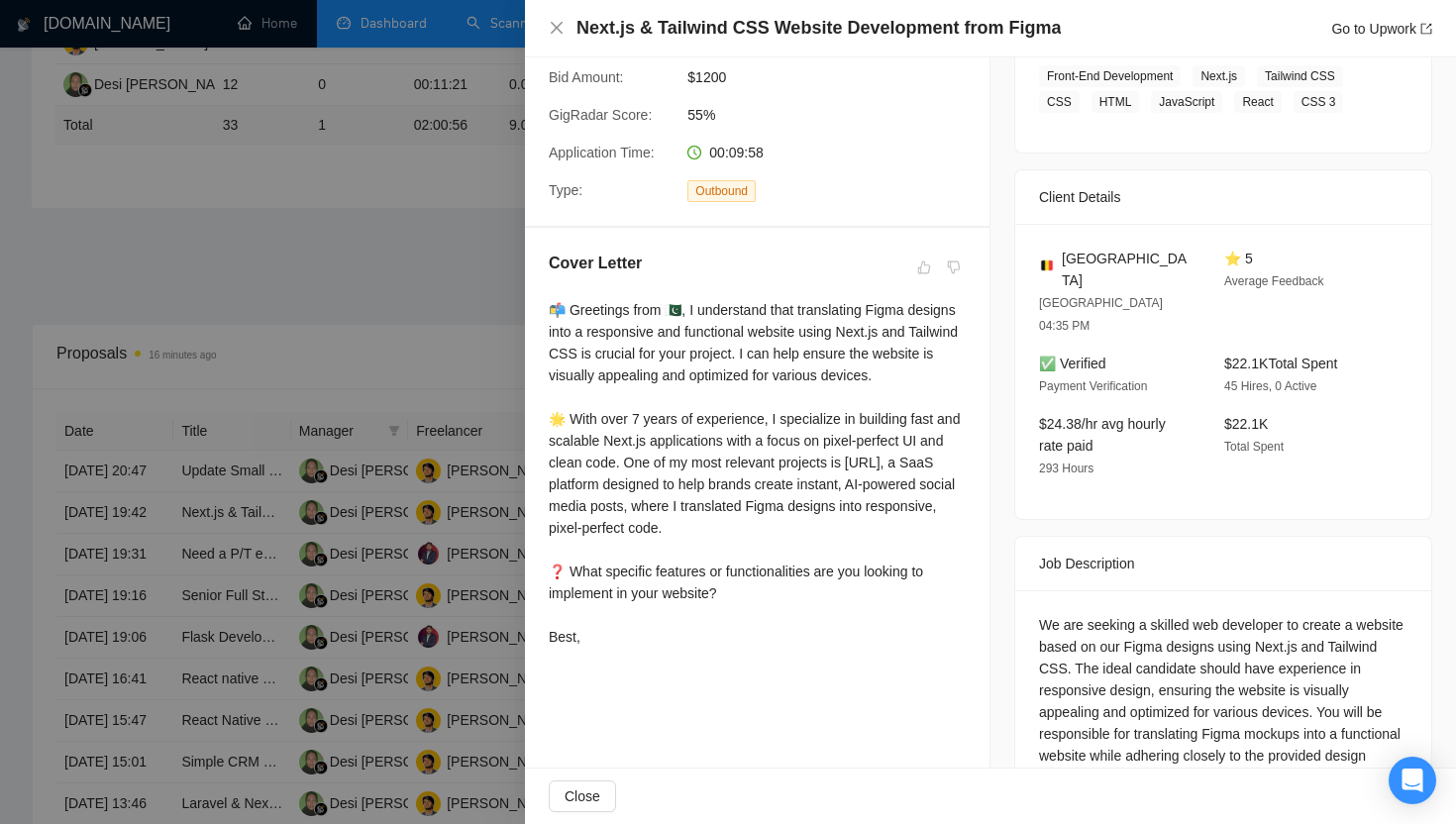 scroll, scrollTop: 444, scrollLeft: 0, axis: vertical 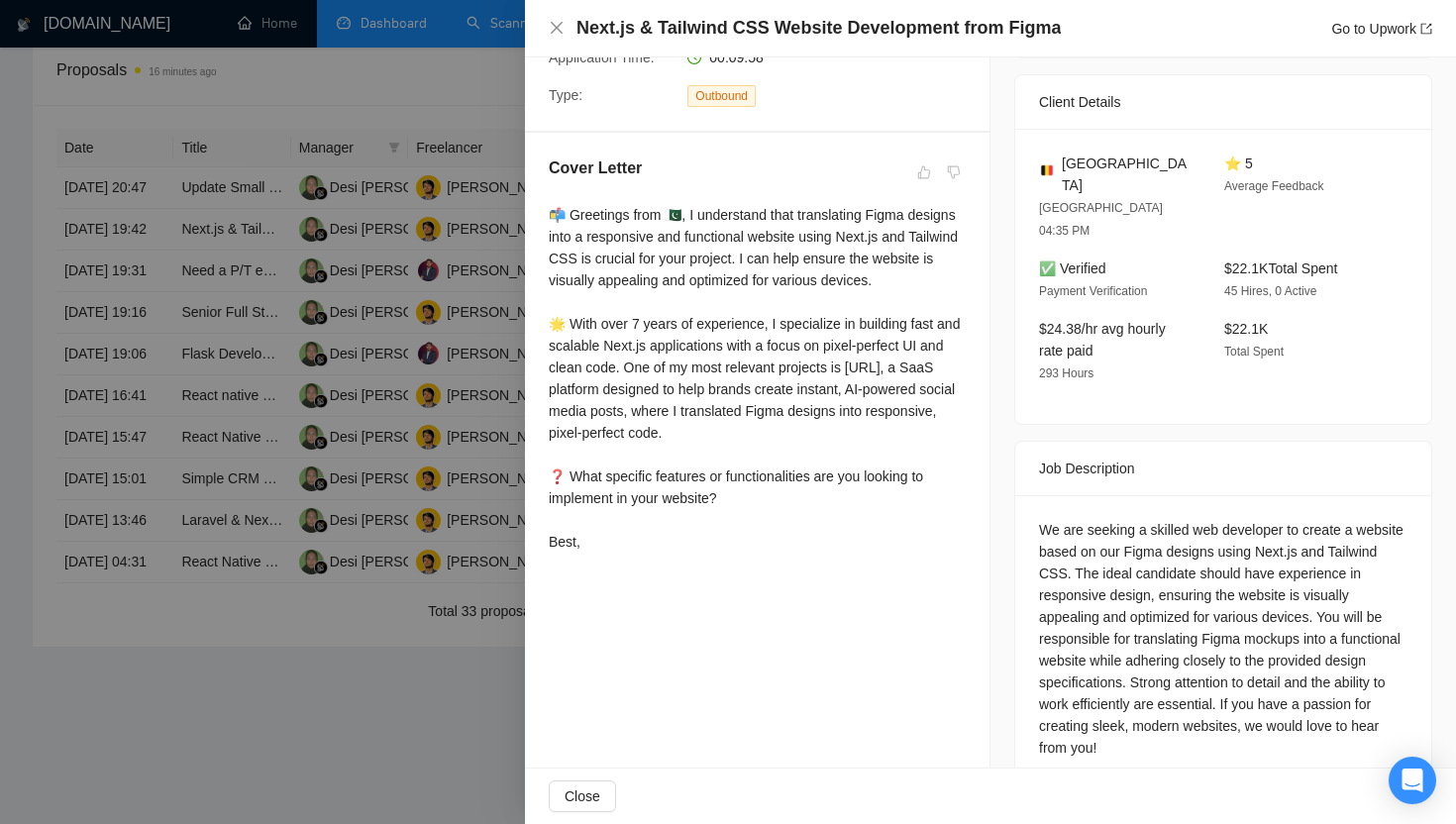 click at bounding box center [728, 412] 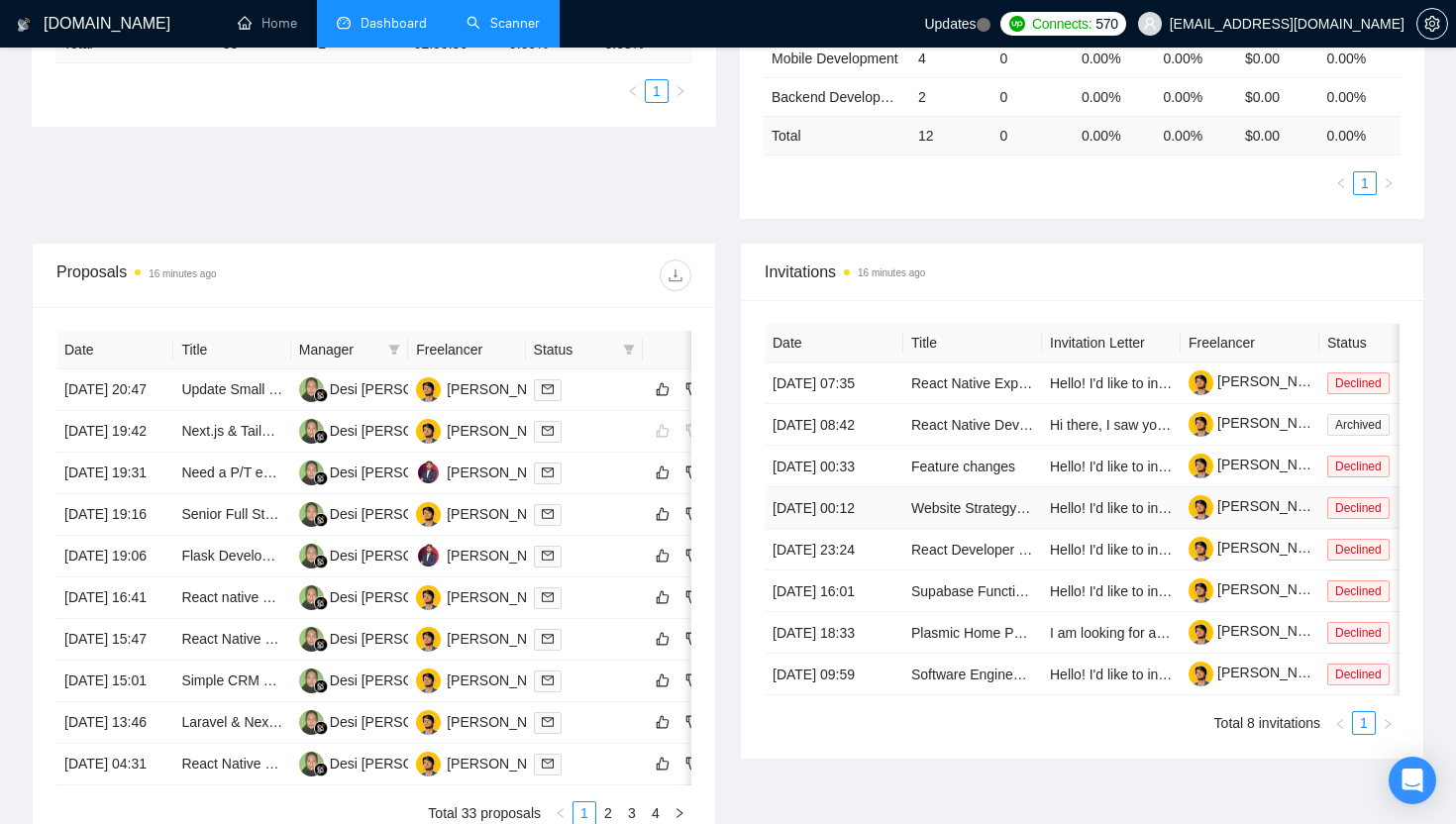 scroll, scrollTop: 0, scrollLeft: 0, axis: both 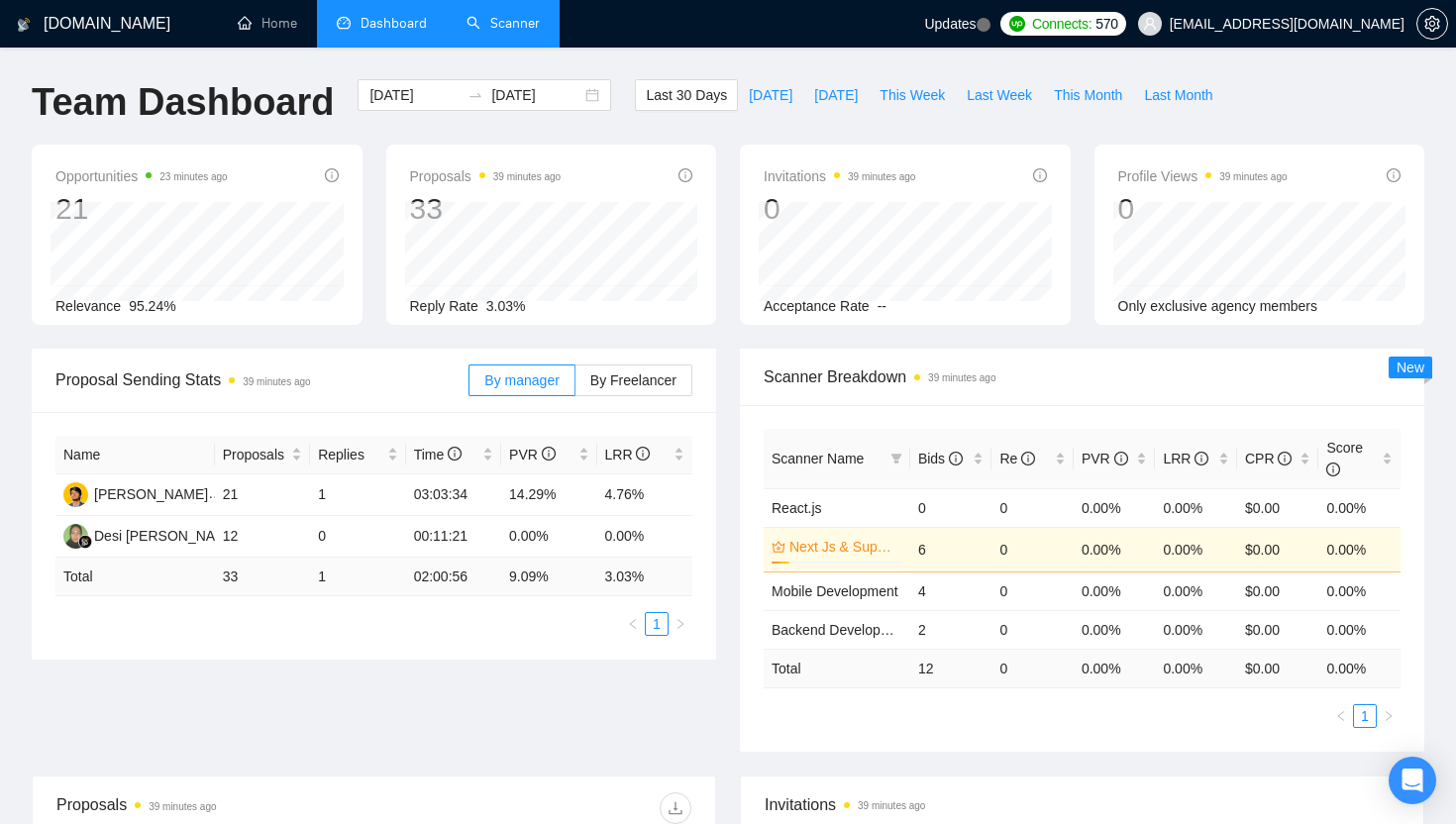 click on "Scanner" at bounding box center (503, 23) 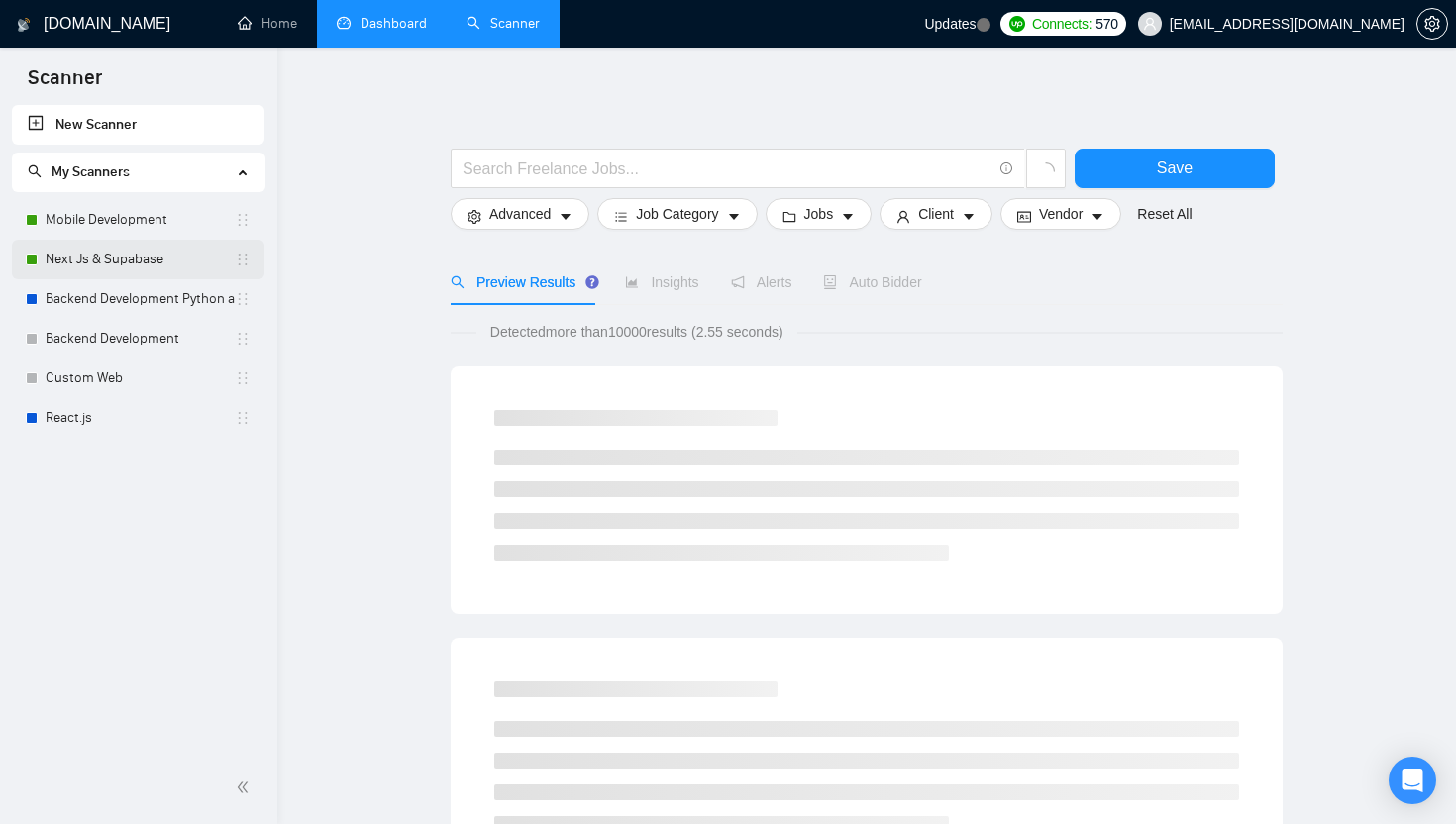 click on "Next Js & Supabase" at bounding box center (140, 259) 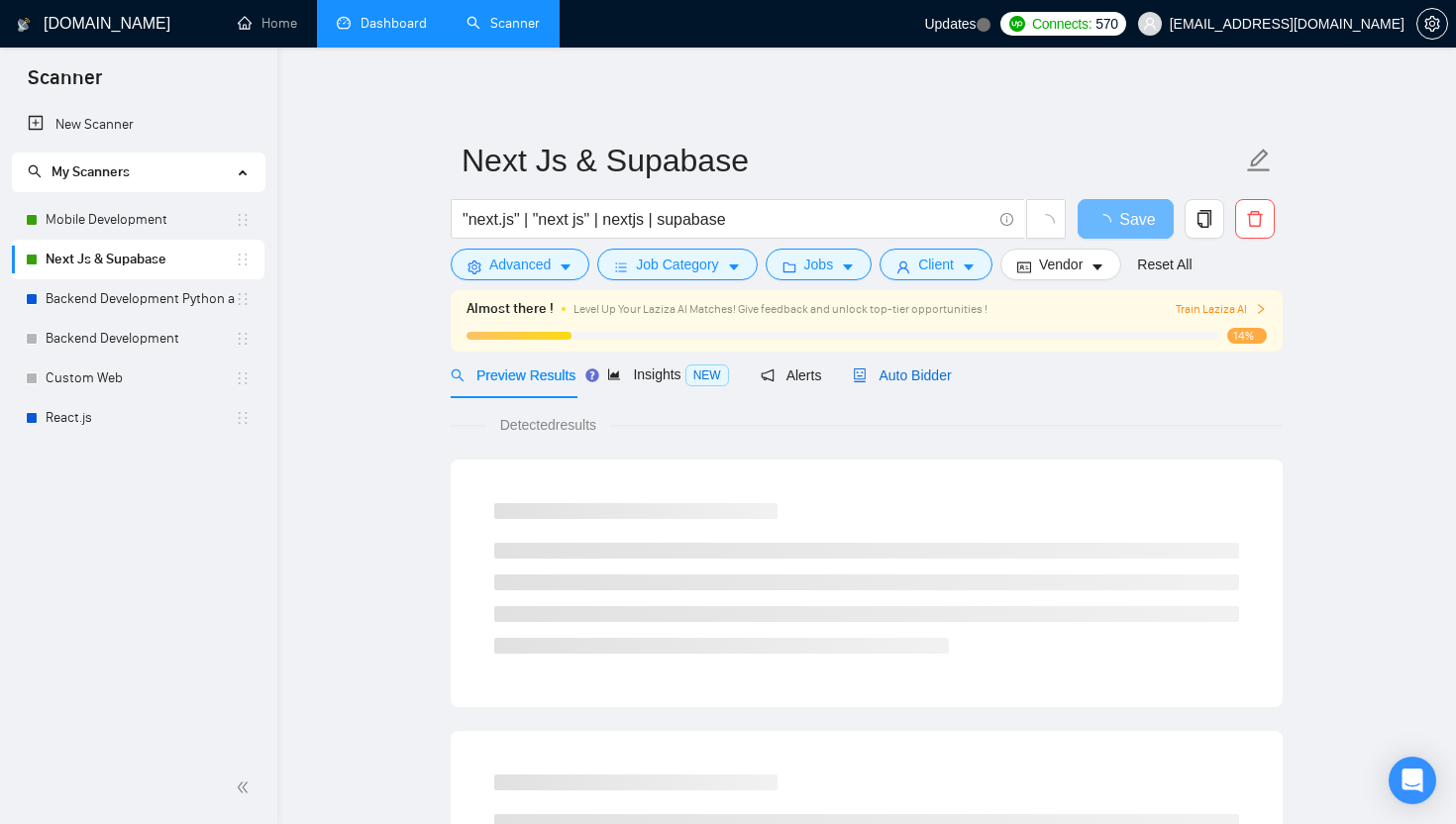 click on "Auto Bidder" at bounding box center [901, 375] 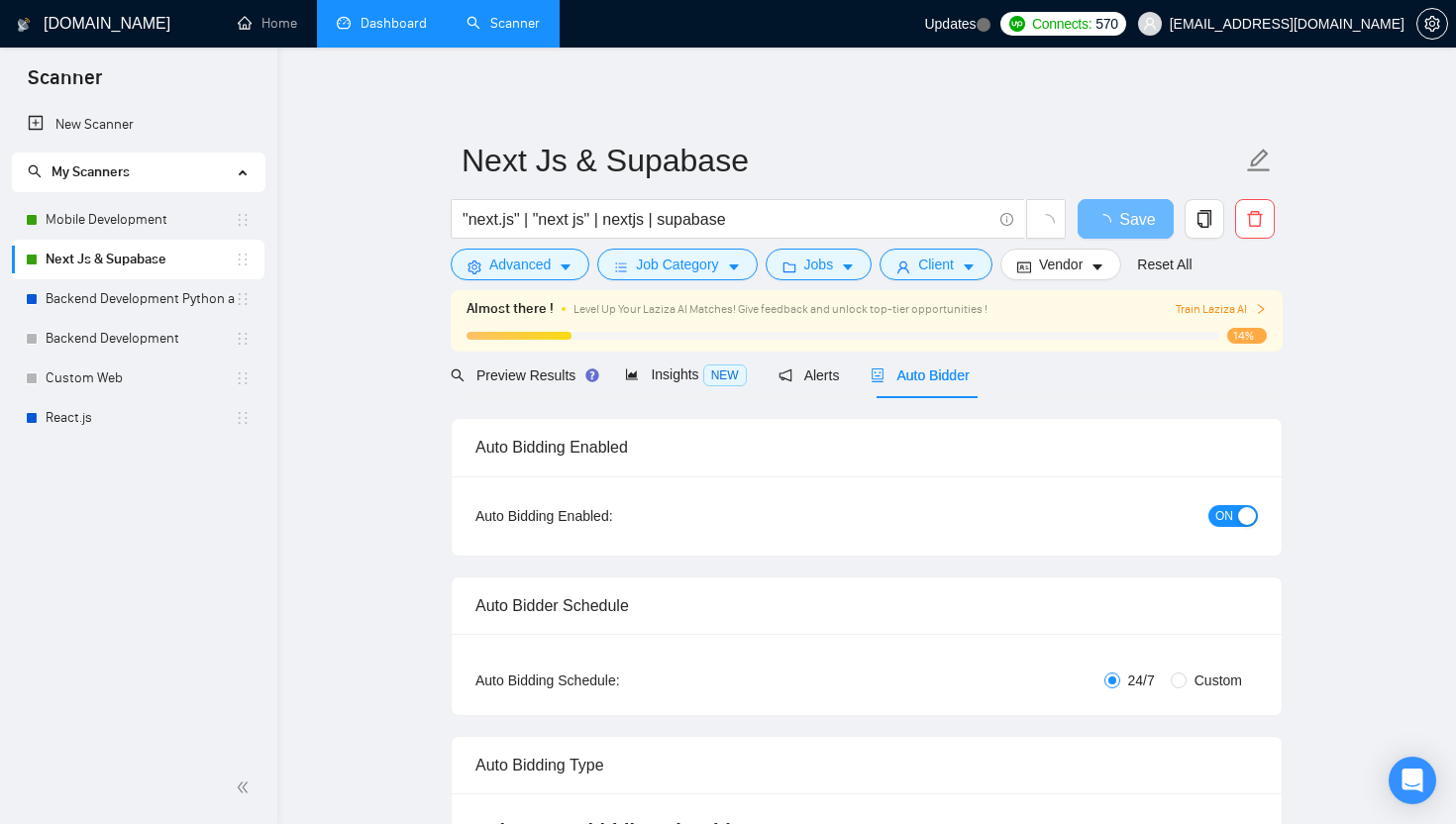 type 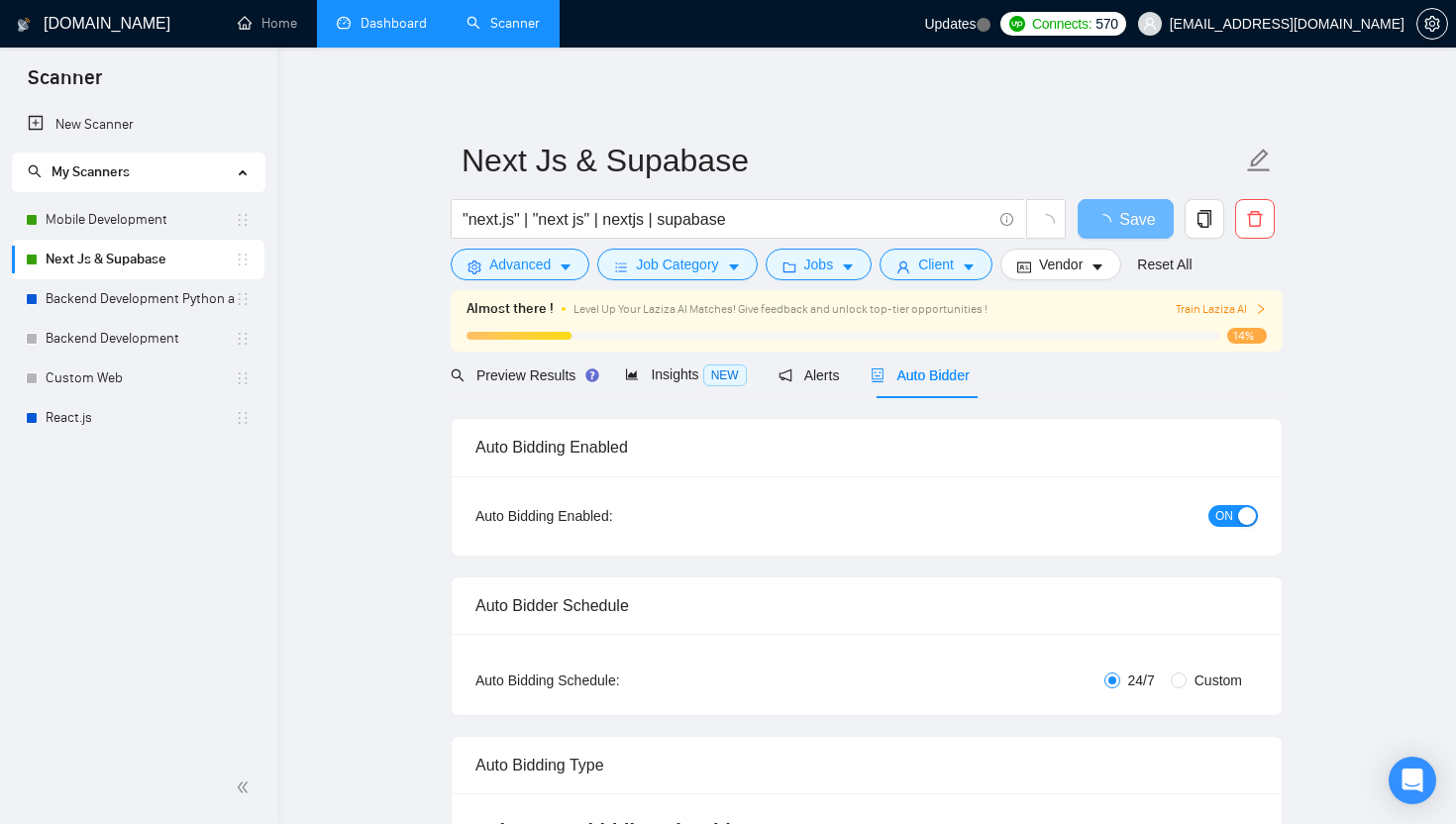 radio on "false" 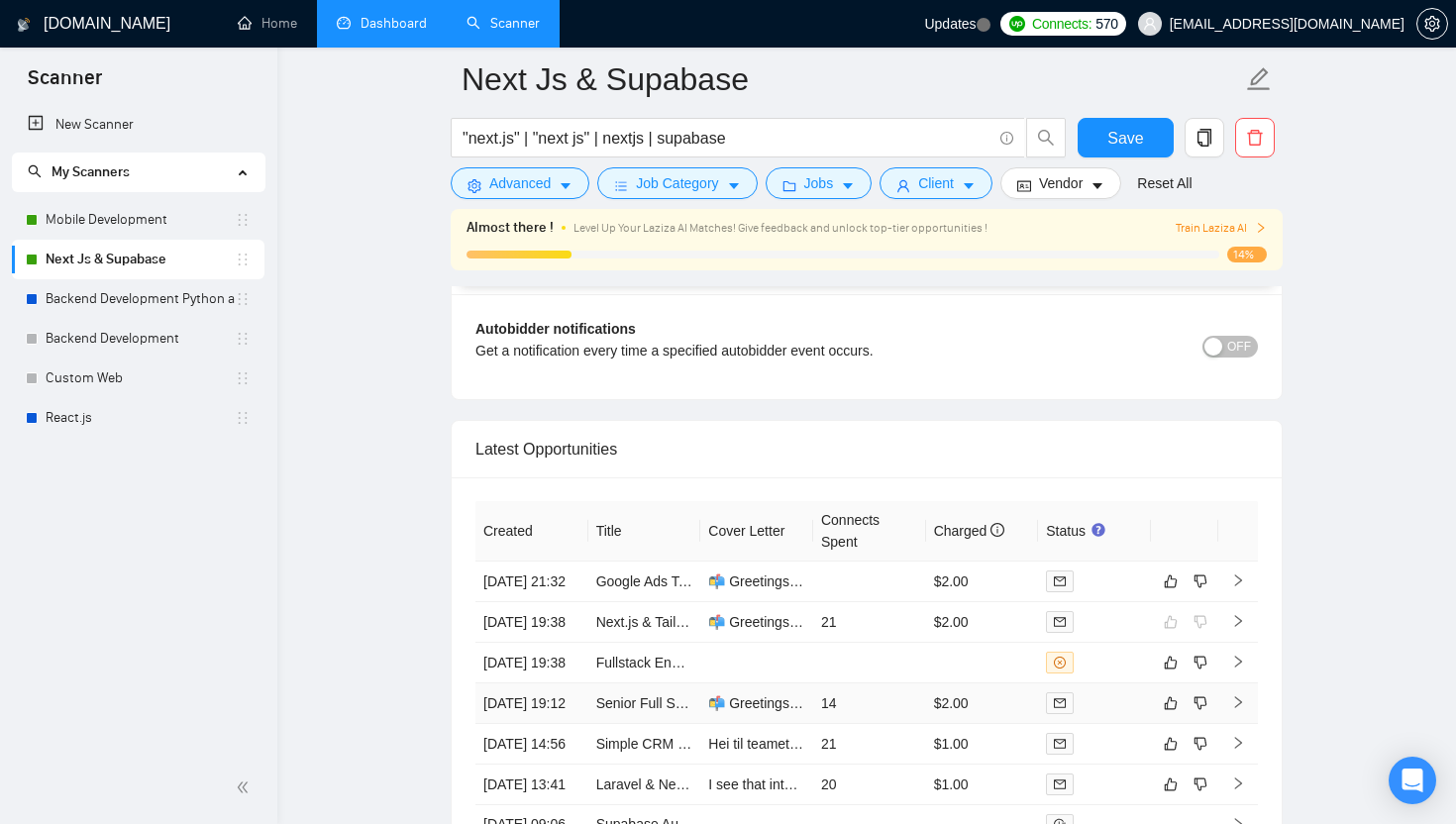 scroll, scrollTop: 4459, scrollLeft: 0, axis: vertical 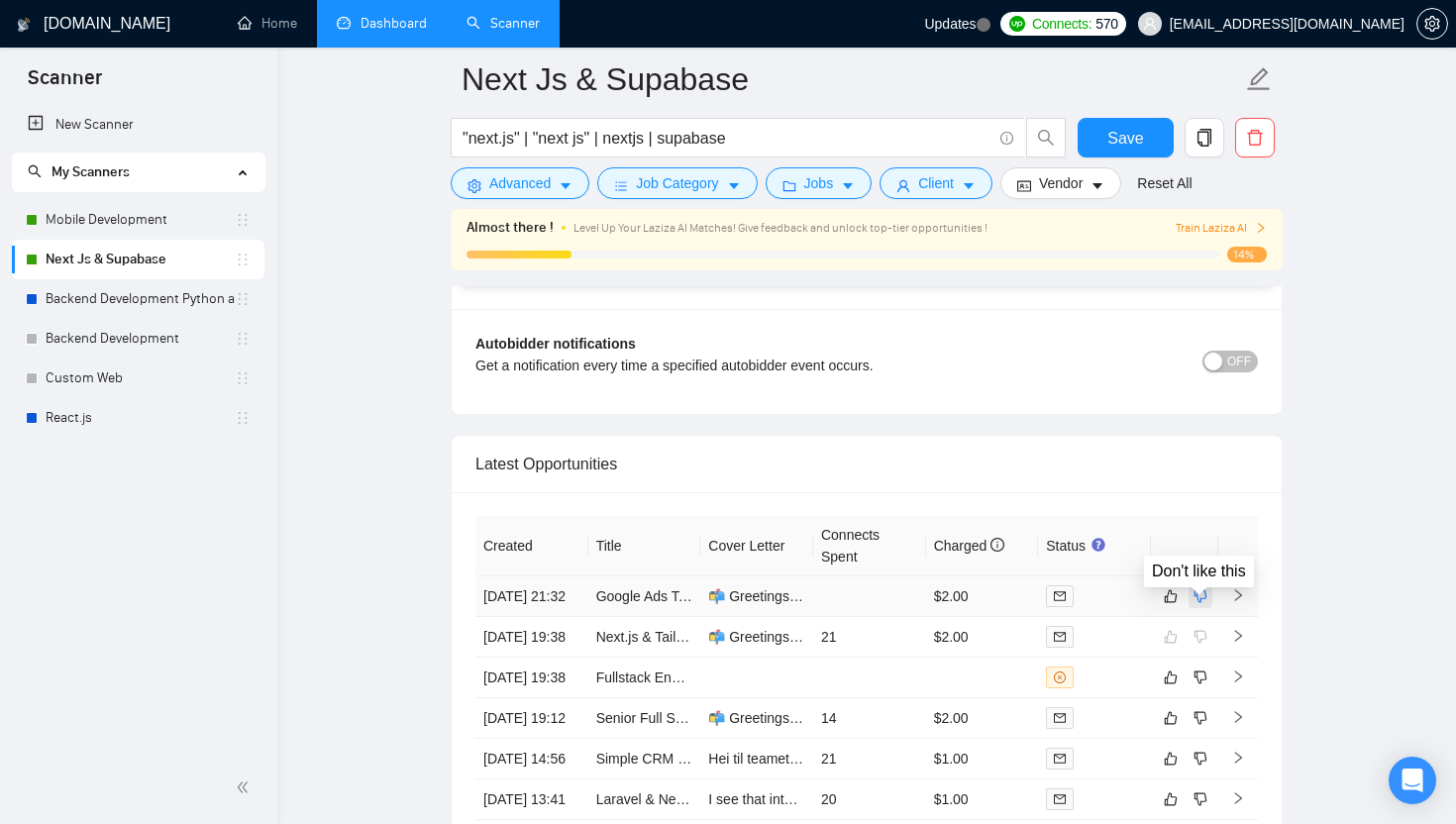 click 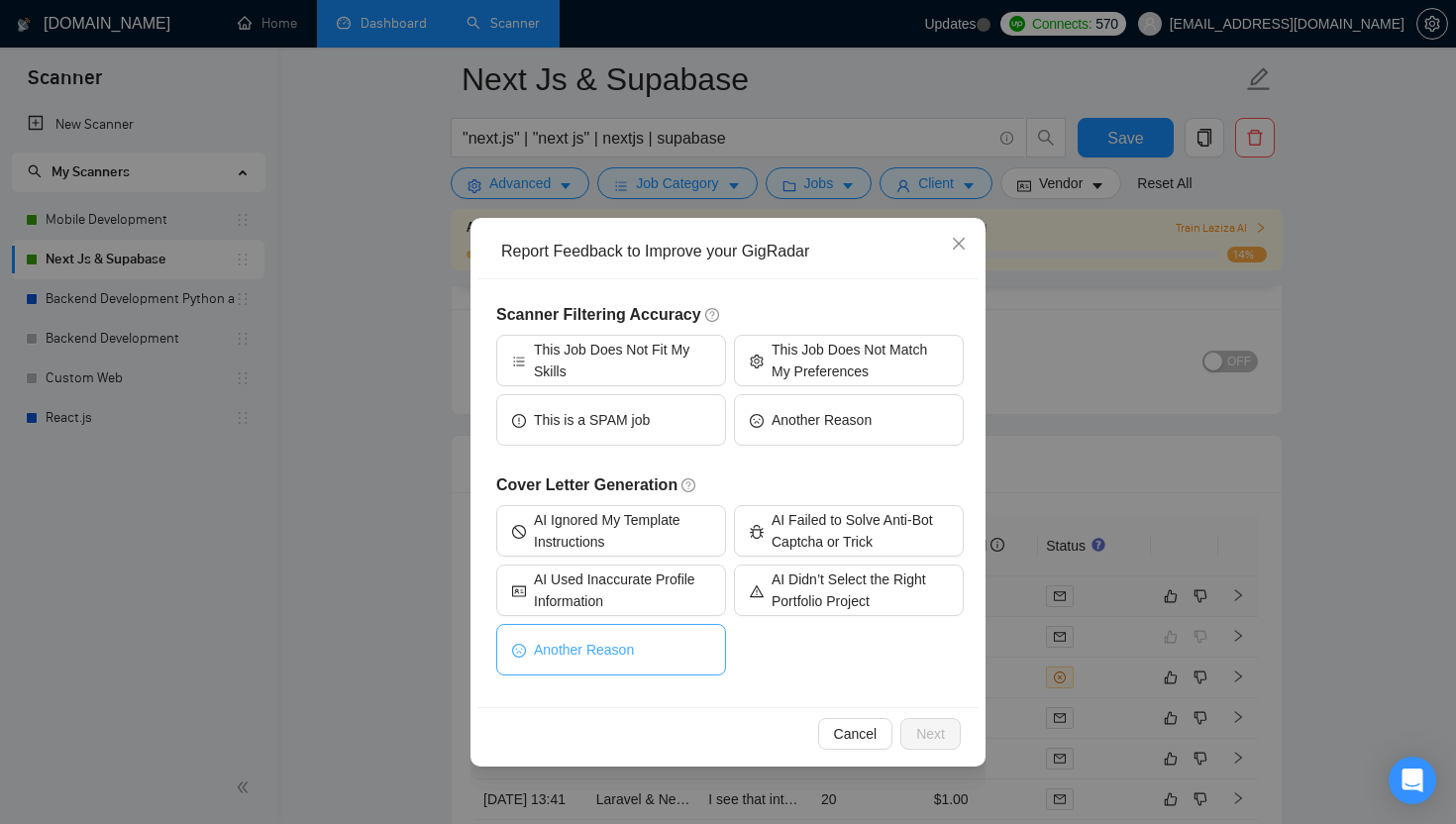 click on "Another Reason" at bounding box center [583, 650] 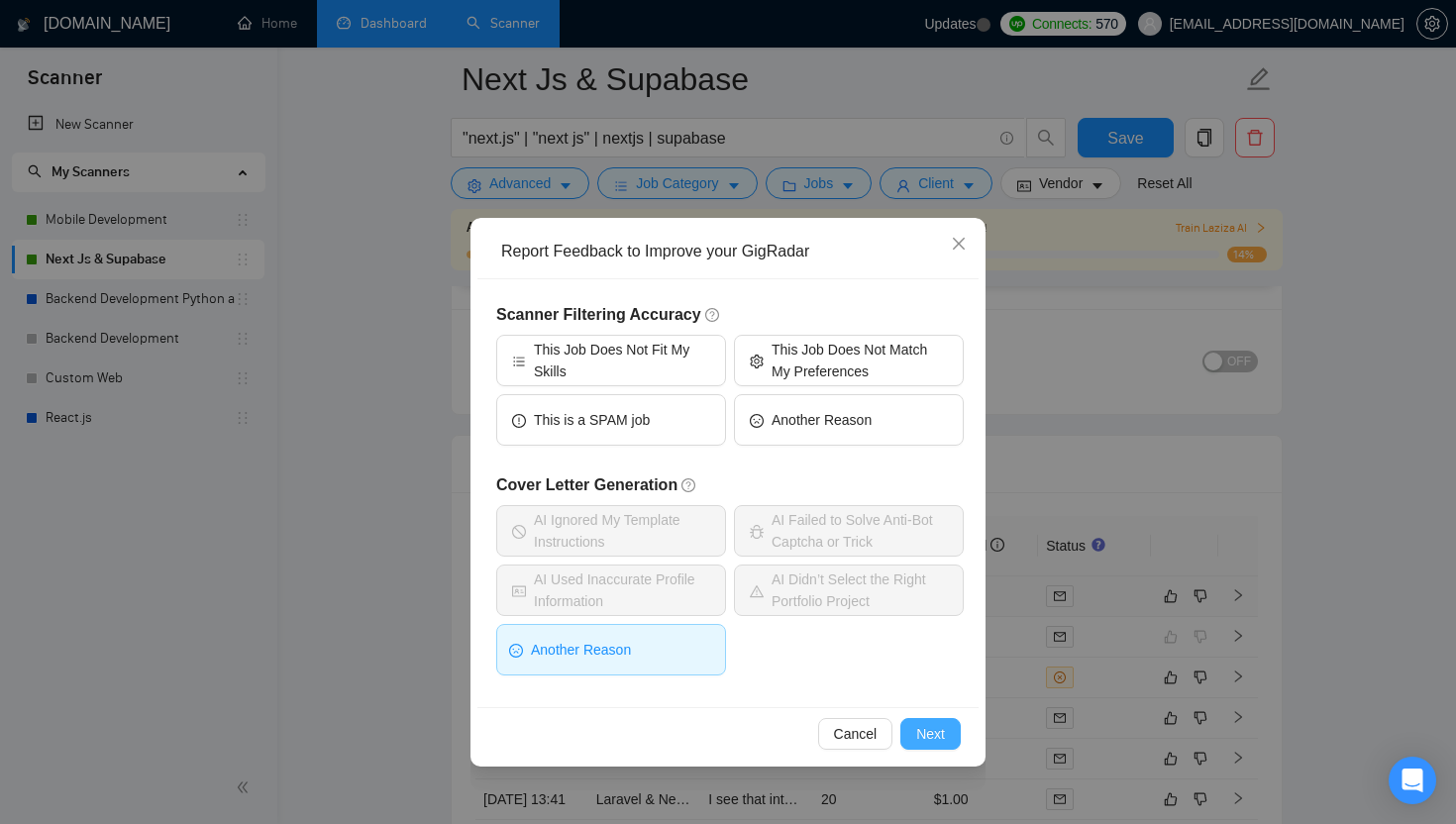 click on "Next" at bounding box center (930, 734) 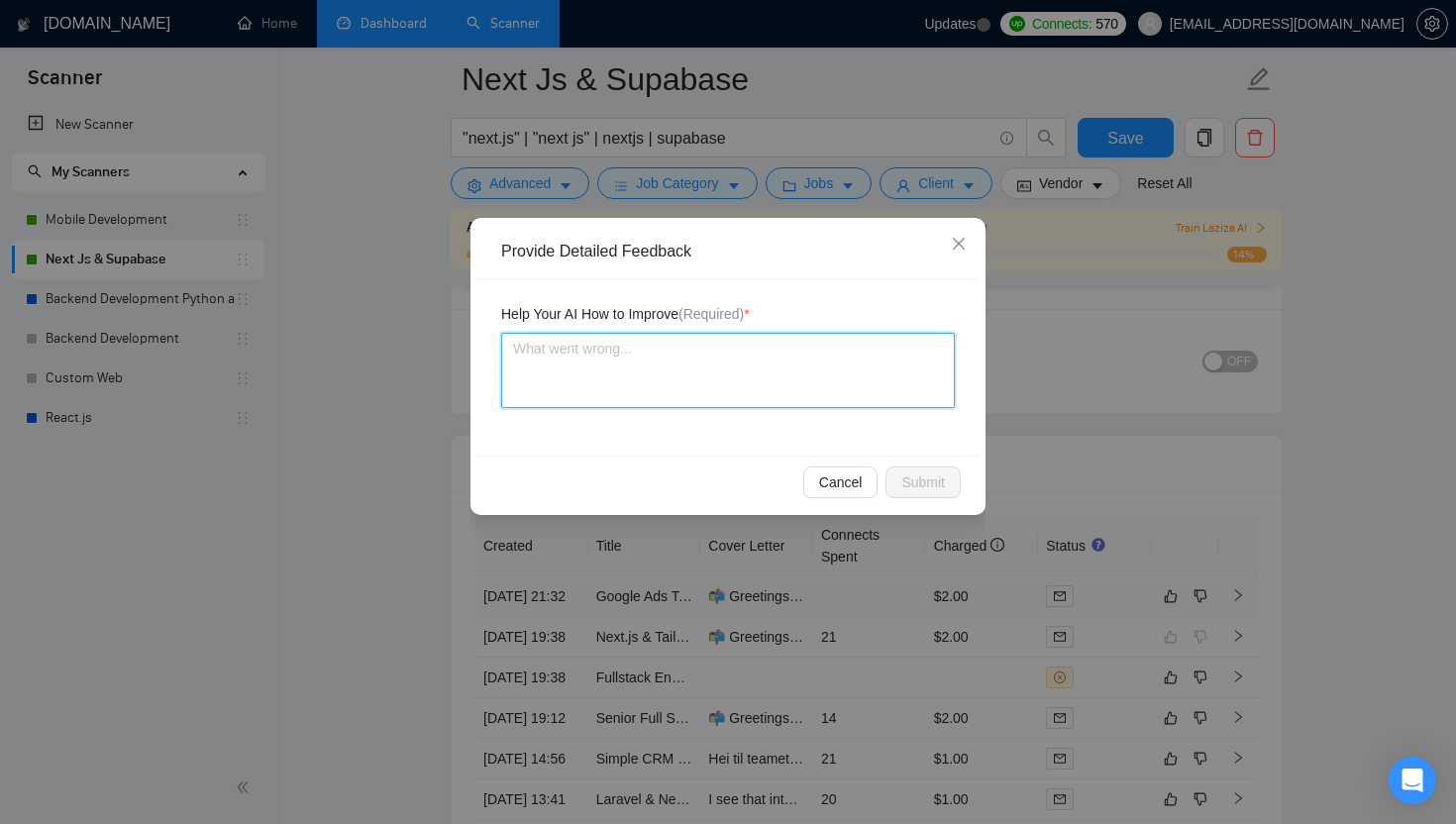 click at bounding box center [728, 370] 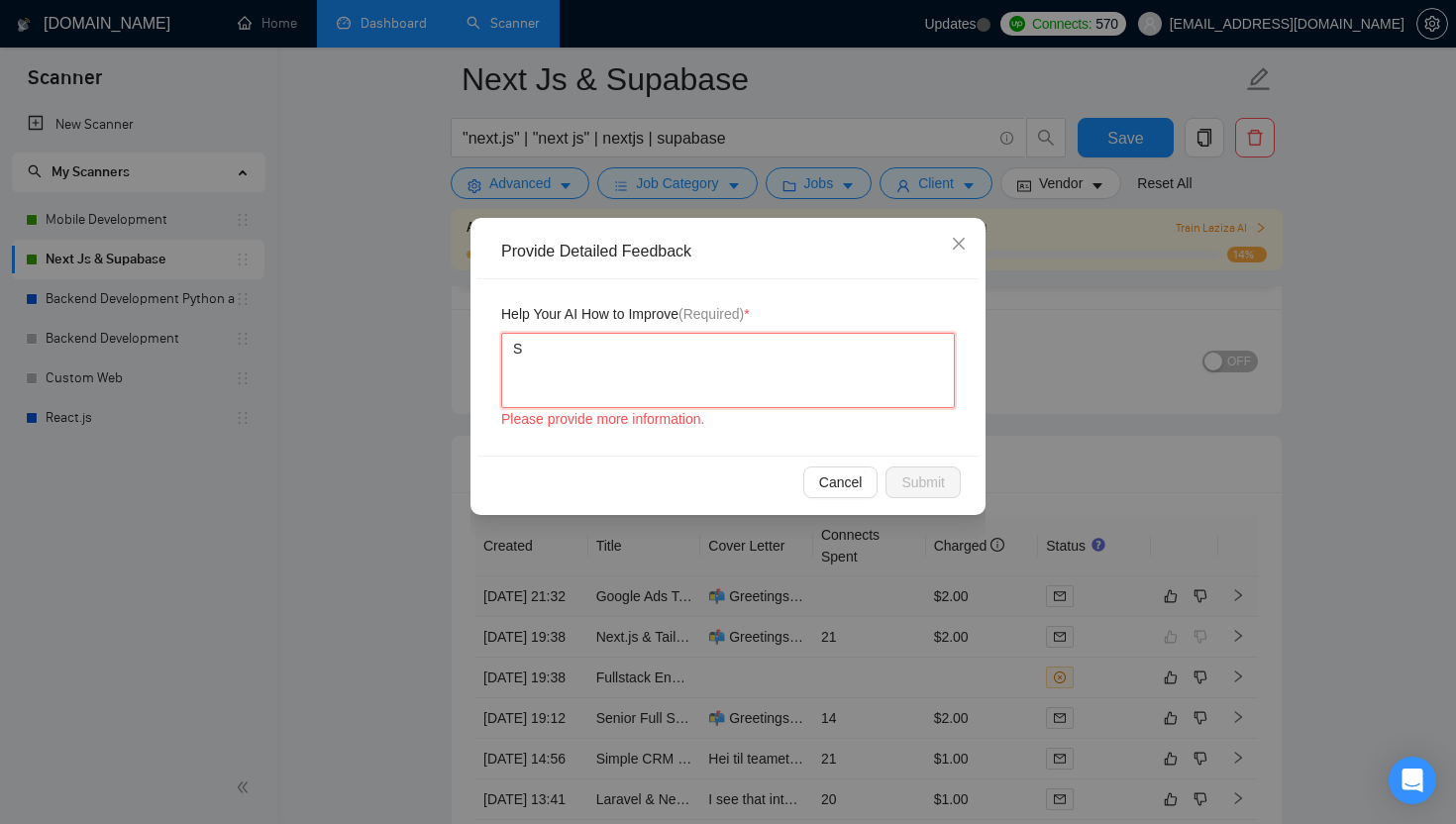 type 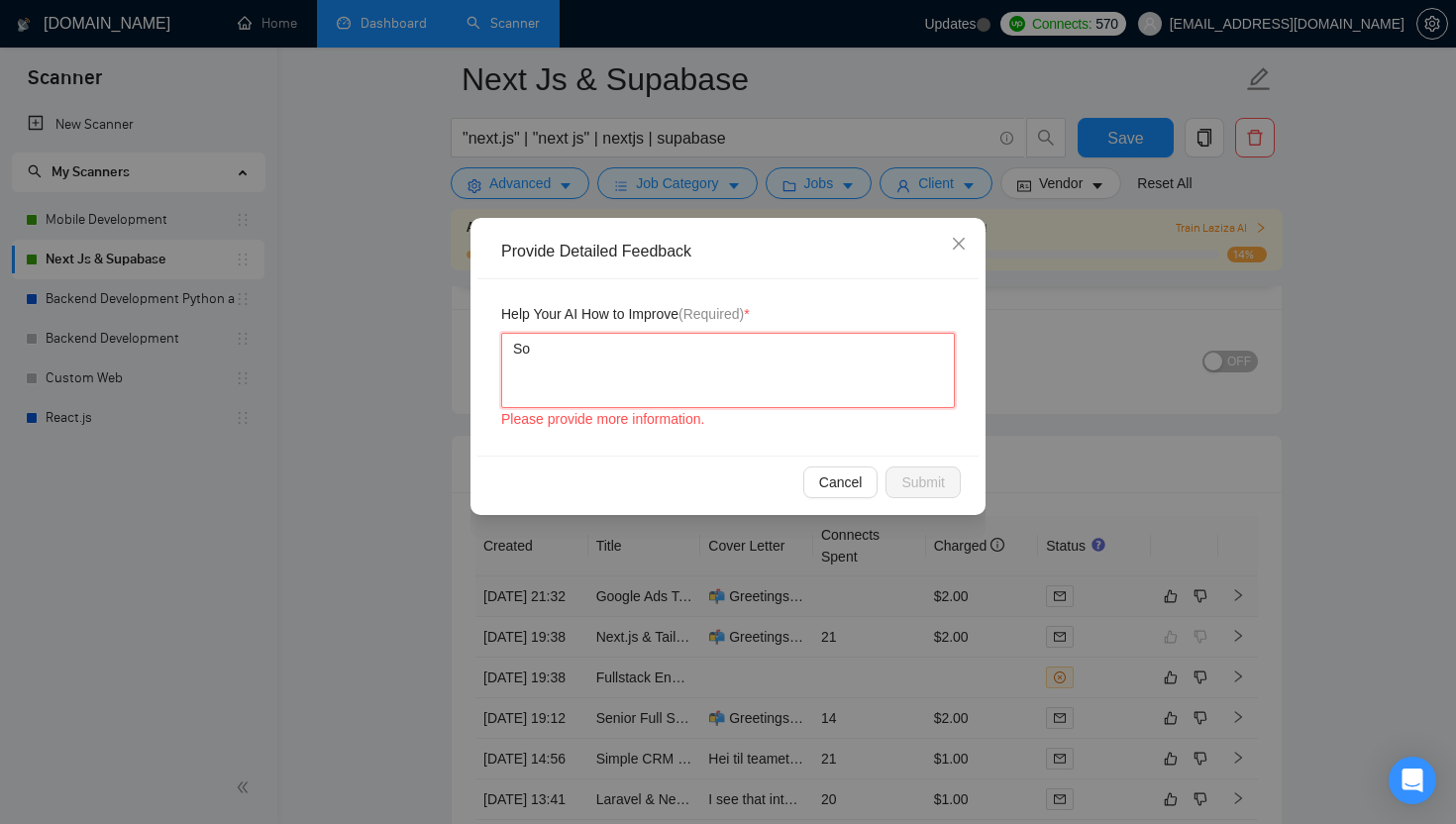 type 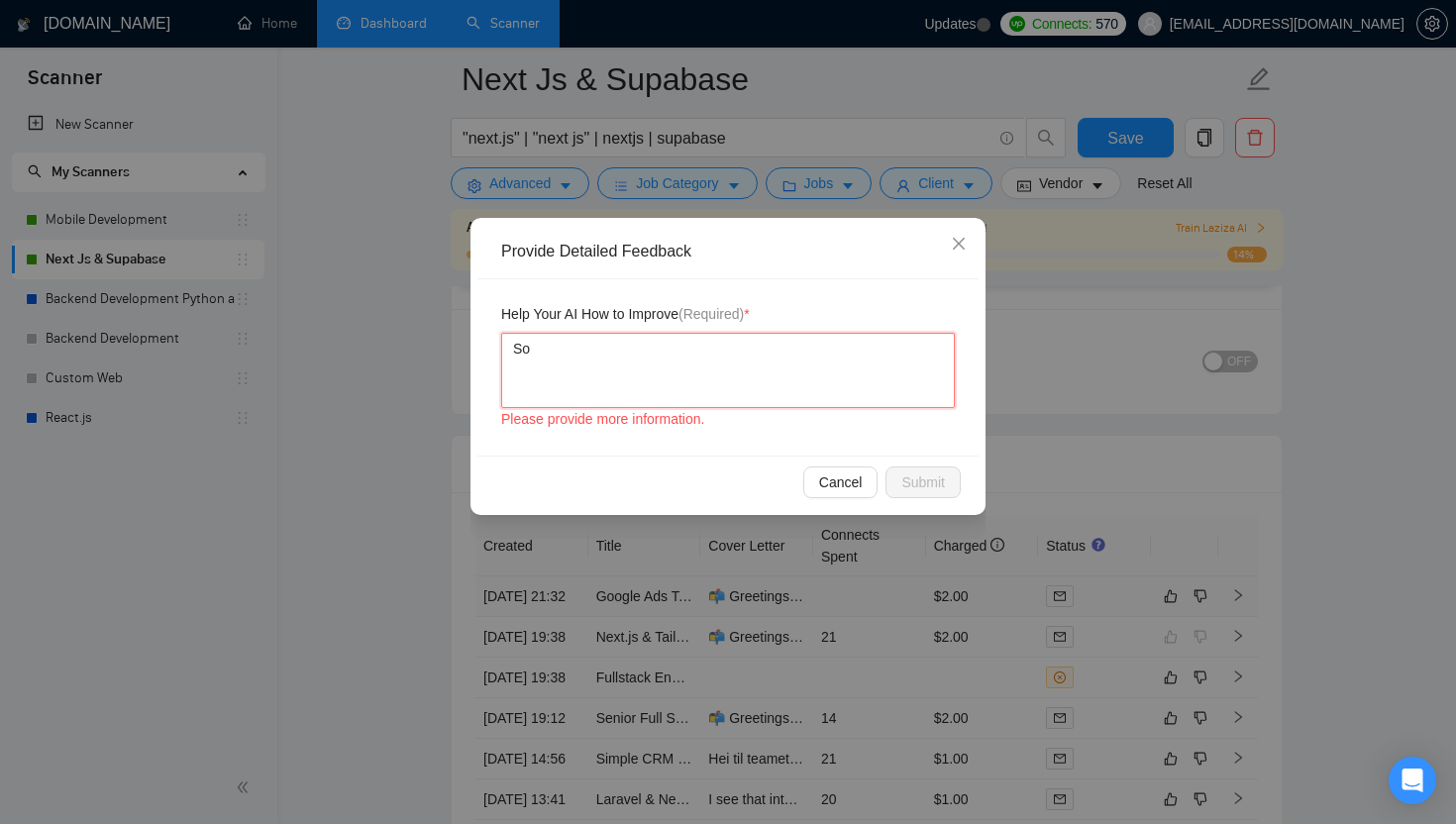 type 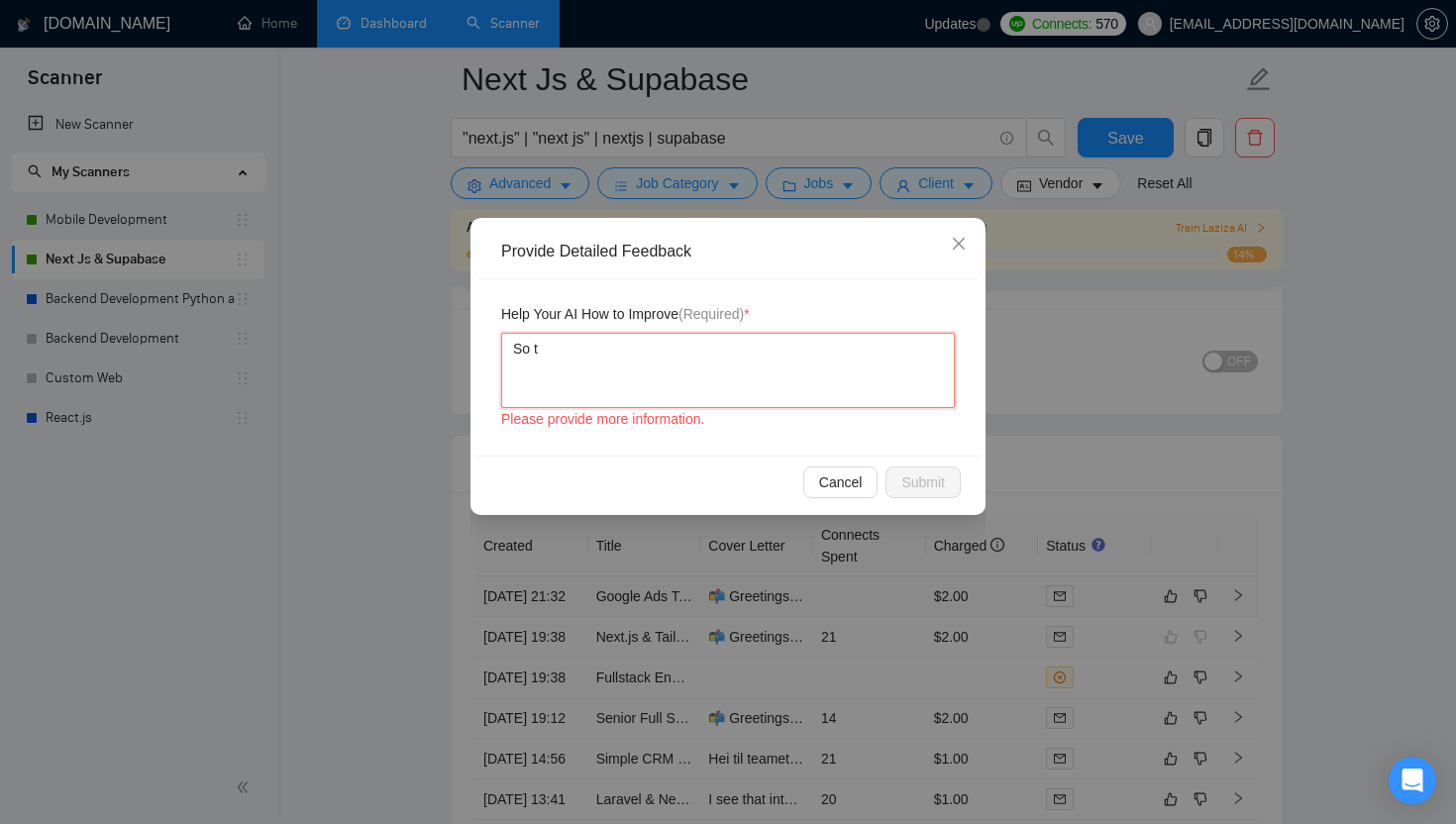 type 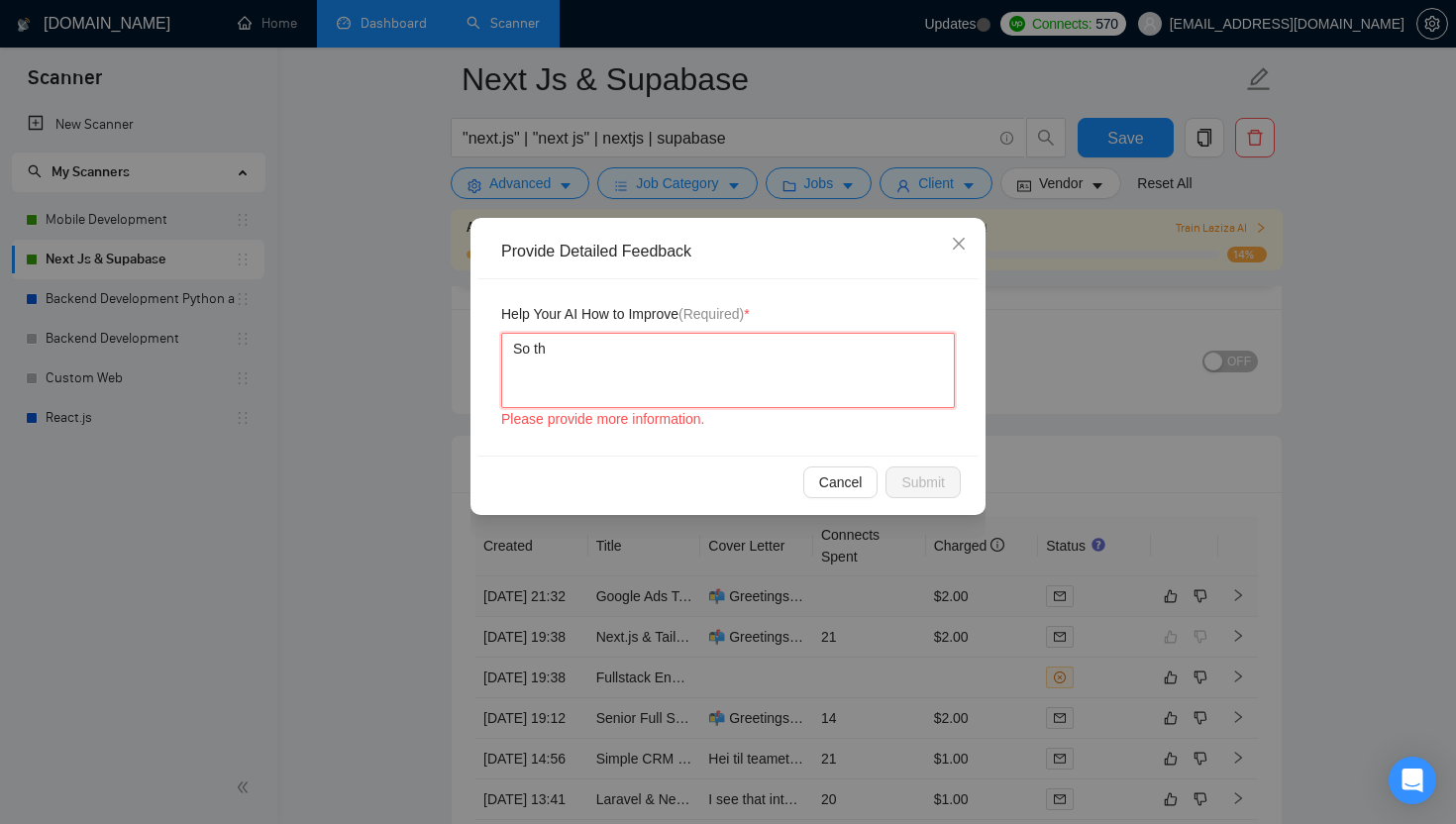 type 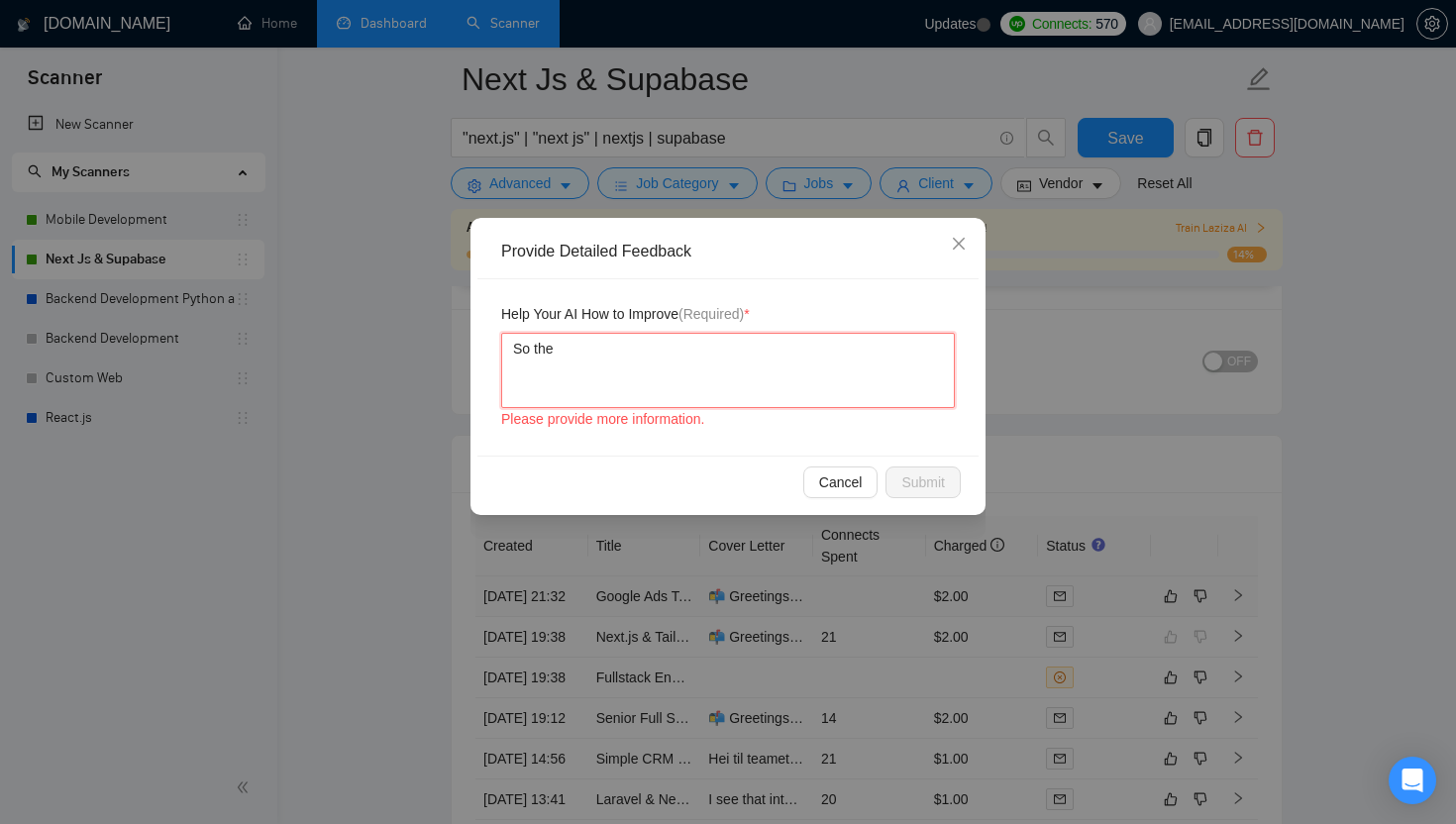 type 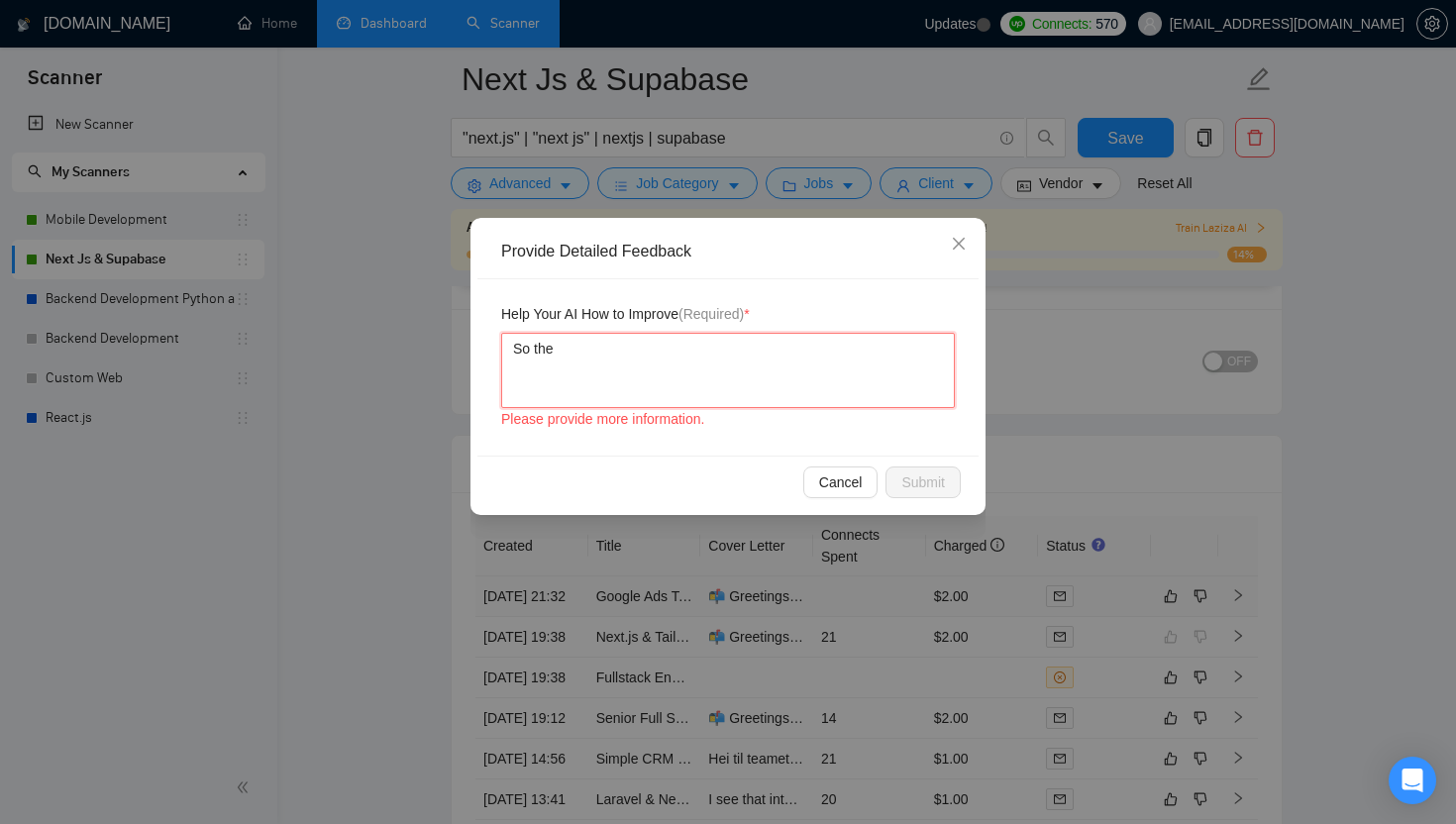 type 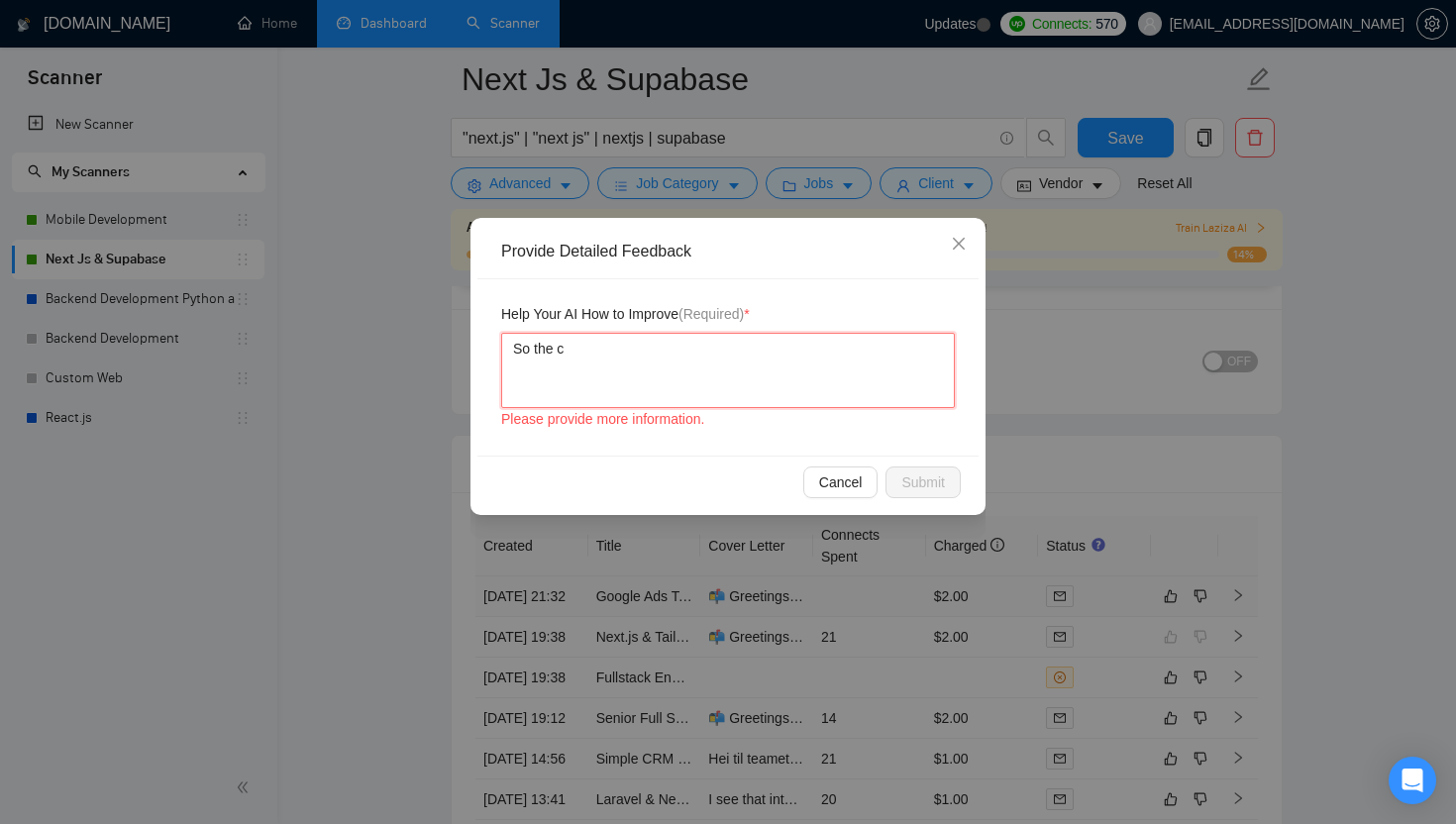 type 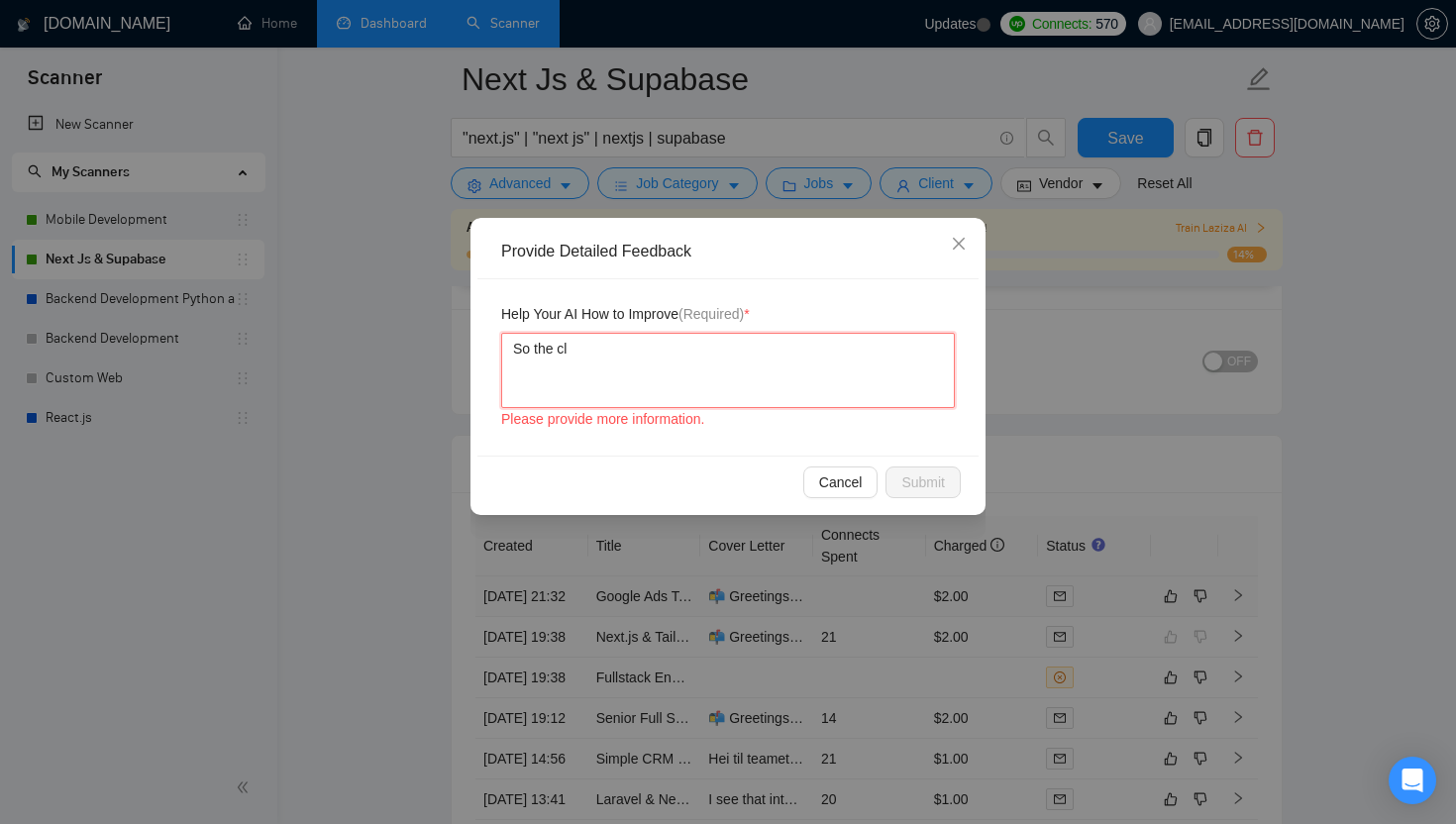 type 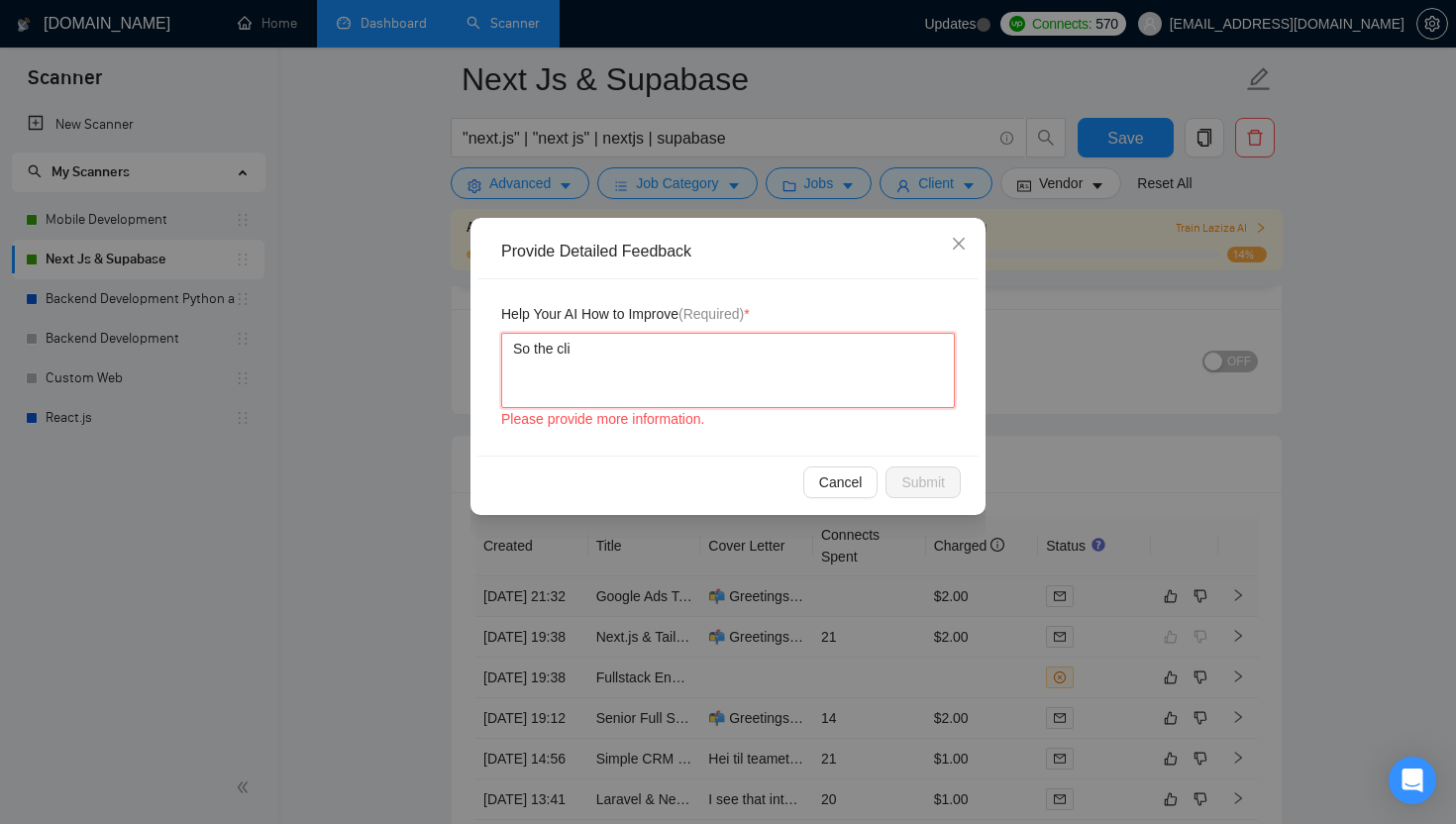 type 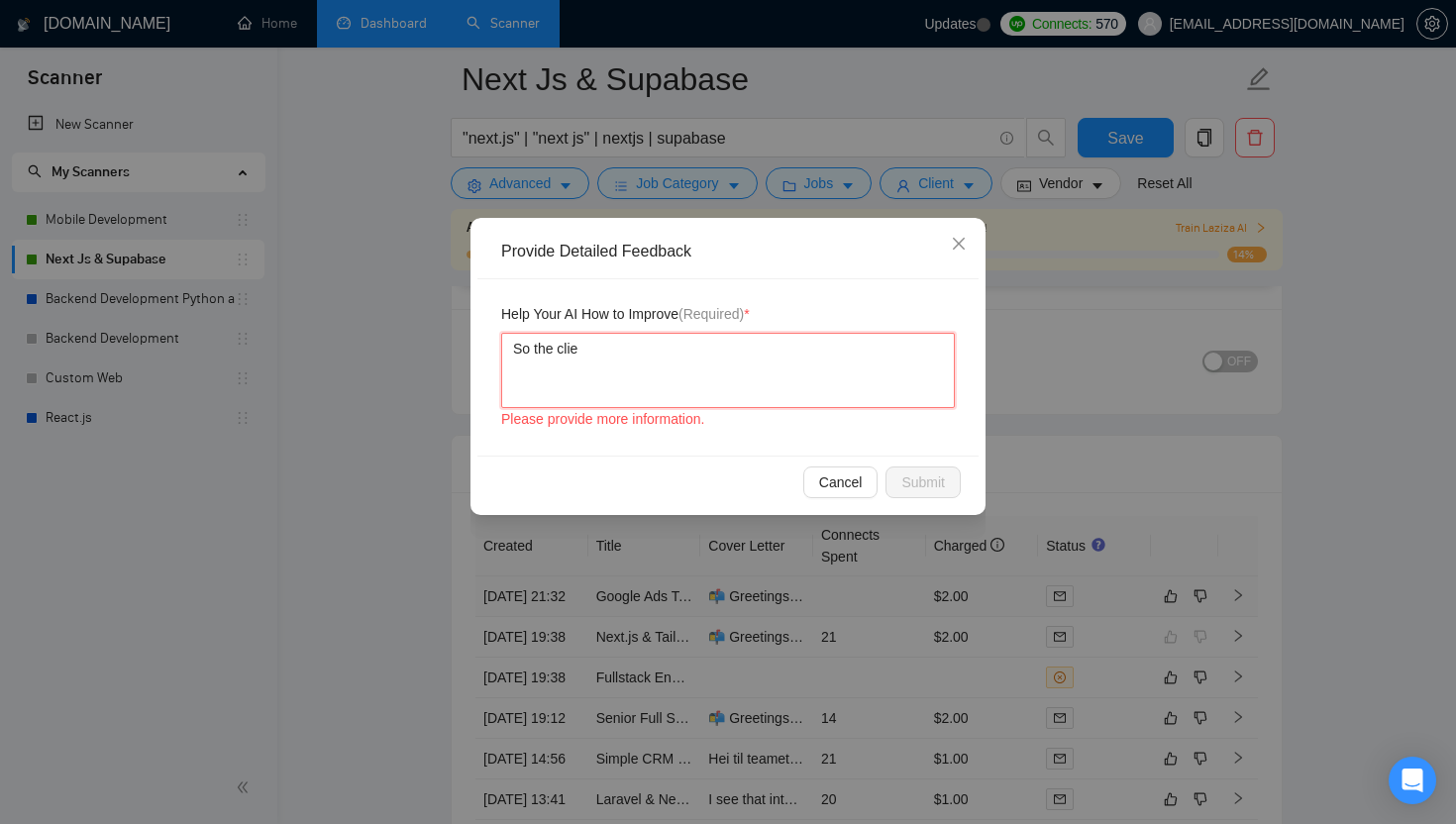 type 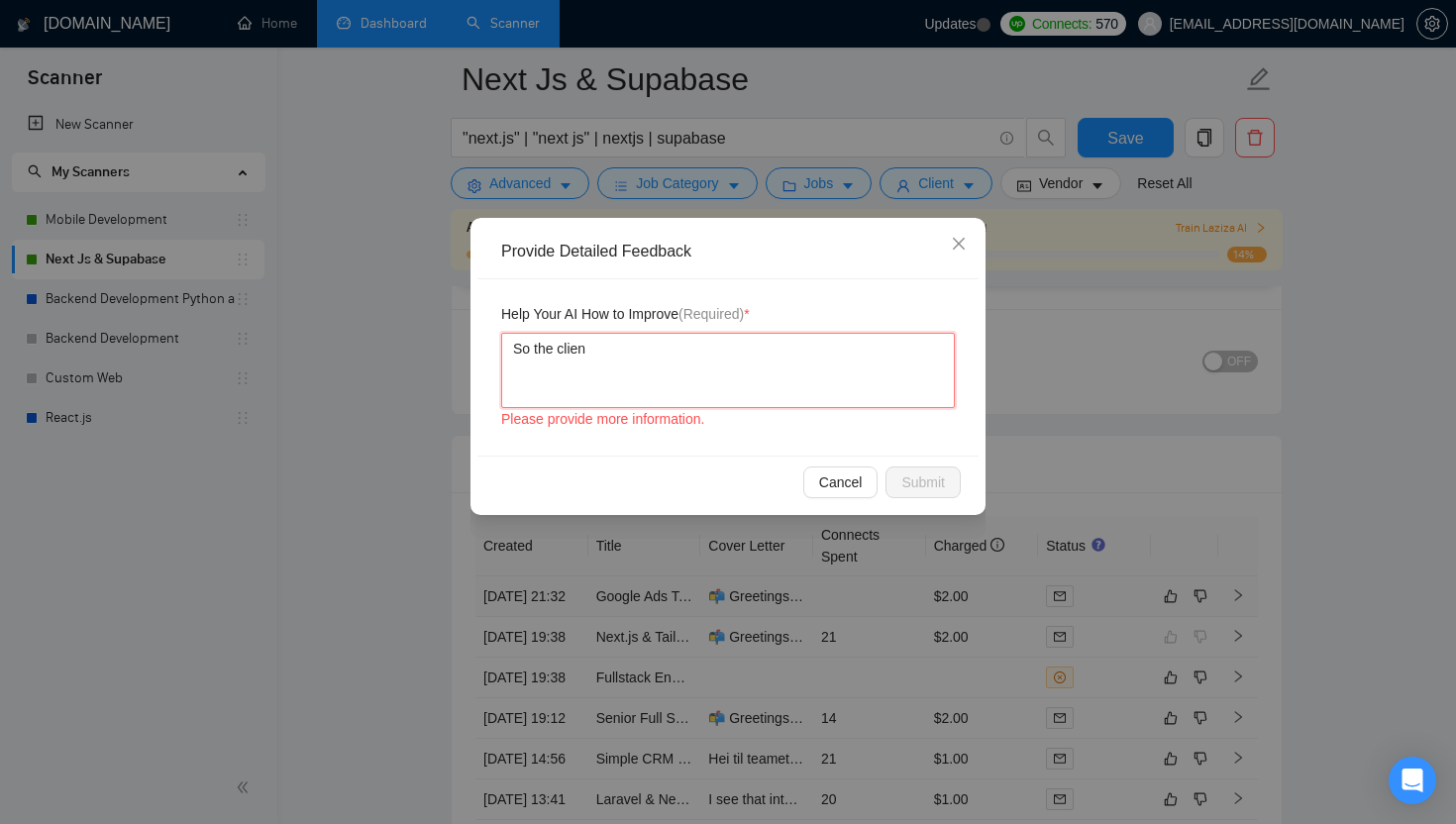 type 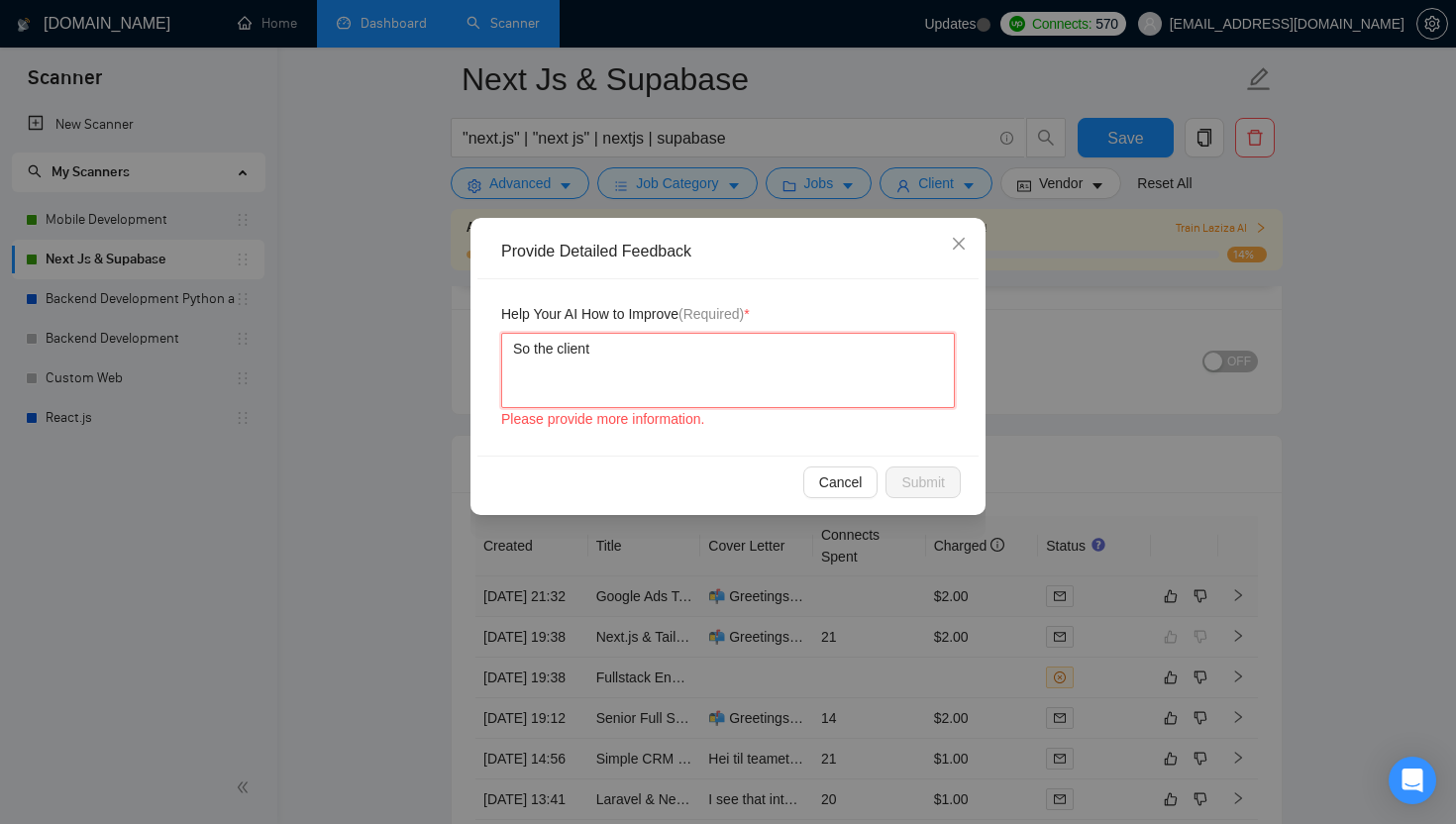 type 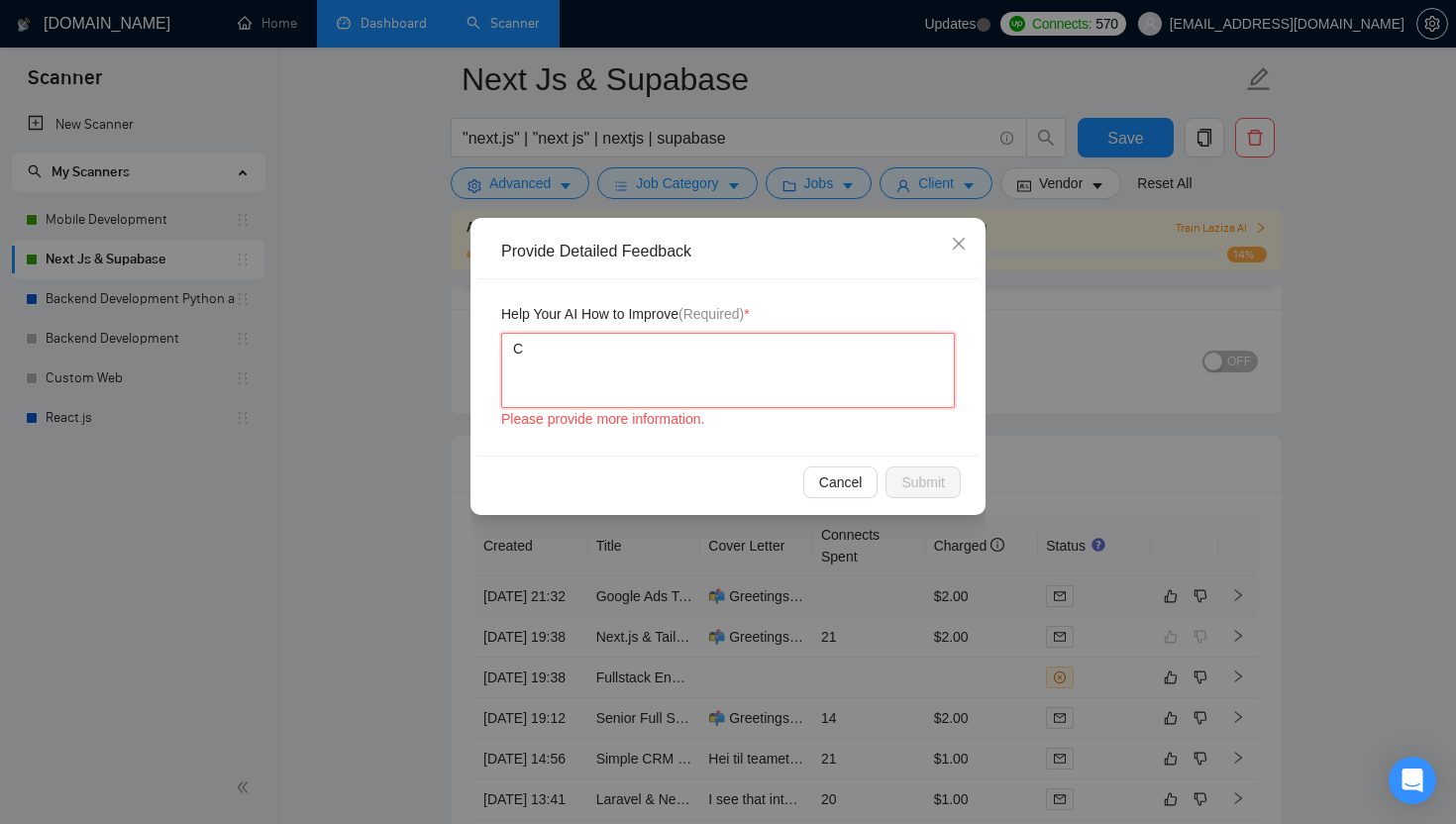 type 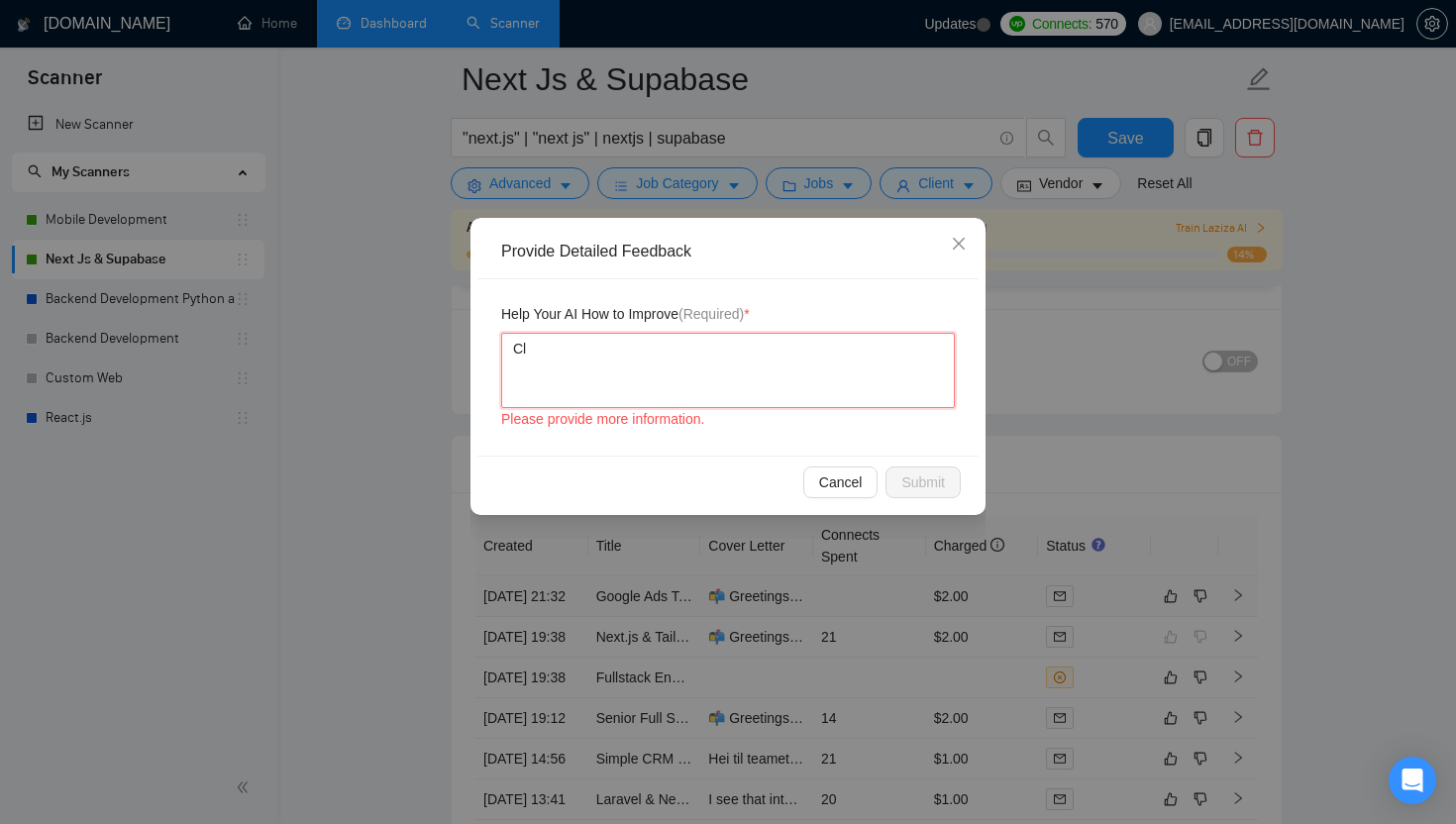 type 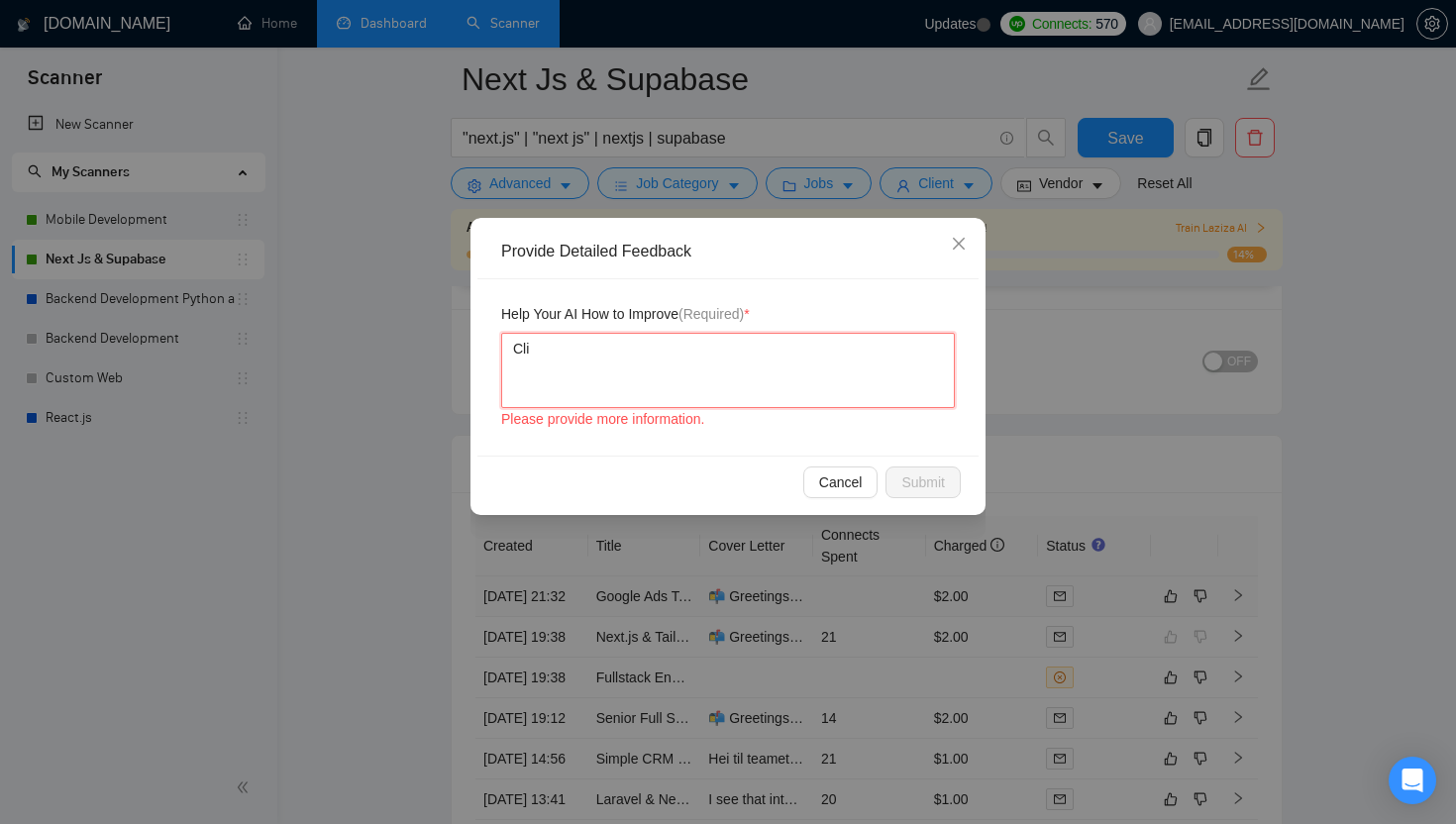 type 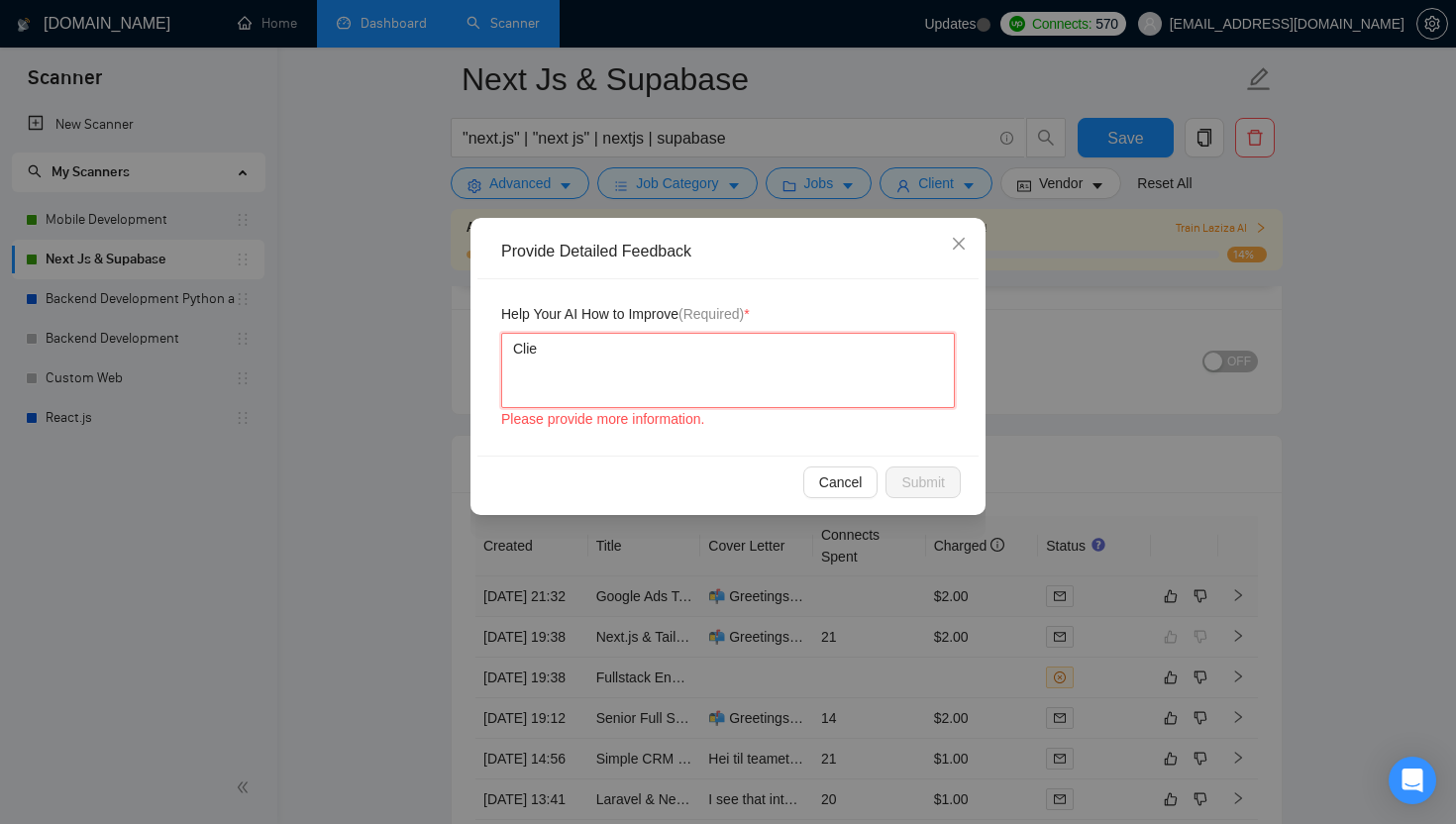 type on "Clien" 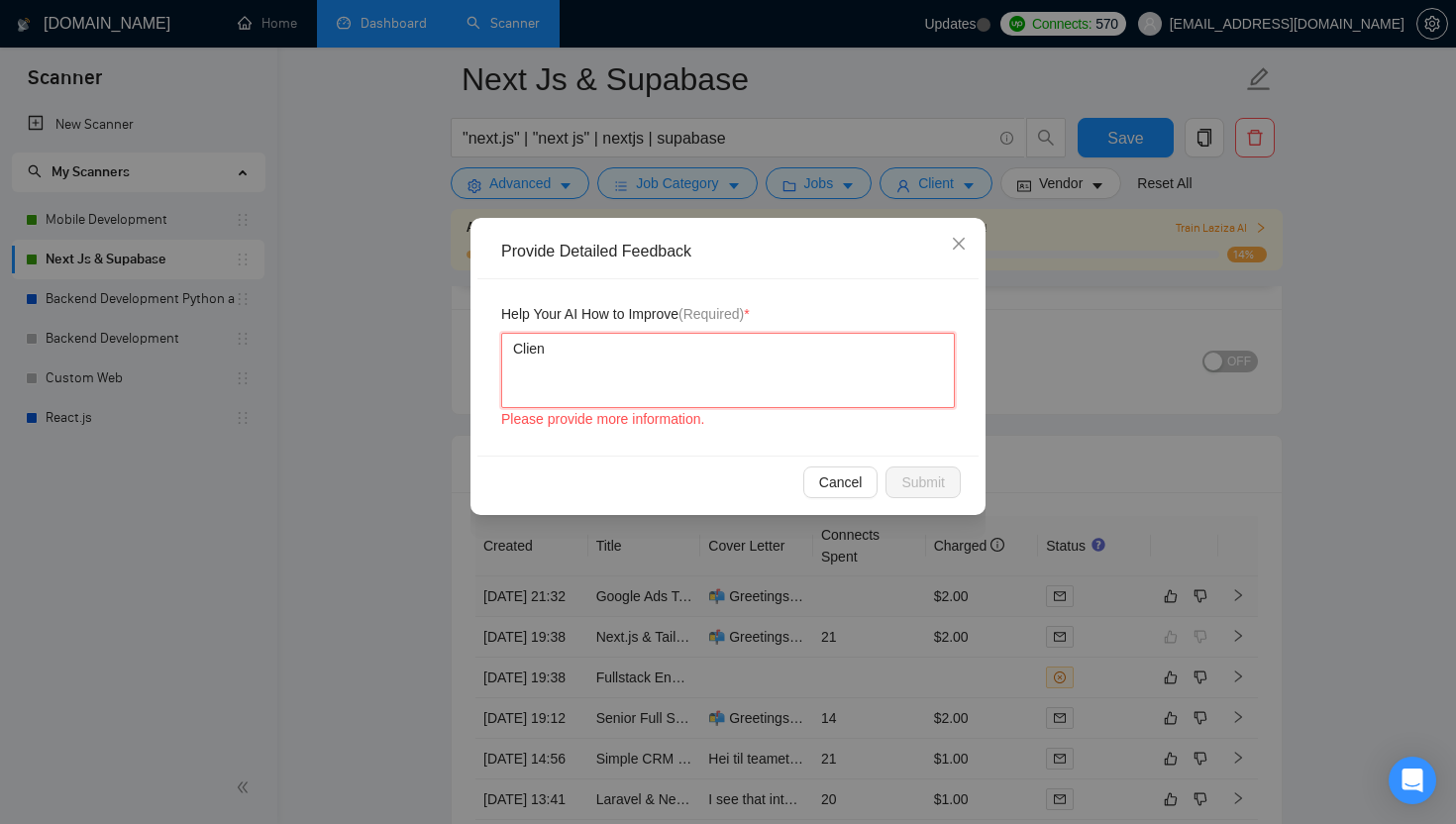 type 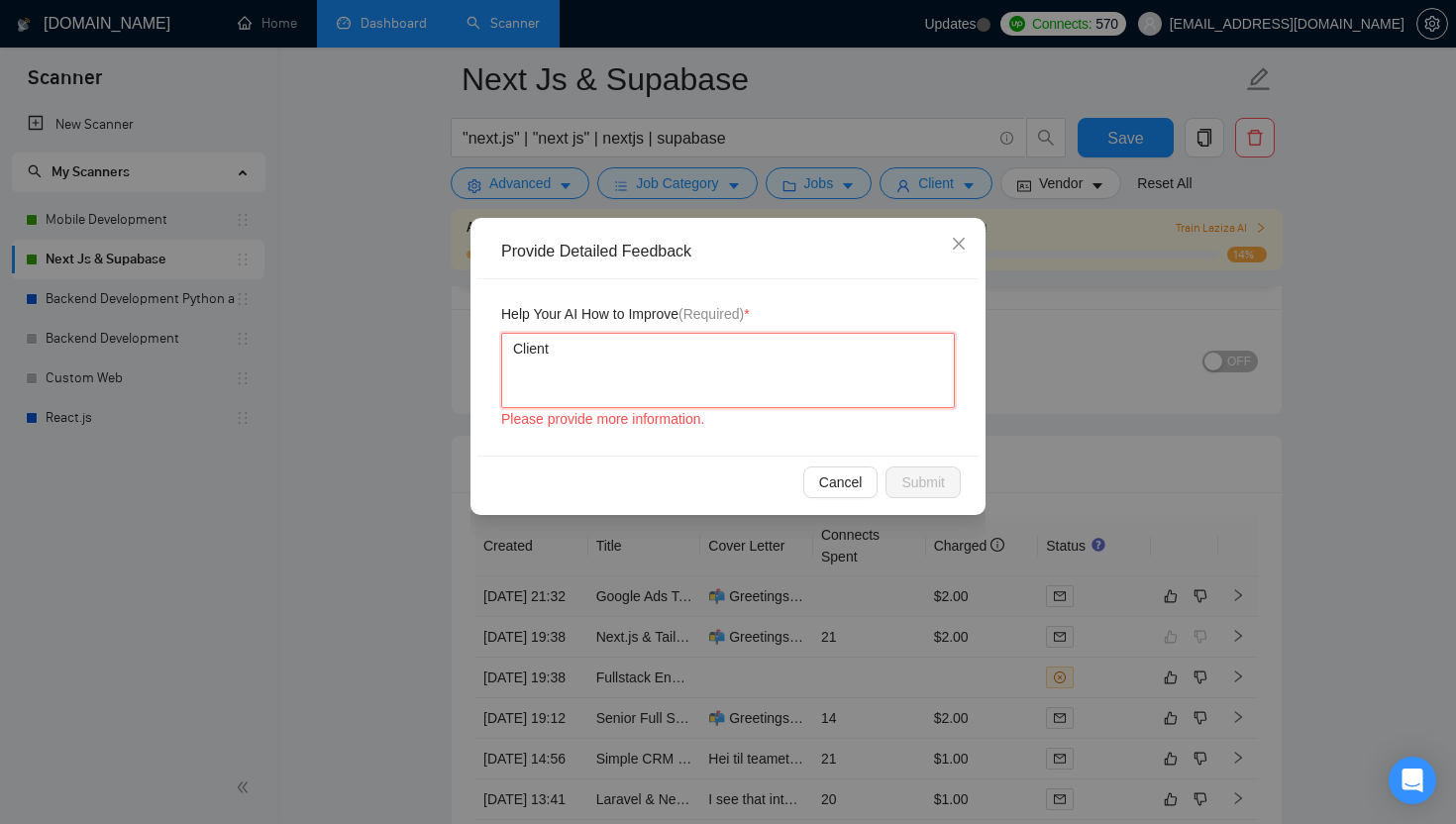 type 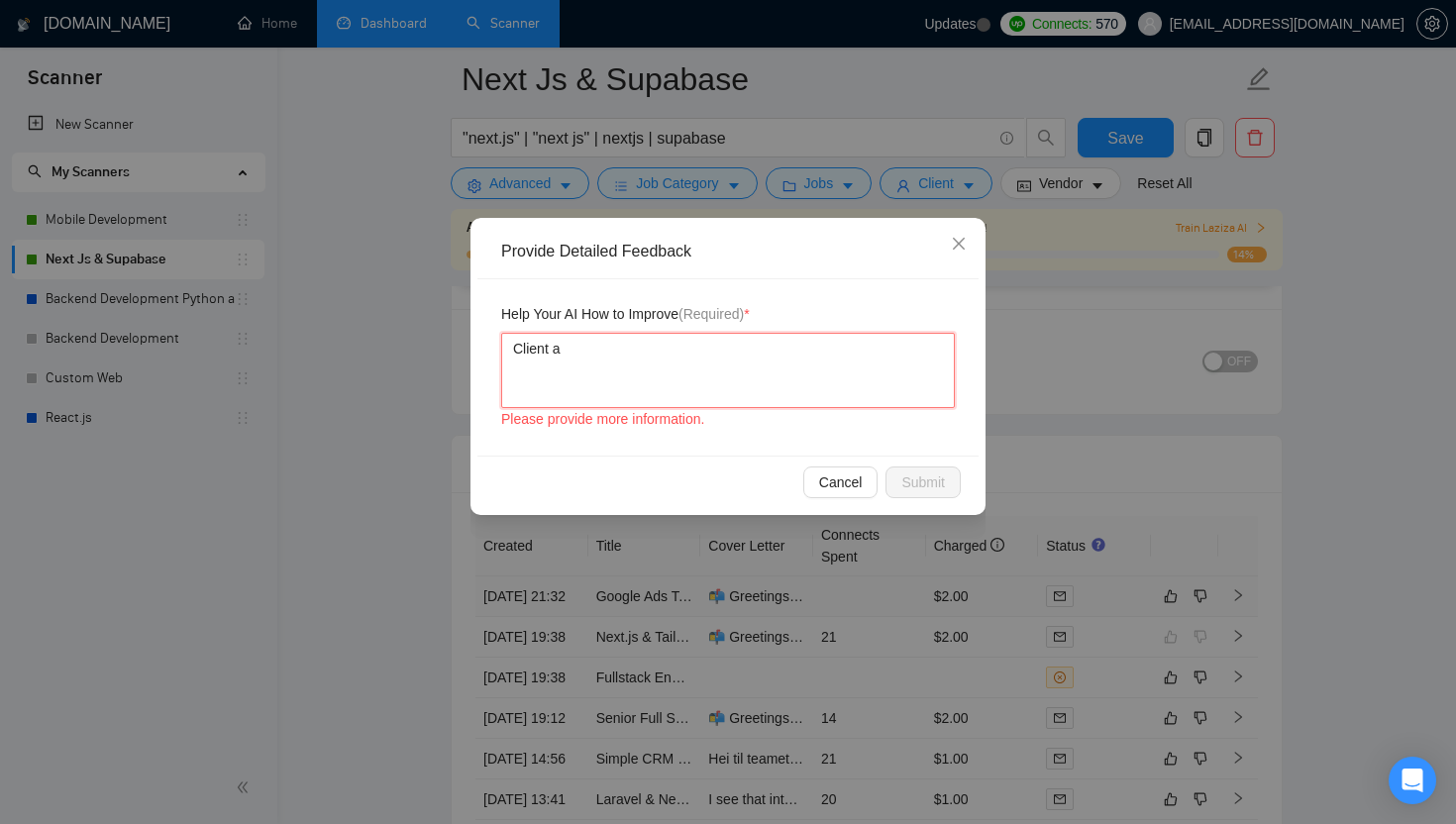 type 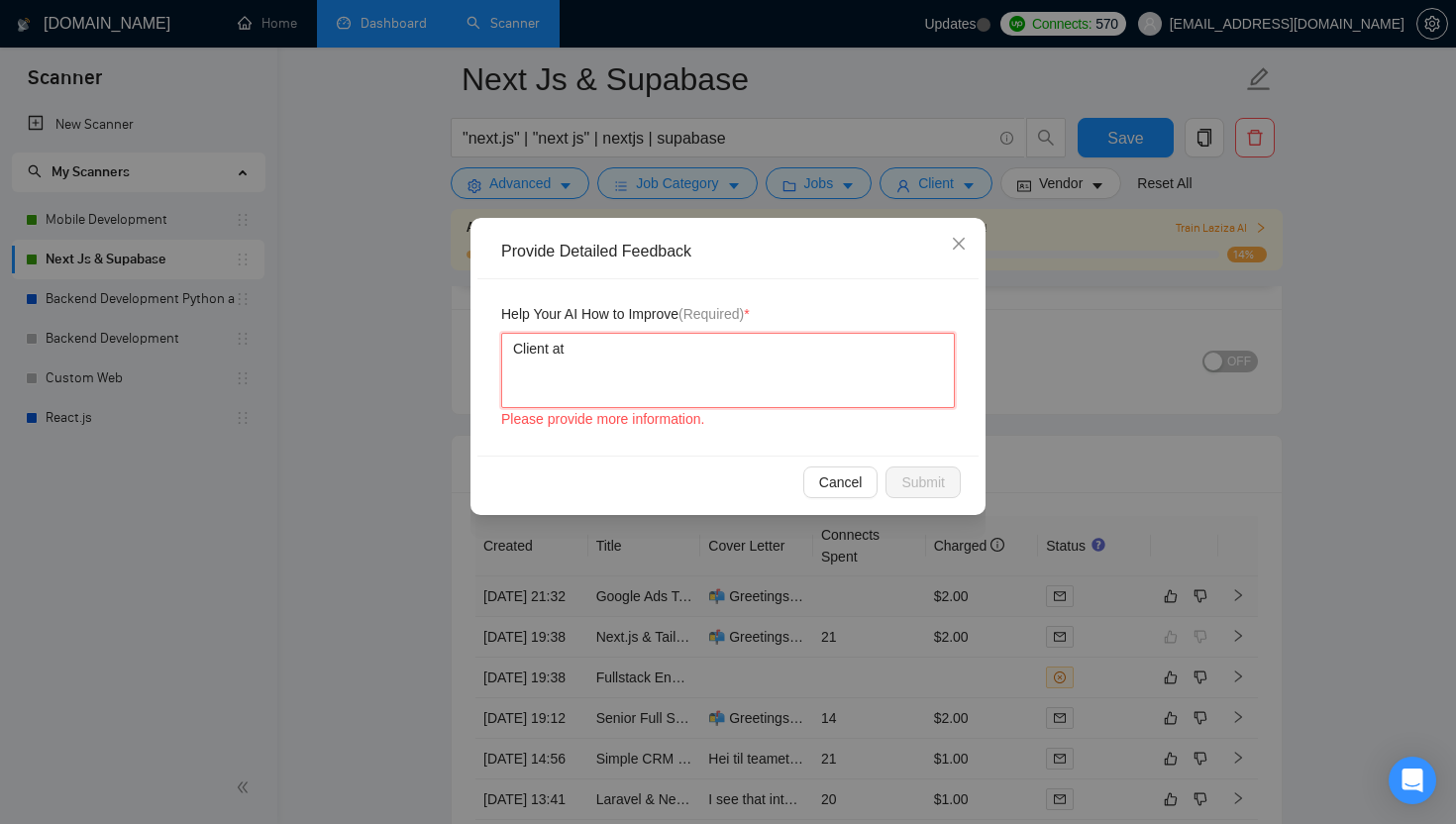 type 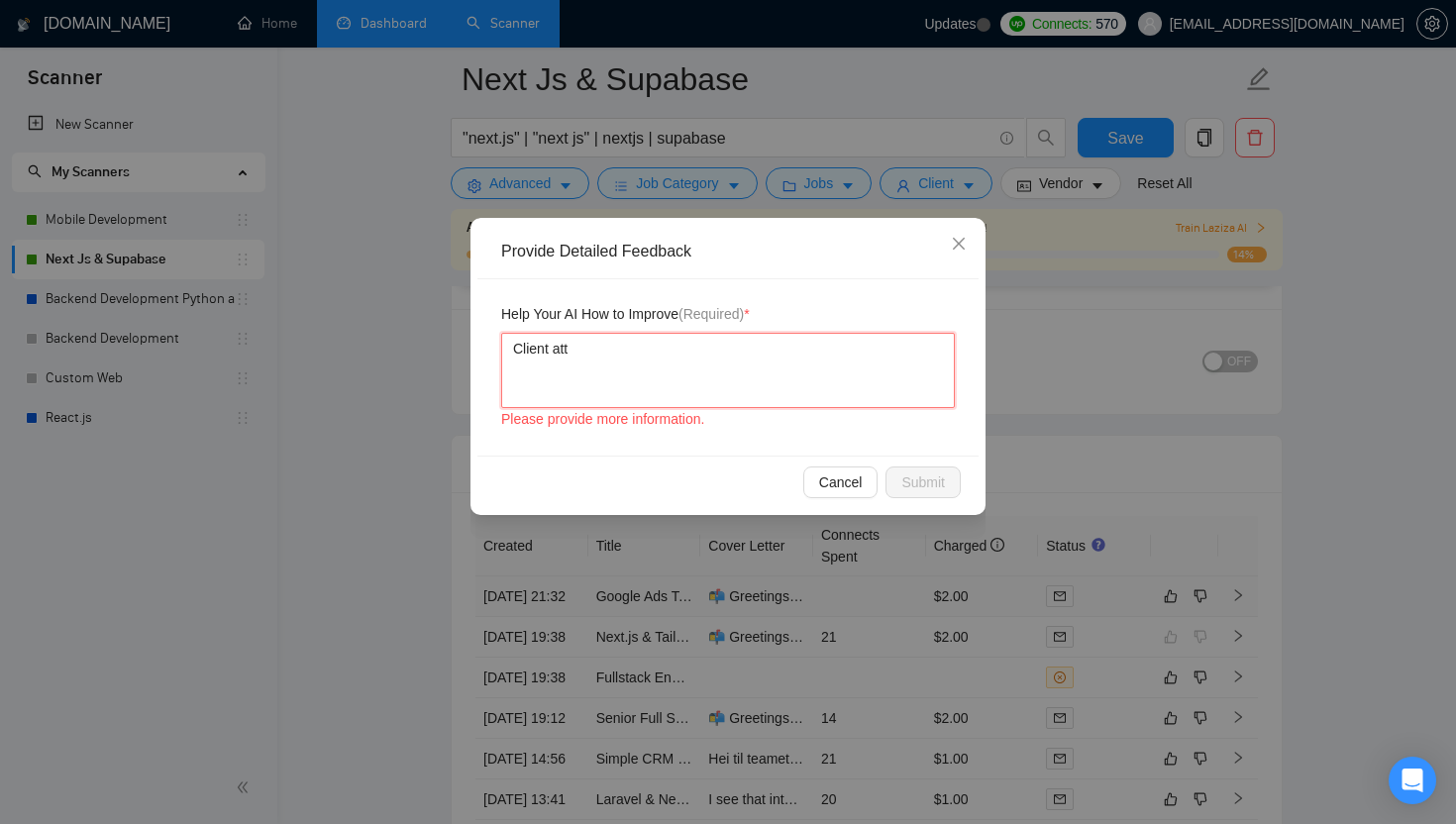 type 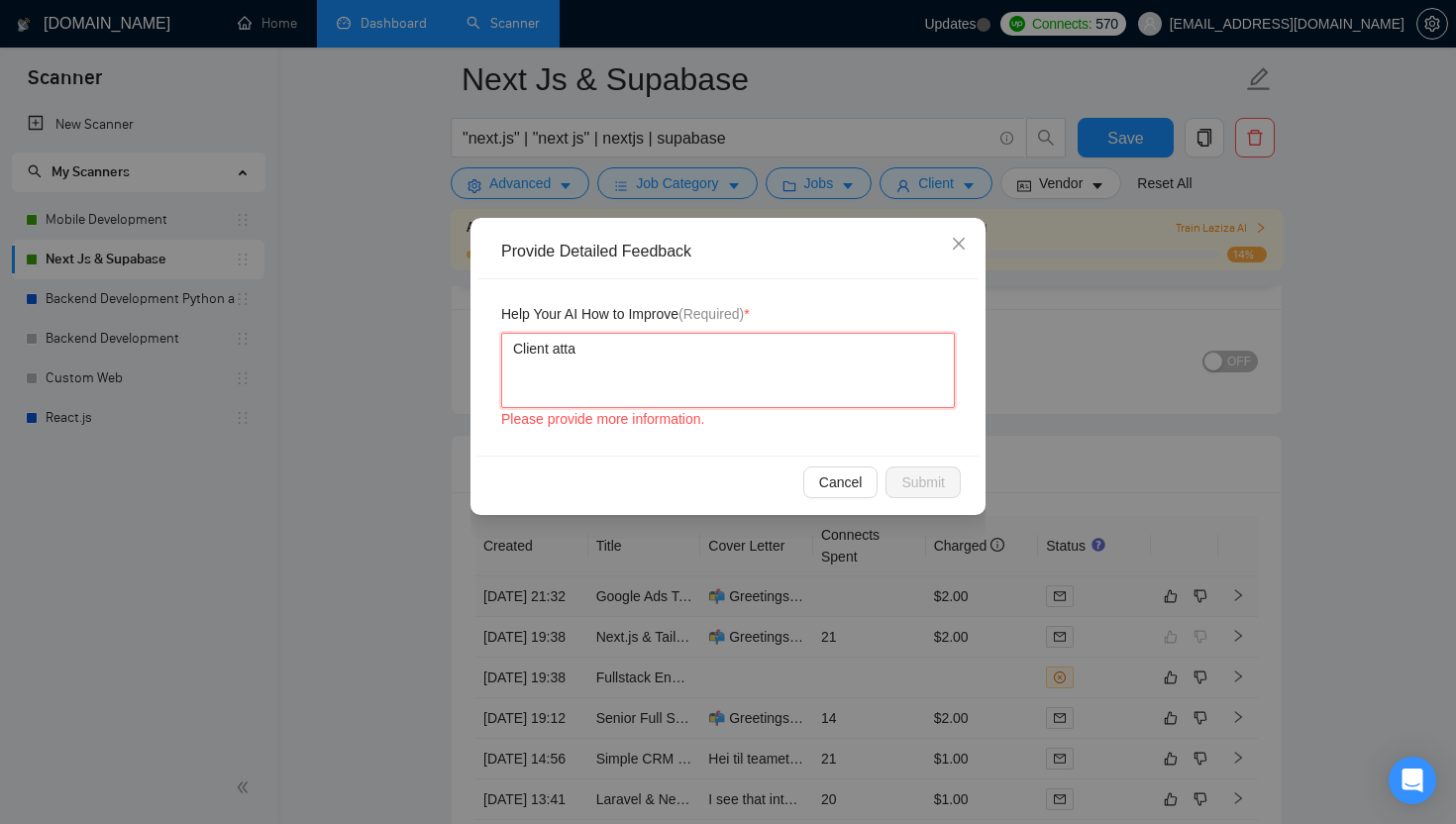type 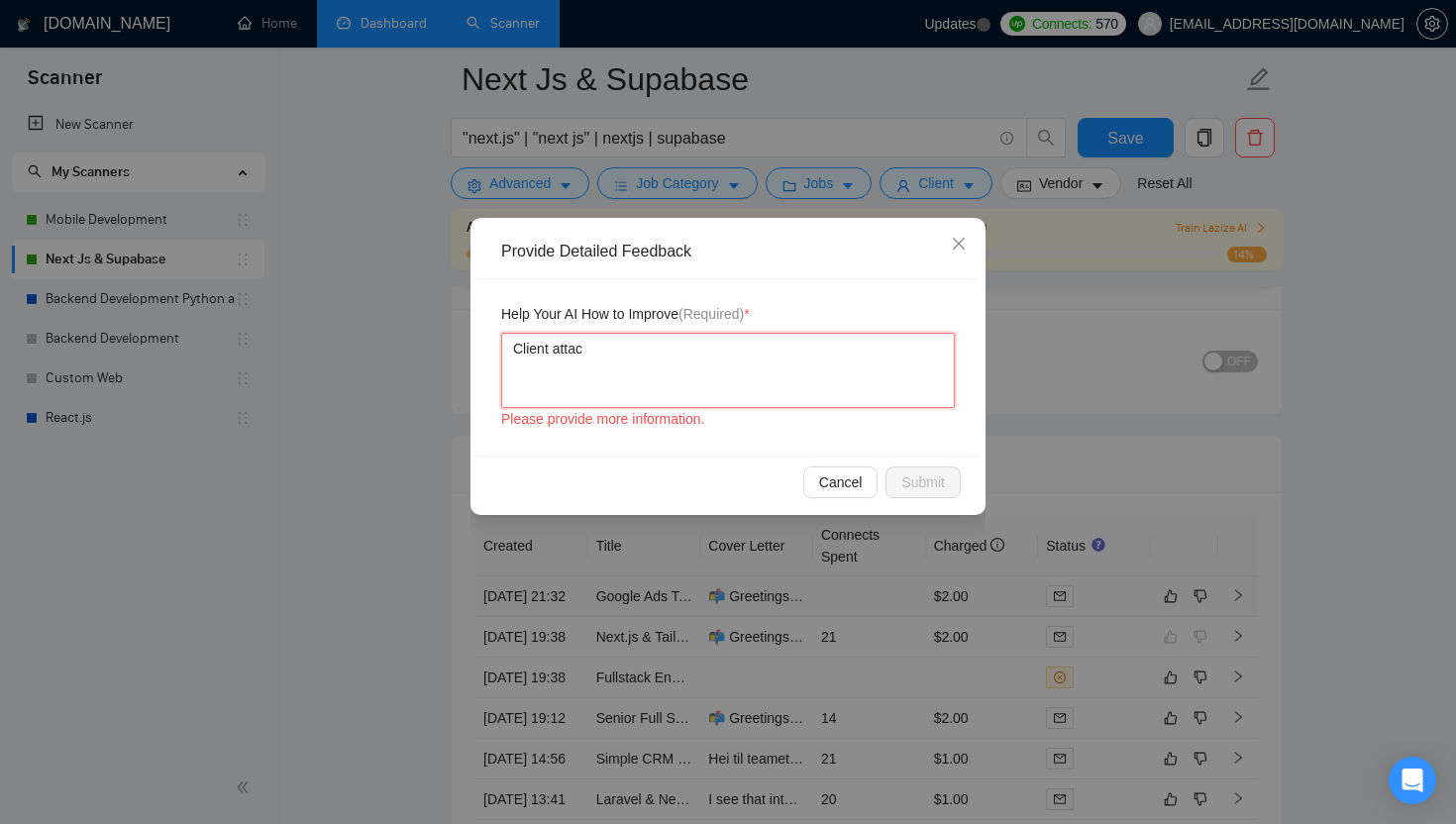 type 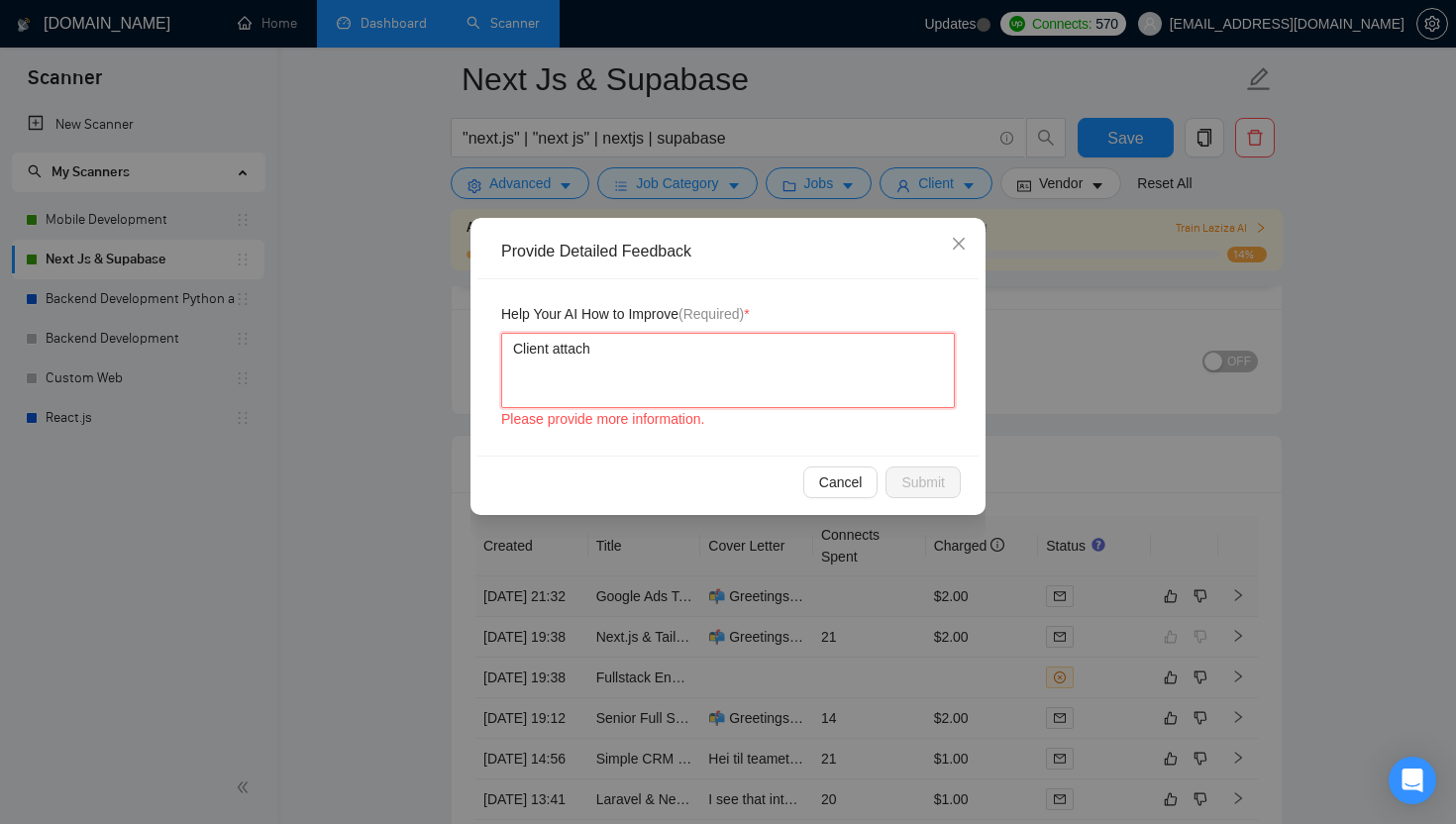 type 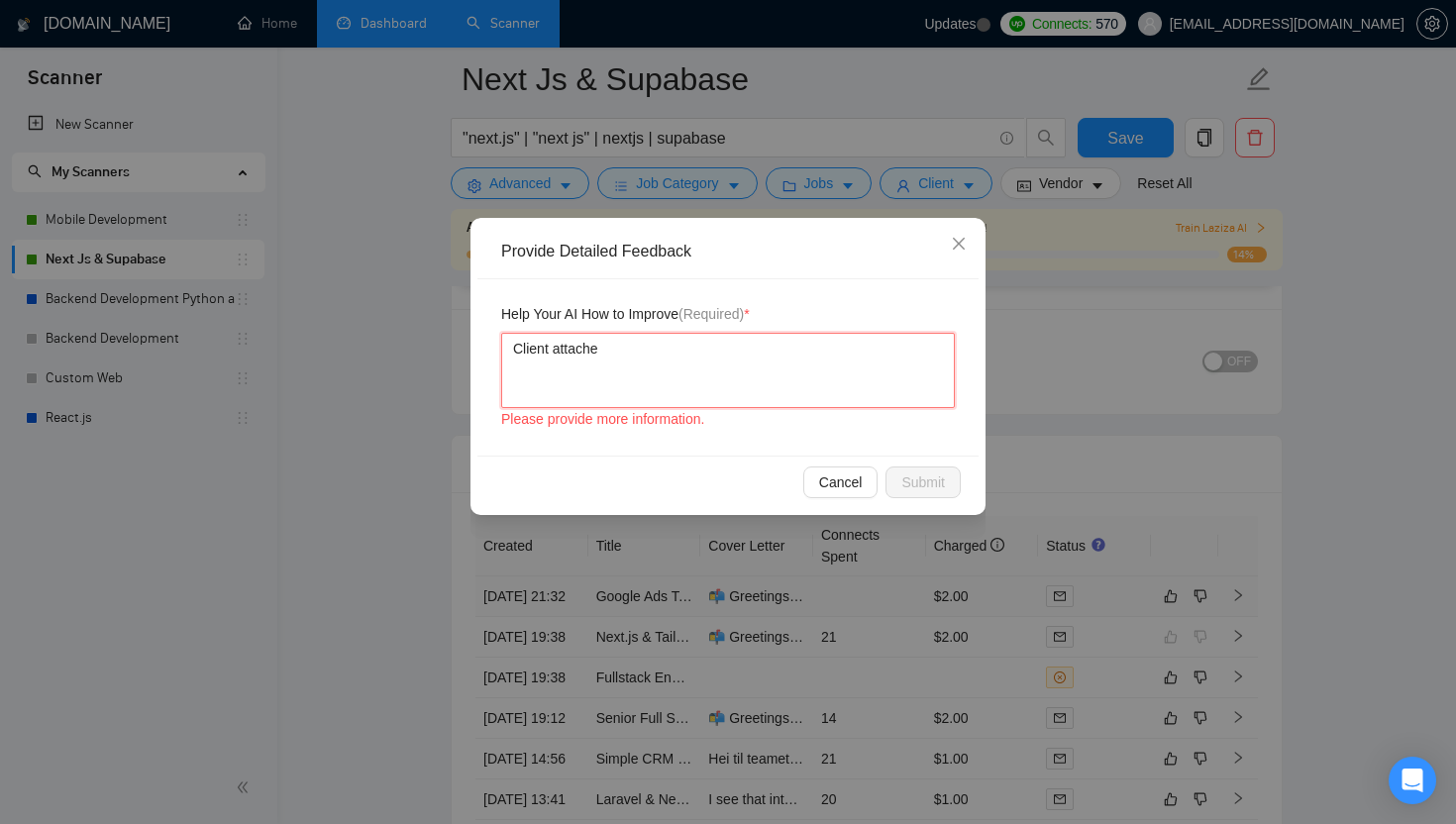 type 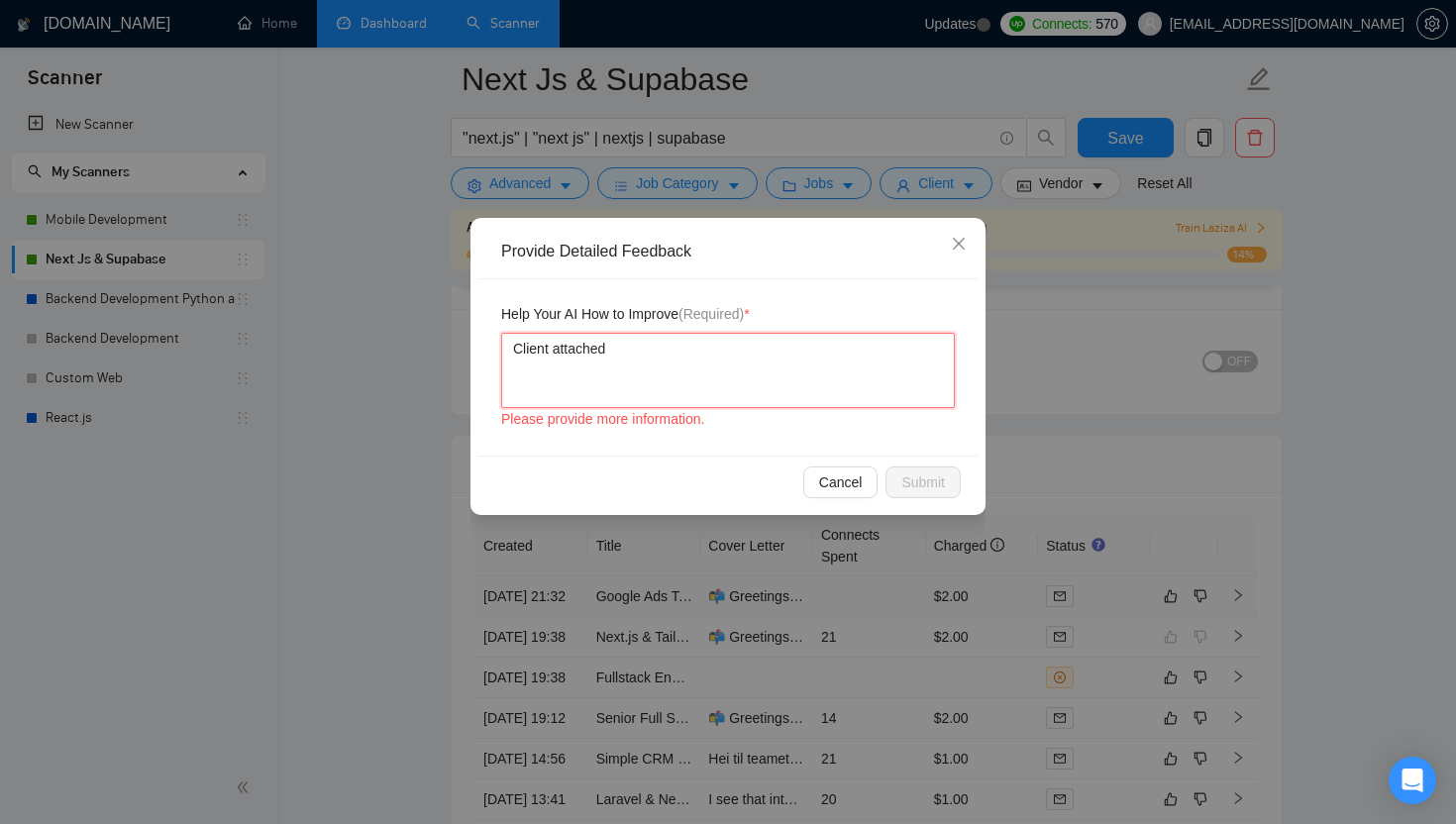 type 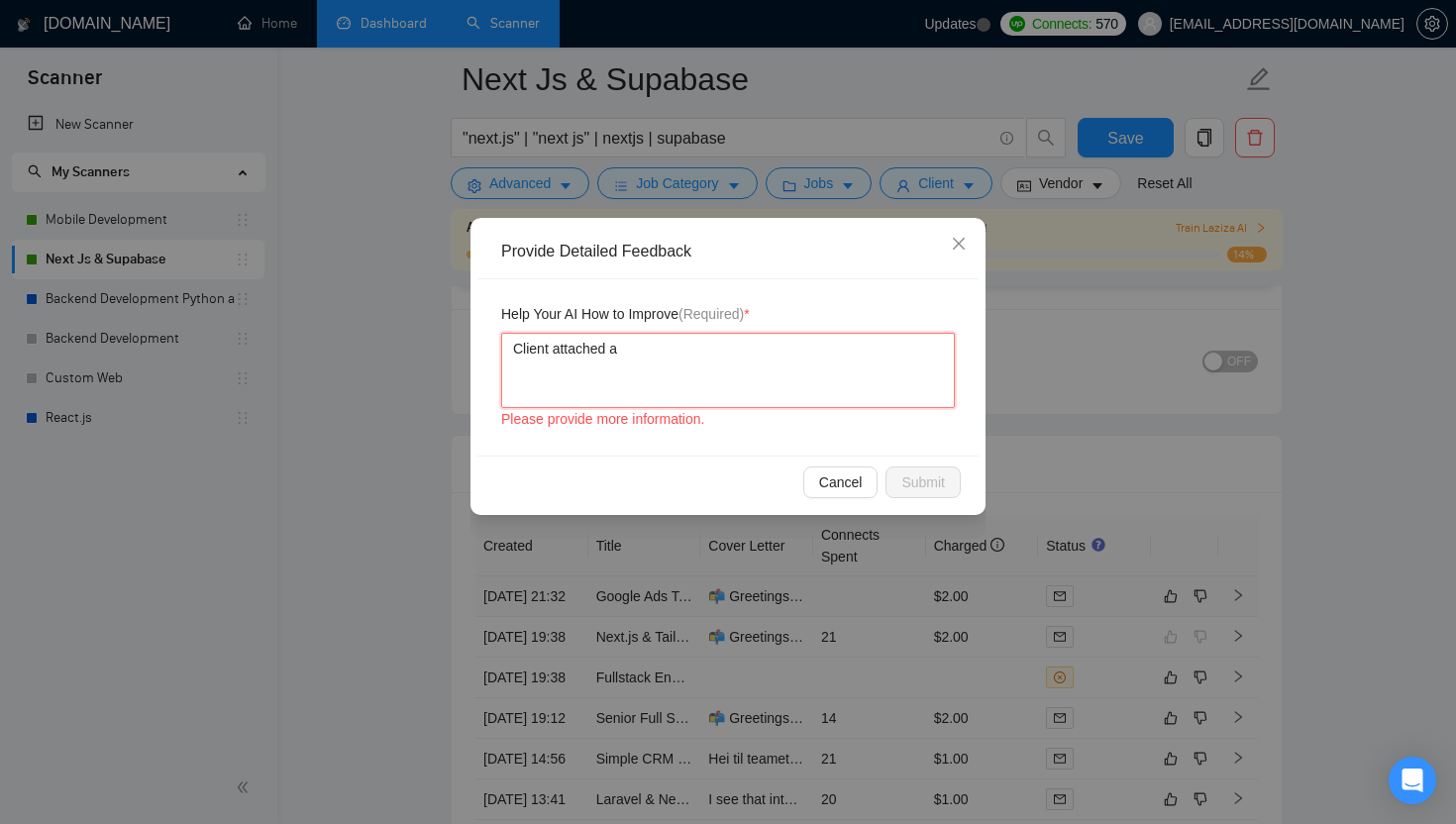 type 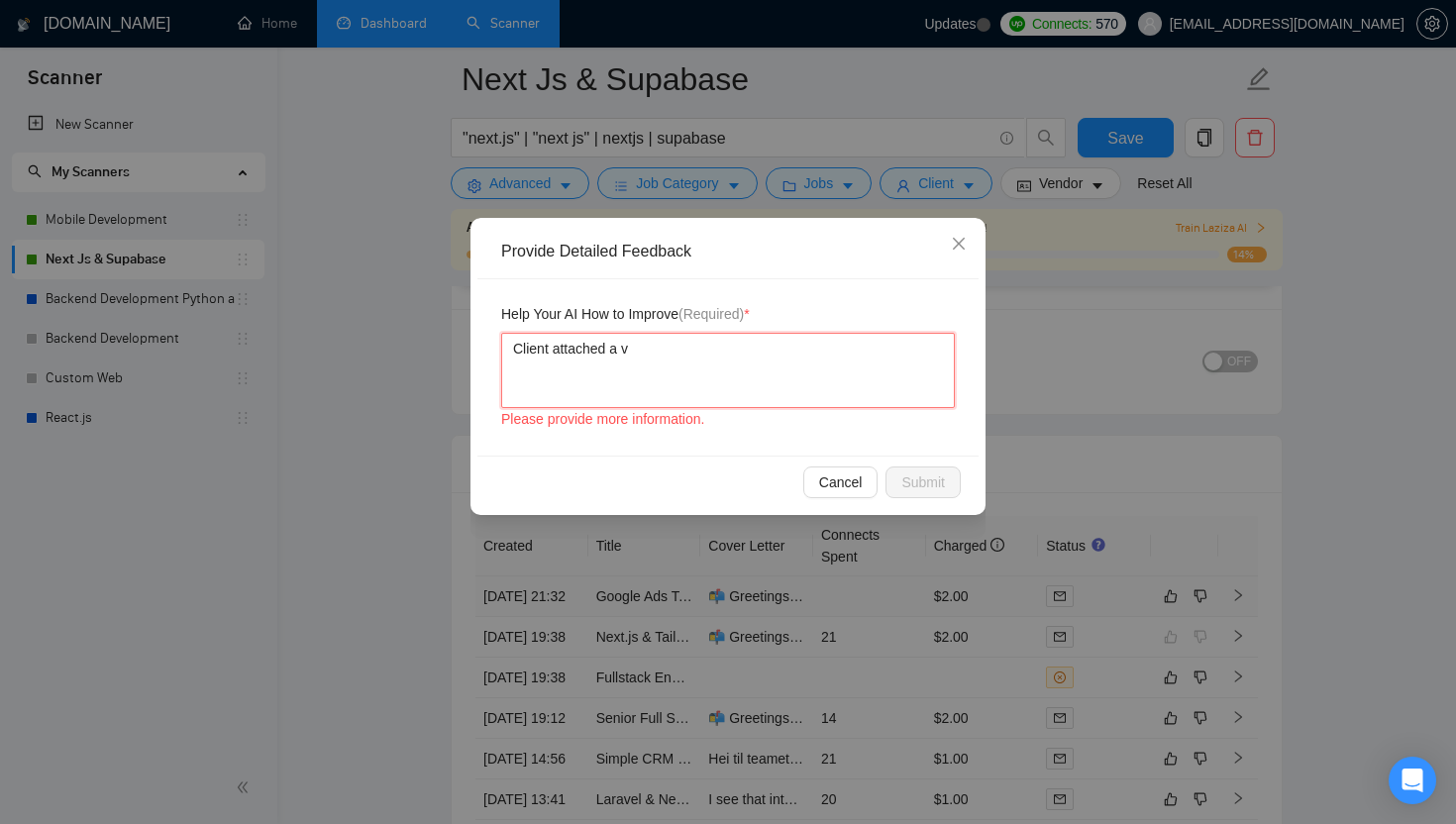 type 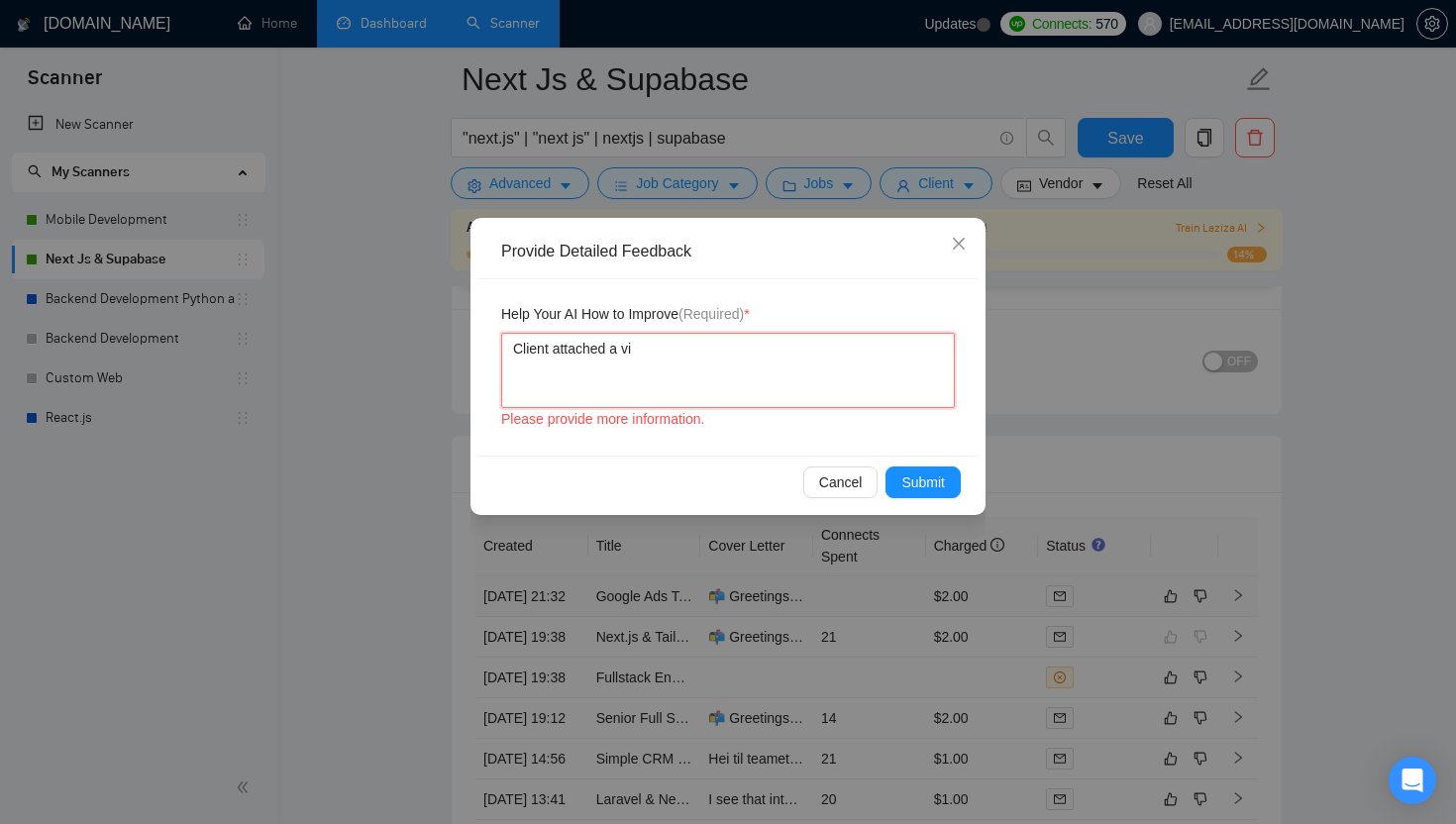 type 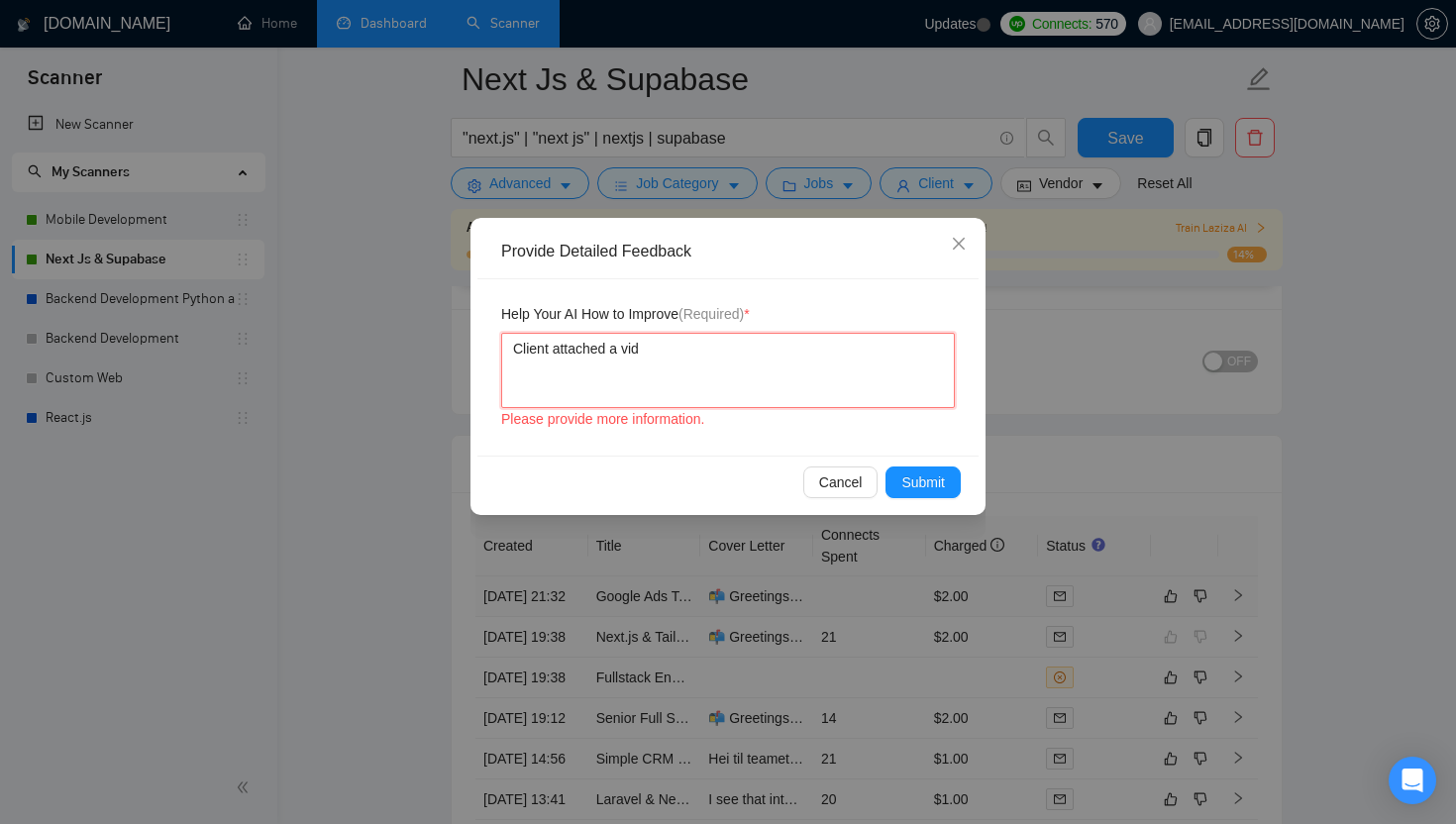 type 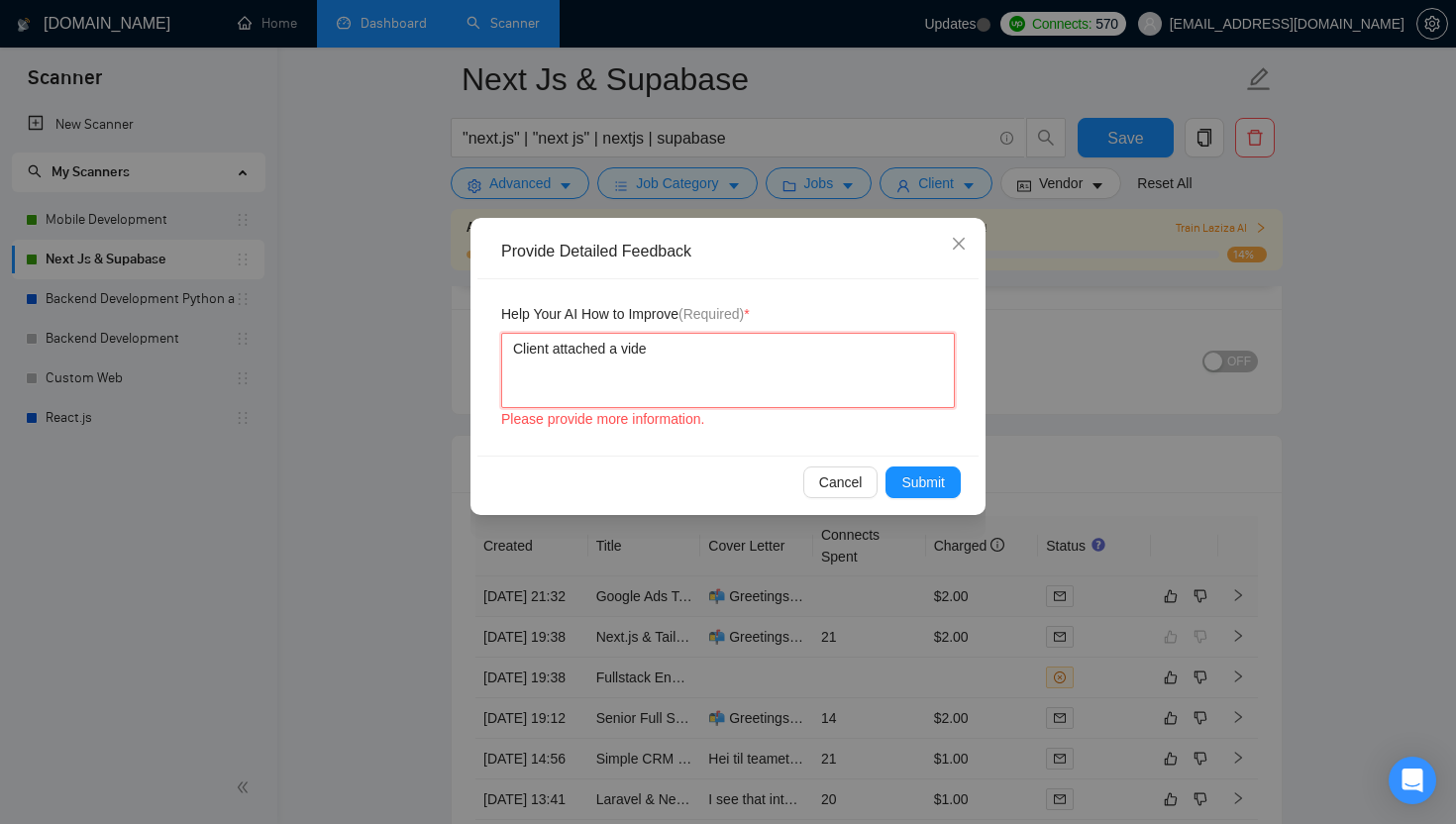type 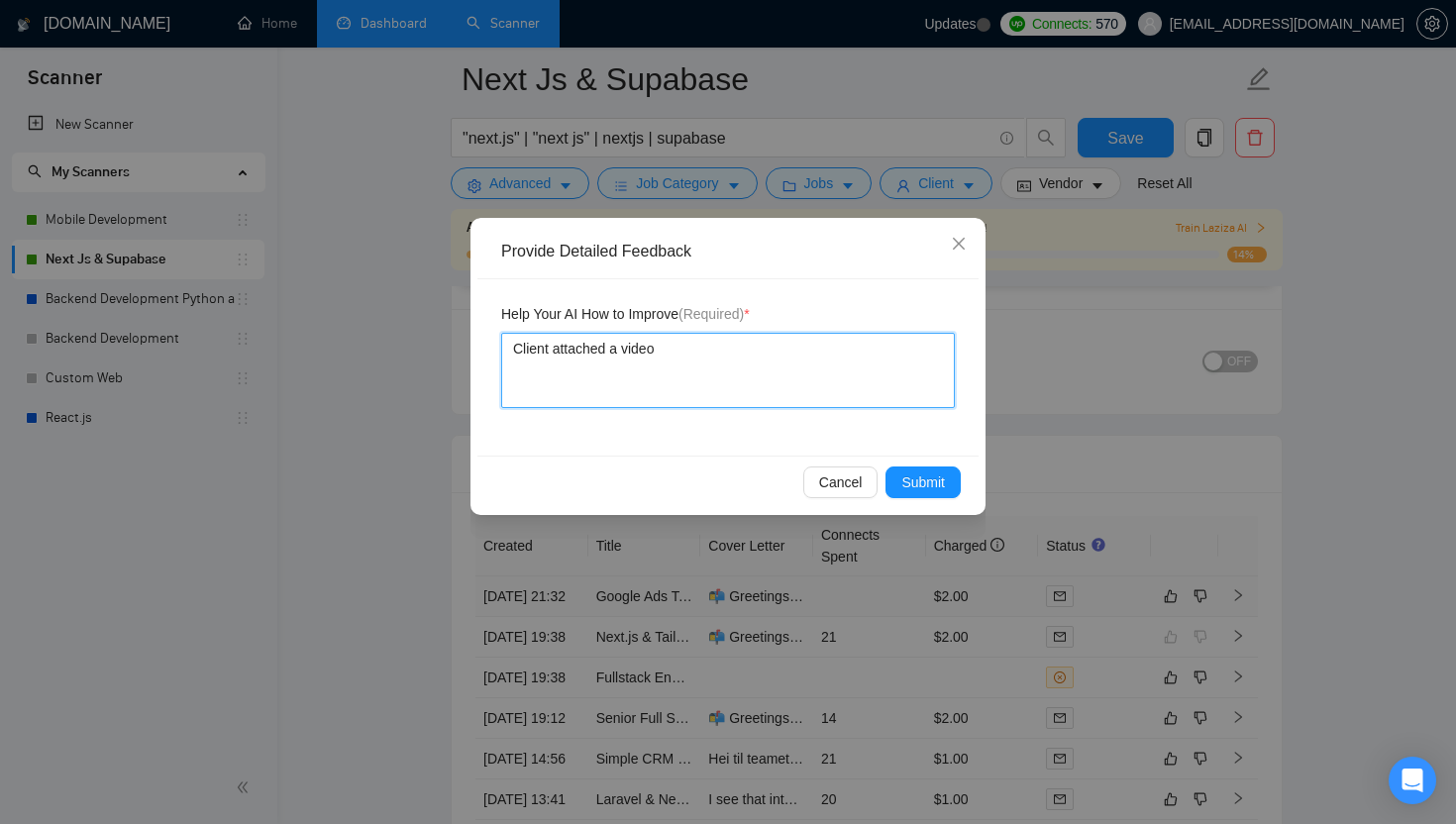 type 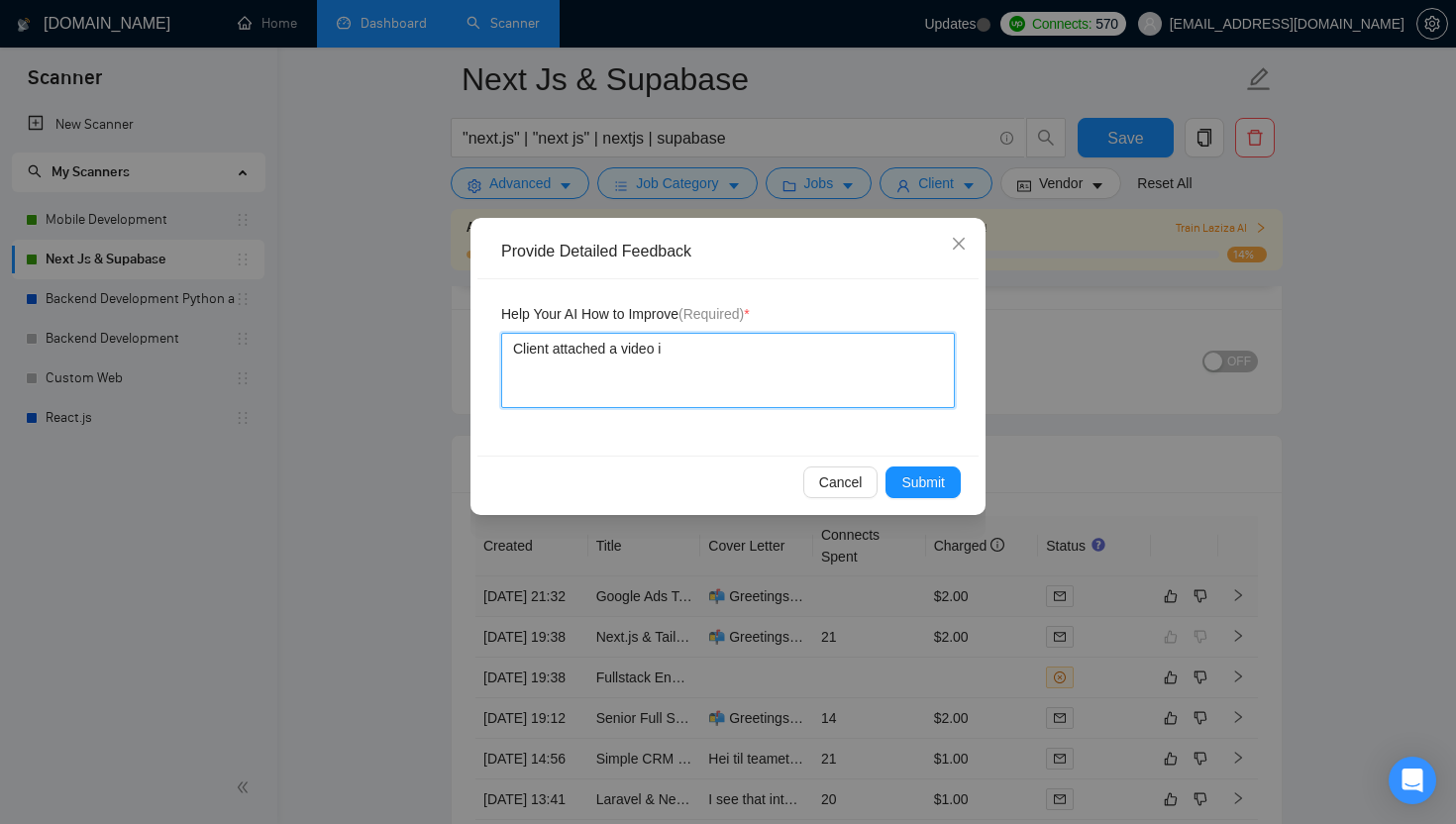 type 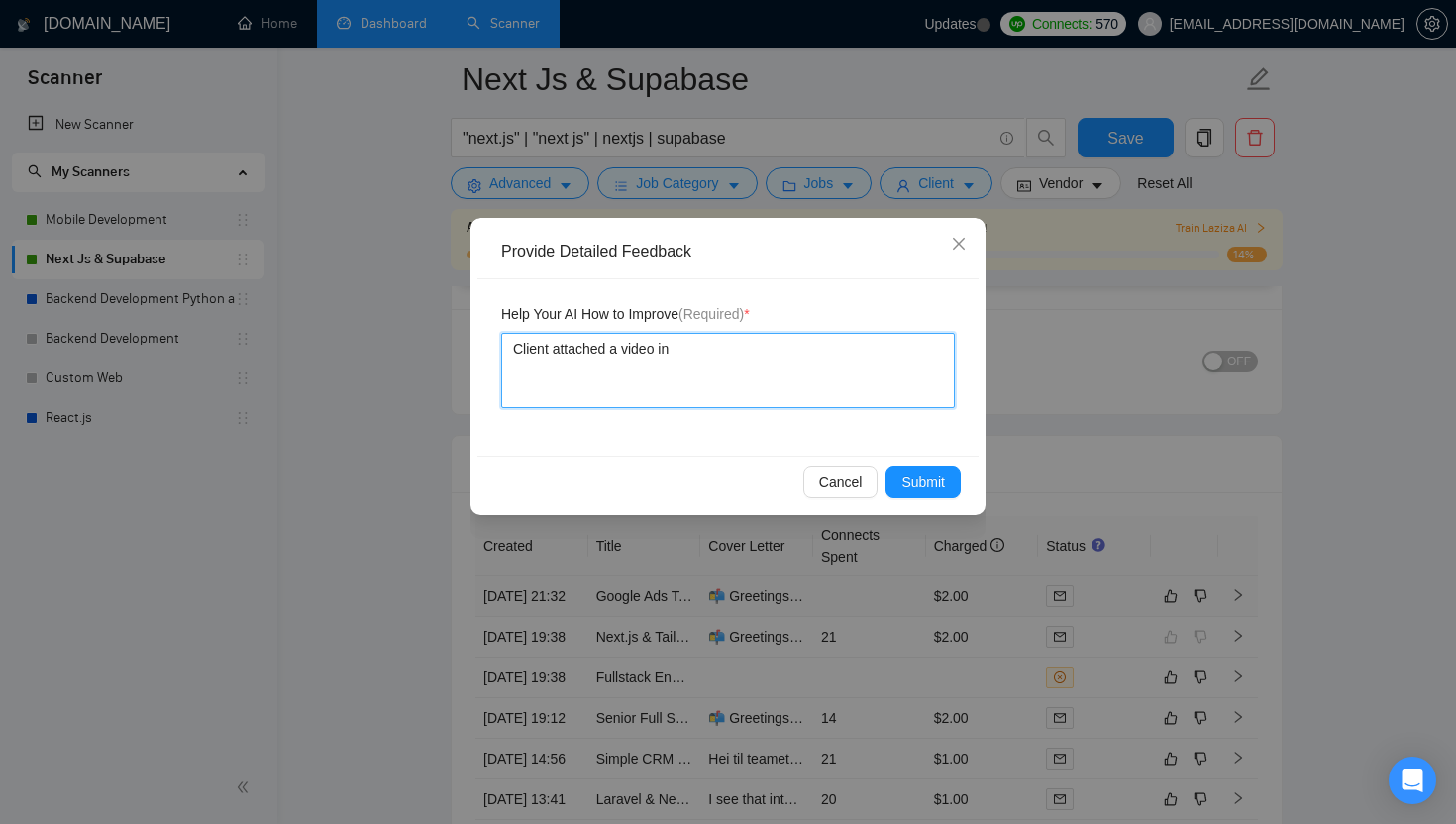 type 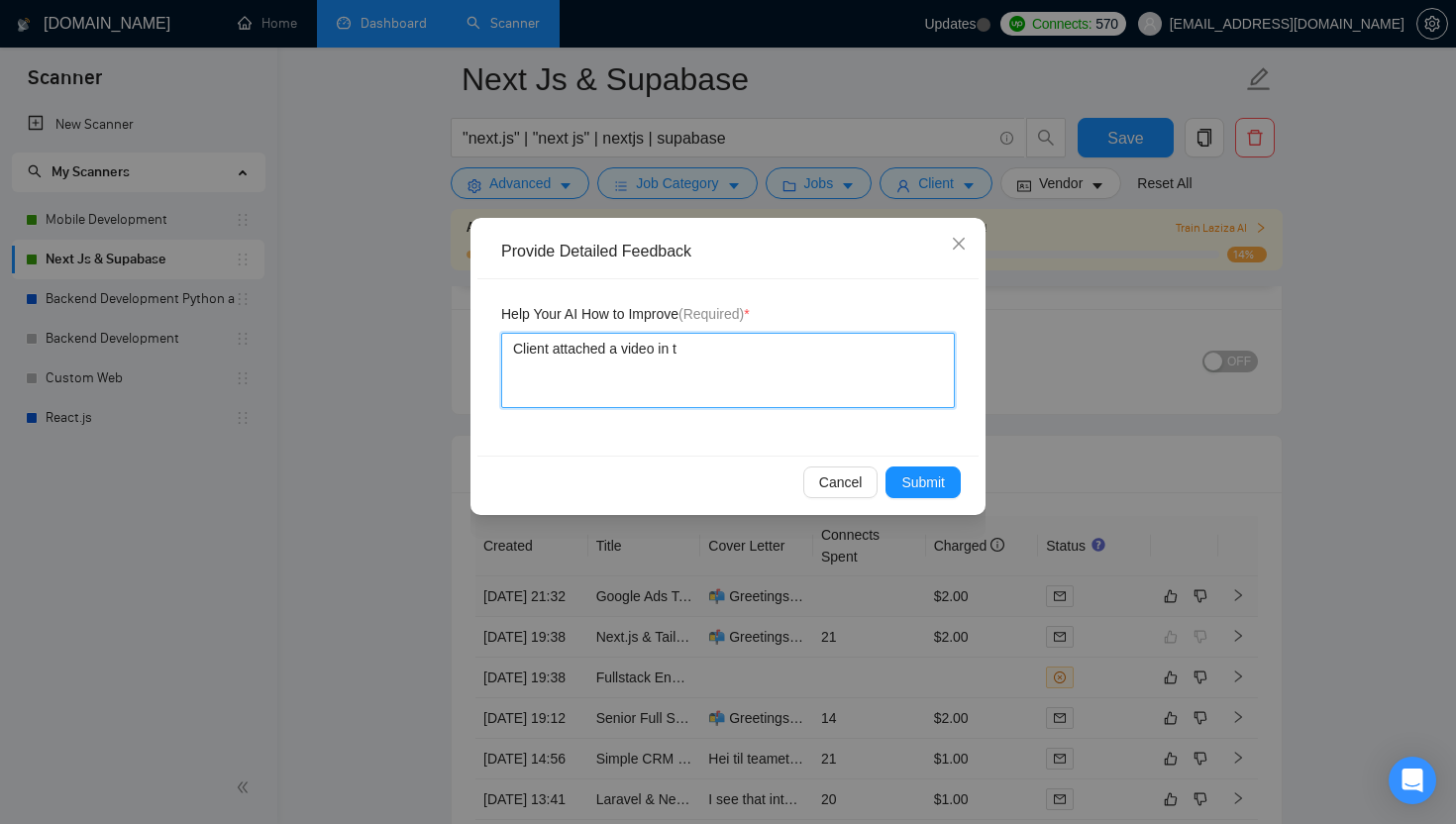 type 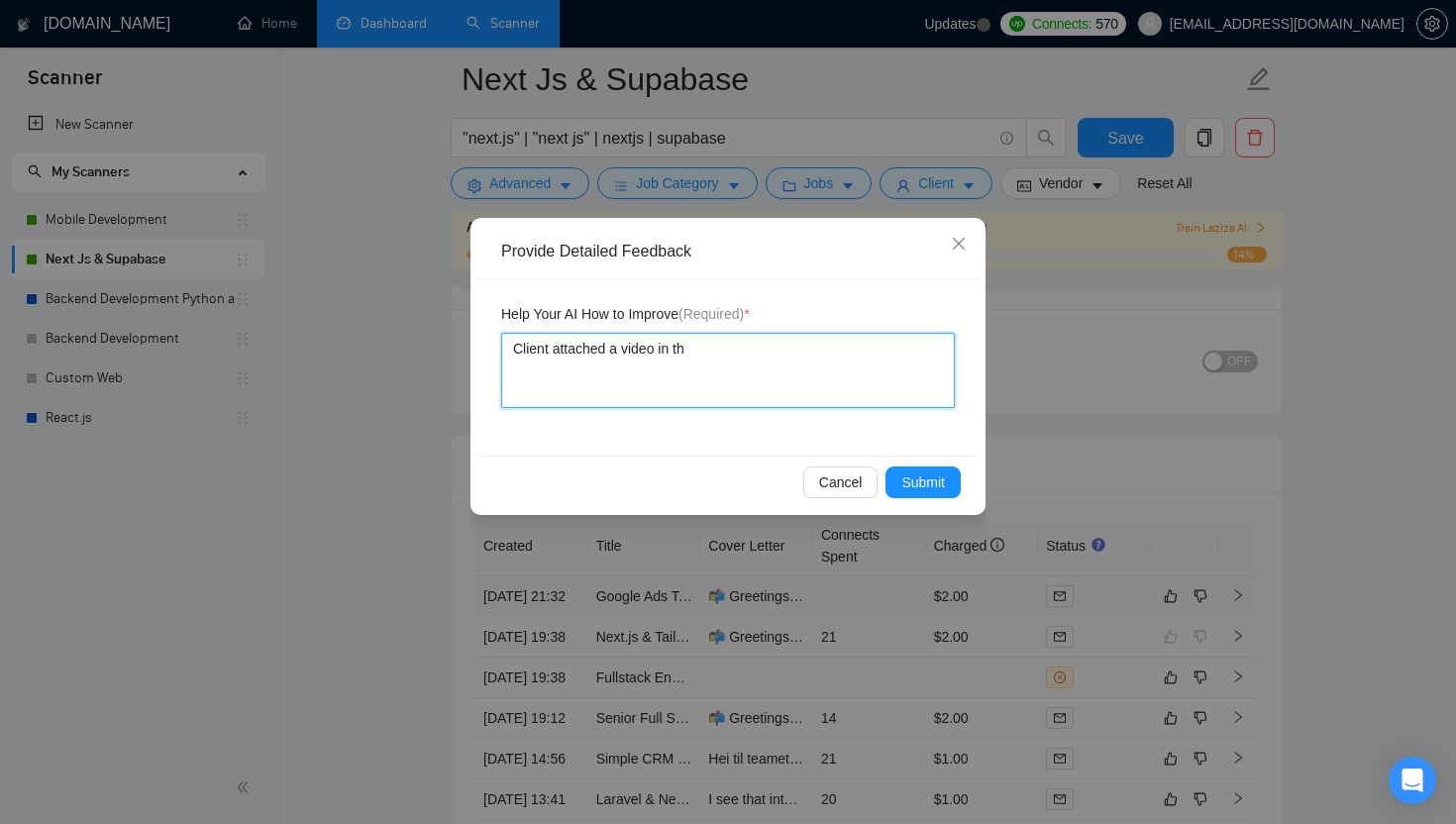 type 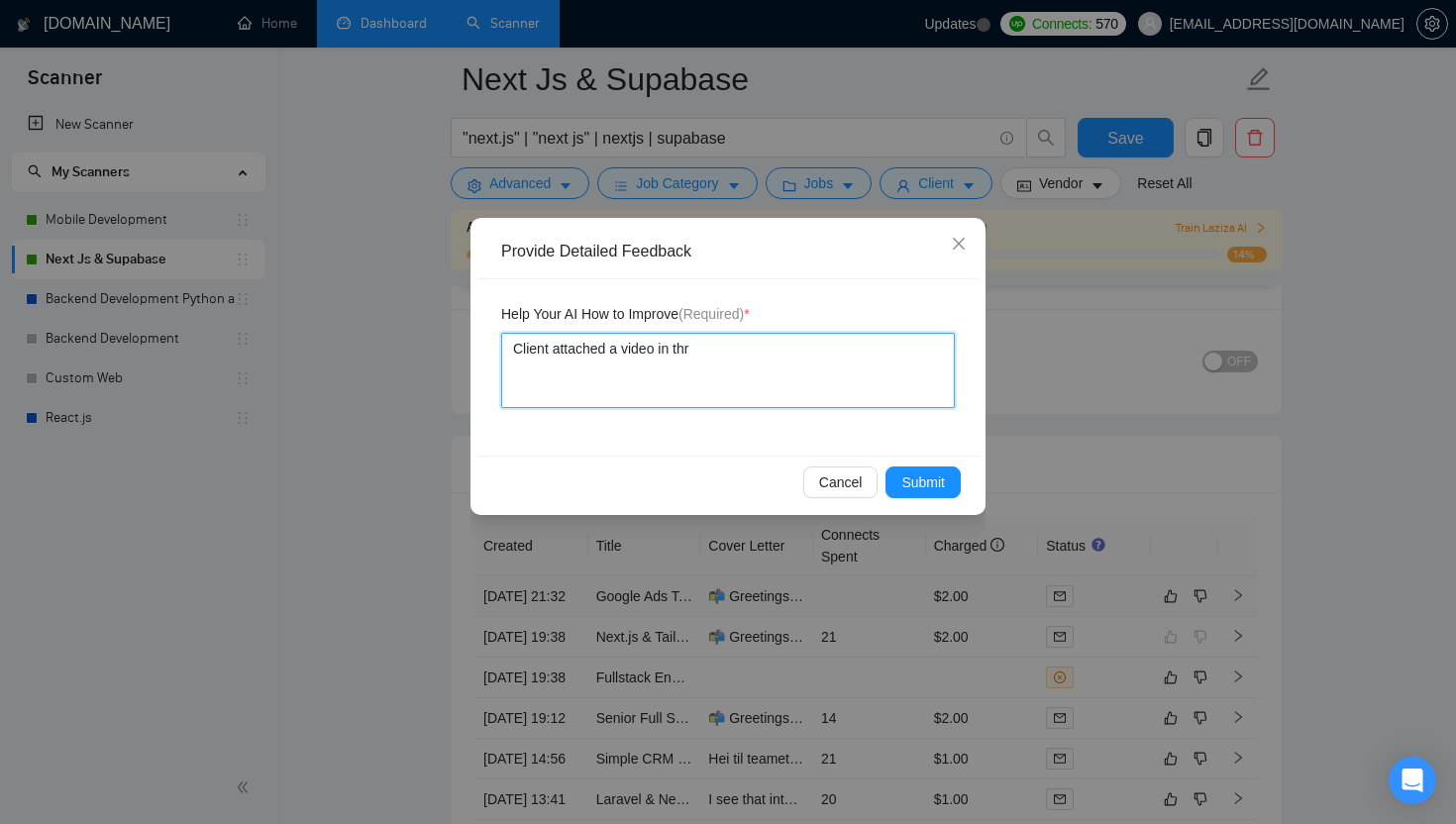 type 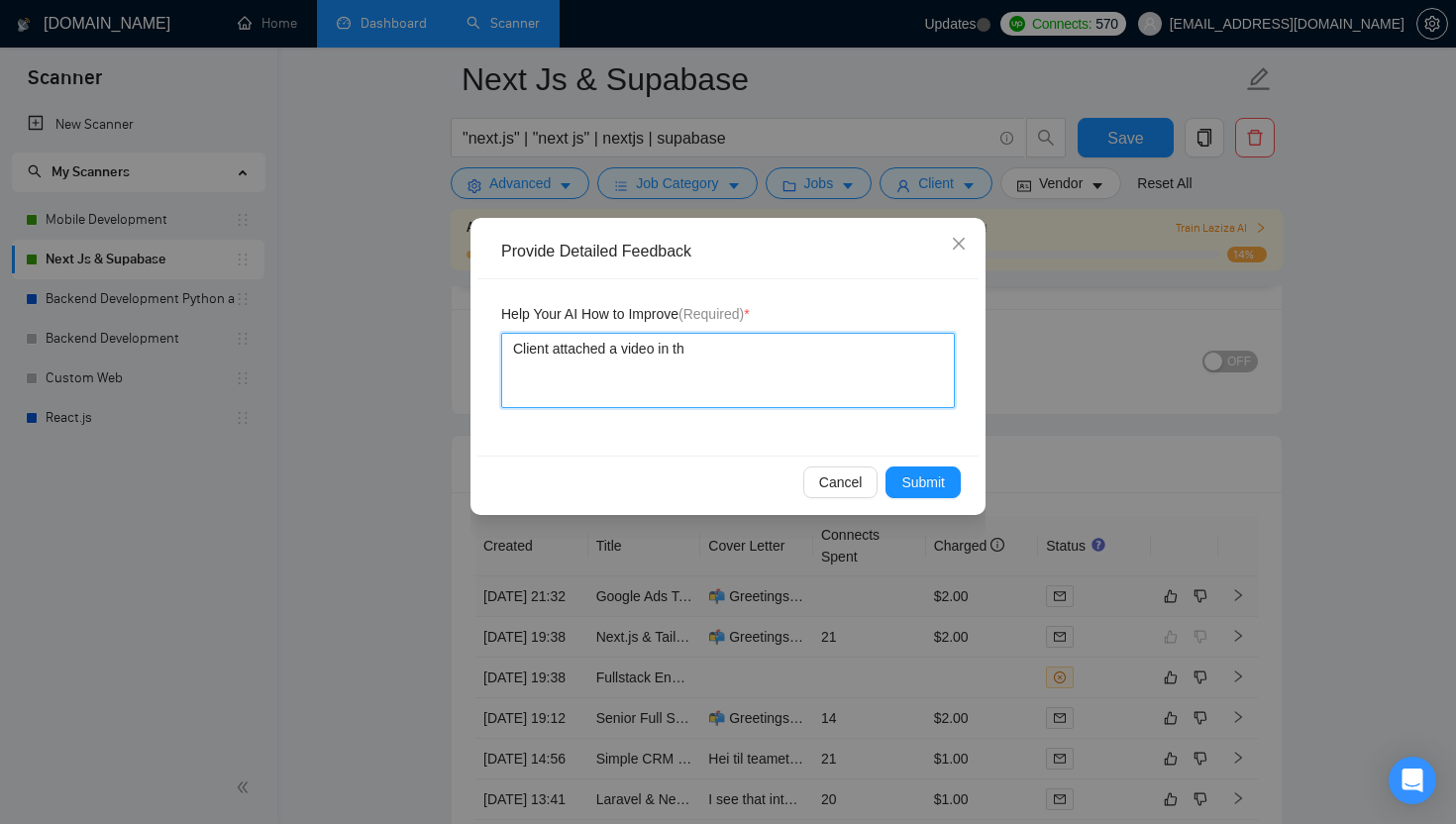 type 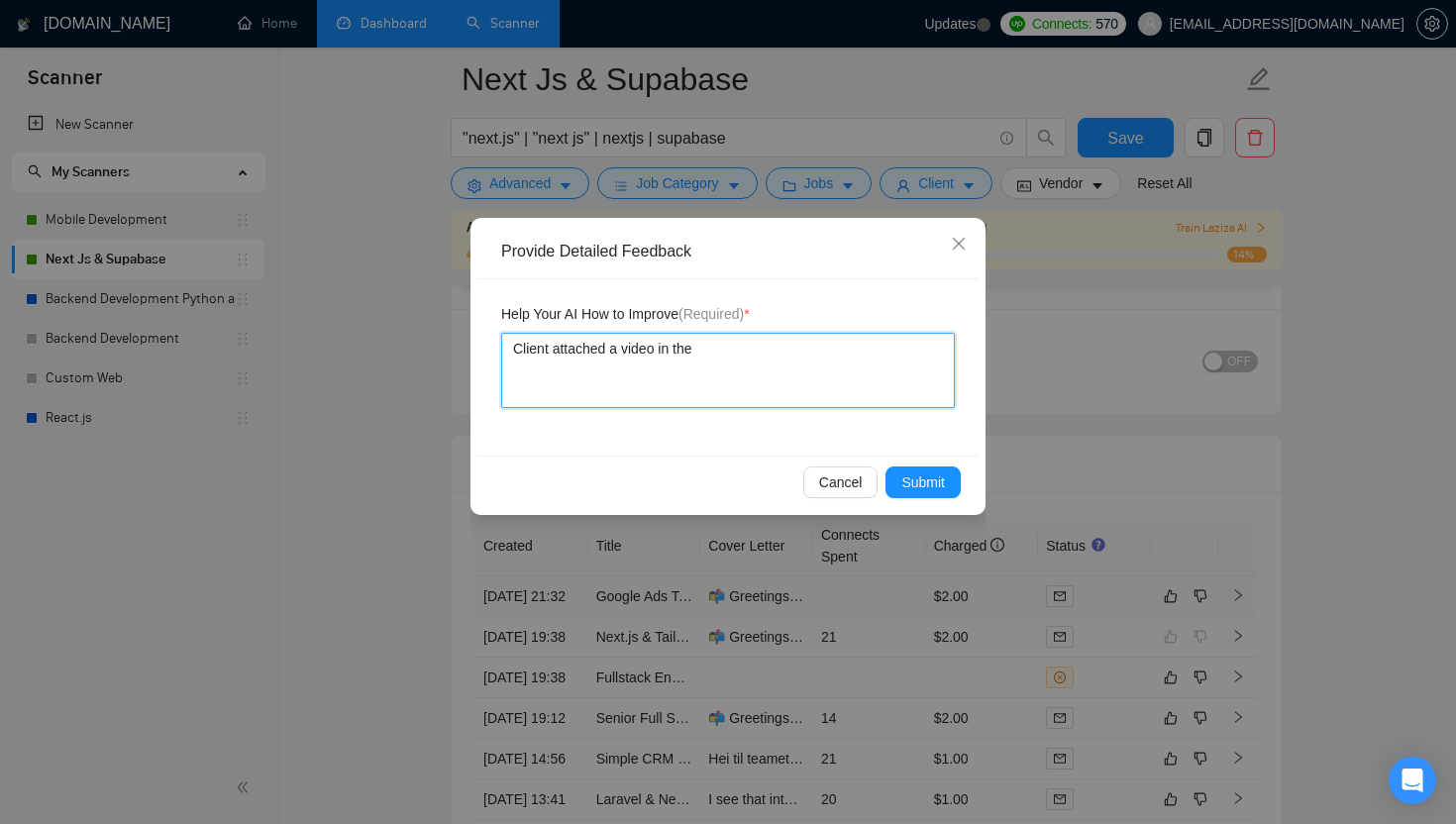 type 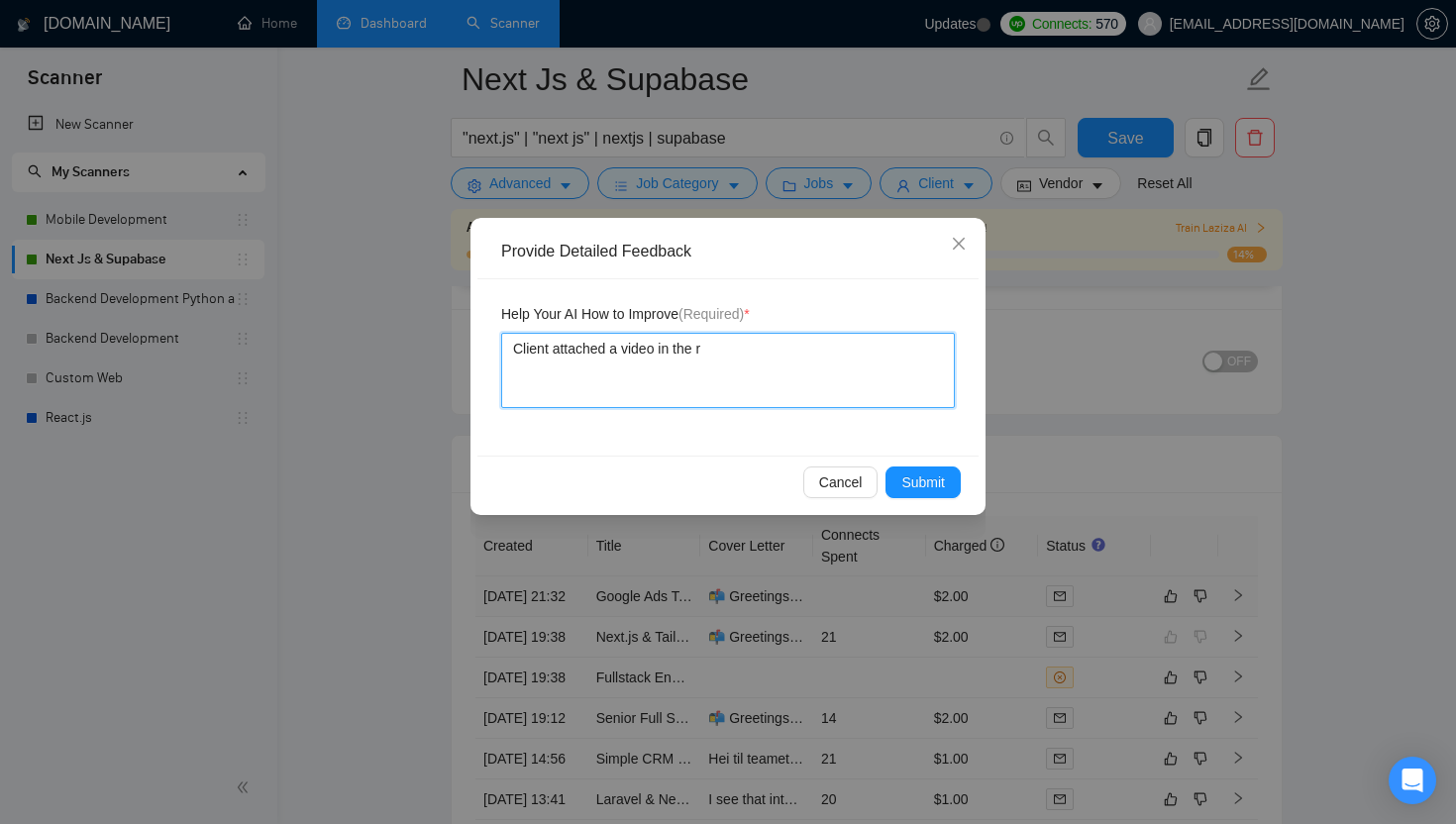 type on "Client attached a video in the rp" 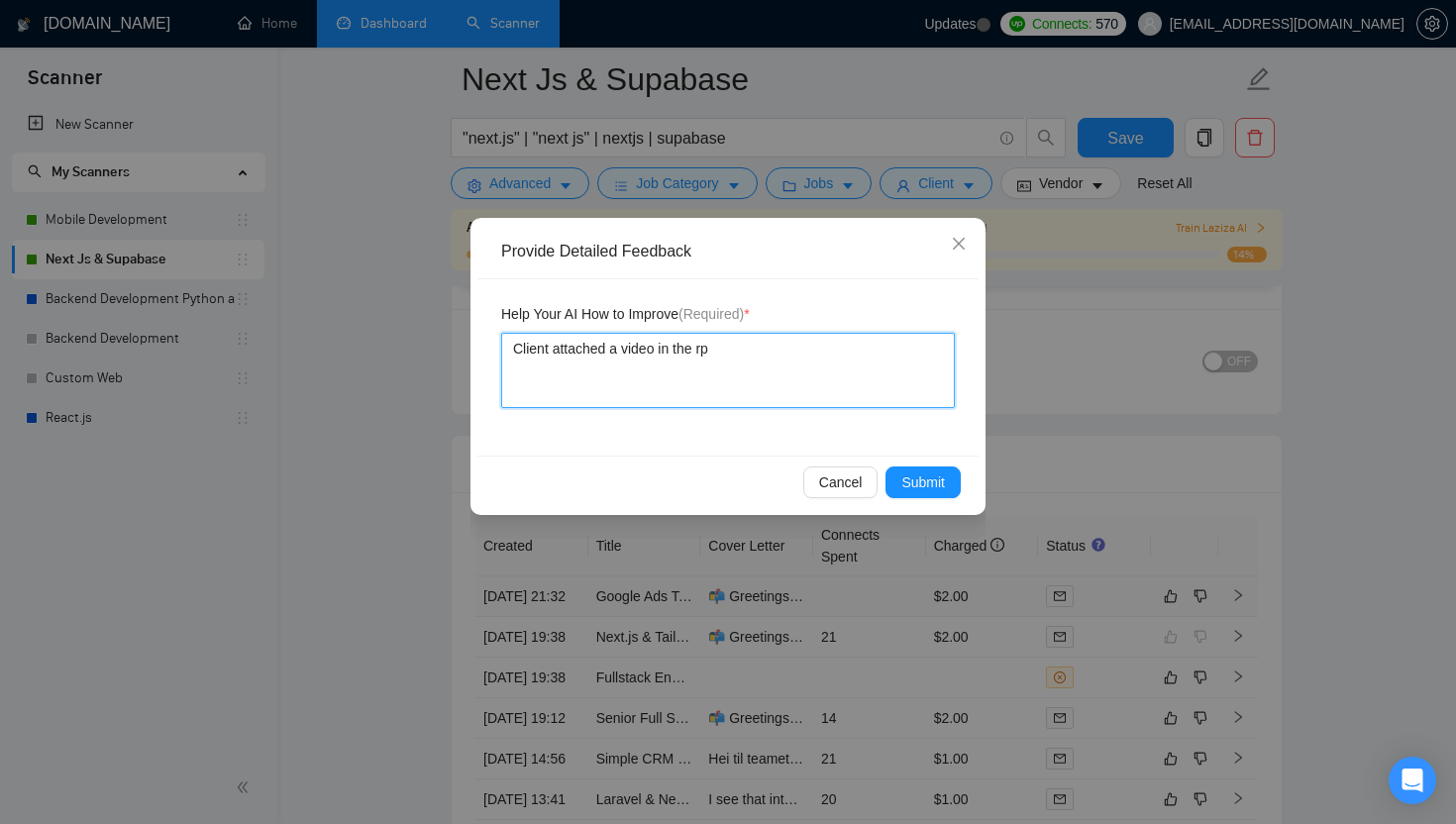 type 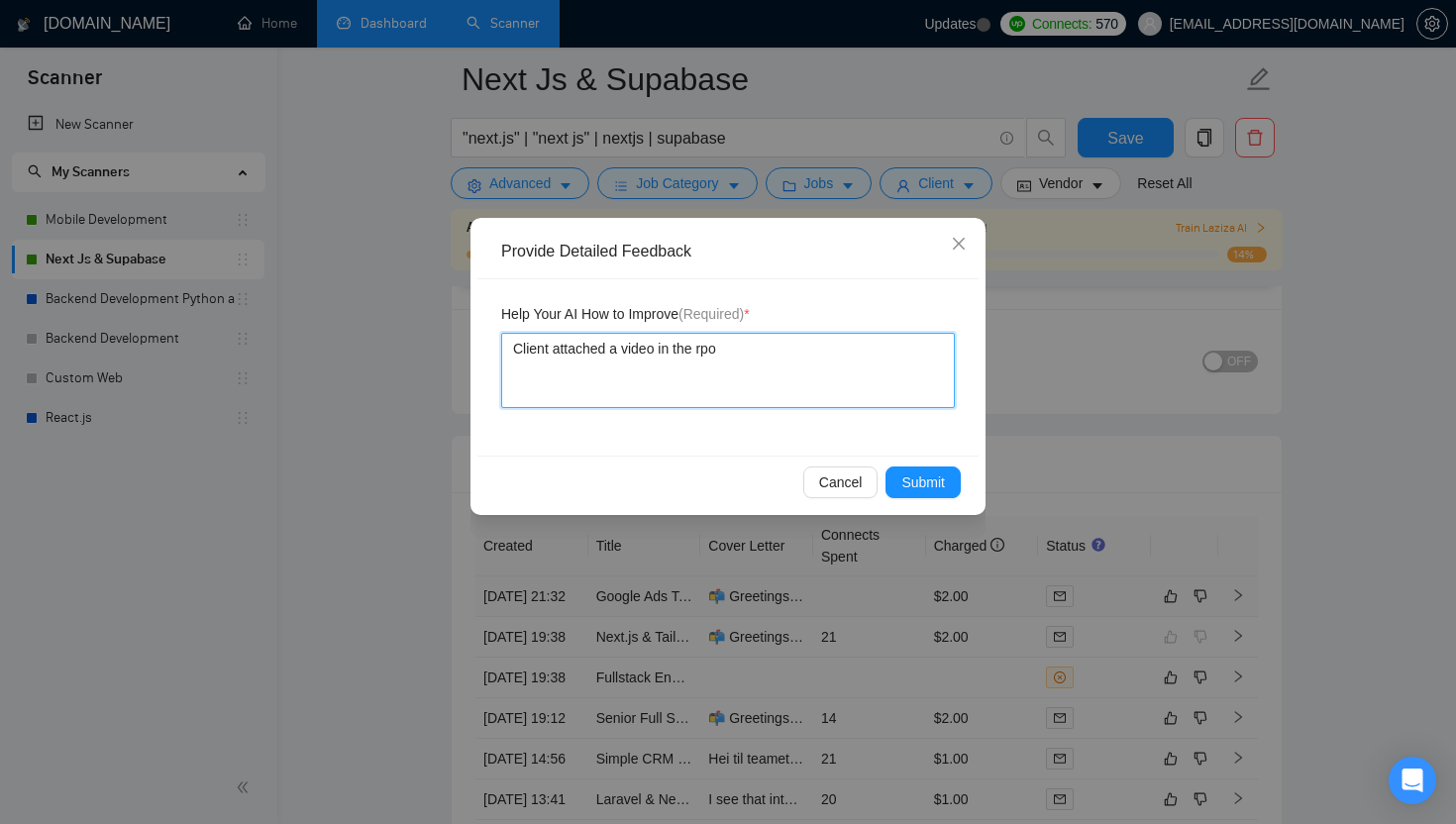 type 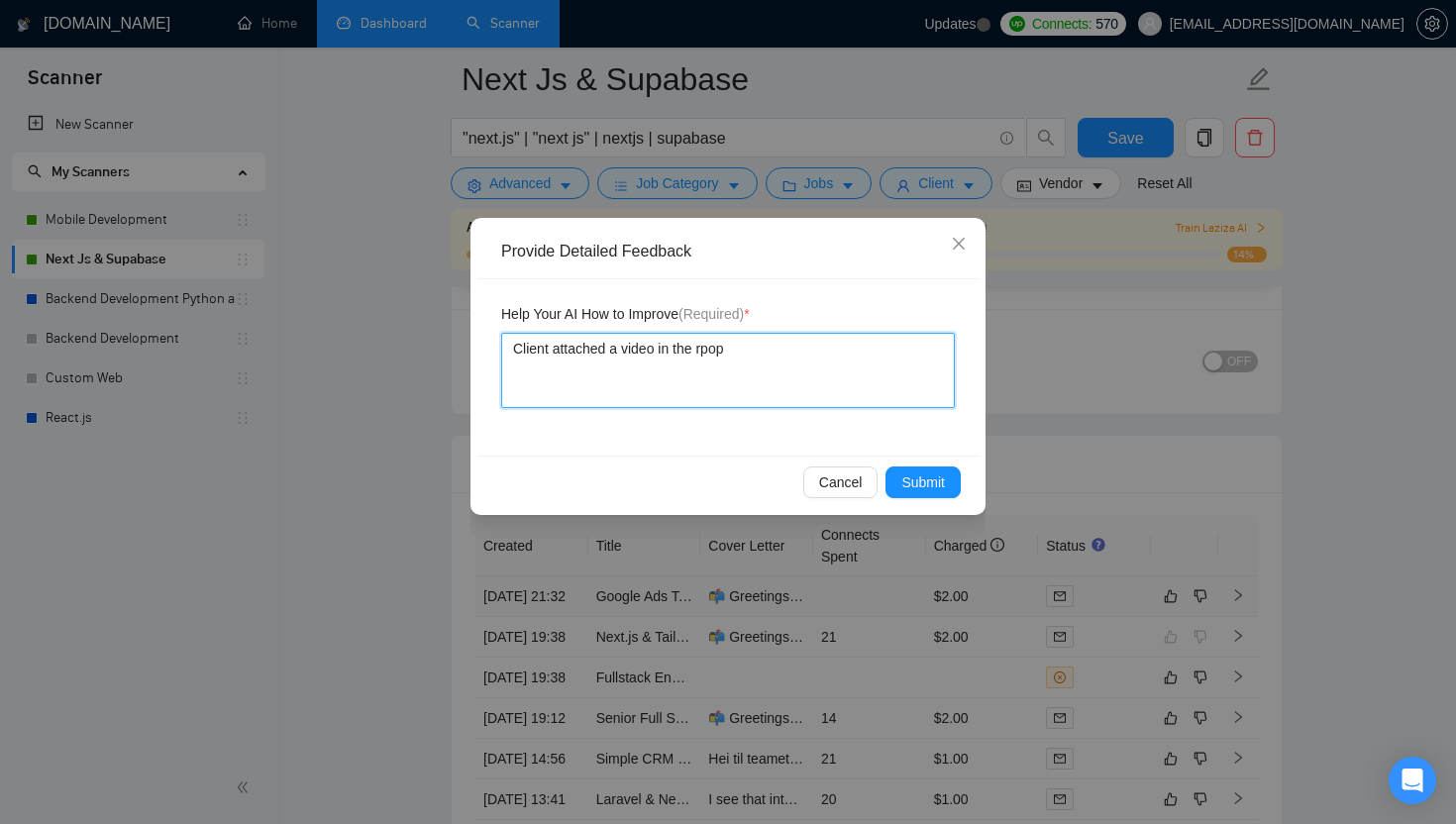 type 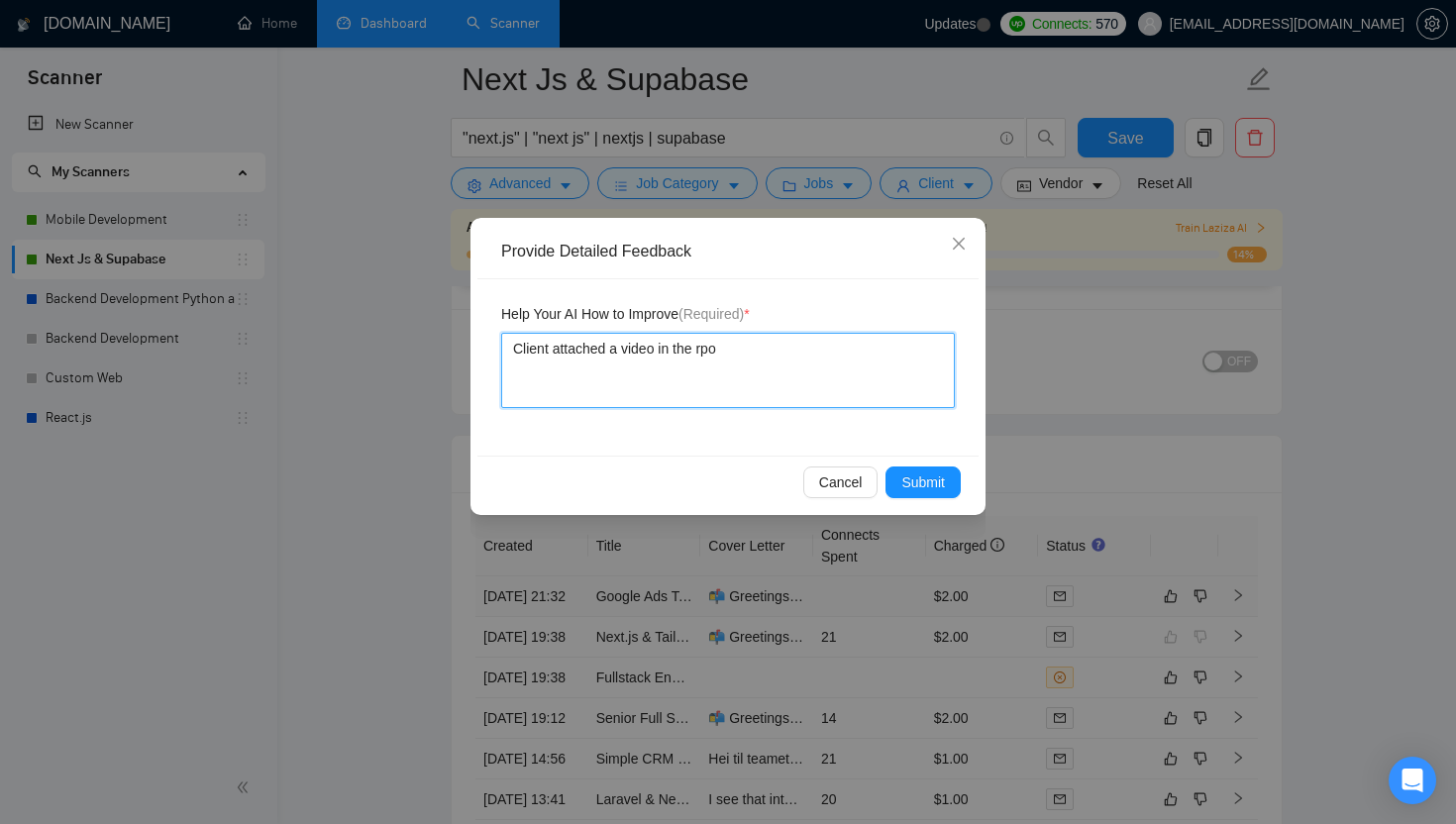 type 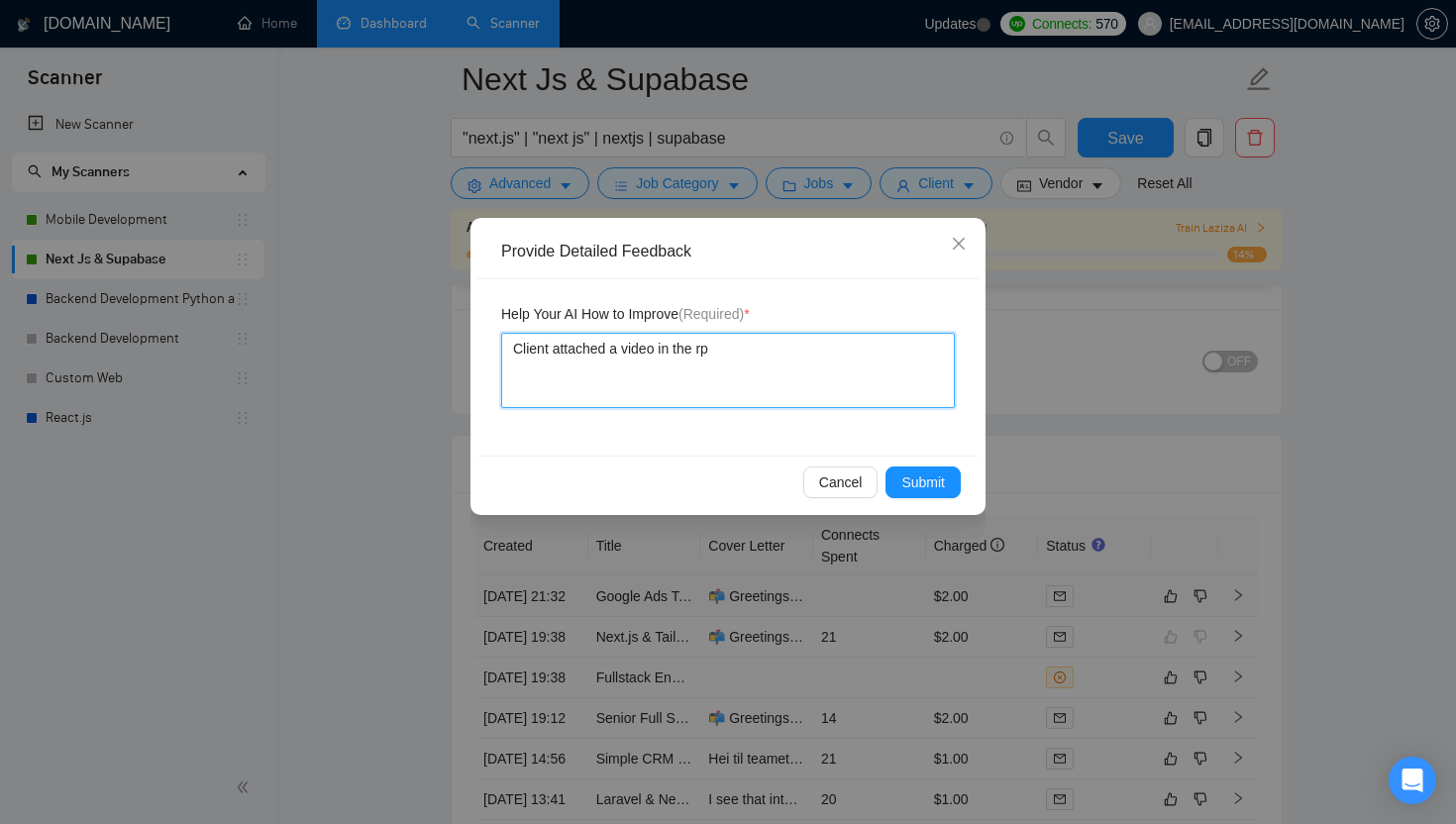 type 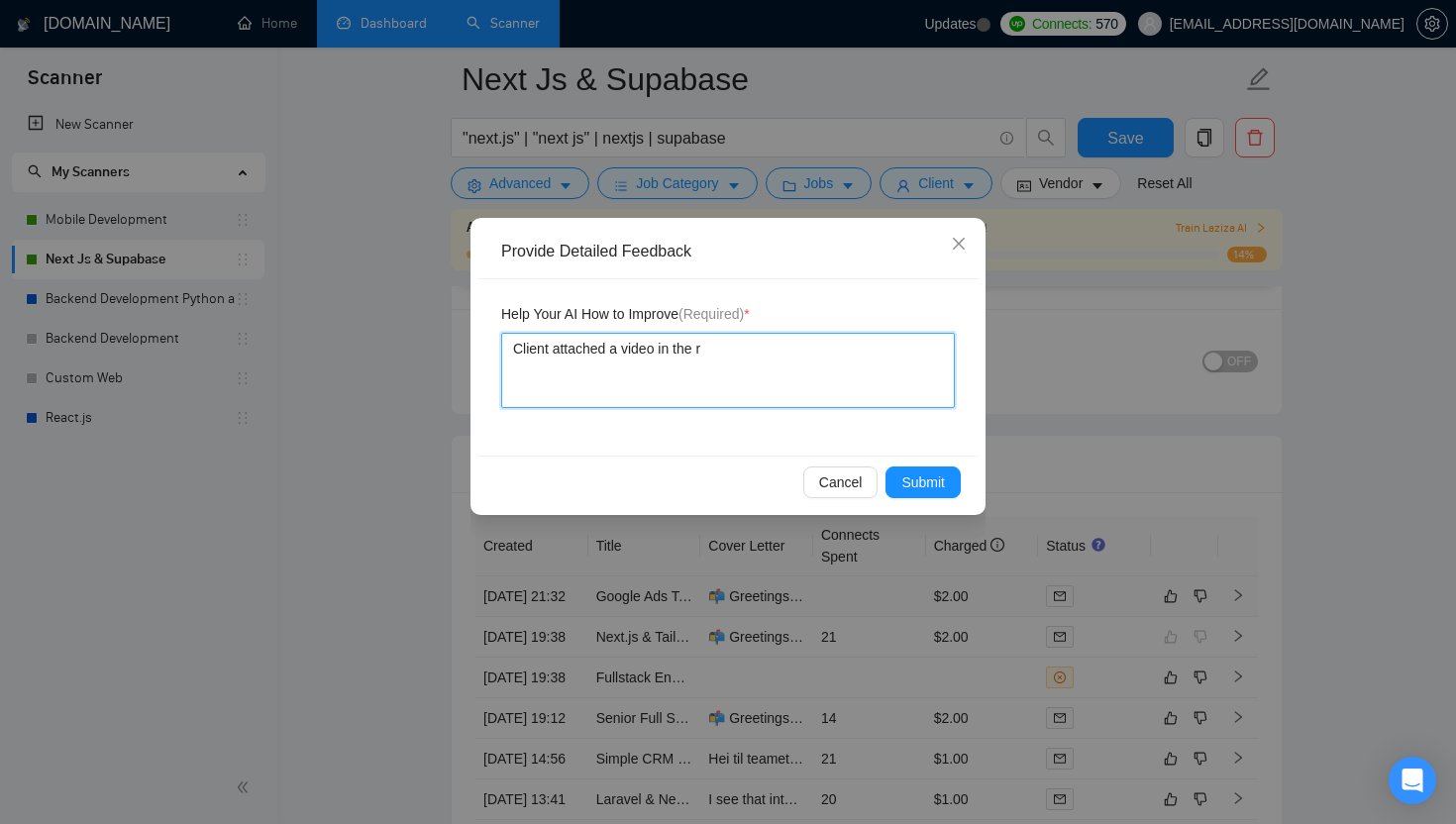 type 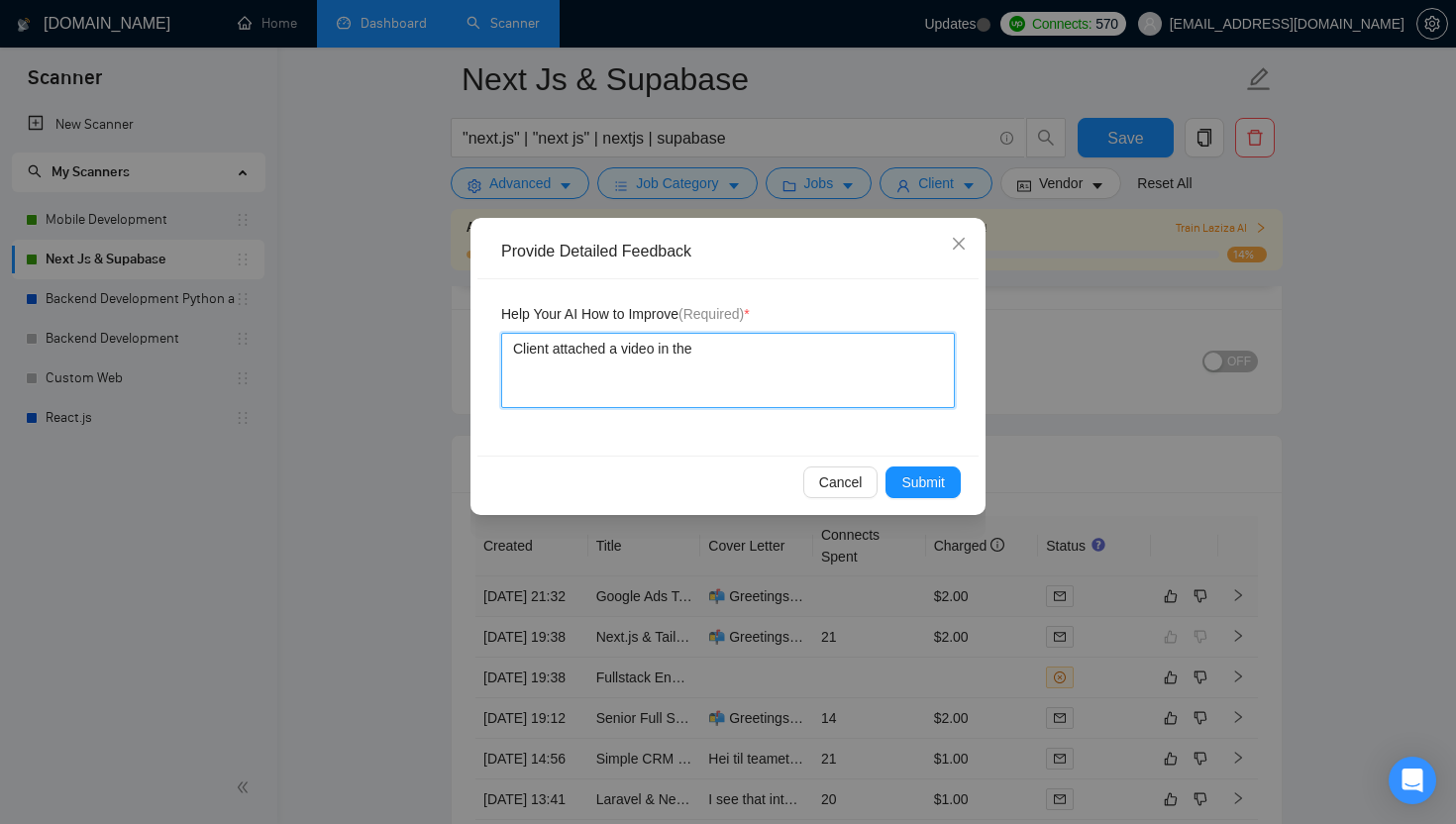 type 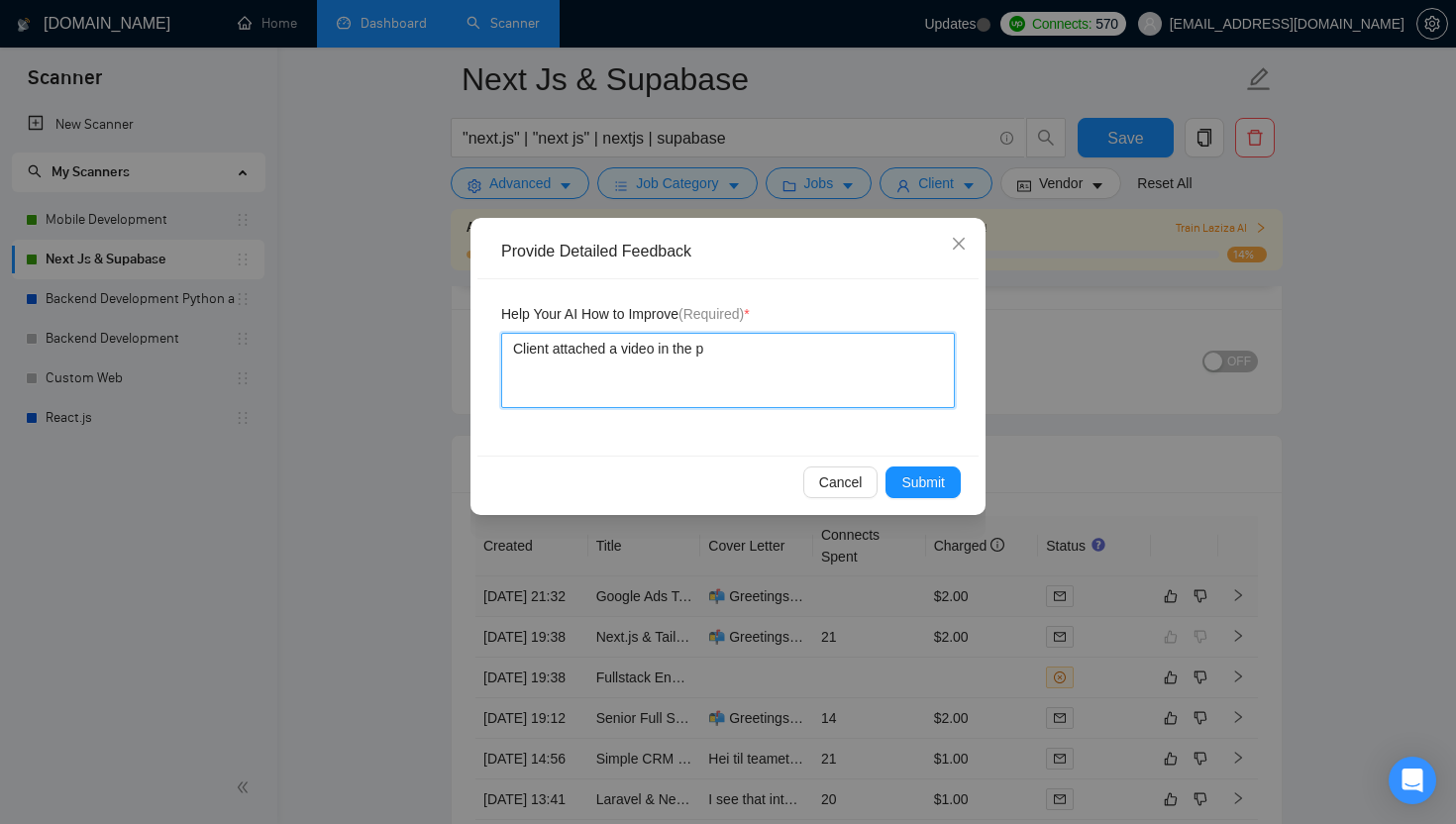 type on "Client attached a video in the pr" 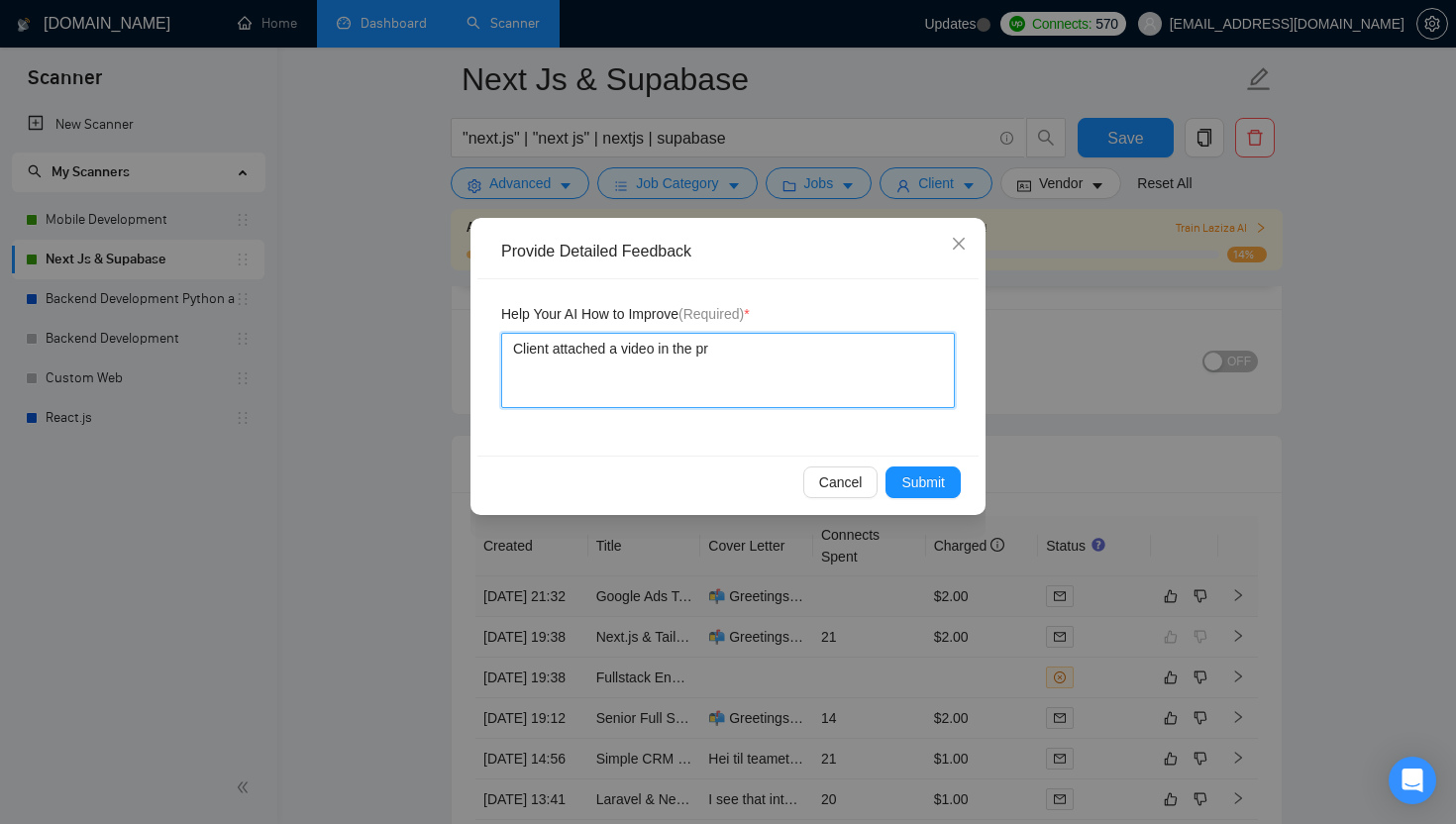 type 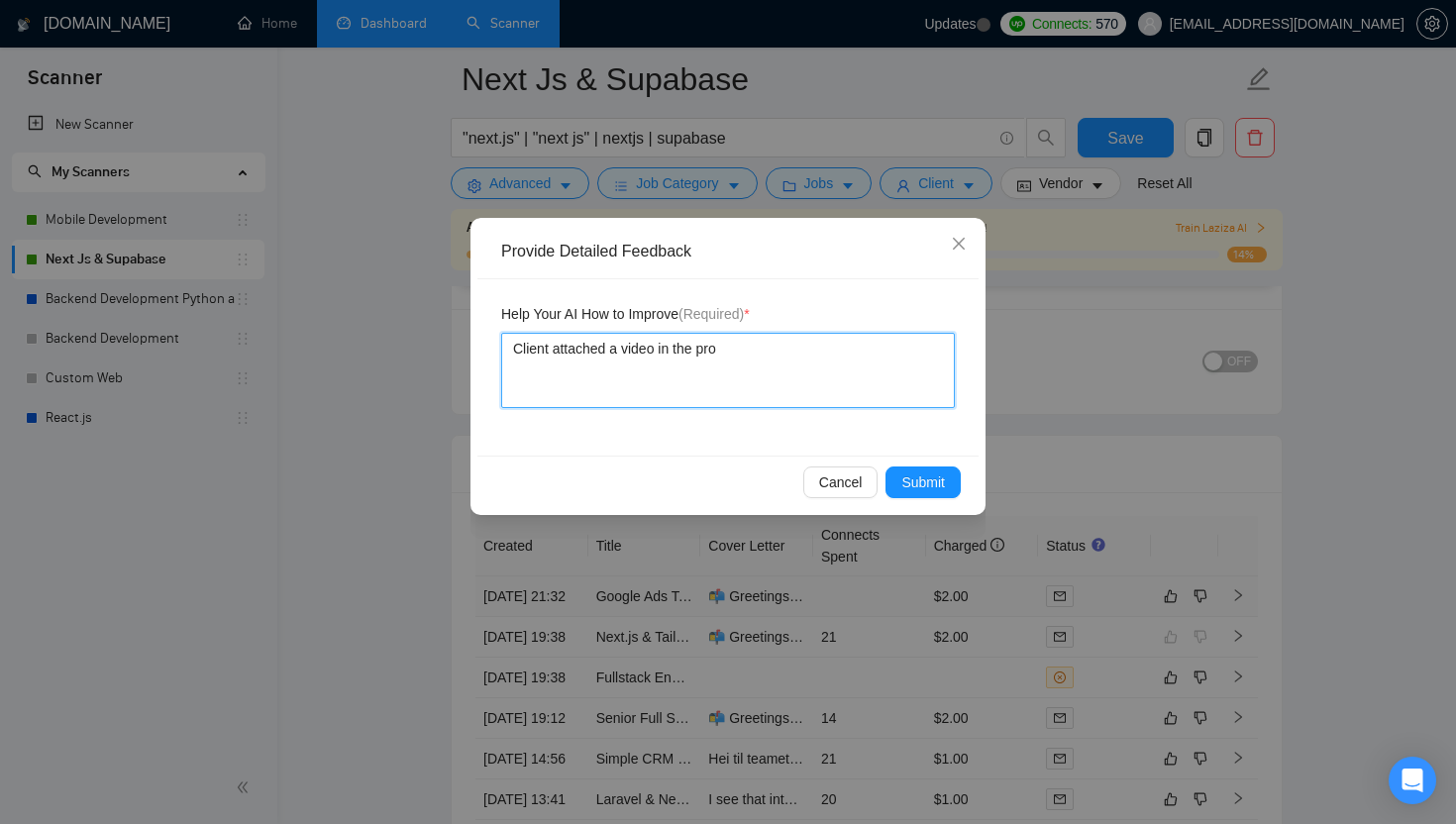 type 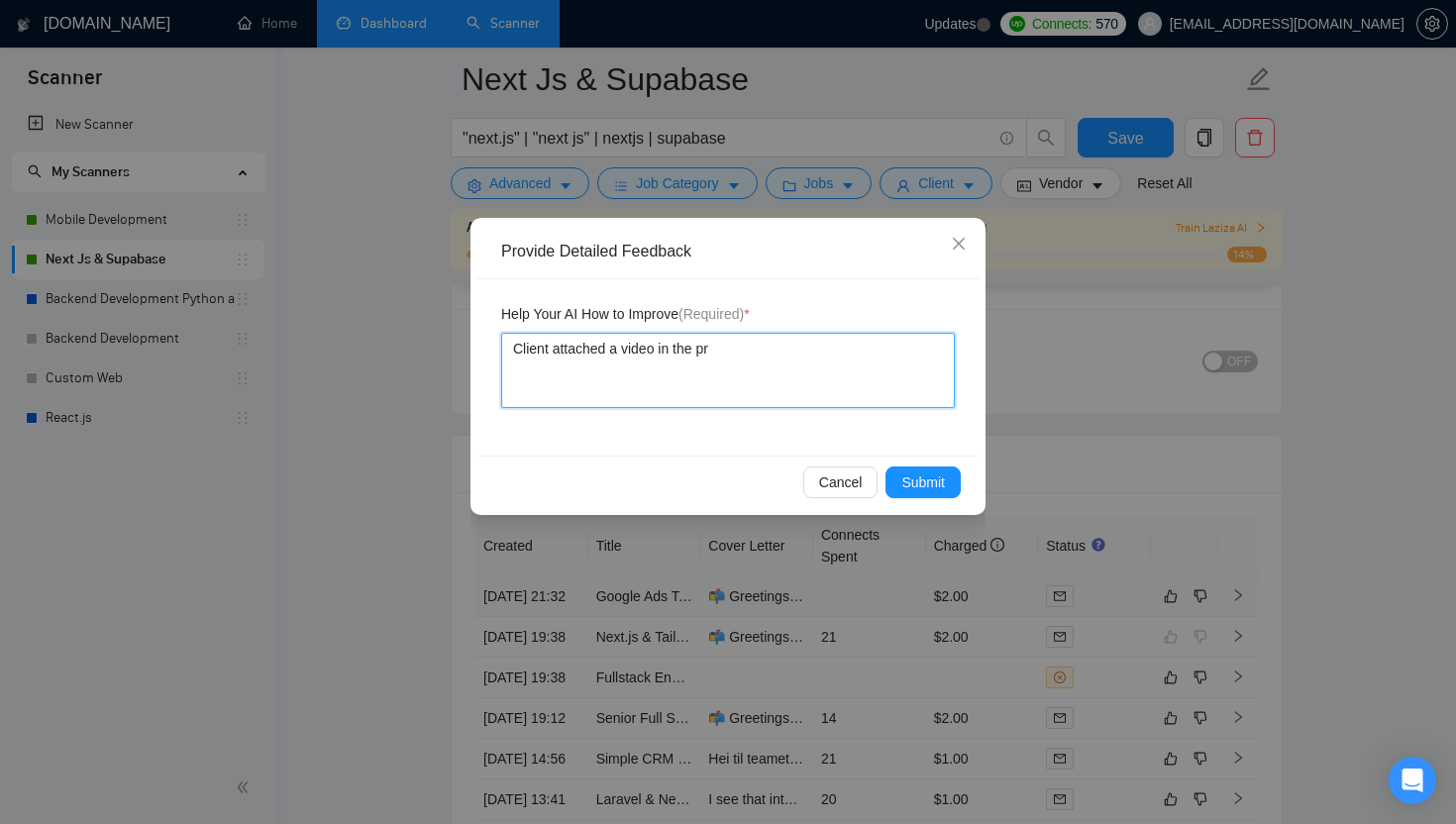 type 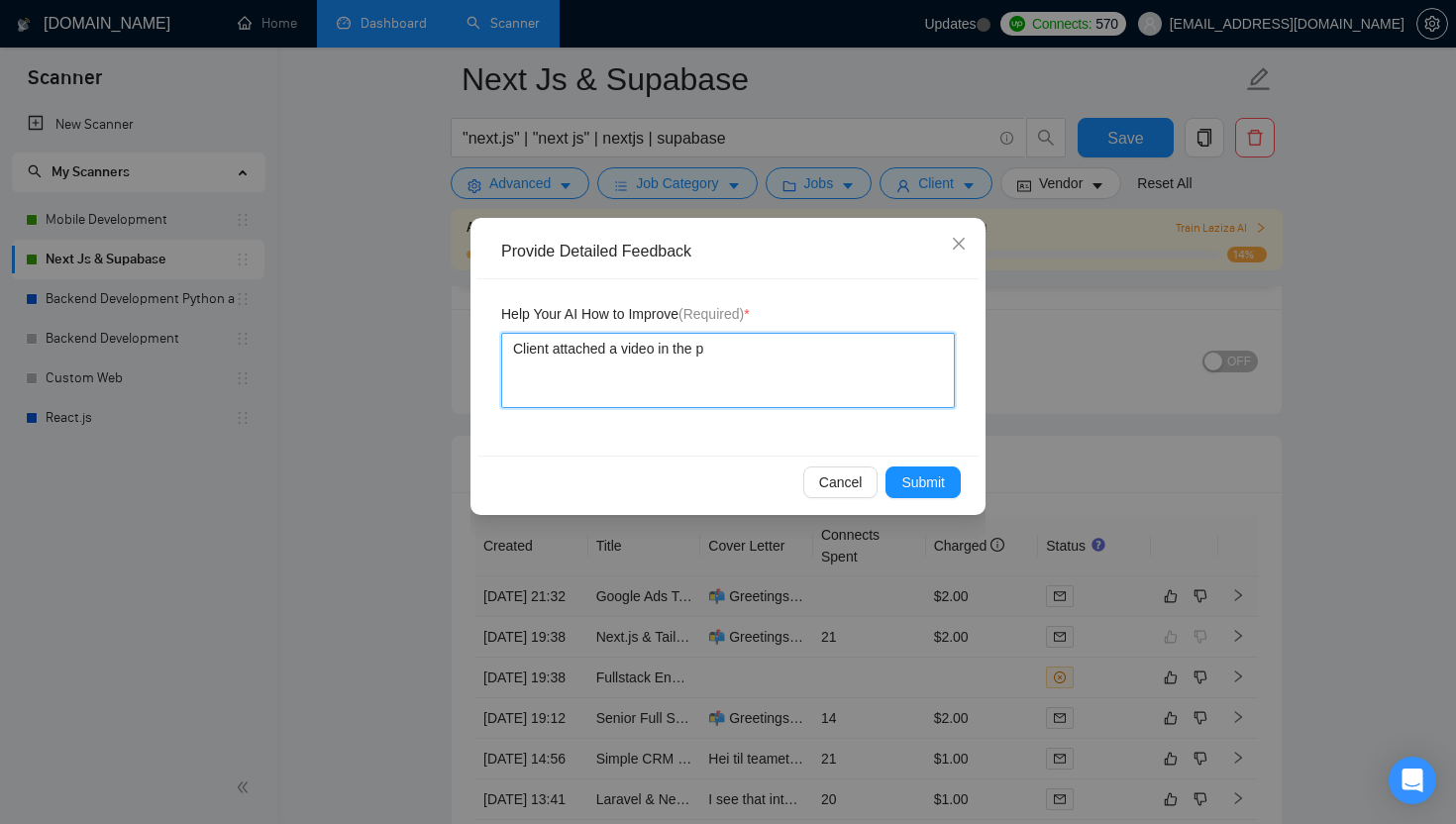 type 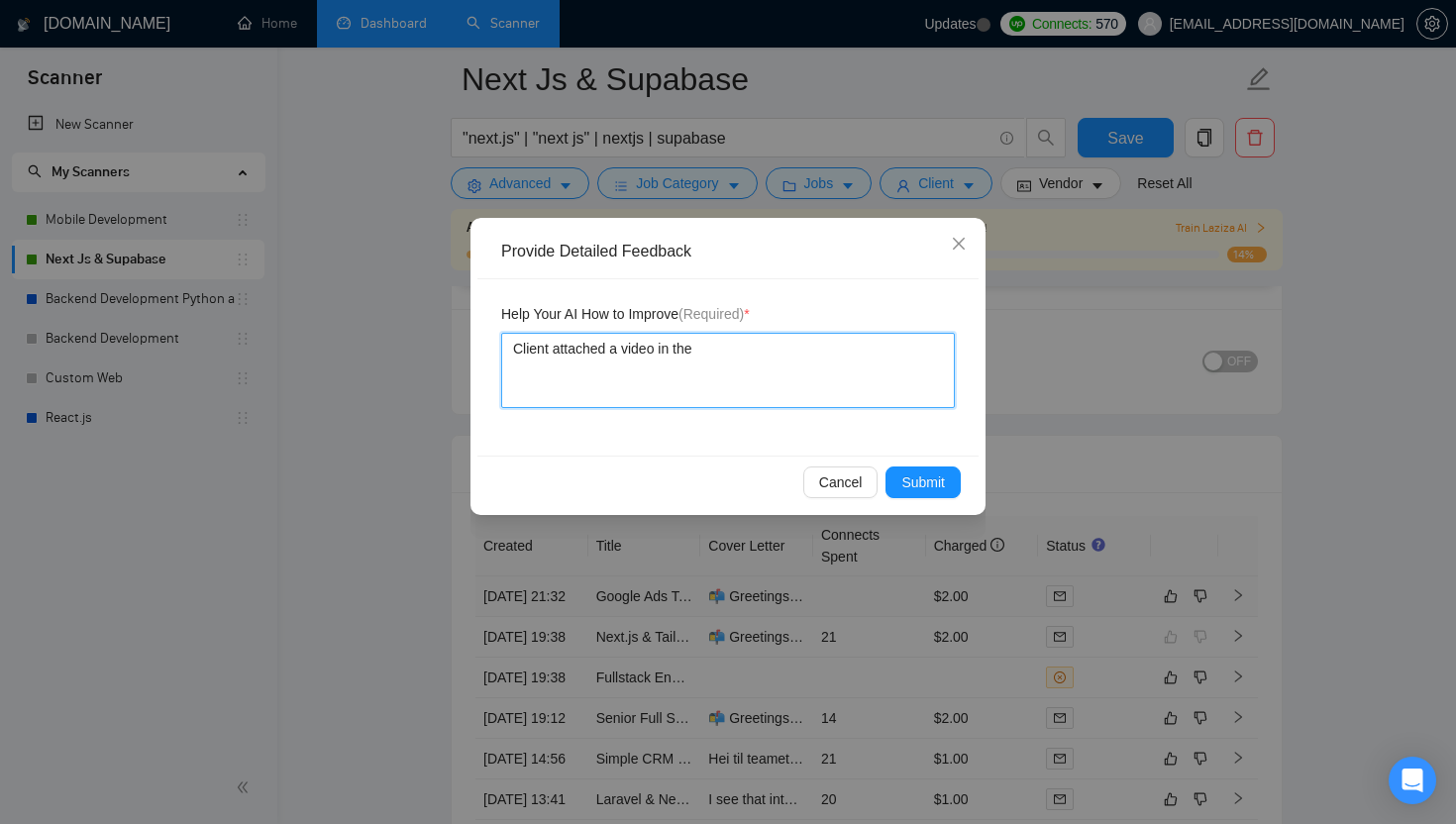 type 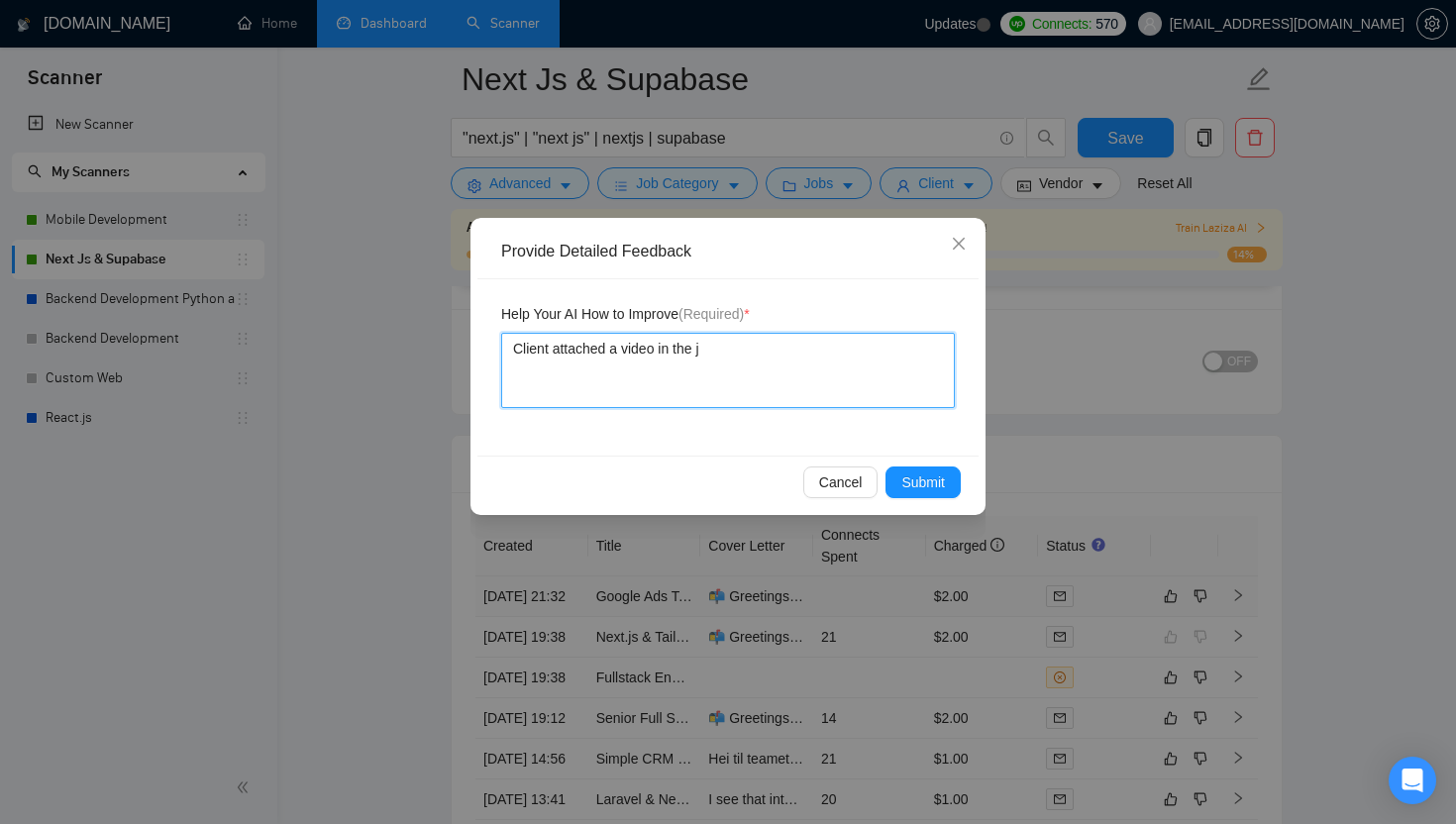 type 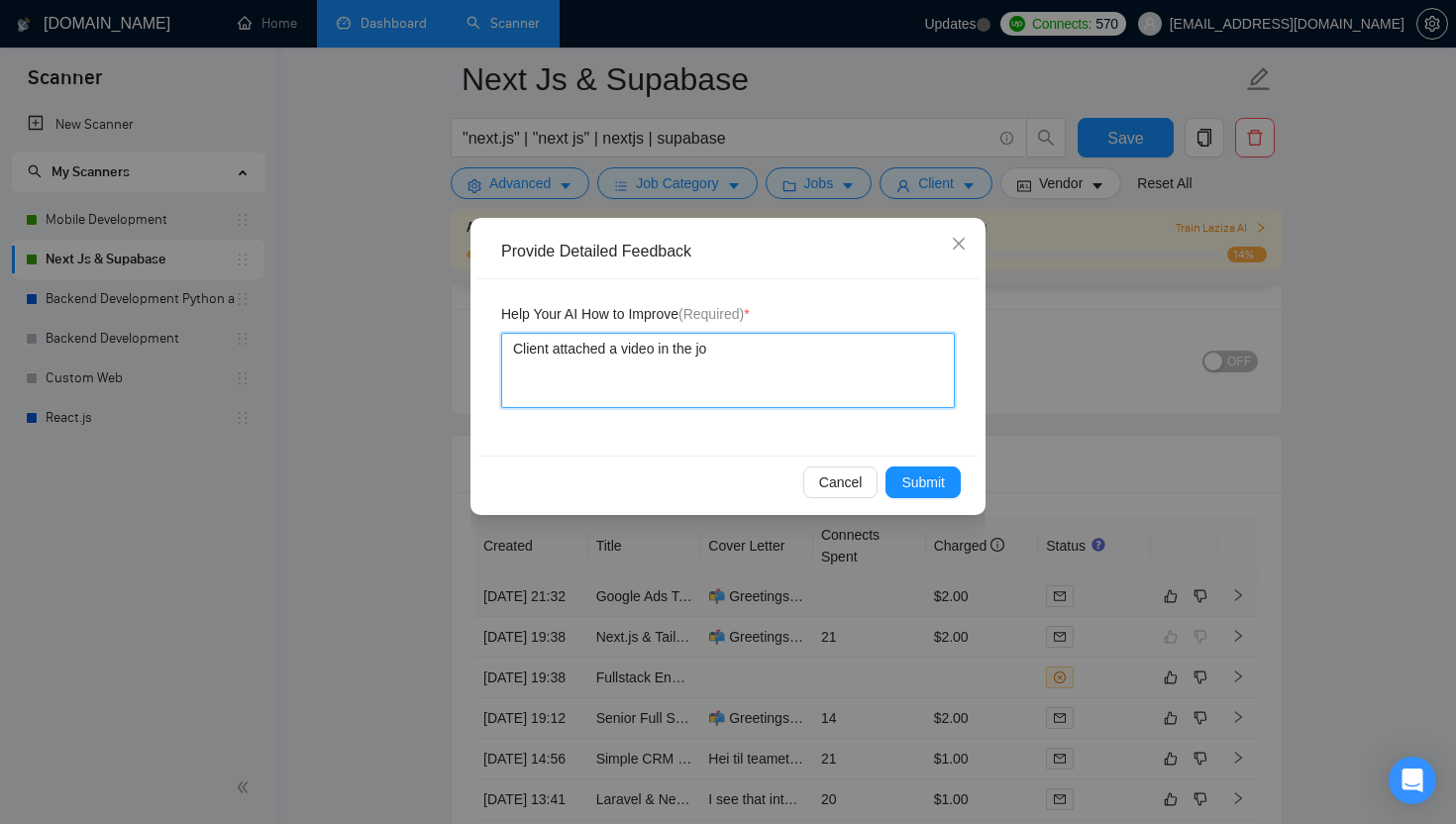 type 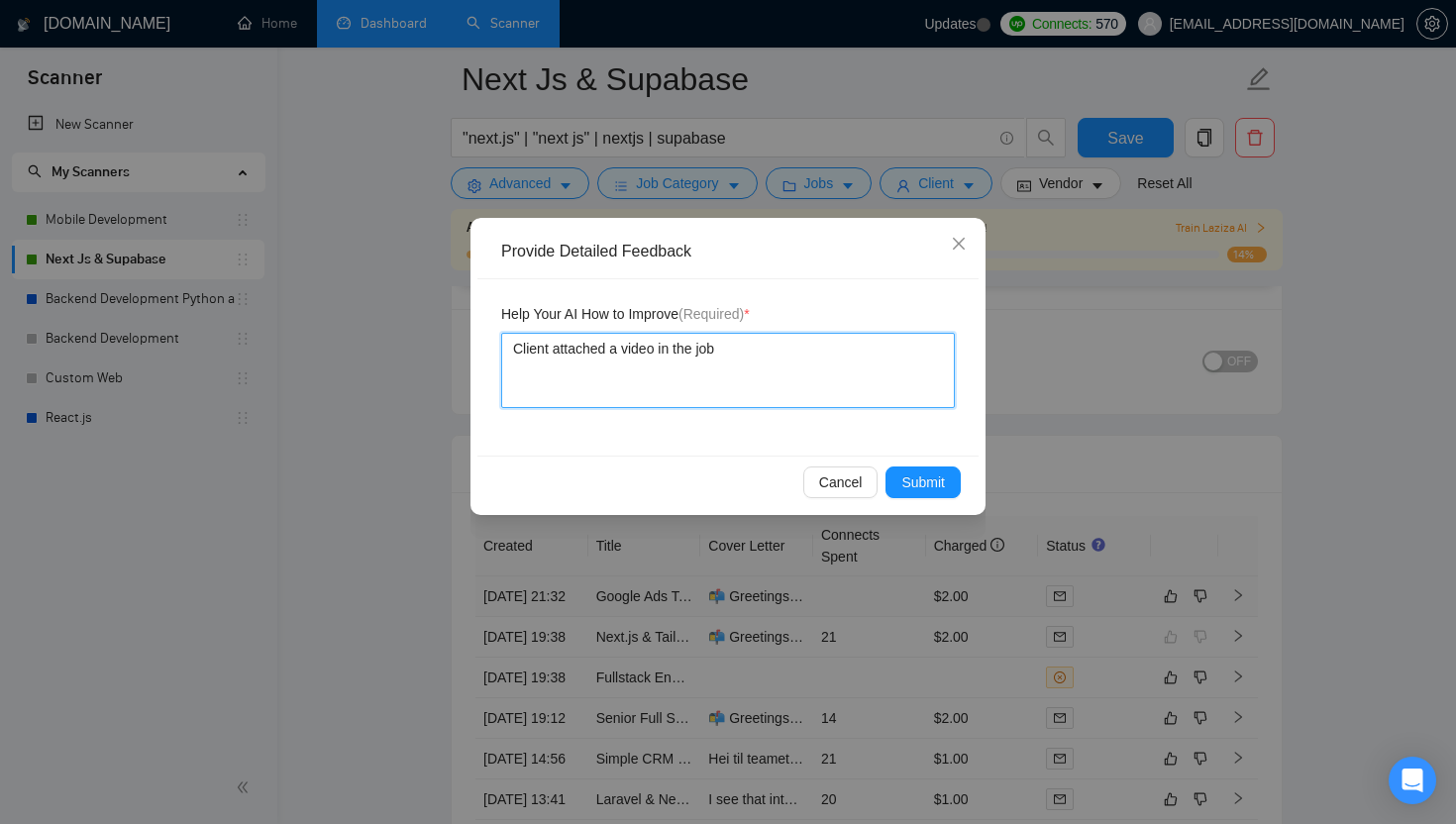 type 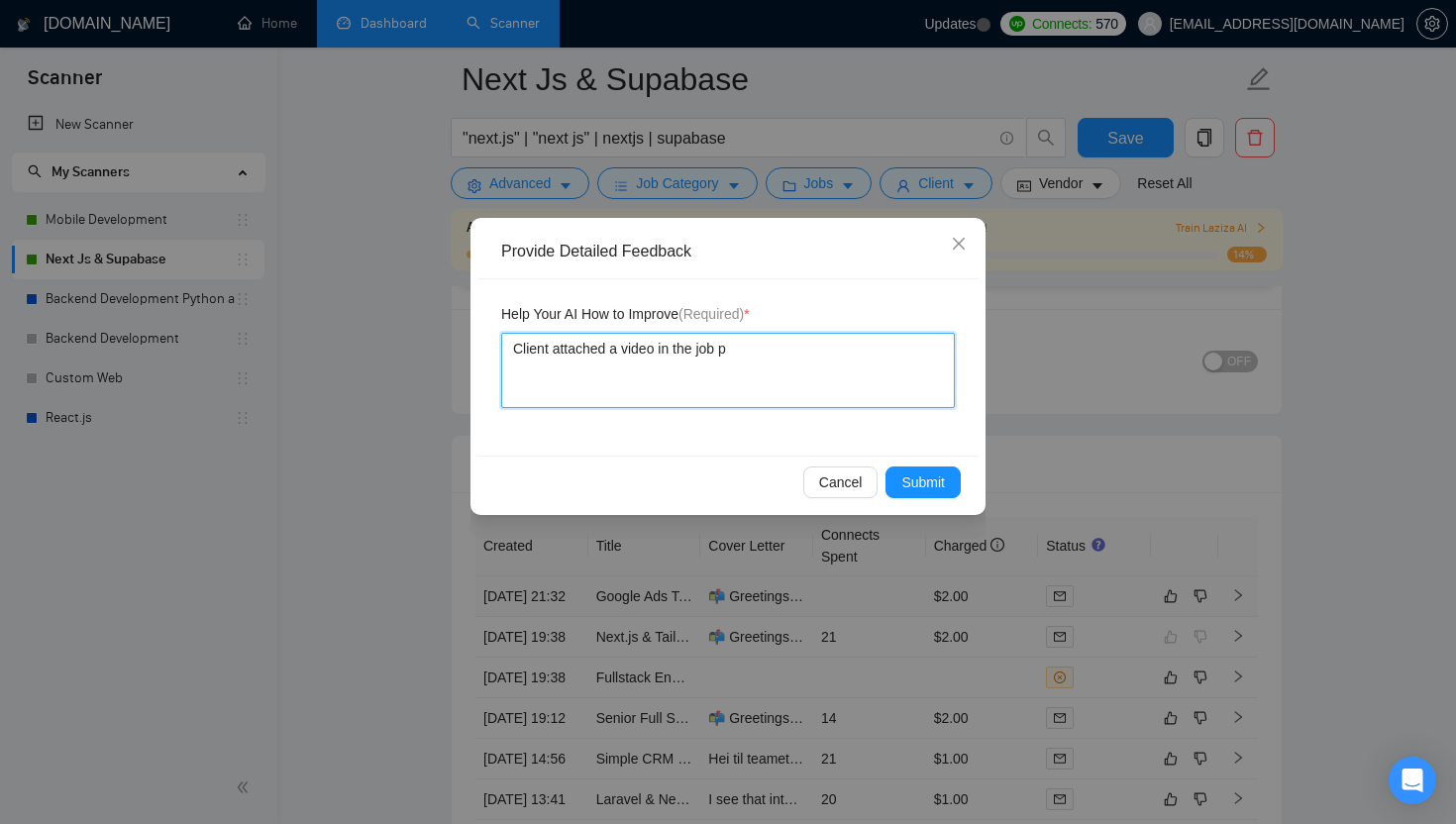 type 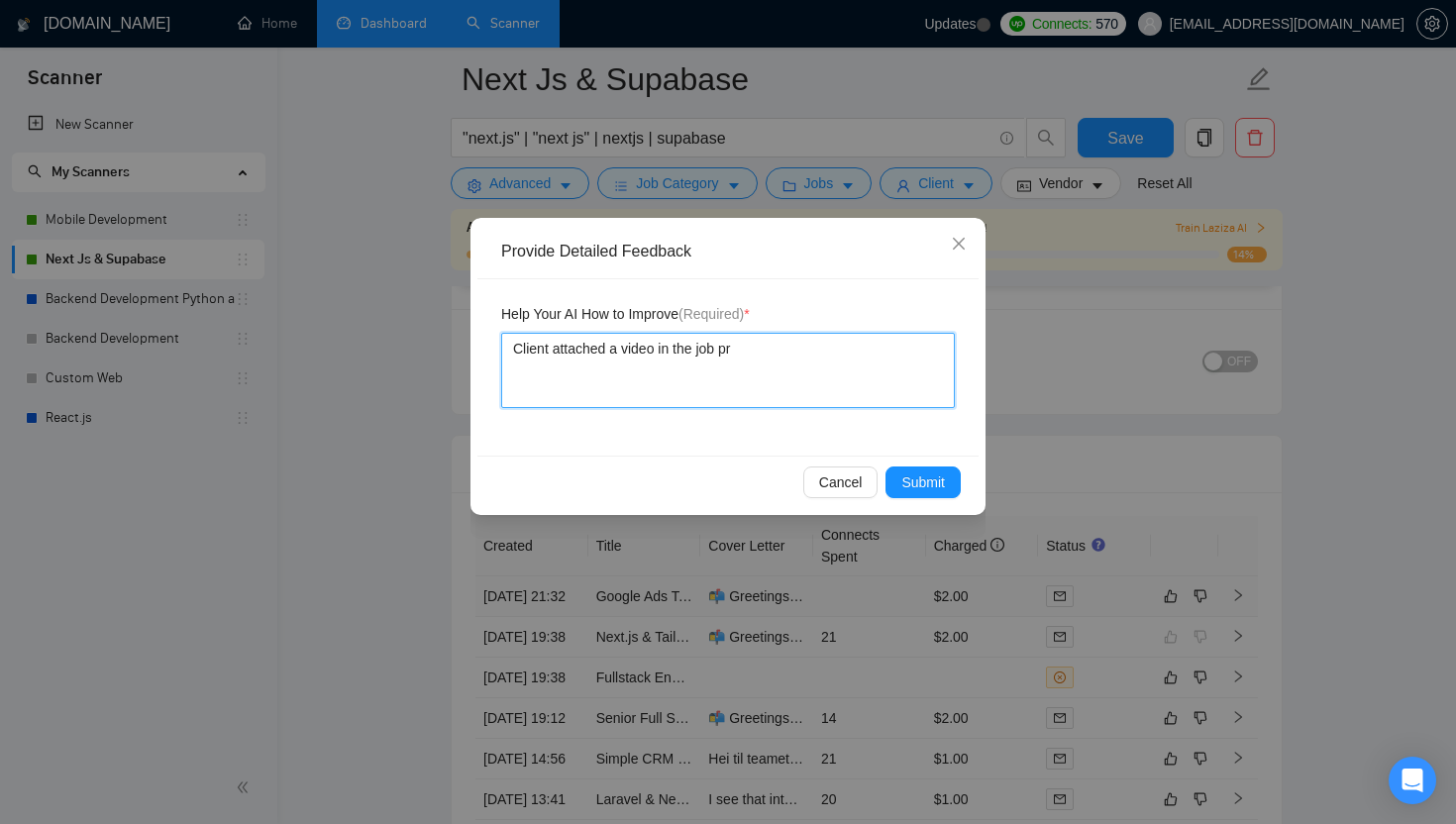 type 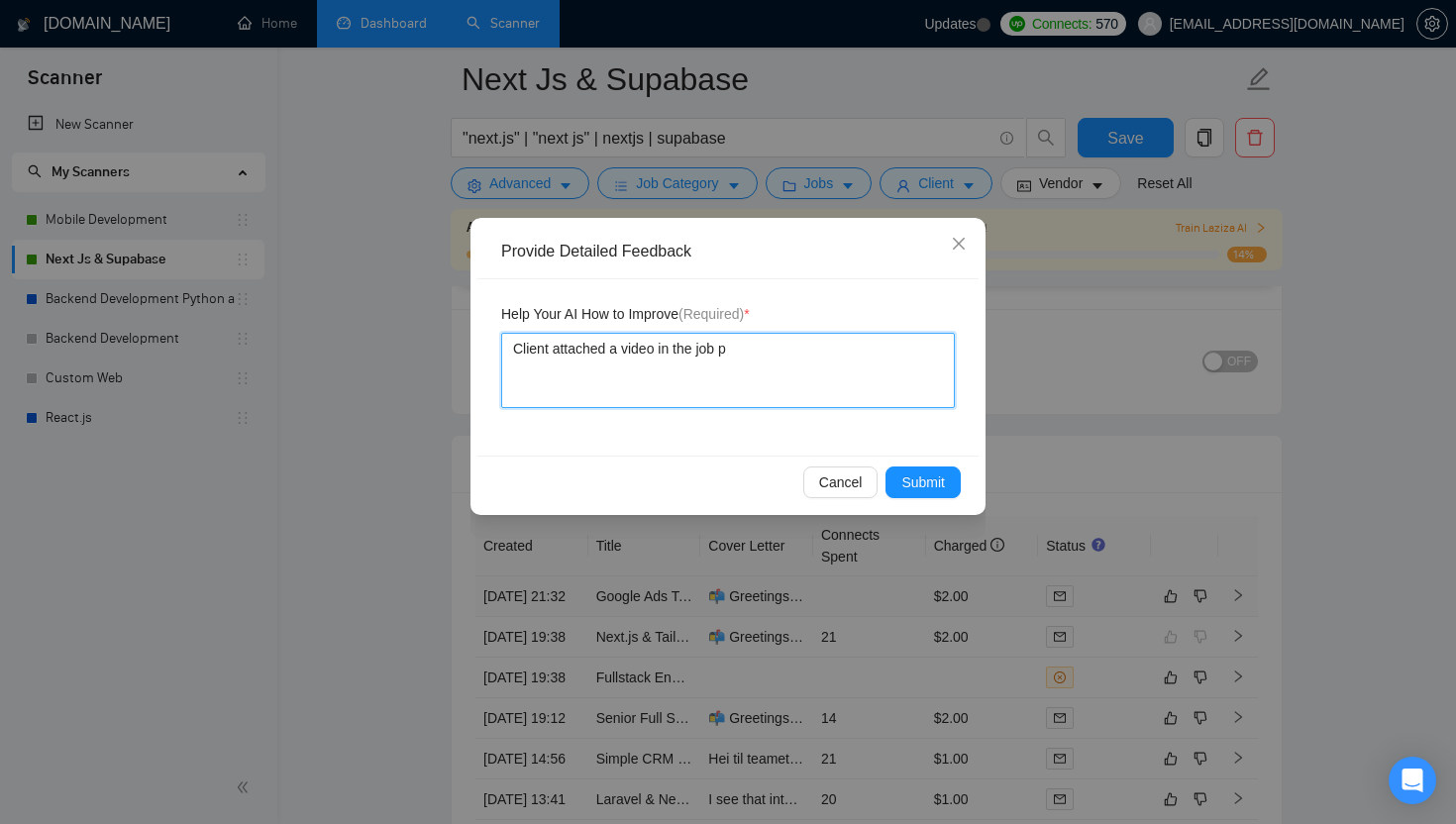 type 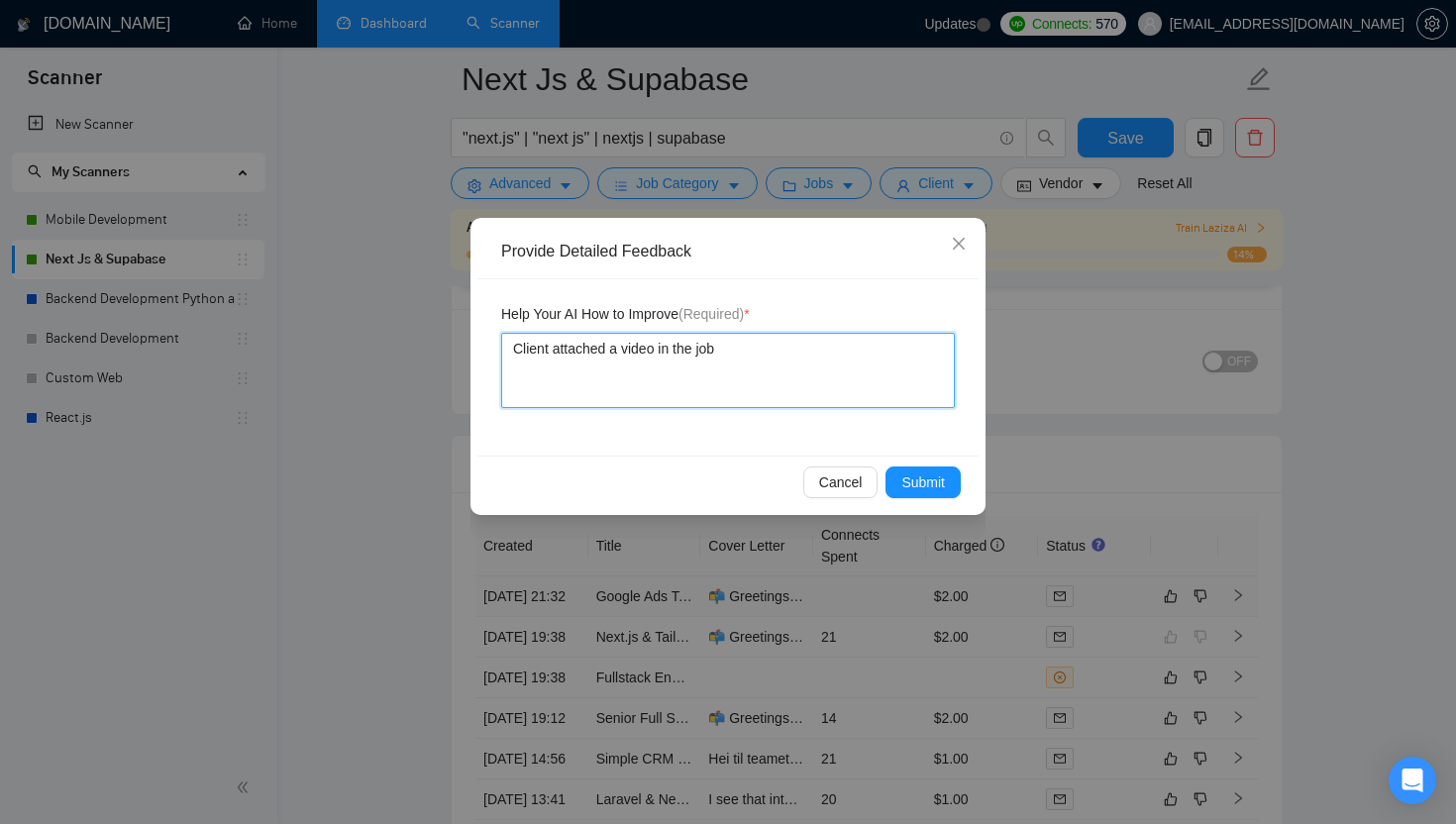 type 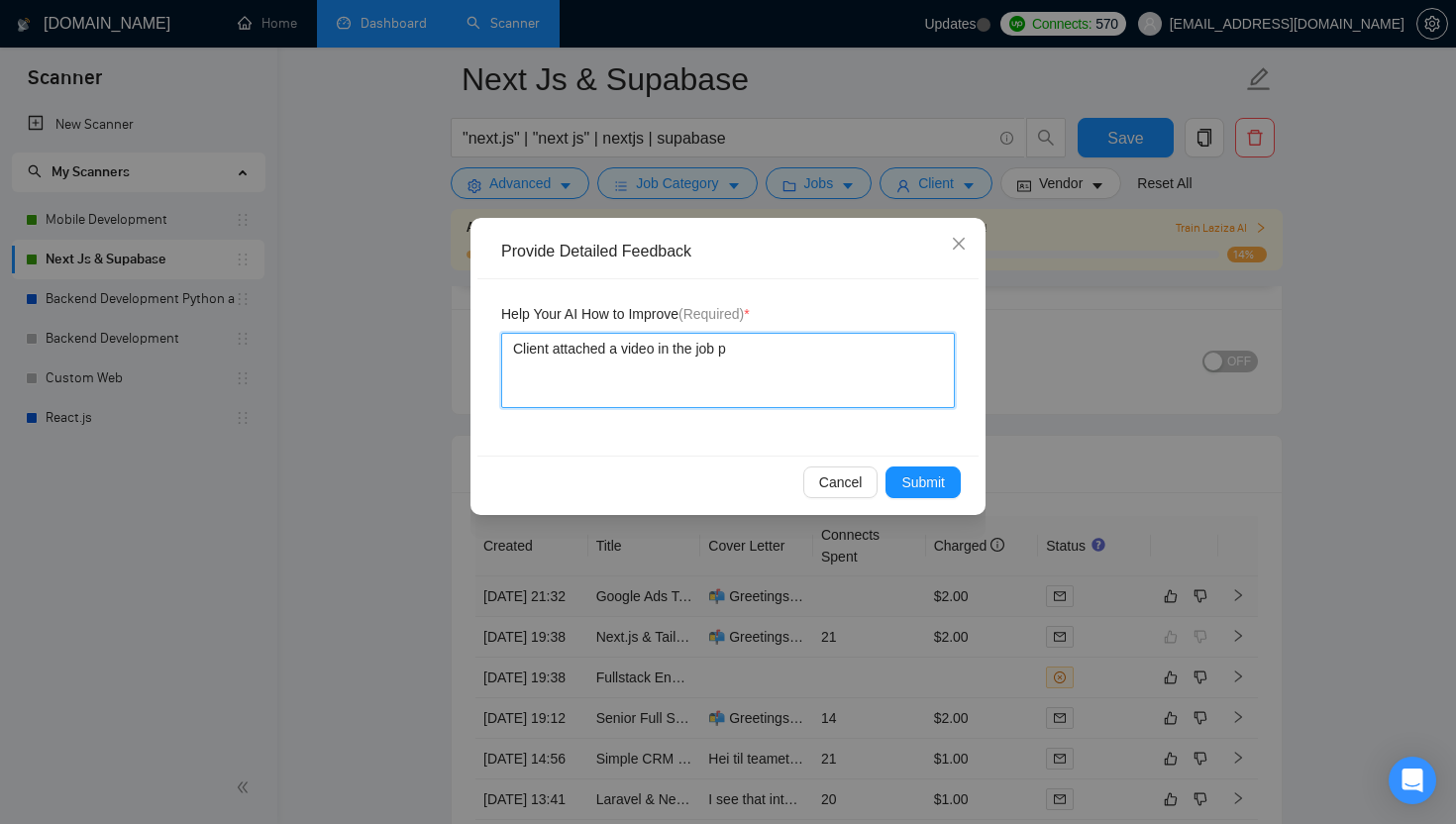 type 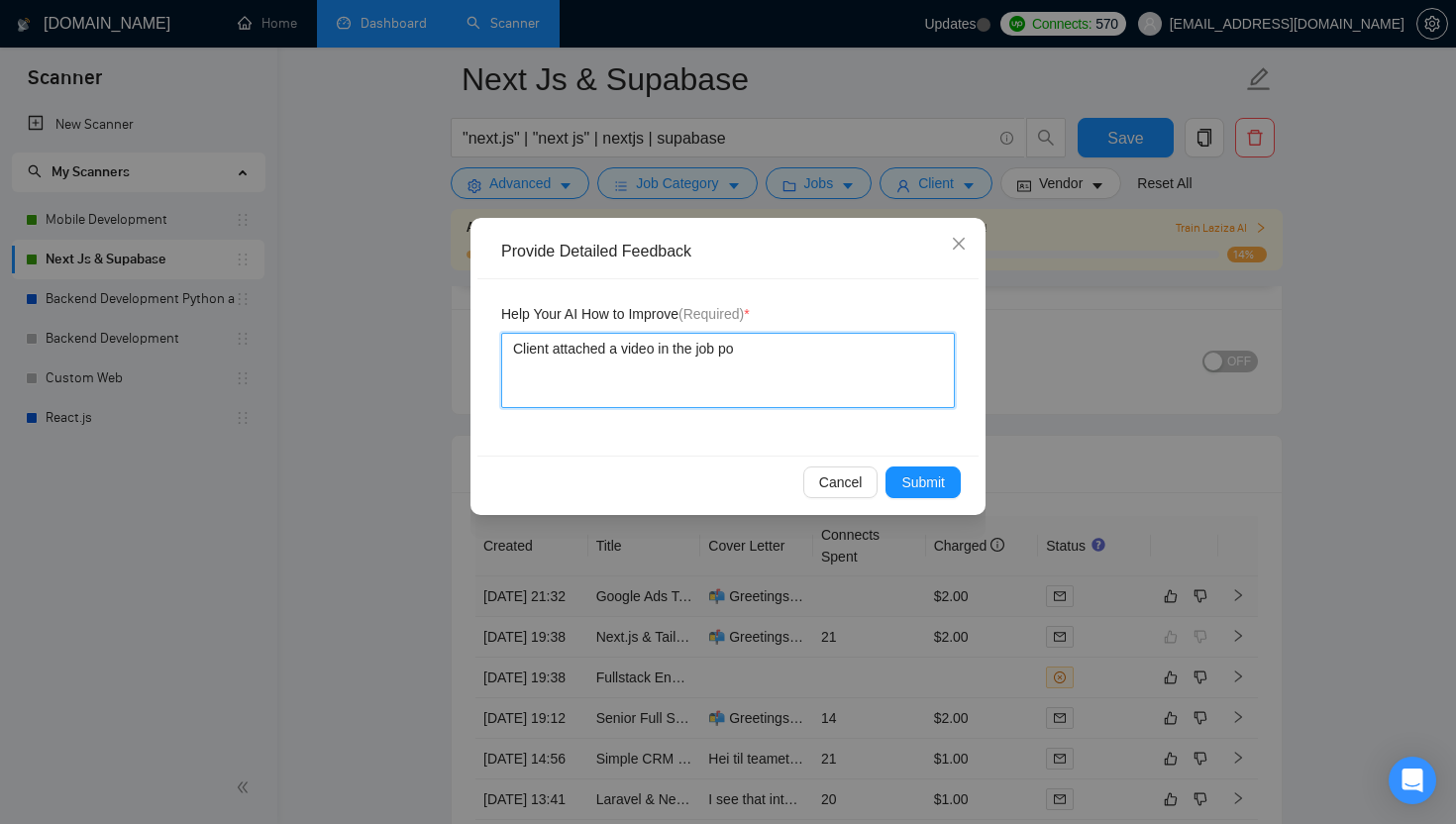 type 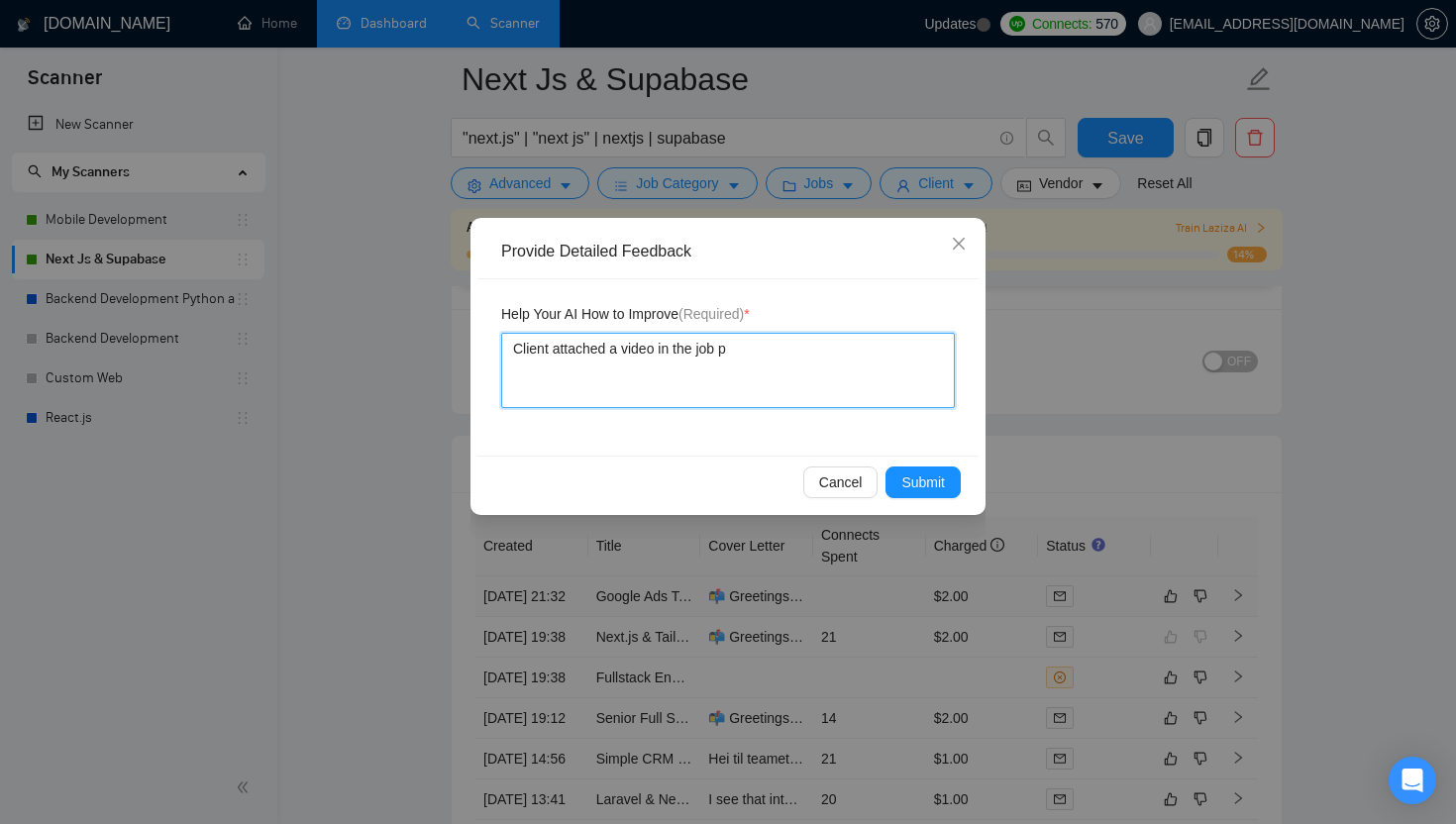 type 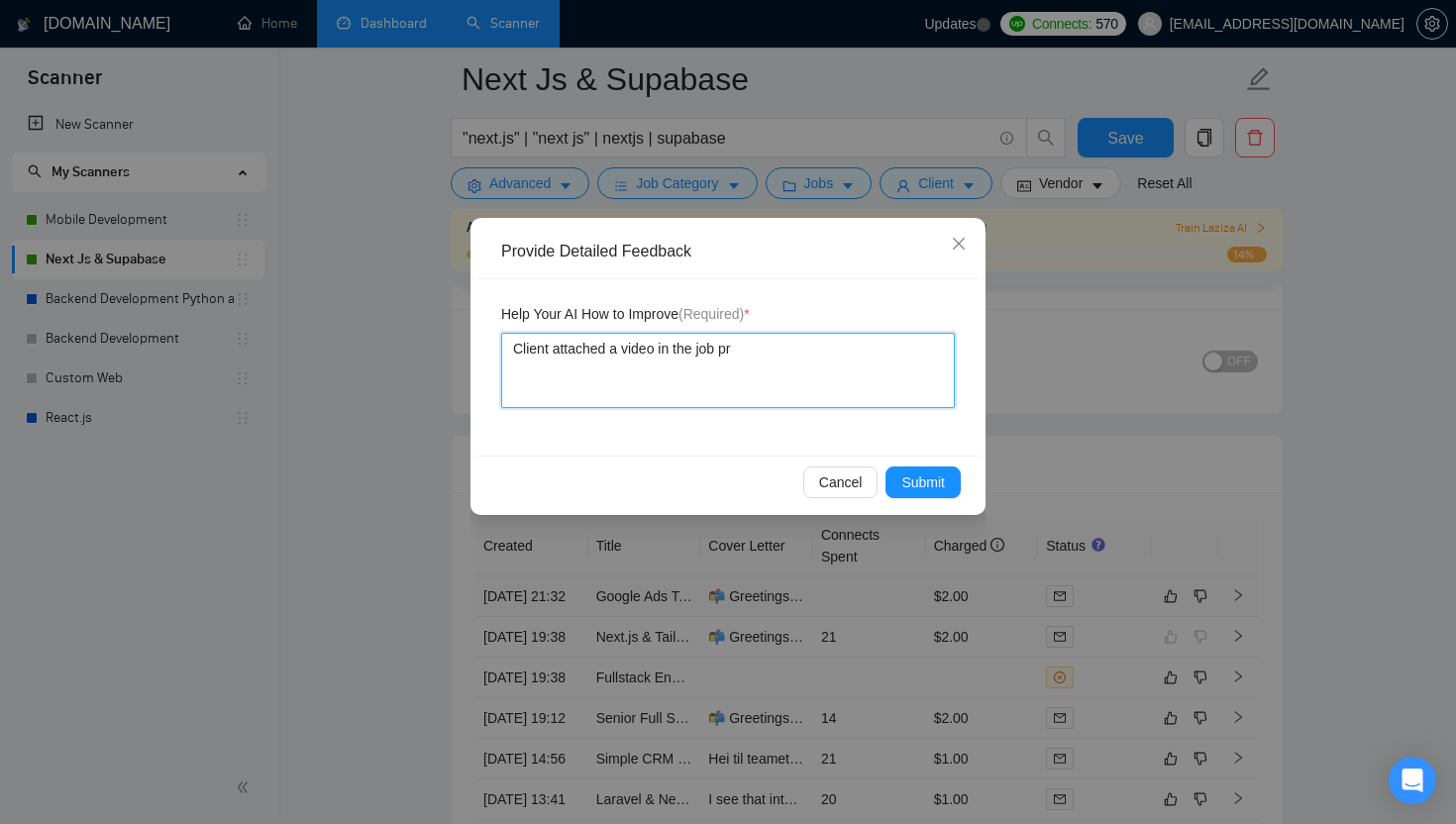 type 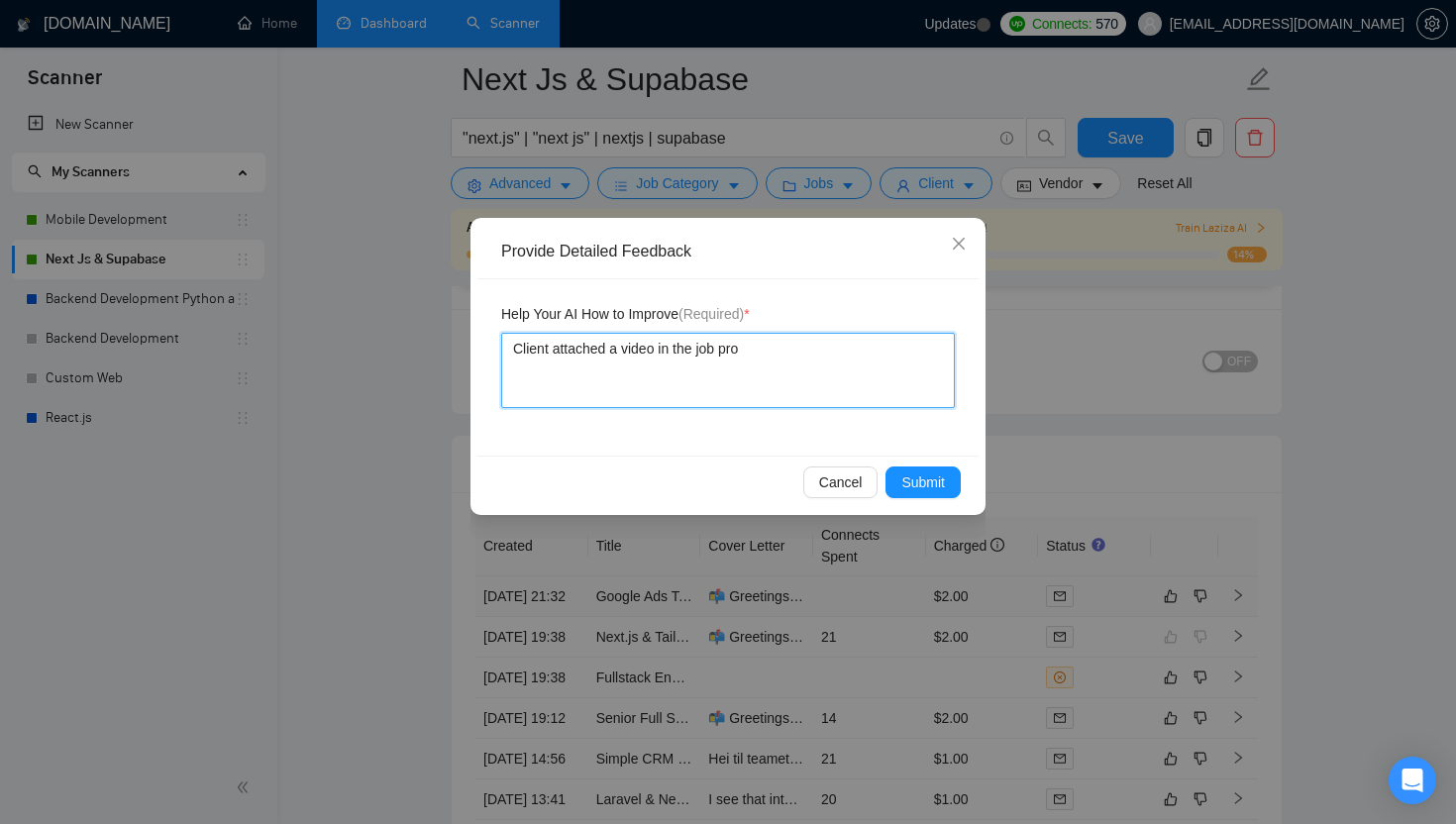 type 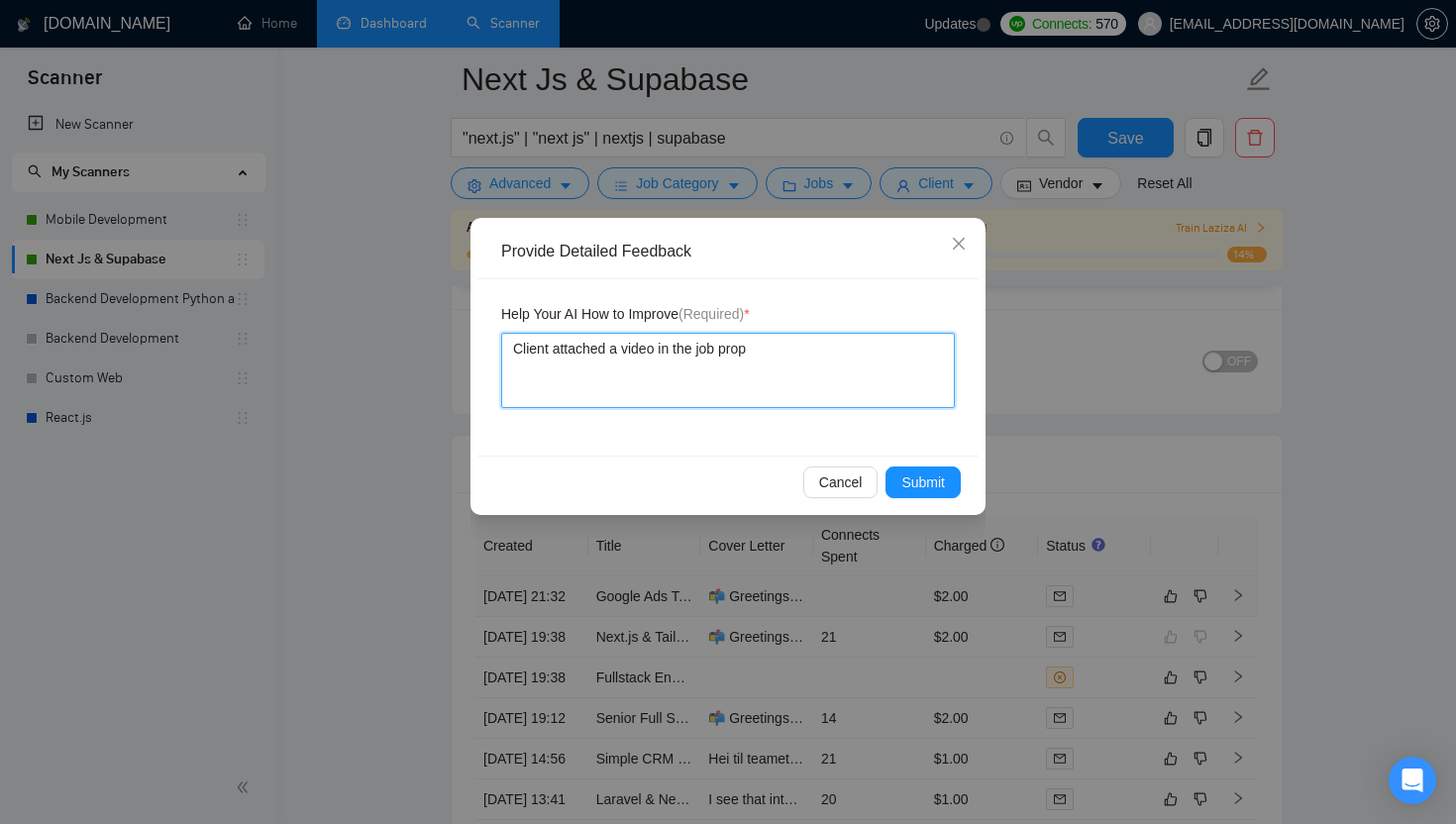 type 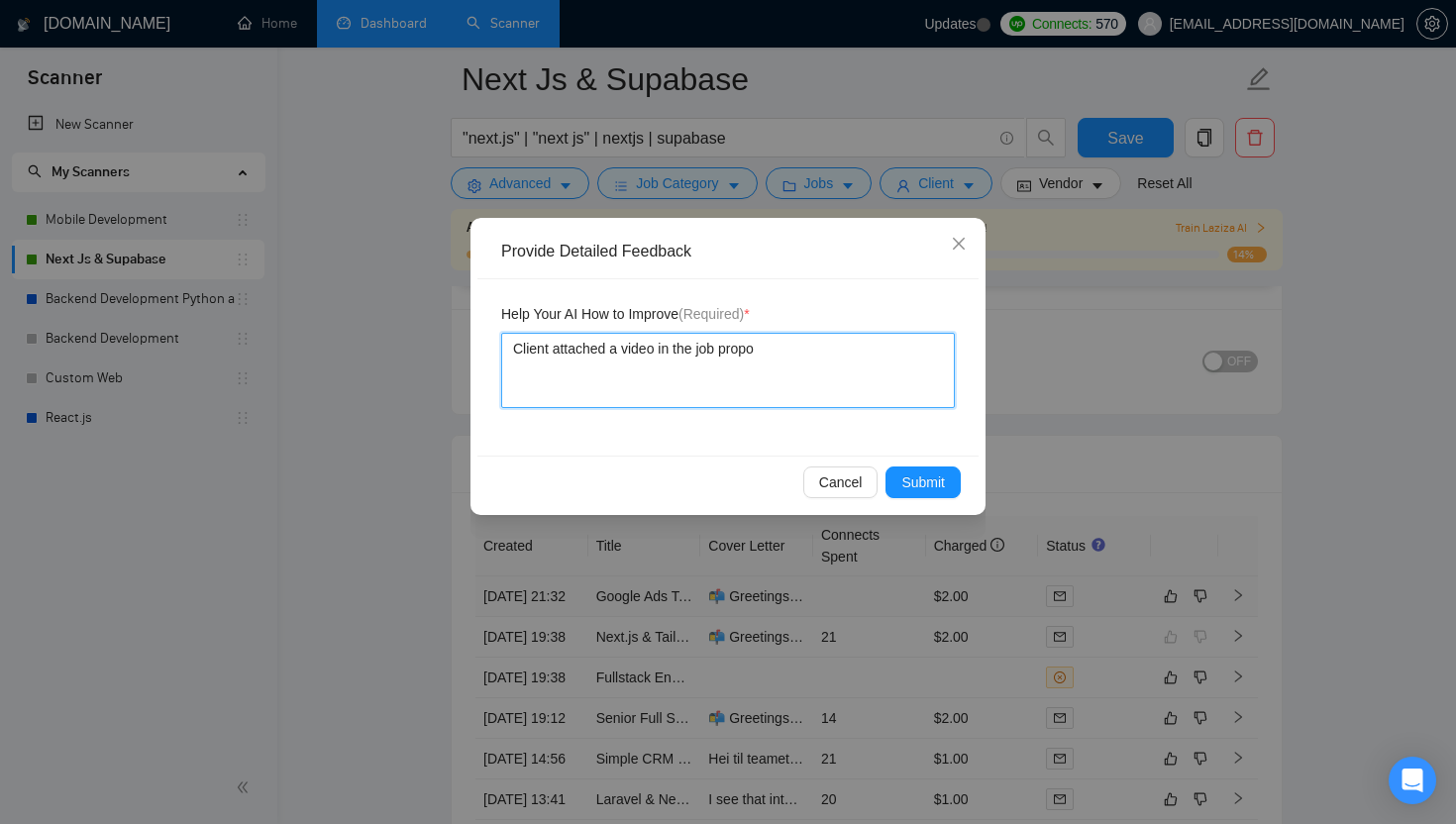 type 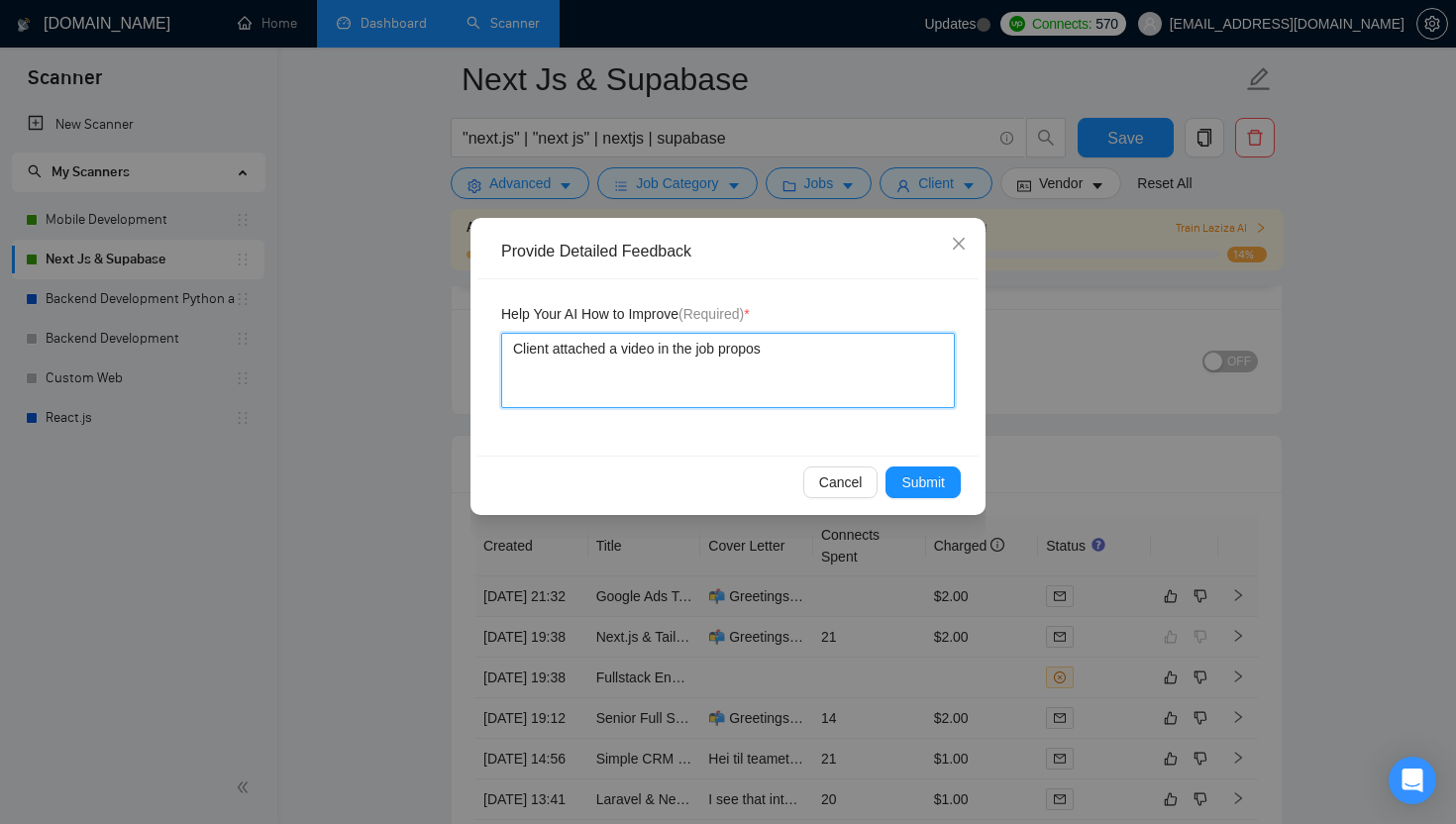 type 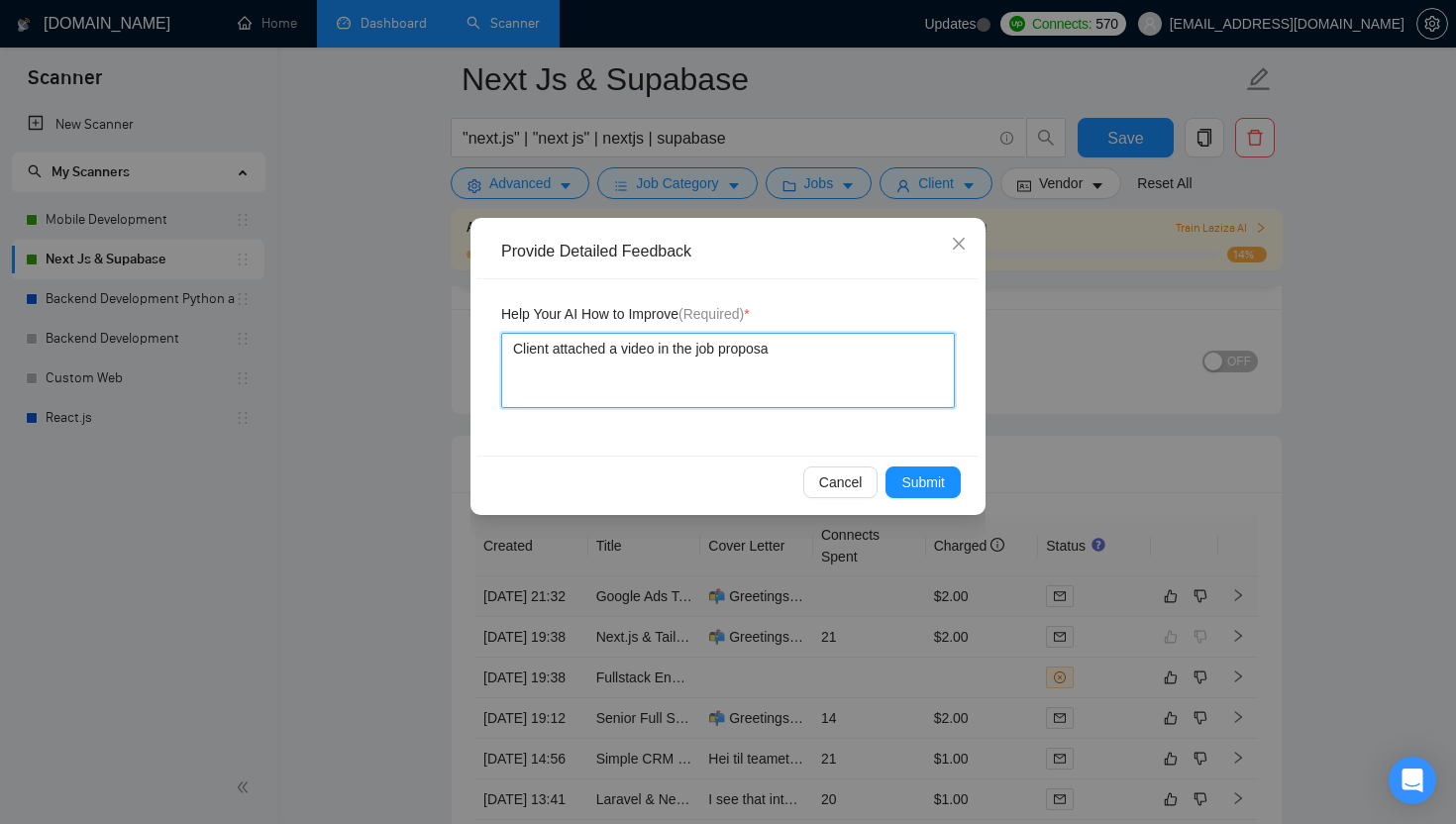 type on "Client attached a video in the job proposal" 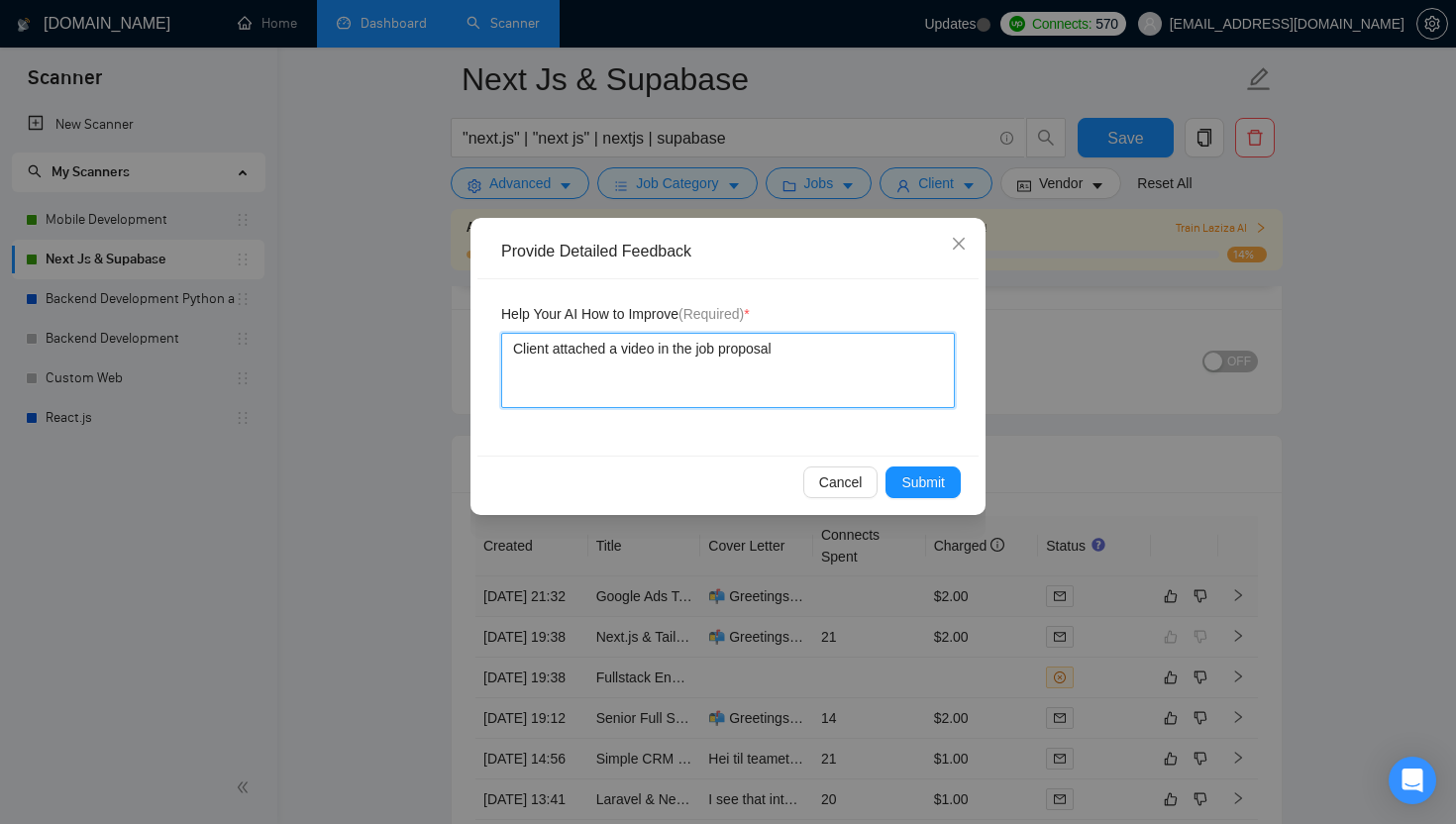 type 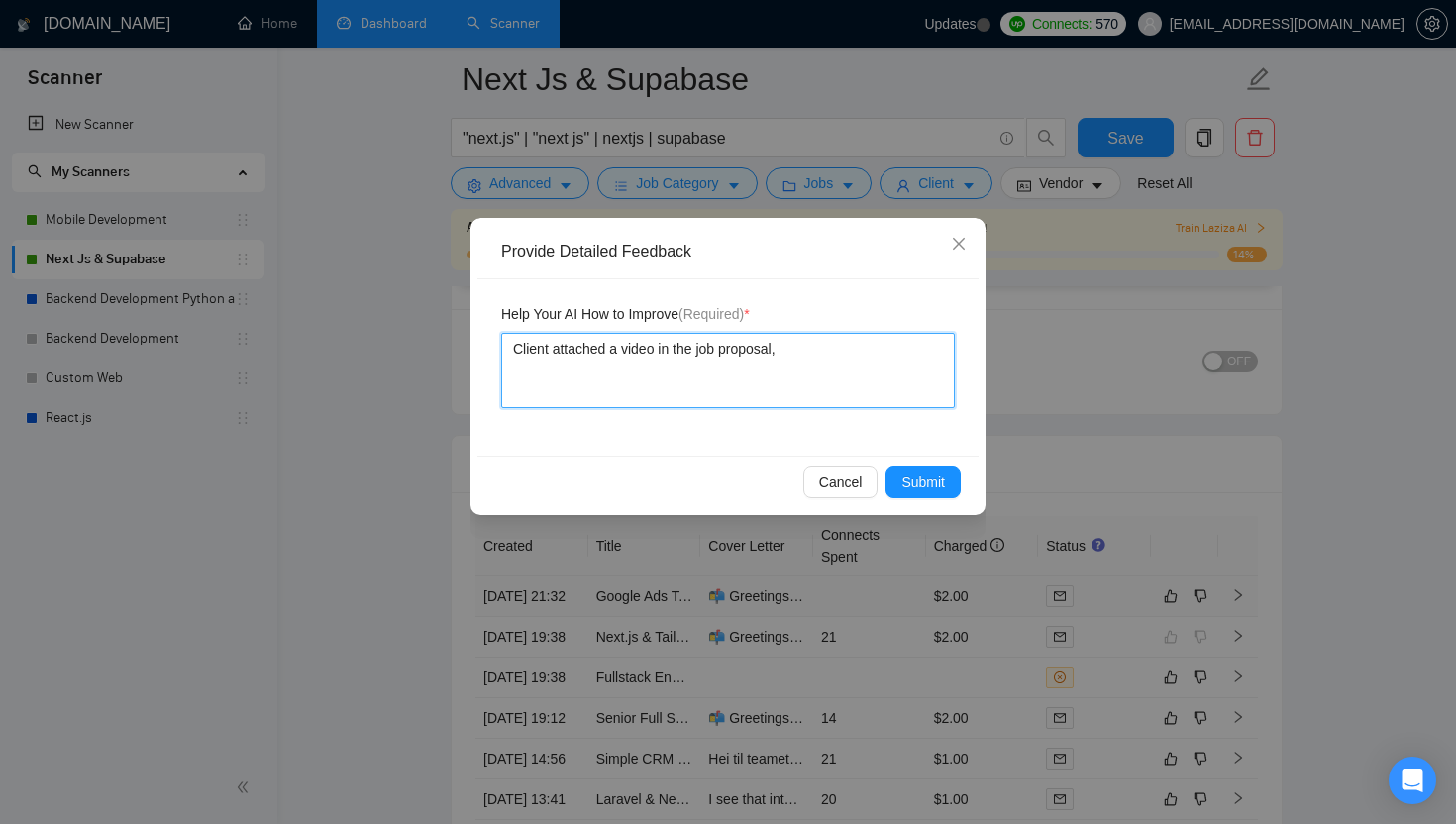 type 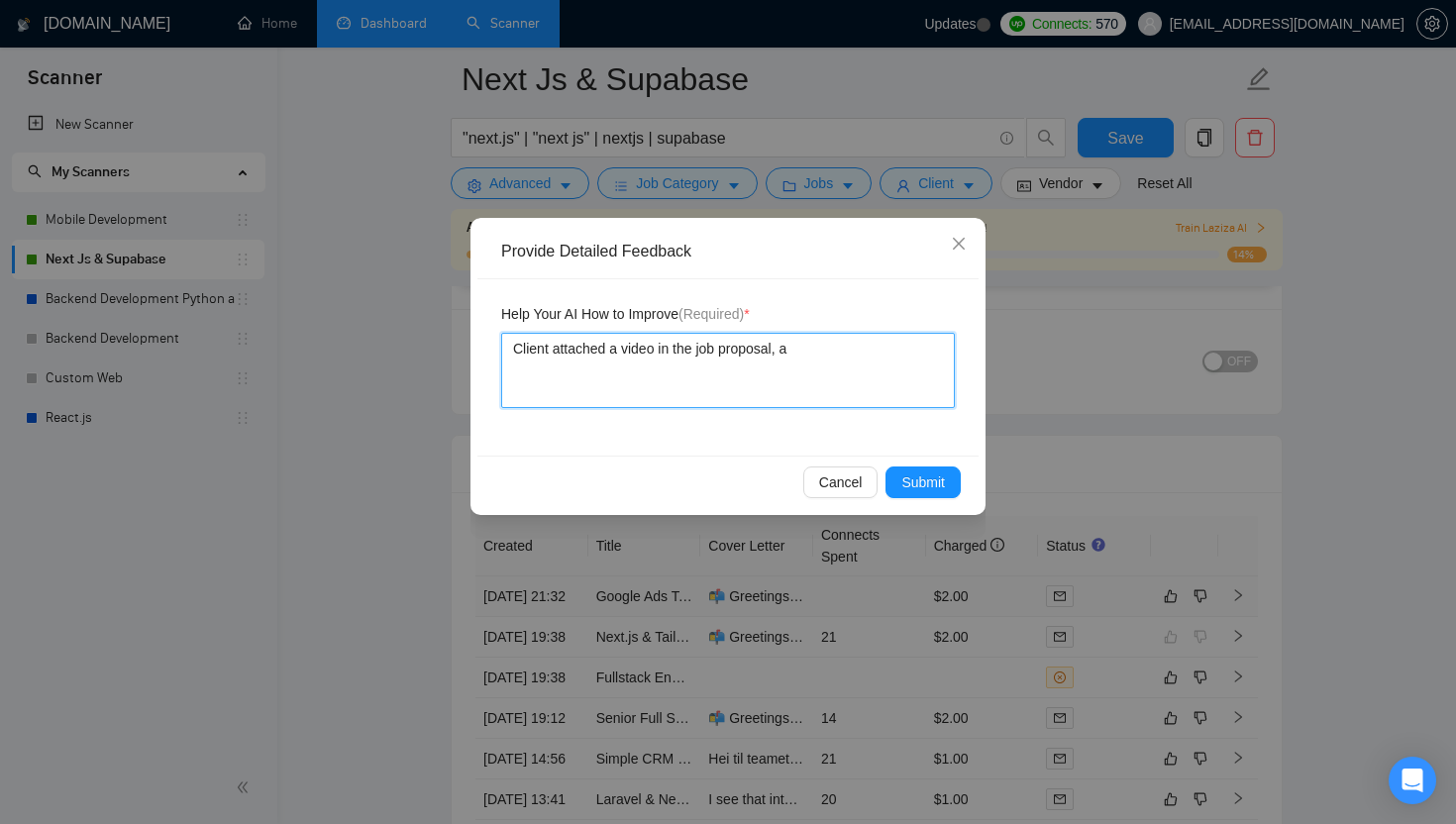 type 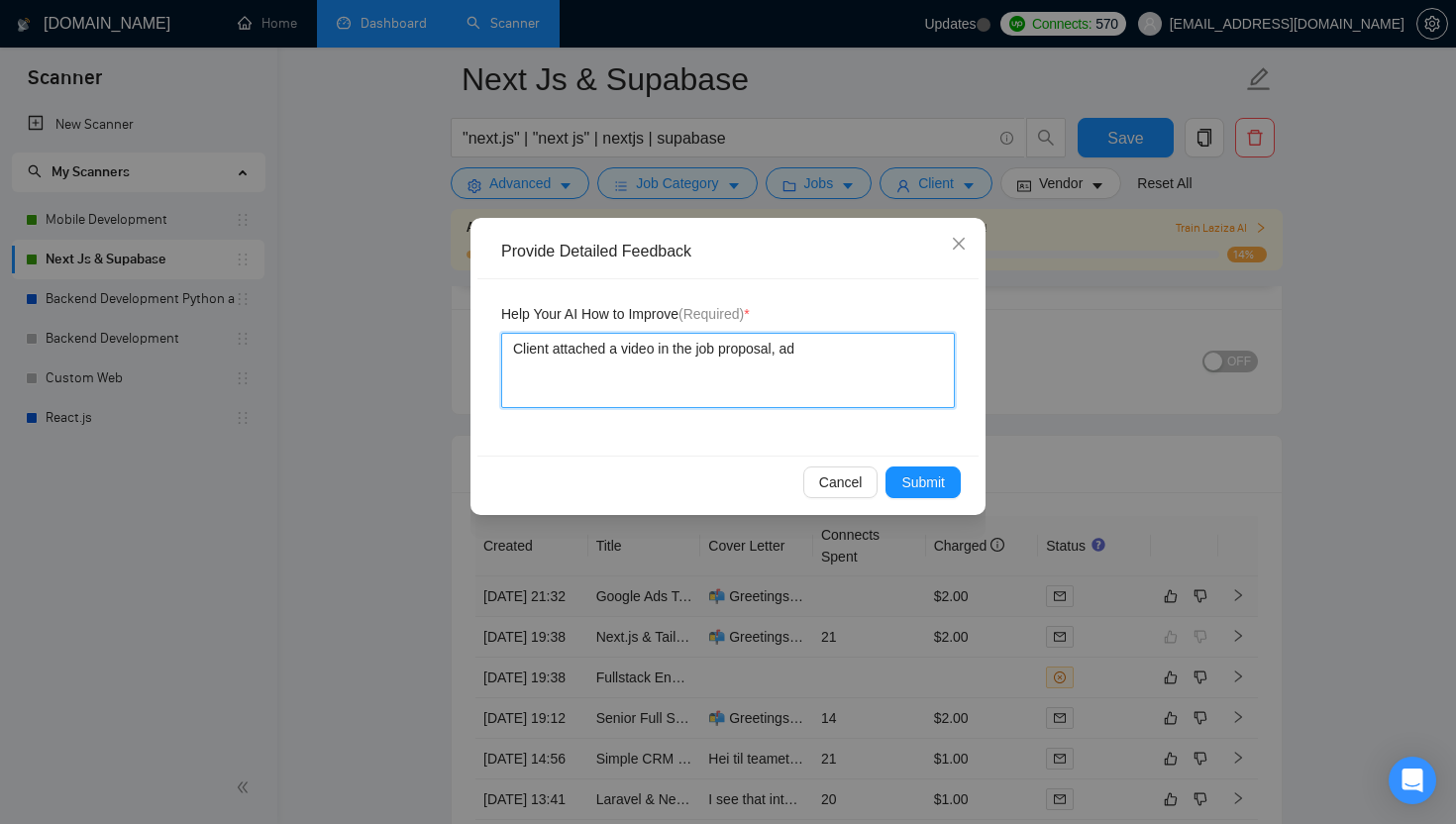 type 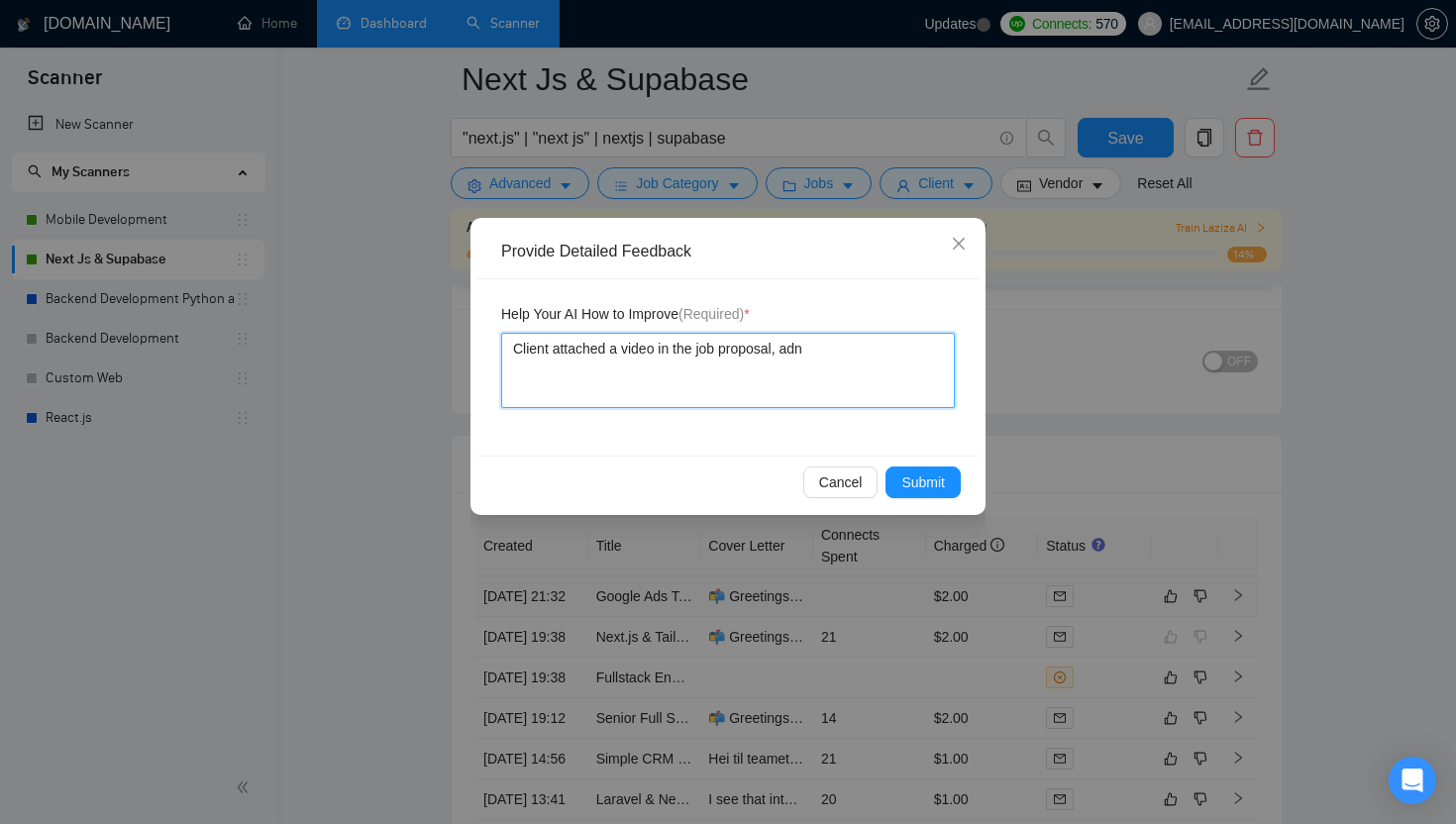 type 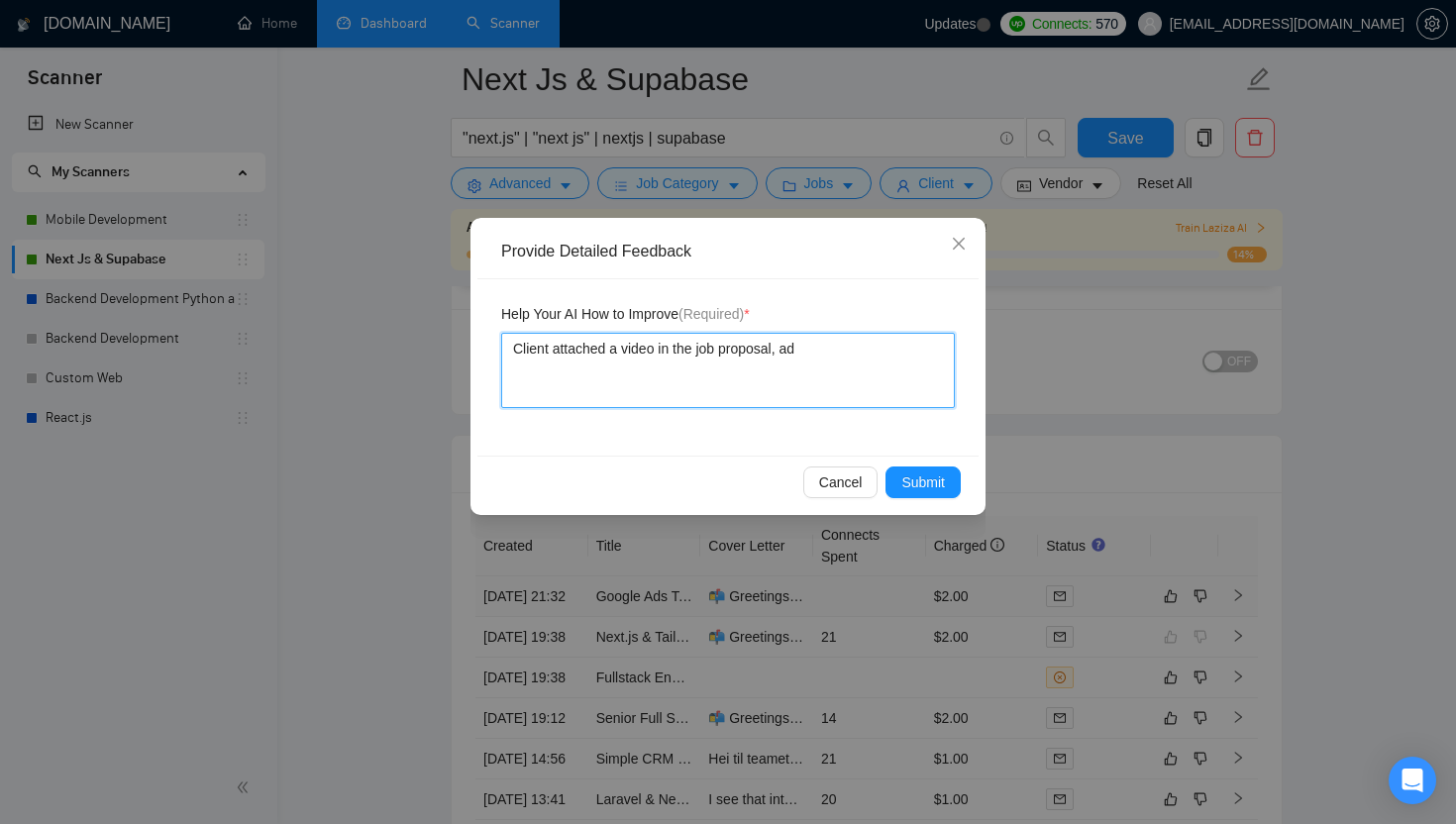 type 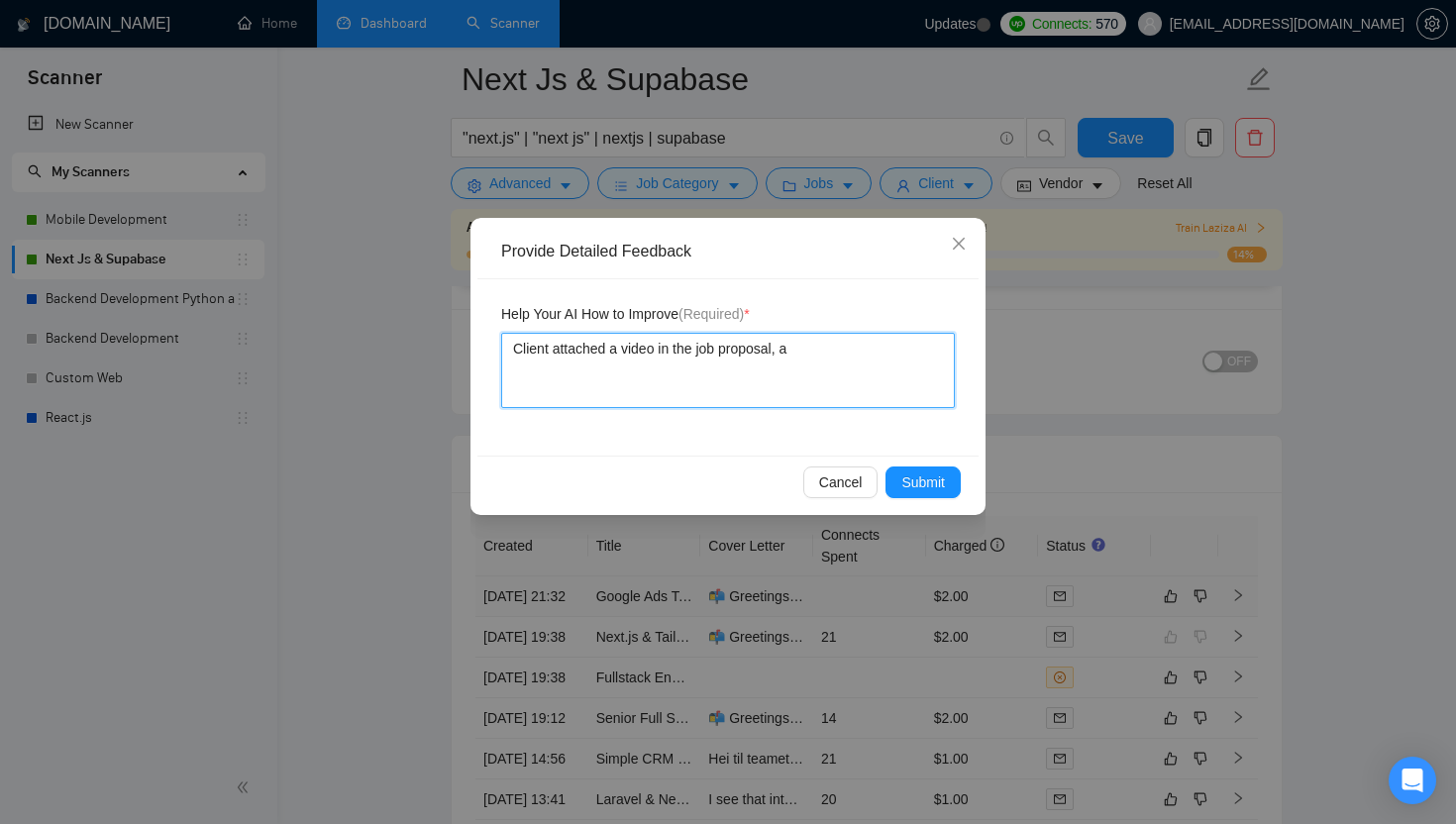 type 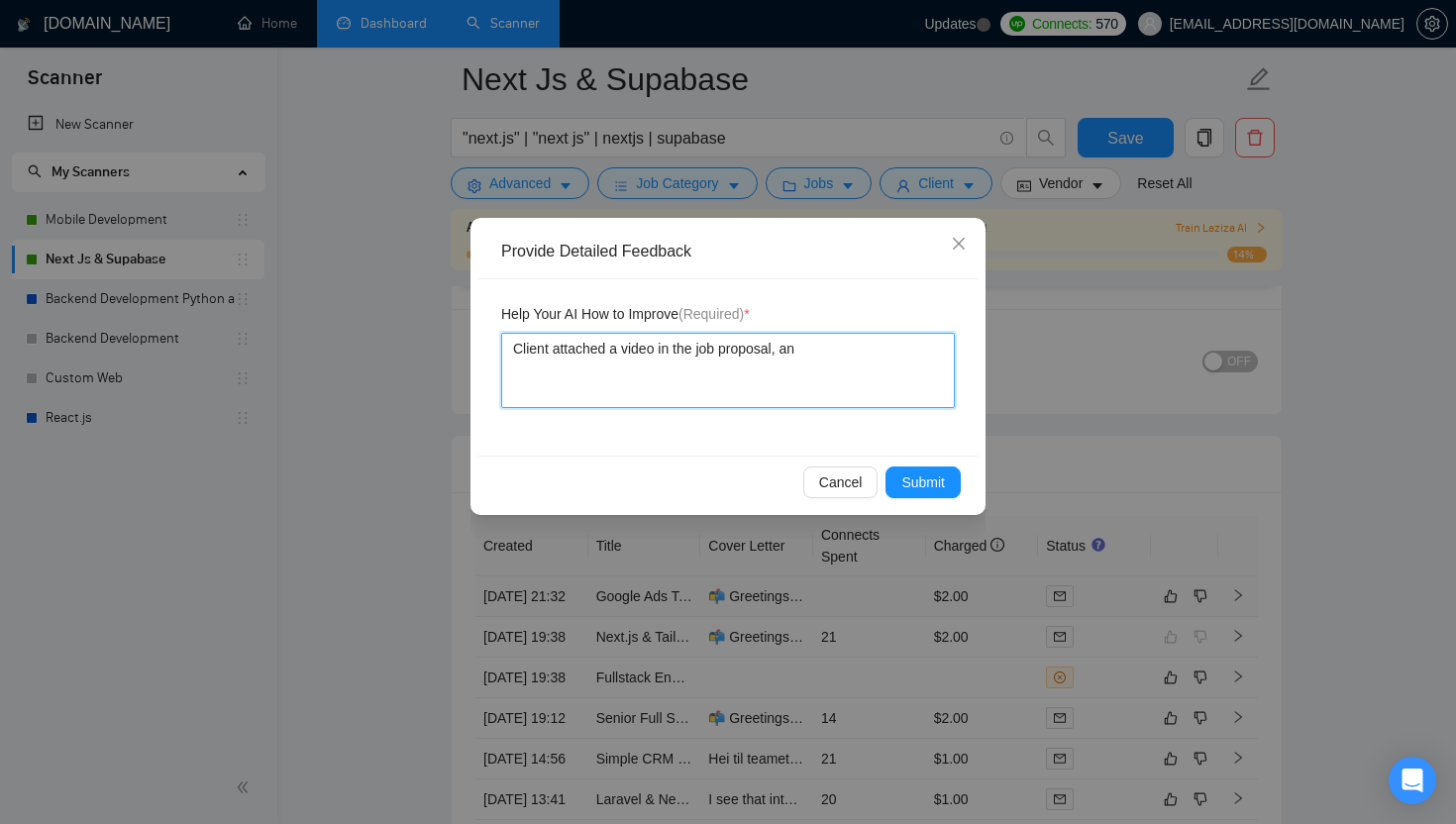 type on "Client attached a video in the job proposal, and" 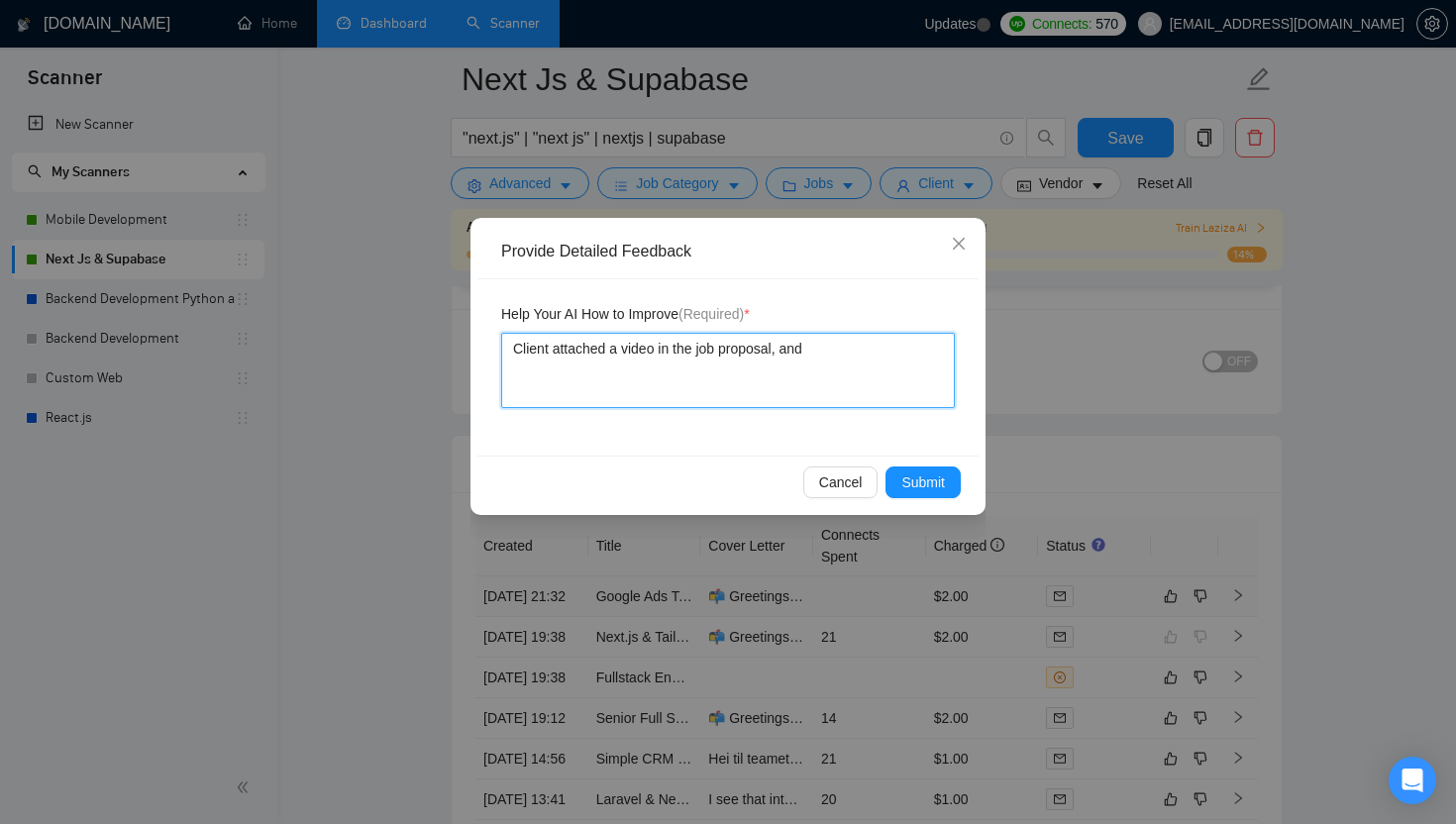 type 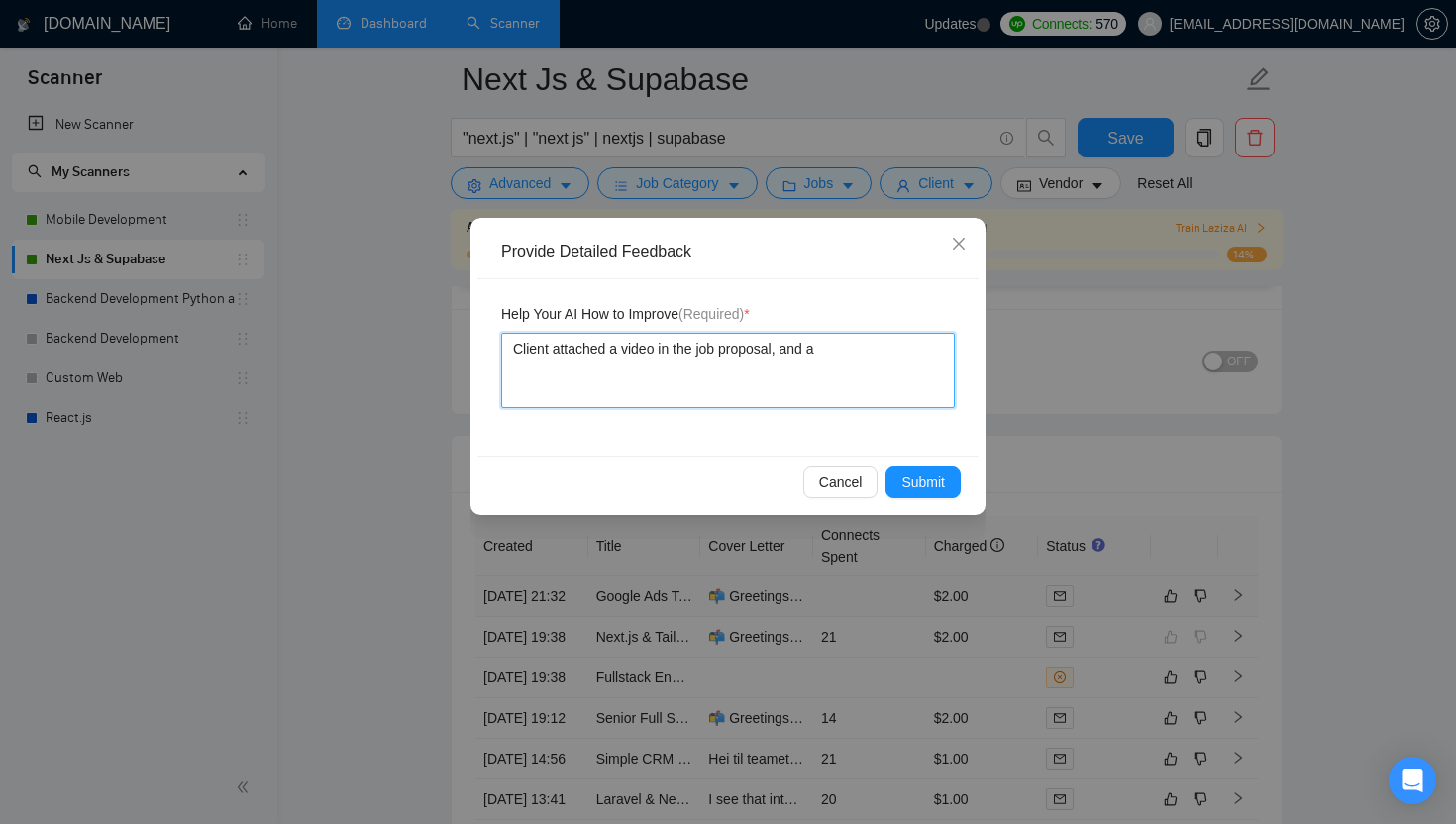 type 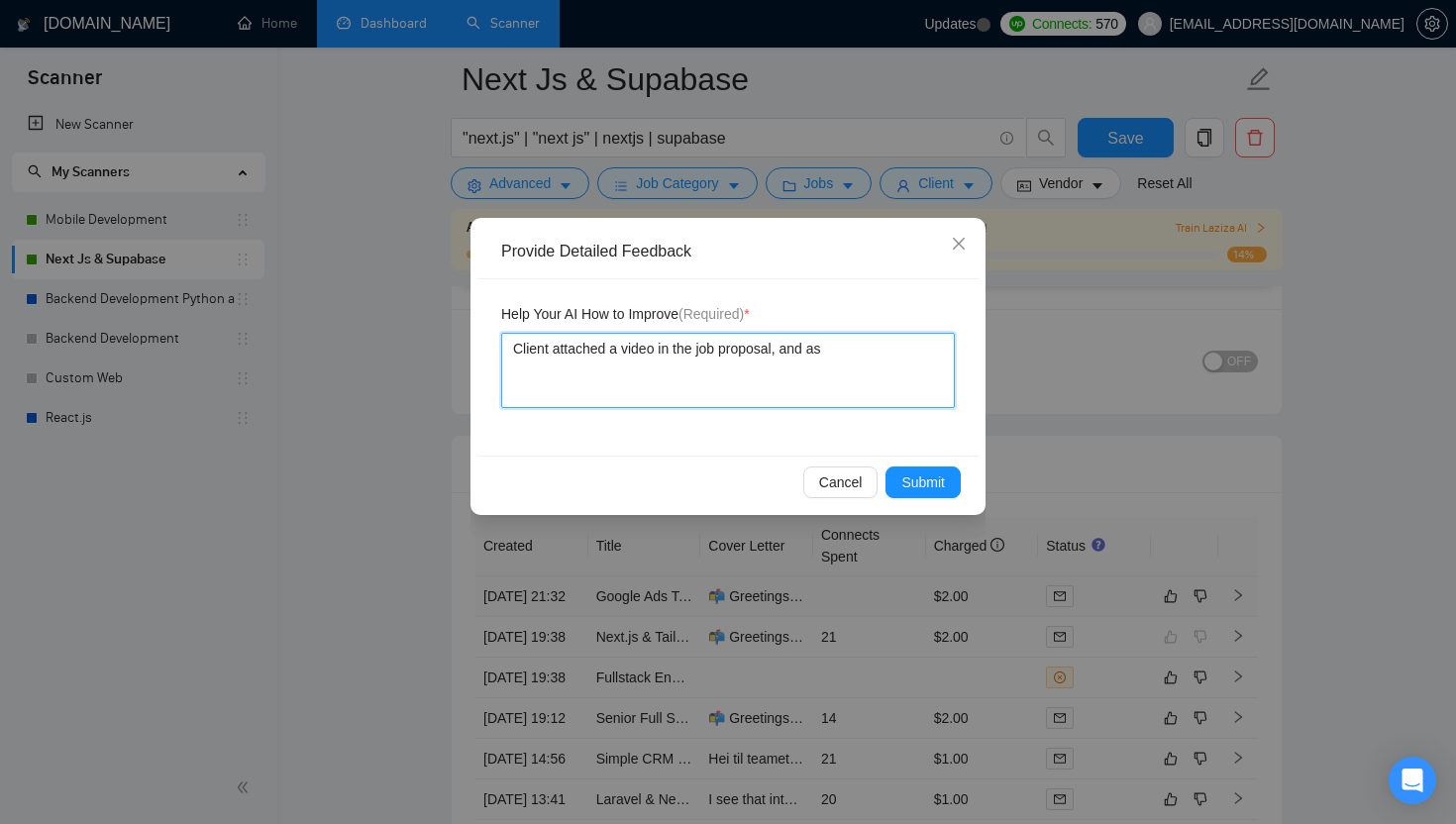 type 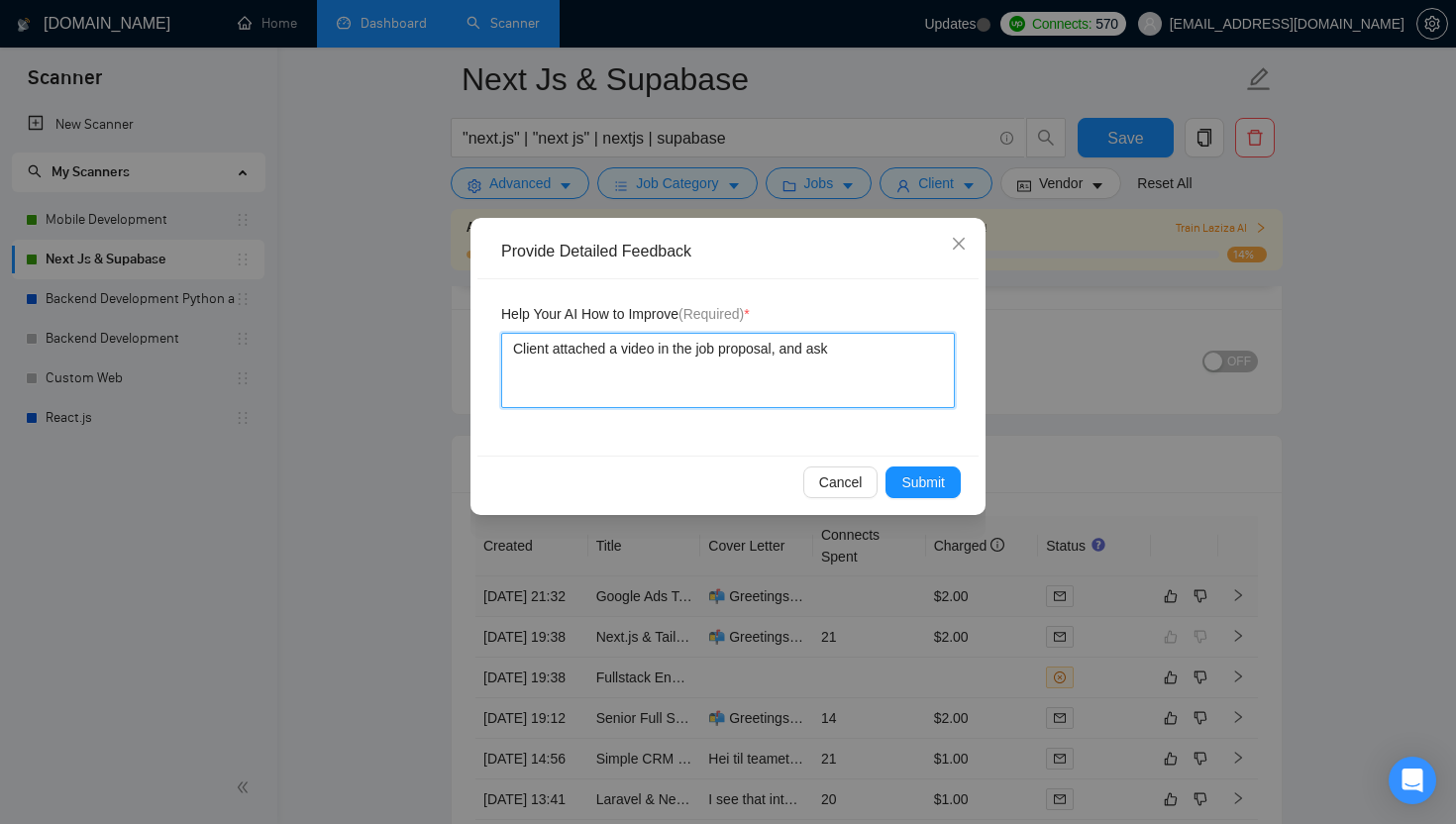 type 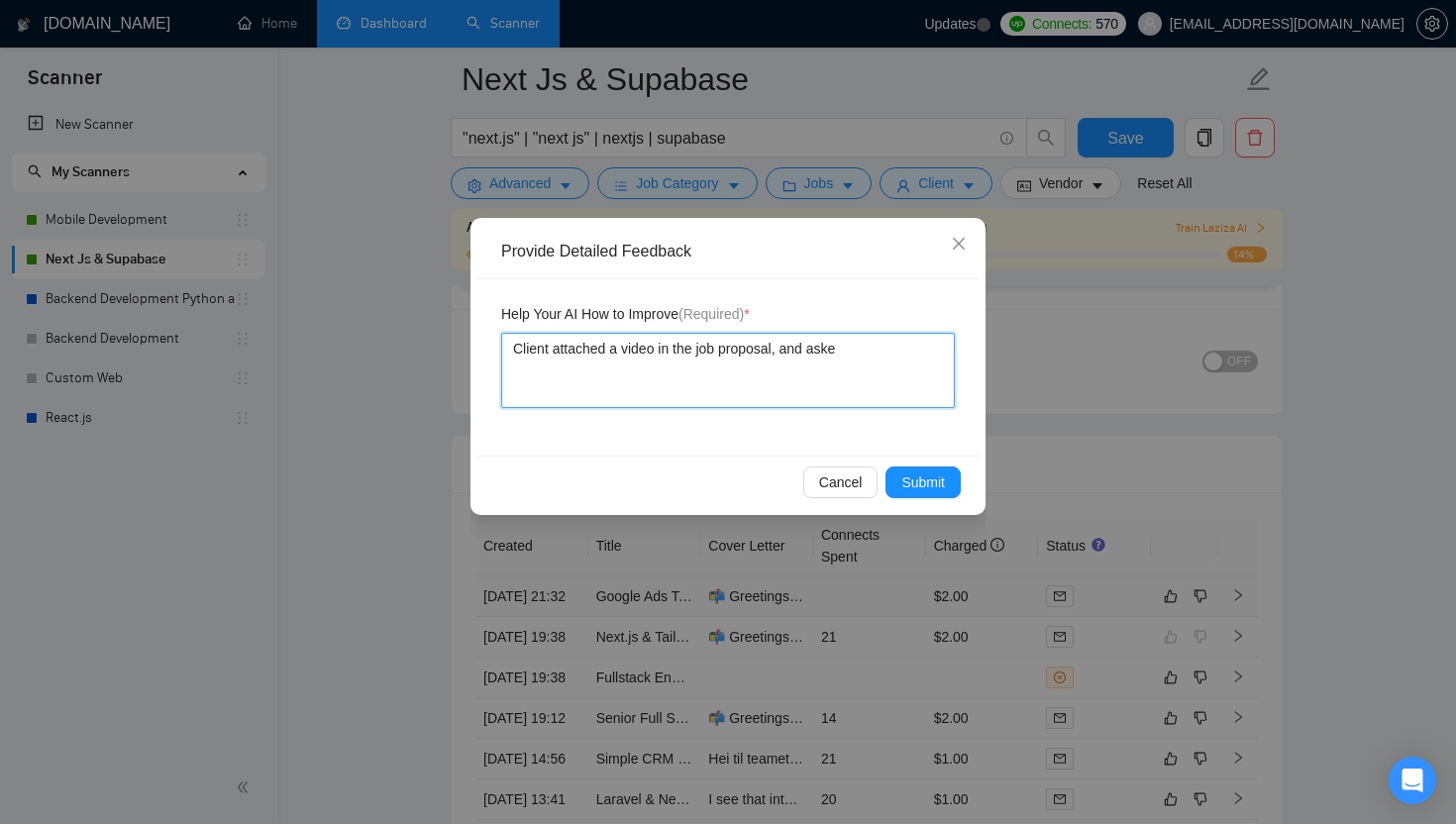 type 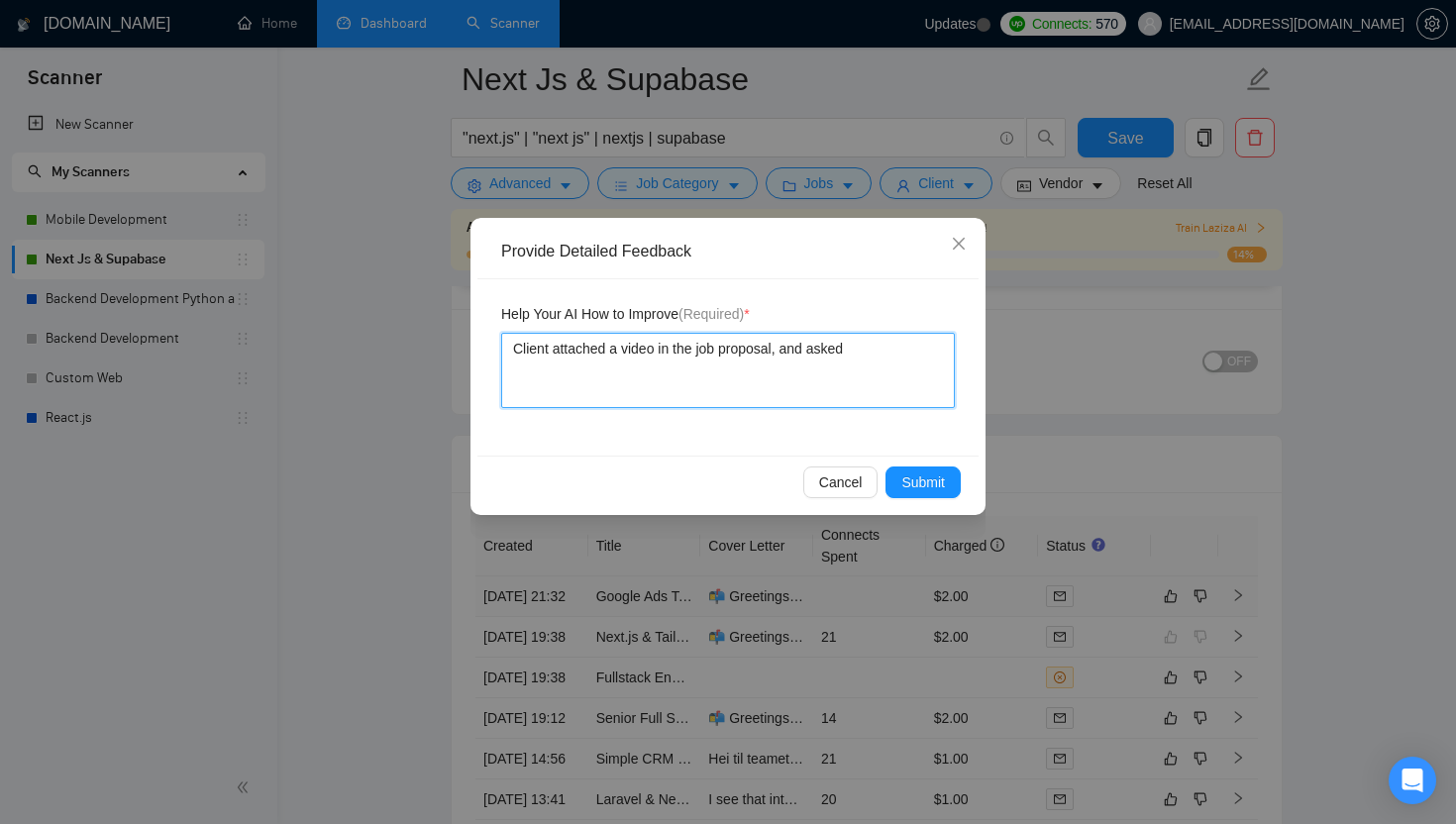 type 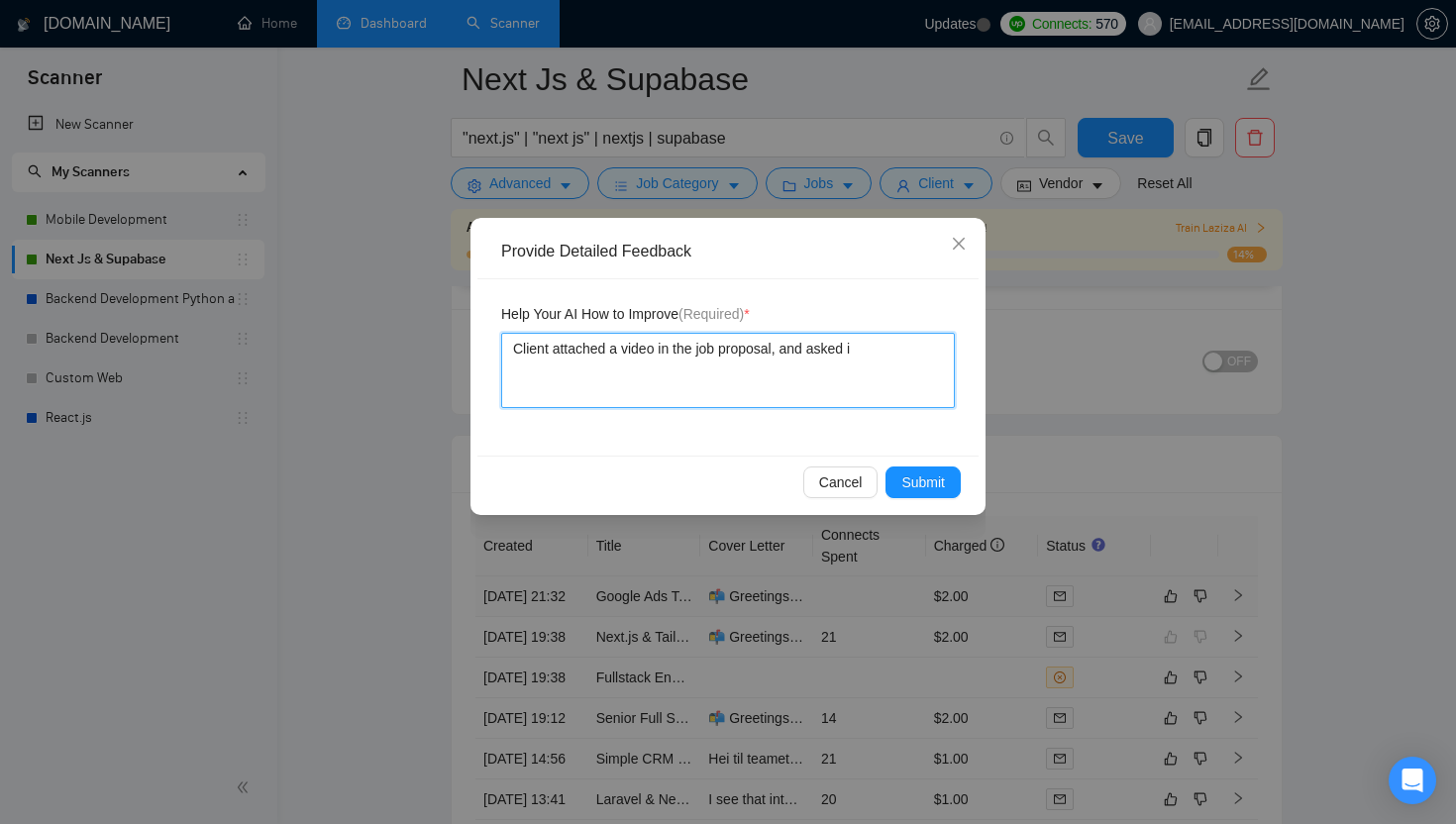 type 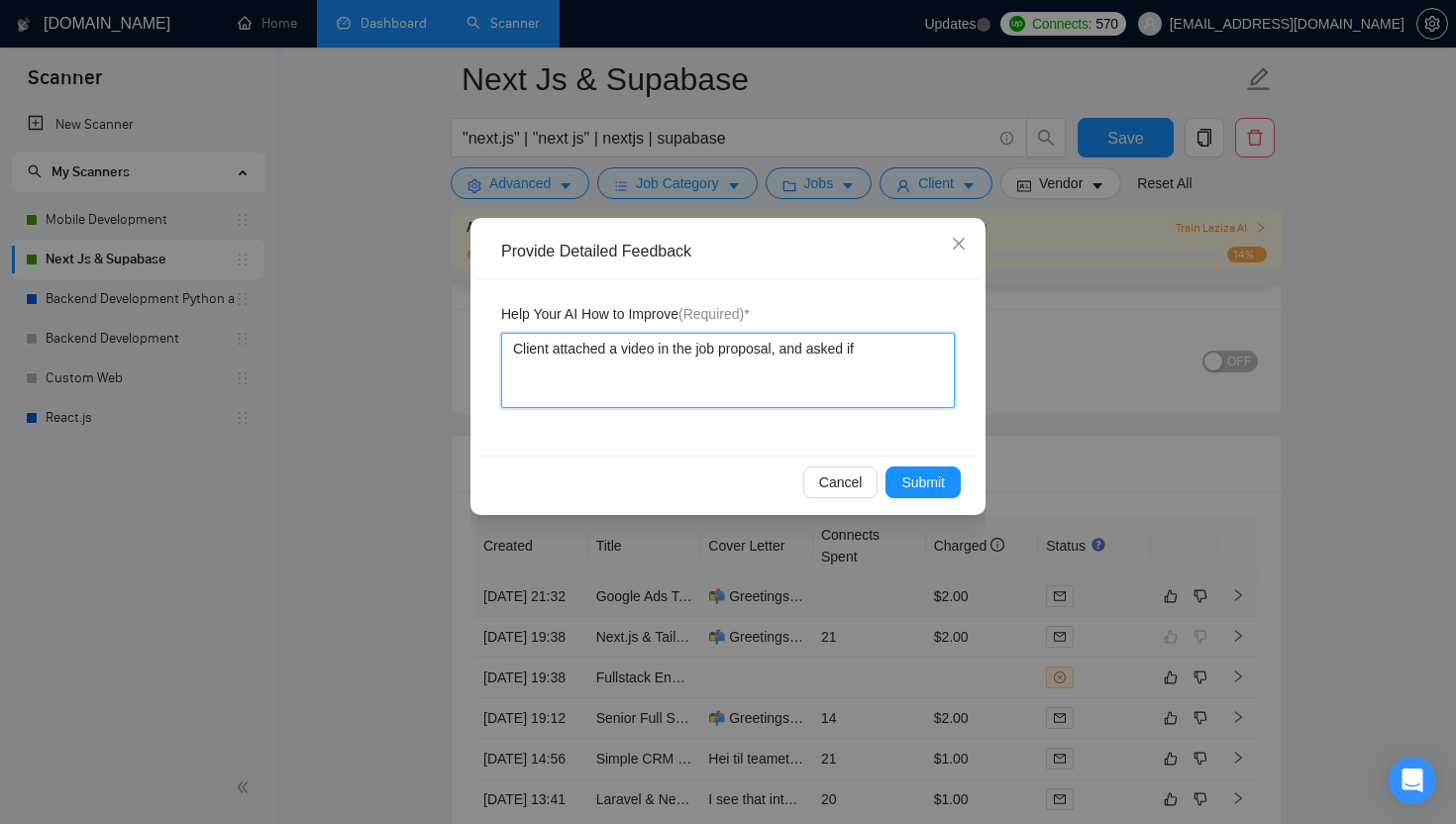 type 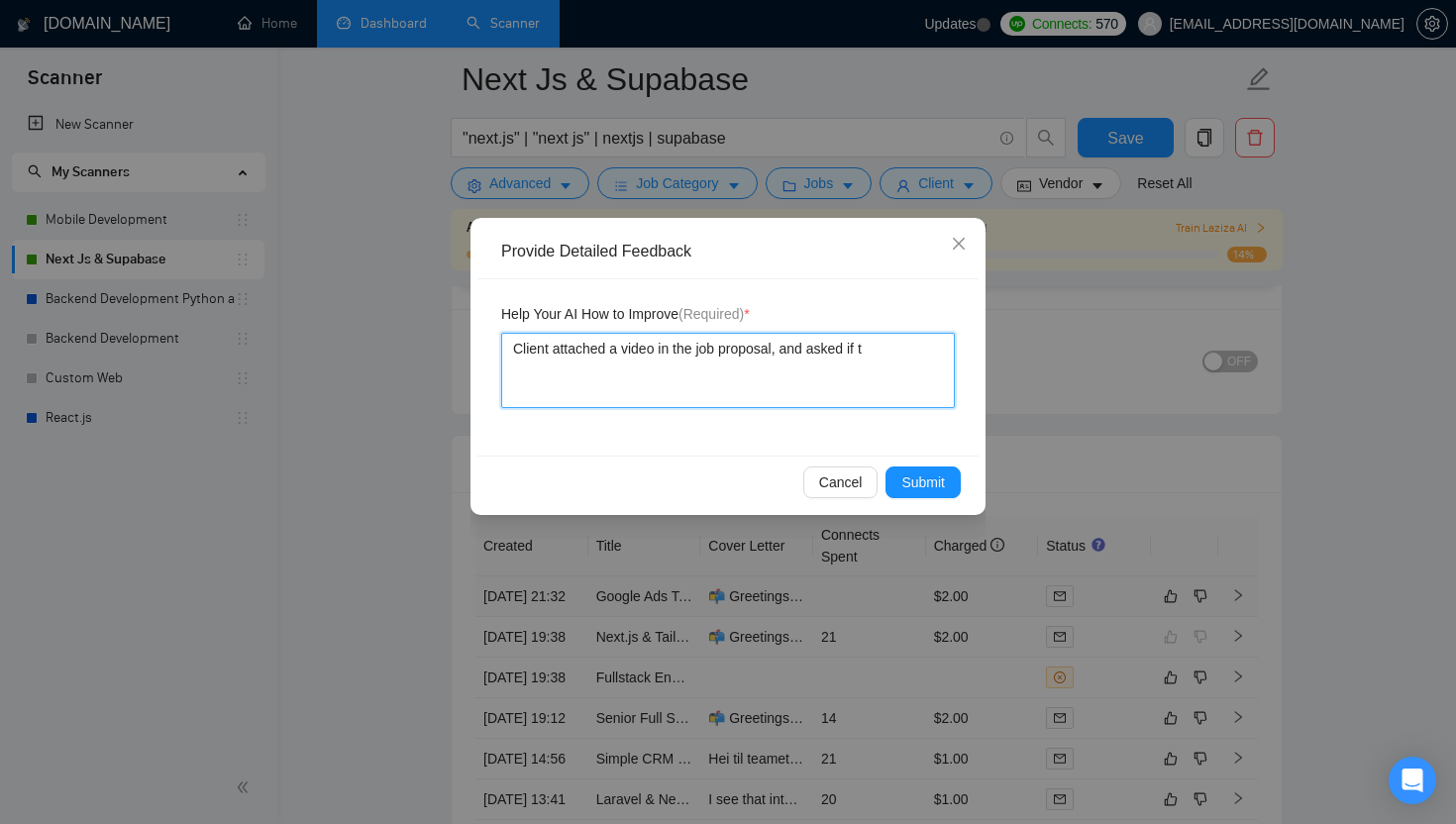 type on "Client attached a video in the job proposal, and asked if th" 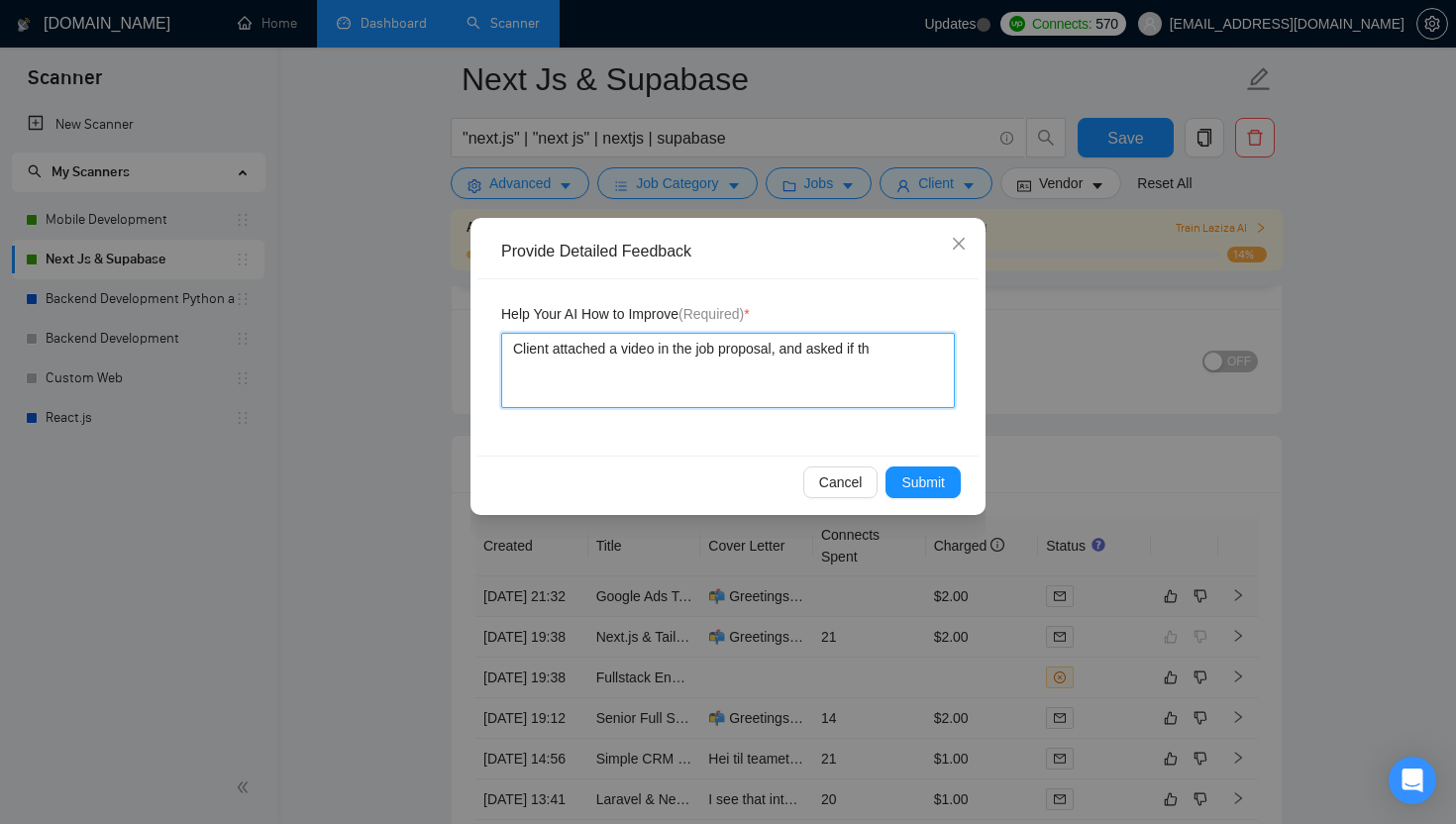 type 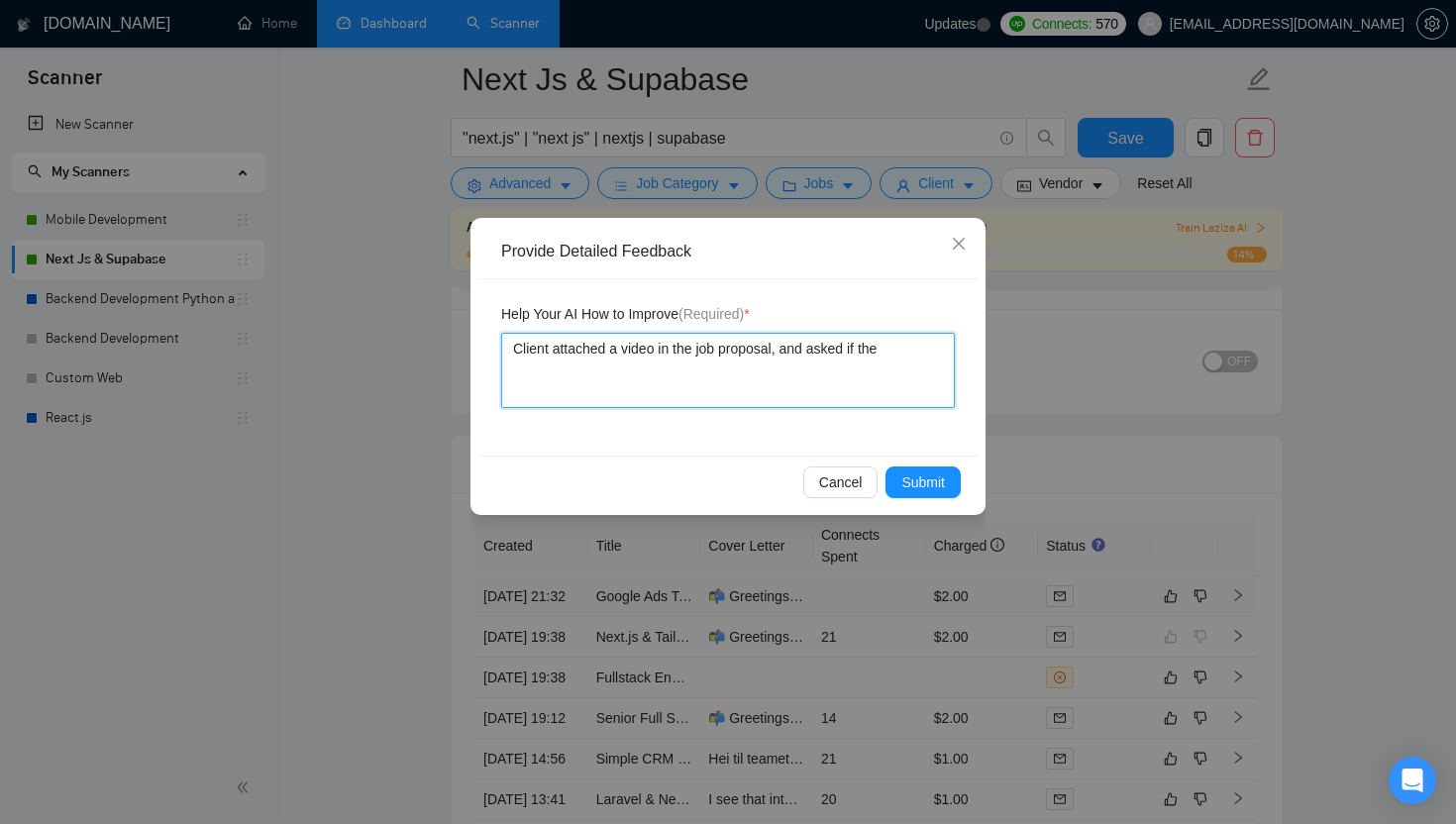 type 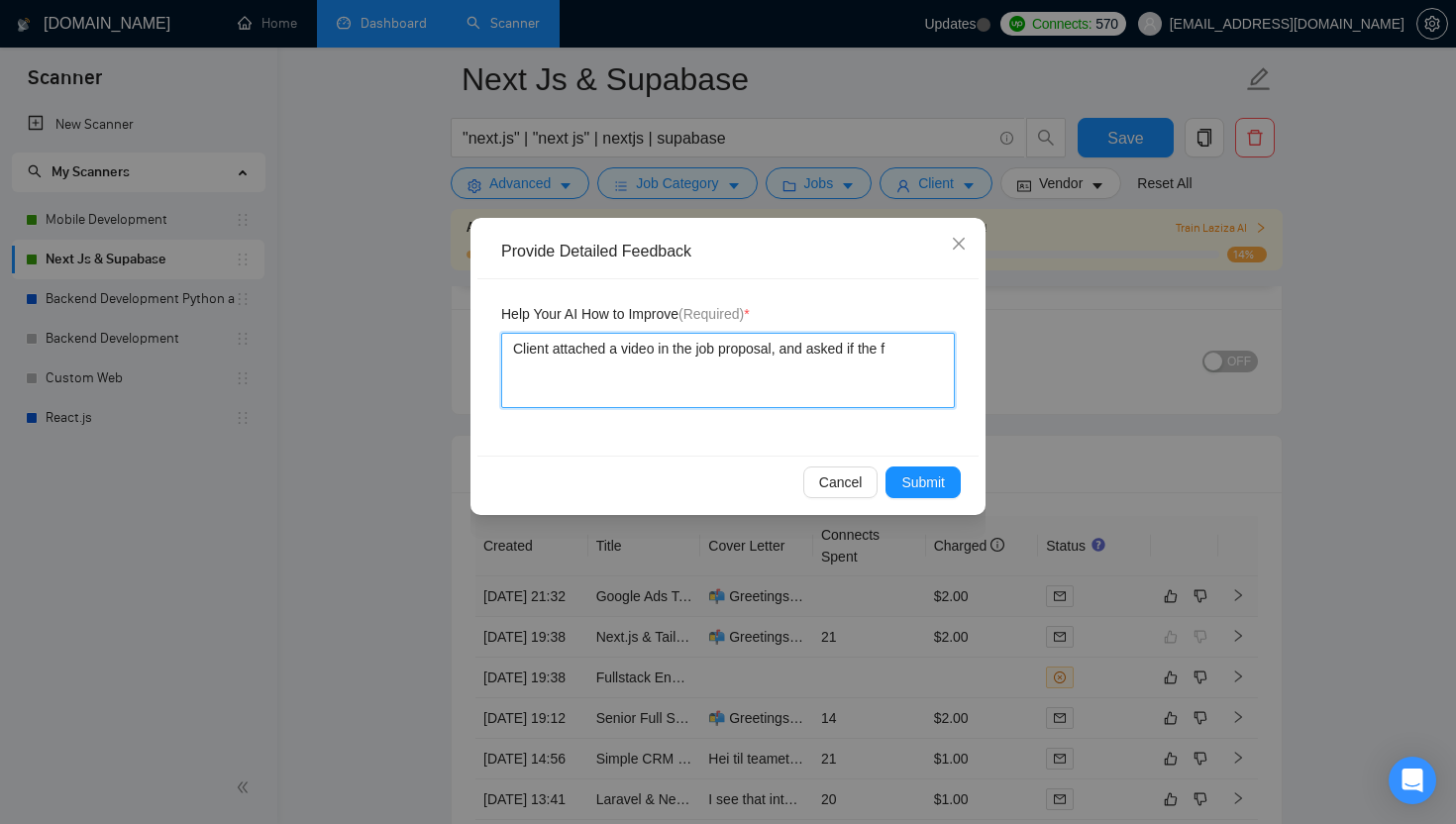 type 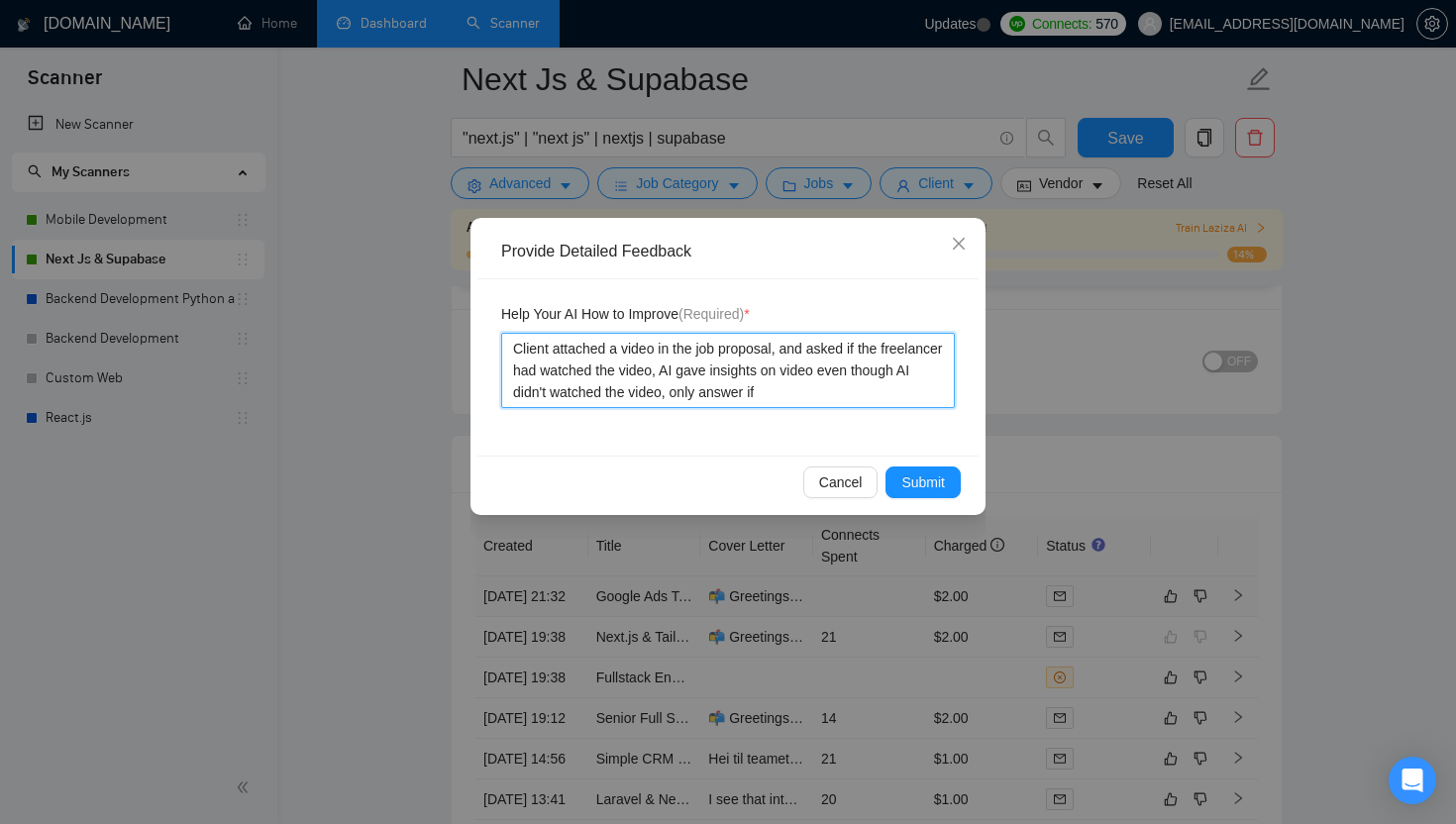 click on "Client attached a video in the job proposal, and asked if the freelancer had watched the video, AI gave insights on video even though AI didn't watched the video, only answer if" at bounding box center [728, 370] 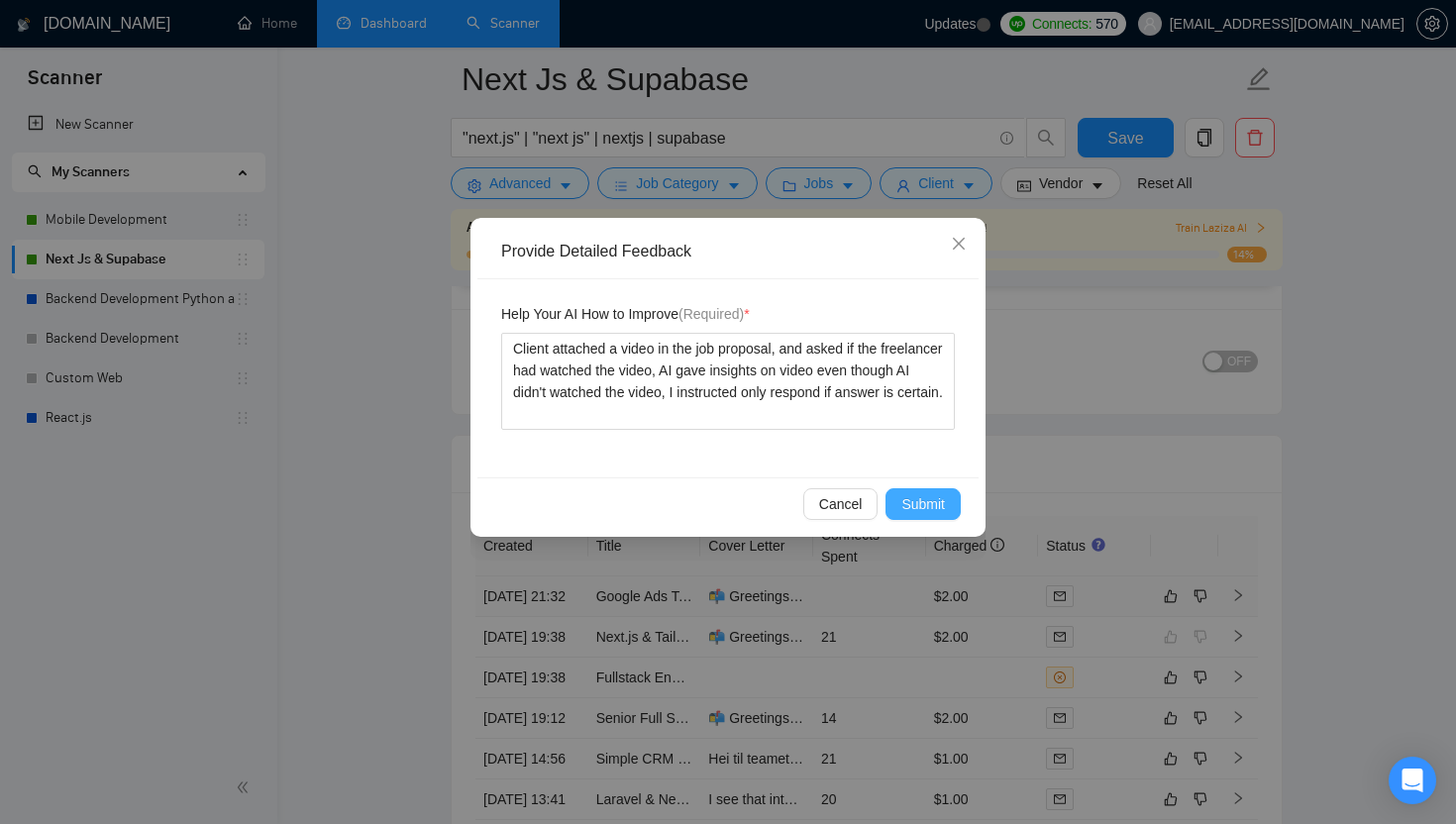 click on "Submit" at bounding box center (923, 504) 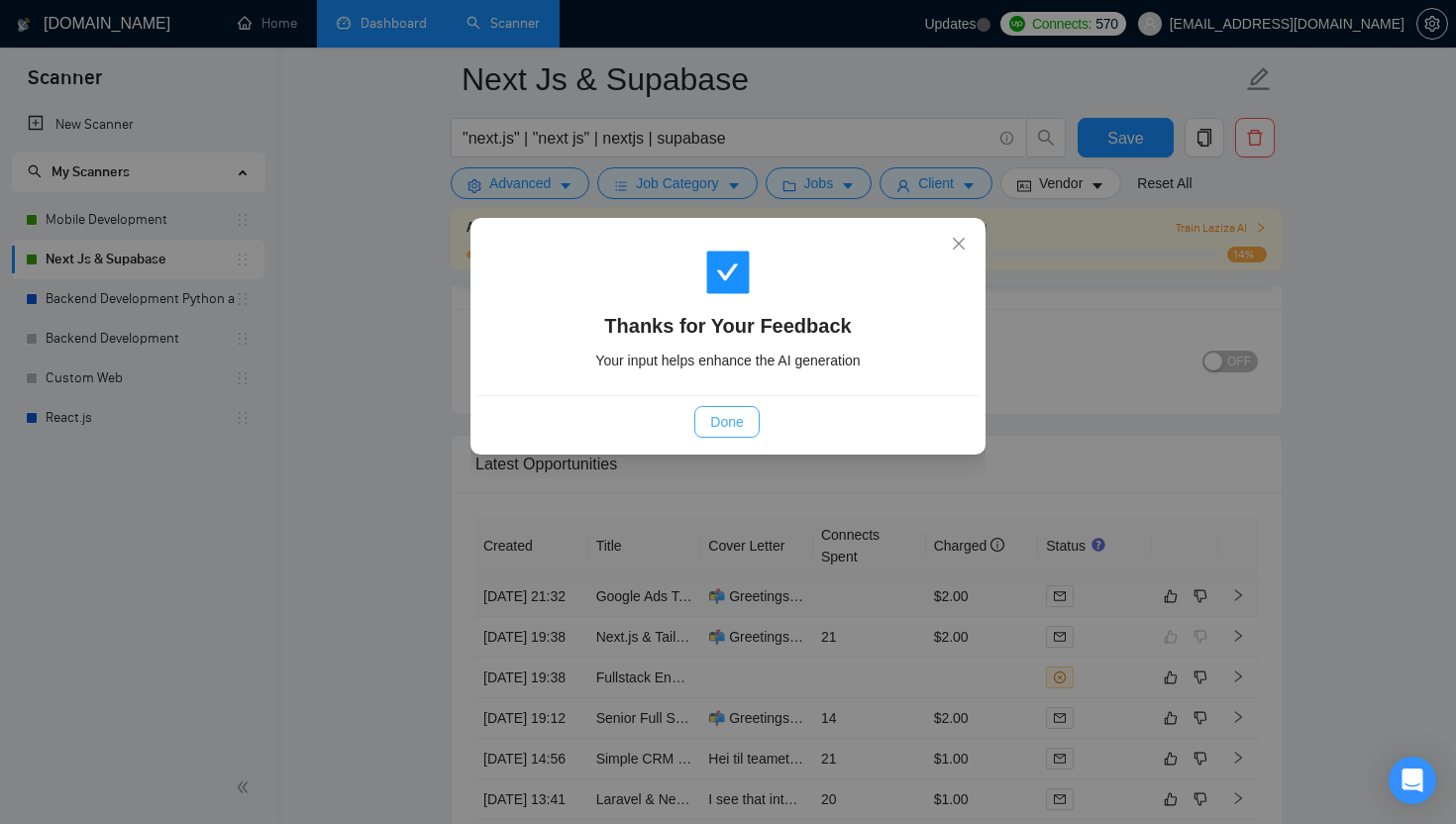 click on "Done" at bounding box center [726, 422] 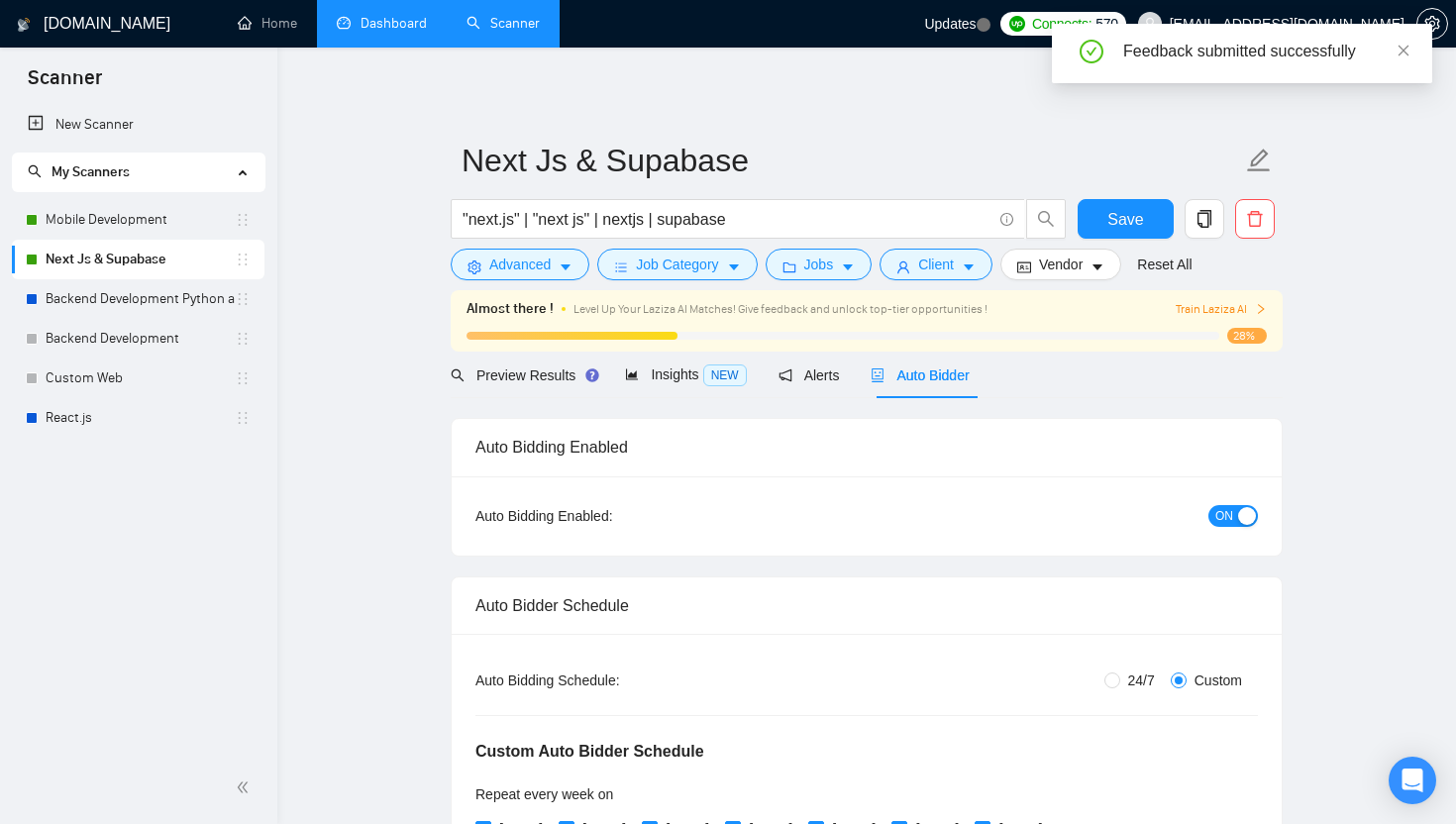 scroll, scrollTop: 1785, scrollLeft: 0, axis: vertical 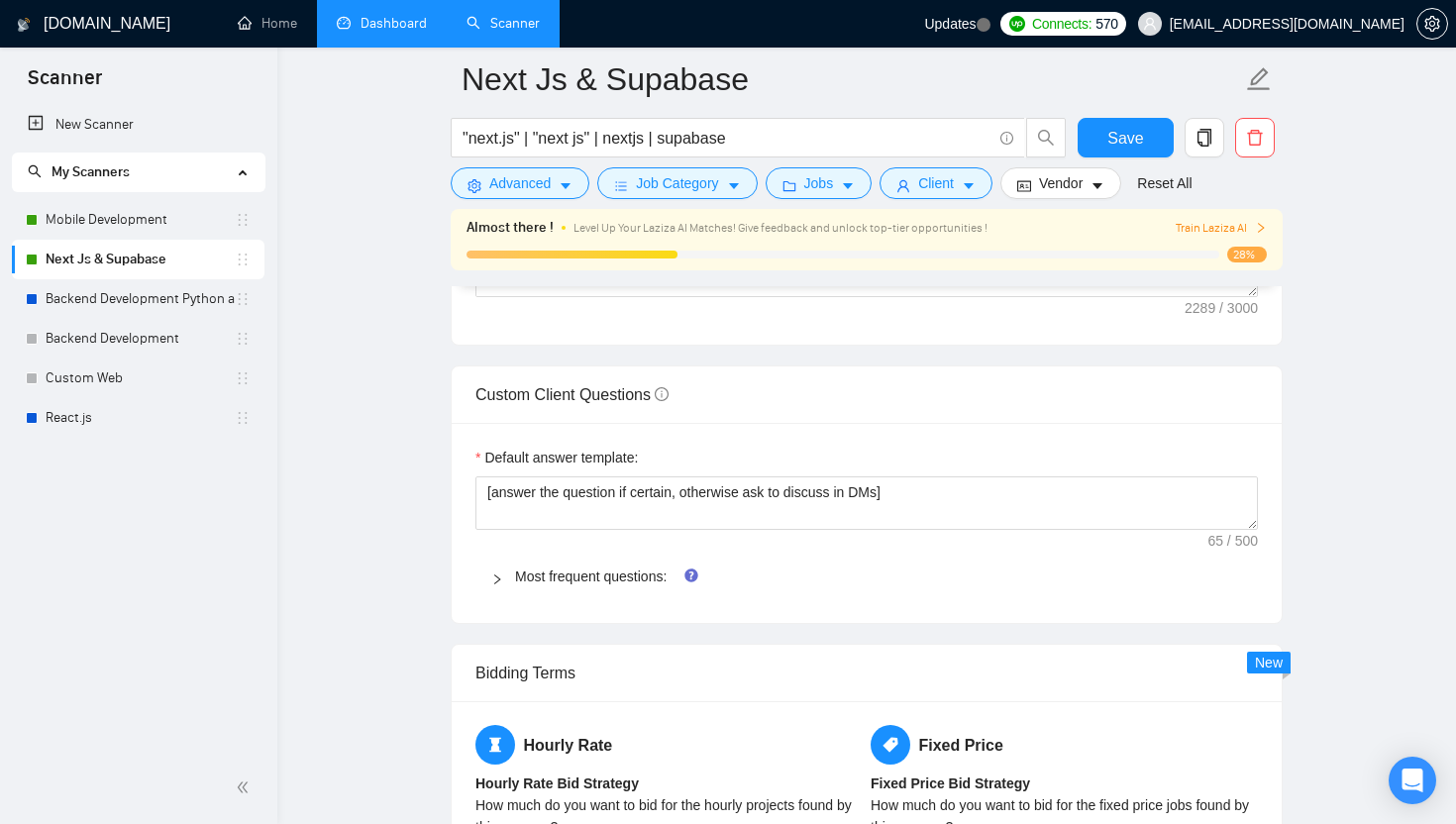 click at bounding box center (503, 576) 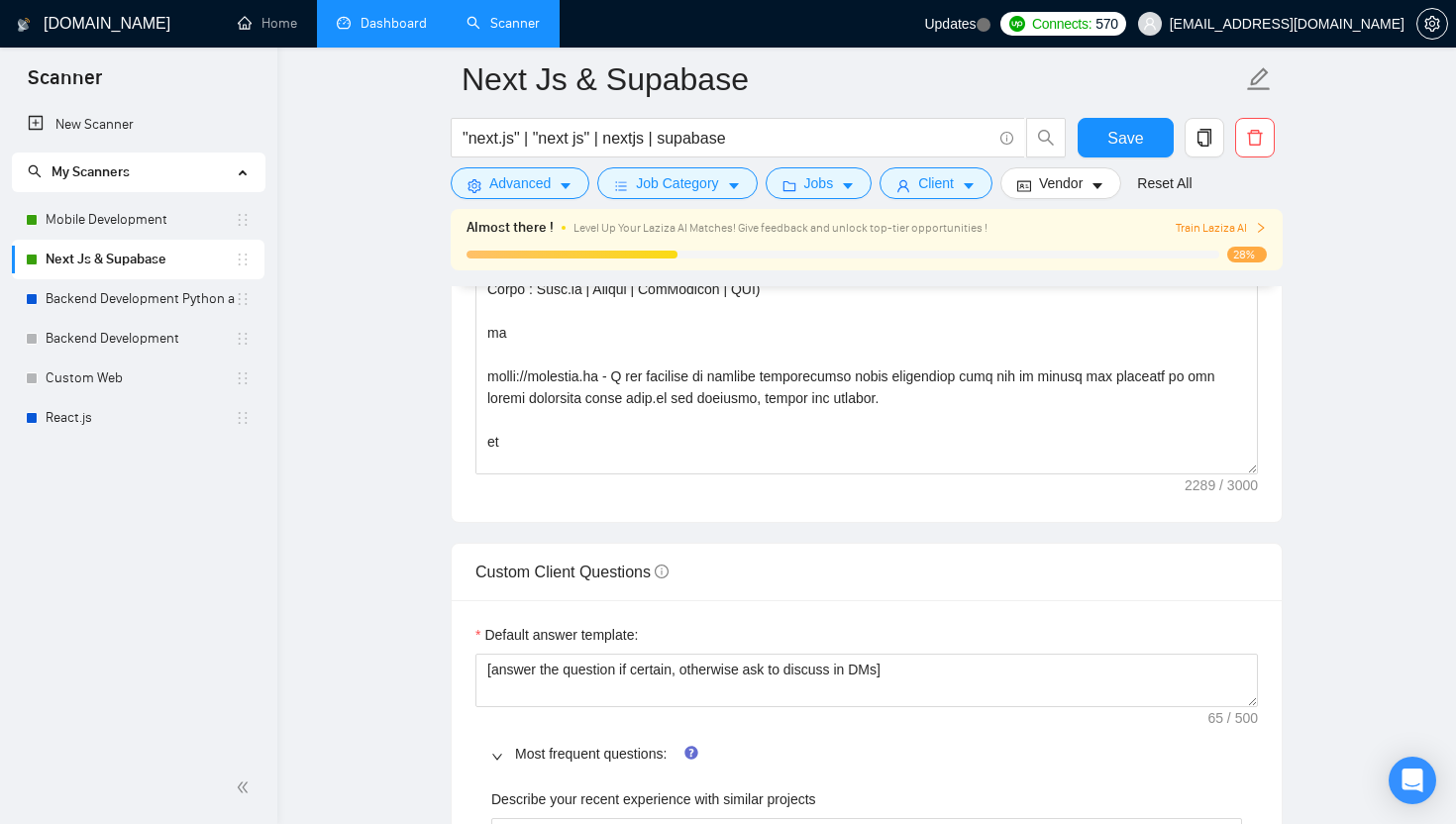 scroll, scrollTop: 2290, scrollLeft: 0, axis: vertical 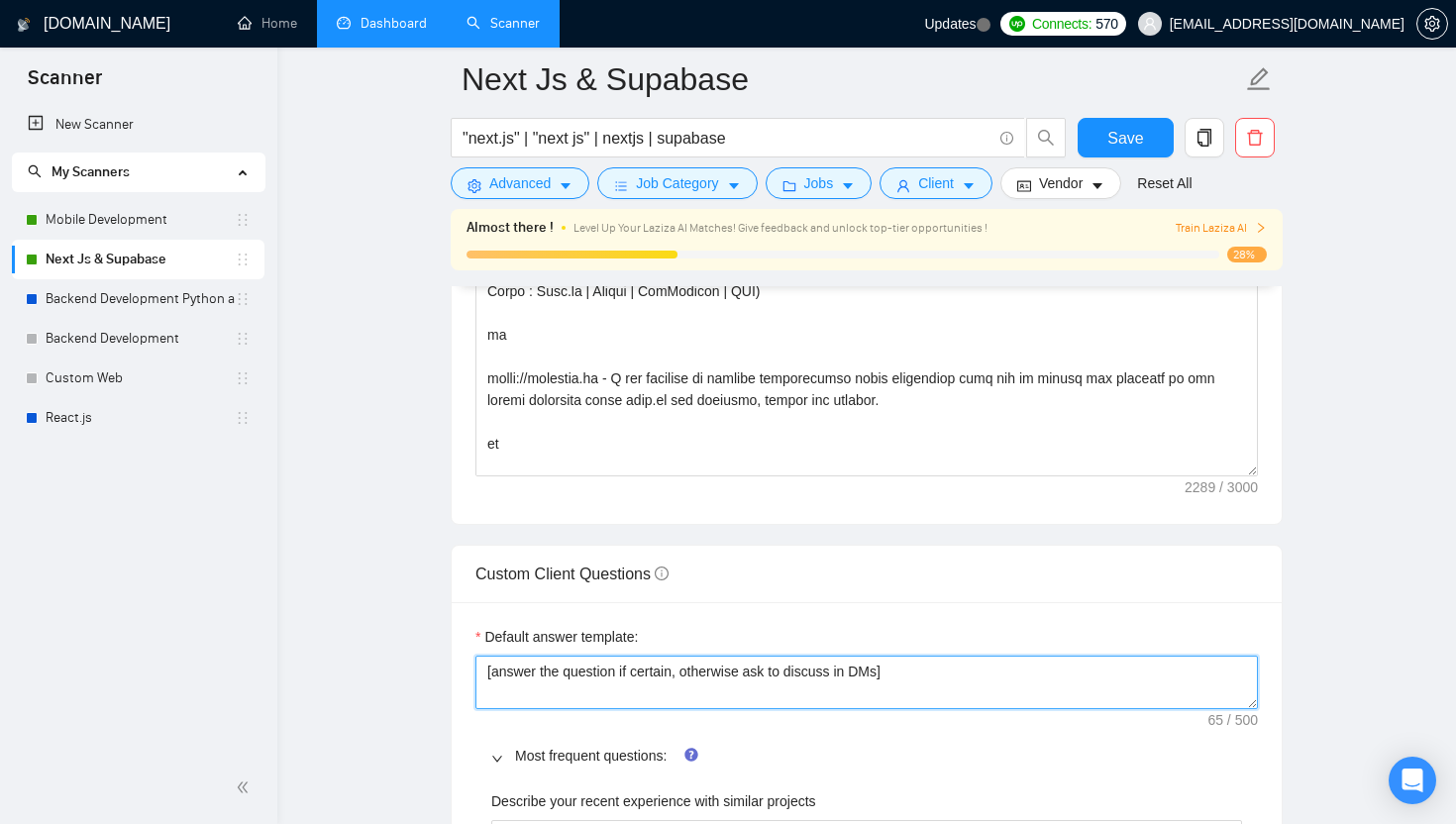 click on "[answer the question if certain, otherwise ask to discuss in DMs]" at bounding box center [867, 682] 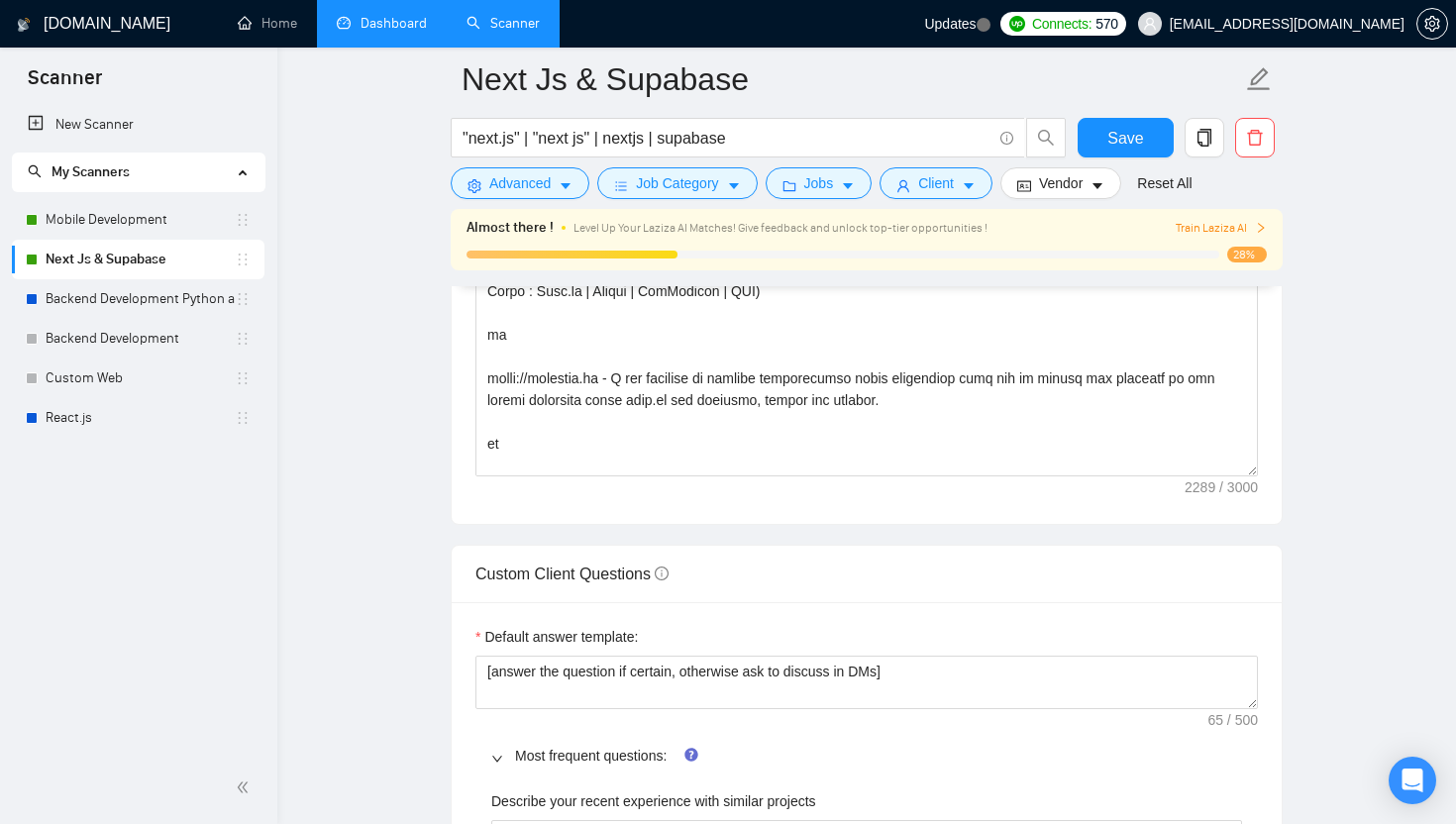click on "Next Js & Supabase "next.js" | "next js" | nextjs | supabase Save Advanced   Job Category   Jobs   Client   Vendor   Reset All Almost there ! Level Up Your Laziza AI Matches! Give feedback and unlock top-tier opportunities ! Train Laziza AI 28% Preview Results Insights NEW Alerts Auto Bidder Auto Bidding Enabled Auto Bidding Enabled: ON Auto Bidder Schedule Auto Bidding Type: Automated (recommended) Semi-automated Auto Bidding Schedule: 24/7 Custom Custom Auto Bidder Schedule Repeat every week [DATE] [DATE] [DATE] [DATE] [DATE] [DATE] [DATE] Active Hours ( [GEOGRAPHIC_DATA]/[GEOGRAPHIC_DATA] ): From: 11:00 To: 06:00  (next day) ( 19  hours) [GEOGRAPHIC_DATA]/[GEOGRAPHIC_DATA] Auto Bidding Type Select your bidding algorithm: Choose the algorithm for you bidding. The price per proposal does not include your connects expenditure. Template Bidder Works great for narrow segments and short cover letters that don't change. 0.50  credits / proposal Sardor AI 🤖 Personalise your cover letter with ai [placeholders] 1.00  credits / proposal Laziza AI" at bounding box center [867, 1082] 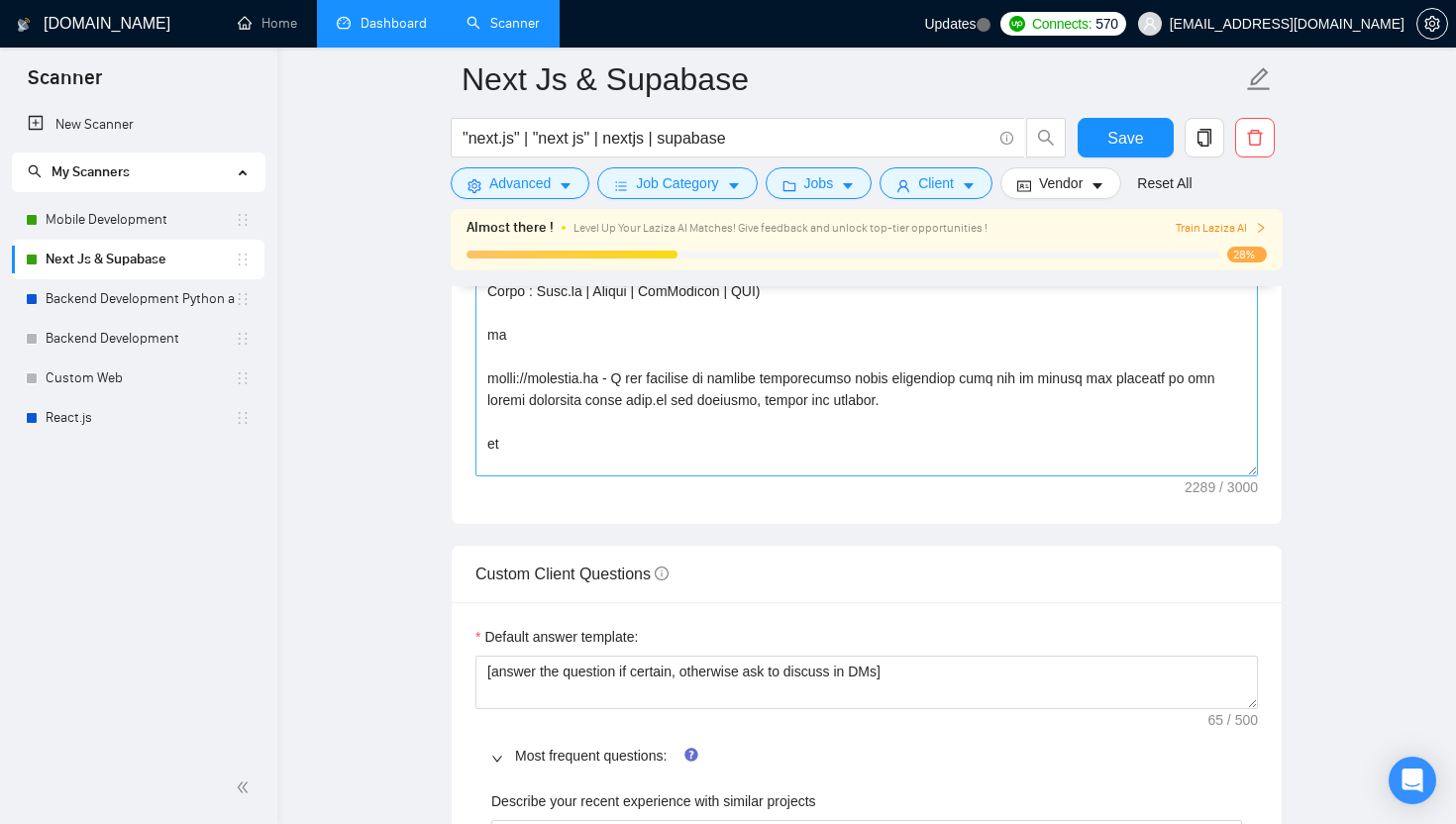 scroll, scrollTop: 0, scrollLeft: 0, axis: both 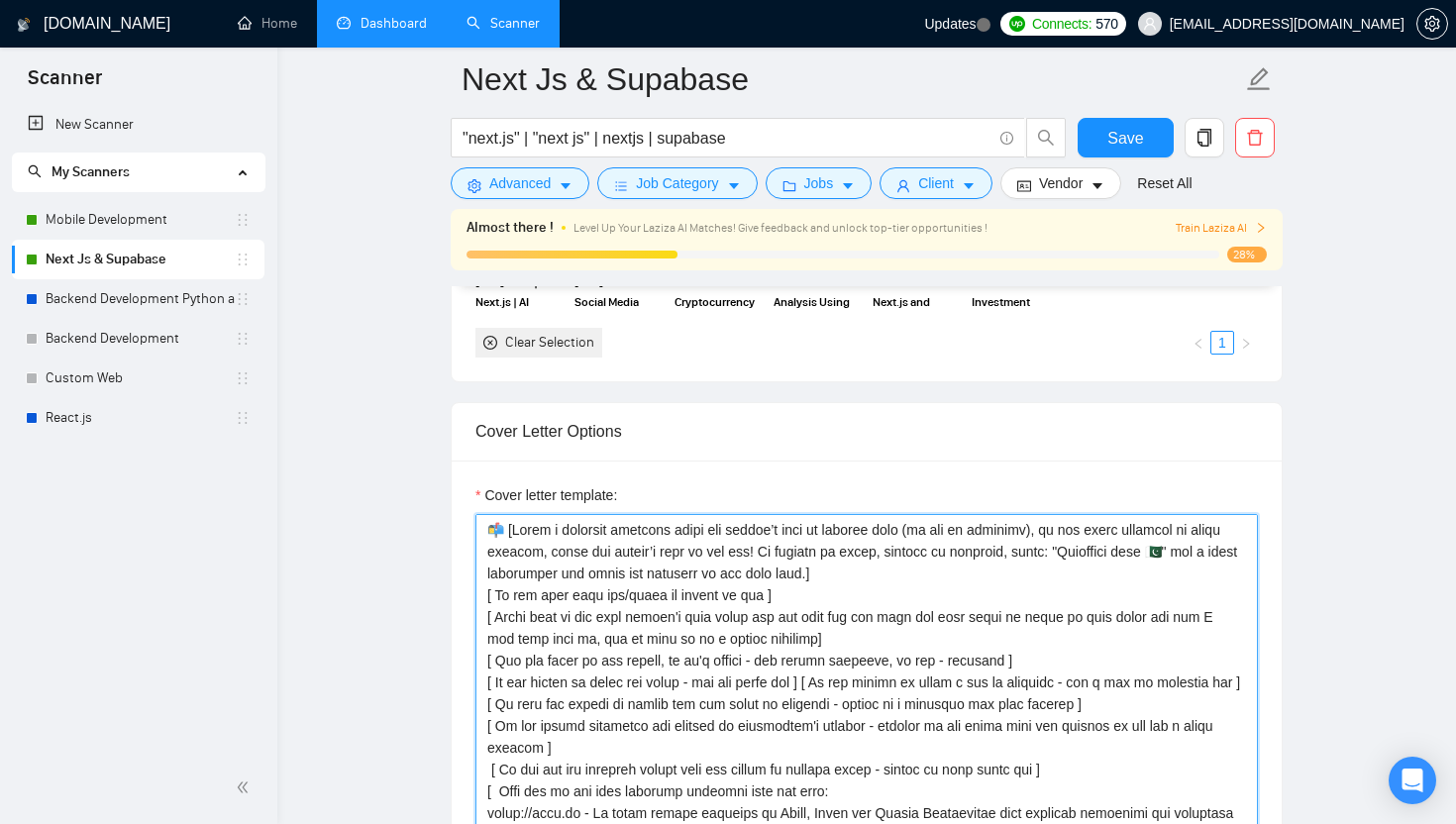 click on "Cover letter template:" at bounding box center [867, 737] 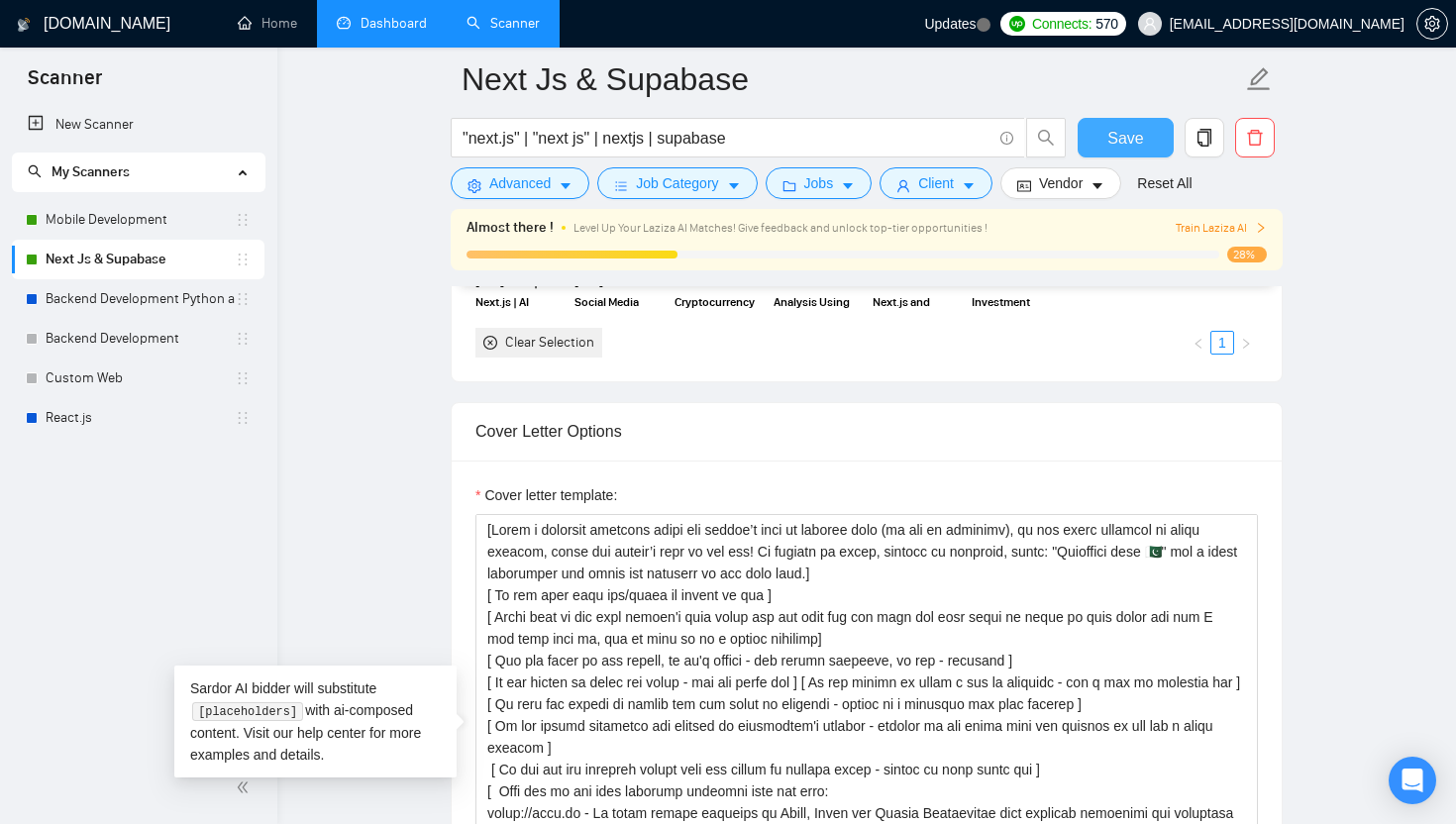 click on "Save" at bounding box center [1125, 138] 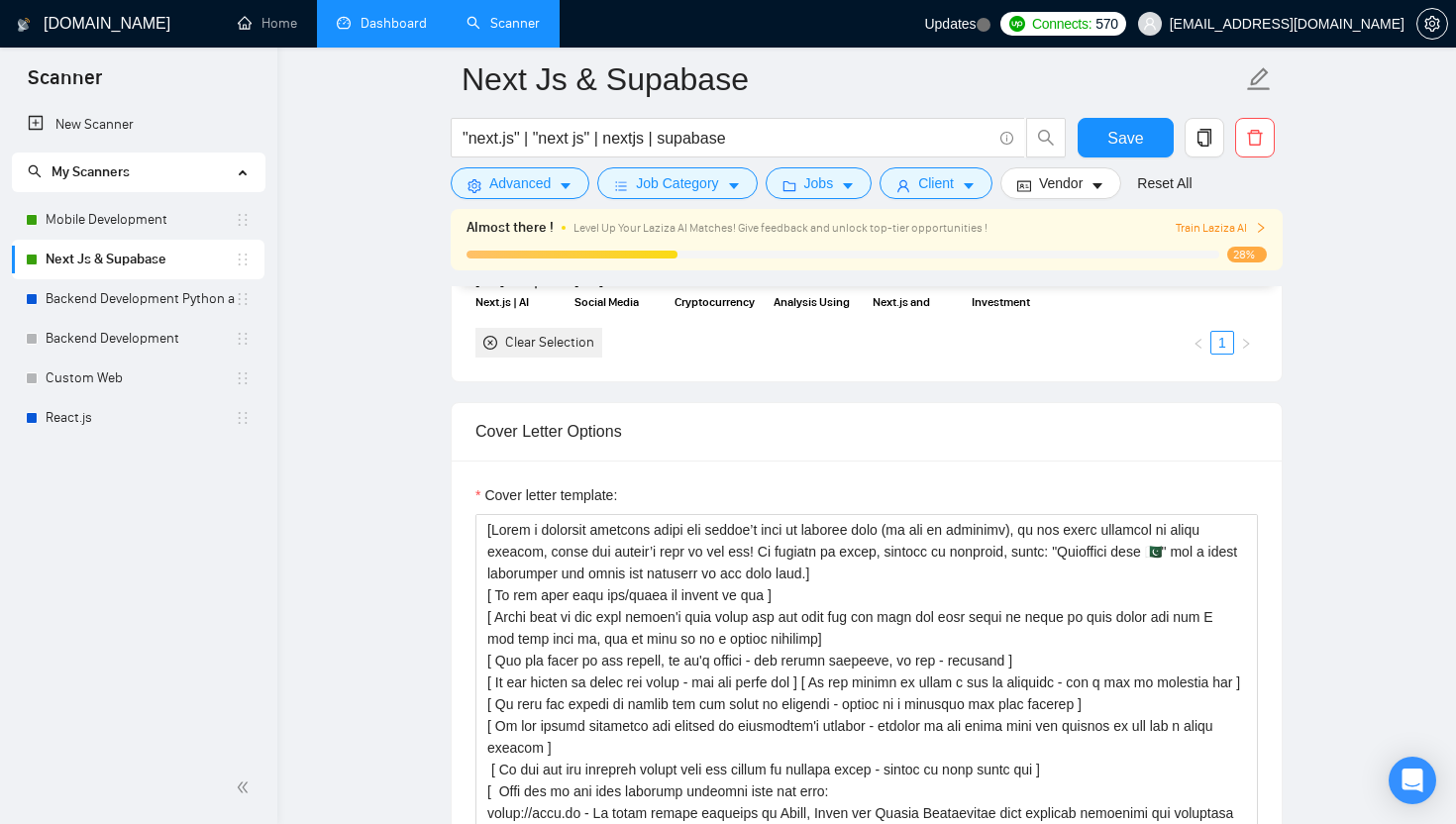 click on "Dashboard" at bounding box center [381, 23] 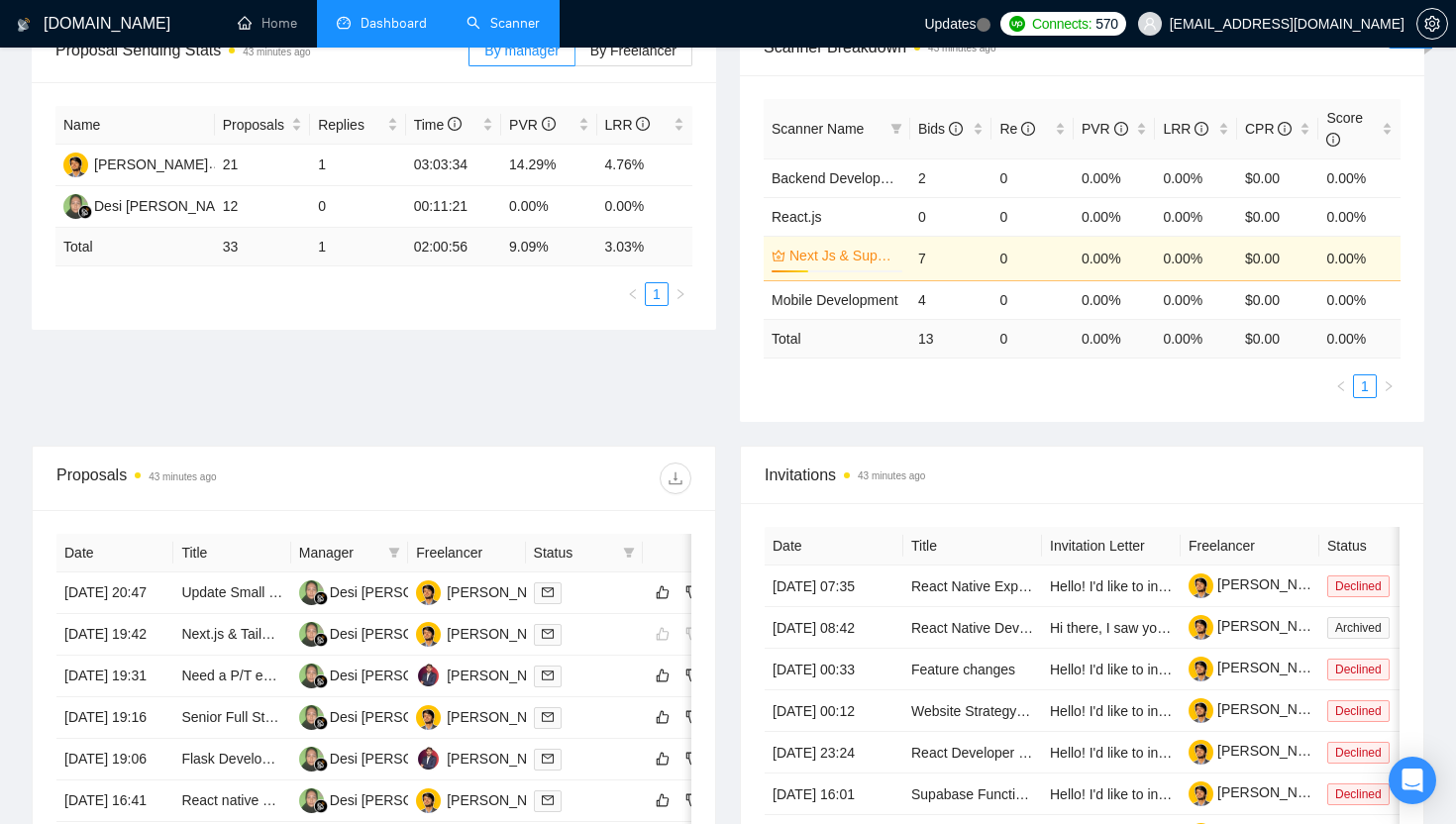 scroll, scrollTop: 346, scrollLeft: 0, axis: vertical 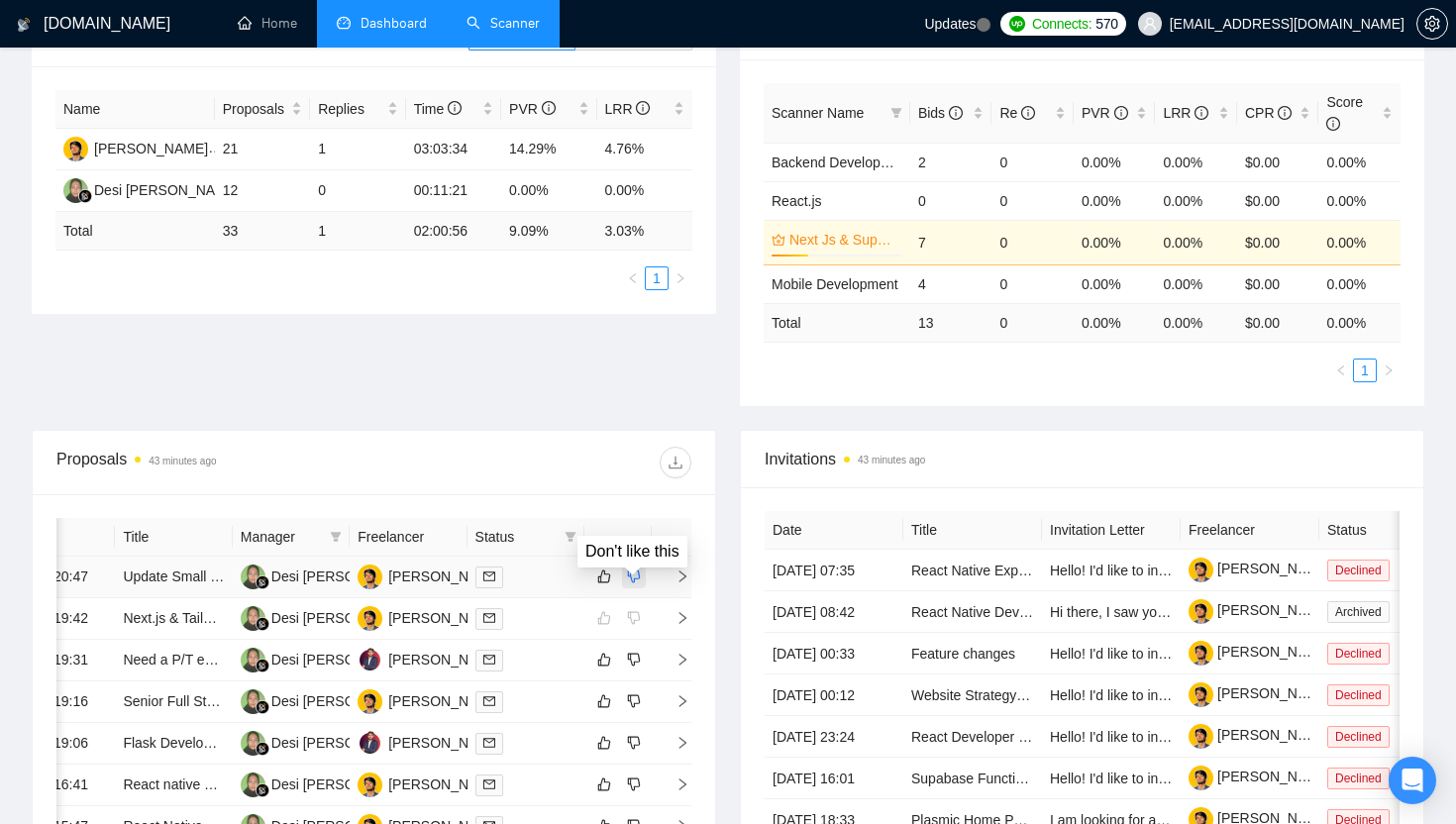 click at bounding box center (634, 576) 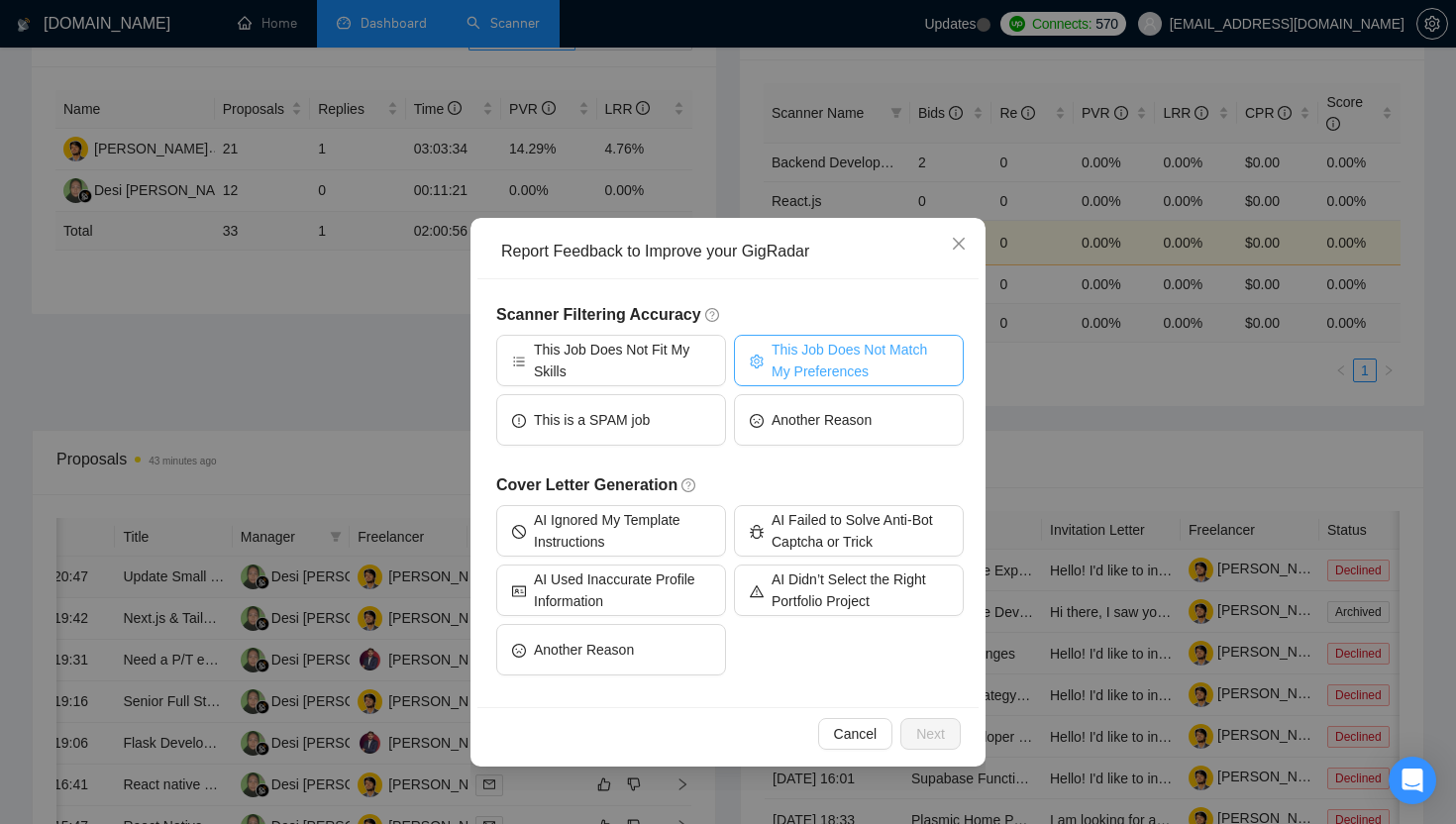 click on "This Job Does Not Match My Preferences" at bounding box center [860, 360] 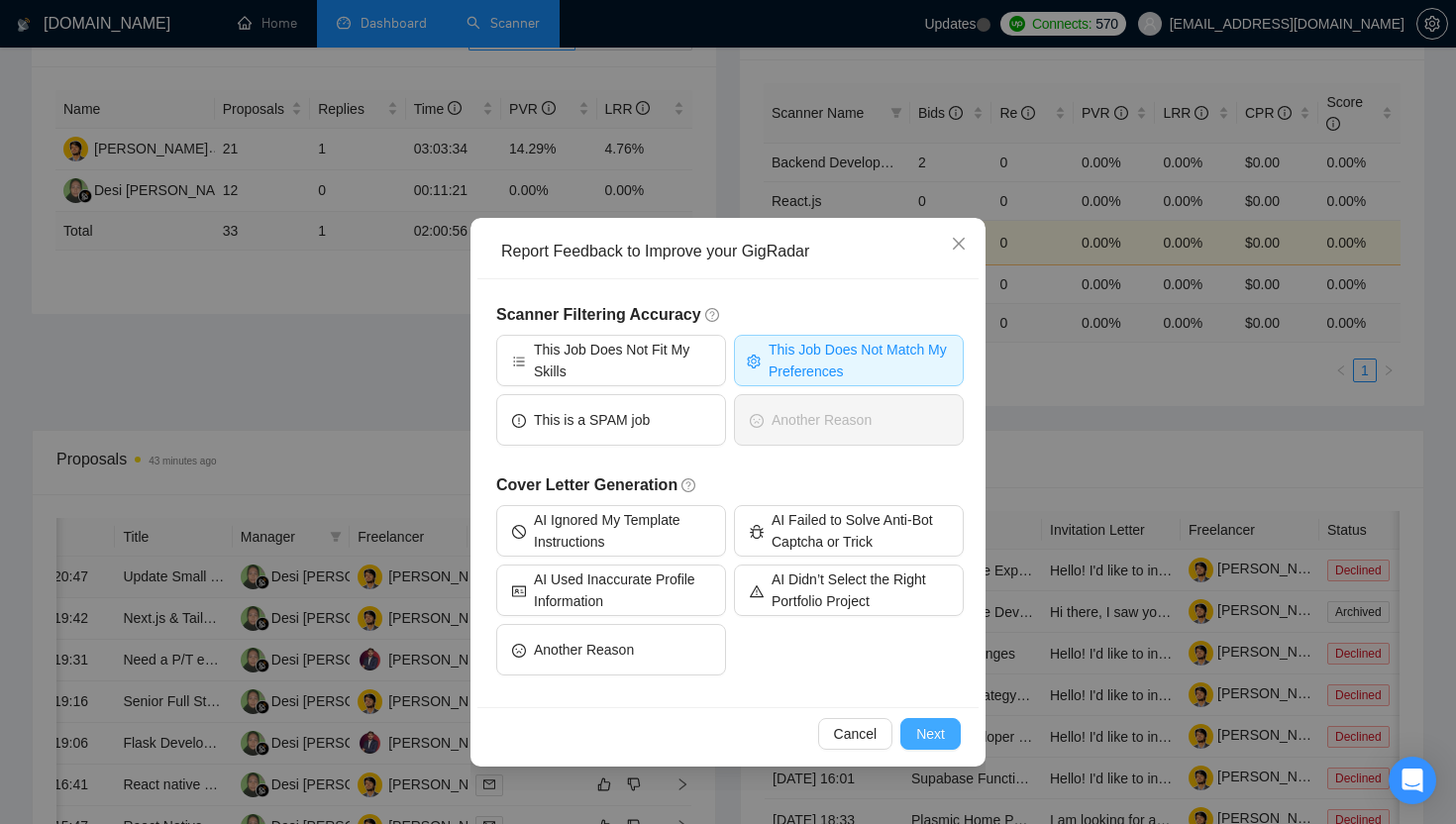 click on "Next" at bounding box center [930, 734] 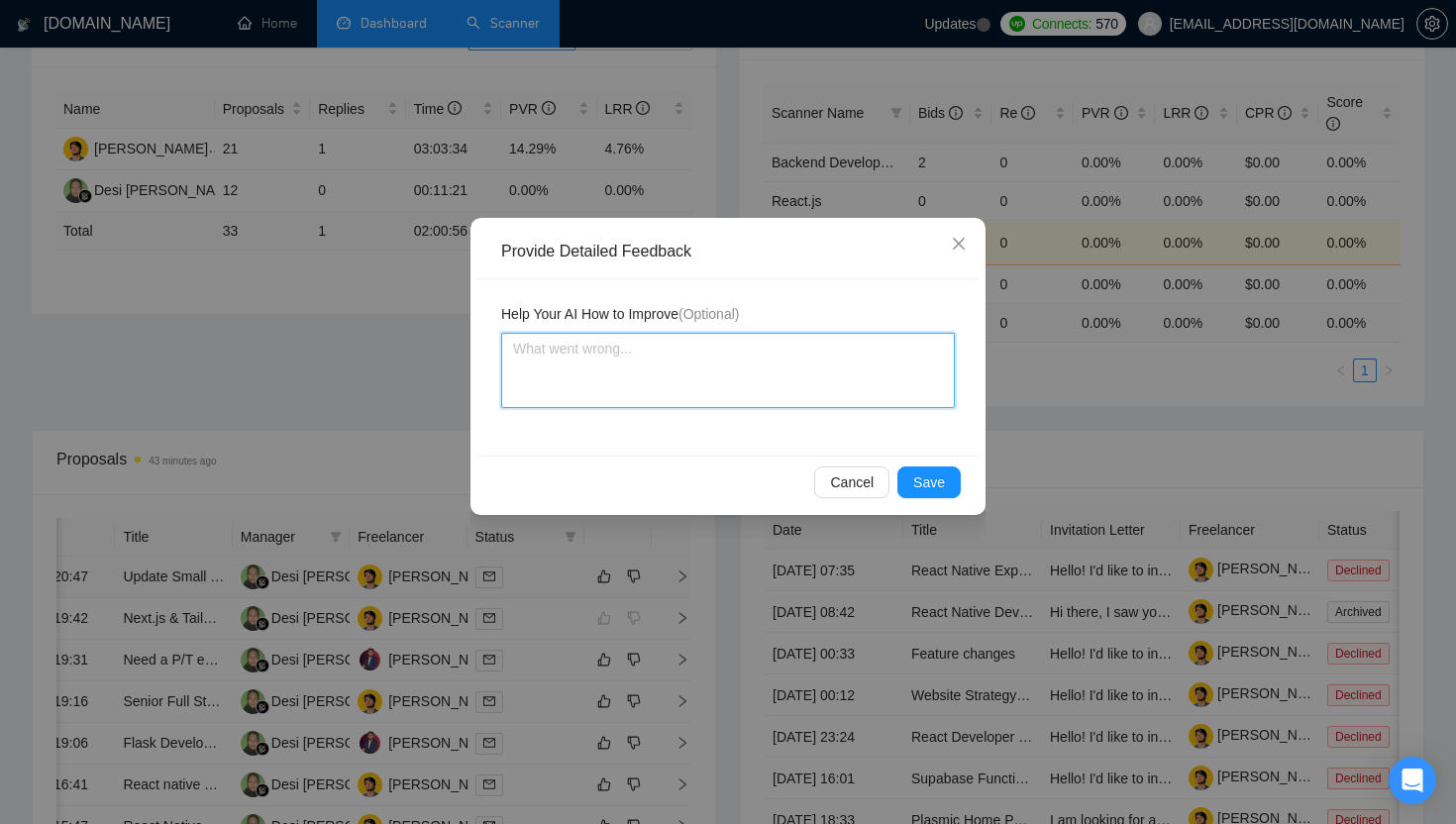 click at bounding box center (728, 370) 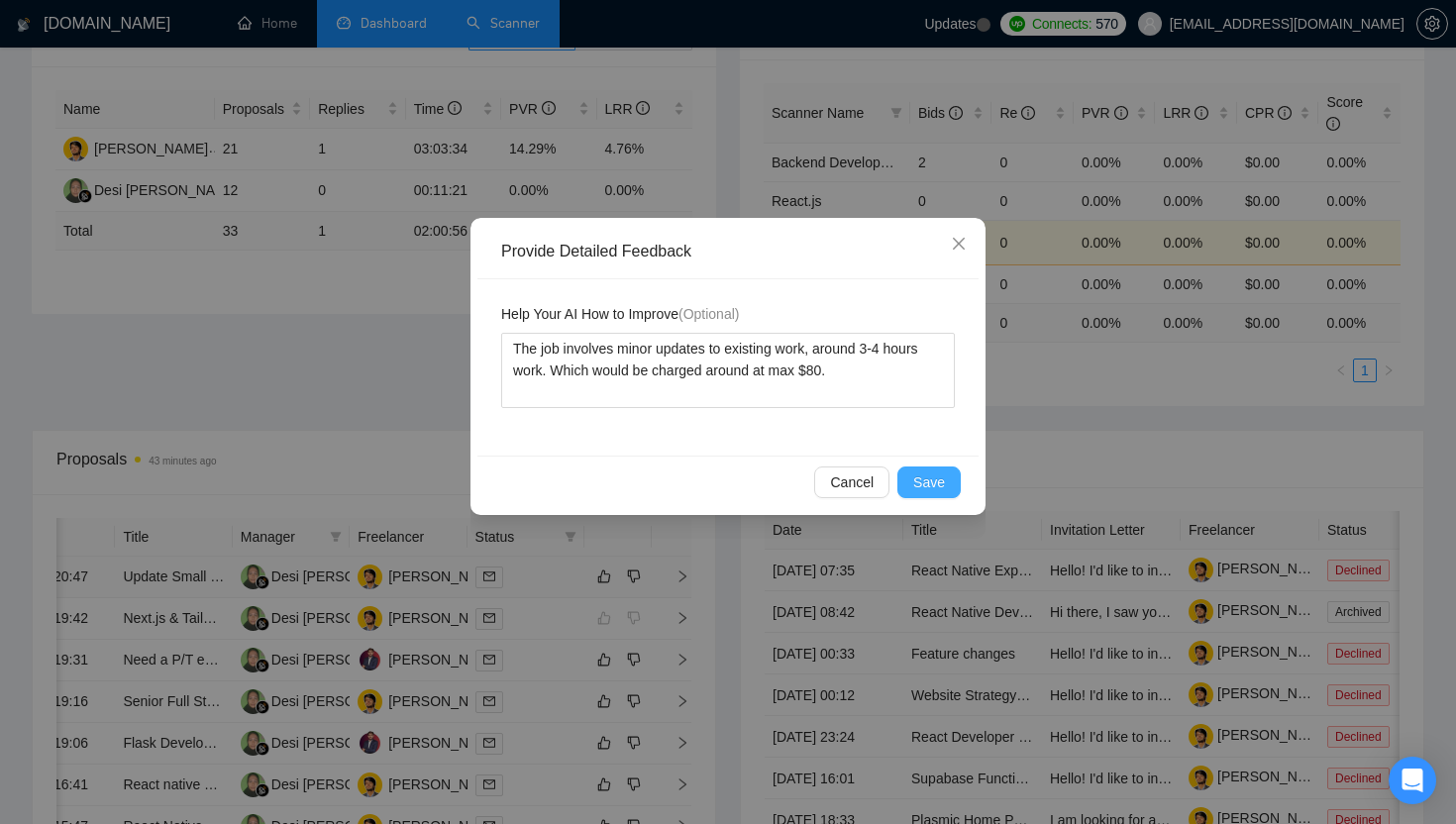 click on "Save" at bounding box center (929, 482) 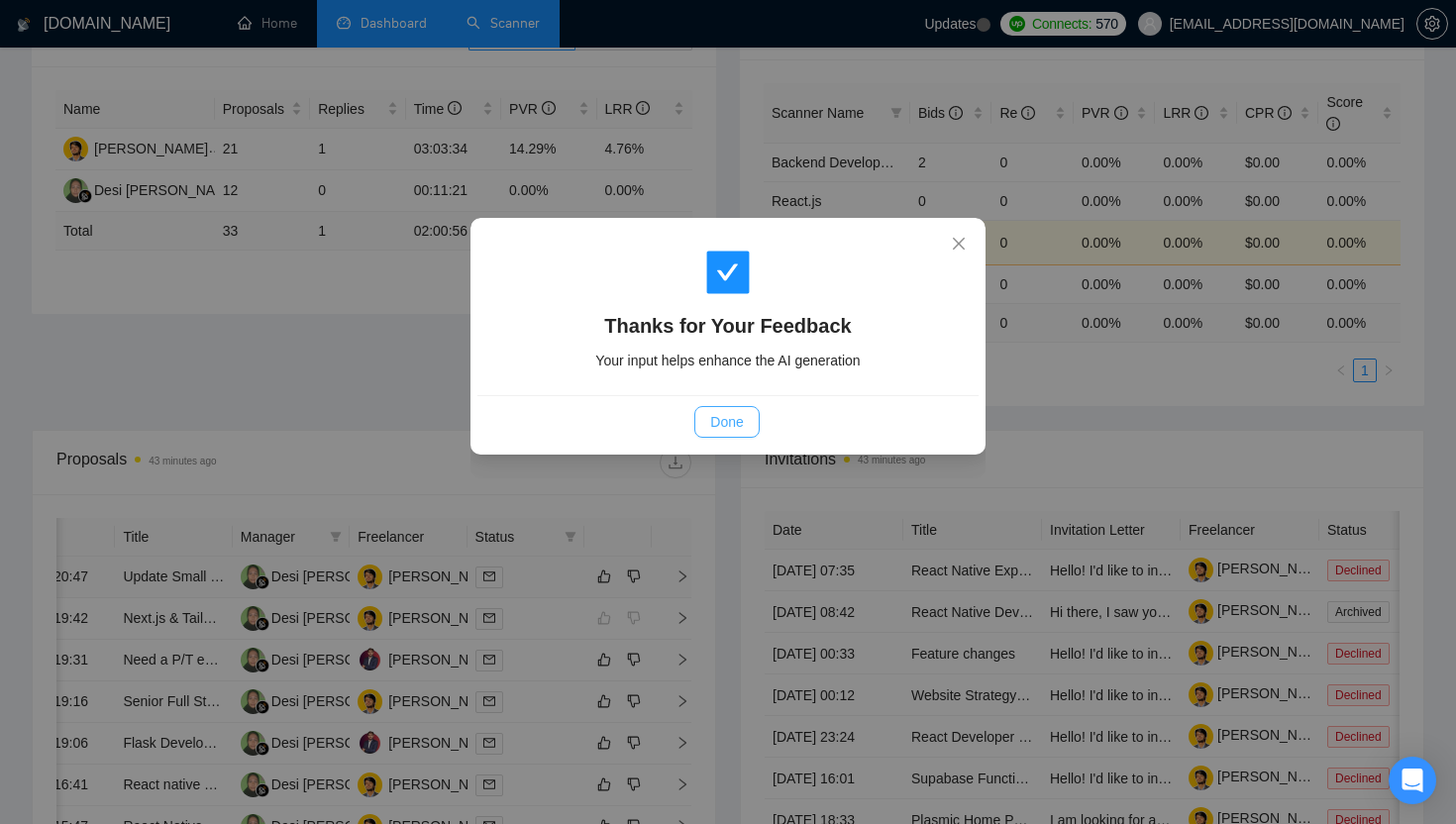 click on "Done" at bounding box center (726, 422) 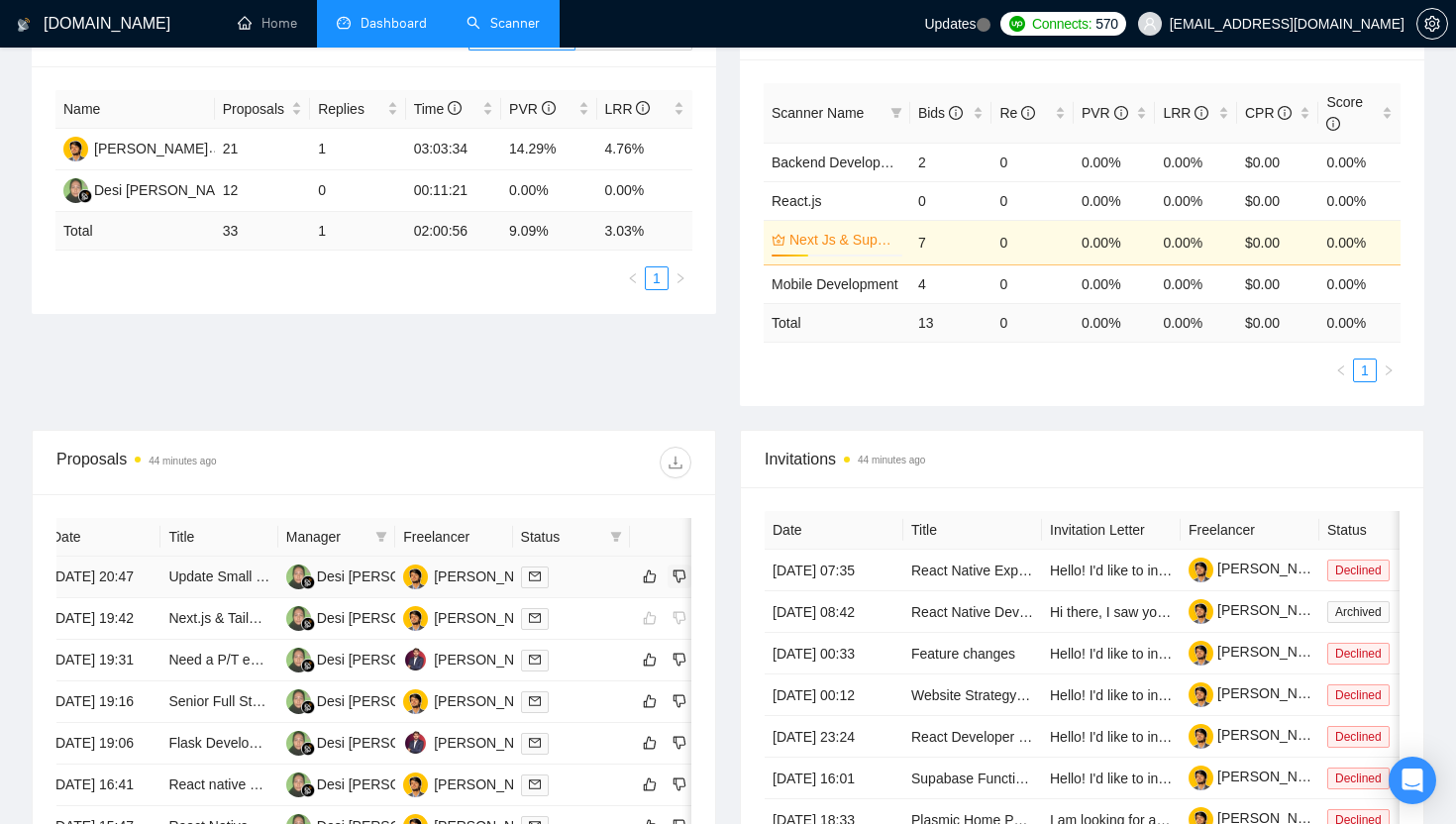 scroll, scrollTop: 0, scrollLeft: 0, axis: both 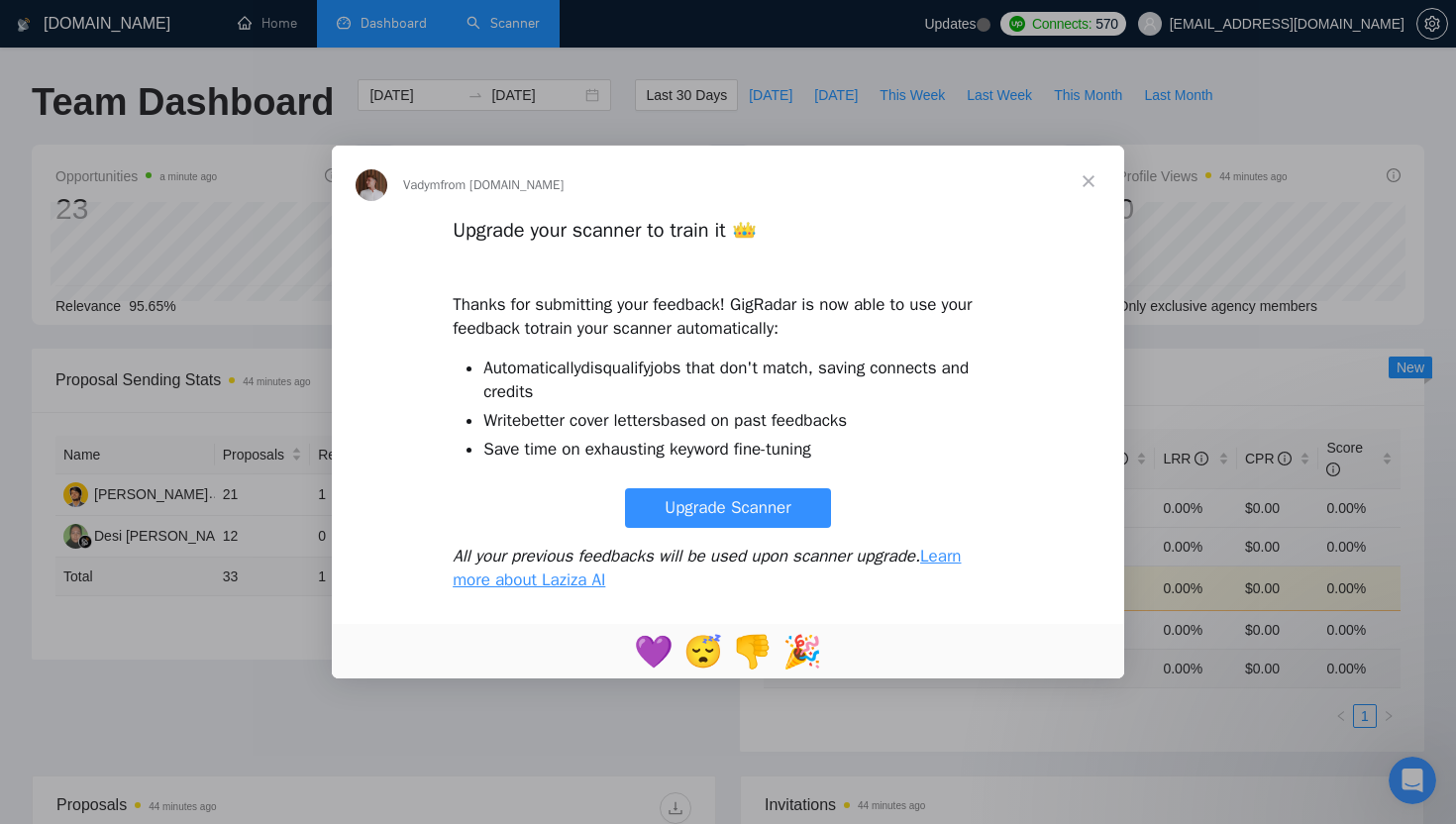 click at bounding box center (1089, 181) 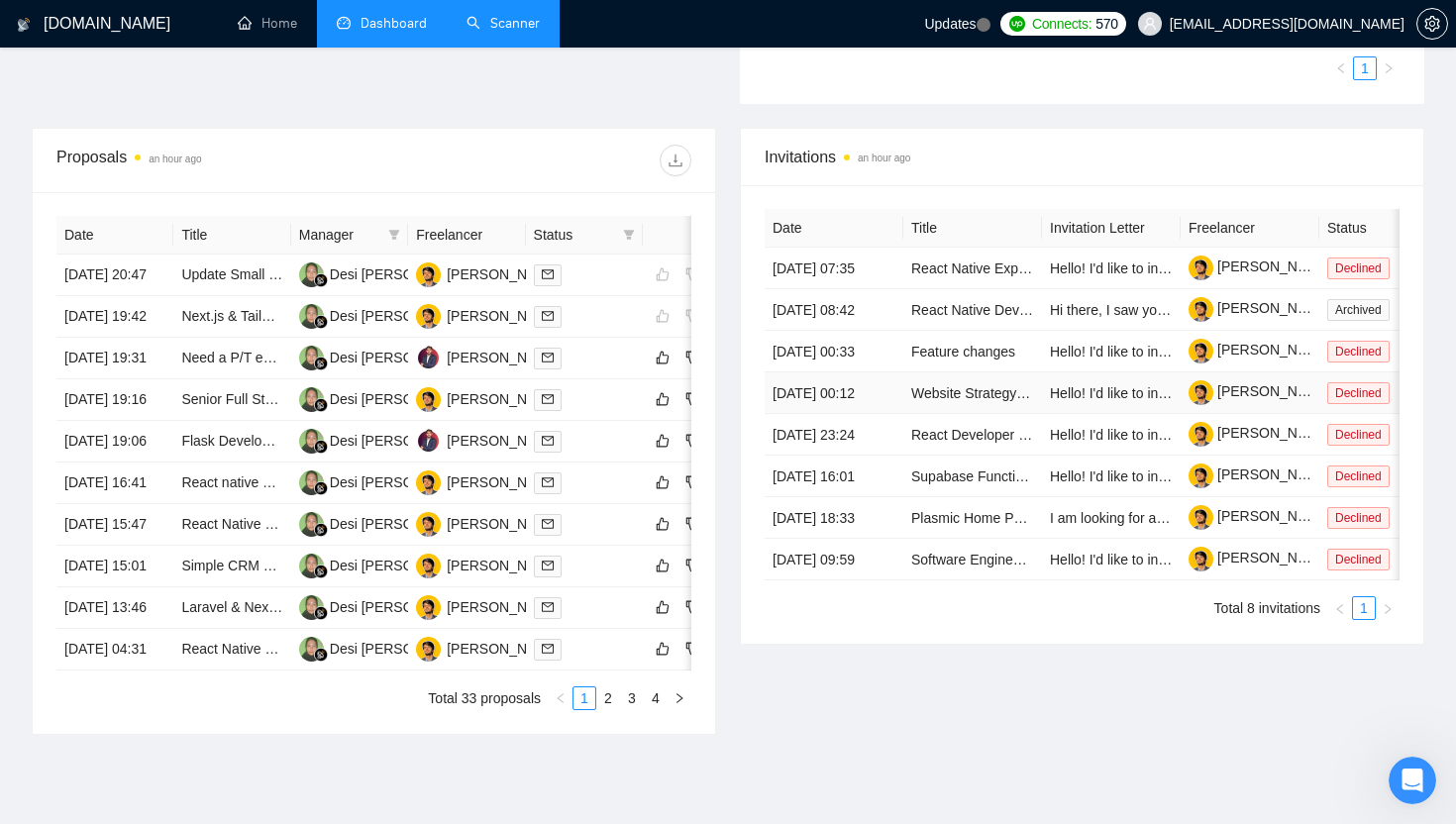 scroll, scrollTop: 649, scrollLeft: 0, axis: vertical 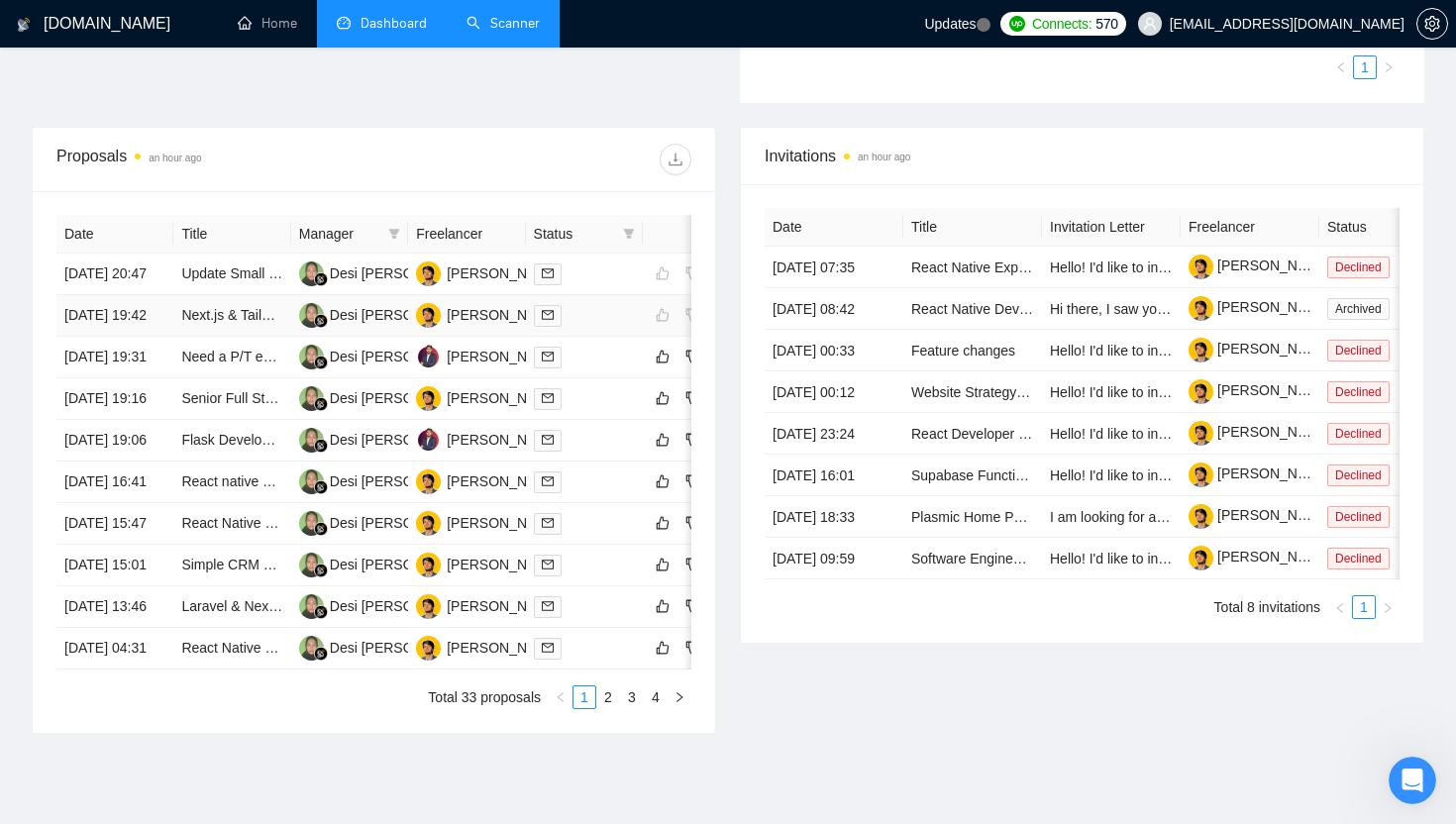 click on "[DATE] 19:42" at bounding box center [115, 316] 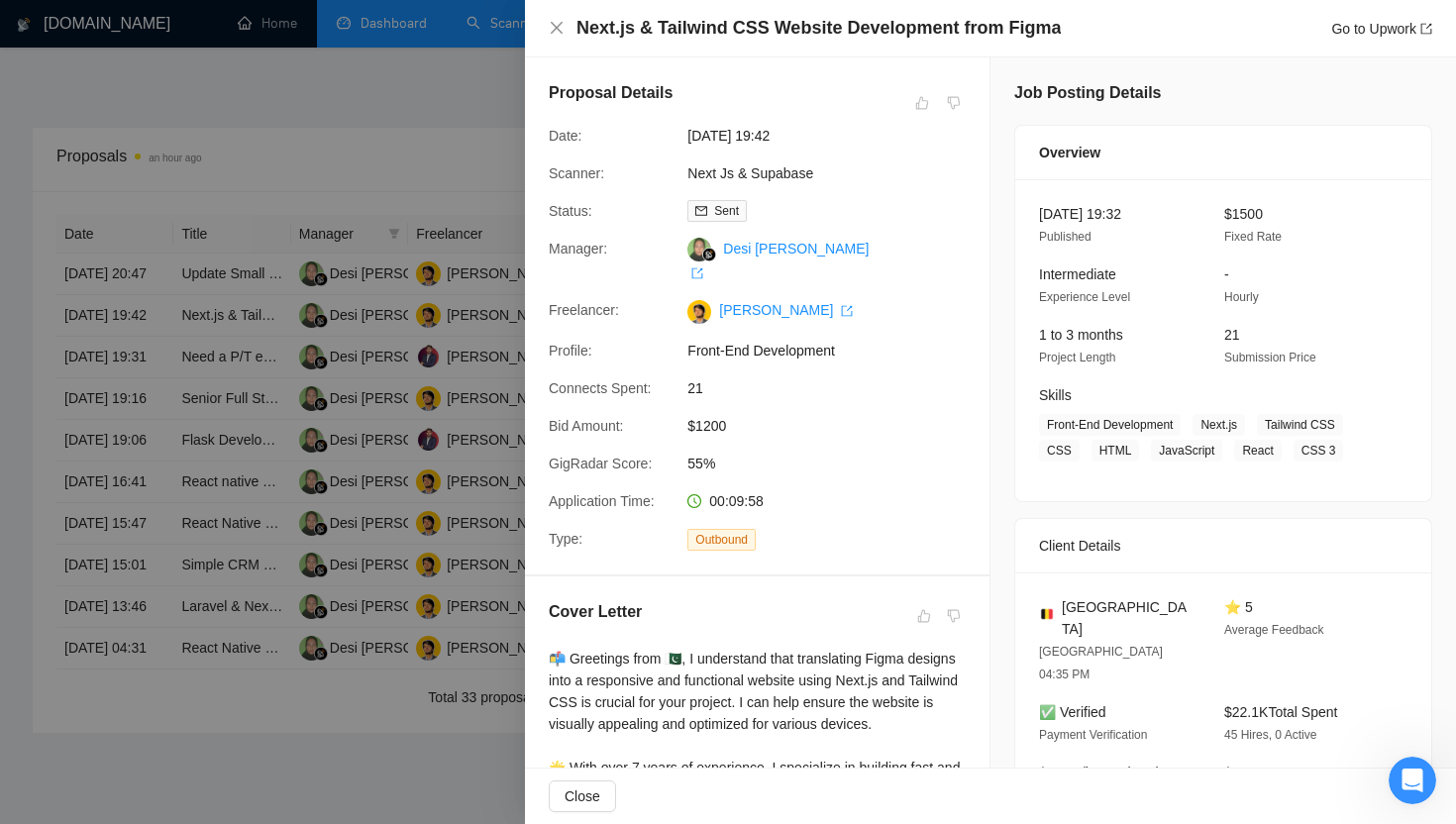 click at bounding box center (728, 412) 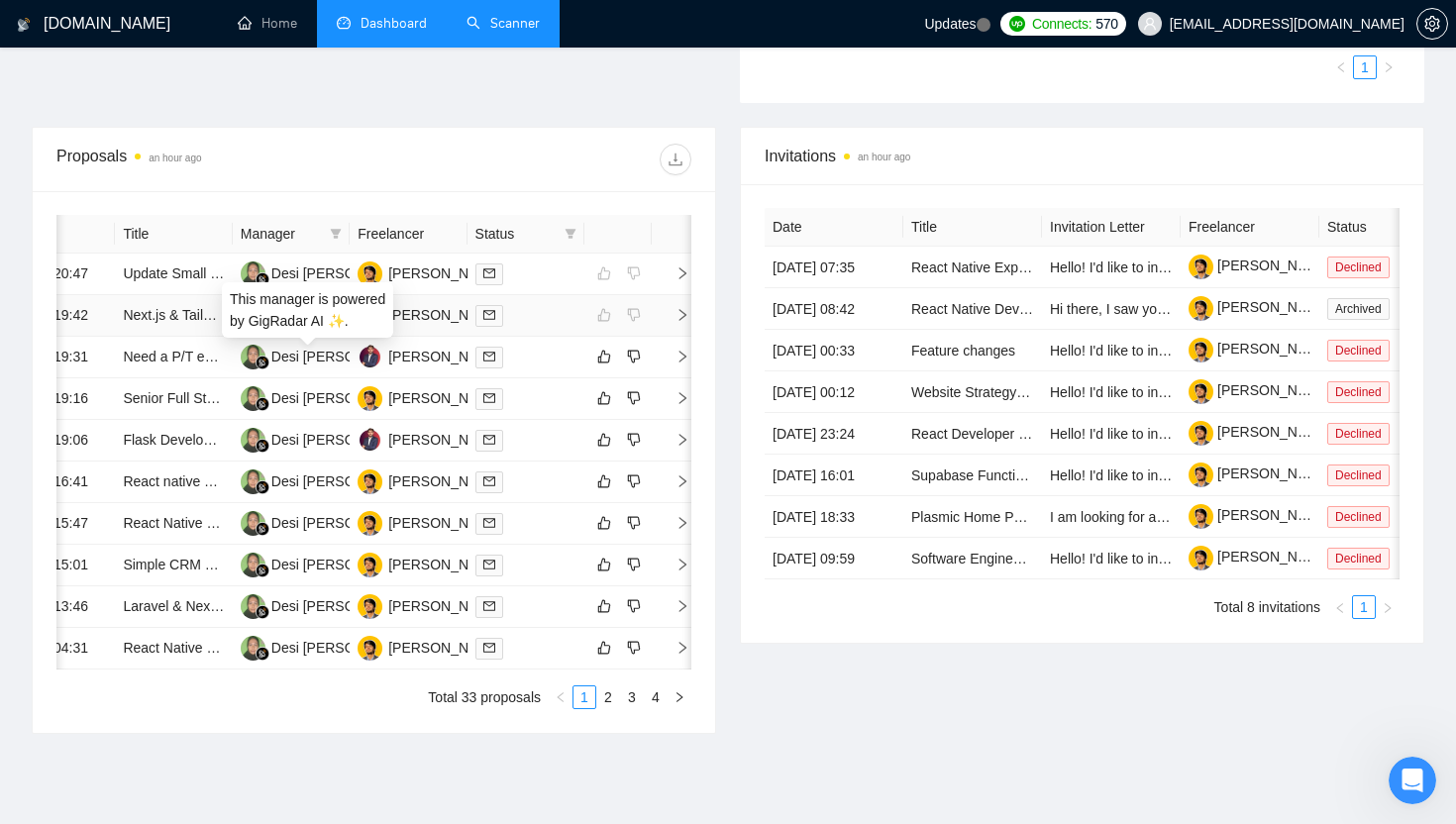 scroll, scrollTop: 0, scrollLeft: 0, axis: both 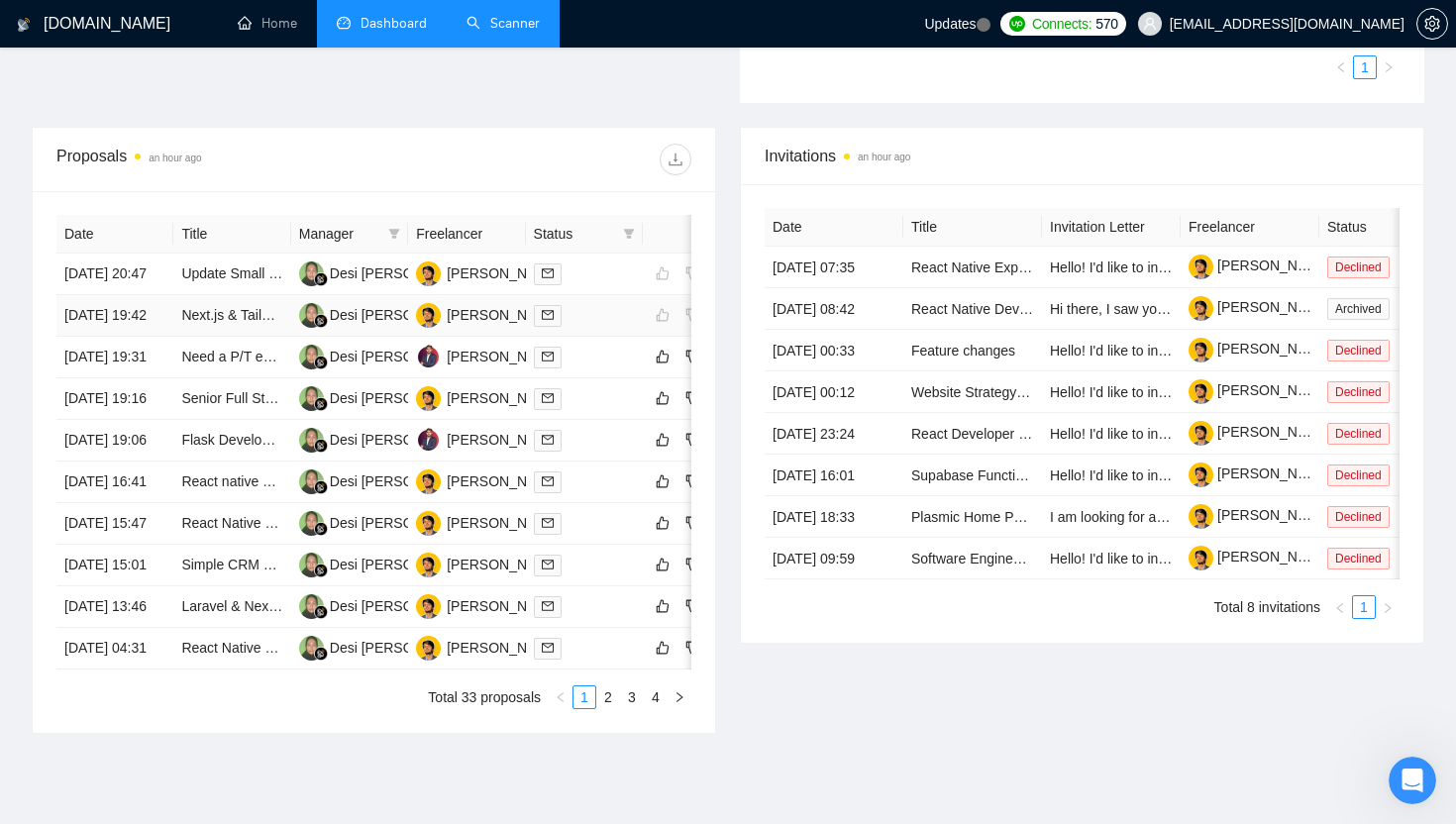 click on "[DATE] 19:42" at bounding box center [115, 316] 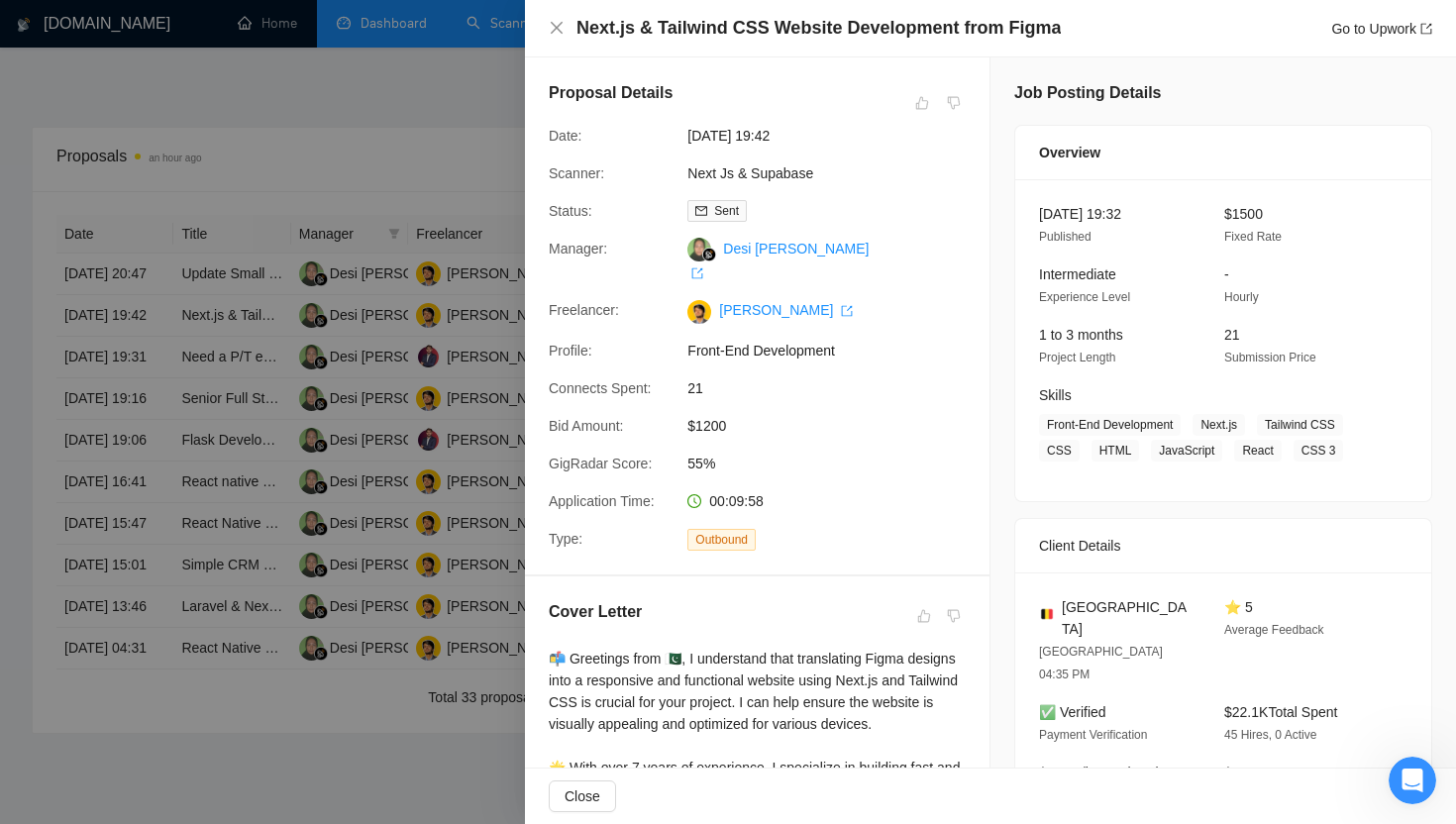 scroll, scrollTop: 444, scrollLeft: 0, axis: vertical 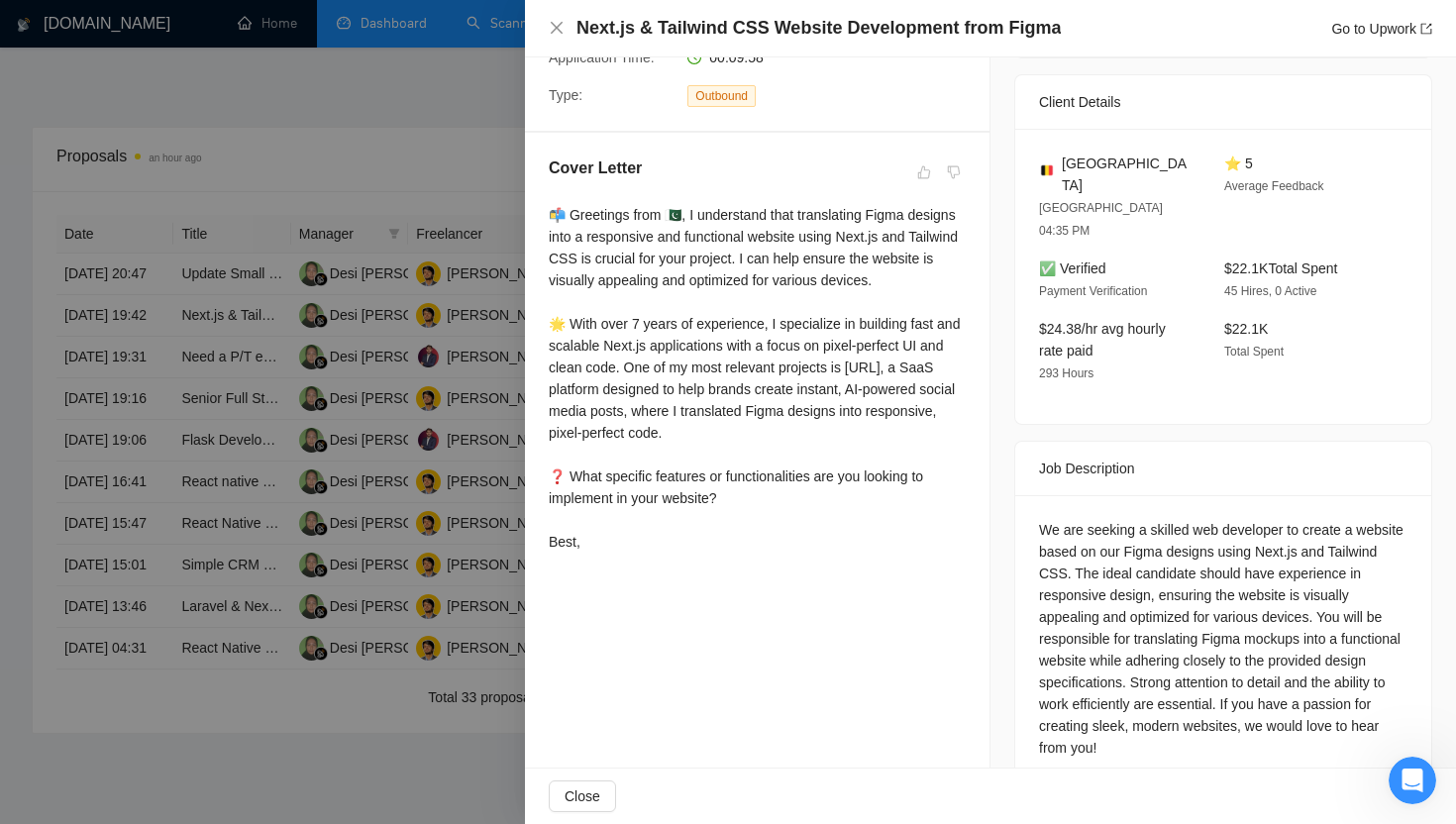 click at bounding box center (728, 412) 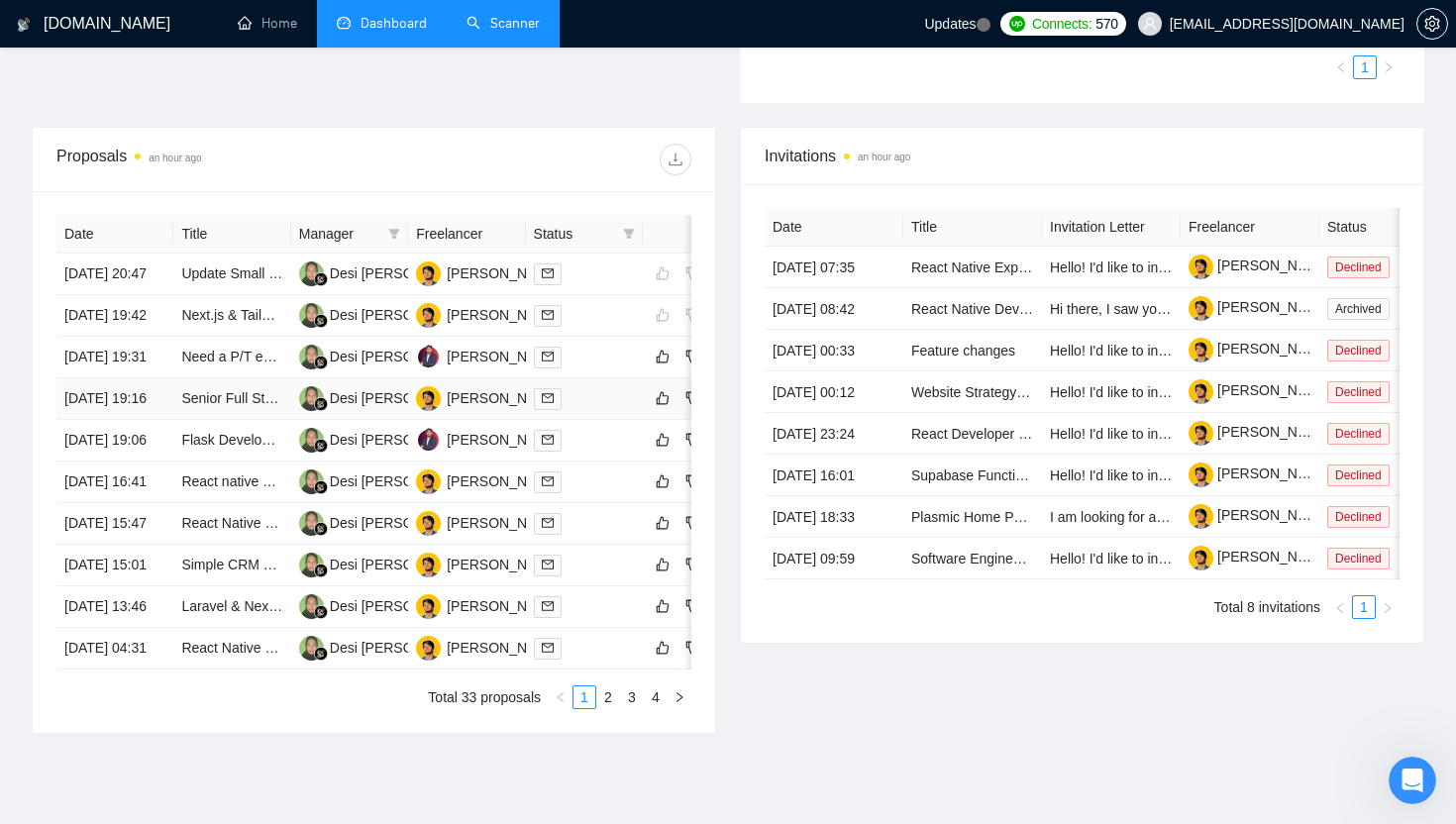scroll, scrollTop: 0, scrollLeft: 0, axis: both 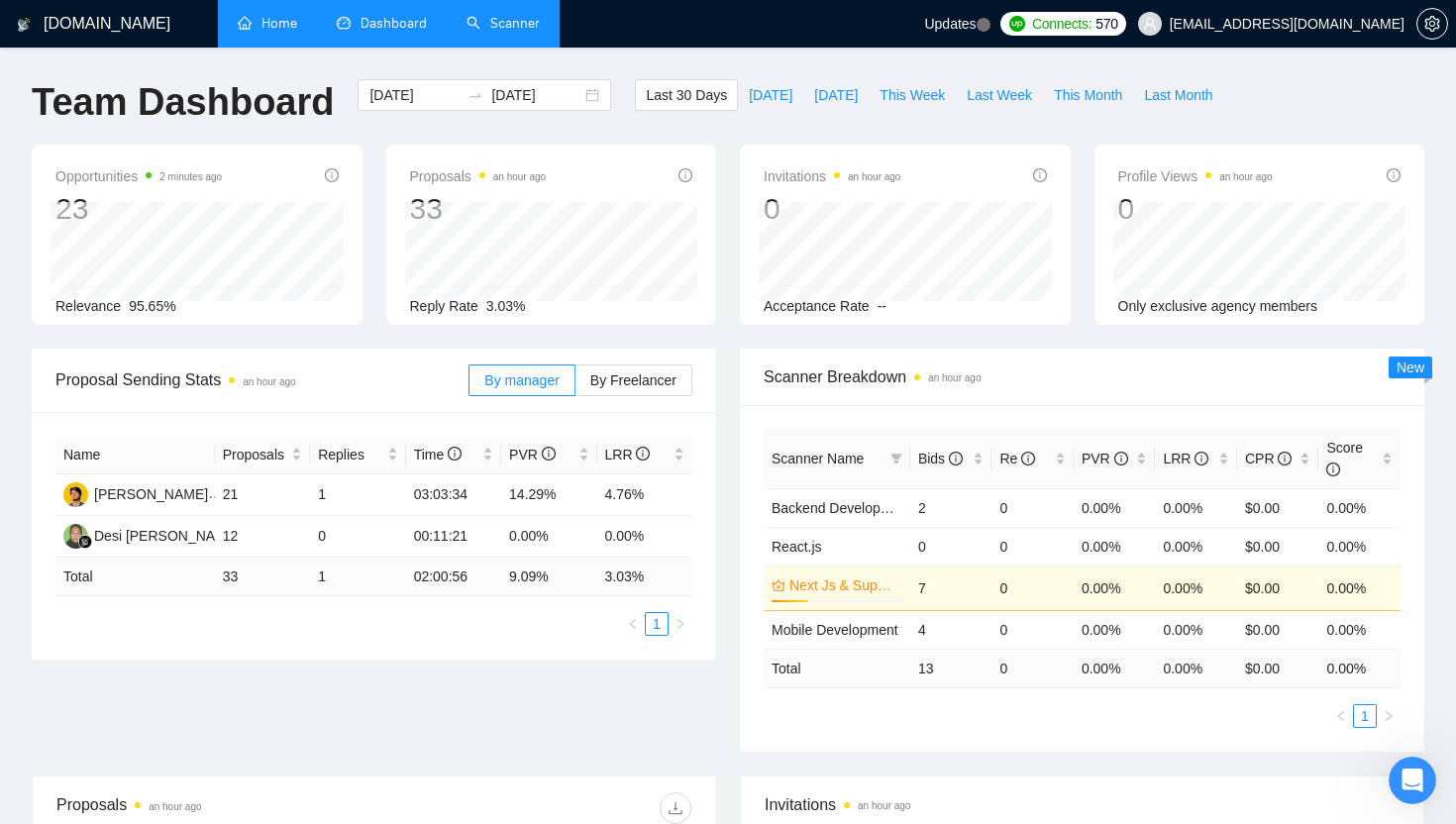 click on "Home" at bounding box center (267, 23) 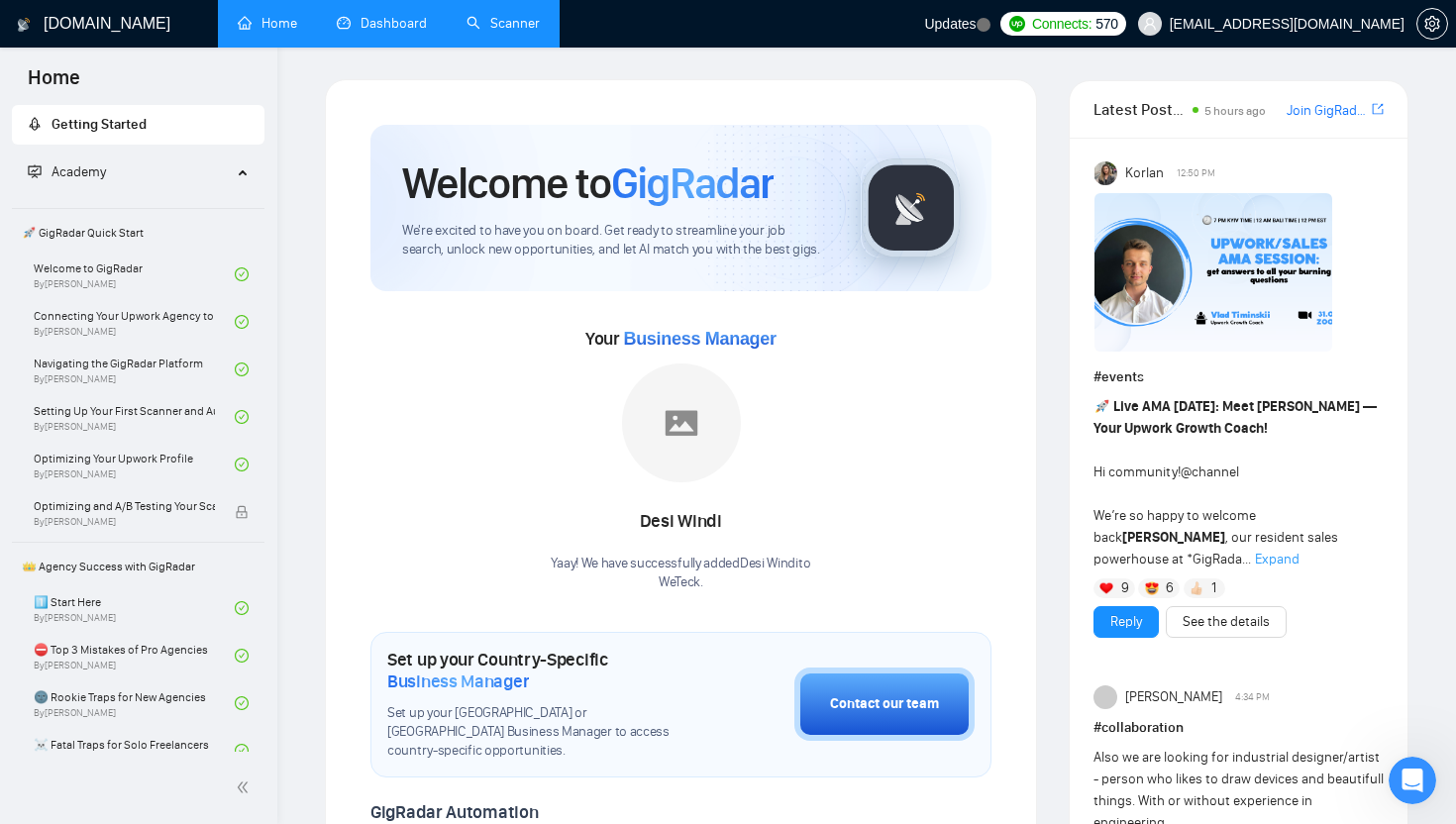 click on "Dashboard" at bounding box center (381, 23) 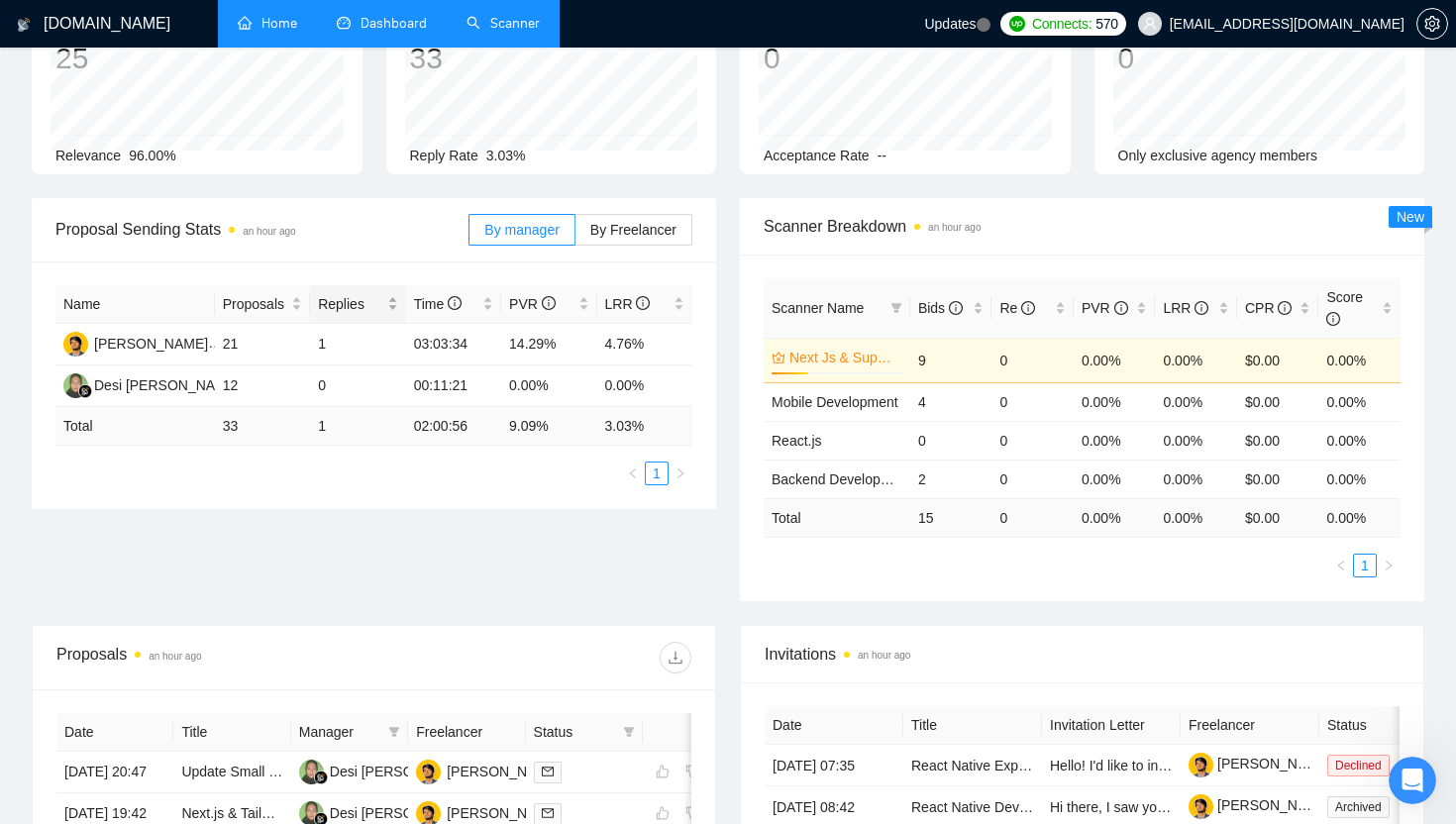scroll, scrollTop: 0, scrollLeft: 0, axis: both 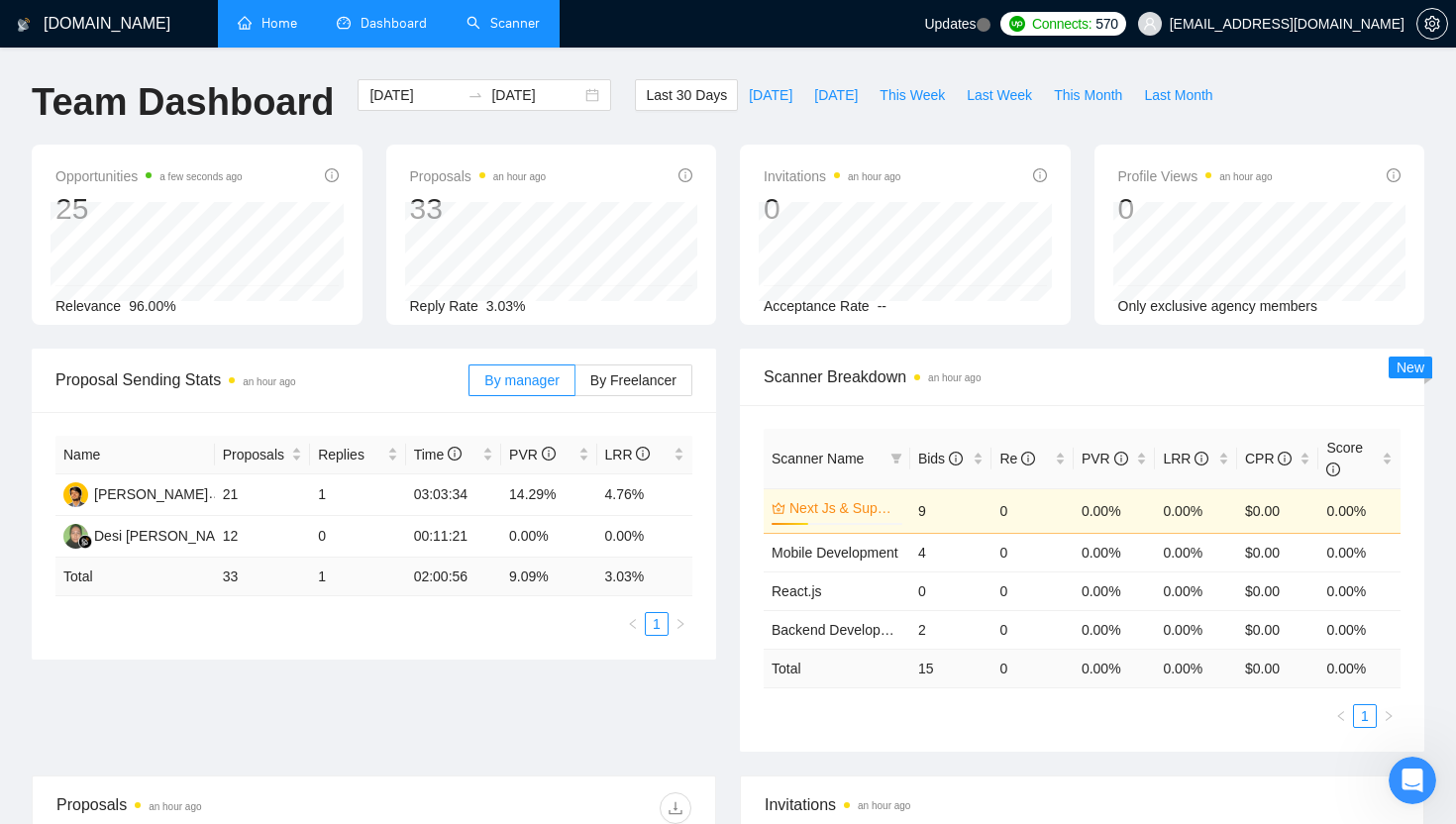 click on "Home" at bounding box center [267, 23] 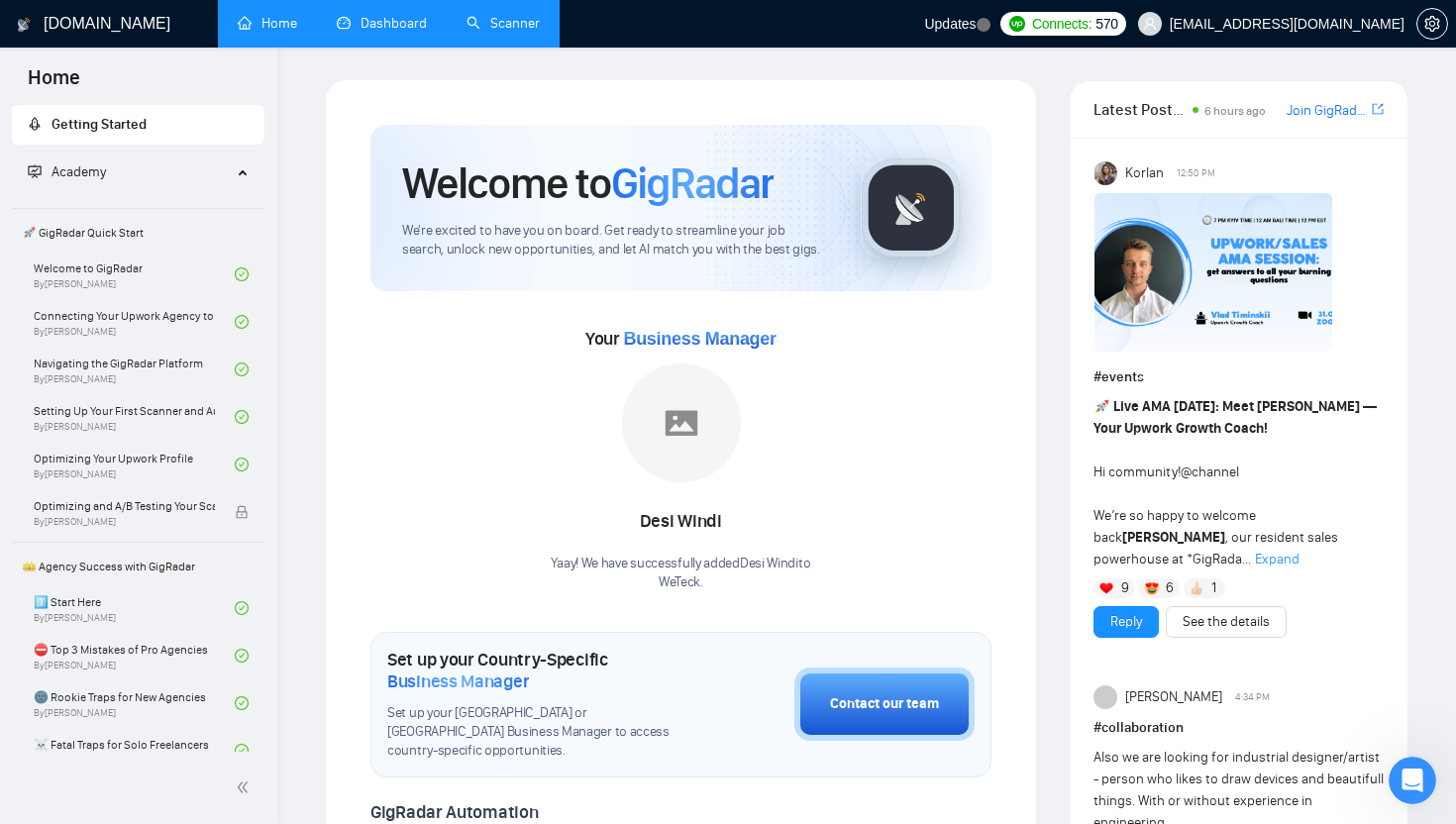 click on "Scanner" at bounding box center [503, 23] 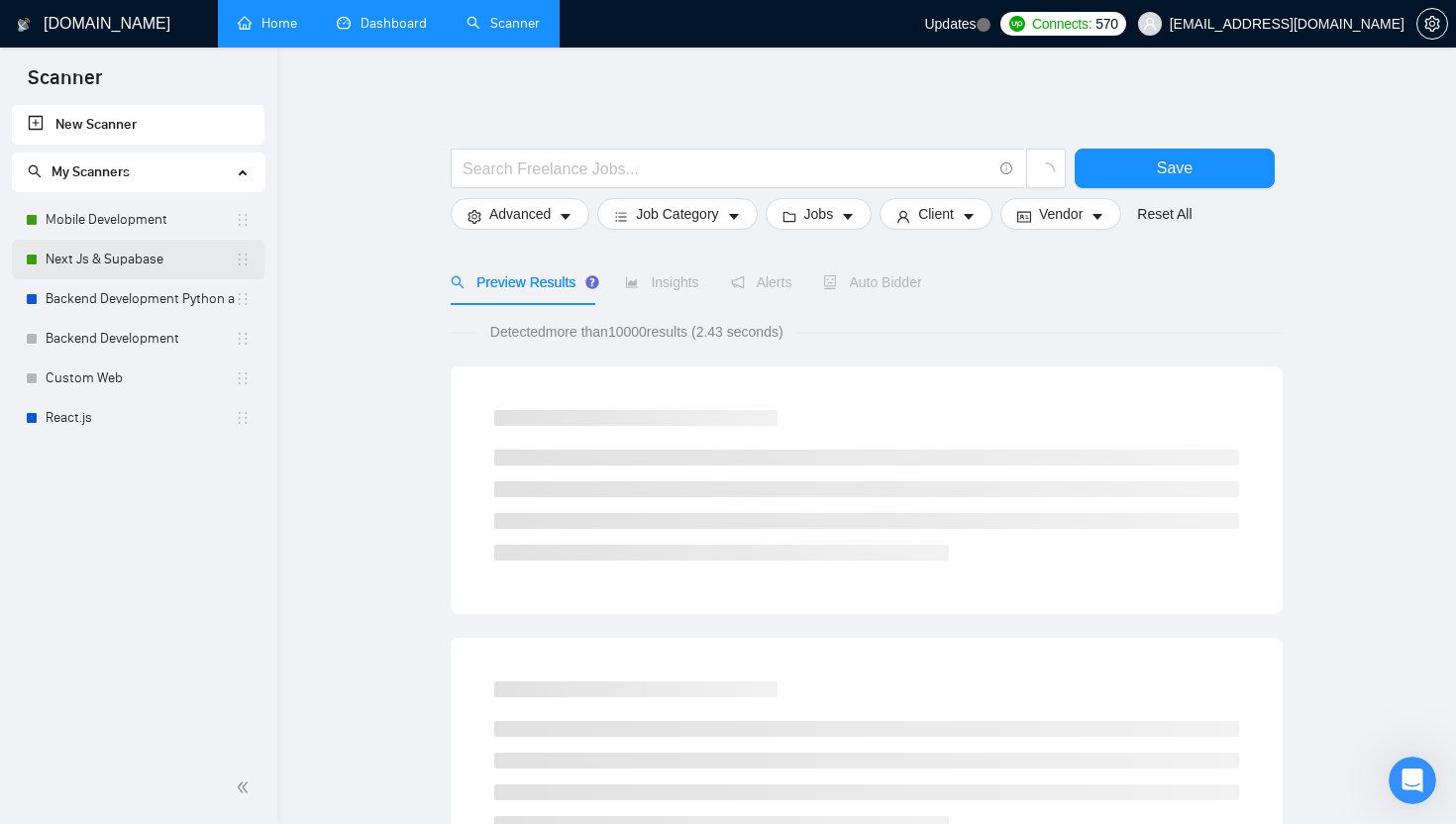 click on "Next Js & Supabase" at bounding box center [140, 259] 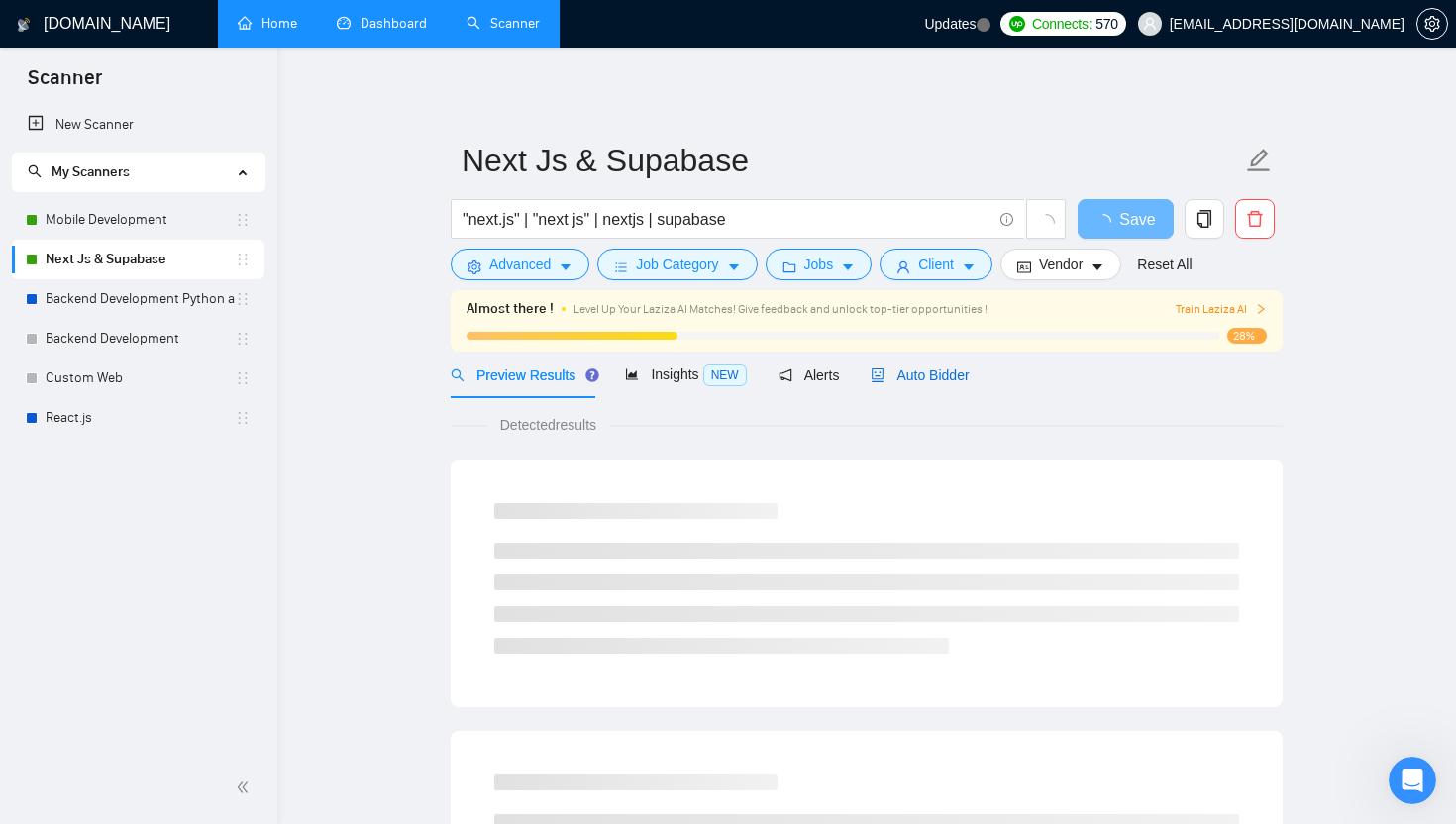 click on "Auto Bidder" at bounding box center [919, 375] 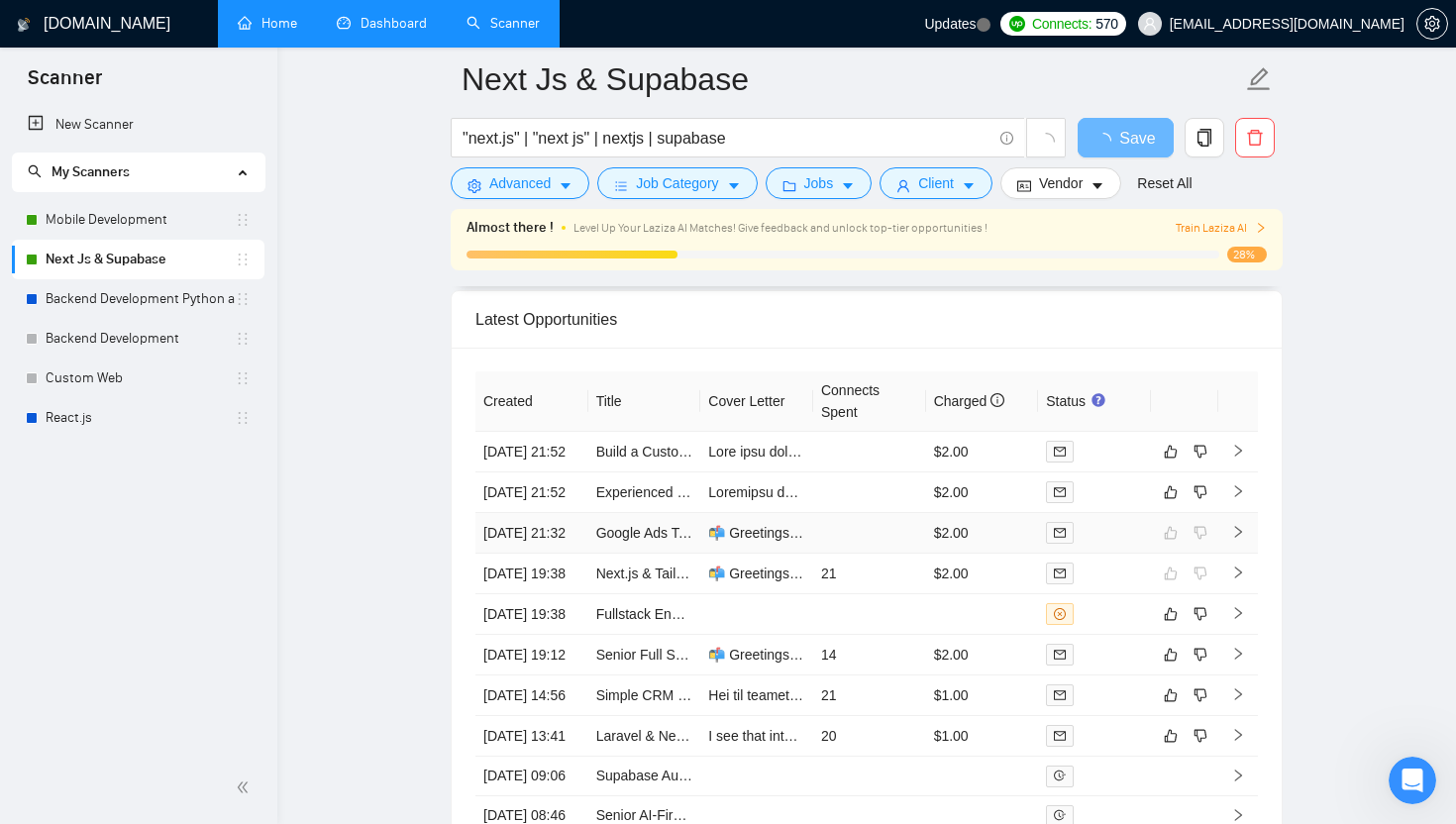 scroll, scrollTop: 4454, scrollLeft: 0, axis: vertical 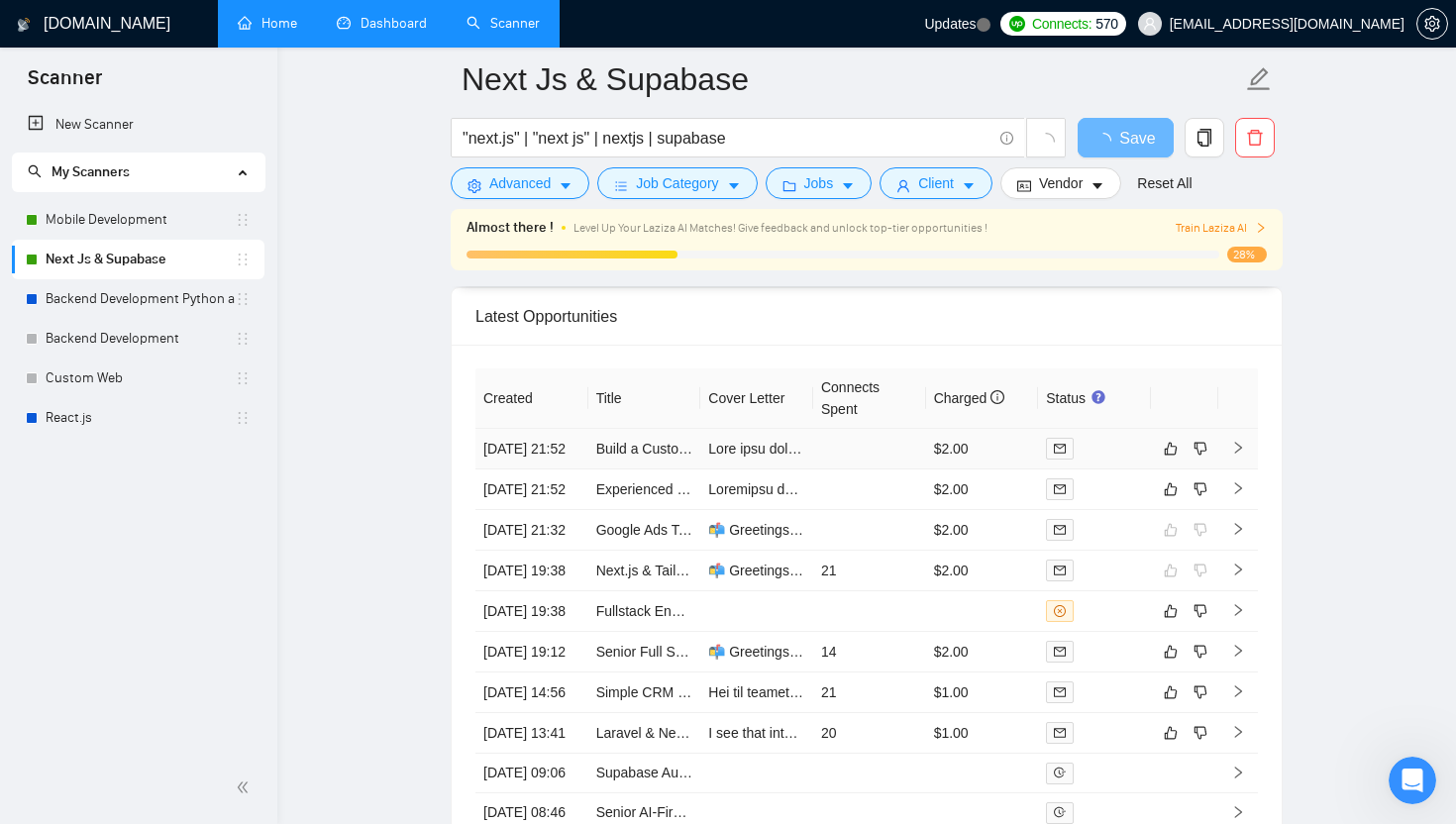 click at bounding box center (870, 449) 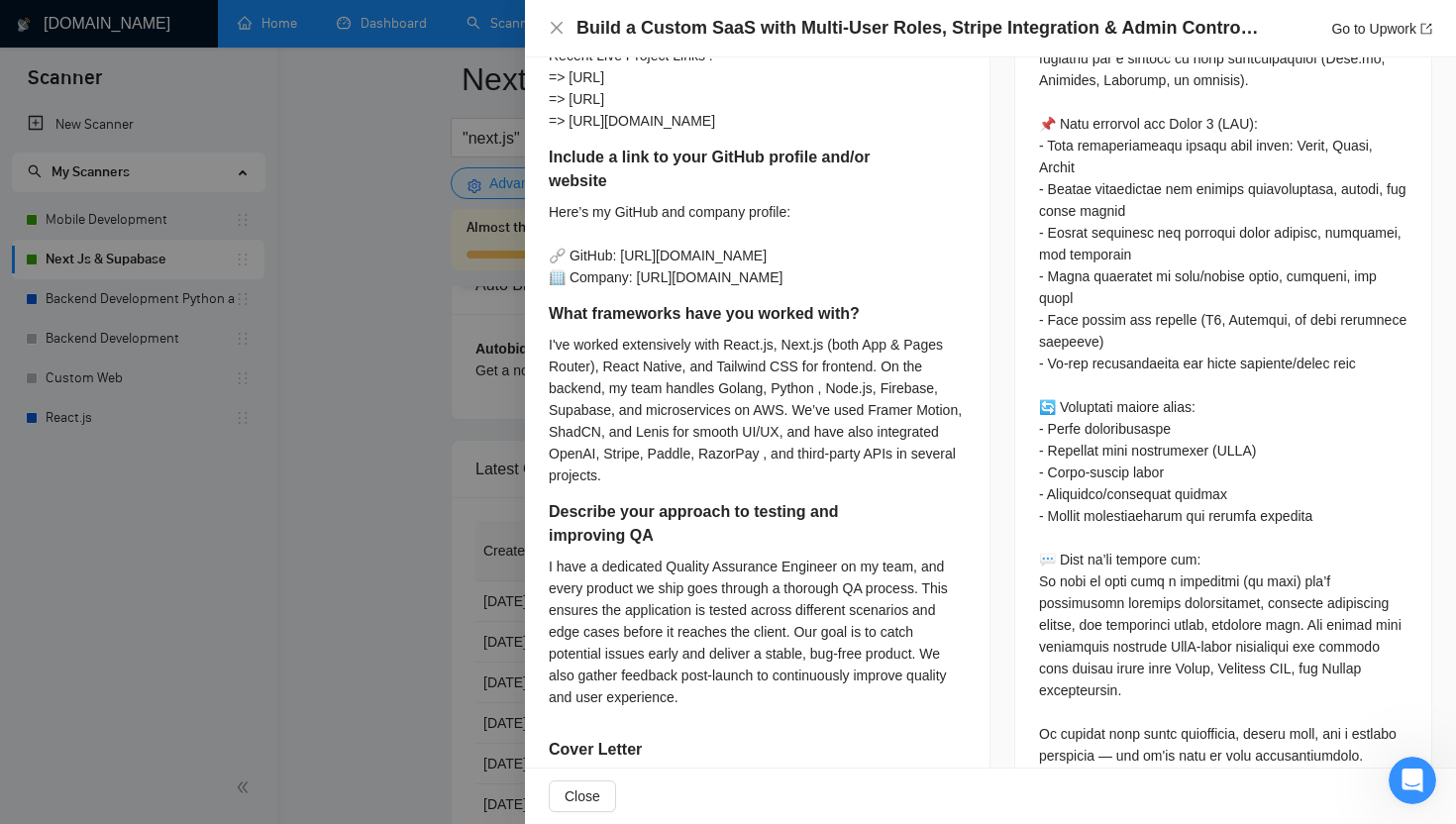 scroll, scrollTop: 1277, scrollLeft: 0, axis: vertical 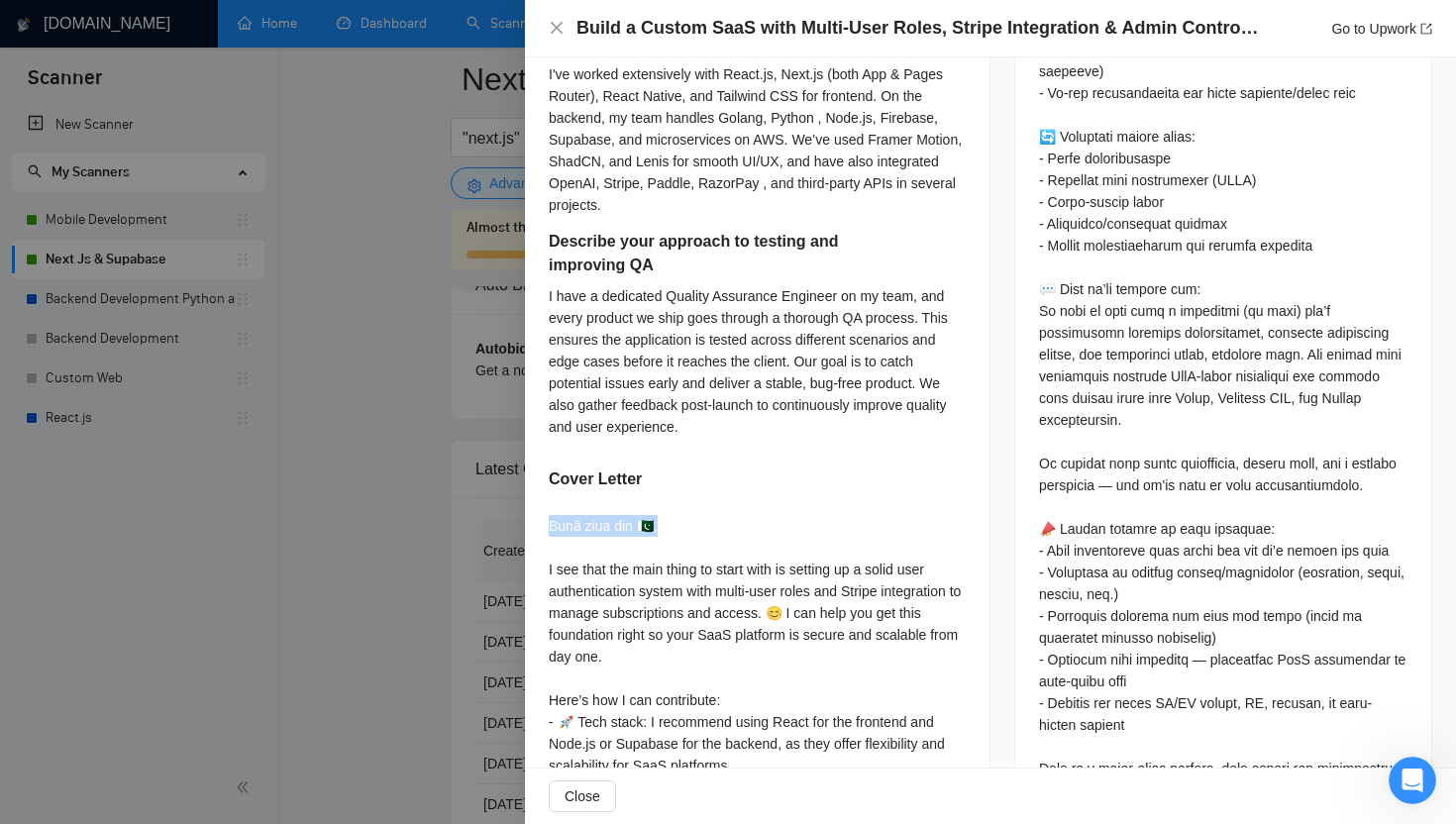 drag, startPoint x: 550, startPoint y: 524, endPoint x: 666, endPoint y: 518, distance: 116.15507 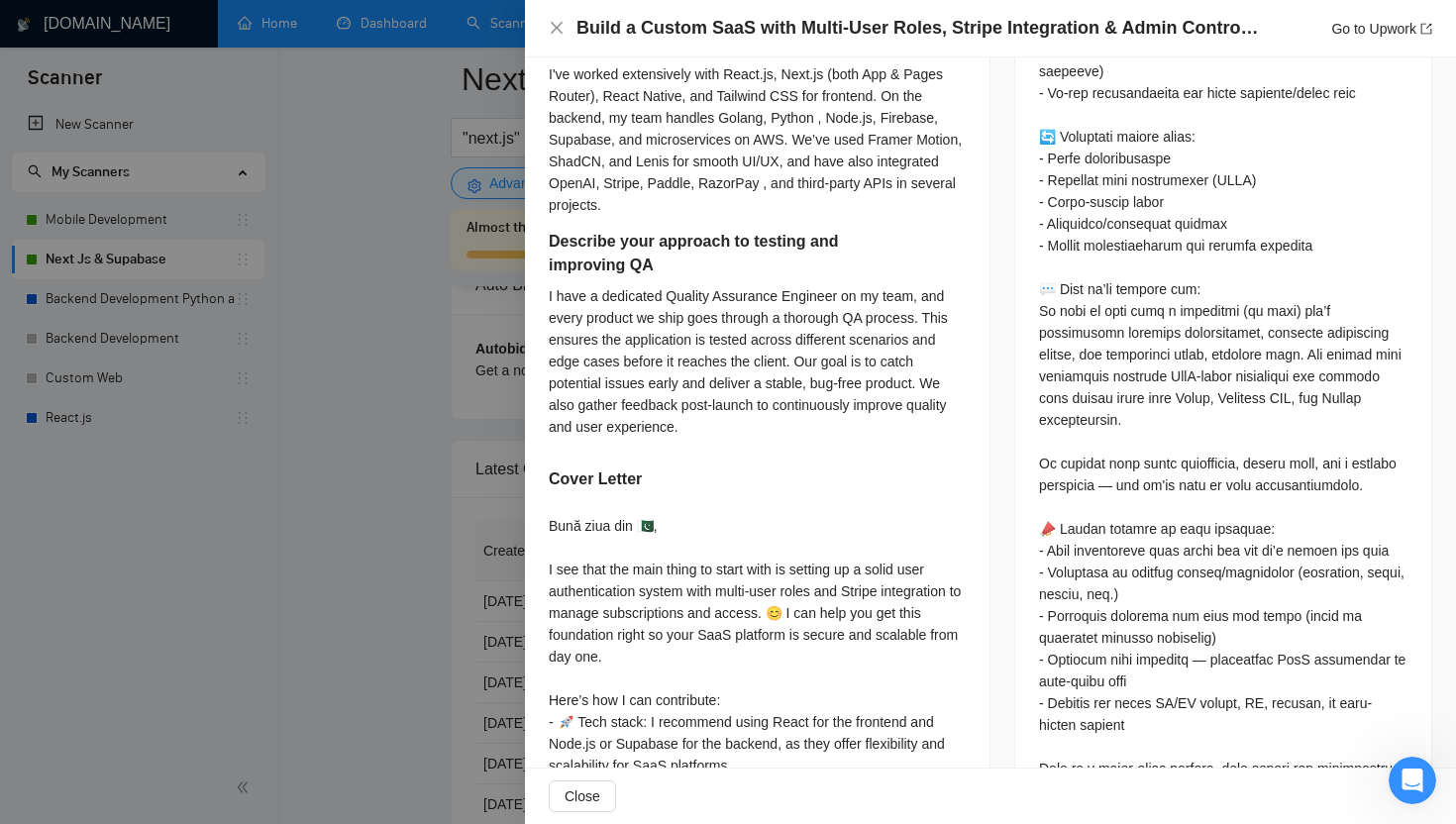 click on "Bună ziua din 🇵🇰,
I see that the main thing to start with is setting up a solid user authentication system with multi-user roles and Stripe integration to manage subscriptions and access. 😊 I can help you get this foundation right so your SaaS platform is secure and scalable from day one.
Here’s how I can contribute:
- 🚀 Tech stack: I recommend using React for the frontend and Node.js or Supabase for the backend, as they offer flexibility and scalability for SaaS platforms.
- 🛠️ Project phases:
- Discovery & planning
- MVP build (authentication, roles, Stripe, dashboards)
- Testing & deployment
- Post-launch support (if needed)
- 💡 Relevant experience: I recently built [URL] ([URL]), a SaaS platform focused on seamless API integrations and a responsive, user-friendly frontend—very similar to your requirements.
What are your preferences for backend technology and do you have any specific requirements for the admin controls or user roles?" at bounding box center [757, 766] 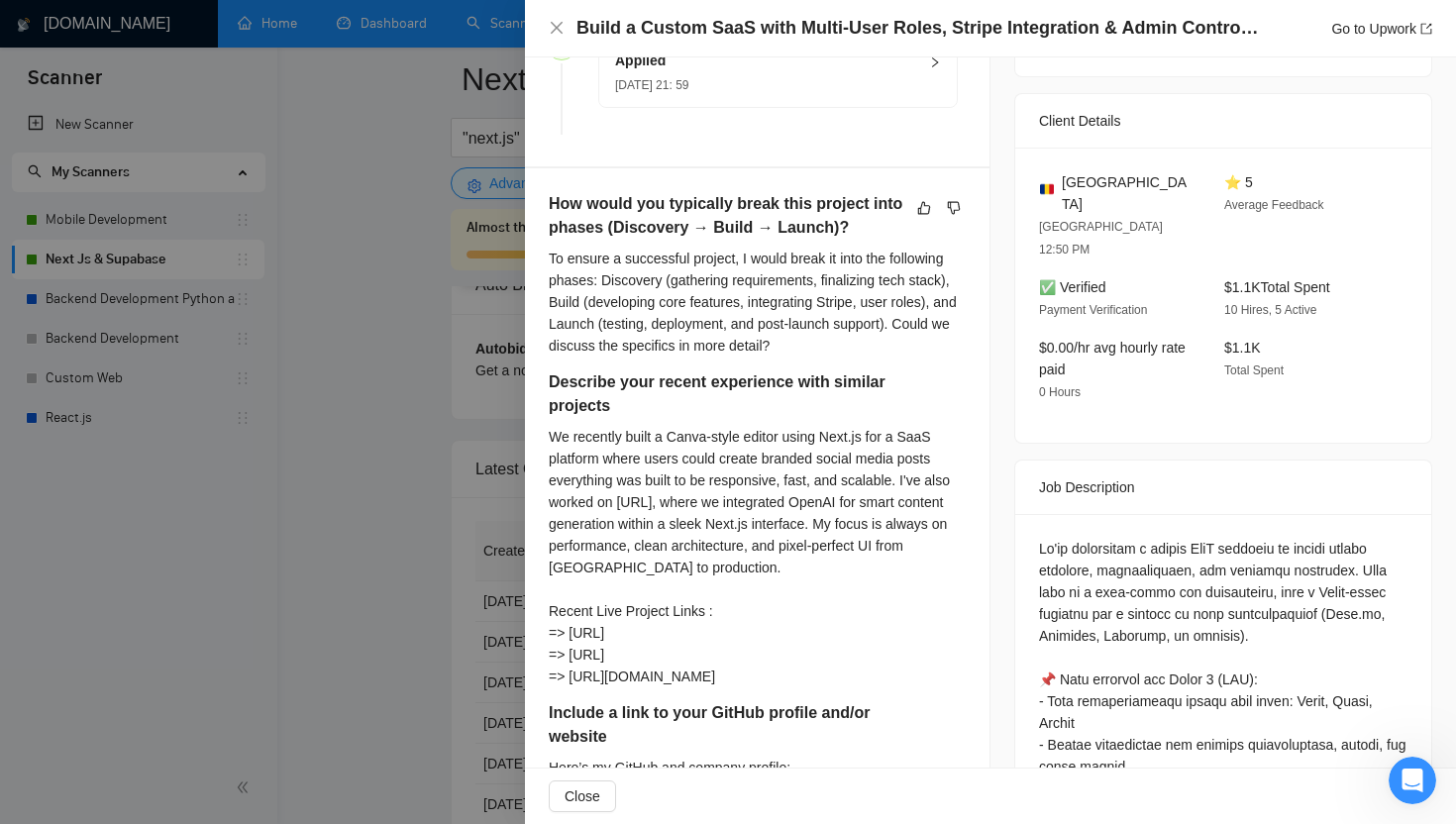 scroll, scrollTop: 0, scrollLeft: 0, axis: both 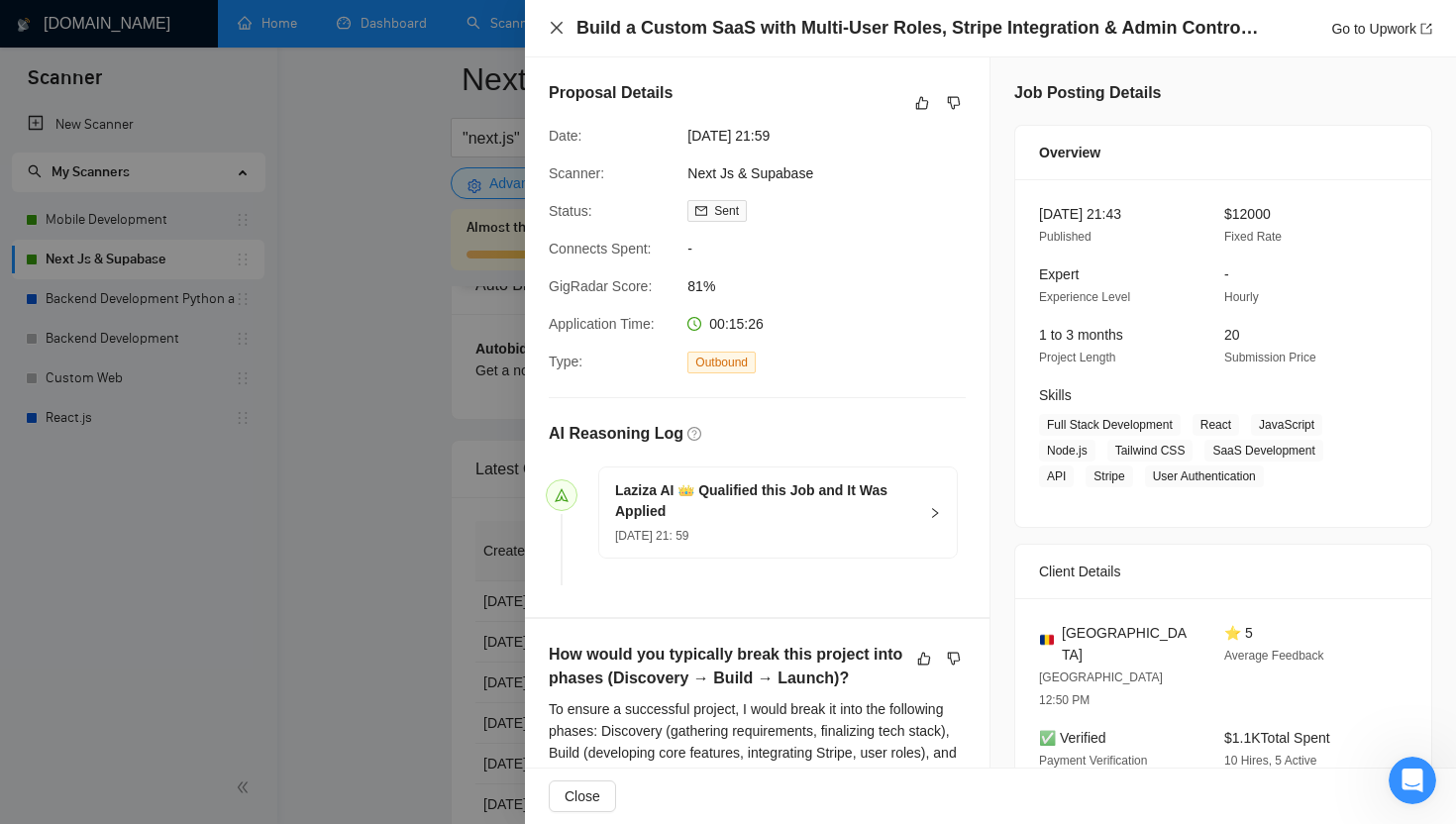click 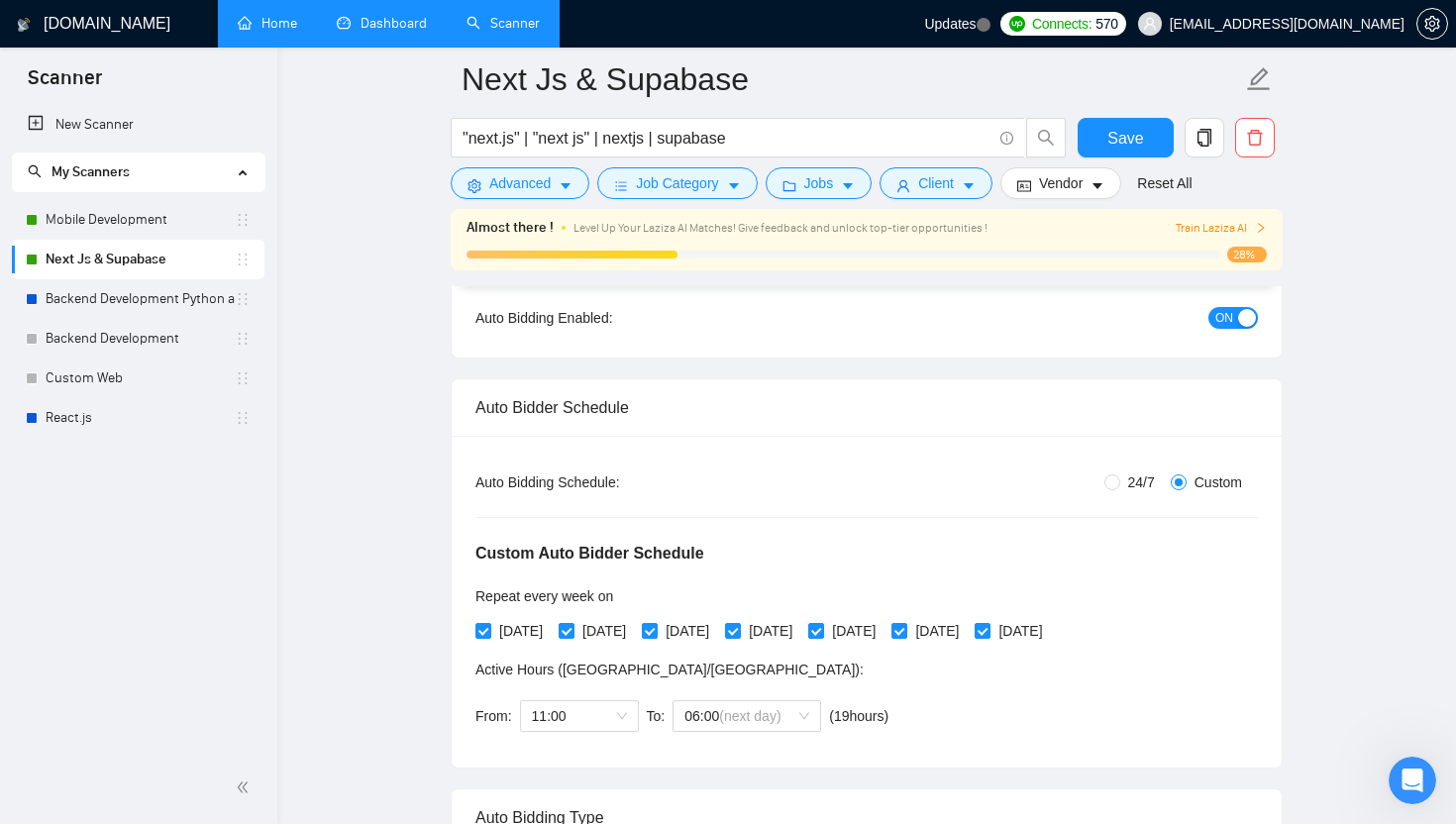 scroll, scrollTop: 0, scrollLeft: 0, axis: both 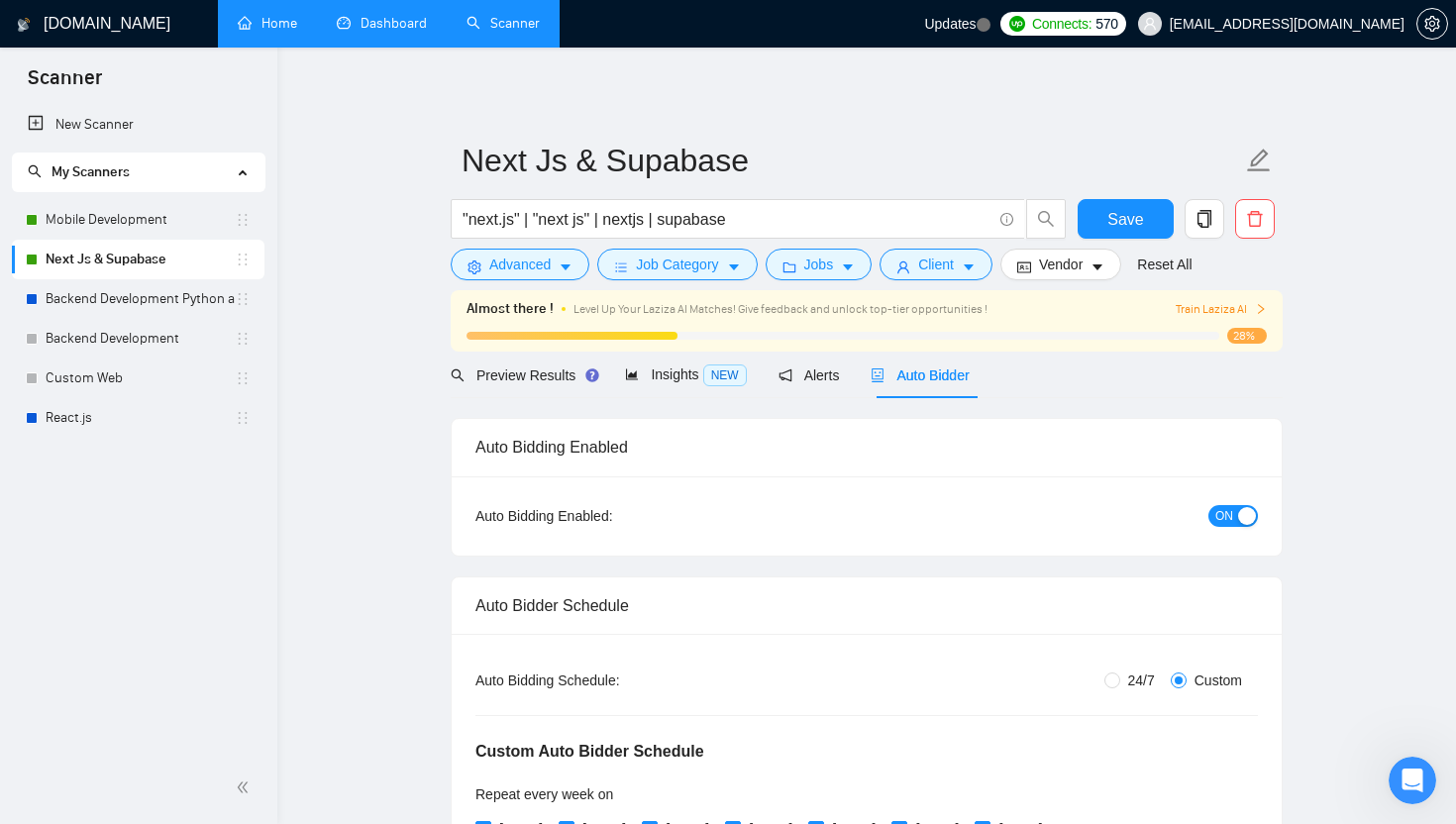 click on "Dashboard" at bounding box center [381, 23] 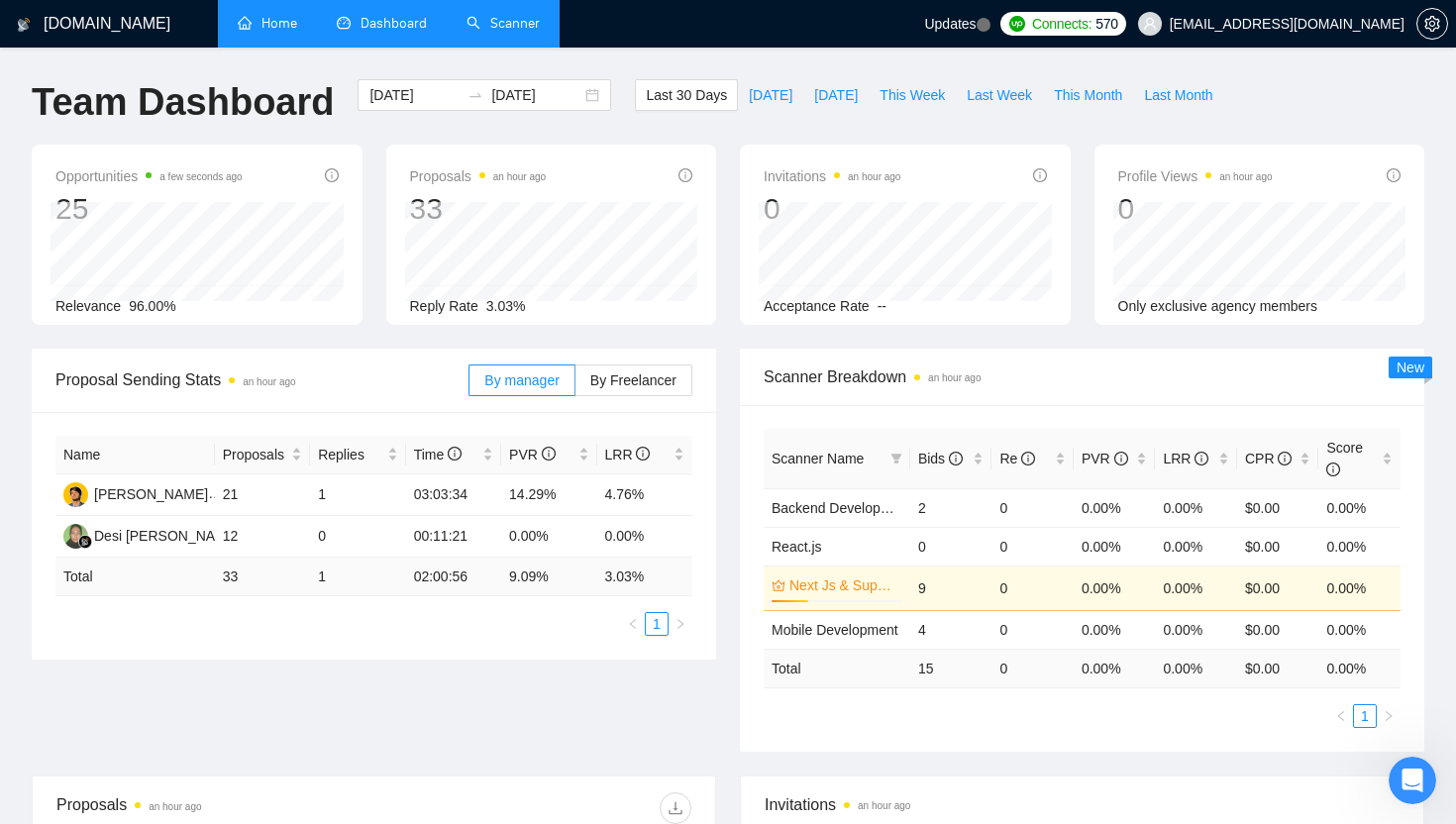click on "Home" at bounding box center [267, 23] 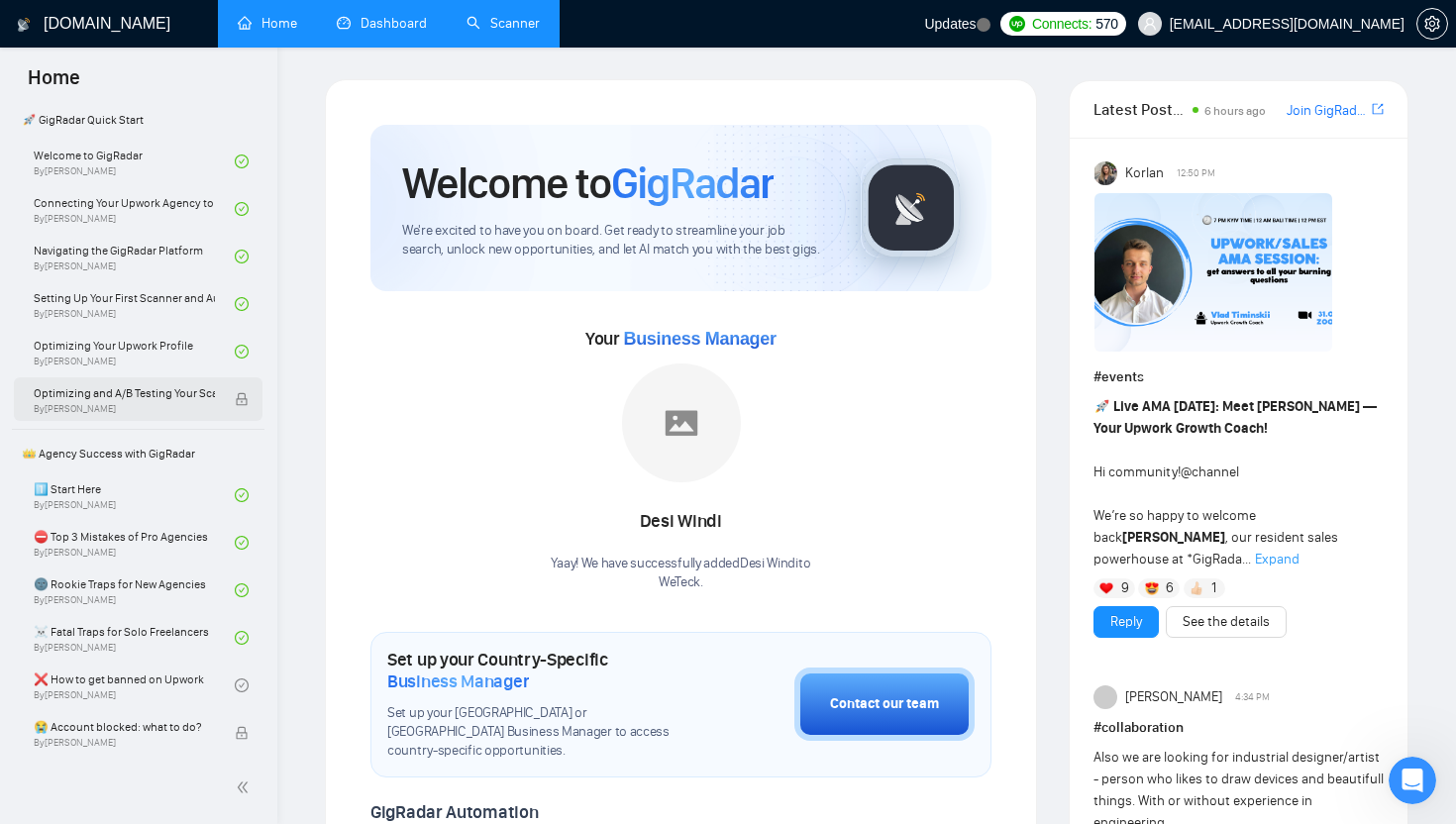scroll, scrollTop: 124, scrollLeft: 0, axis: vertical 